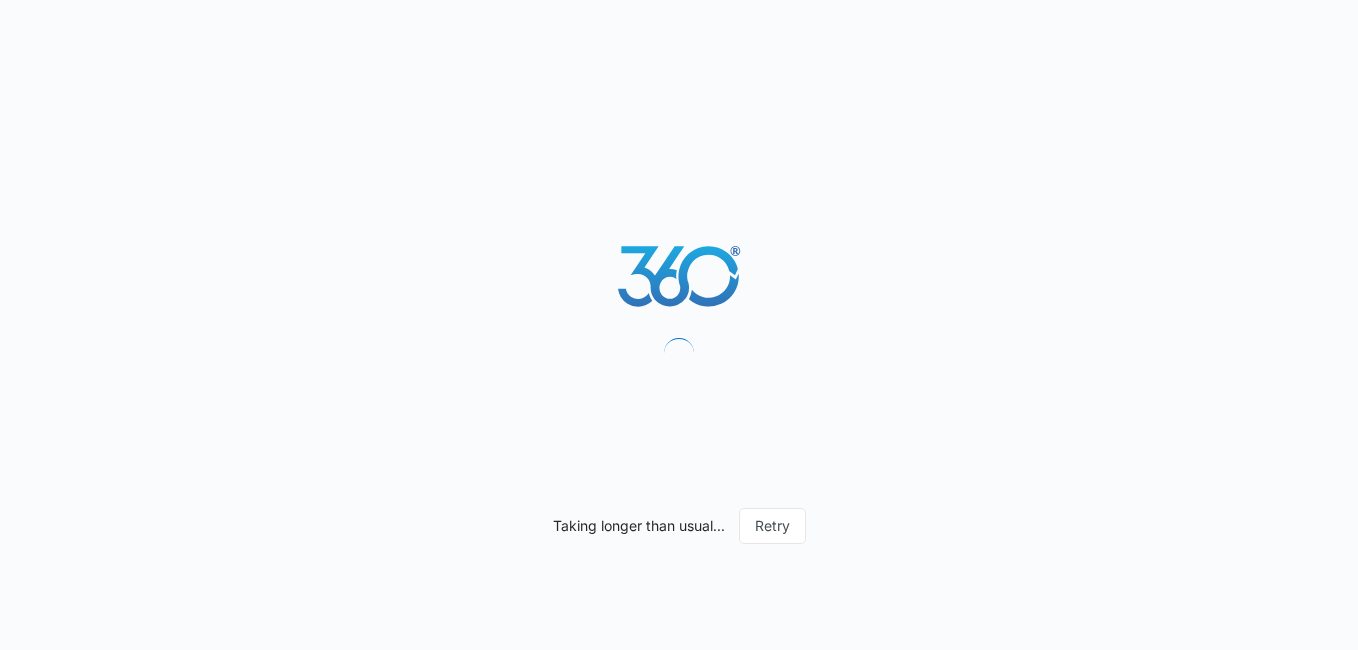 scroll, scrollTop: 0, scrollLeft: 0, axis: both 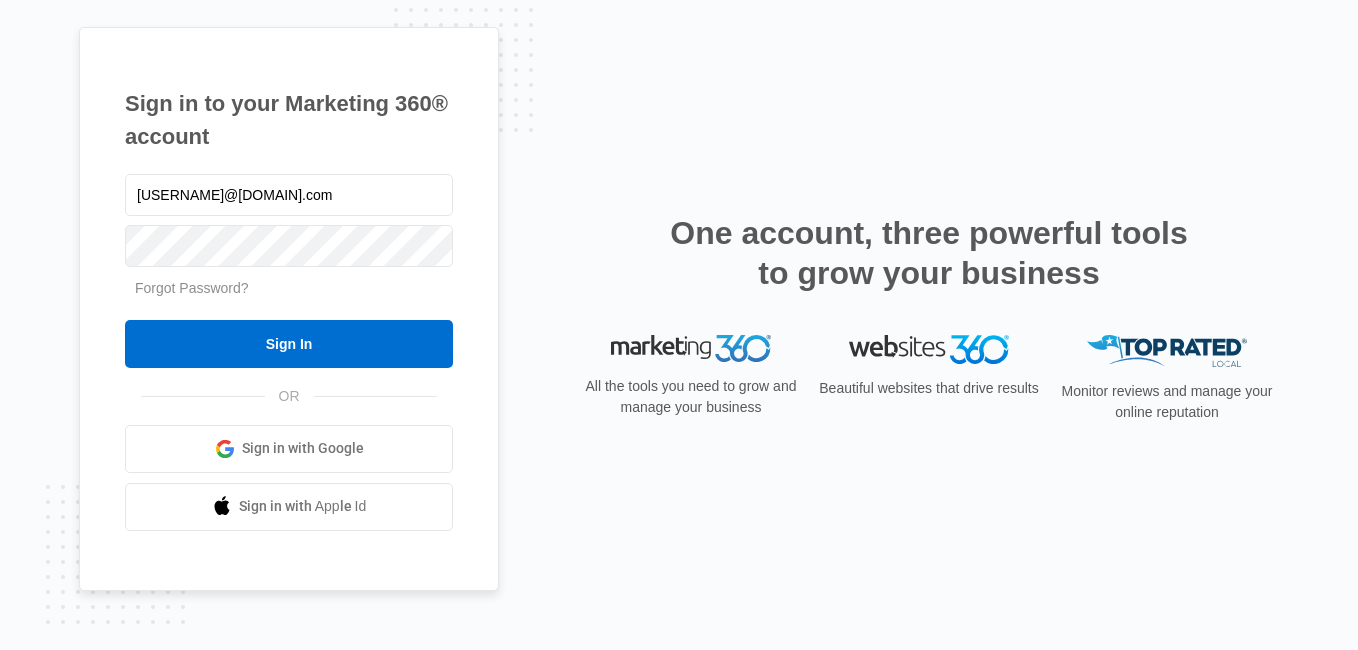type on "mdelduca@flycti.com" 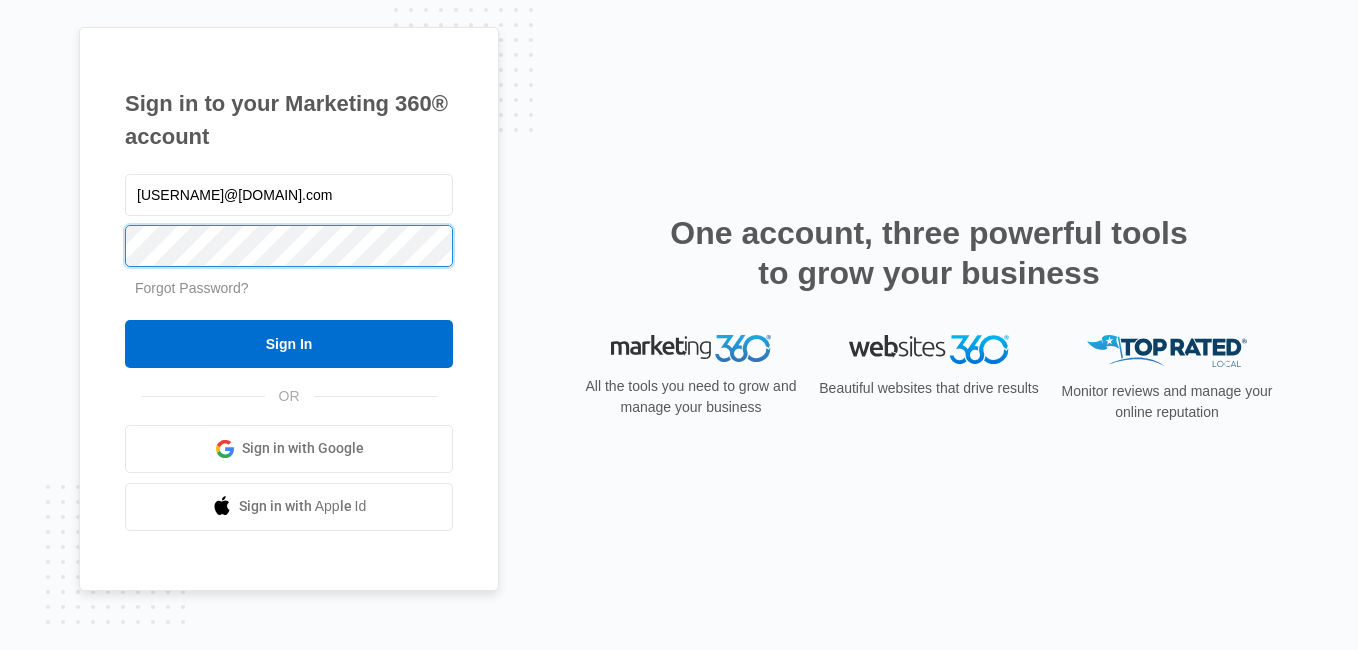 click on "Sign In" at bounding box center [289, 344] 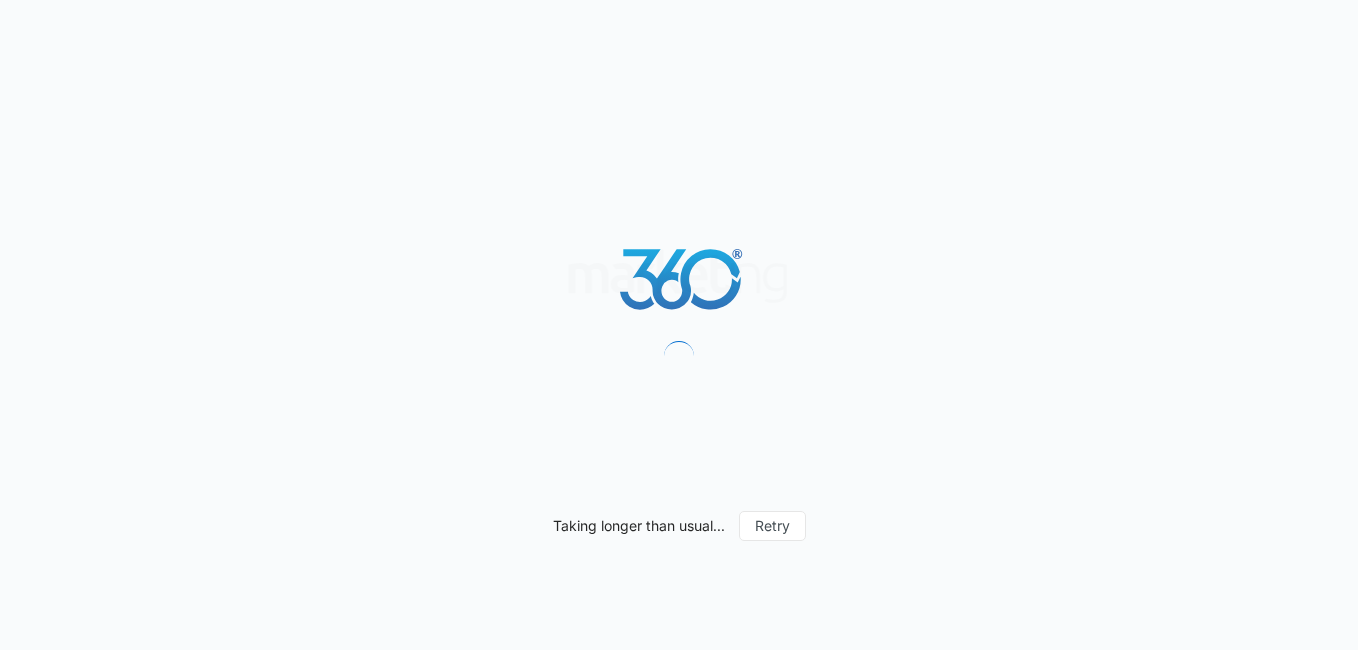 scroll, scrollTop: 0, scrollLeft: 0, axis: both 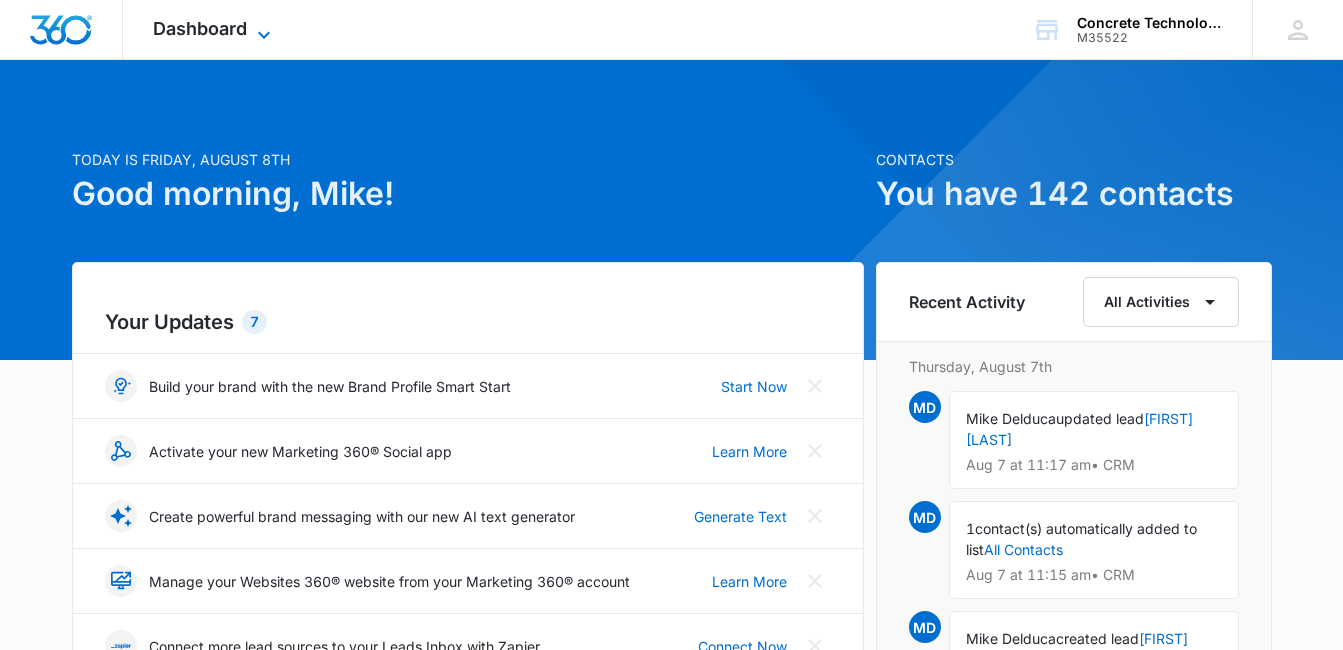 click 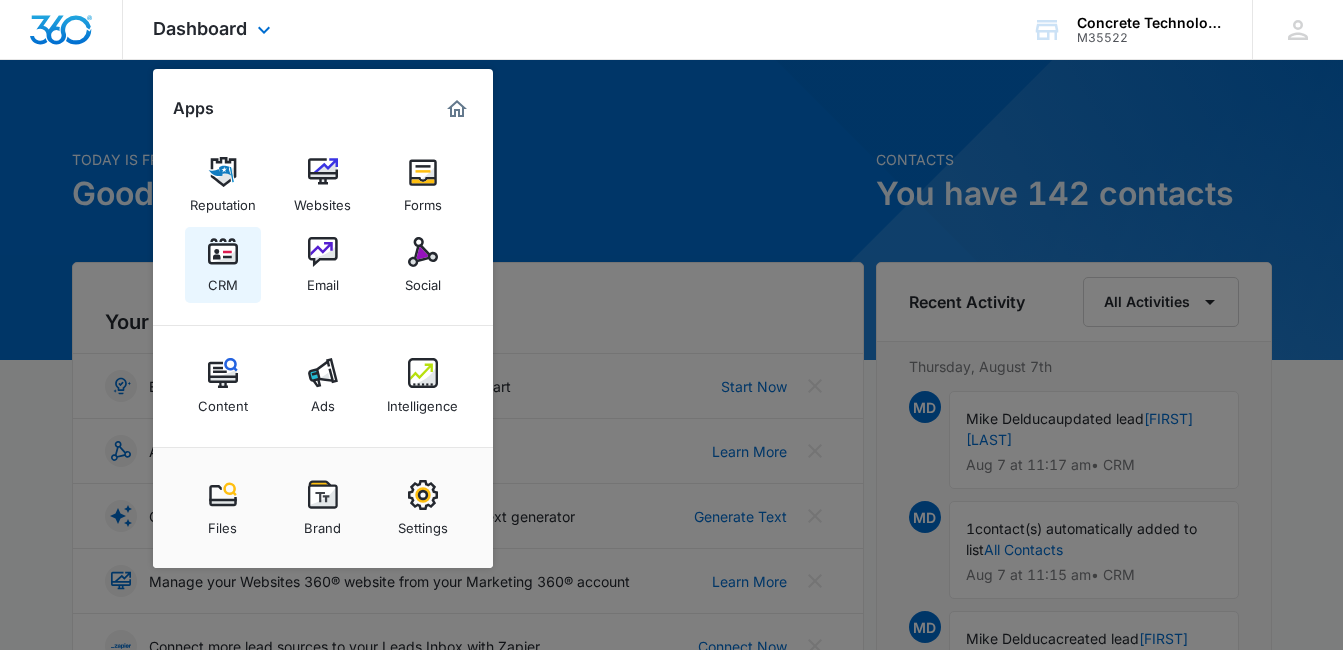 click on "CRM" at bounding box center (223, 280) 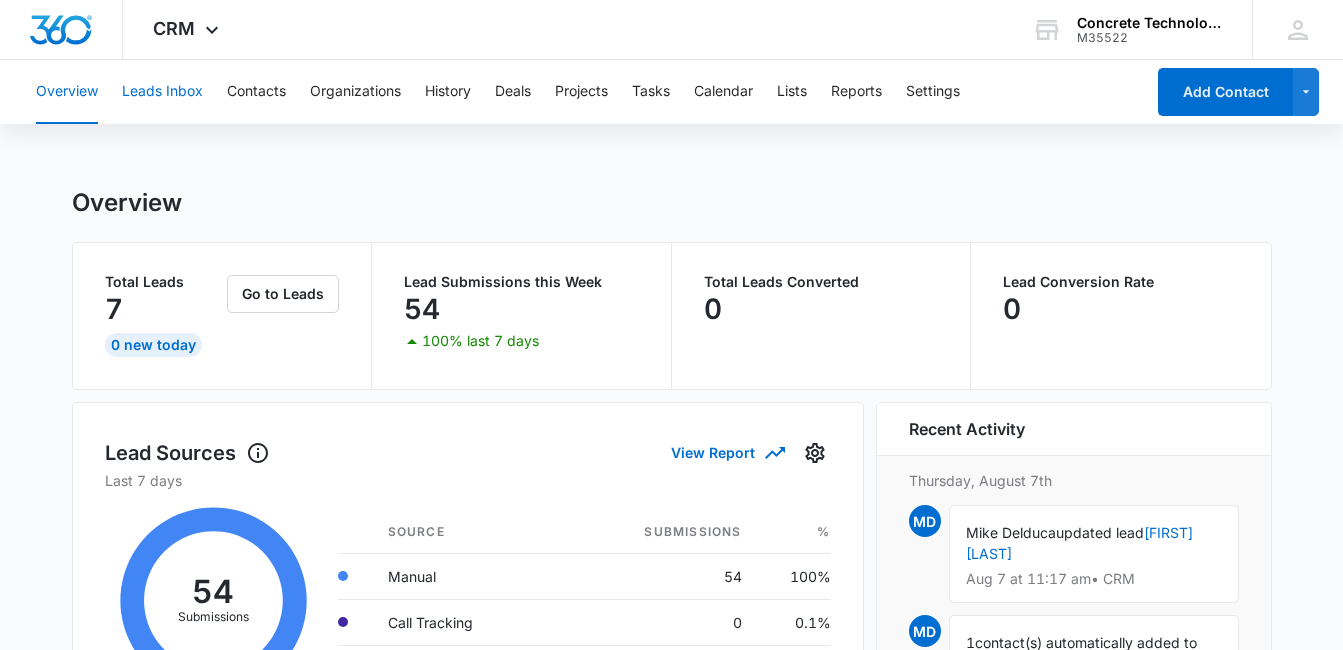 click on "Leads Inbox" at bounding box center [162, 92] 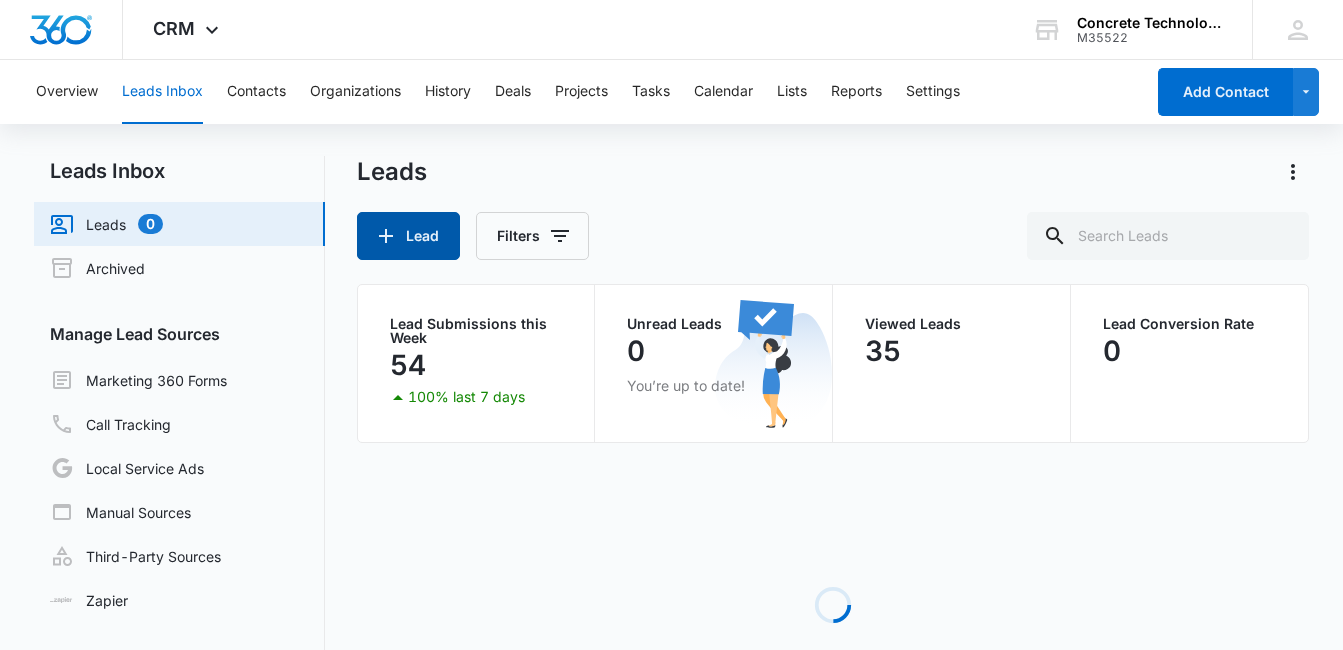 click on "Lead" at bounding box center [408, 236] 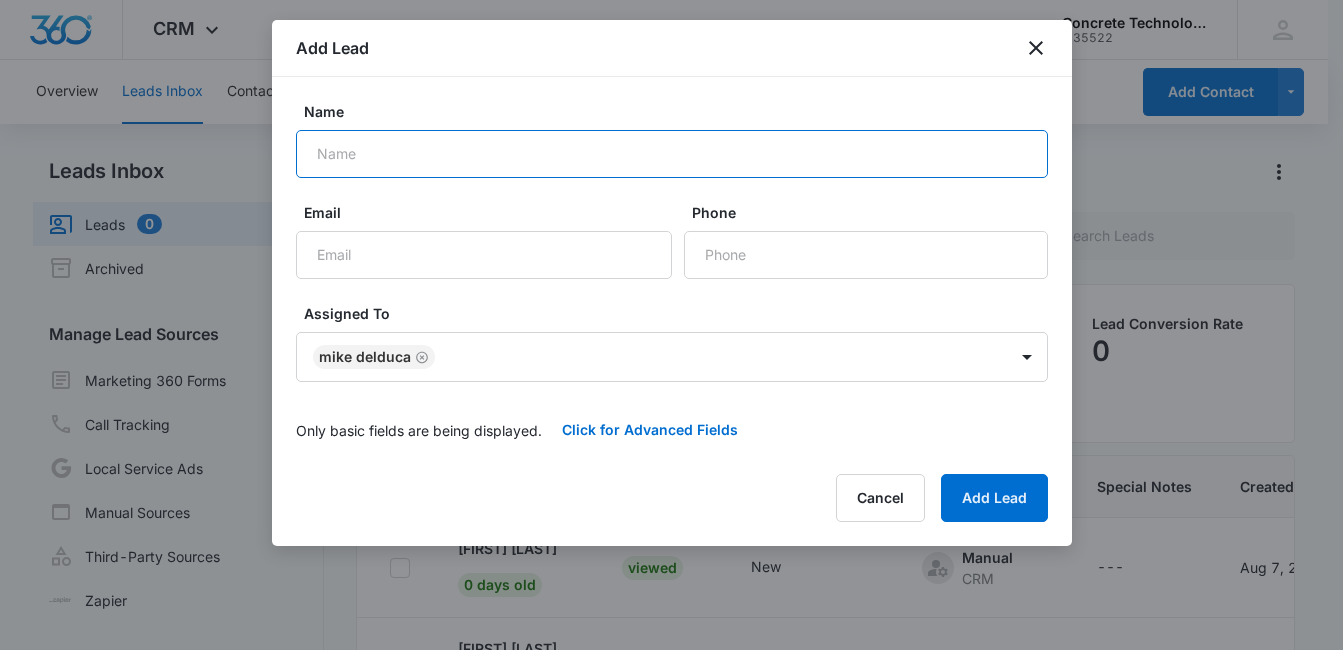 click on "Name" at bounding box center (672, 154) 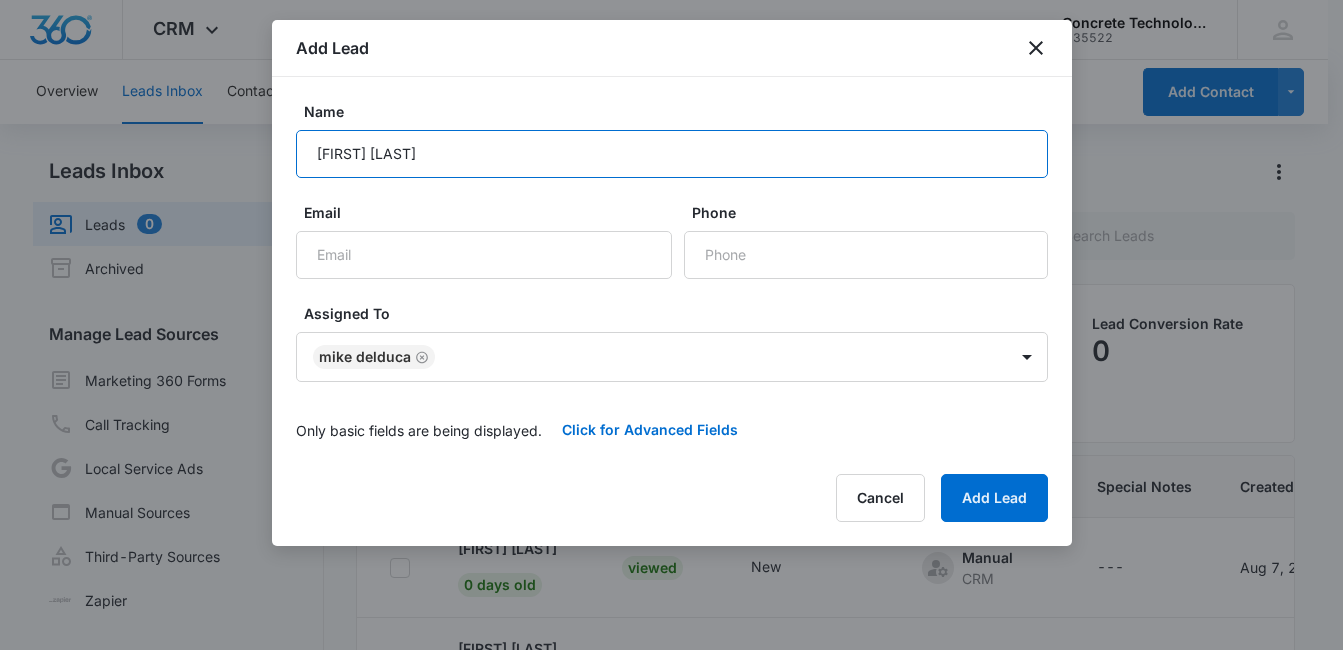 type on "Camilo Giloni" 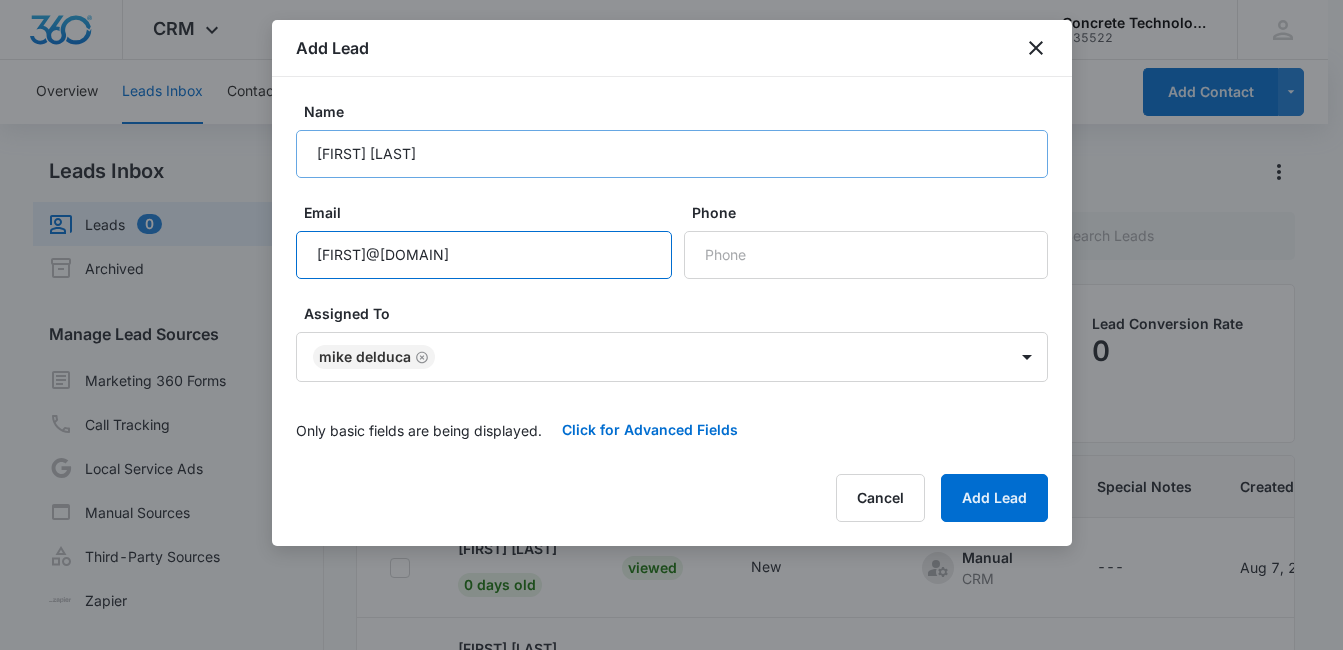 type on "Camilogiloni@yahoo.com" 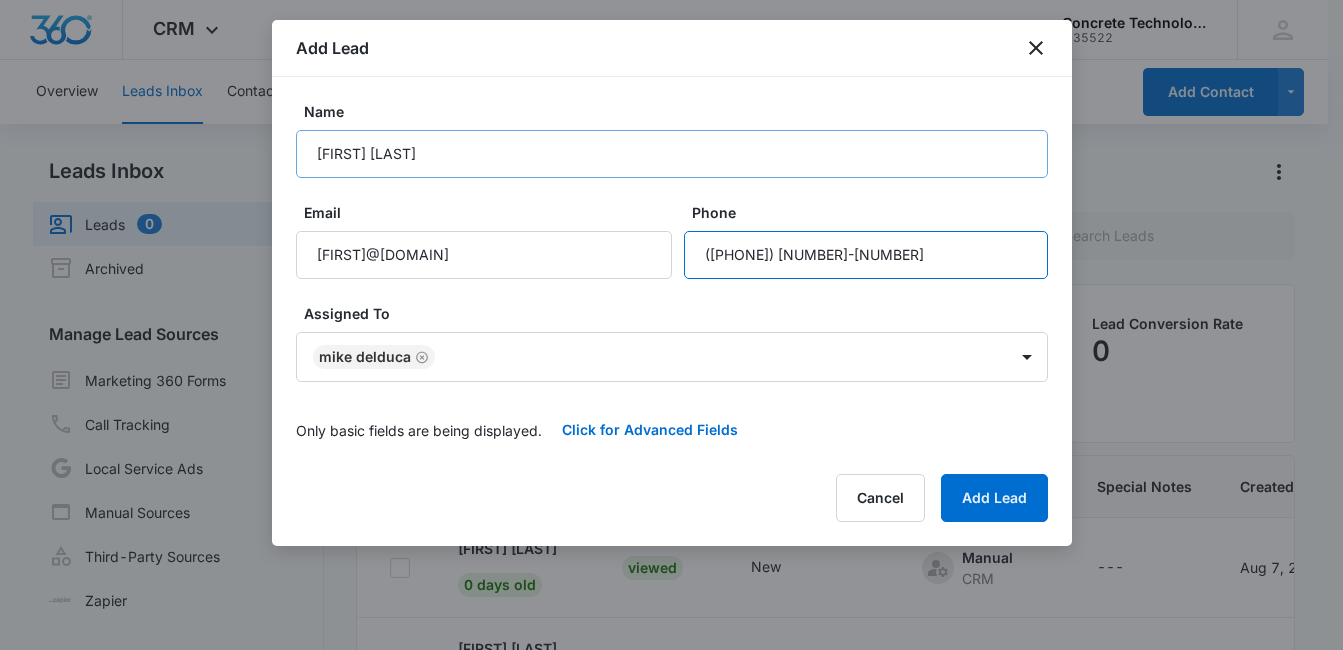 type on "(956) 435-6013" 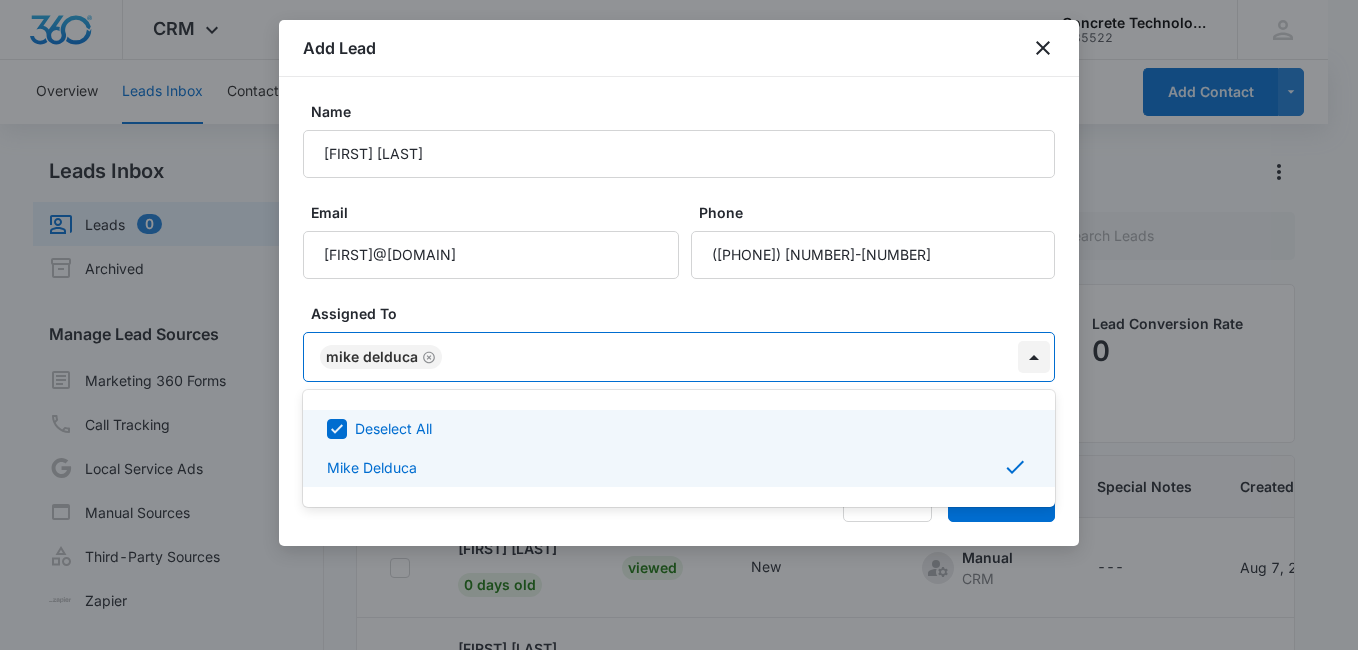 click on "CRM Apps Reputation Websites Forms CRM Email Social Content Ads Intelligence Files Brand Settings Concrete Technology M35522 Your Accounts View All MD Mike Delduca MDelduca@flycti.com My Profile Notifications Support Logout Terms & Conditions   •   Privacy Policy Overview Leads Inbox Contacts Organizations History Deals Projects Tasks Calendar Lists Reports Settings Add Contact Leads Inbox Leads 0 Archived Manage Lead Sources Marketing 360 Forms Call Tracking Local Service Ads Manual Sources Third-Party Sources Zapier Leads Lead Filters Lead Submissions this Week 54 100% last 7 days Unread Leads 0 You’re up to date! Viewed Leads 35 Lead Conversion Rate 0 Lead Name Lead Status Qualifying Status Source Special Notes Created Assigned To     Malgorzata Swiech 0 days old Viewed New Manual CRM --- Aug 7, 2025 Mike Delduca Robert Charles 0 days old Viewed In Progress Manual CRM --- Aug 7, 2025 Mike Delduca Latrice Weston 2 days old Viewed New Manual CRM --- Aug 6, 2025 Mike Delduca Douglas Harris 2 days old" at bounding box center (679, 325) 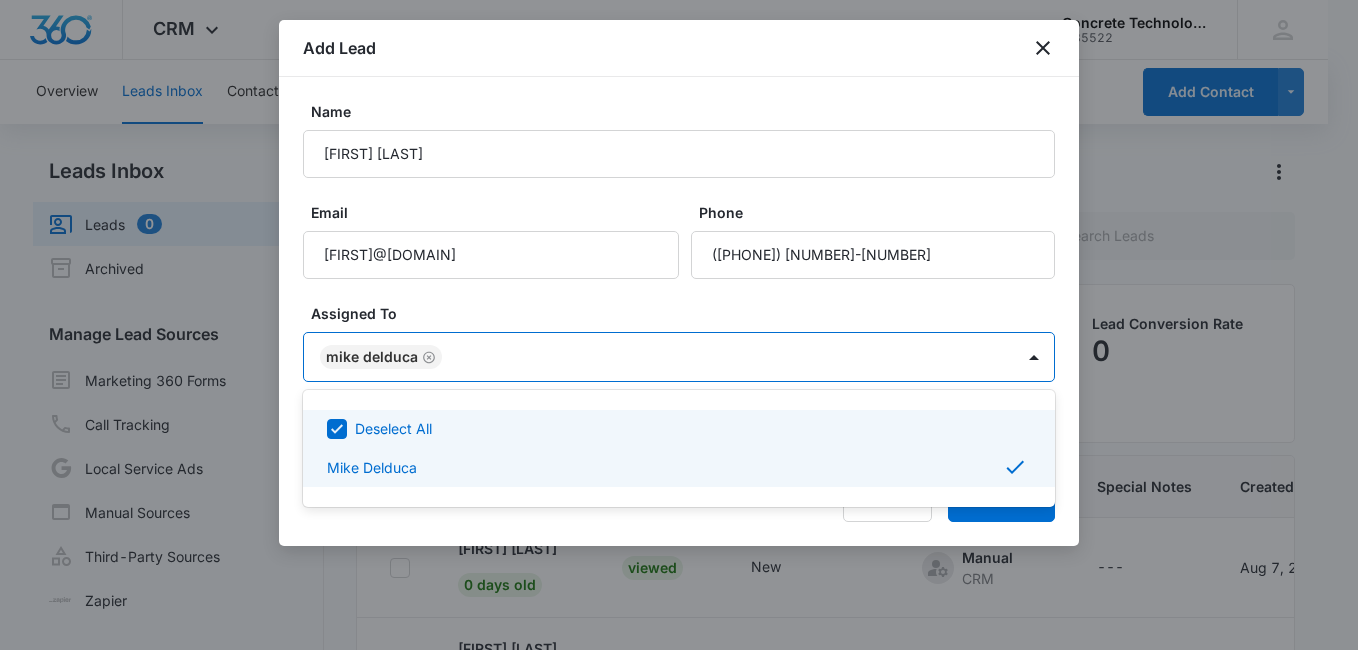 click 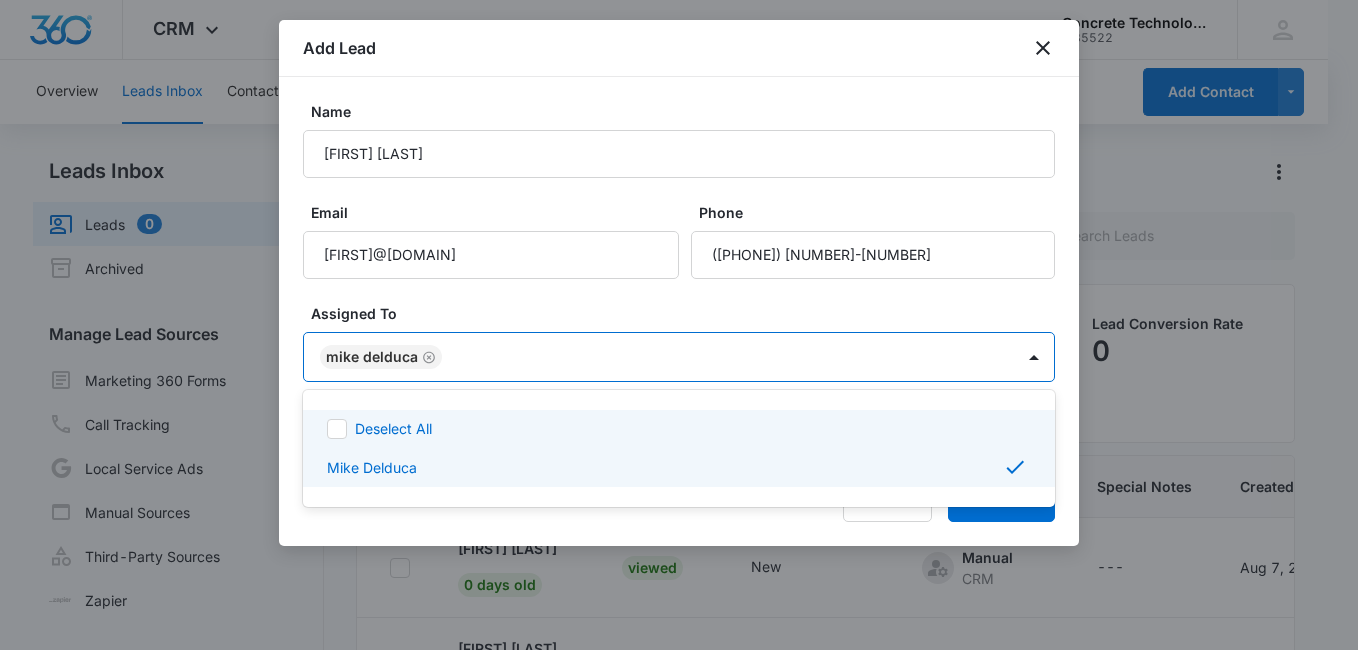 checkbox on "false" 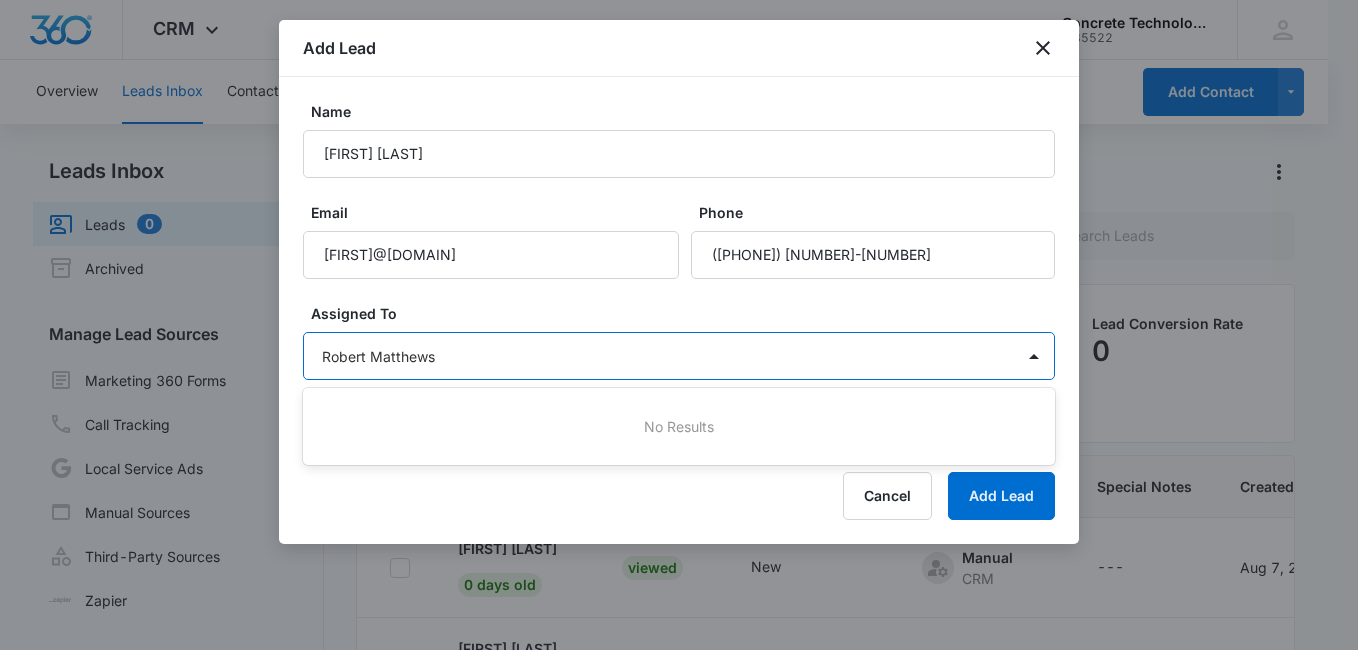 click at bounding box center (679, 325) 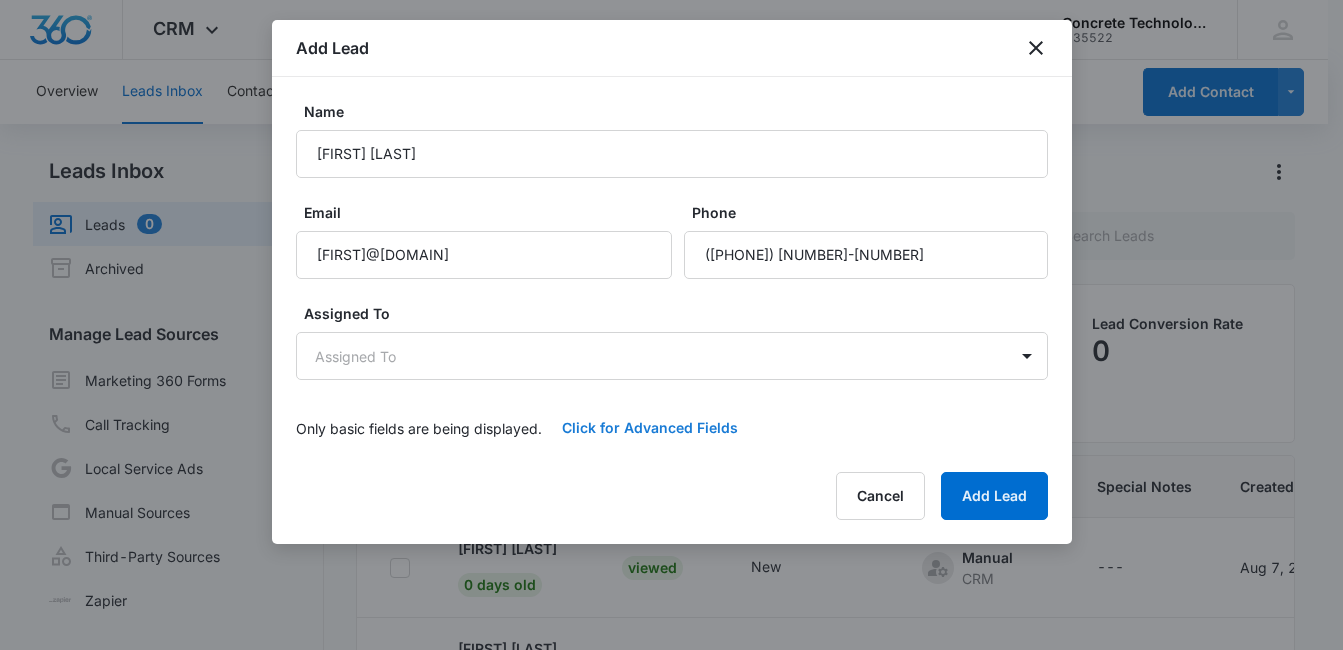 click on "Click for Advanced Fields" at bounding box center (650, 428) 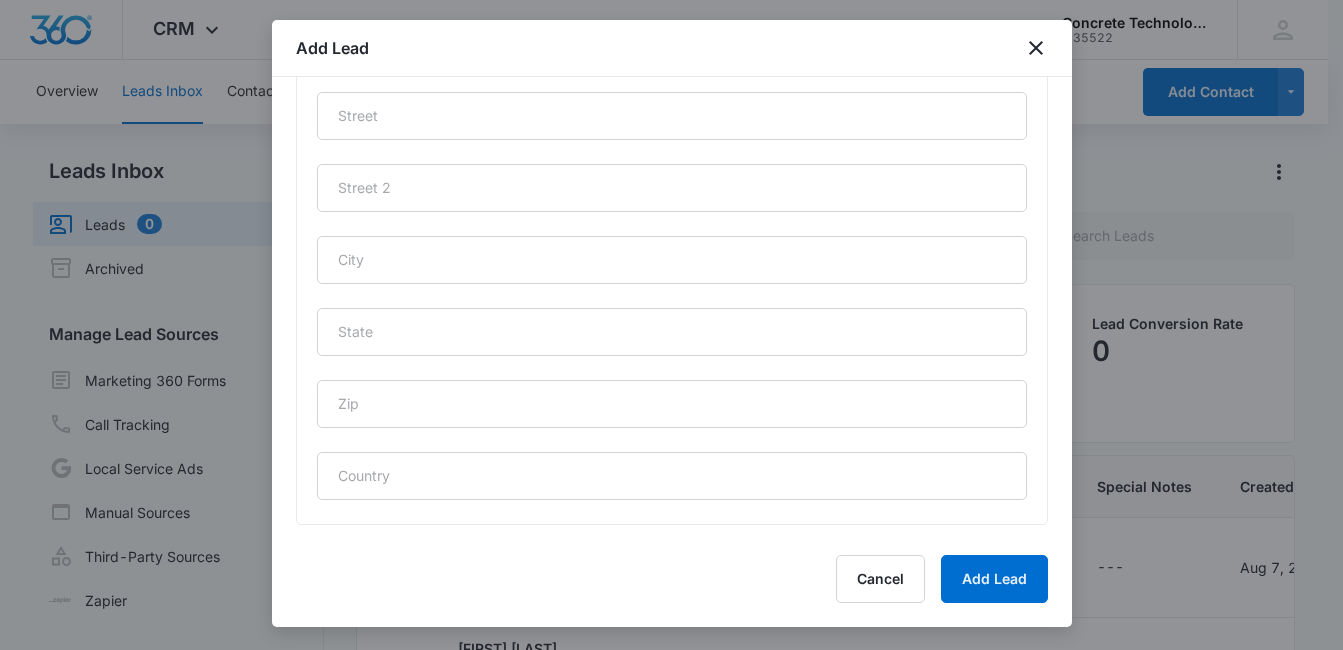 scroll, scrollTop: 994, scrollLeft: 0, axis: vertical 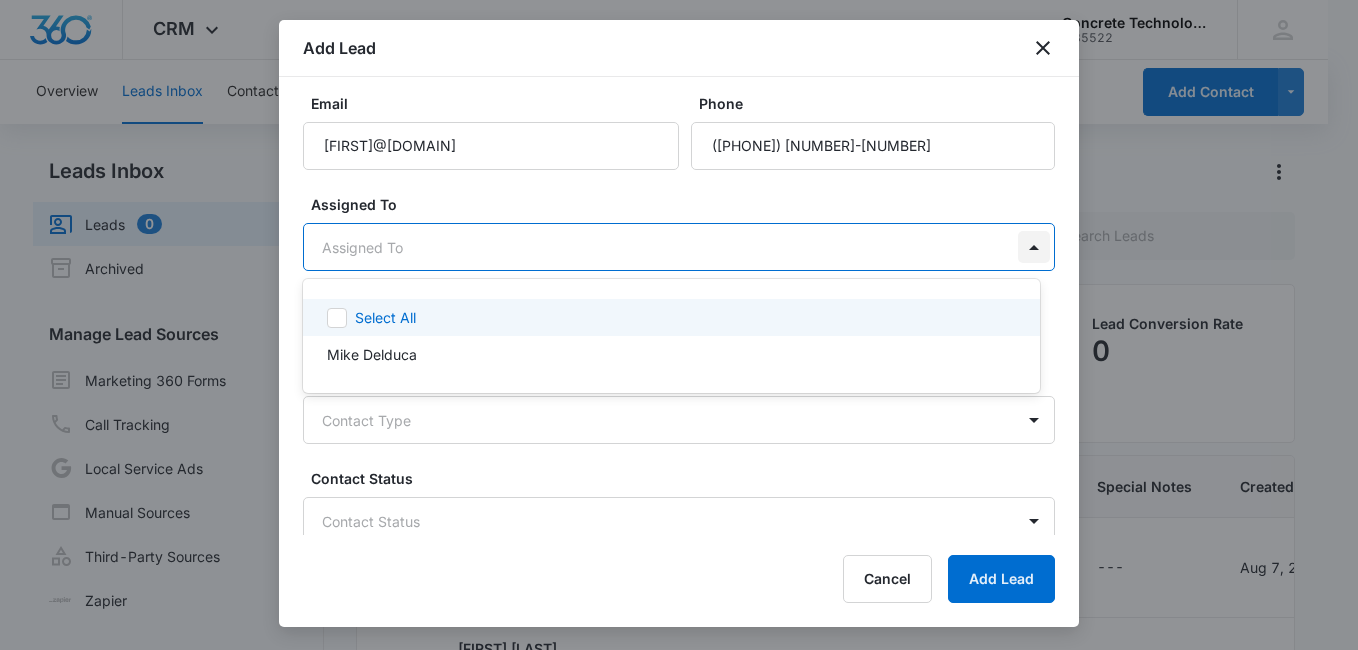 click on "CRM Apps Reputation Websites Forms CRM Email Social Content Ads Intelligence Files Brand Settings Concrete Technology M35522 Your Accounts View All MD Mike Delduca MDelduca@flycti.com My Profile Notifications Support Logout Terms & Conditions   •   Privacy Policy Overview Leads Inbox Contacts Organizations History Deals Projects Tasks Calendar Lists Reports Settings Add Contact Leads Inbox Leads 0 Archived Manage Lead Sources Marketing 360 Forms Call Tracking Local Service Ads Manual Sources Third-Party Sources Zapier Leads Lead Filters Lead Submissions this Week 54 100% last 7 days Unread Leads 0 You’re up to date! Viewed Leads 35 Lead Conversion Rate 0 Lead Name Lead Status Qualifying Status Source Special Notes Created Assigned To     Malgorzata Swiech 0 days old Viewed New Manual CRM --- Aug 7, 2025 Mike Delduca Robert Charles 0 days old Viewed In Progress Manual CRM --- Aug 7, 2025 Mike Delduca Latrice Weston 2 days old Viewed New Manual CRM --- Aug 6, 2025 Mike Delduca Douglas Harris 2 days old" at bounding box center [679, 325] 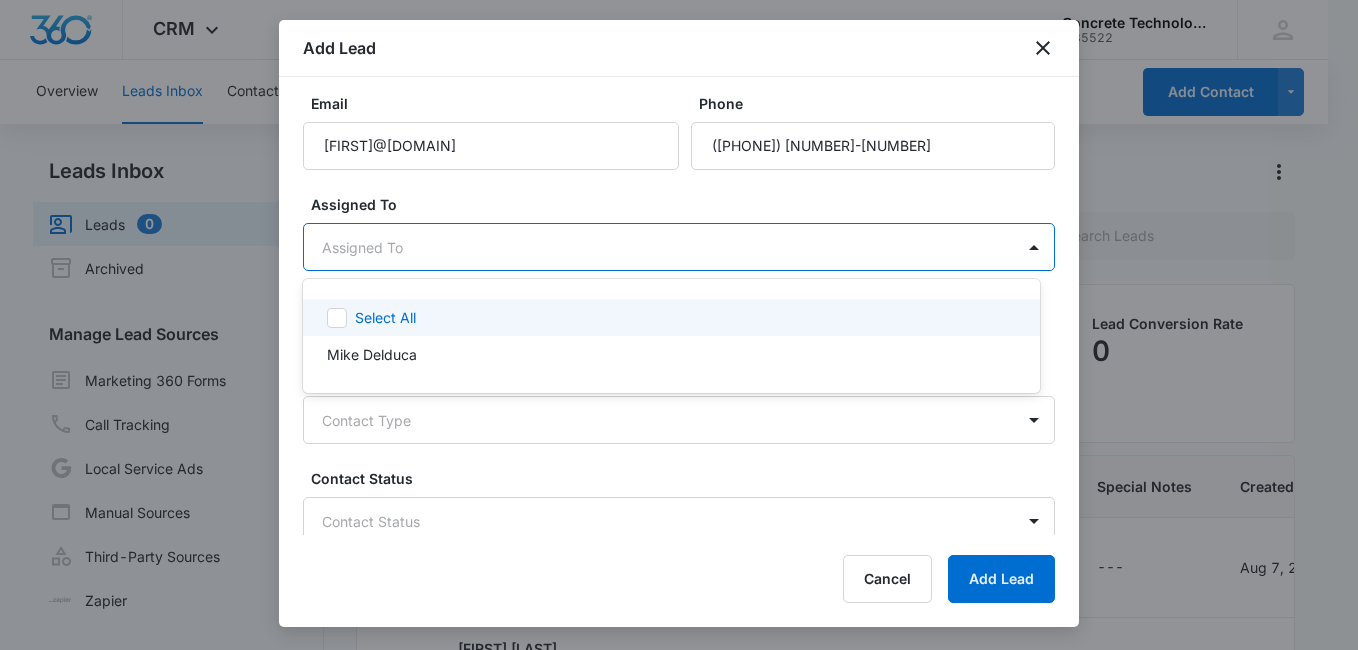 click 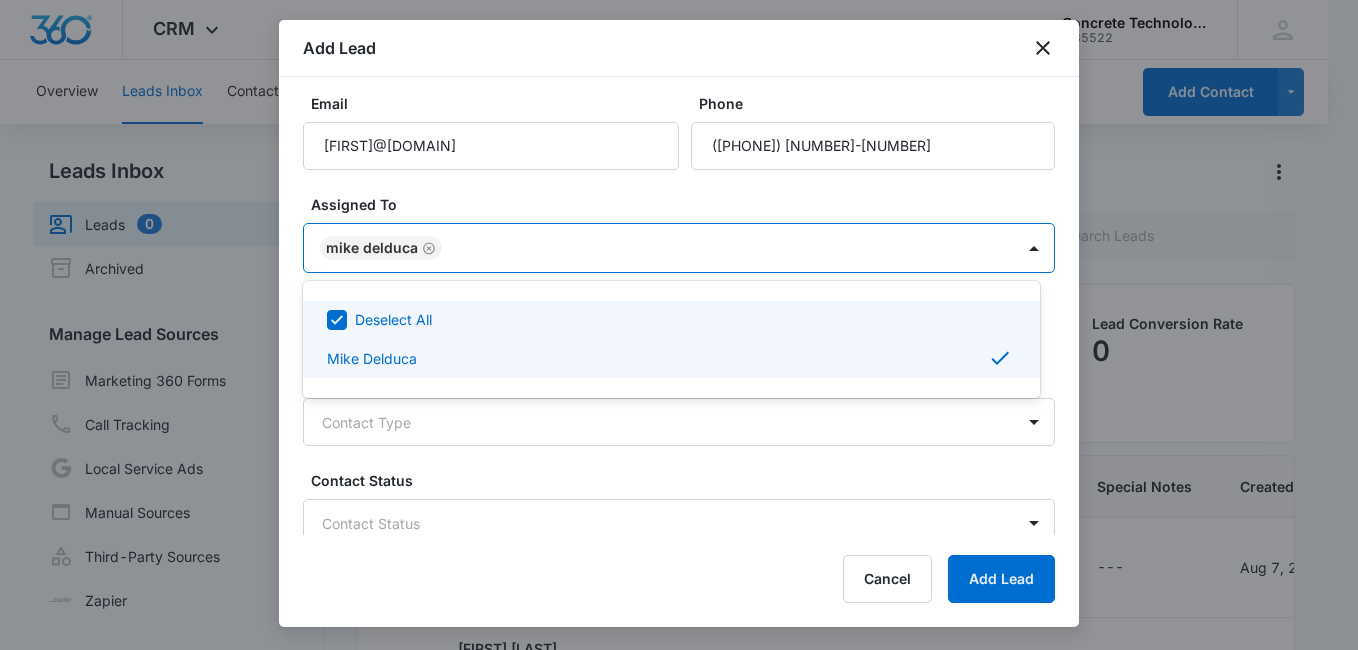 click 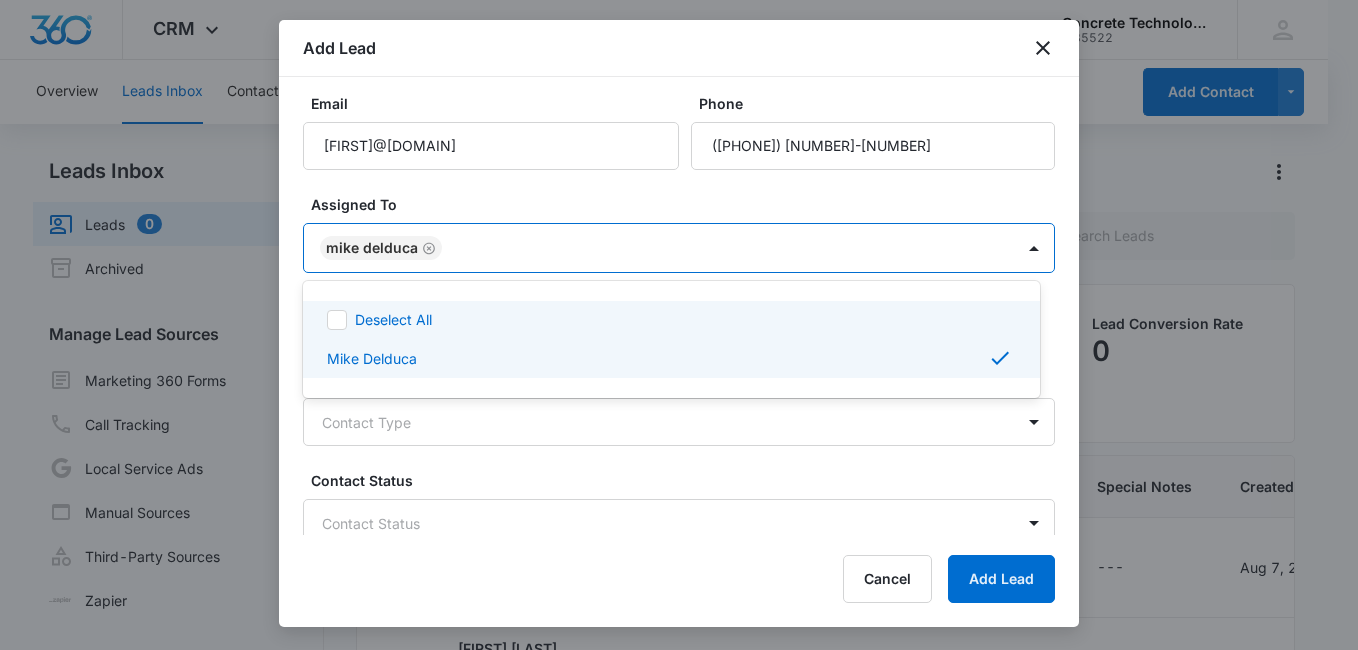 checkbox on "false" 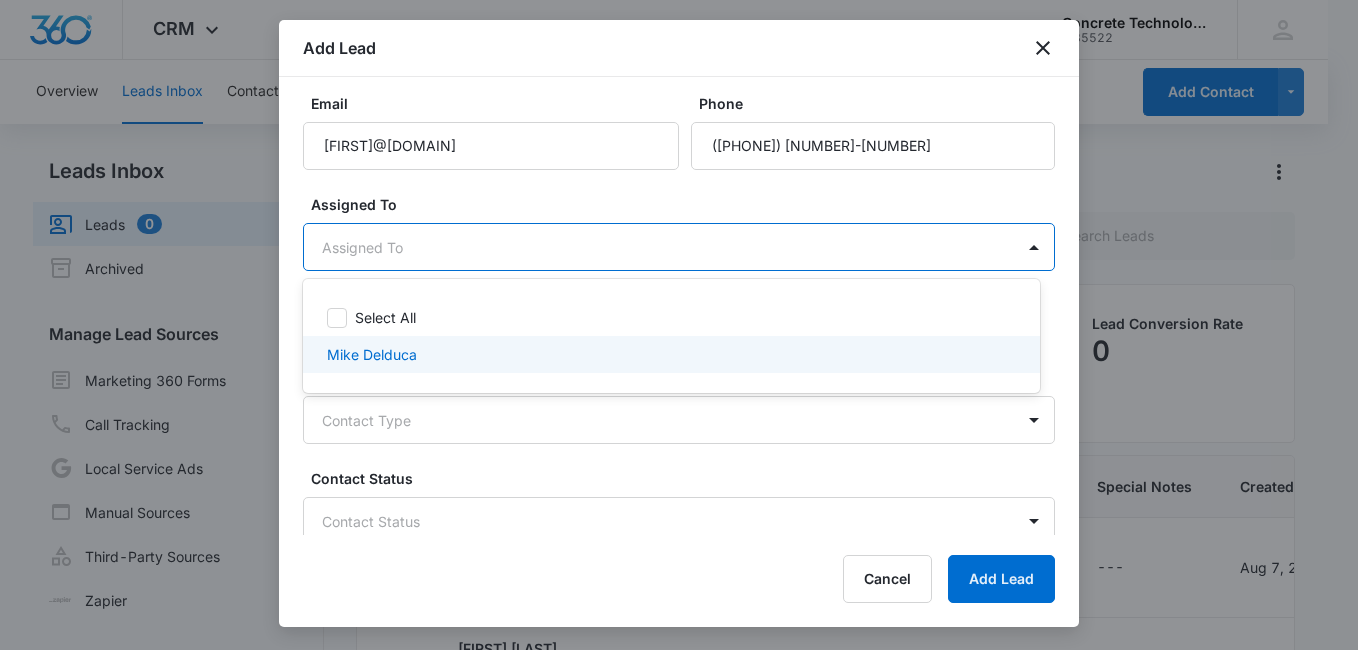 click at bounding box center (679, 325) 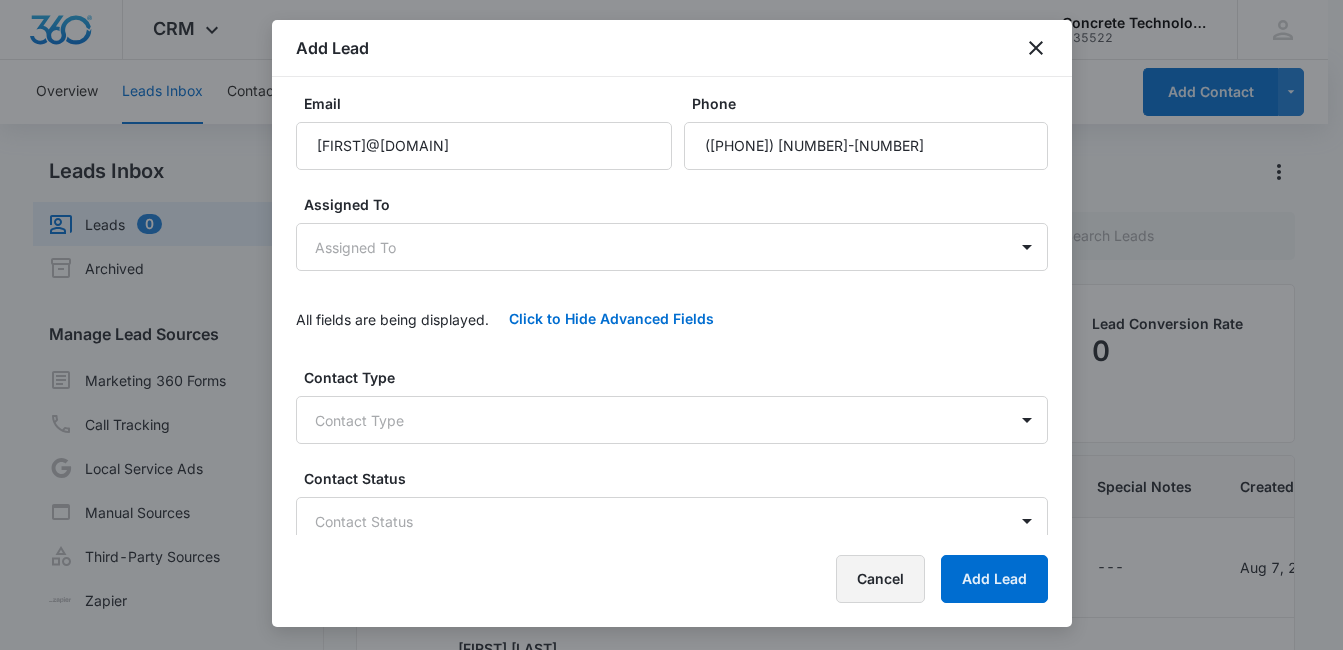 click on "Cancel" at bounding box center (880, 579) 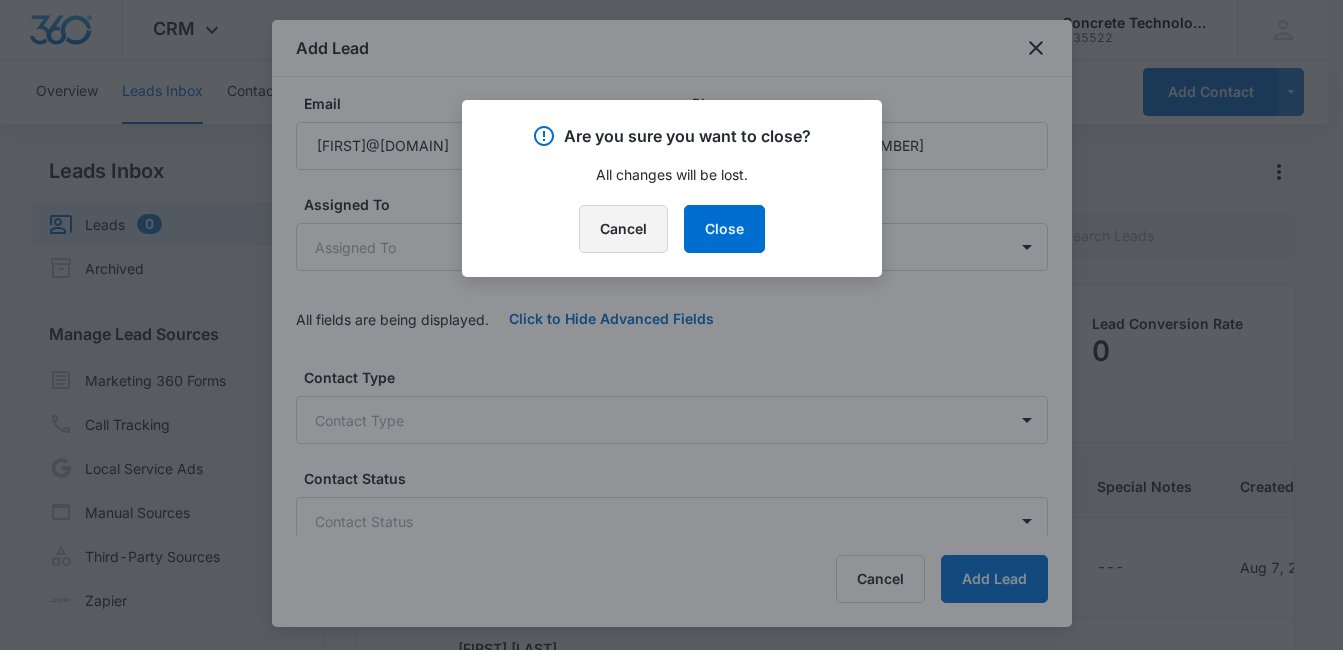 click on "Cancel" at bounding box center (623, 229) 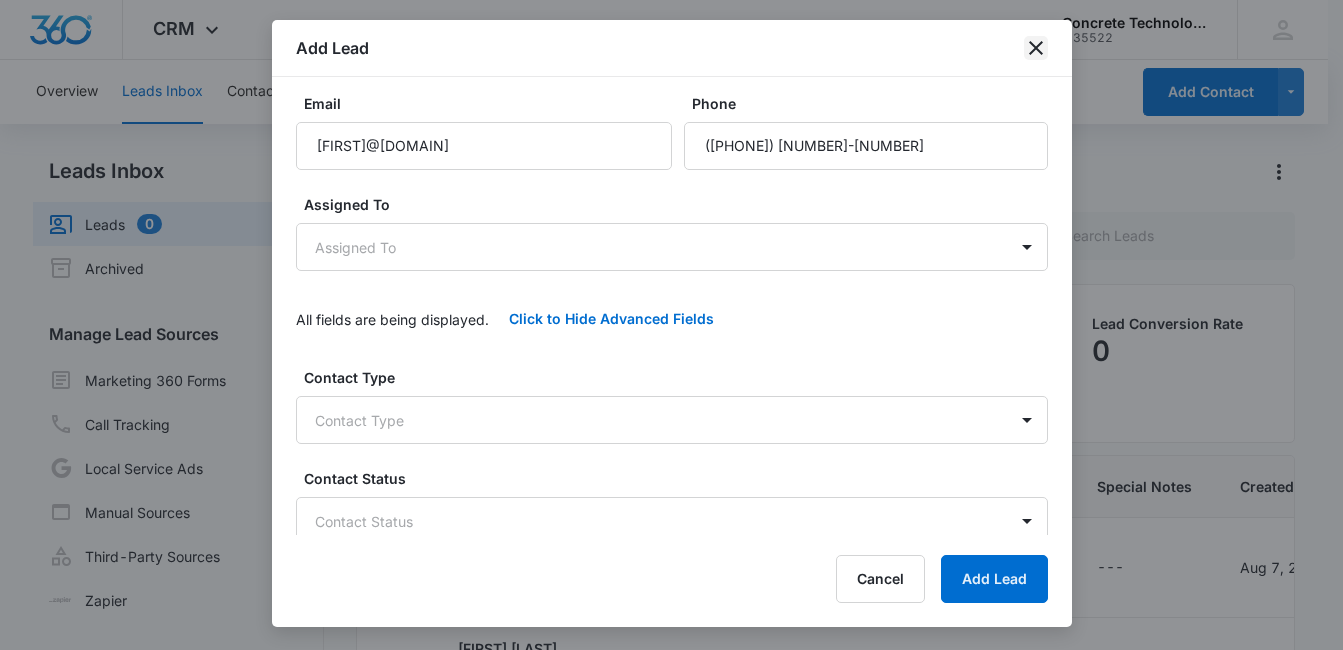 click 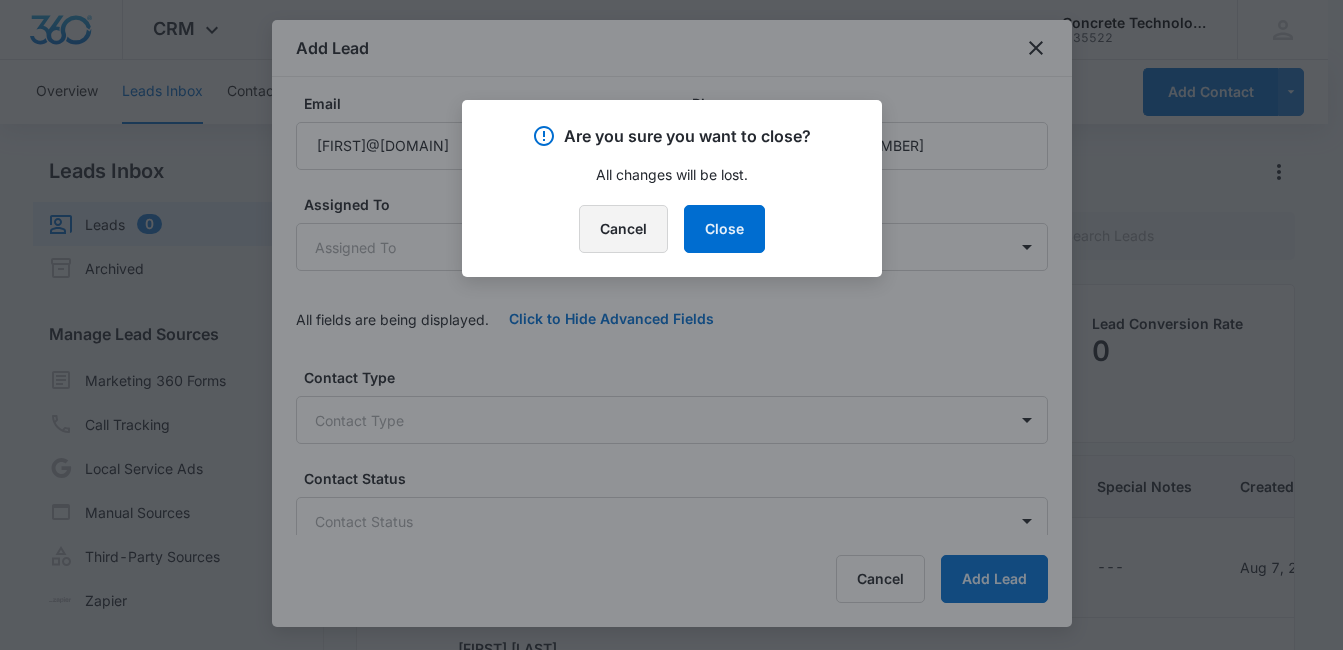 click on "Cancel" at bounding box center [623, 229] 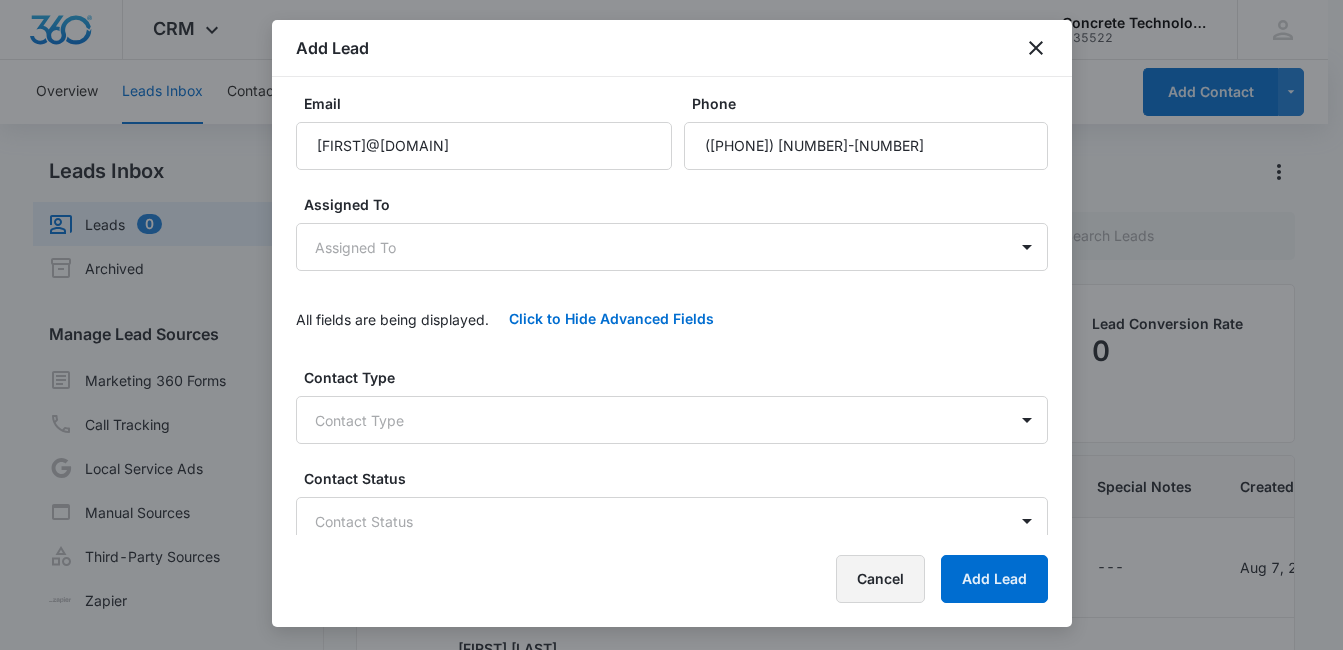 click on "Cancel" at bounding box center [880, 579] 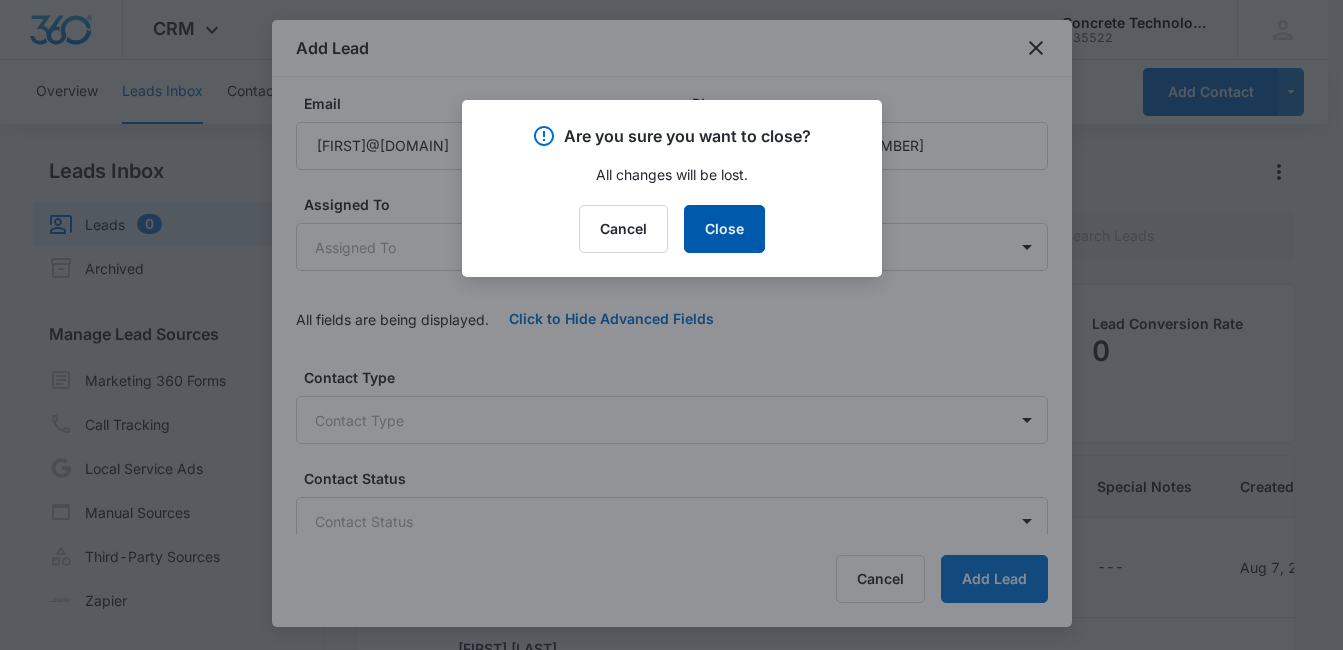 click on "Close" at bounding box center [724, 229] 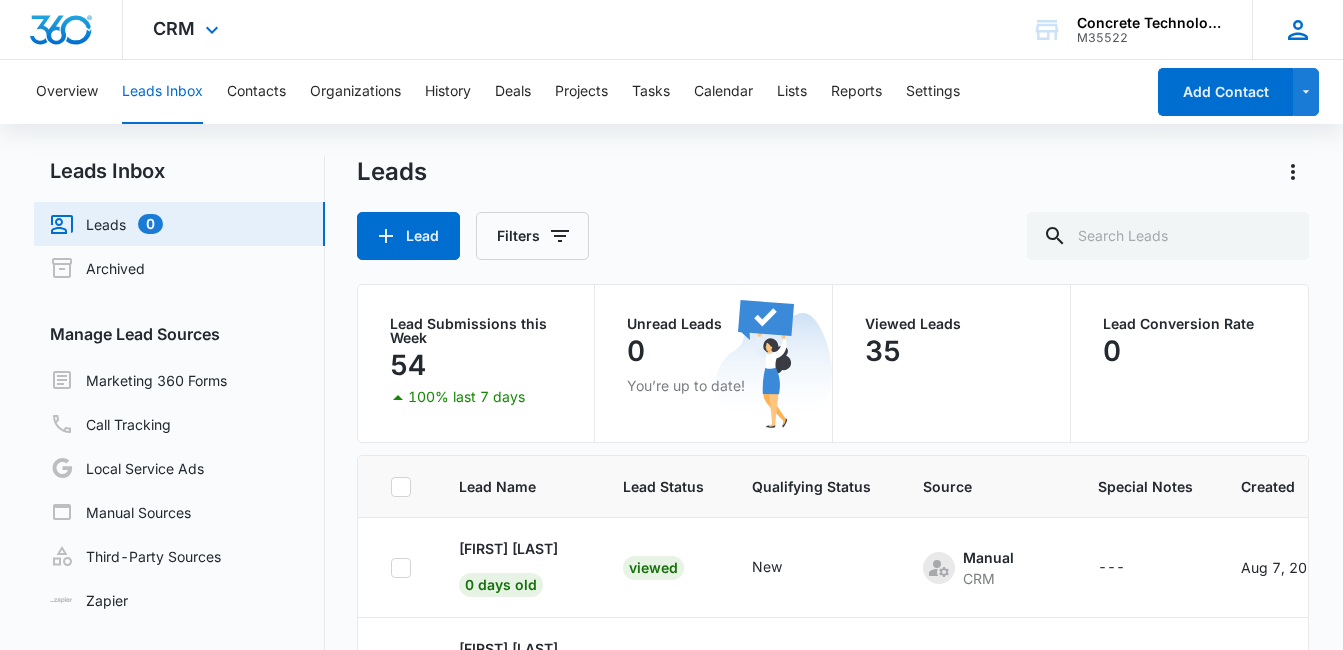 click 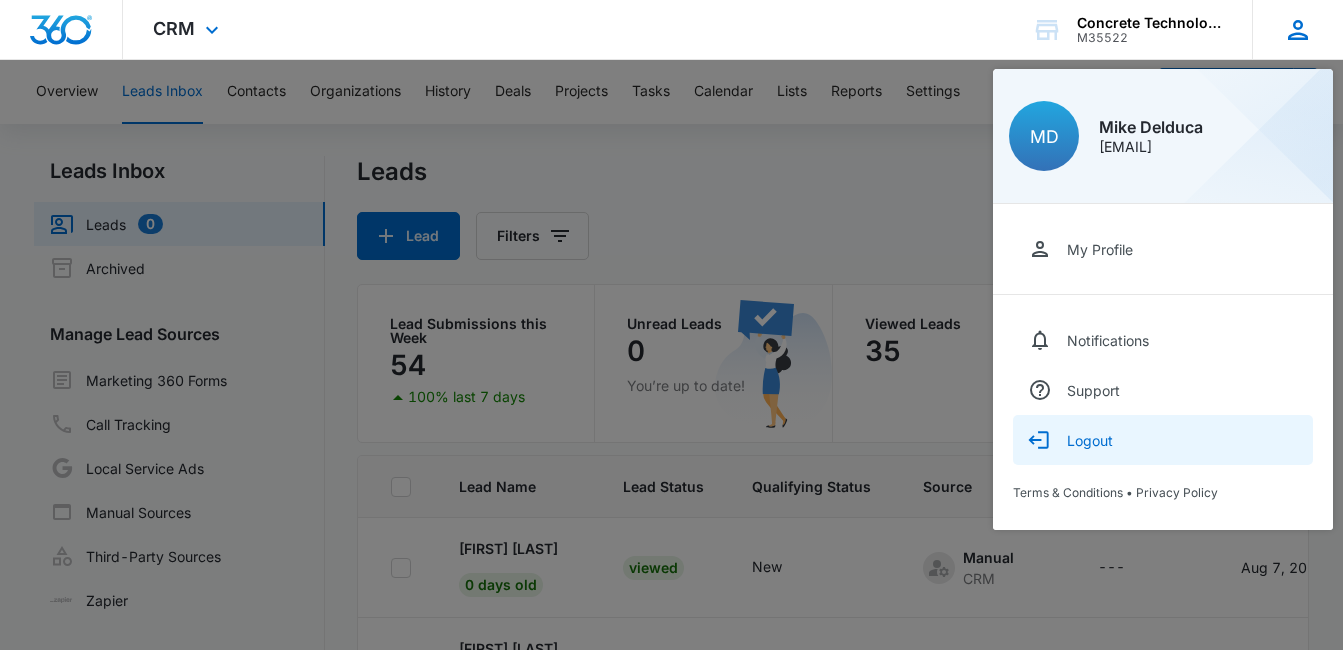 click on "Logout" at bounding box center (1163, 440) 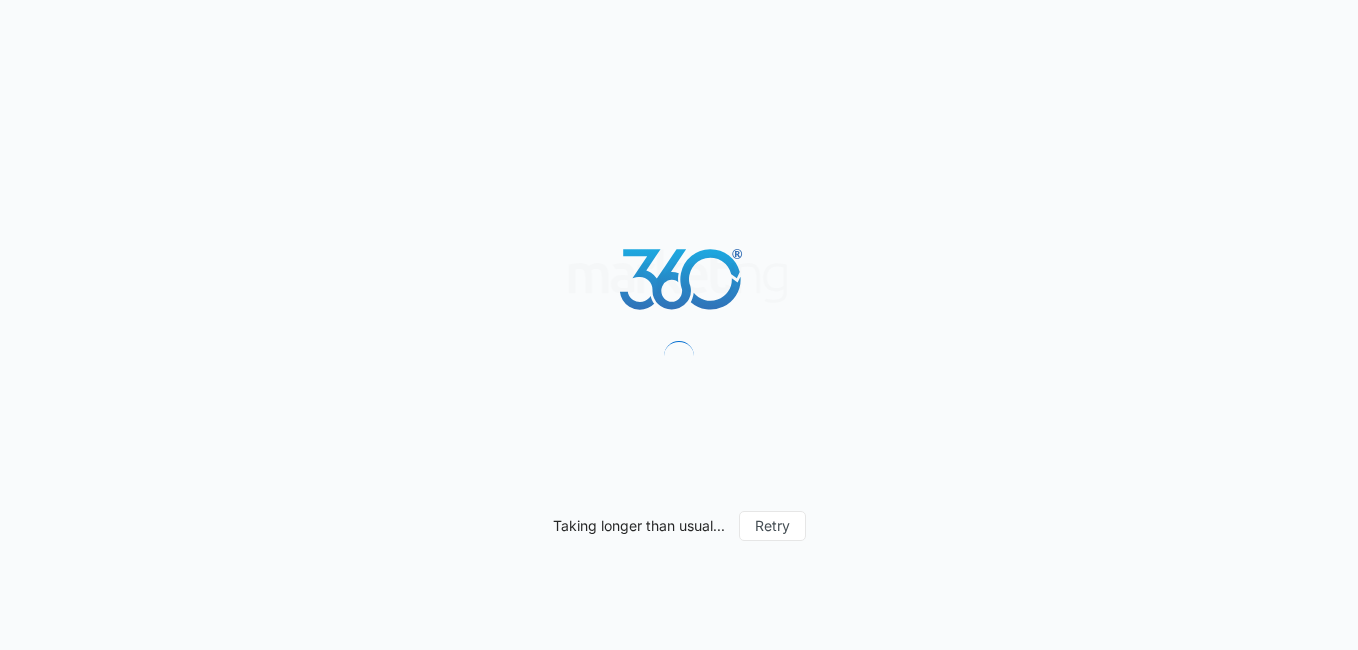 scroll, scrollTop: 0, scrollLeft: 0, axis: both 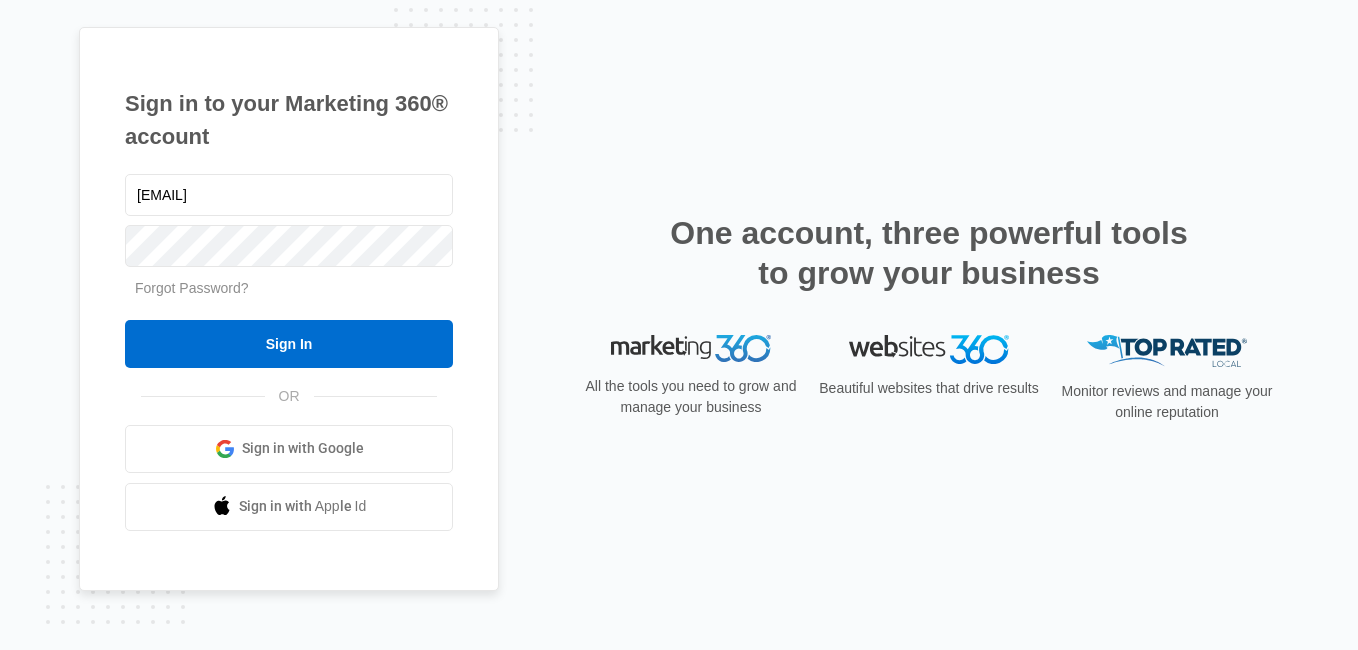 type on "[EMAIL]" 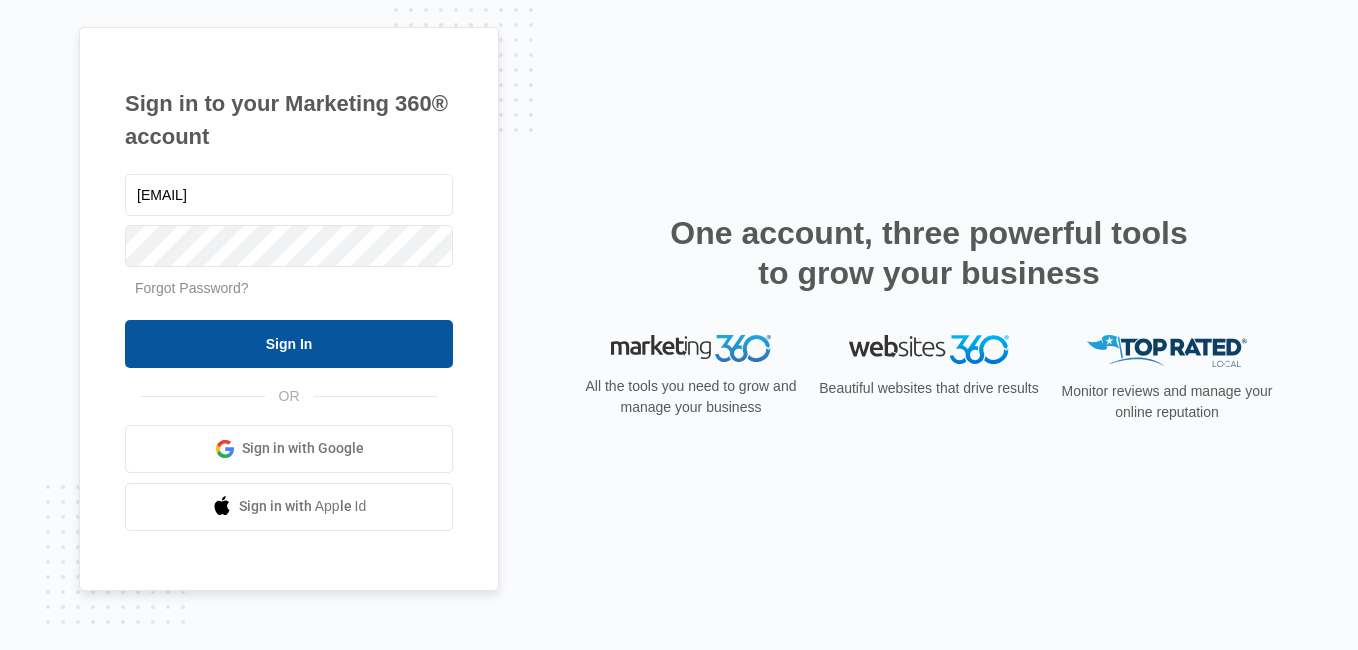 click on "Sign In" at bounding box center (289, 344) 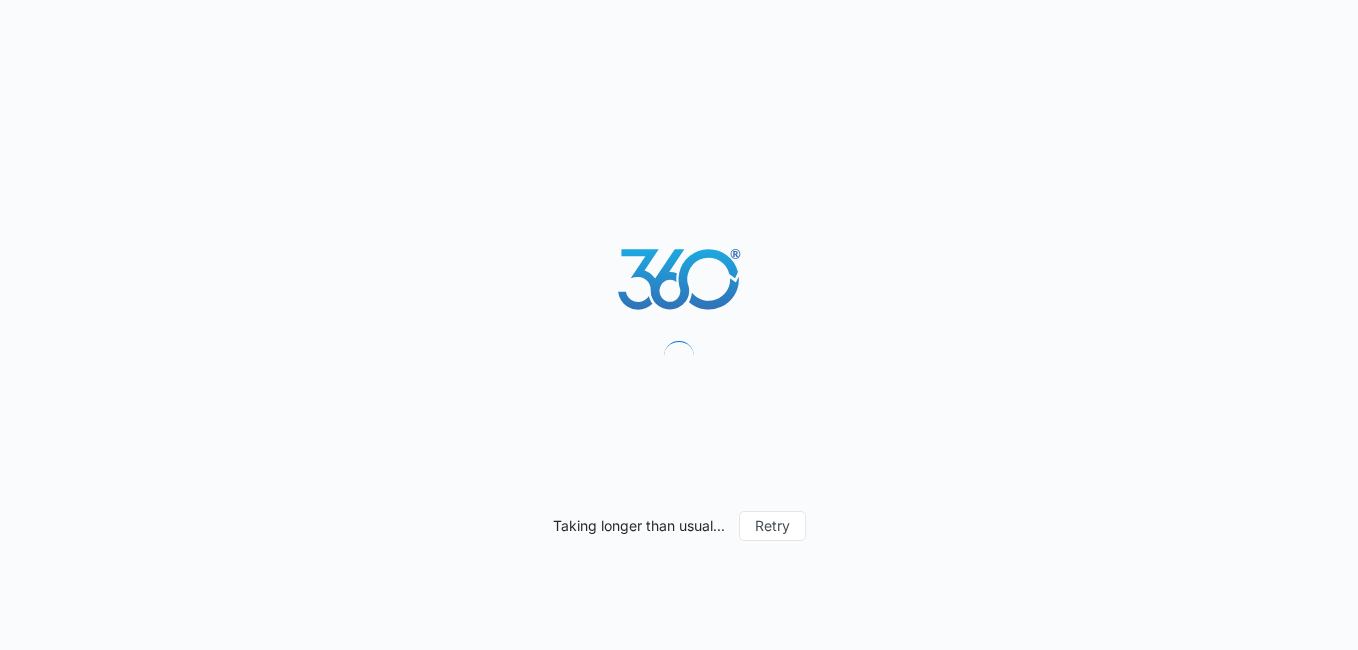 scroll, scrollTop: 0, scrollLeft: 0, axis: both 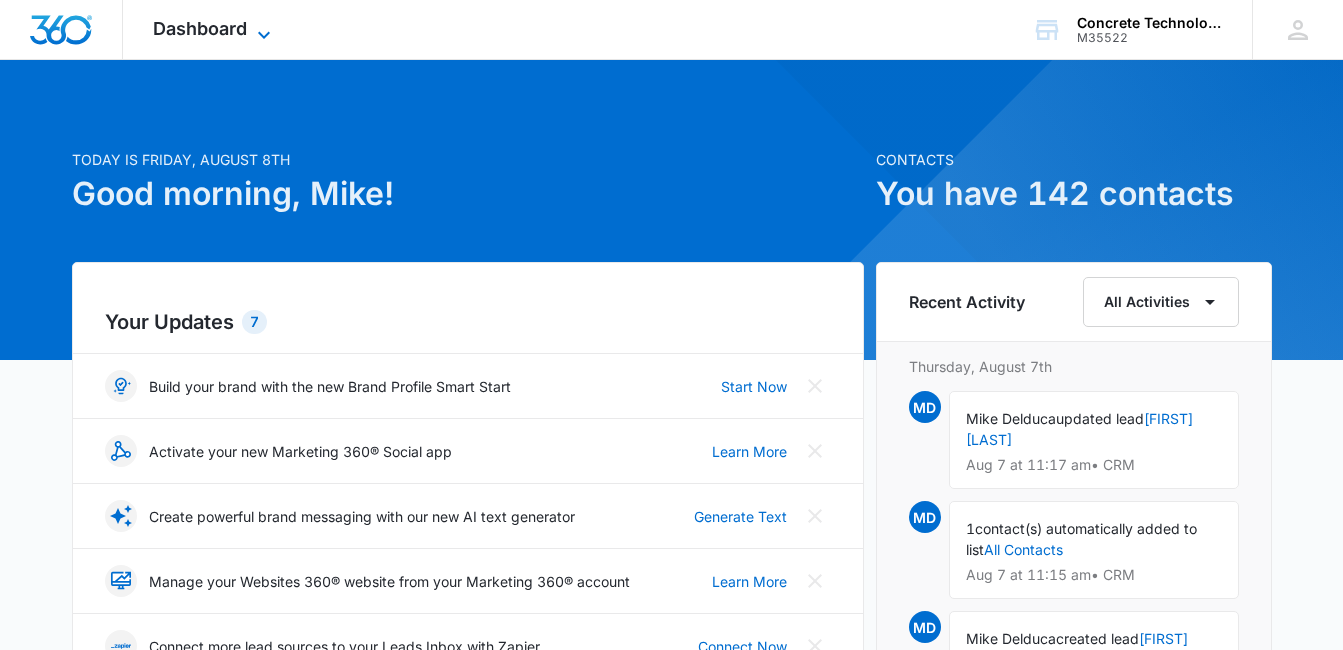 click 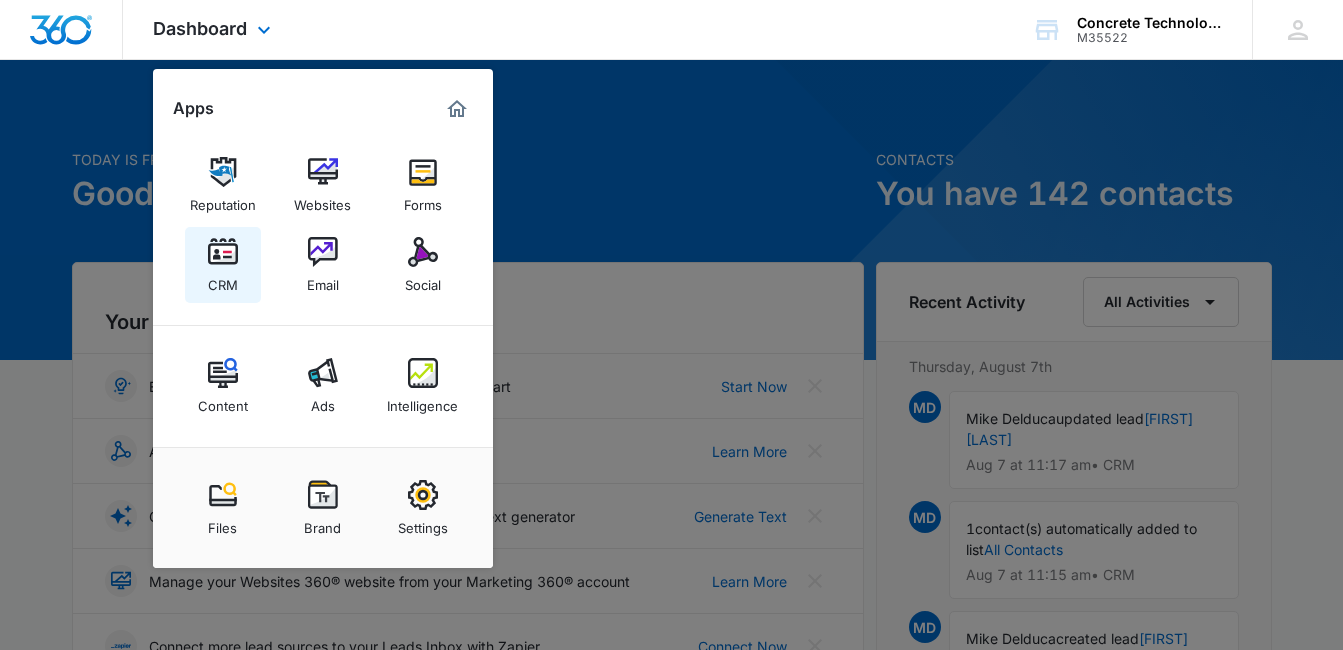 click on "CRM" at bounding box center [223, 280] 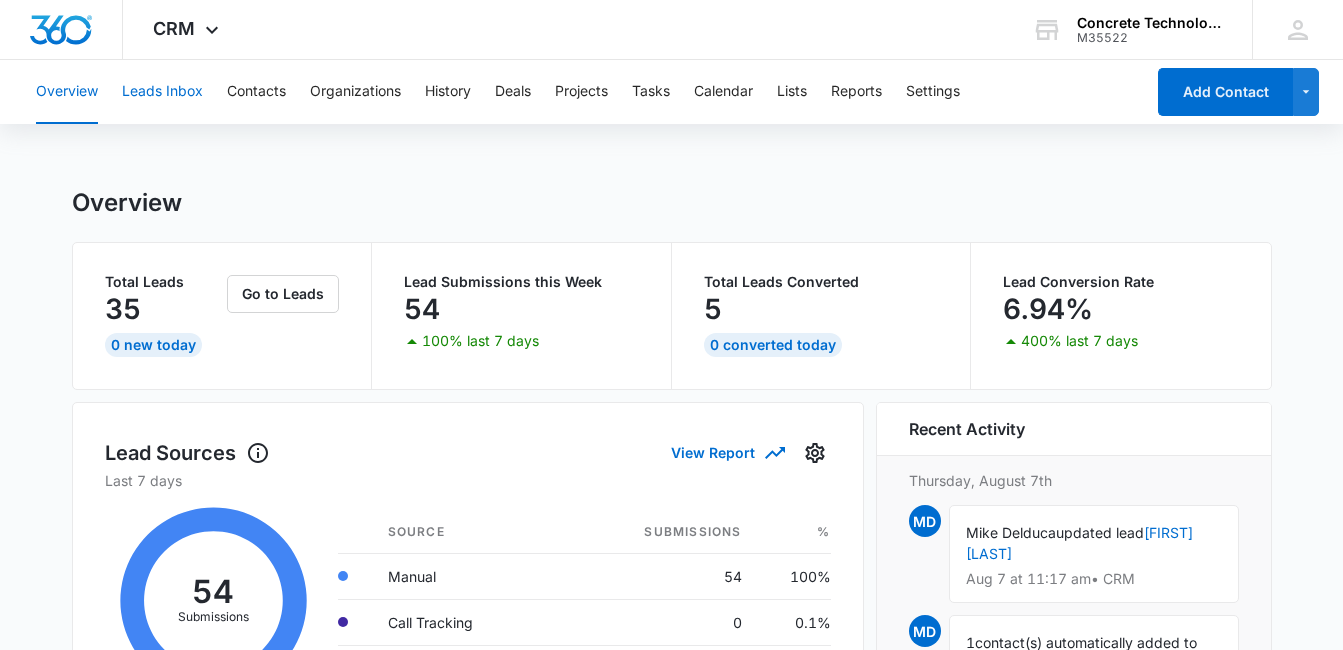 click on "Leads Inbox" at bounding box center (162, 92) 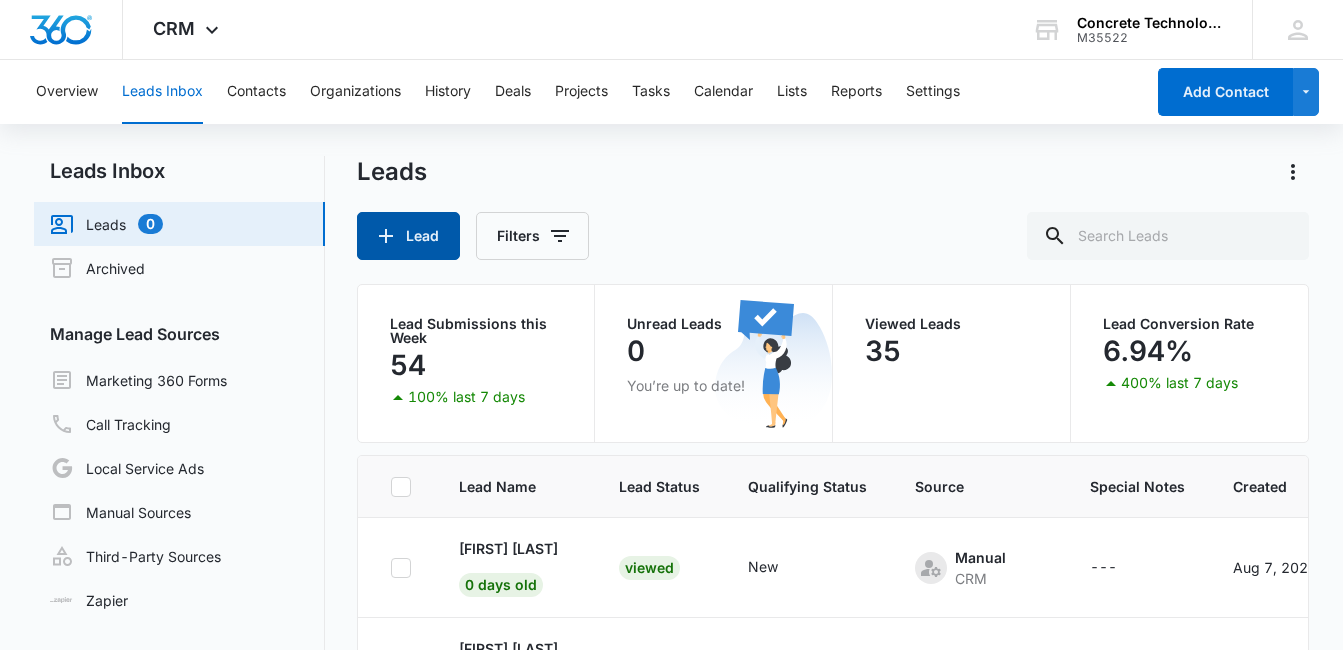 click on "Lead" at bounding box center (408, 236) 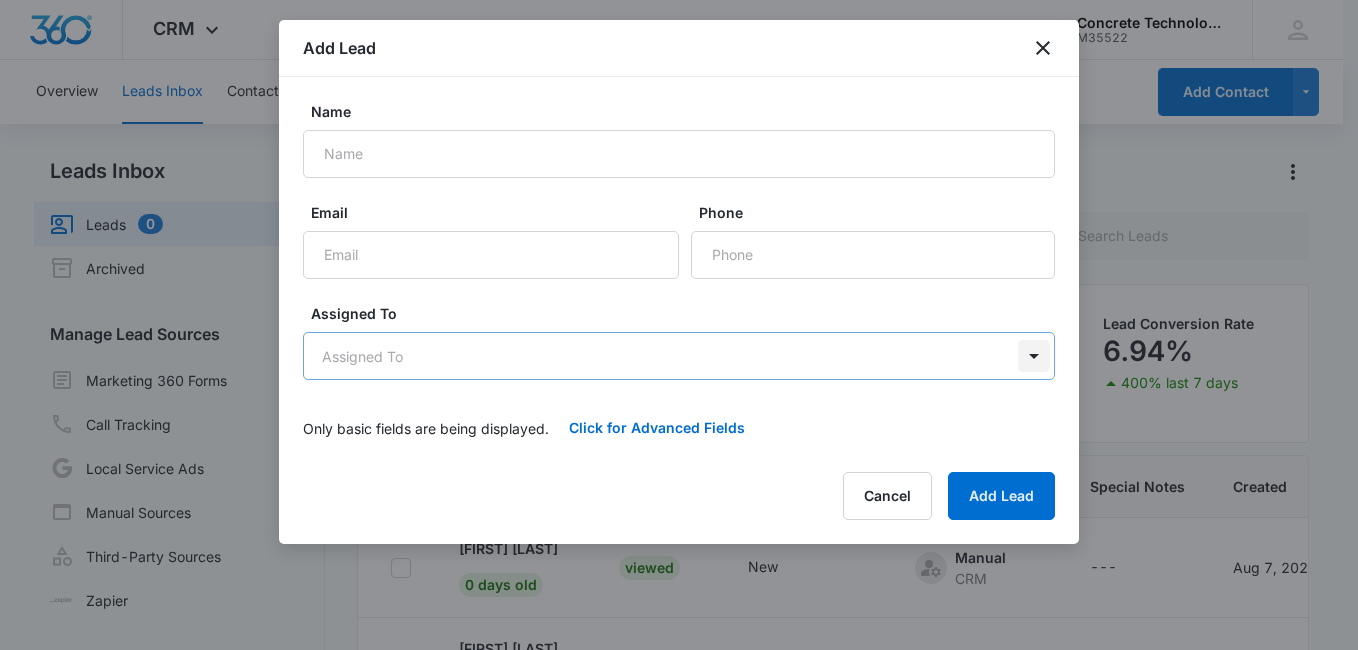 click on "CRM Apps Reputation Websites Forms CRM Email Social Content Ads Intelligence Files Brand Settings Concrete Technology M35522 Your Accounts View All MD [FIRST] [LAST] [EMAIL] My Profile Notifications Support Logout Terms & Conditions &nbsp; &bull; &nbsp; Privacy Policy Overview Leads Inbox Contacts Organizations History Deals Projects Tasks Calendar Lists Reports Settings Add Contact Leads Inbox Leads 0 Archived Manage Lead Sources Marketing 360 Forms Call Tracking Local Service Ads Manual Sources Third-Party Sources Zapier Leads Lead Filters Lead Submissions this Week 54 100% last 7 days Unread Leads 0 You’re up to date! Viewed Leads 35 Lead Conversion Rate 6.94% 400% last 7 days Lead Name Lead Status Qualifying Status Source Special Notes Created Assigned To &nbsp; &nbsp; [FIRST] [LAST] 0 days old Viewed New Manual CRM --- Aug 7, 2025 [FIRST] [LAST] [FIRST] [LAST] 0 days old Viewed New Manual CRM --- Aug 7, 2025 [FIRST] [LAST] [FIRST] [LAST] 0 days old Viewed In Progress Manual CRM --- Aug 7, 2025 [FIRST] [LAST] CRM 1" at bounding box center (679, 409) 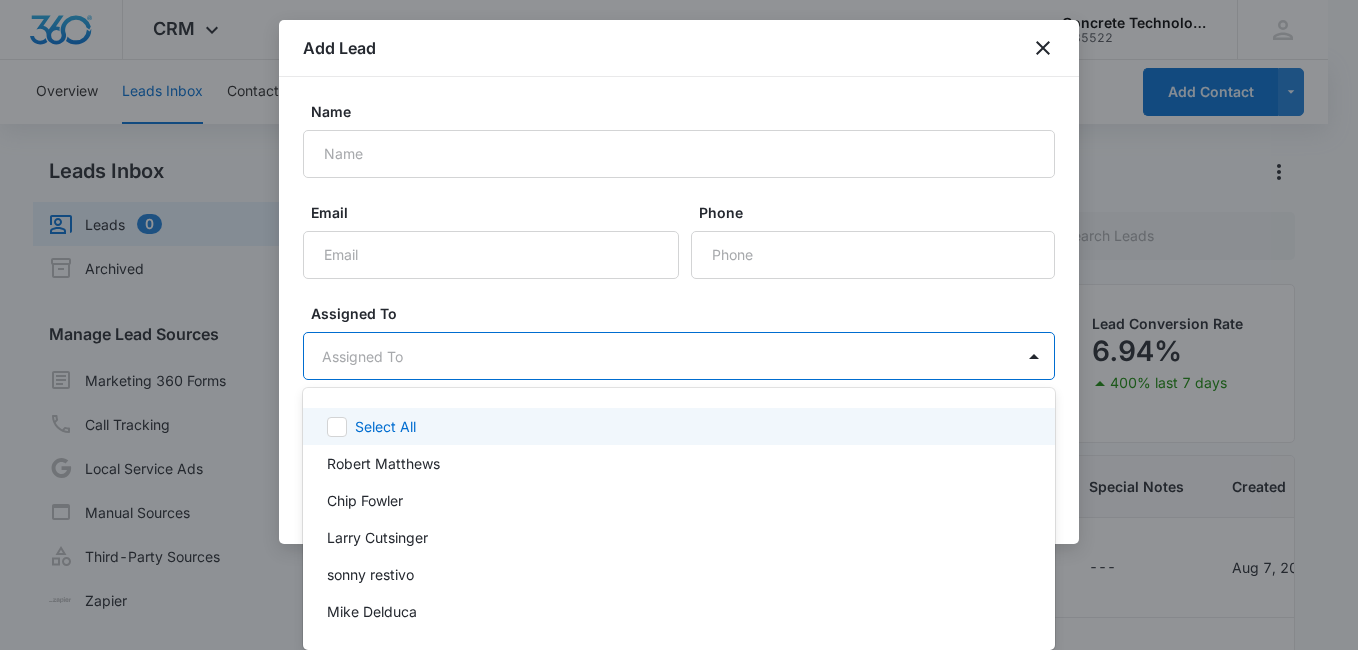 click at bounding box center (679, 325) 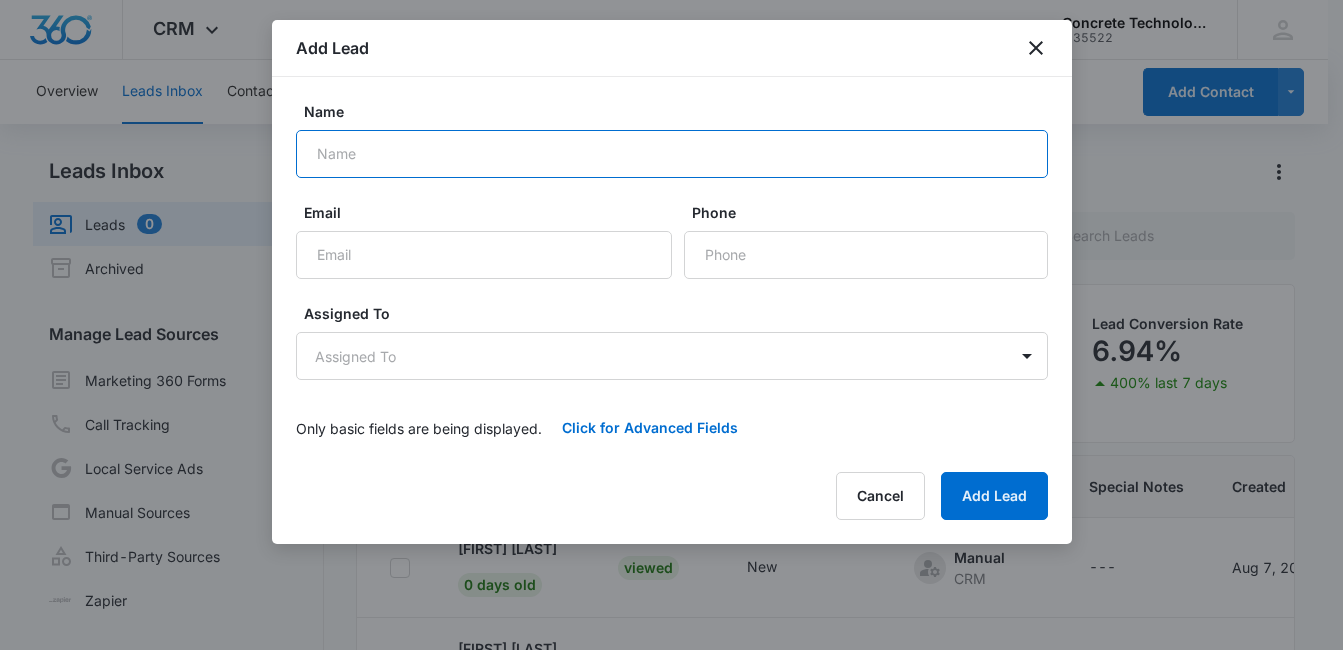 click on "Name" at bounding box center [672, 154] 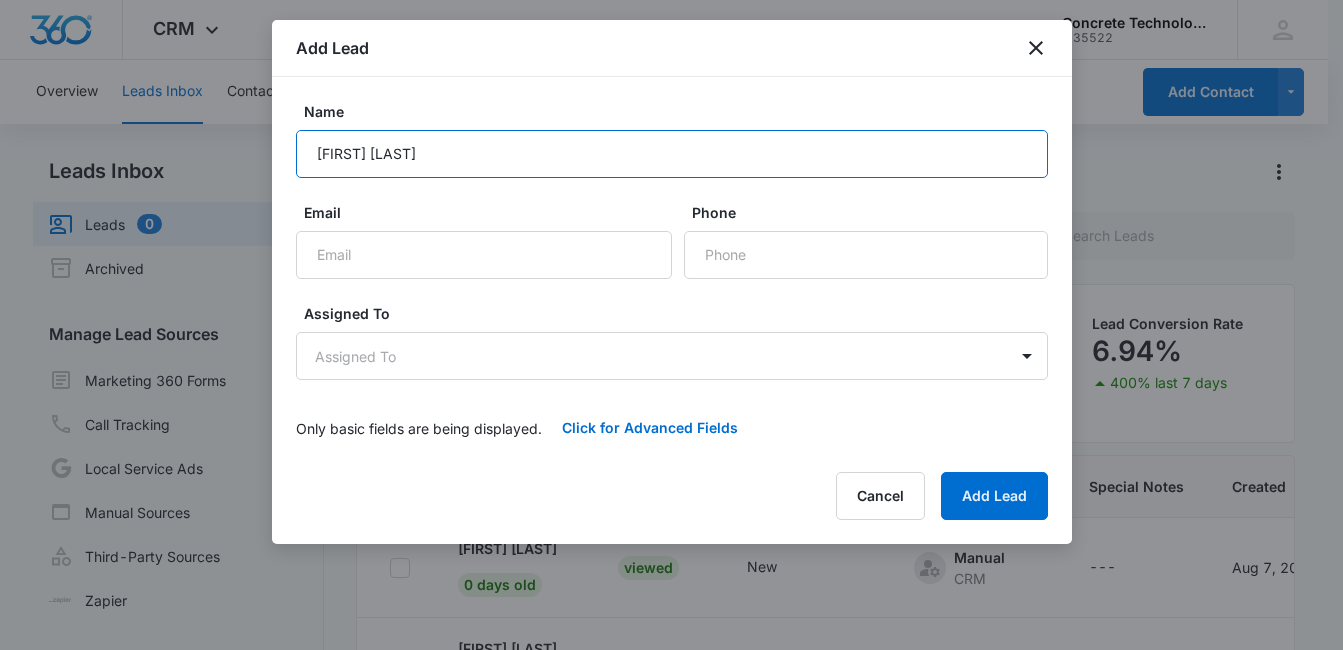 type on "[FIRST] [LAST]" 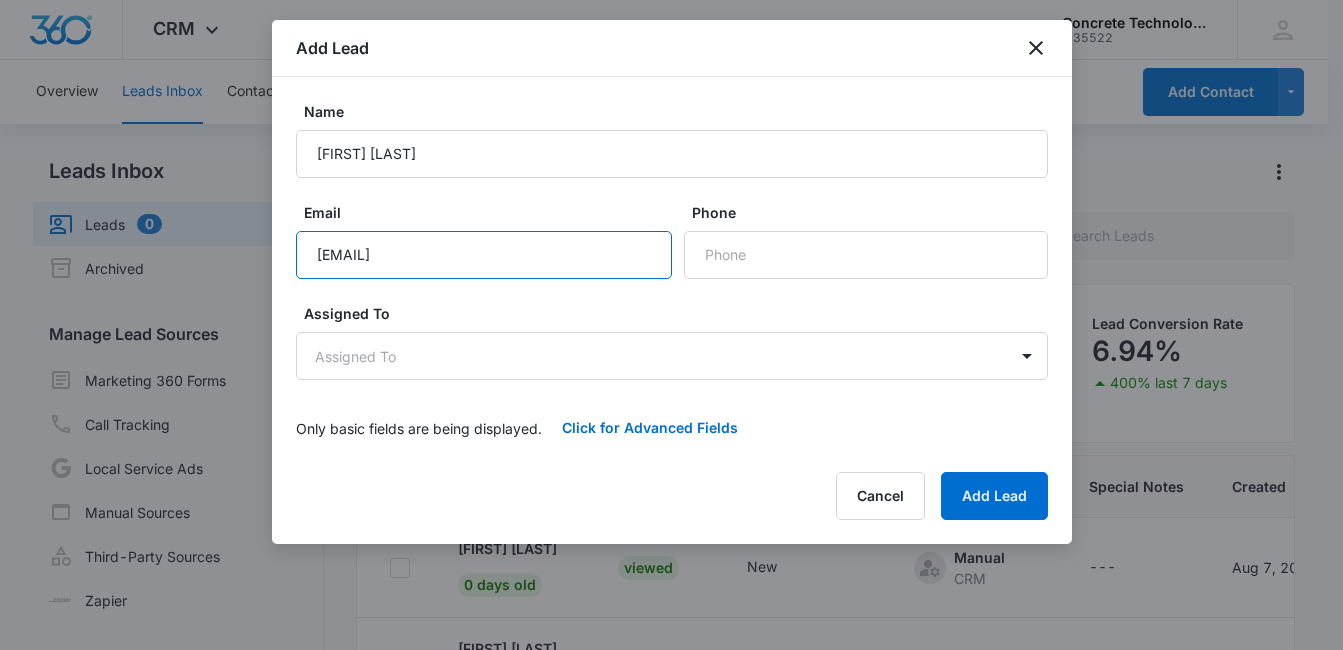 type on "[EMAIL]" 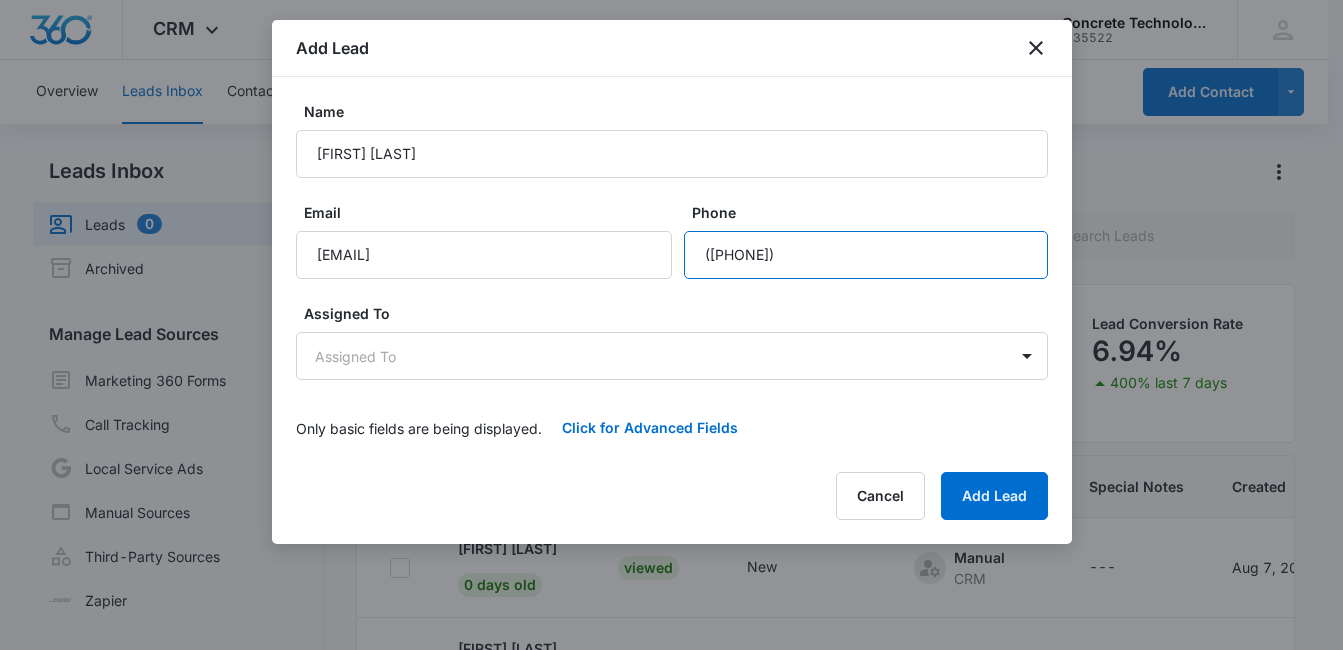 type on "([PHONE])" 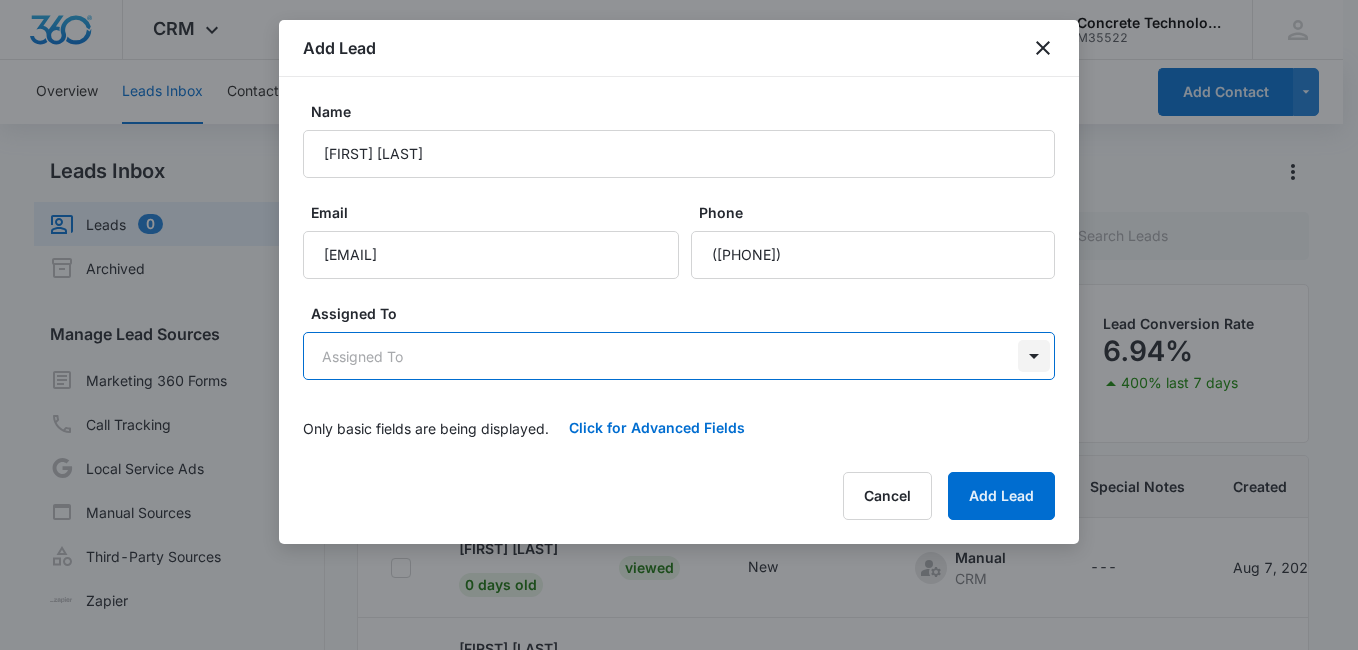 click on "CRM Apps Reputation Websites Forms CRM Email Social Content Ads Intelligence Files Brand Settings Concrete Technology M35522 Your Accounts View All MD [FIRST] [LAST] [EMAIL] My Profile Notifications Support Logout Terms & Conditions &nbsp; &bull; &nbsp; Privacy Policy Overview Leads Inbox Contacts Organizations History Deals Projects Tasks Calendar Lists Reports Settings Add Contact Leads Inbox Leads 0 Archived Manage Lead Sources Marketing 360 Forms Call Tracking Local Service Ads Manual Sources Third-Party Sources Zapier Leads Lead Filters Lead Submissions this Week 54 100% last 7 days Unread Leads 0 You’re up to date! Viewed Leads 35 Lead Conversion Rate 6.94% 400% last 7 days Lead Name Lead Status Qualifying Status Source Special Notes Created Assigned To &nbsp; &nbsp; [FIRST] [LAST] 0 days old Viewed New Manual CRM --- Aug 7, 2025 [FIRST] [LAST] [FIRST] [LAST] 0 days old Viewed New Manual CRM --- Aug 7, 2025 [FIRST] [LAST] [FIRST] [LAST] 0 days old Viewed In Progress Manual CRM --- Aug 7, 2025 [FIRST] [LAST] CRM 1" at bounding box center (679, 409) 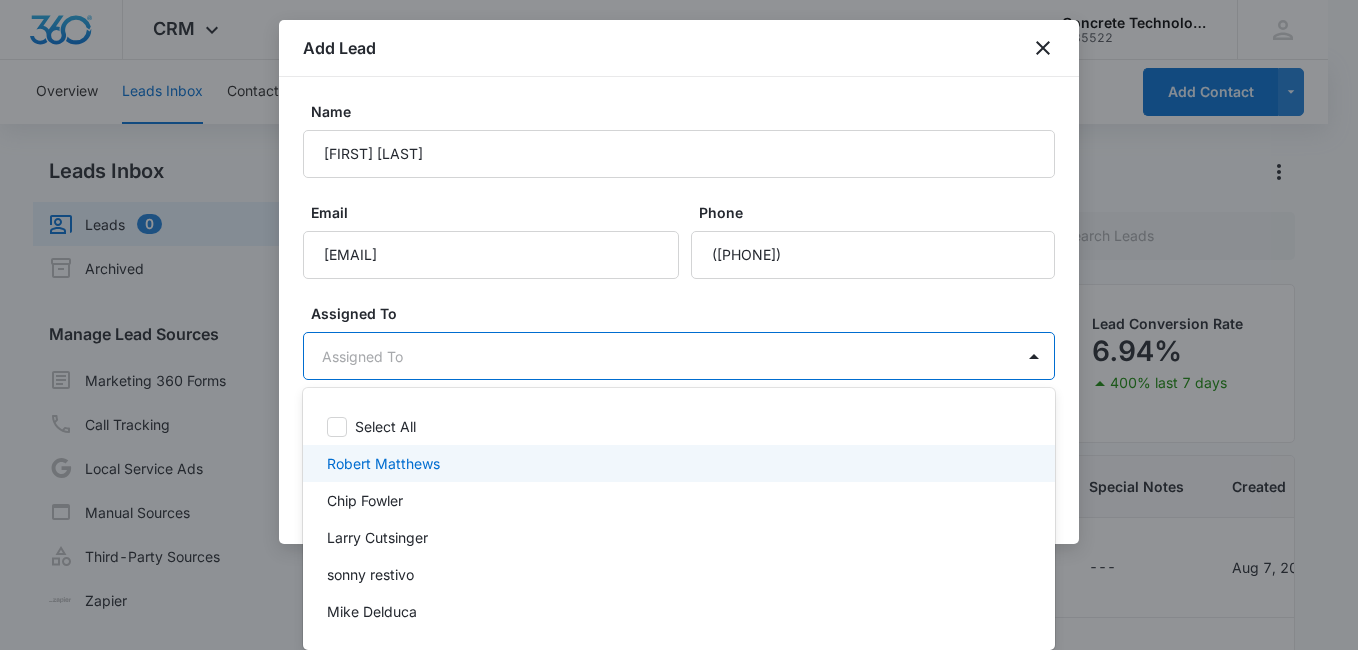 click on "Robert Matthews" at bounding box center (383, 463) 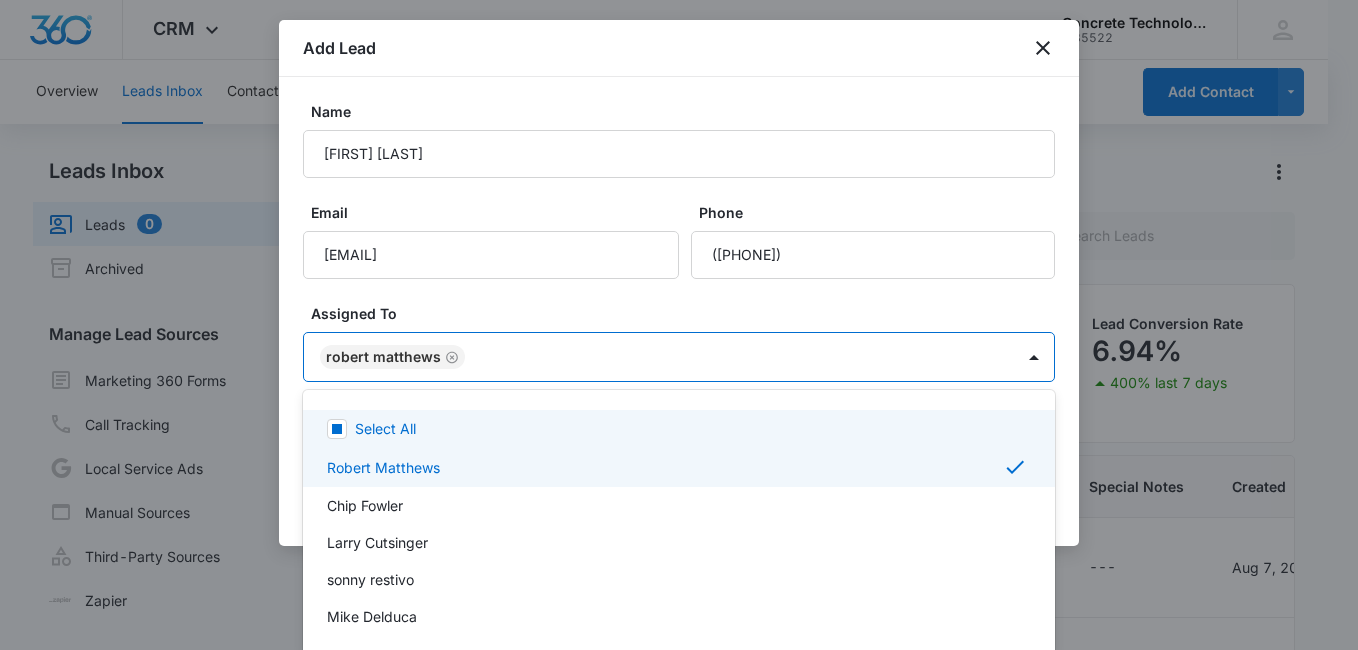 click at bounding box center [679, 325] 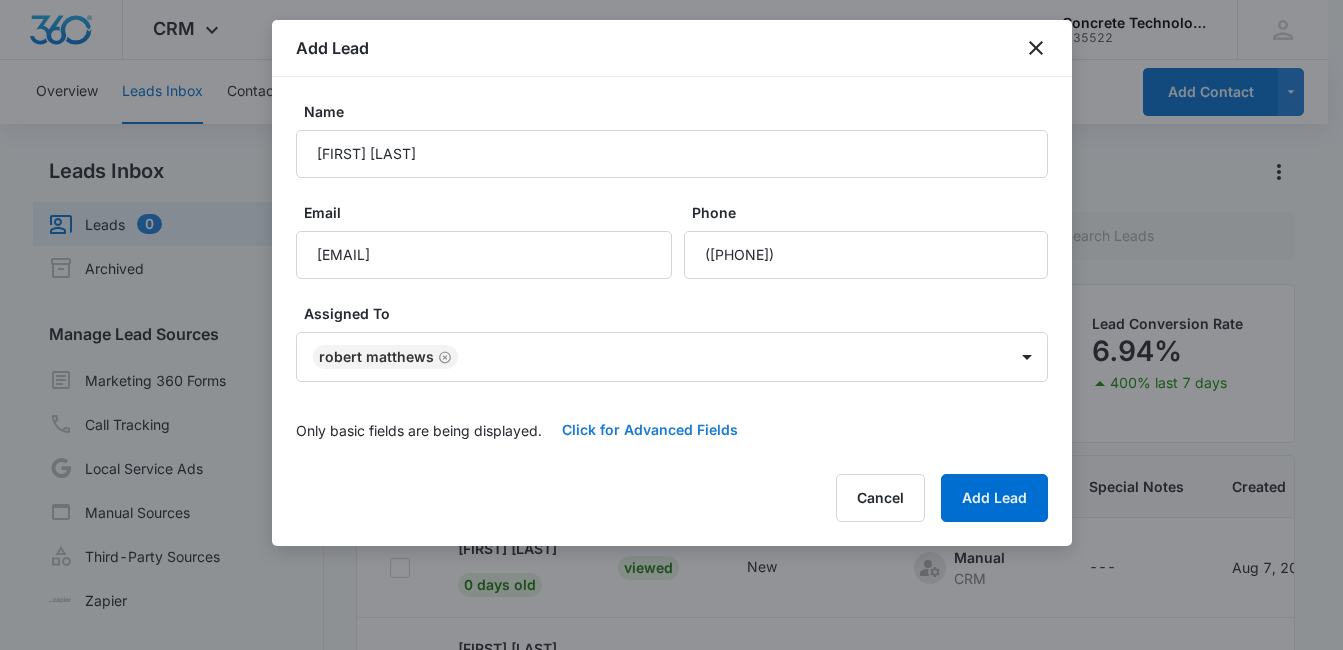 click on "Click for Advanced Fields" at bounding box center (650, 430) 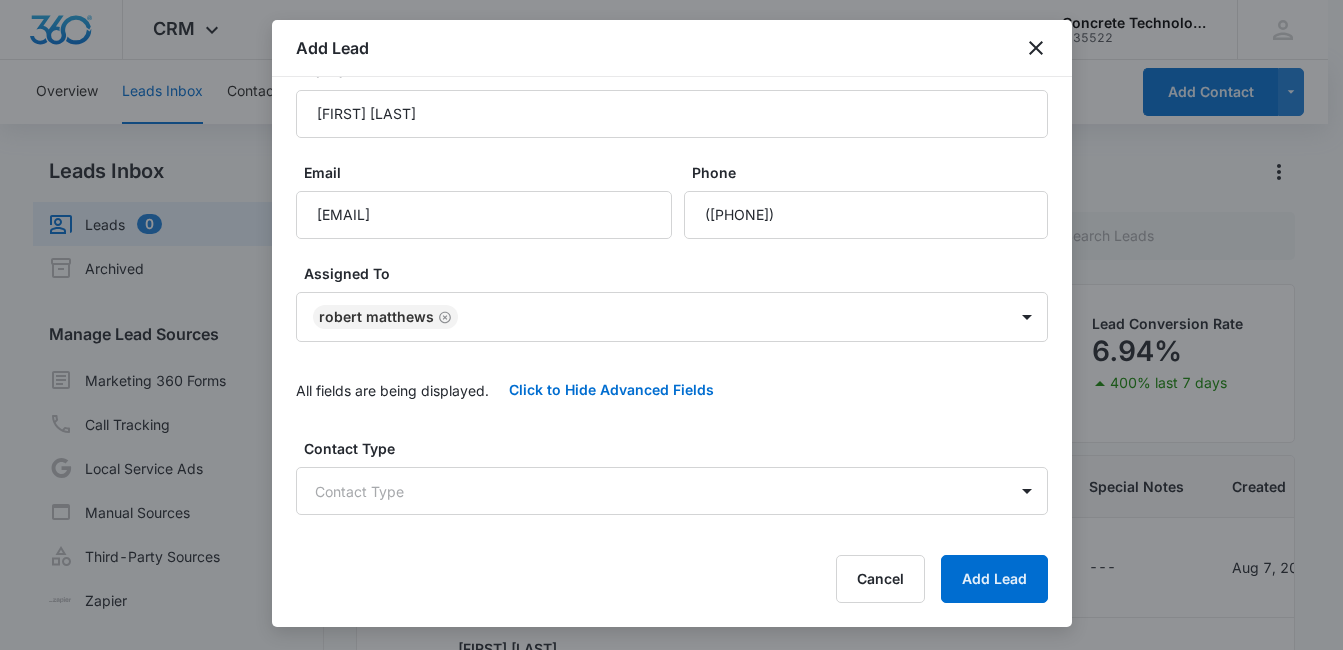 scroll, scrollTop: 80, scrollLeft: 0, axis: vertical 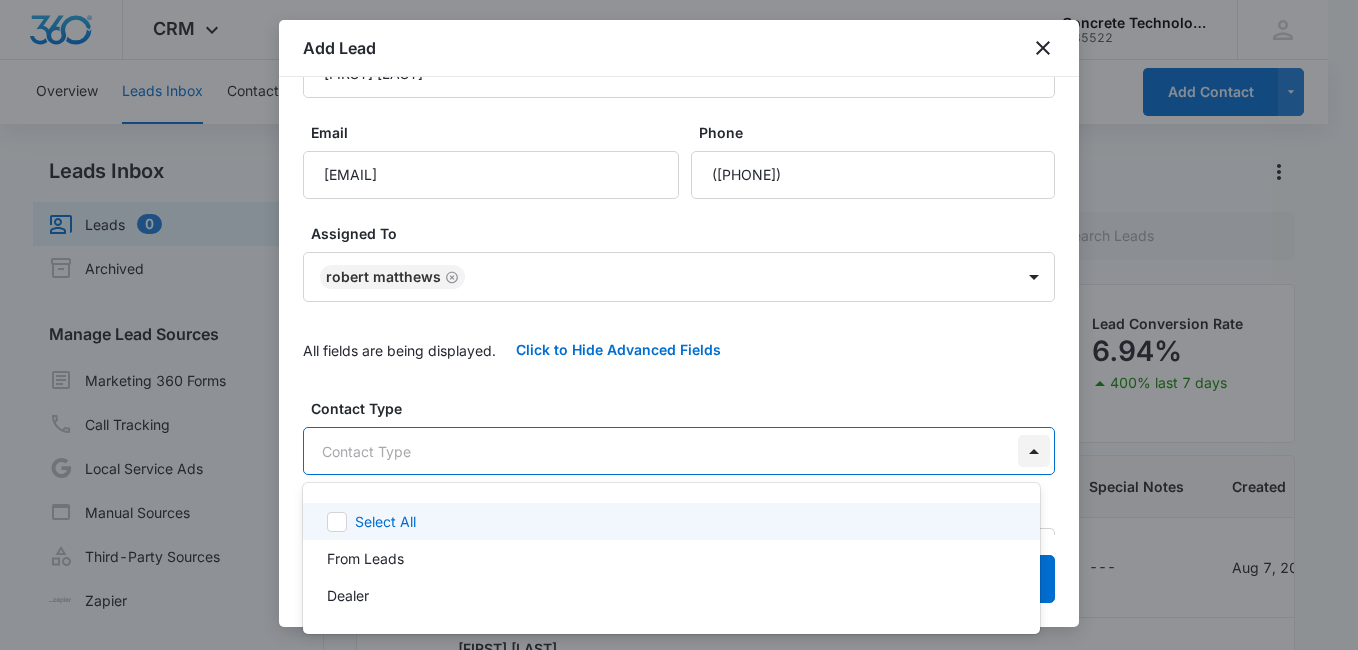 click on "CRM Apps Reputation Websites Forms CRM Email Social Content Ads Intelligence Files Brand Settings Concrete Technology M35522 Your Accounts View All MD [FIRST] [LAST] [EMAIL] My Profile Notifications Support Logout Terms & Conditions &nbsp; &bull; &nbsp; Privacy Policy Overview Leads Inbox Contacts Organizations History Deals Projects Tasks Calendar Lists Reports Settings Add Contact Leads Inbox Leads 0 Archived Manage Lead Sources Marketing 360 Forms Call Tracking Local Service Ads Manual Sources Third-Party Sources Zapier Leads Lead Filters Lead Submissions this Week 54 100% last 7 days Unread Leads 0 You’re up to date! Viewed Leads 35 Lead Conversion Rate 6.94% 400% last 7 days Lead Name Lead Status Qualifying Status Source Special Notes Created Assigned To &nbsp; &nbsp; [FIRST] [LAST] 0 days old Viewed New Manual CRM --- Aug 7, 2025 [FIRST] [LAST] [FIRST] [LAST] 0 days old Viewed New Manual CRM --- Aug 7, 2025 [FIRST] [LAST] [FIRST] [LAST] 0 days old Viewed In Progress Manual CRM --- Aug 7, 2025 [FIRST] [LAST] CRM 1" at bounding box center (679, 325) 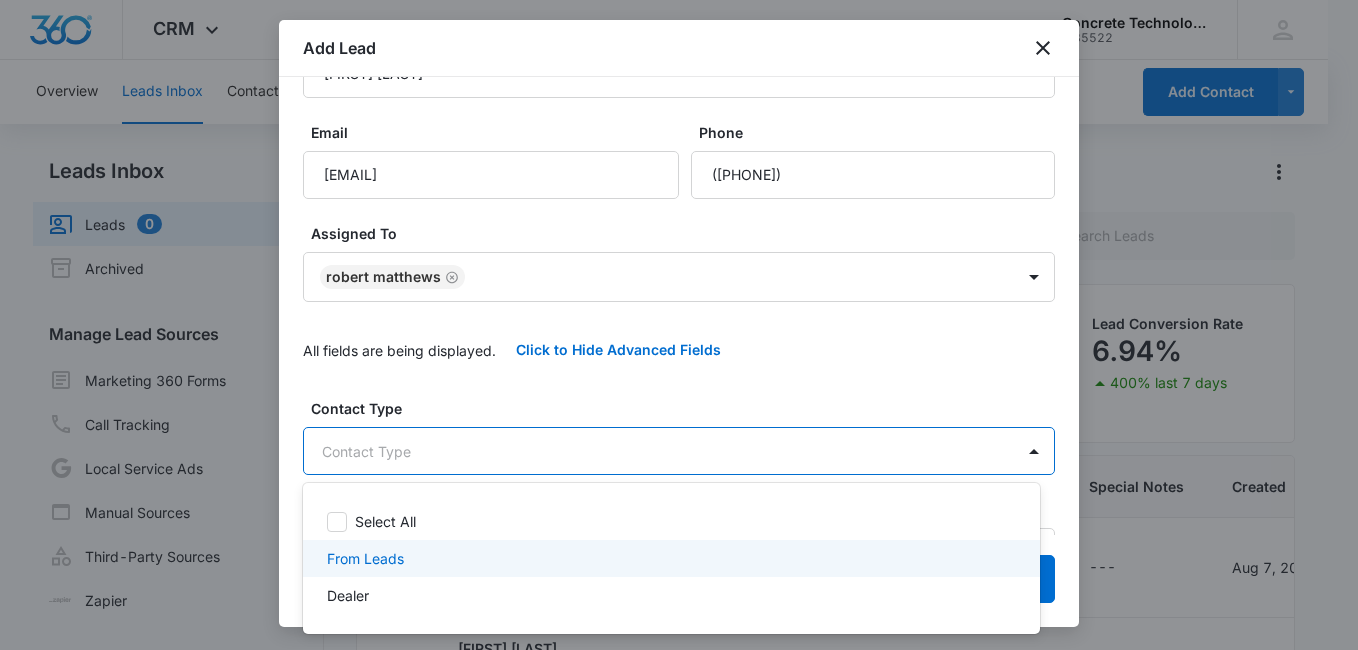 click on "From Leads" at bounding box center [671, 558] 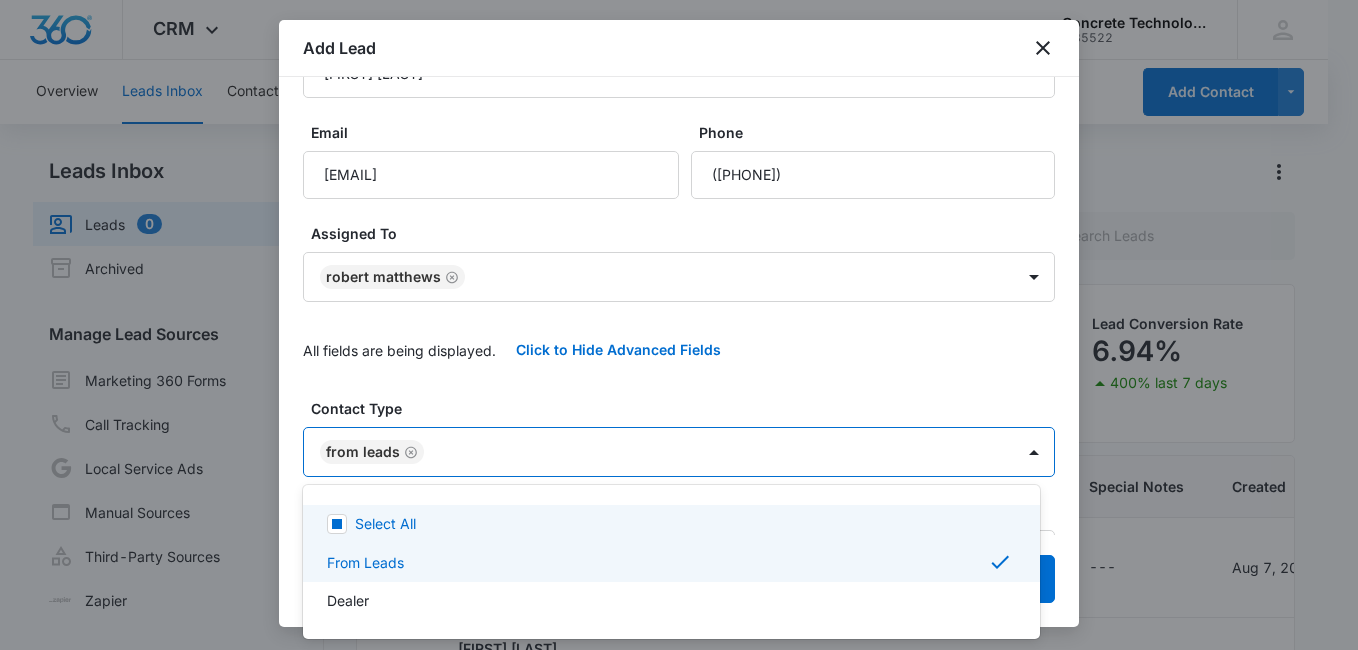 click at bounding box center [679, 325] 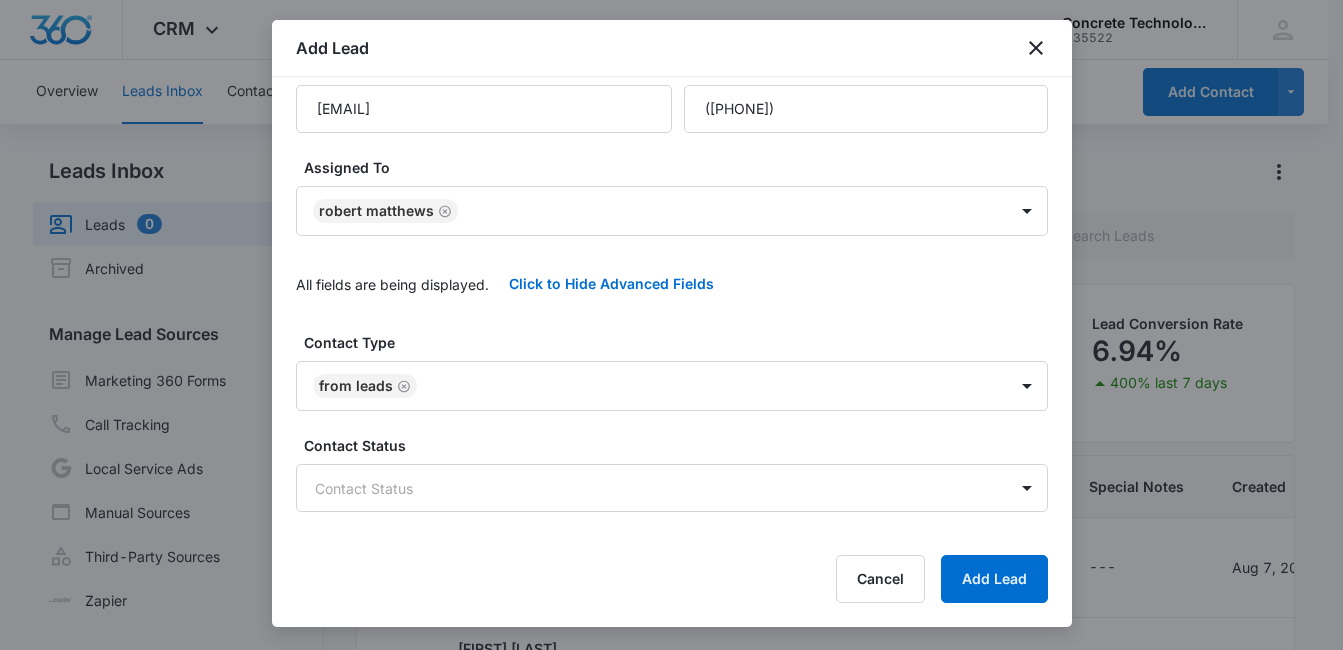 scroll, scrollTop: 160, scrollLeft: 0, axis: vertical 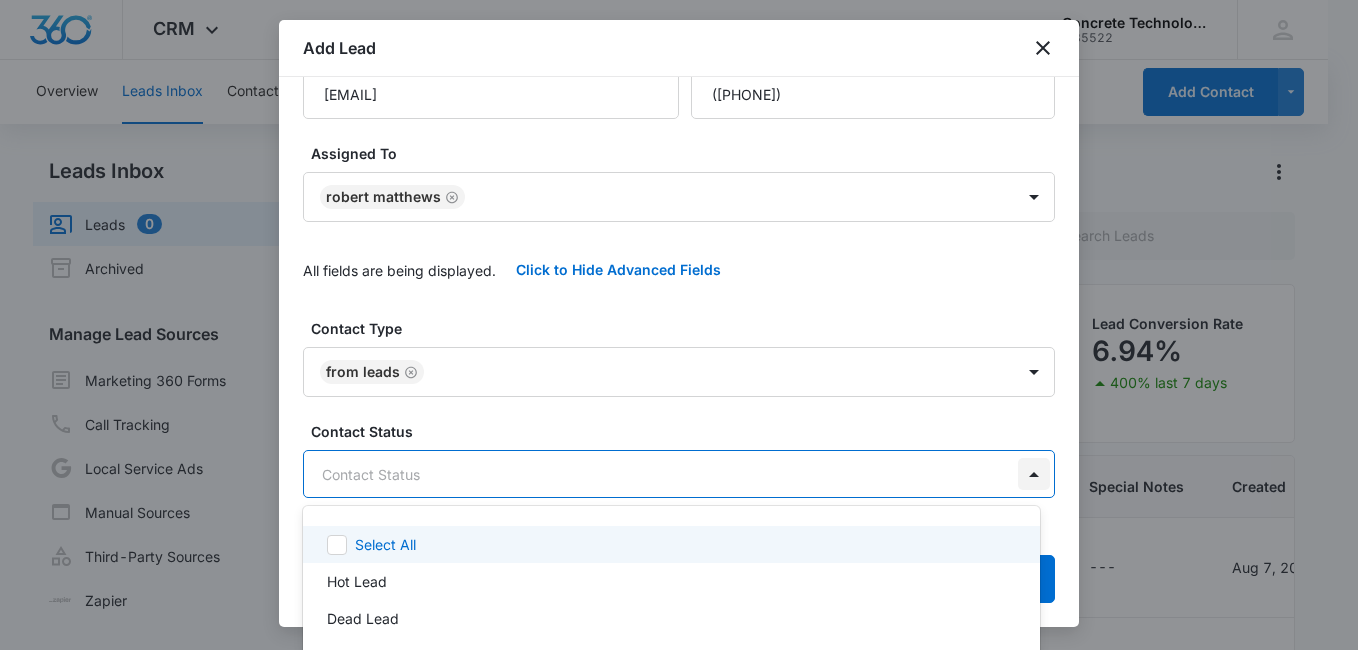 click on "CRM Apps Reputation Websites Forms CRM Email Social Content Ads Intelligence Files Brand Settings Concrete Technology M35522 Your Accounts View All MD [FIRST] [LAST] [EMAIL] My Profile Notifications Support Logout Terms & Conditions &nbsp; &bull; &nbsp; Privacy Policy Overview Leads Inbox Contacts Organizations History Deals Projects Tasks Calendar Lists Reports Settings Add Contact Leads Inbox Leads 0 Archived Manage Lead Sources Marketing 360 Forms Call Tracking Local Service Ads Manual Sources Third-Party Sources Zapier Leads Lead Filters Lead Submissions this Week 54 100% last 7 days Unread Leads 0 You’re up to date! Viewed Leads 35 Lead Conversion Rate 6.94% 400% last 7 days Lead Name Lead Status Qualifying Status Source Special Notes Created Assigned To &nbsp; &nbsp; [FIRST] [LAST] 0 days old Viewed New Manual CRM --- Aug 7, 2025 [FIRST] [LAST] [FIRST] [LAST] 0 days old Viewed New Manual CRM --- Aug 7, 2025 [FIRST] [LAST] [FIRST] [LAST] 0 days old Viewed In Progress Manual CRM --- Aug 7, 2025 [FIRST] [LAST] CRM 1" at bounding box center [679, 325] 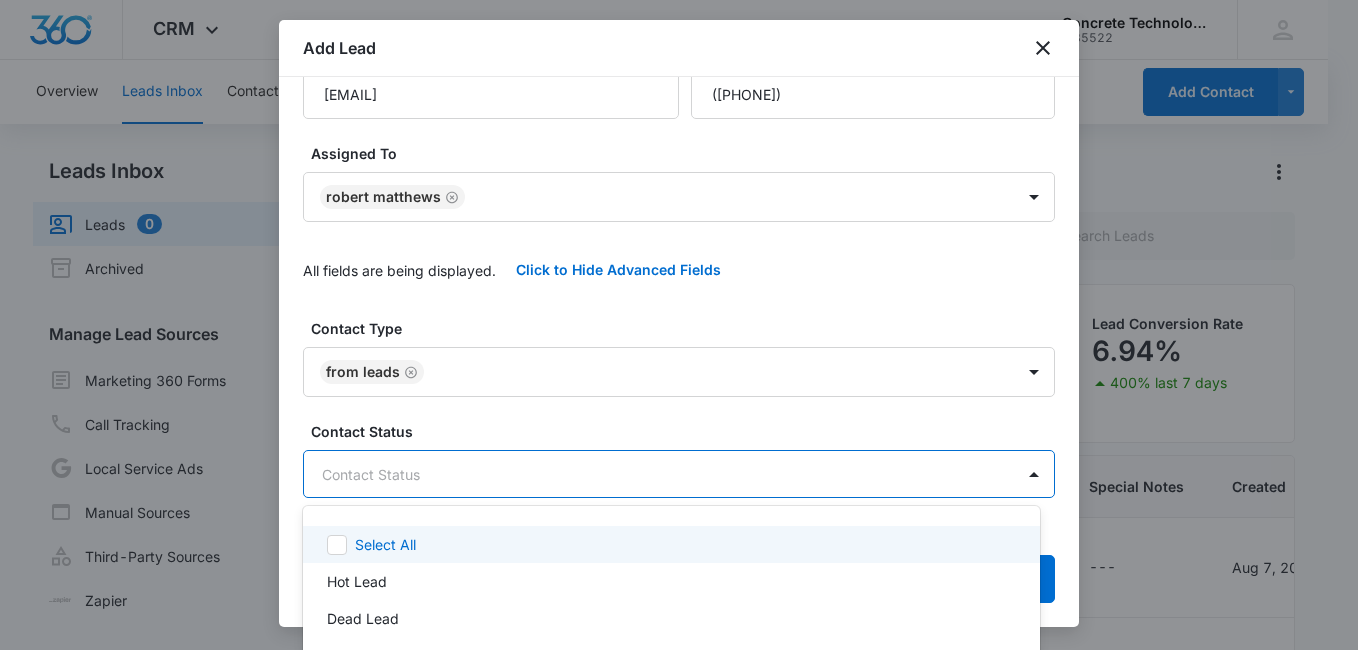 click at bounding box center (679, 325) 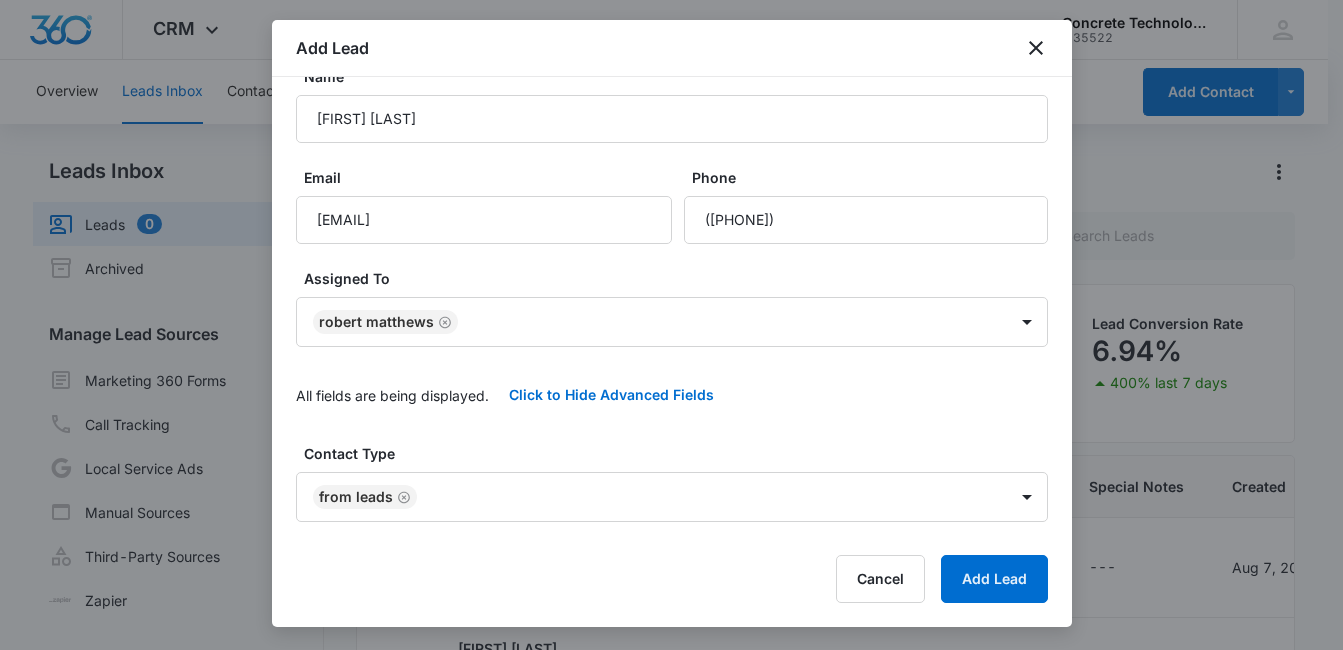 scroll, scrollTop: 0, scrollLeft: 0, axis: both 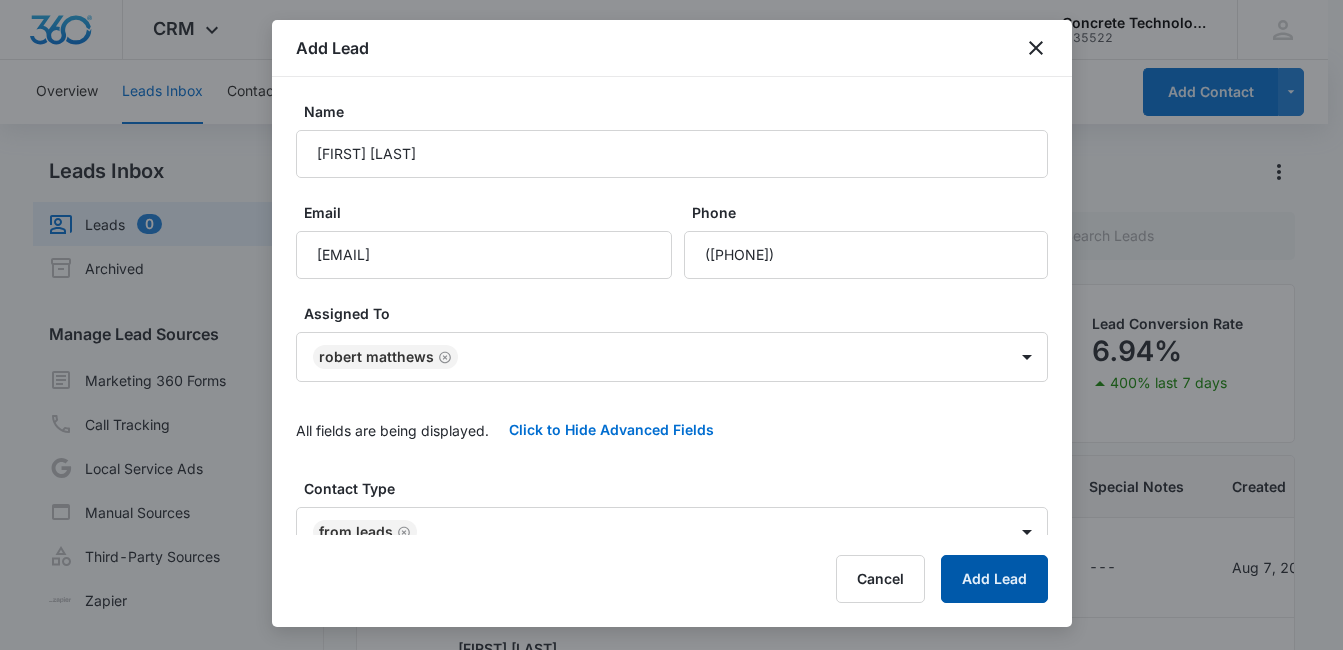 click on "Add Lead" at bounding box center (994, 579) 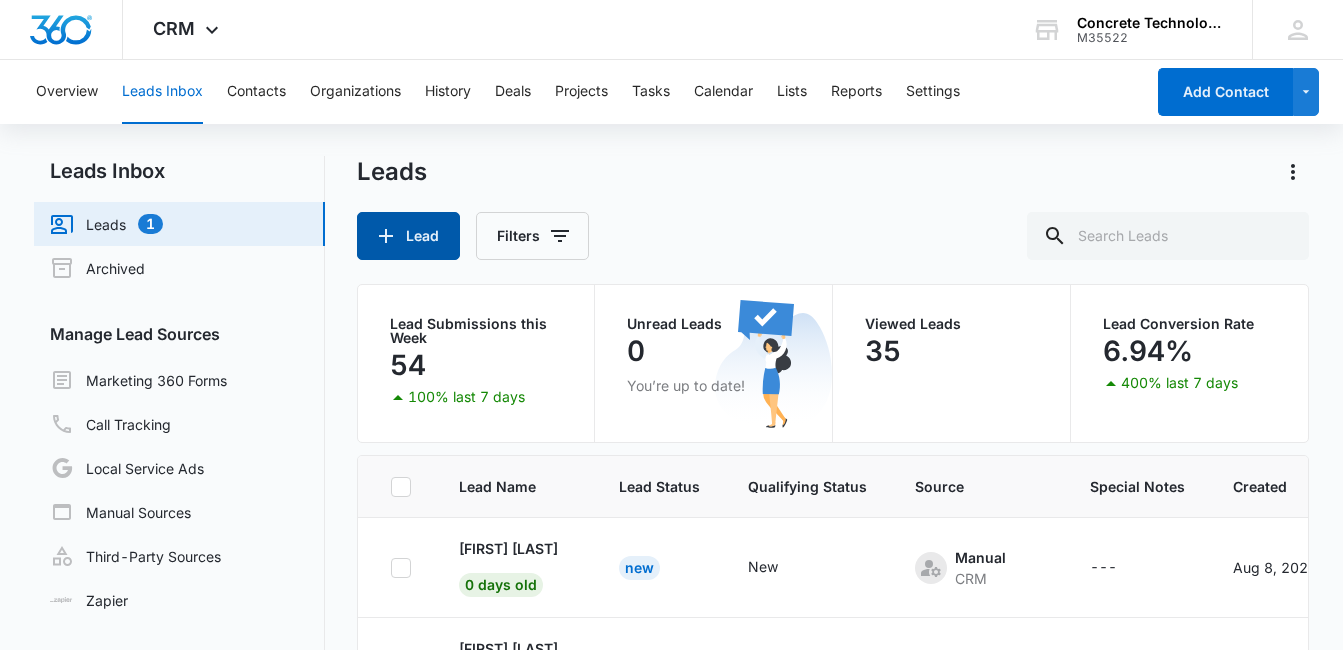 click on "Lead" at bounding box center (408, 236) 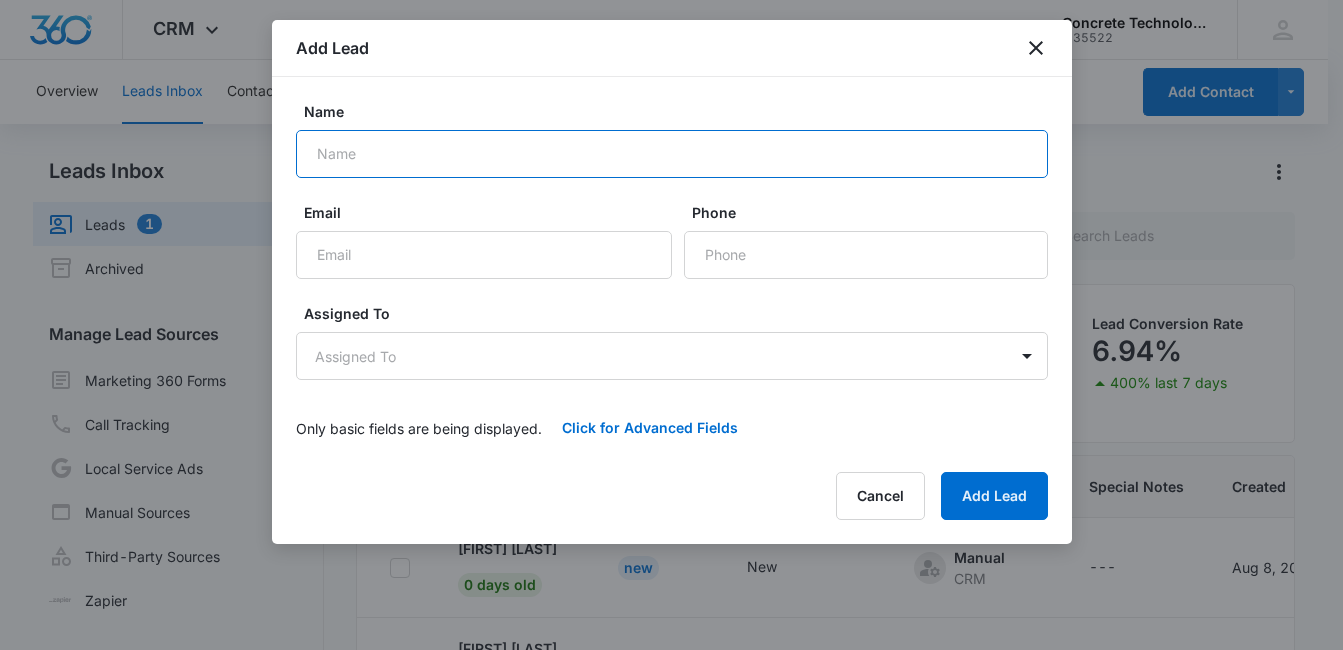 click on "Name" at bounding box center [672, 154] 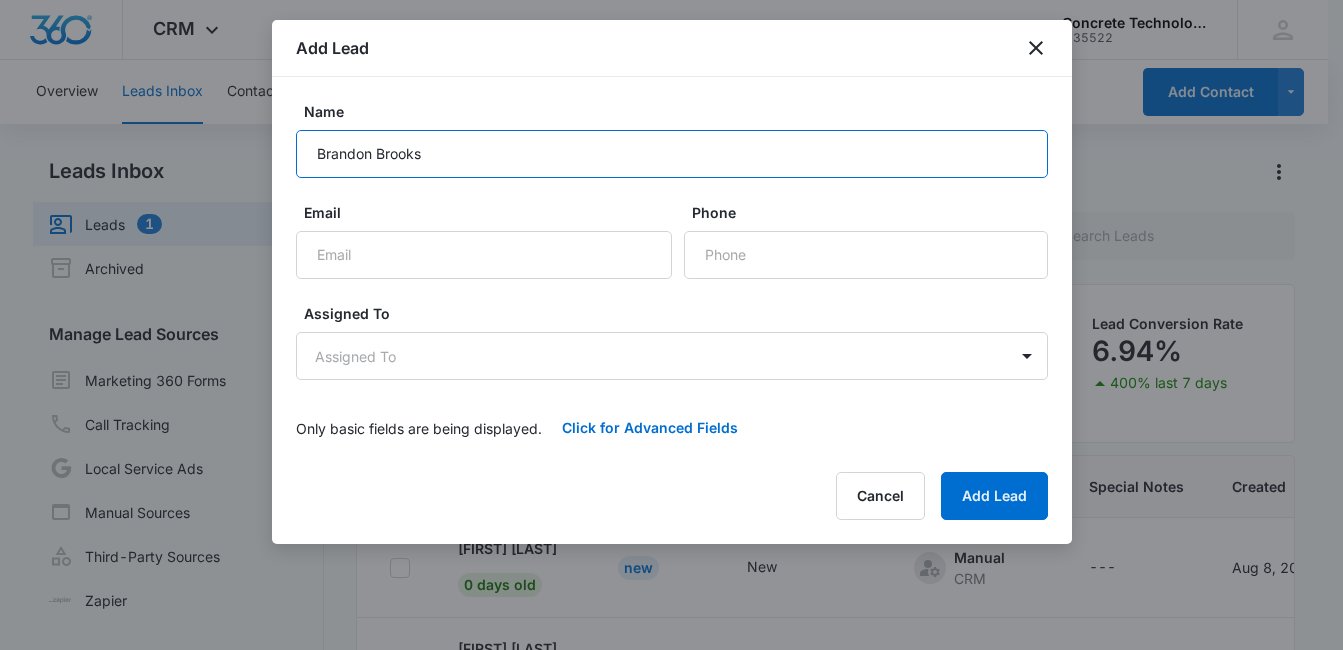 type on "Brandon Brooks" 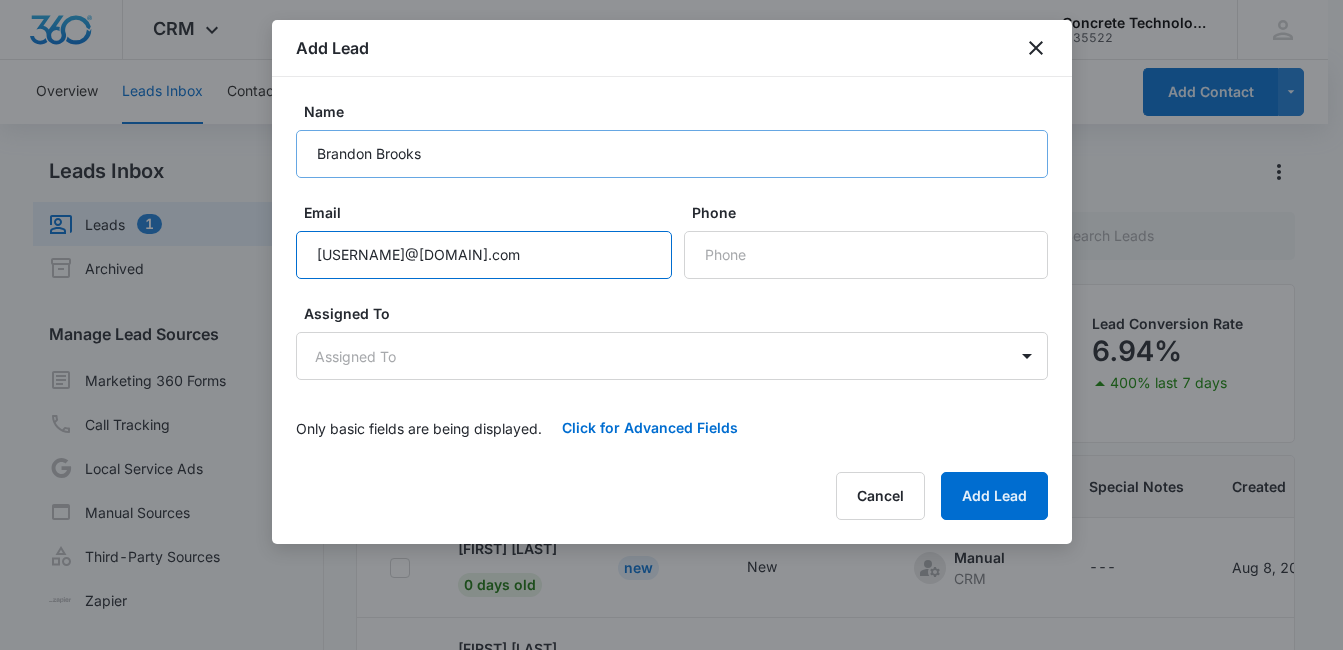 type on "[USERNAME]@[DOMAIN].com" 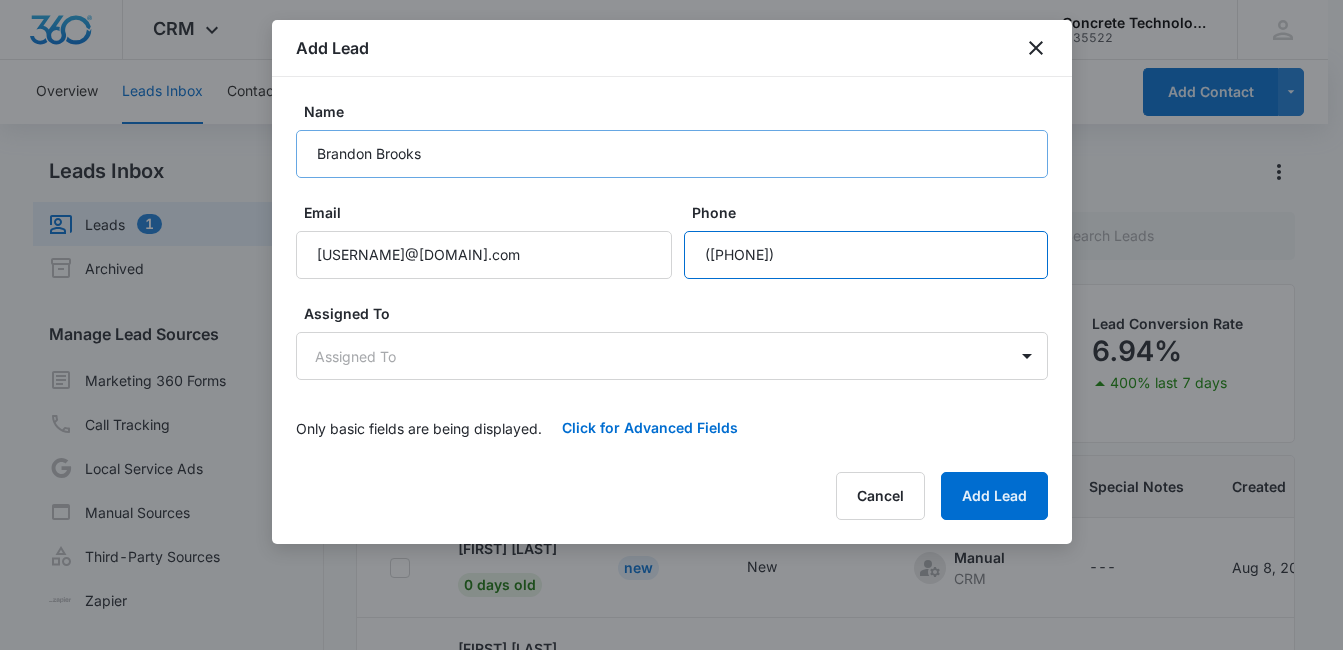 type on "([PHONE])" 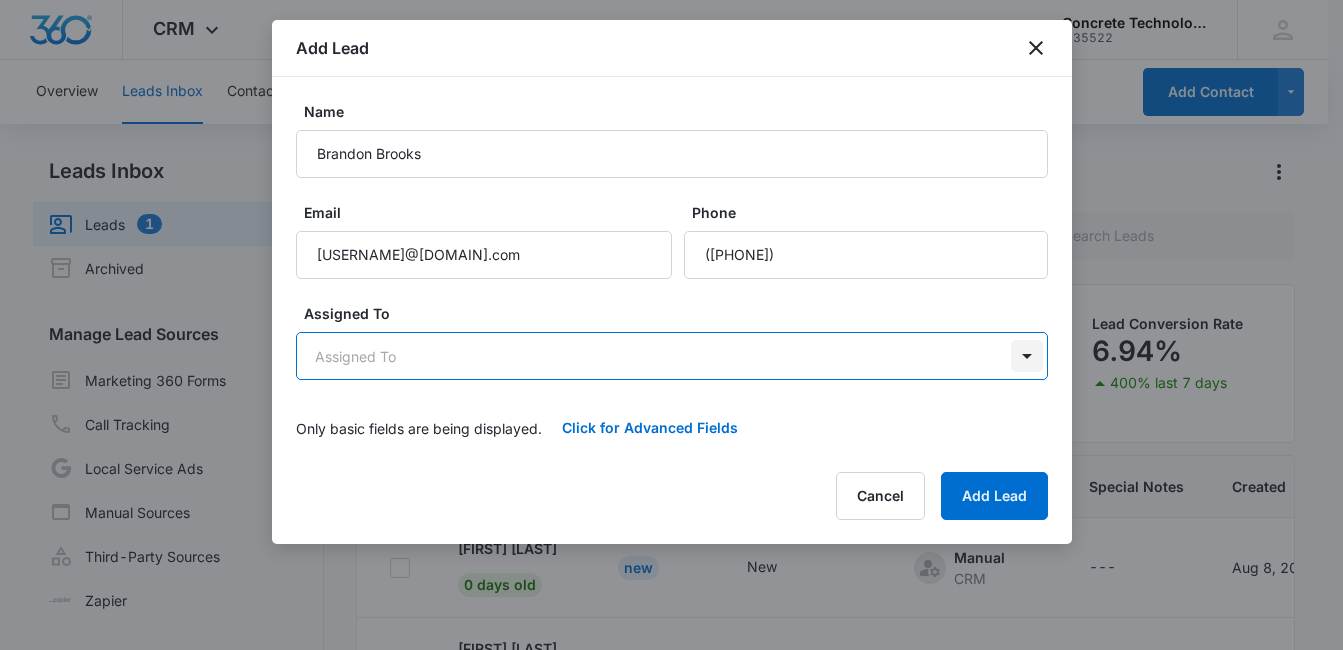 click on "CRM Apps Reputation Websites Forms CRM Email Social Content Ads Intelligence Files Brand Settings Concrete Technology M35522 Your Accounts View All MD [FIRST] [LAST] MDelduca@flycti.com My Profile Notifications Support Logout Terms & Conditions   •   Privacy Policy Overview Leads Inbox Contacts Organizations History Deals Projects Tasks Calendar Lists Reports Settings Add Contact Leads Inbox Leads 1 Archived Manage Lead Sources Marketing 360 Forms Call Tracking Local Service Ads Manual Sources Third-Party Sources Zapier Leads Lead Filters Lead Submissions this Week 54 100% last 7 days Unread Leads 0 You’re up to date! Viewed Leads 35 Lead Conversion Rate 6.94% 400% last 7 days Lead Name Lead Status Qualifying Status Source Special Notes Created Assigned To     [FIRST] [LAST] 0 days old New New Manual CRM --- Aug 8, 2025 [FIRST] [LAST] [FIRST] [LAST] 0 days old Viewed New Manual CRM --- Aug 7, 2025 [FIRST] [LAST] [FIRST] [LAST] 0 days old Viewed New Manual CRM --- Aug 7, 2025 [FIRST] [LAST] [FIRST] [LAST]" at bounding box center [671, 409] 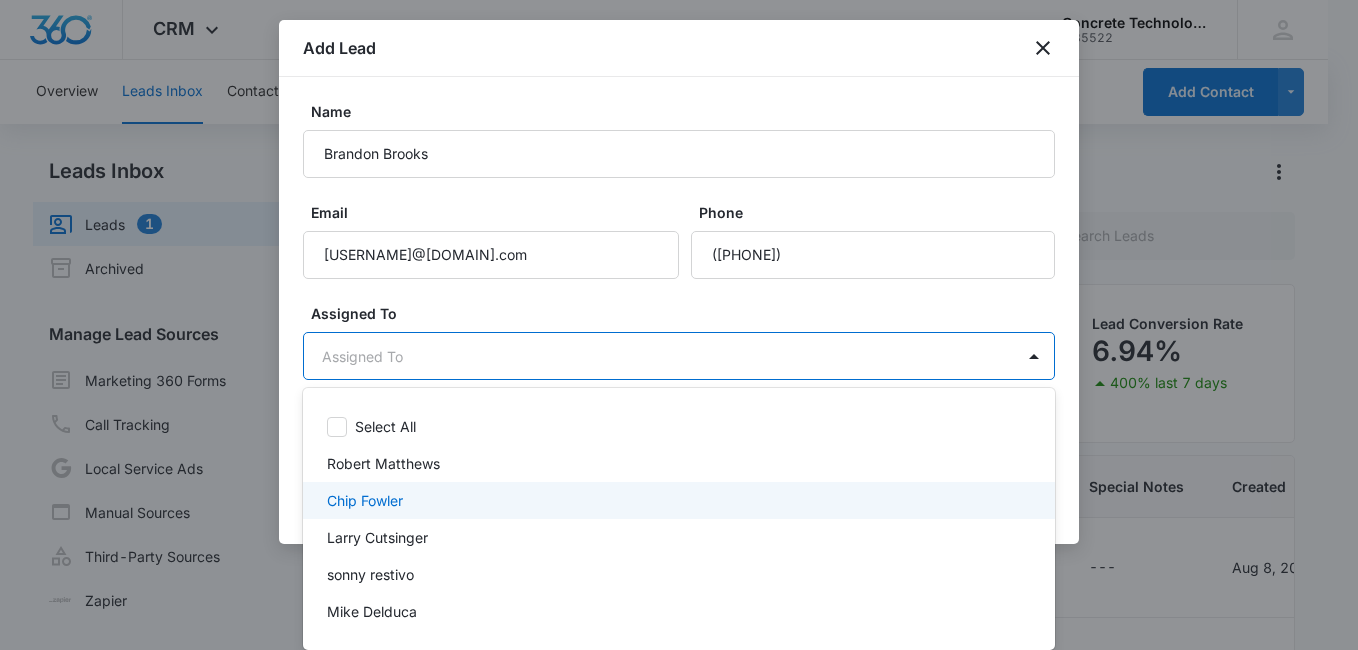click on "Chip Fowler" at bounding box center [677, 500] 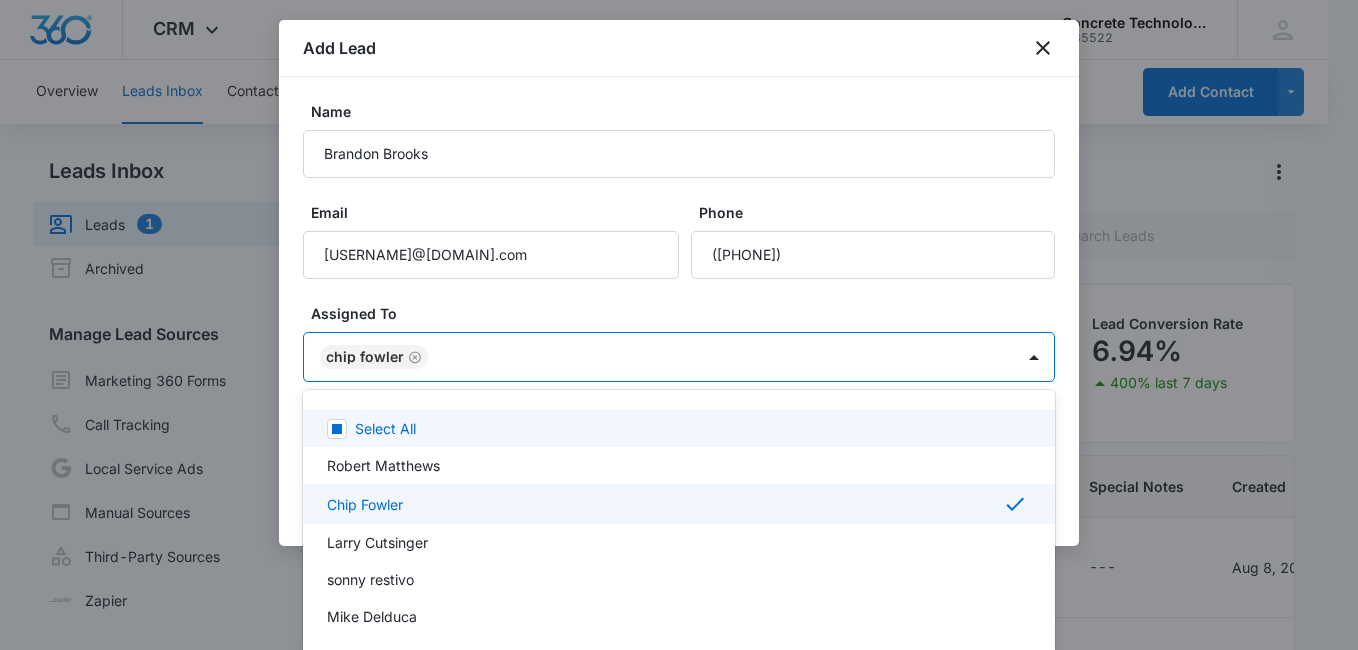 click at bounding box center [679, 325] 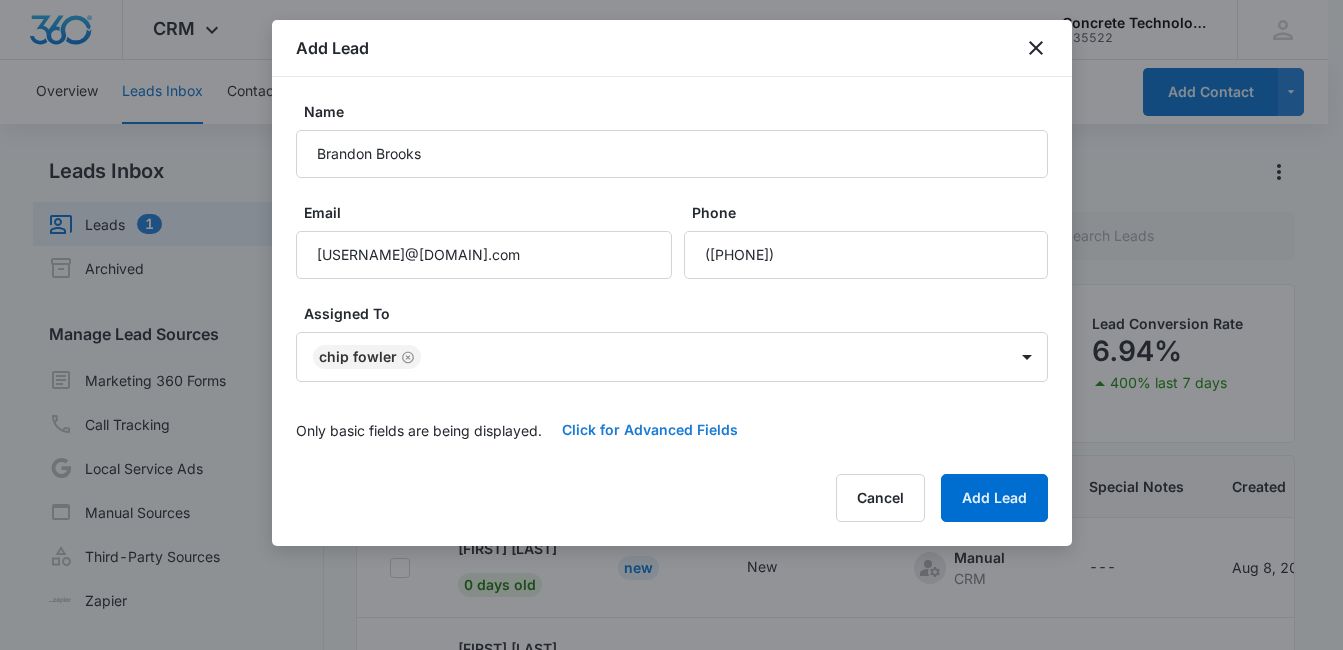 click on "Click for Advanced Fields" at bounding box center [650, 430] 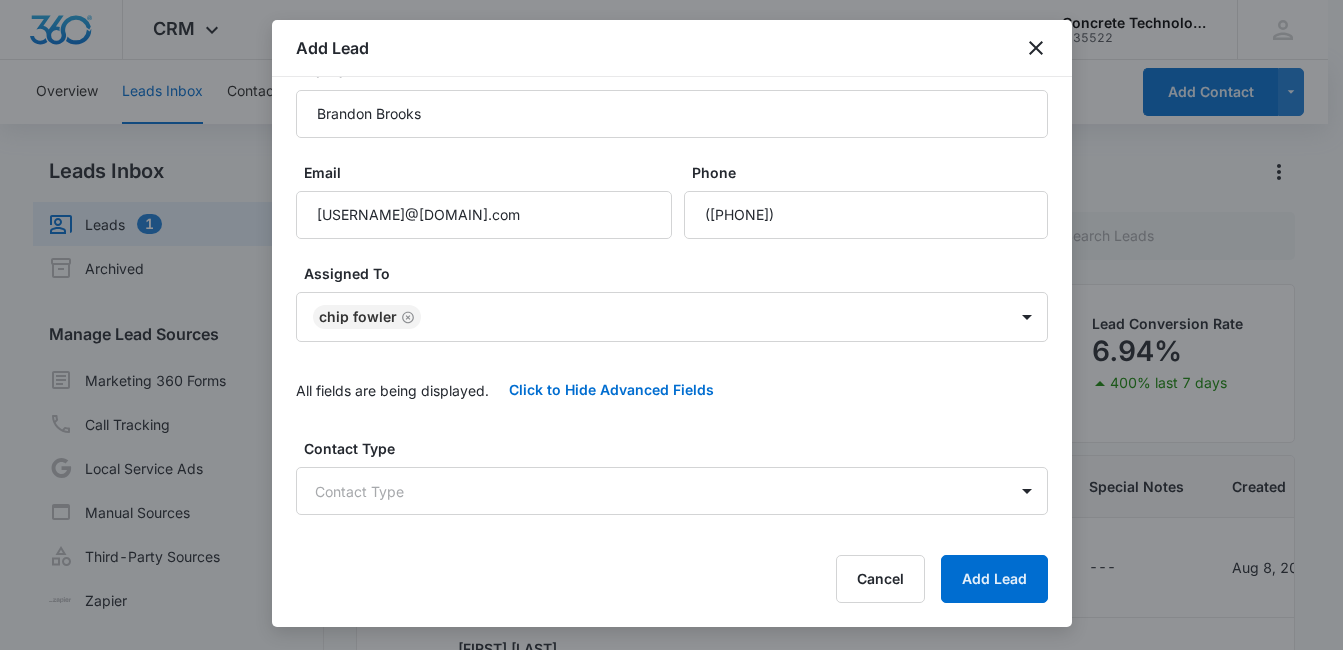scroll, scrollTop: 203, scrollLeft: 0, axis: vertical 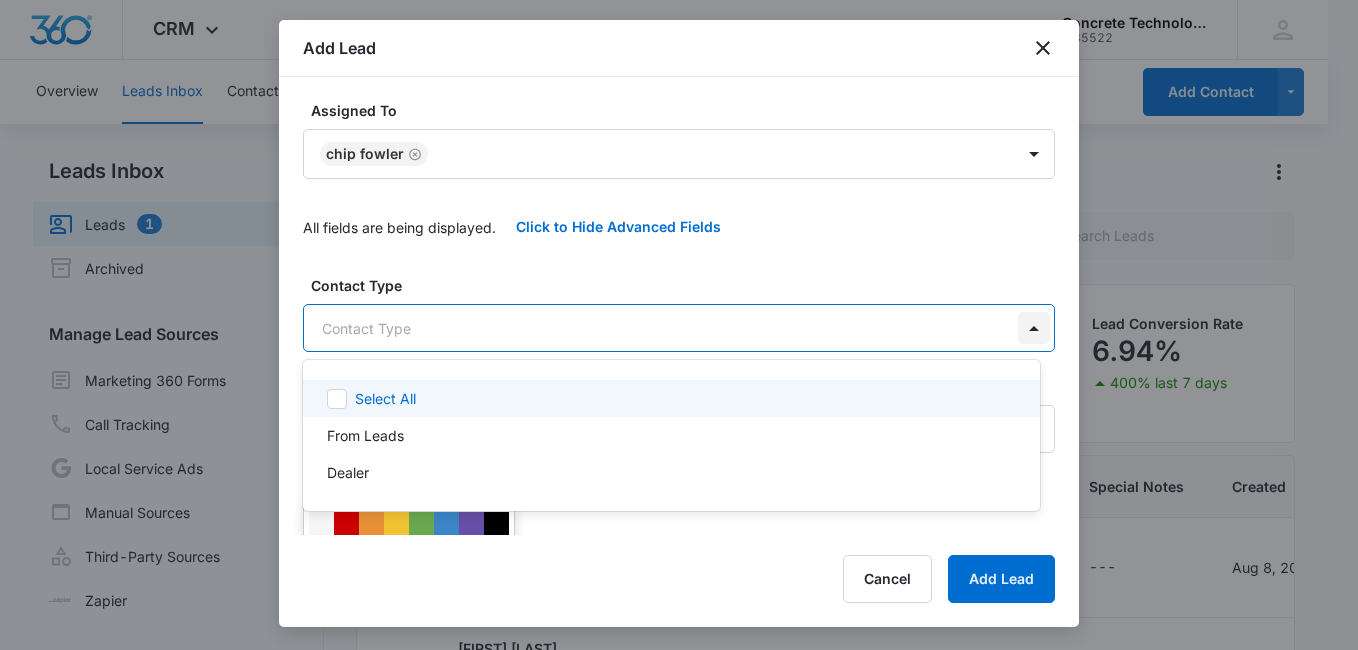 click on "CRM Apps Reputation Websites Forms CRM Email Social Content Ads Intelligence Files Brand Settings Concrete Technology M35522 Your Accounts View All MD [FIRST] [LAST] MDelduca@flycti.com My Profile Notifications Support Logout Terms & Conditions   •   Privacy Policy Overview Leads Inbox Contacts Organizations History Deals Projects Tasks Calendar Lists Reports Settings Add Contact Leads Inbox Leads 1 Archived Manage Lead Sources Marketing 360 Forms Call Tracking Local Service Ads Manual Sources Third-Party Sources Zapier Leads Lead Filters Lead Submissions this Week 54 100% last 7 days Unread Leads 0 You’re up to date! Viewed Leads 35 Lead Conversion Rate 6.94% 400% last 7 days Lead Name Lead Status Qualifying Status Source Special Notes Created Assigned To     [FIRST] [LAST] 0 days old New New Manual CRM --- Aug 8, 2025 [FIRST] [LAST] [FIRST] [LAST] 0 days old Viewed New Manual CRM --- Aug 7, 2025 [FIRST] [LAST] [FIRST] [LAST] 0 days old Viewed New Manual CRM --- Aug 7, 2025 [FIRST] [LAST] [FIRST] [LAST]" at bounding box center (679, 325) 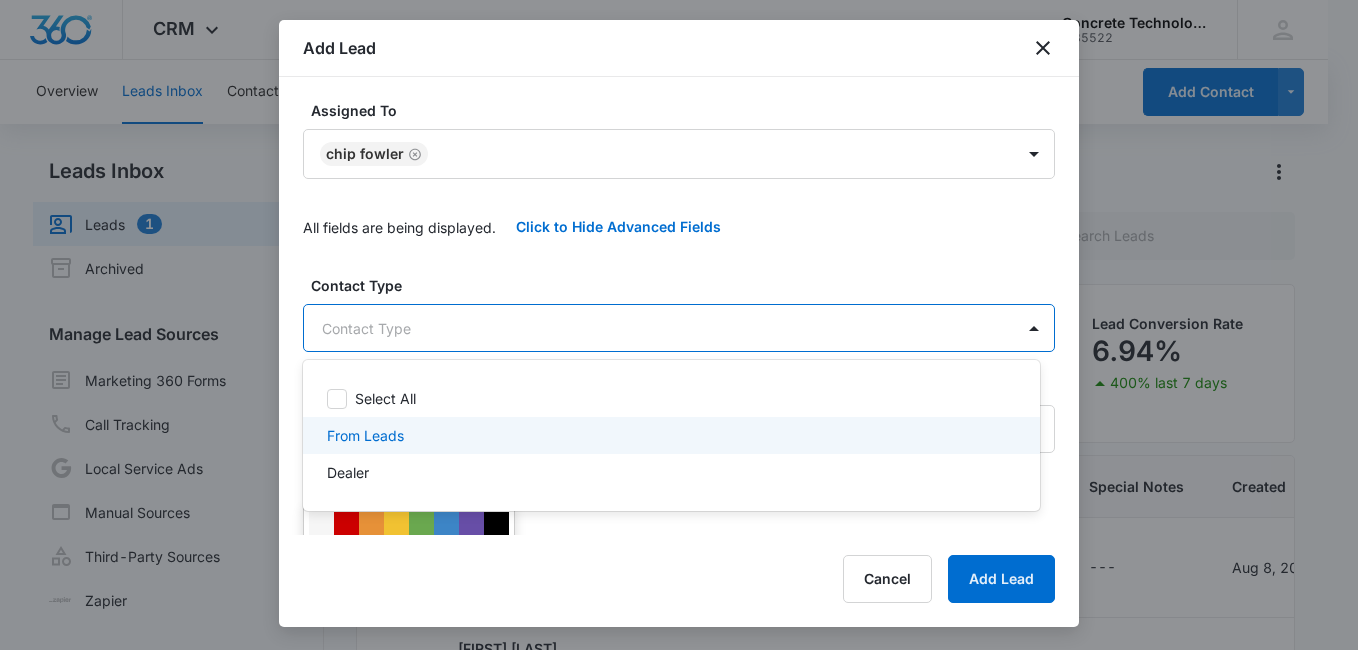 click on "From Leads" at bounding box center (669, 435) 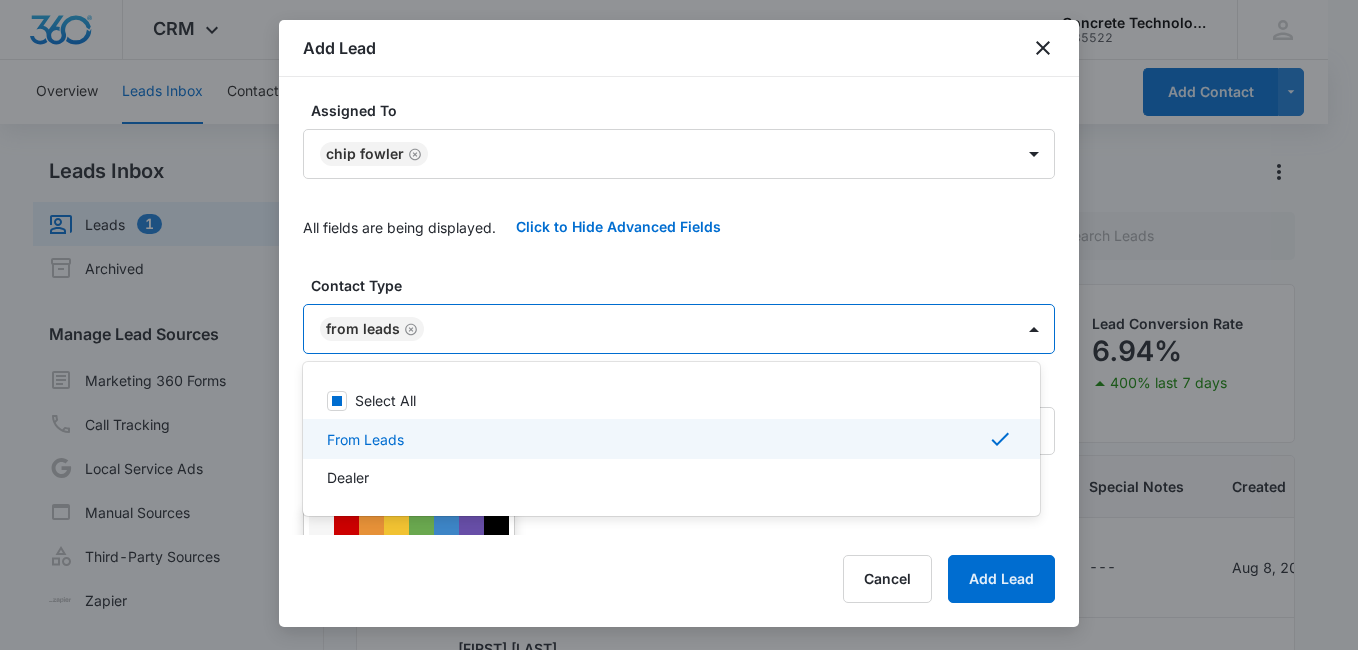 click at bounding box center (679, 325) 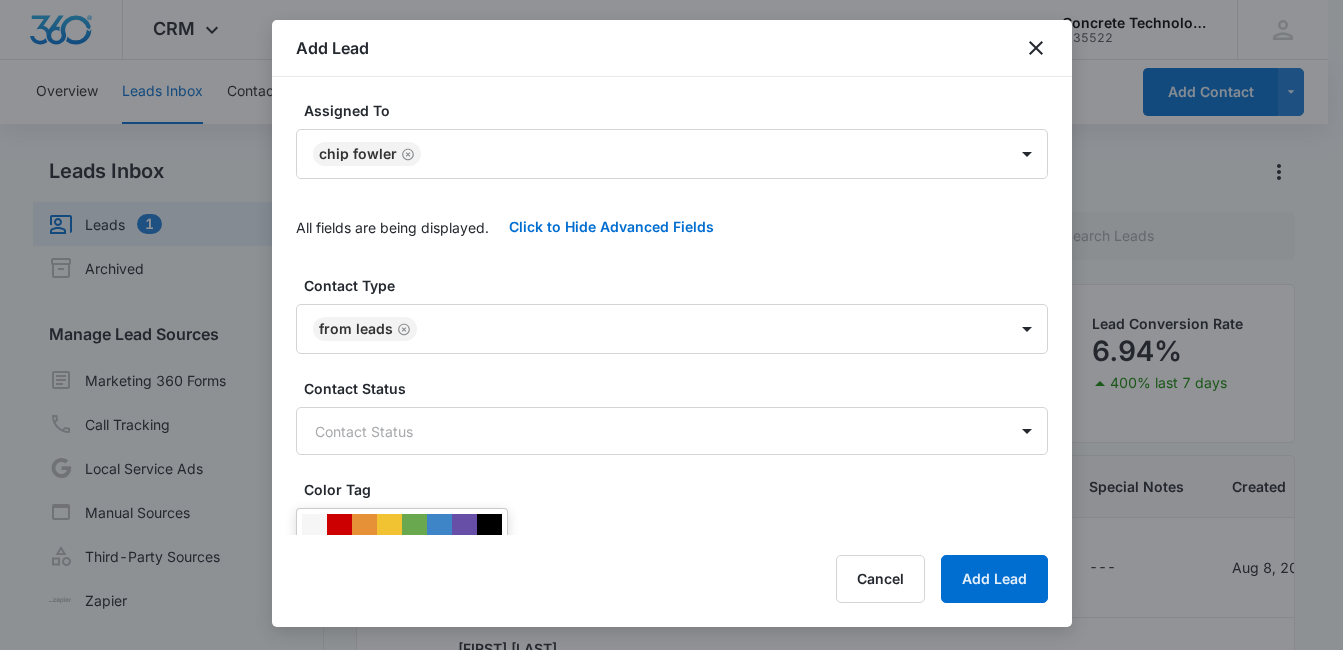 click at bounding box center (671, 325) 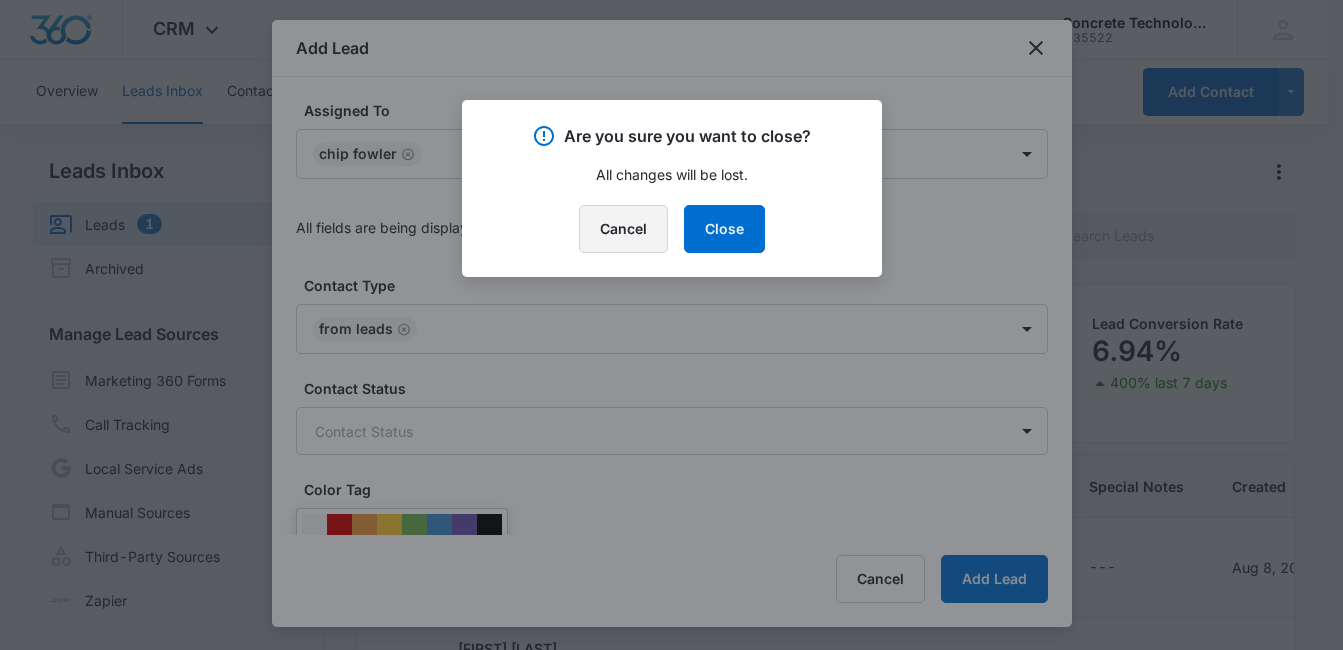 click on "Cancel" at bounding box center [623, 229] 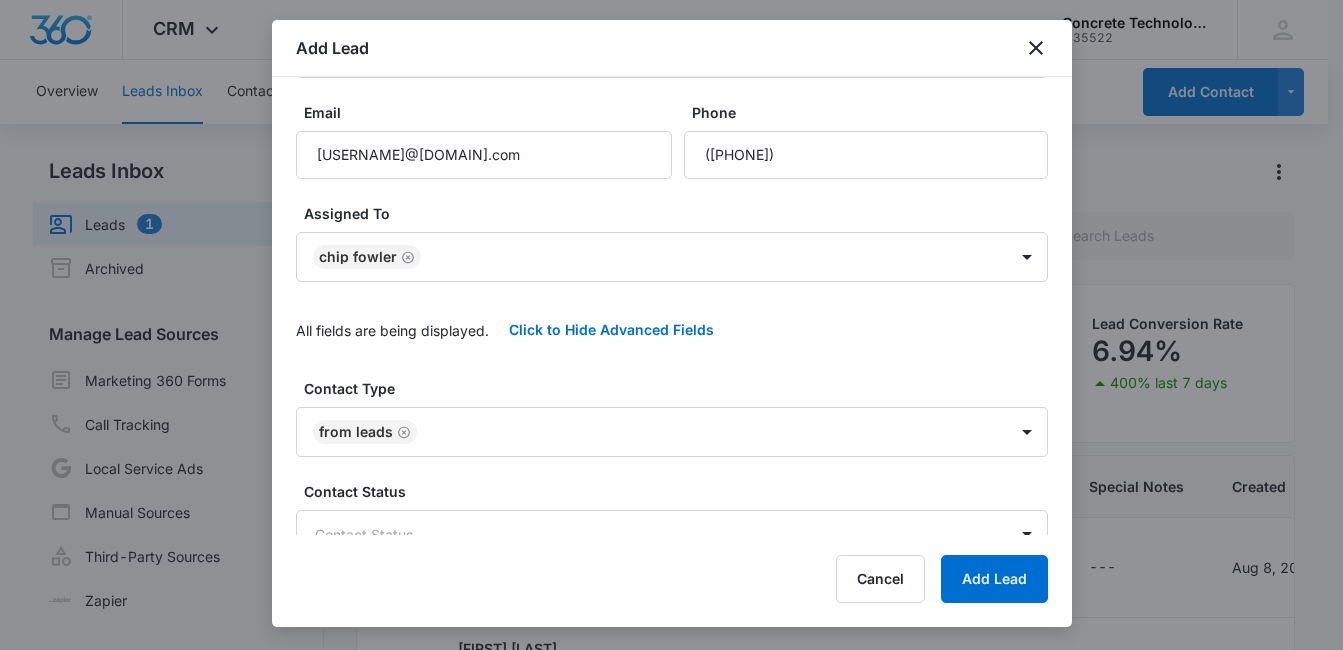 scroll, scrollTop: 0, scrollLeft: 0, axis: both 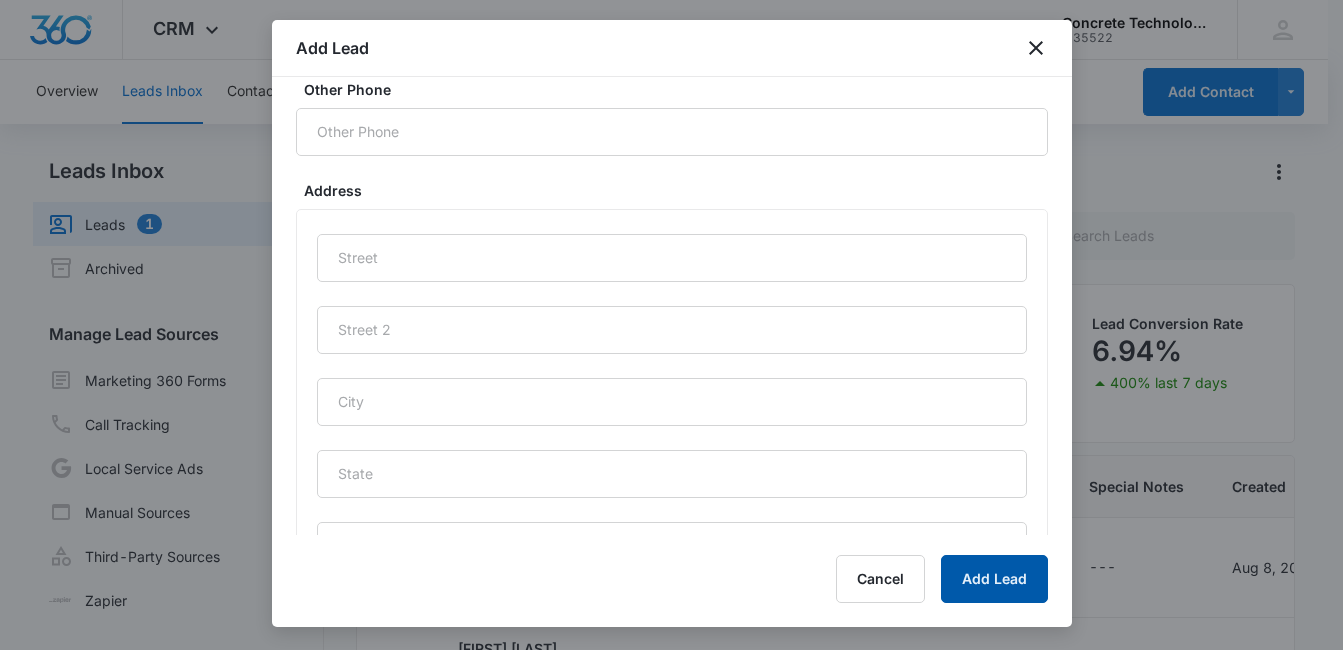 click on "Add Lead" at bounding box center [994, 579] 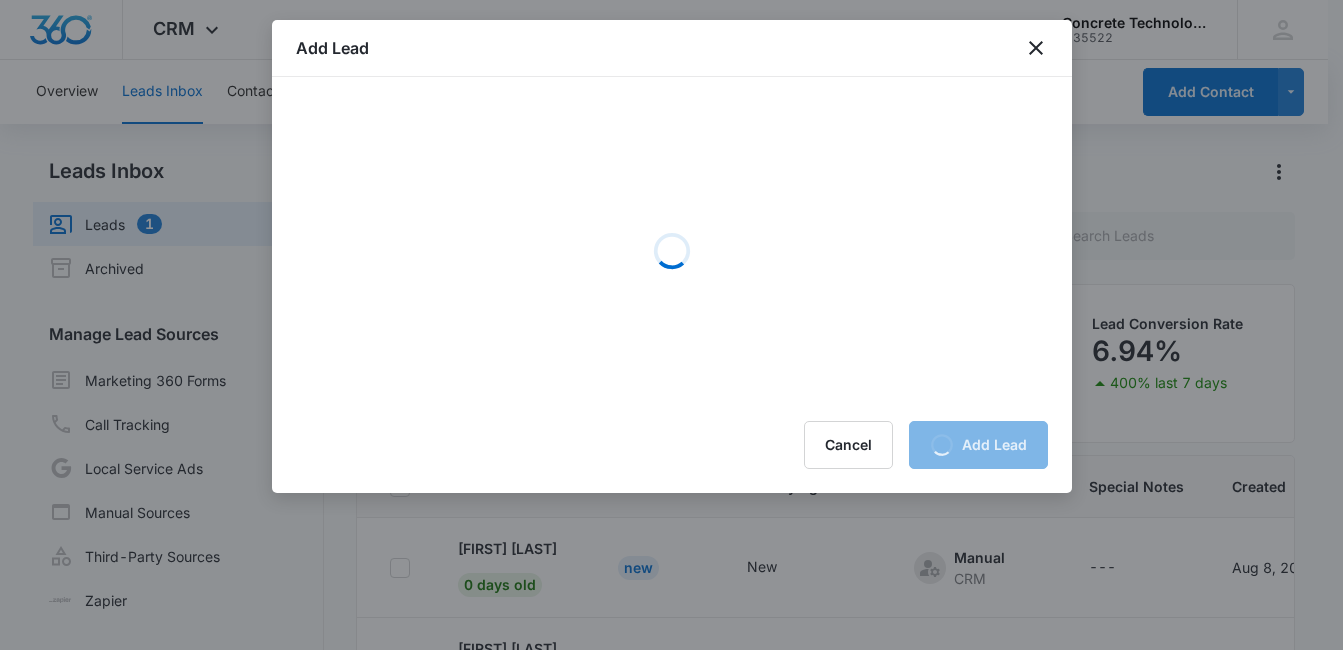 scroll, scrollTop: 0, scrollLeft: 0, axis: both 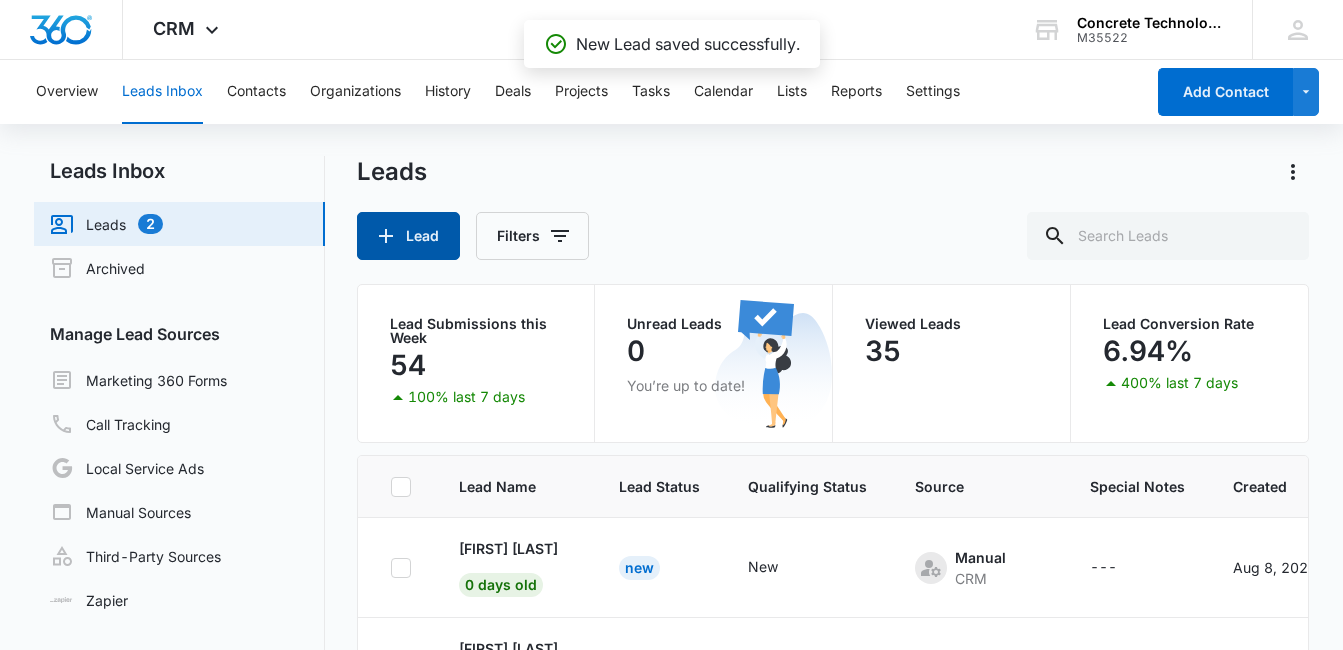 click on "Lead" at bounding box center (408, 236) 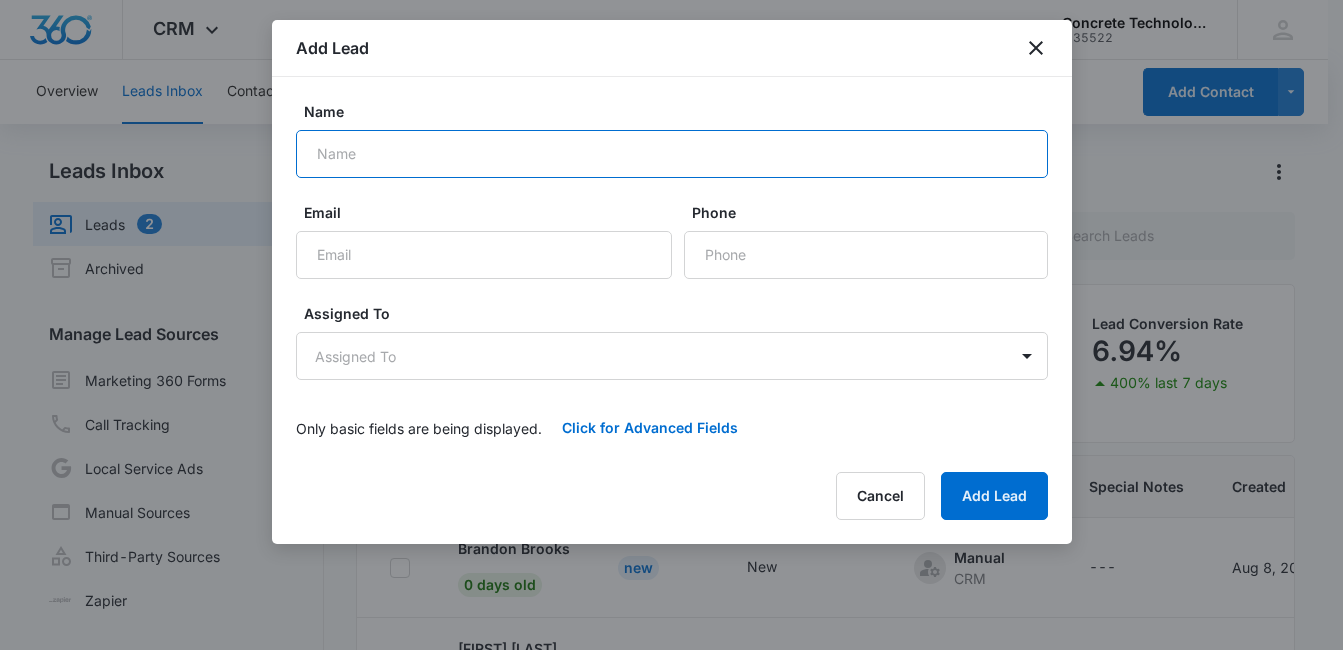 click on "Name" at bounding box center [672, 154] 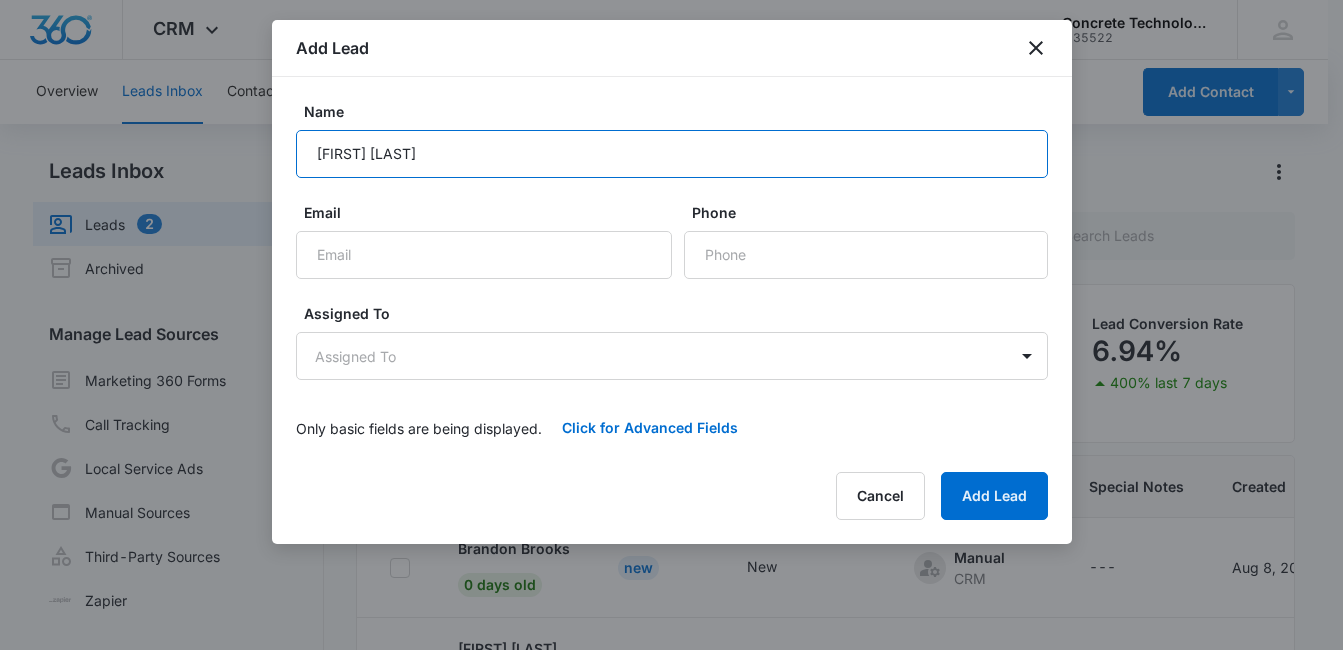 type on "[FIRST] [LAST]" 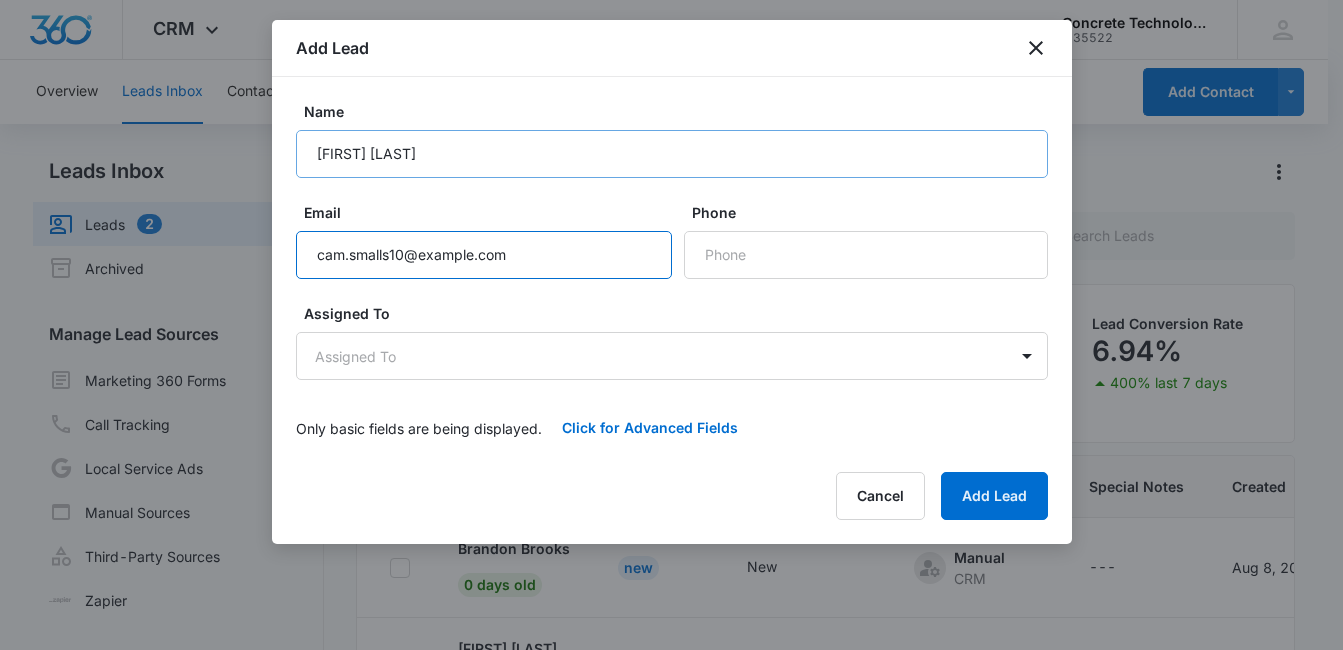 type on "cam.smalls10@example.com" 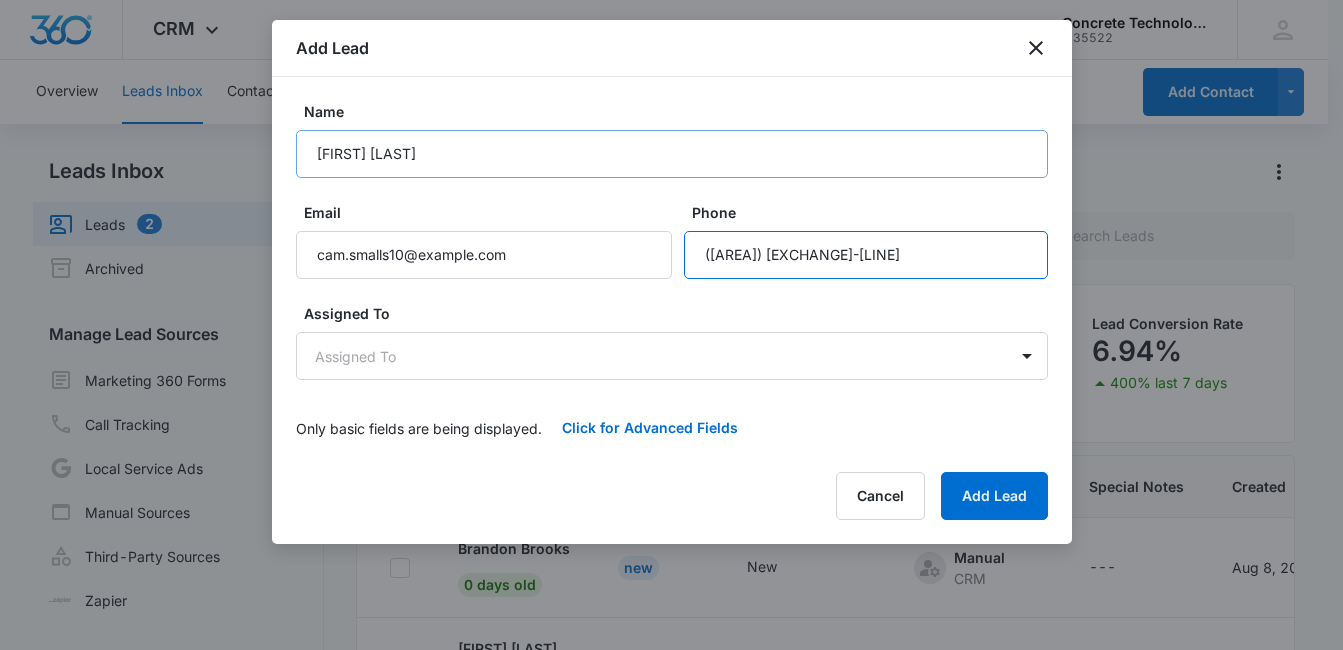 type on "([AREA]) [EXCHANGE]-[LINE]" 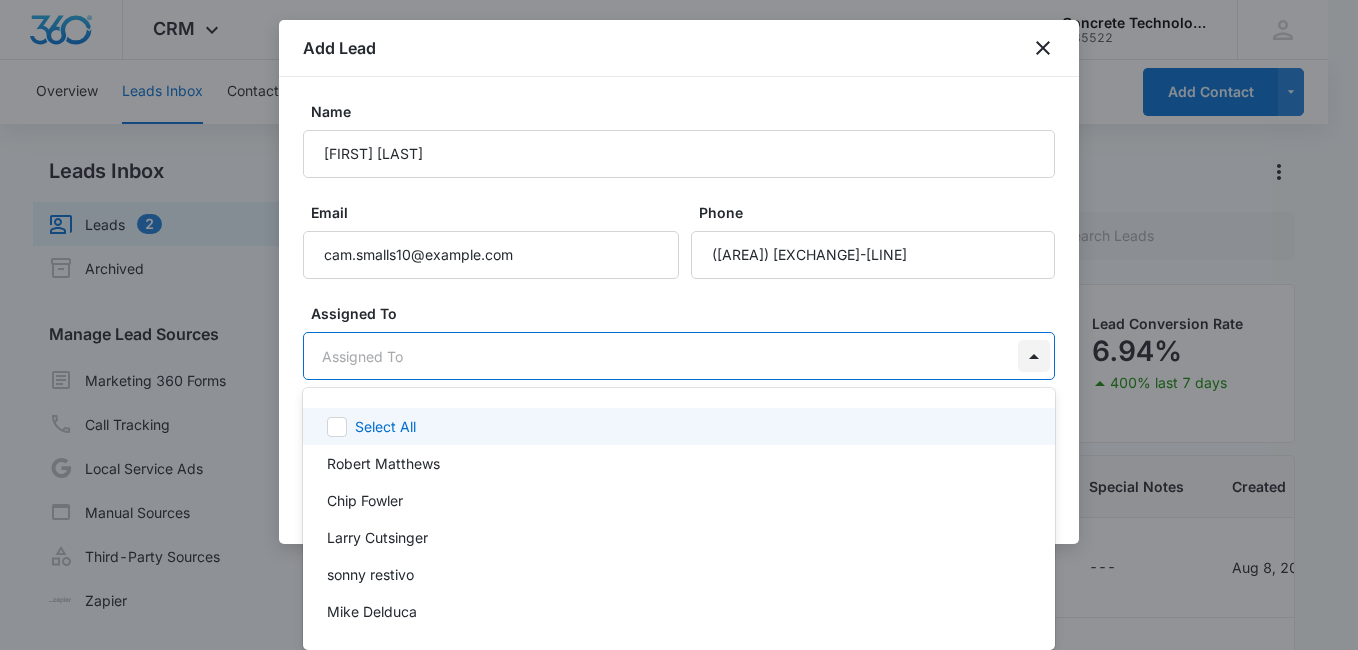 click on "CRM Apps Reputation Websites Forms CRM Email Social Content Ads Intelligence Files Brand Settings Concrete Technology M35522 Your Accounts View All MD [FIRST] [LAST] [EMAIL] My Profile Notifications Support Logout Terms & Conditions &nbsp; &bull; &nbsp; Privacy Policy Overview Leads Inbox Contacts Organizations History Deals Projects Tasks Calendar Lists Reports Settings Add Contact Leads Inbox Leads 2 Archived Manage Lead Sources Marketing 360 Forms Call Tracking Local Service Ads Manual Sources Third-Party Sources Zapier Leads Lead Filters Lead Submissions this Week 54 100% last 7 days Unread Leads 0 You’re up to date! Viewed Leads 35 Lead Conversion Rate 6.94% 400% last 7 days Lead Name Lead Status Qualifying Status Source Special Notes Created Assigned To &nbsp; &nbsp; [FIRST] [LAST] 0 days old New New Manual CRM --- Aug 8, 2025 [FIRST] [LAST] [FIRST] [LAST] 0 days old New New Manual CRM --- Aug 8, 2025 [FIRST] [LAST] 0 days old Viewed New Manual CRM --- Aug 7, 2025 [FIRST] [LAST] [FIRST] [LAST] Viewed" at bounding box center (679, 325) 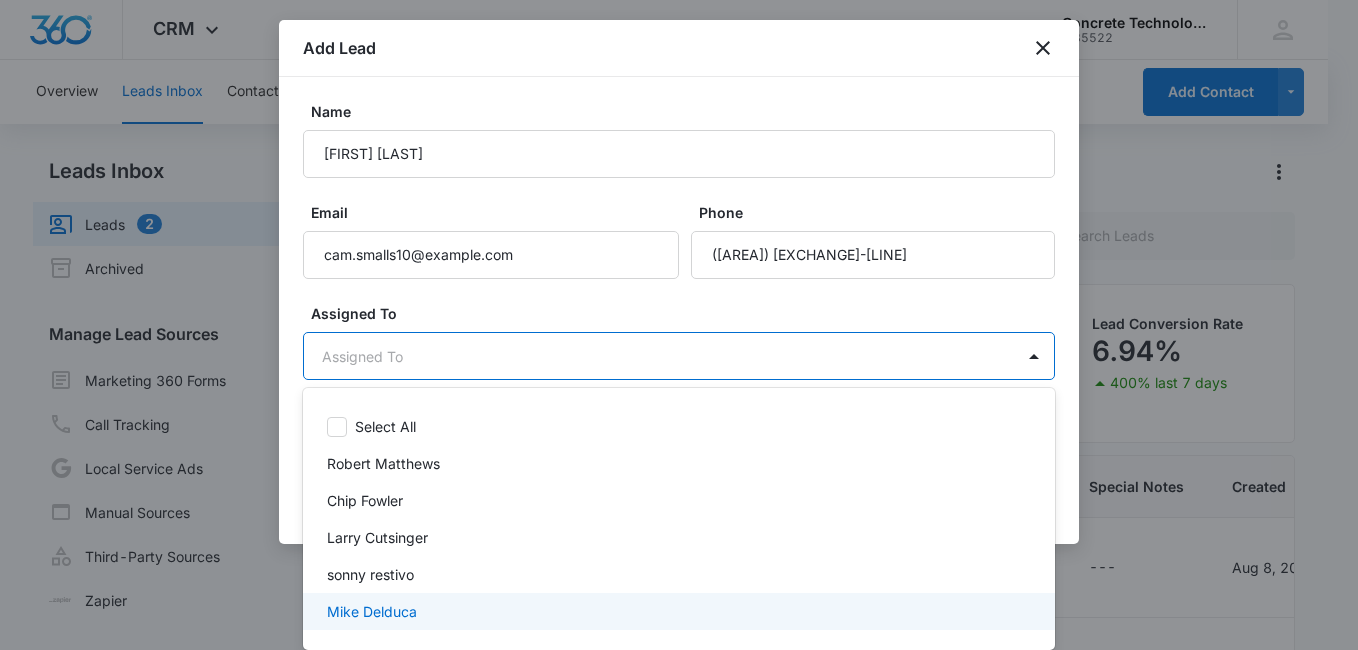click on "Mike Delduca" at bounding box center [677, 611] 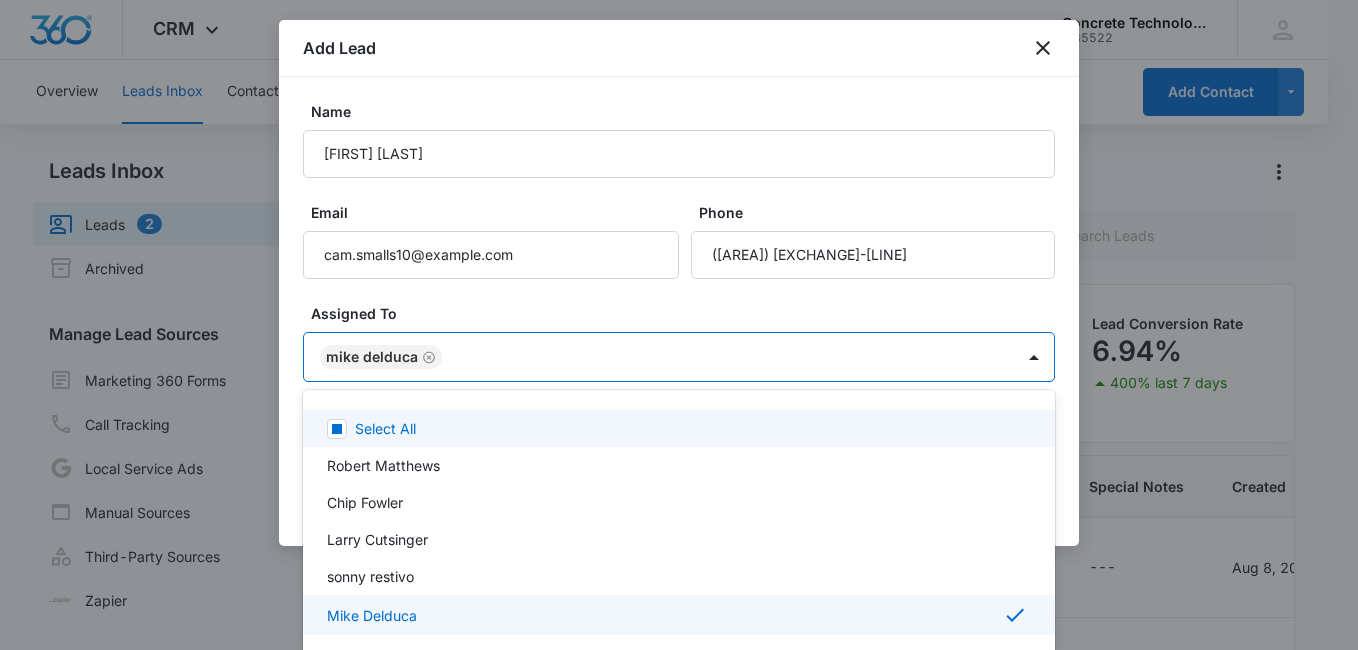 click at bounding box center (679, 325) 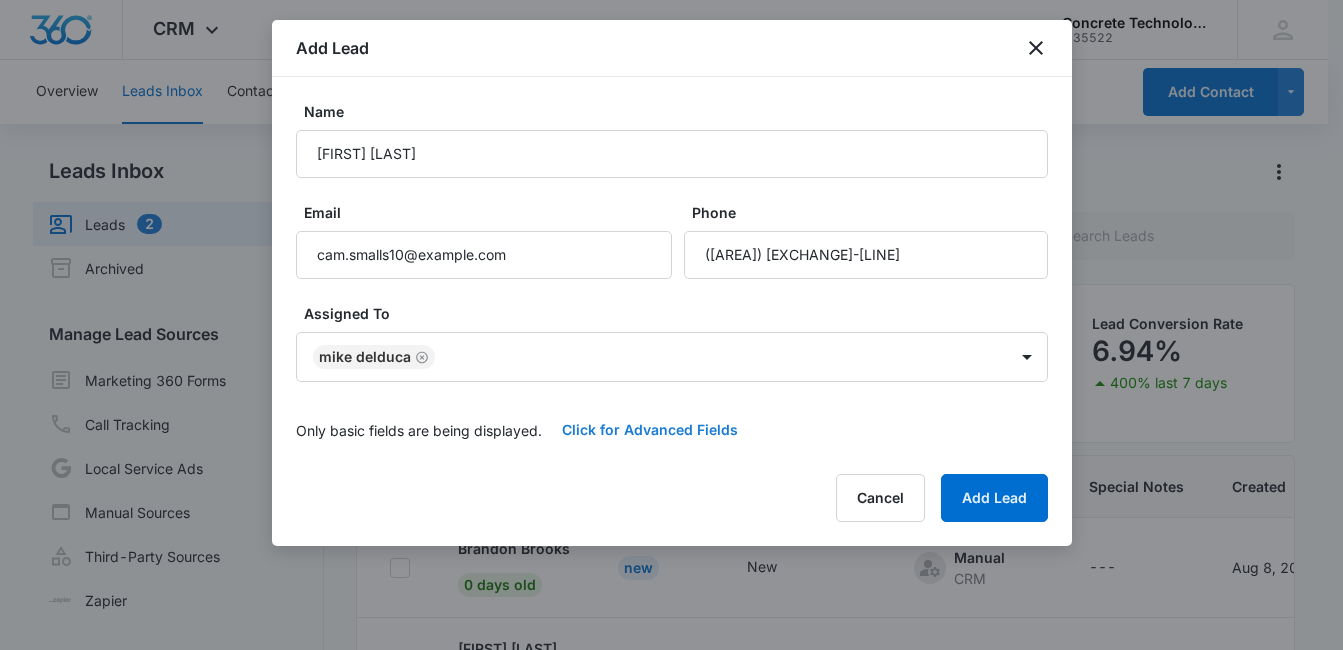 click on "Click for Advanced Fields" at bounding box center [650, 430] 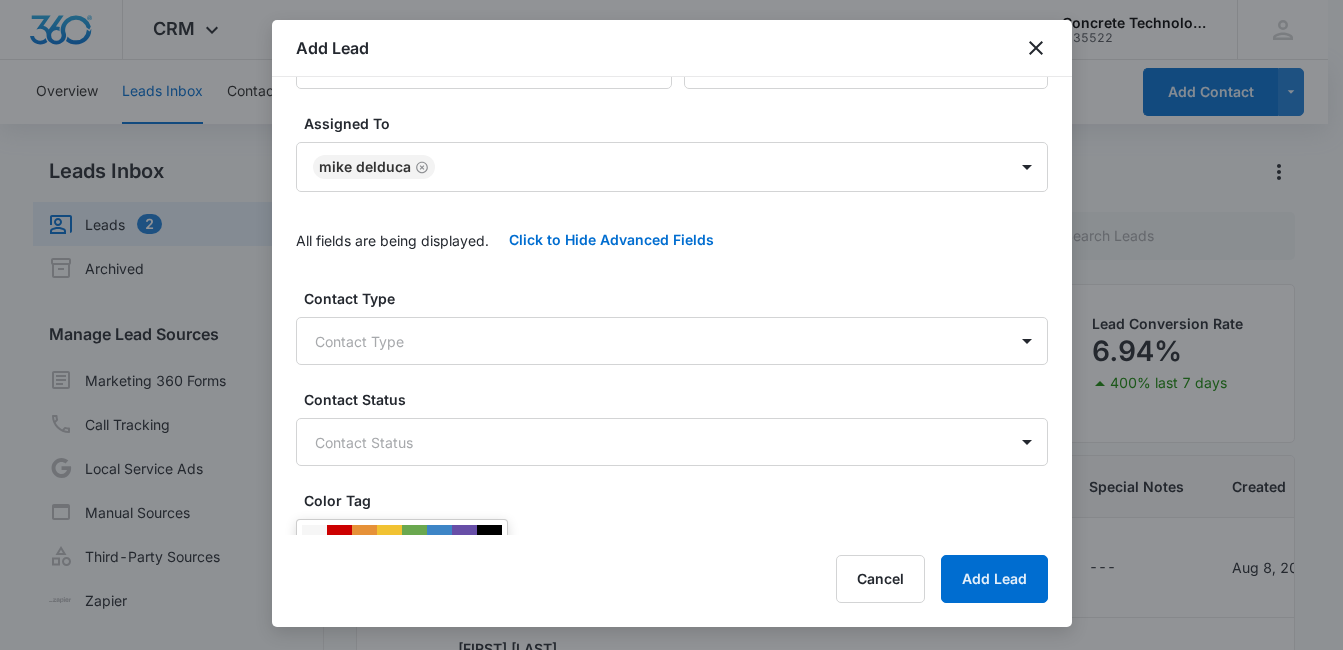 scroll, scrollTop: 203, scrollLeft: 0, axis: vertical 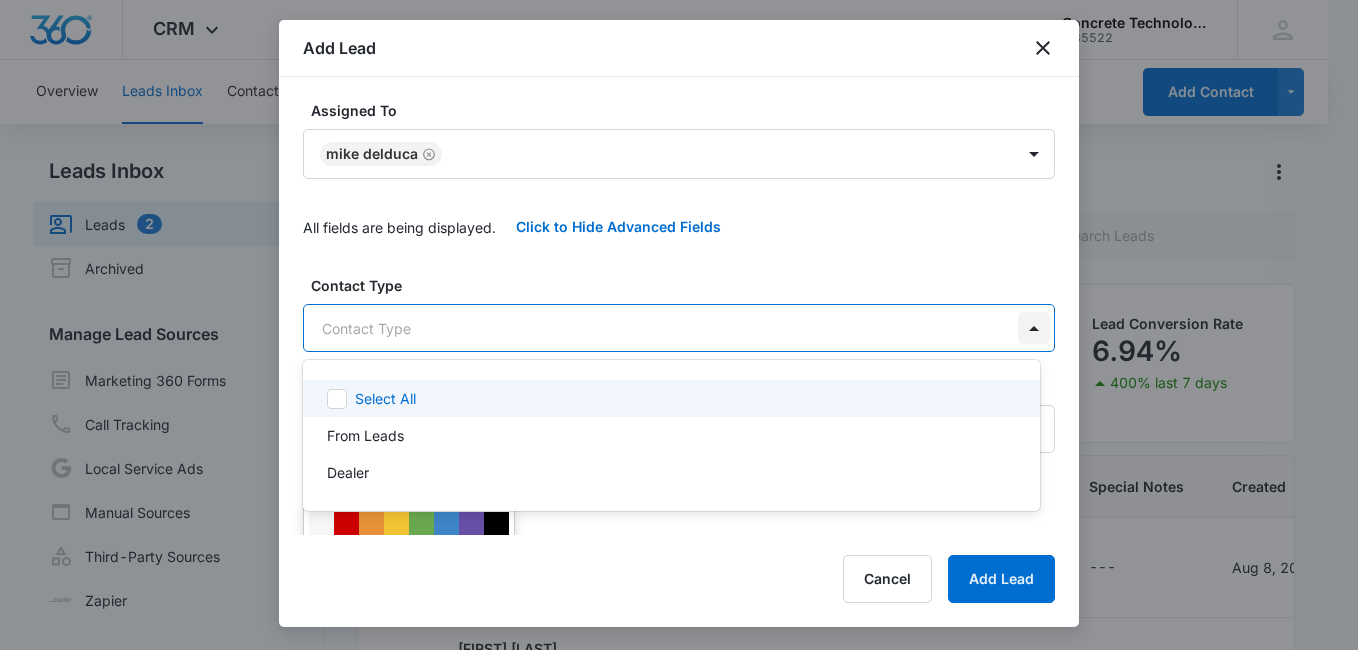 click on "CRM Apps Reputation Websites Forms CRM Email Social Content Ads Intelligence Files Brand Settings Concrete Technology M35522 Your Accounts View All MD [FIRST] [LAST] [EMAIL] My Profile Notifications Support Logout Terms & Conditions &nbsp; &bull; &nbsp; Privacy Policy Overview Leads Inbox Contacts Organizations History Deals Projects Tasks Calendar Lists Reports Settings Add Contact Leads Inbox Leads 2 Archived Manage Lead Sources Marketing 360 Forms Call Tracking Local Service Ads Manual Sources Third-Party Sources Zapier Leads Lead Filters Lead Submissions this Week 54 100% last 7 days Unread Leads 0 You’re up to date! Viewed Leads 35 Lead Conversion Rate 6.94% 400% last 7 days Lead Name Lead Status Qualifying Status Source Special Notes Created Assigned To &nbsp; &nbsp; [FIRST] [LAST] 0 days old New New Manual CRM --- Aug 8, 2025 [FIRST] [LAST] [FIRST] [LAST] 0 days old New New Manual CRM --- Aug 8, 2025 [FIRST] [LAST] 0 days old Viewed New Manual CRM --- Aug 7, 2025 [FIRST] [LAST] [FIRST] [LAST] Viewed" at bounding box center [679, 325] 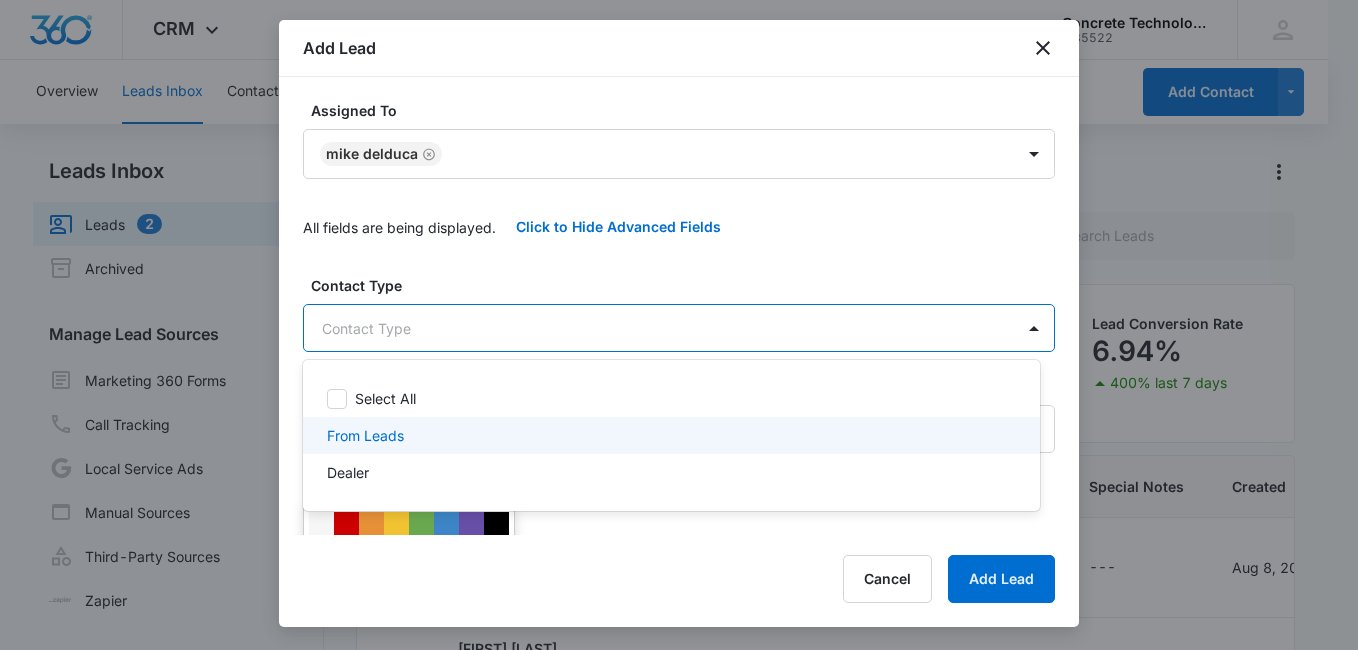 click on "From Leads" at bounding box center (669, 435) 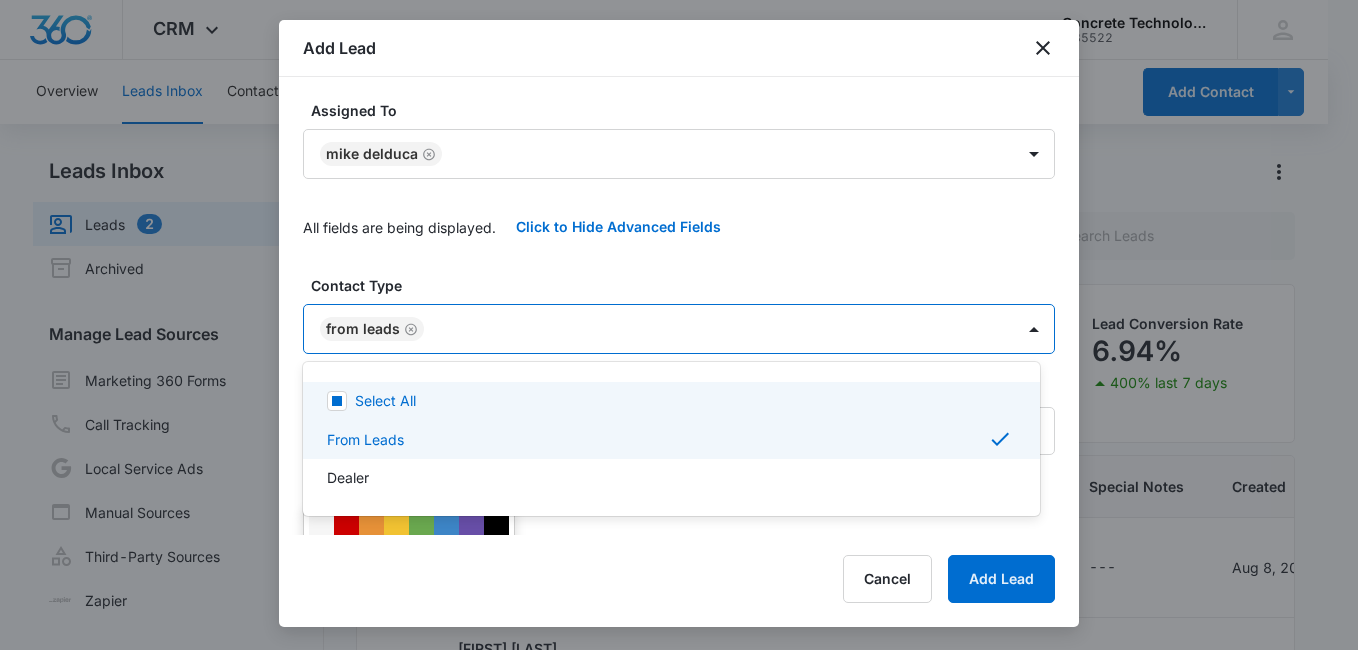 click at bounding box center [679, 325] 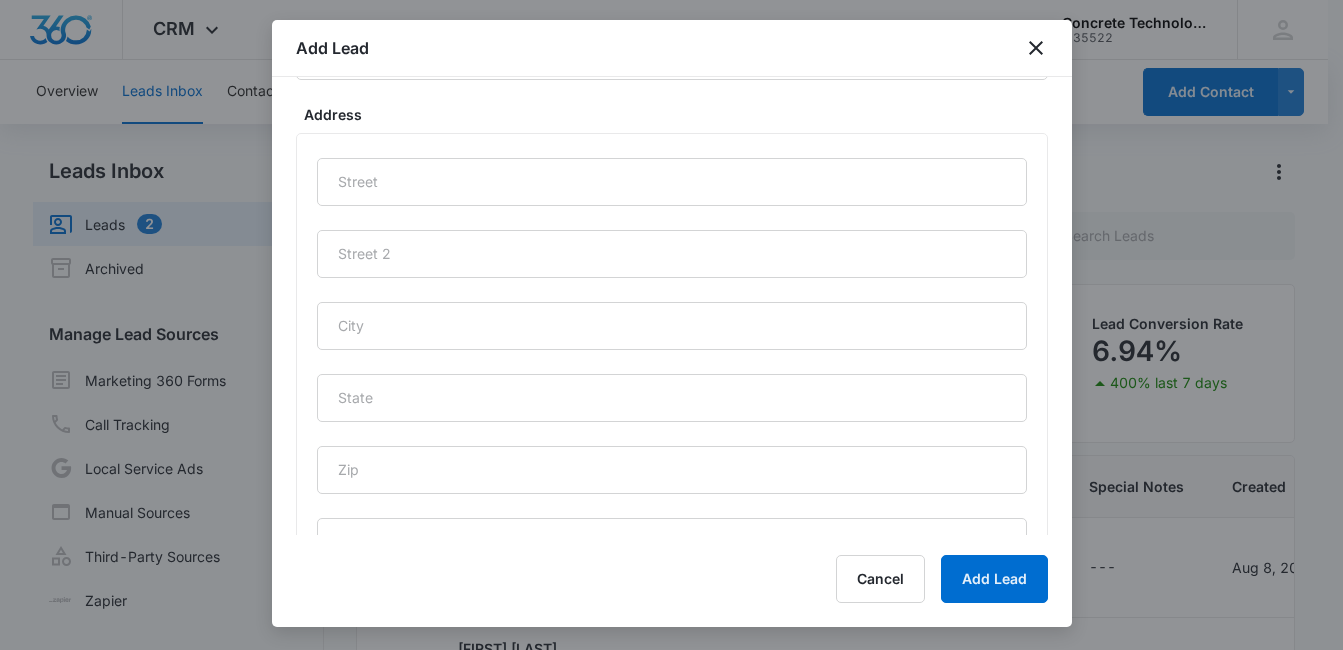 scroll, scrollTop: 998, scrollLeft: 0, axis: vertical 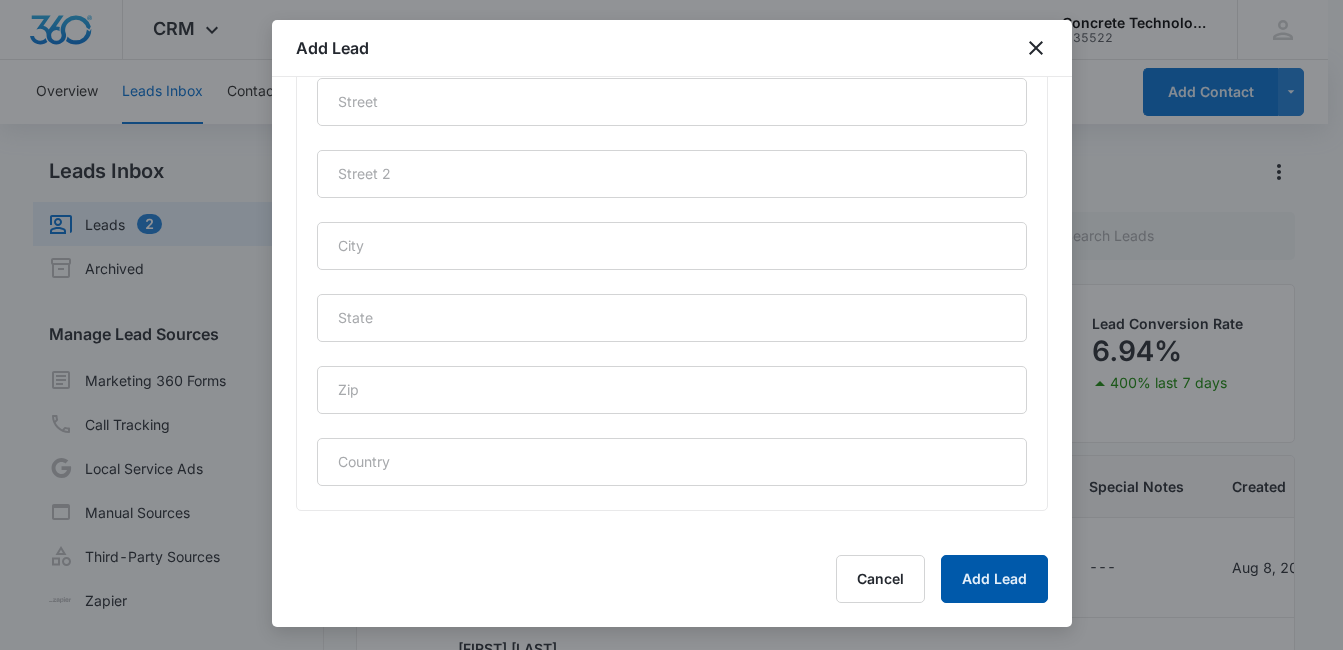 click on "Add Lead" at bounding box center [994, 579] 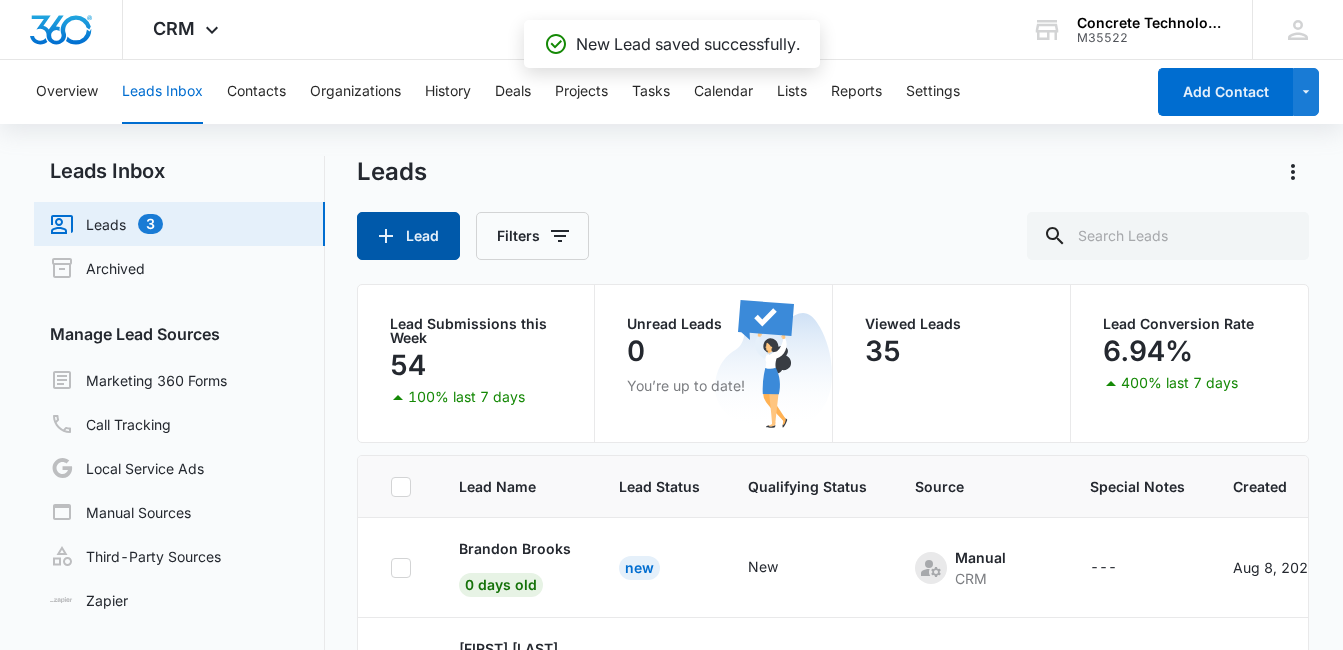 click on "Lead" at bounding box center [408, 236] 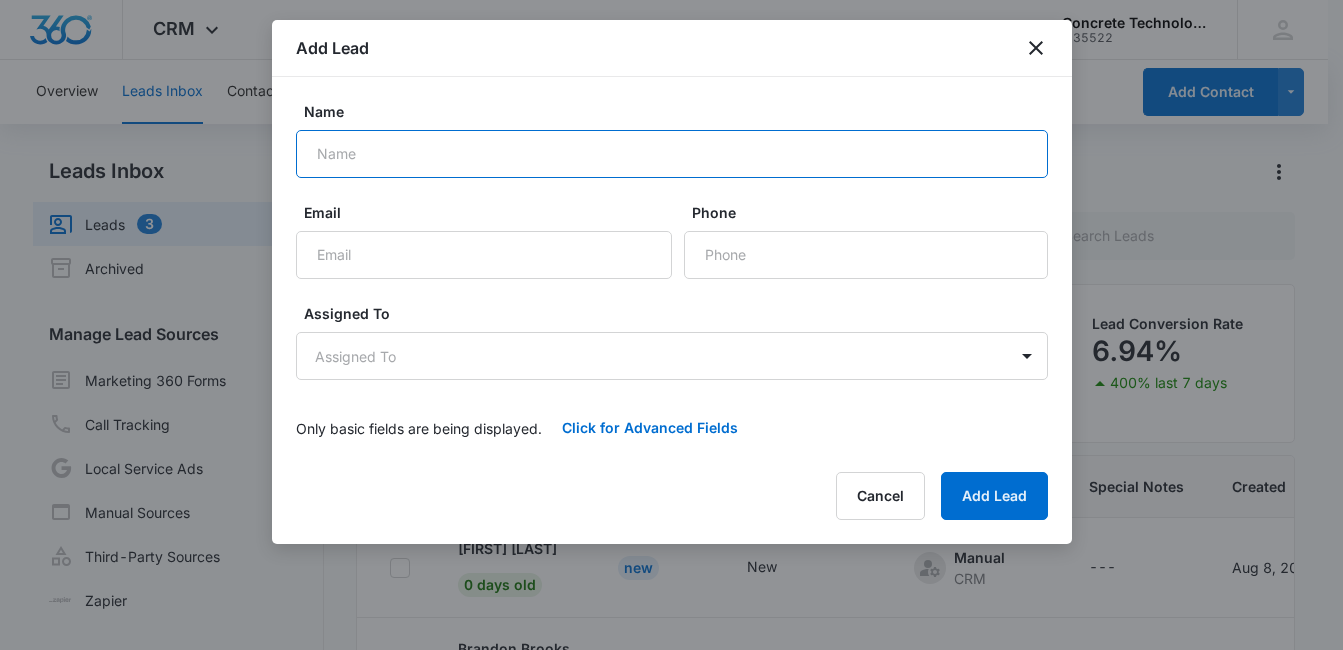 click on "Name" at bounding box center [672, 154] 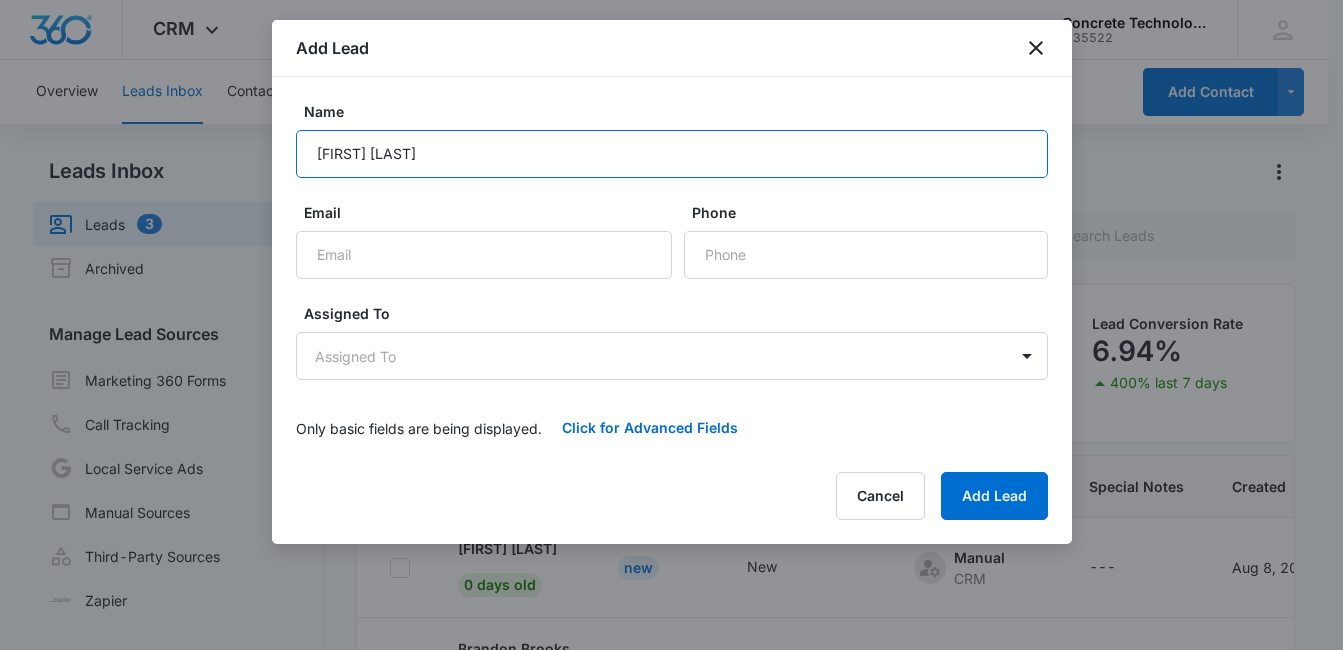 type on "[FIRST] [LAST]" 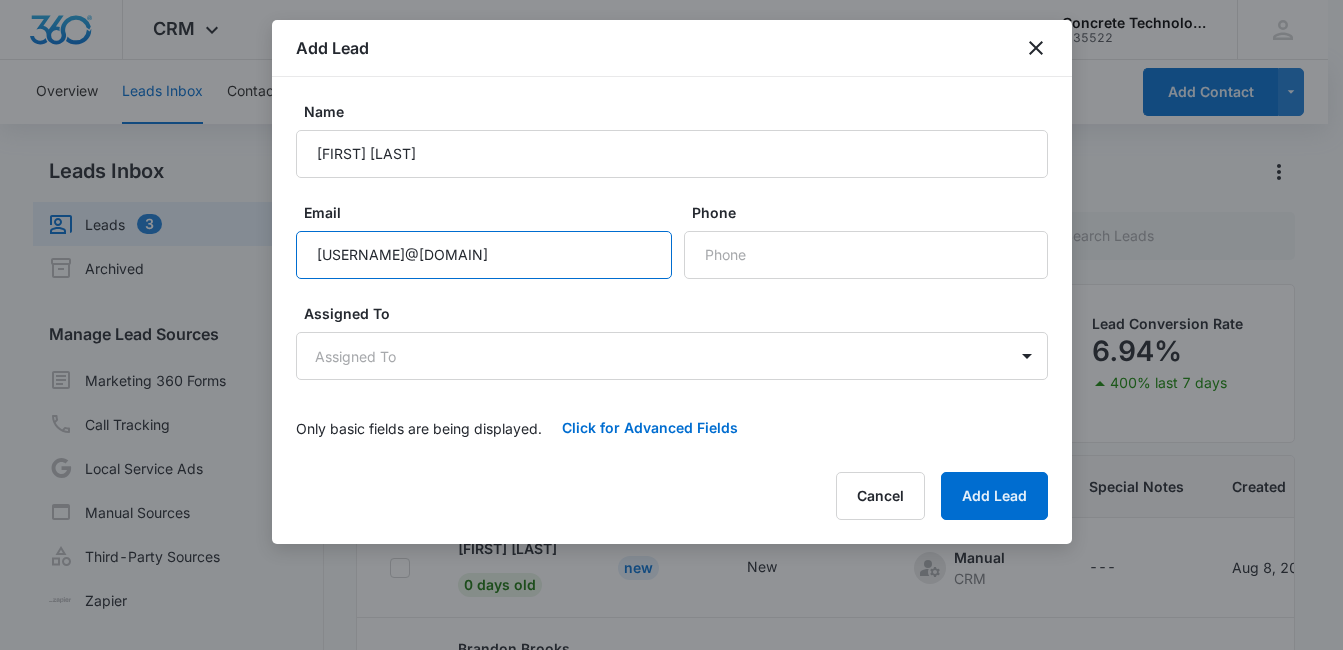 type on "[USERNAME]@[DOMAIN]" 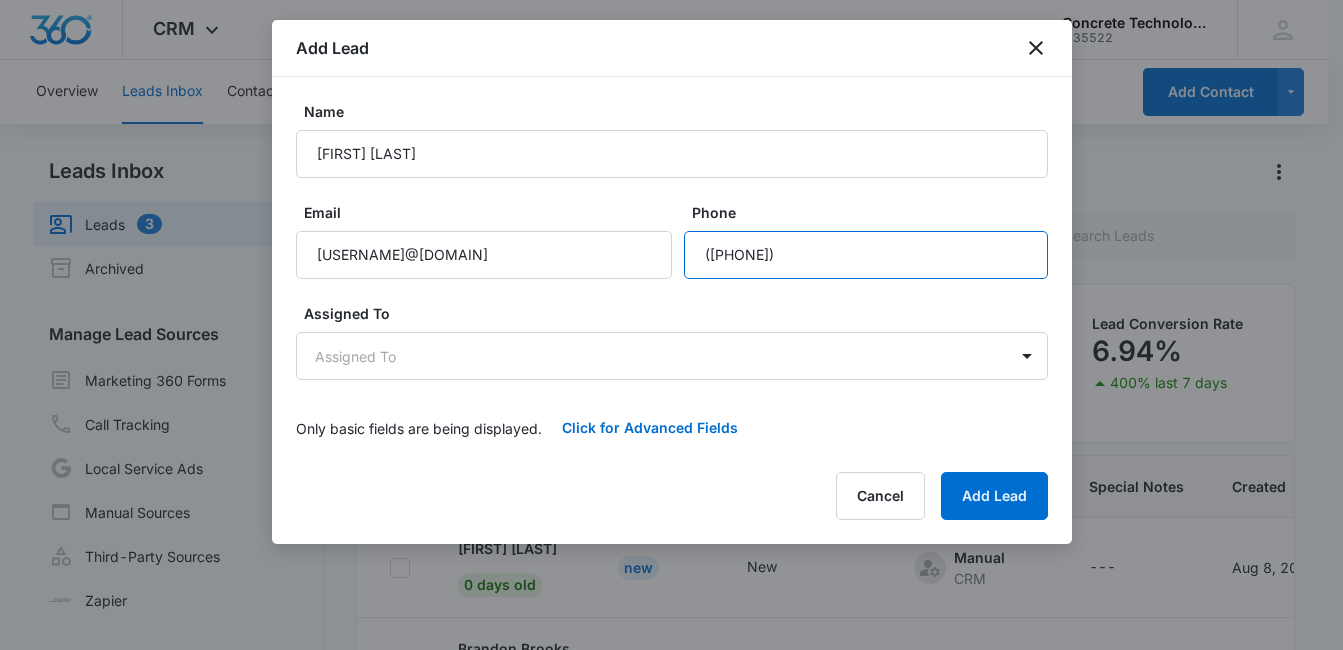 type on "([PHONE])" 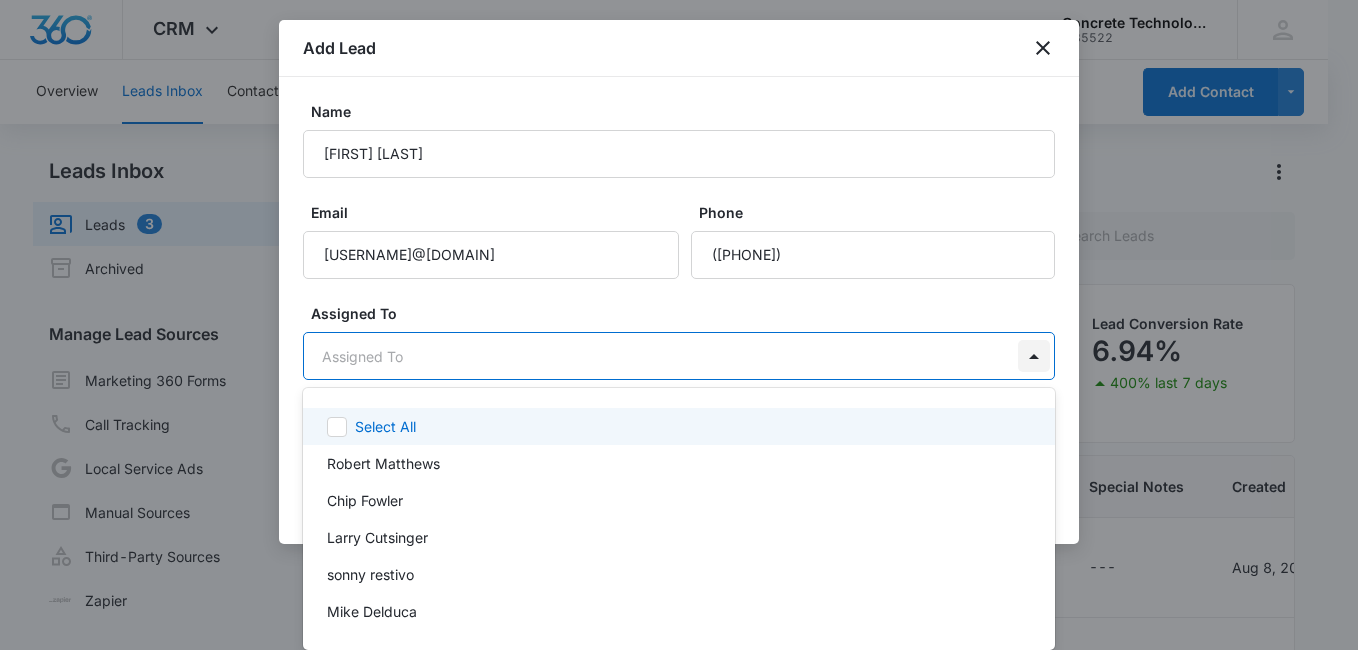 click on "CRM Apps Reputation Websites Forms CRM Email Social Content Ads Intelligence Files Brand Settings Concrete Technology M35522 Your Accounts View All MD [FIRST] [LAST] [INITIAL]@[DOMAIN].com My Profile Notifications Support Logout Terms & Conditions   •   Privacy Policy Overview Leads Inbox Leads 3 Archived Manage Lead Sources Marketing 360 Forms Call Tracking Local Service Ads Manual Sources Third-Party Sources Zapier Leads Lead Filters Lead Submissions this Week 54 100% last 7 days Unread Leads 0 You’re up to date! Viewed Leads 35 Lead Conversion Rate 6.94% 400% last 7 days Lead Name Lead Status Qualifying Status Source Special Notes Created Assigned To     [FIRST] [LAST] 0 days old New New Manual CRM --- [MONTH] [DAY], [YEAR] [FIRST] [LAST] [FIRST] [LAST] 0 days old New New Manual CRM --- [MONTH] [DAY], [YEAR] Chip Fowler [FIRST] [LAST] [FIRST] [LAST] 0 days old New New Manual CRM --- [MONTH] [DAY], [YEAR] [FIRST] [LAST] [FIRST] [LAST] Viewed" at bounding box center (679, 325) 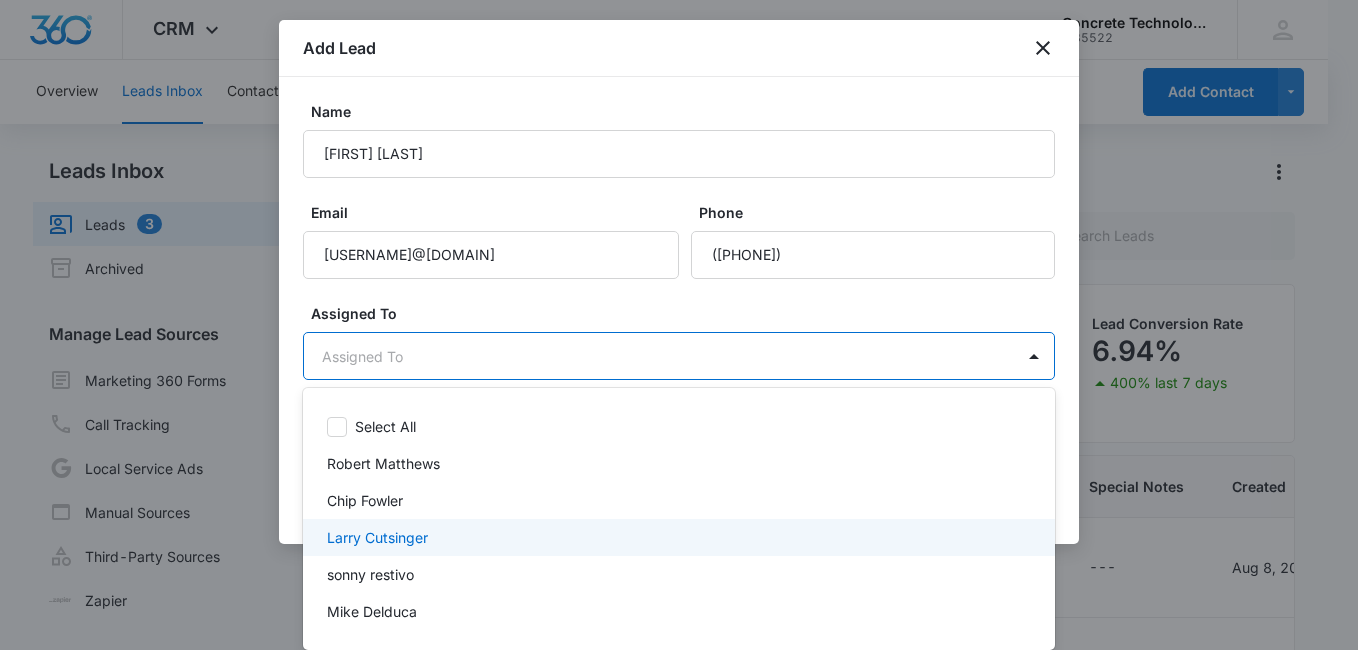 click on "Larry Cutsinger" at bounding box center (677, 537) 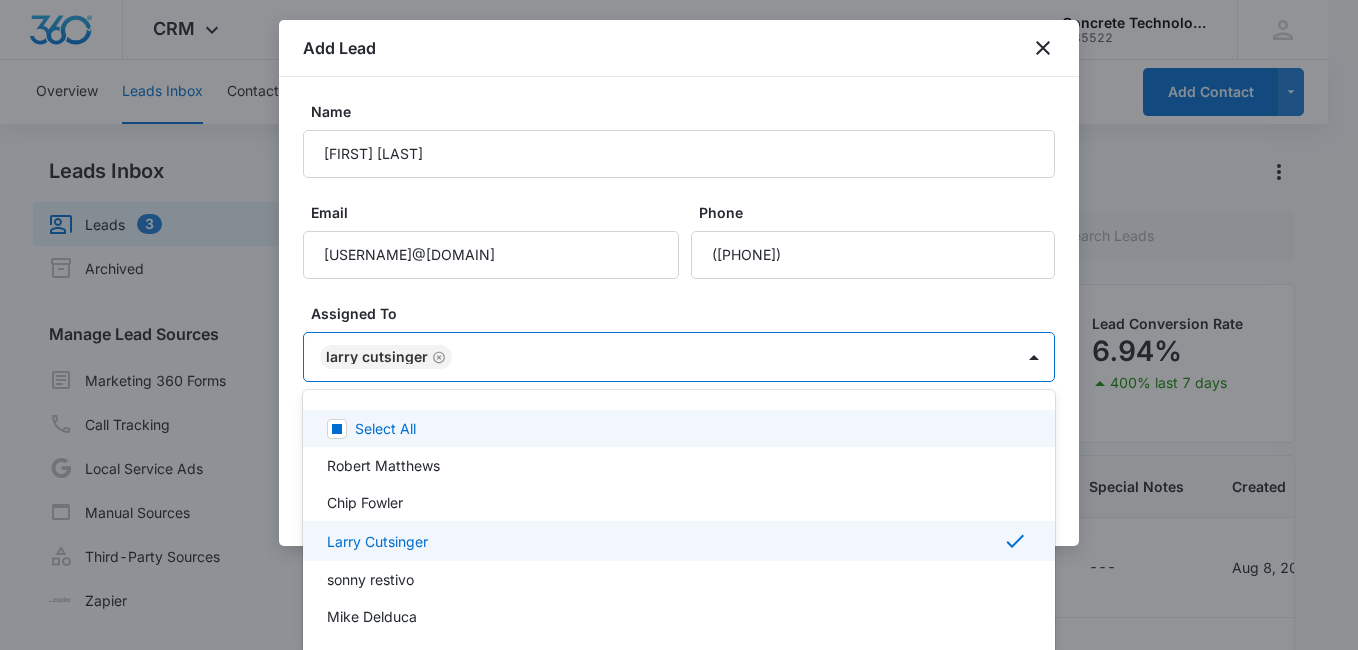 click at bounding box center (679, 325) 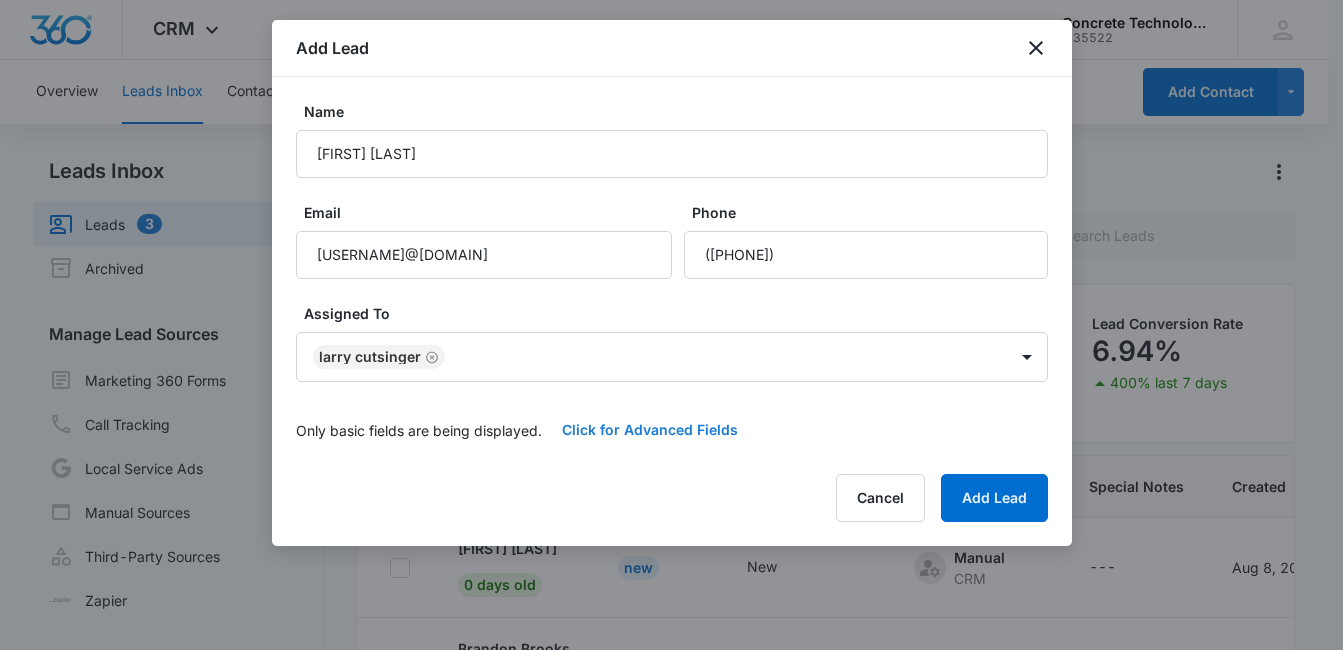 click on "Click for Advanced Fields" at bounding box center (650, 430) 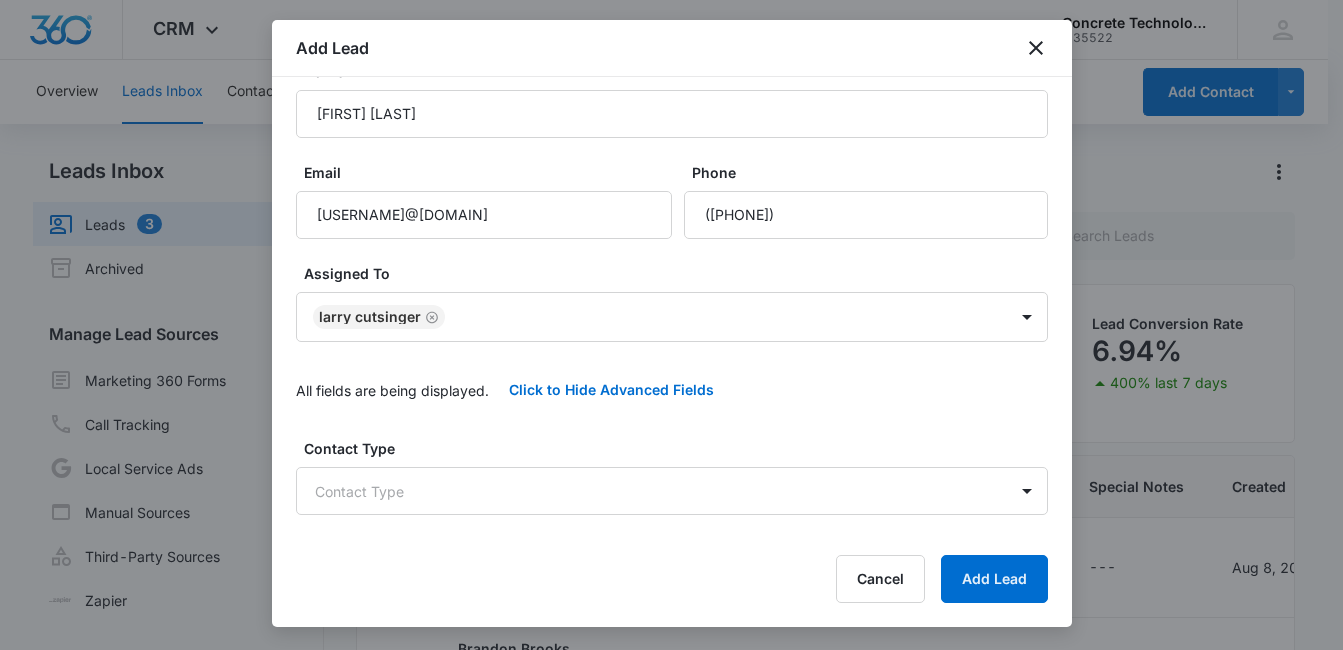 scroll, scrollTop: 115, scrollLeft: 0, axis: vertical 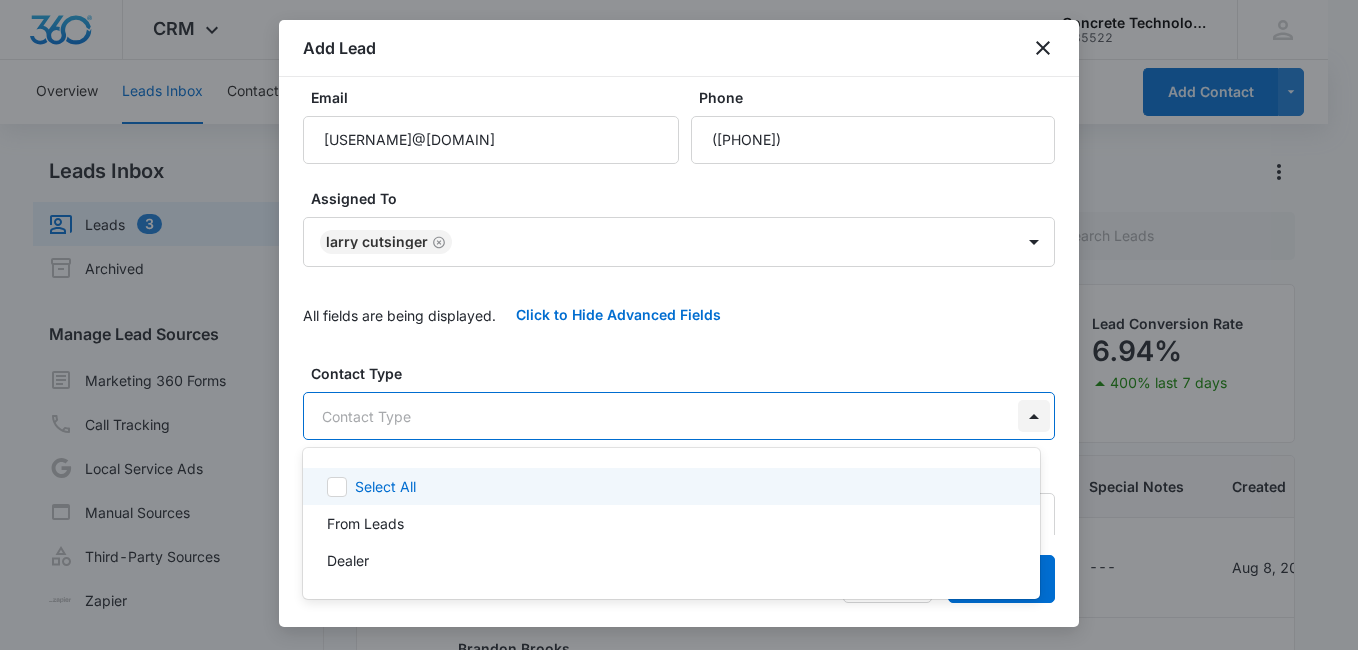 click on "CRM Apps Reputation Websites Forms CRM Email Social Content Ads Intelligence Files Brand Settings Concrete Technology M35522 Your Accounts View All MD [FIRST] [LAST] [INITIAL]@[DOMAIN].com My Profile Notifications Support Logout Terms & Conditions   •   Privacy Policy Overview Leads Inbox Leads 3 Archived Manage Lead Sources Marketing 360 Forms Call Tracking Local Service Ads Manual Sources Third-Party Sources Zapier Leads Lead Filters Lead Submissions this Week 54 100% last 7 days Unread Leads 0 You’re up to date! Viewed Leads 35 Lead Conversion Rate 6.94% 400% last 7 days Lead Name Lead Status Qualifying Status Source Special Notes Created Assigned To     [FIRST] [LAST] 0 days old New New Manual CRM --- [MONTH] [DAY], [YEAR] [FIRST] [LAST] [FIRST] [LAST] 0 days old New New Manual CRM --- [MONTH] [DAY], [YEAR] Chip Fowler [FIRST] [LAST] [FIRST] [LAST] 0 days old New New Manual CRM --- [MONTH] [DAY], [YEAR] [FIRST] [LAST] [FIRST] [LAST] Viewed" at bounding box center (679, 325) 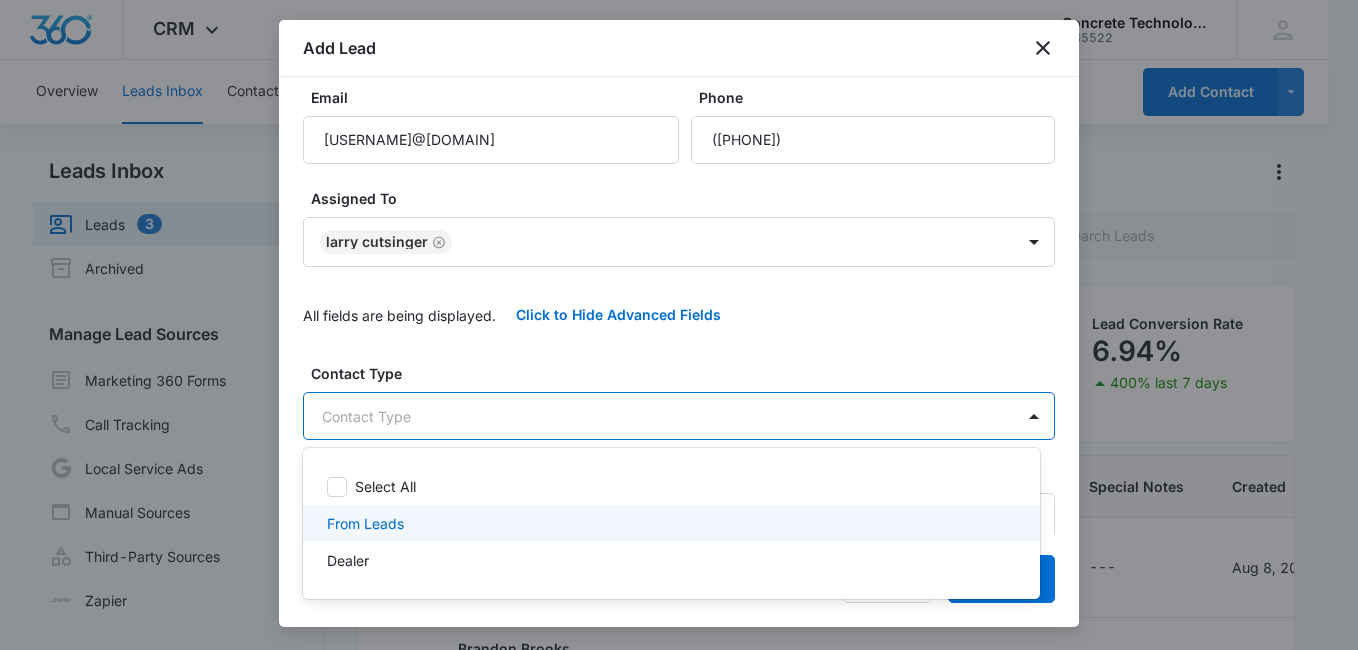 click on "From Leads" at bounding box center (671, 523) 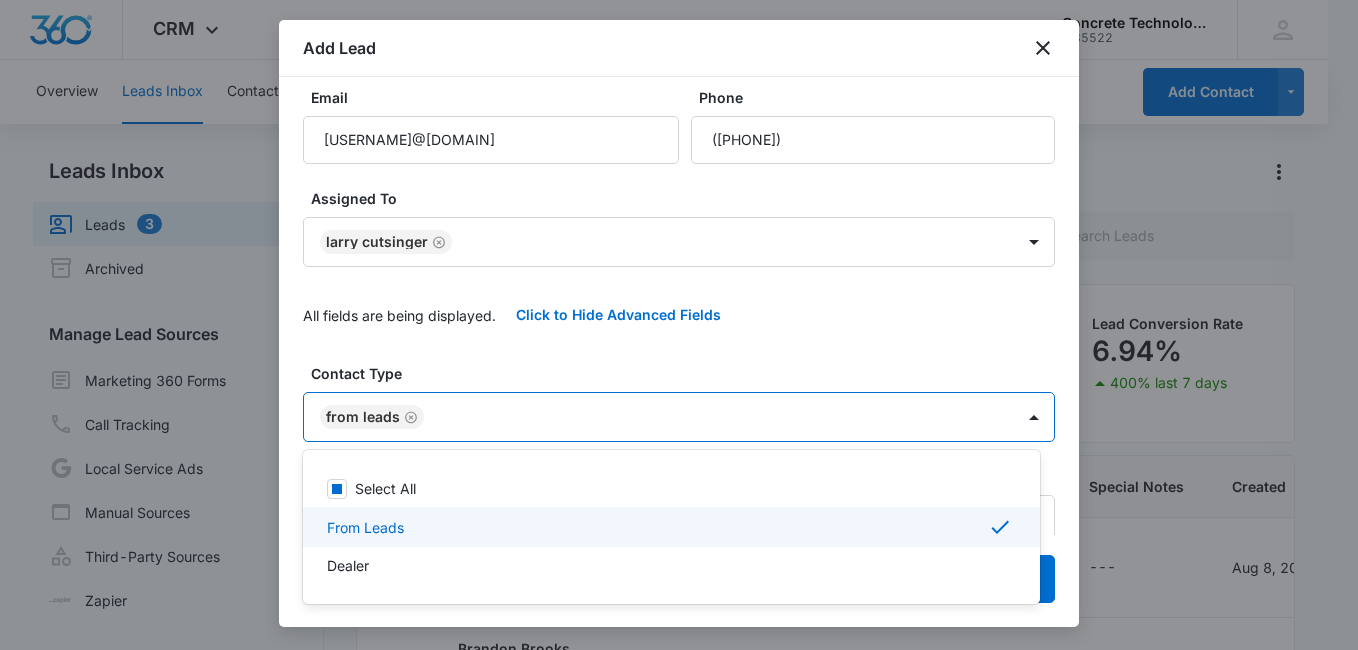 click at bounding box center [679, 325] 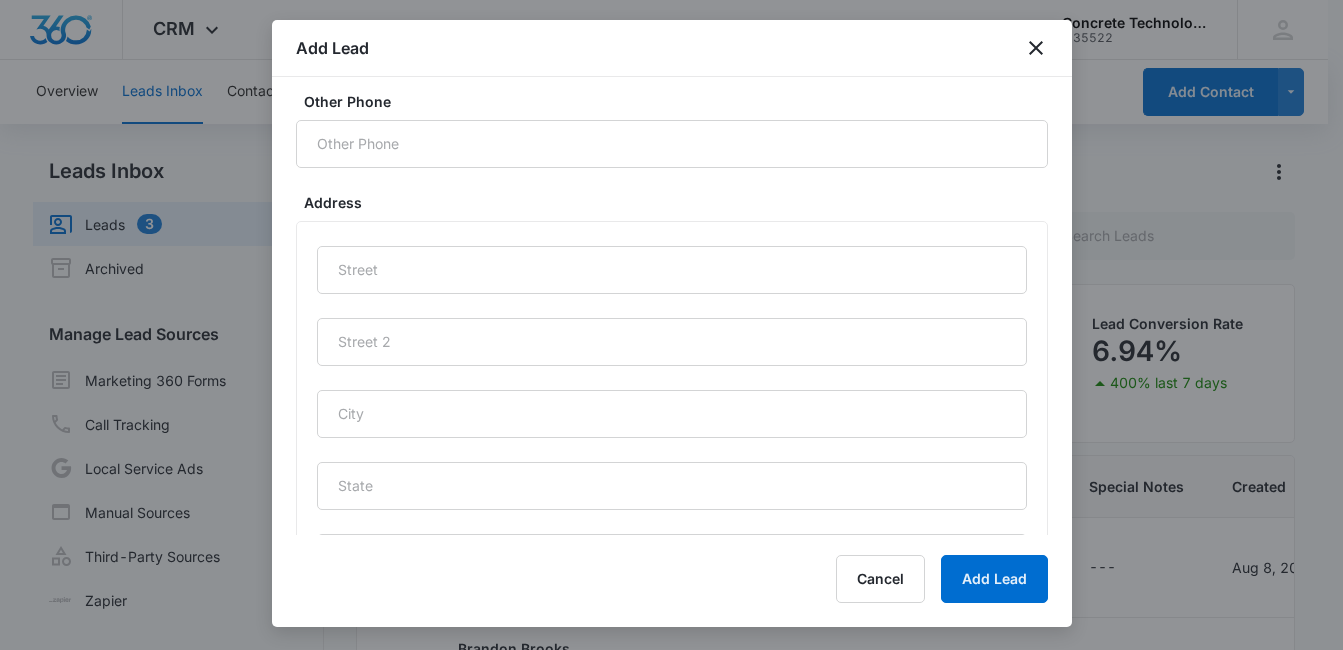 scroll, scrollTop: 998, scrollLeft: 0, axis: vertical 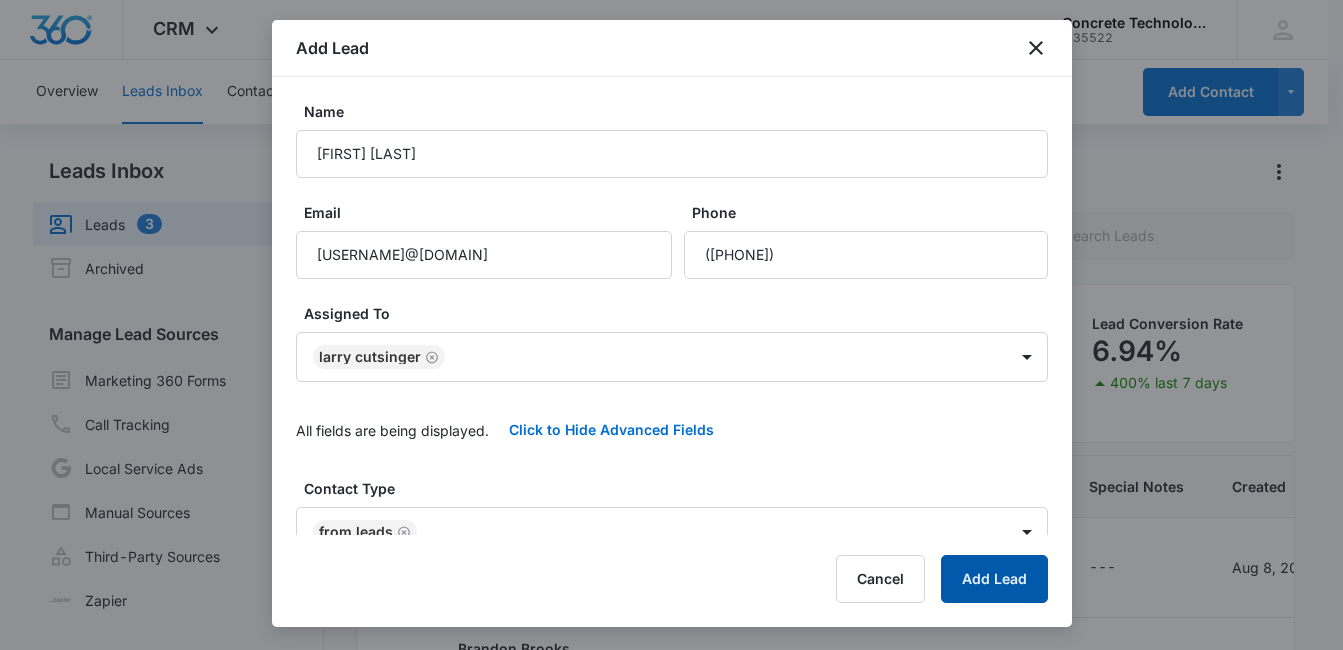 click on "Add Lead" at bounding box center (994, 579) 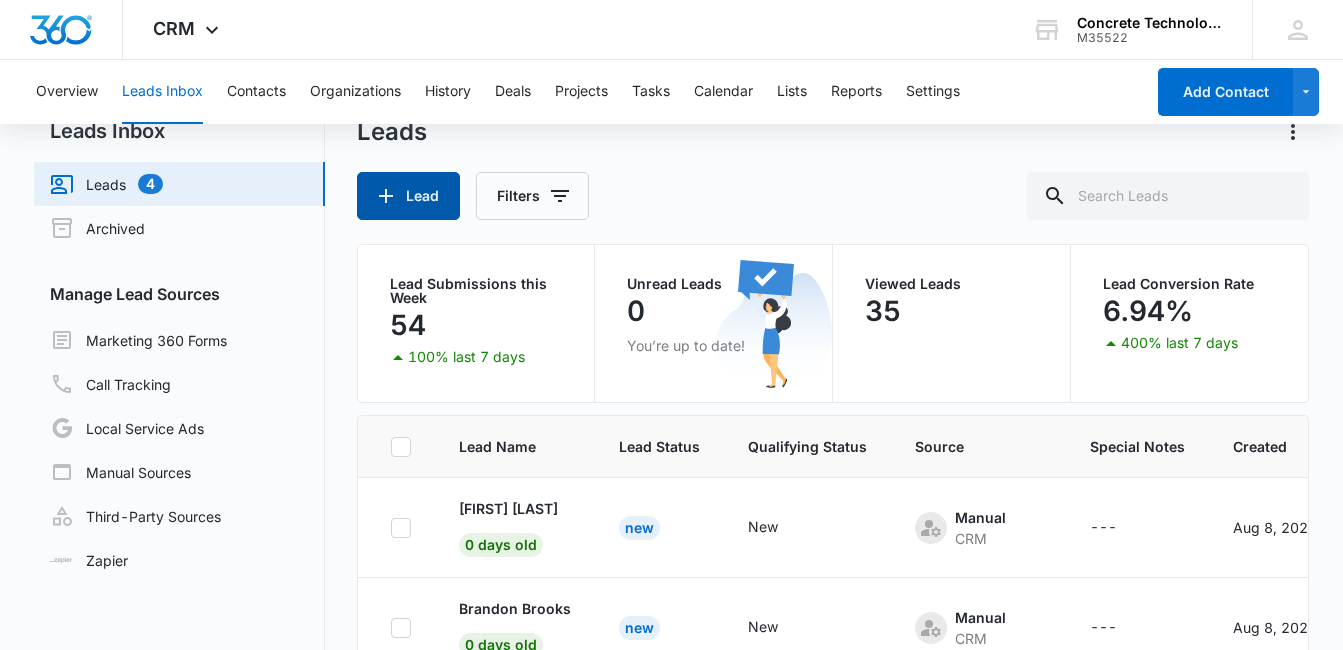 scroll, scrollTop: 169, scrollLeft: 0, axis: vertical 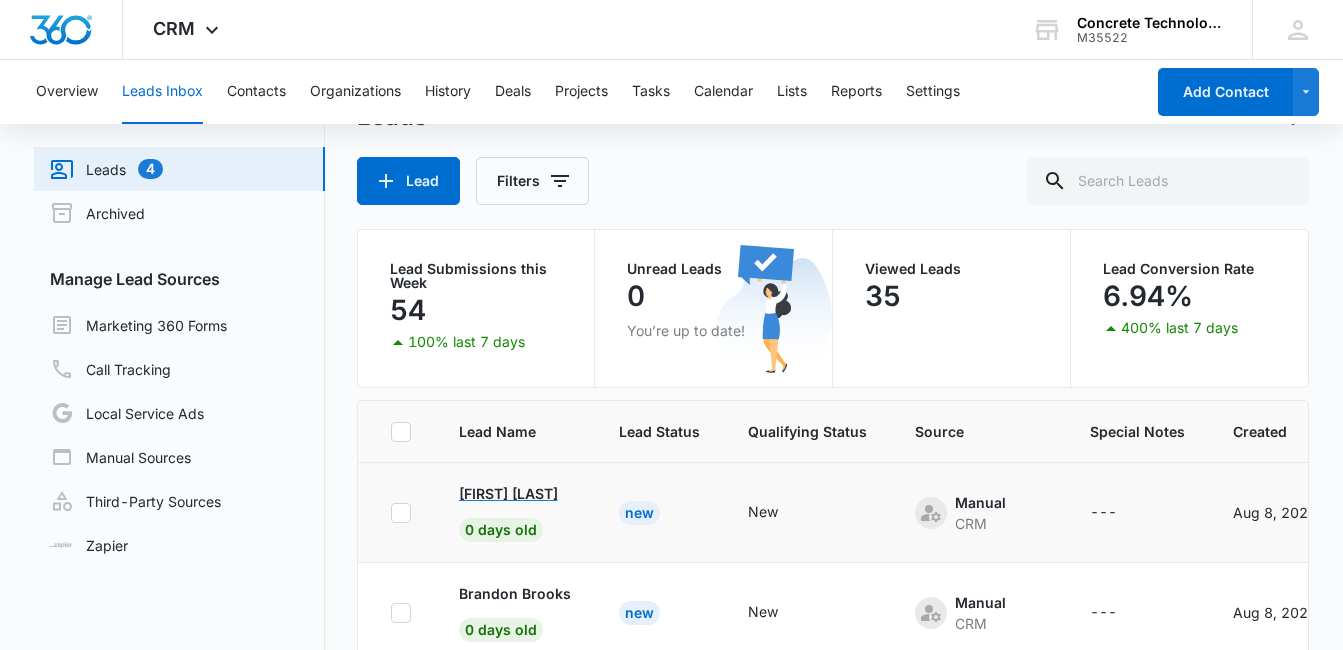 click on "[FIRST] [LAST]" at bounding box center [508, 493] 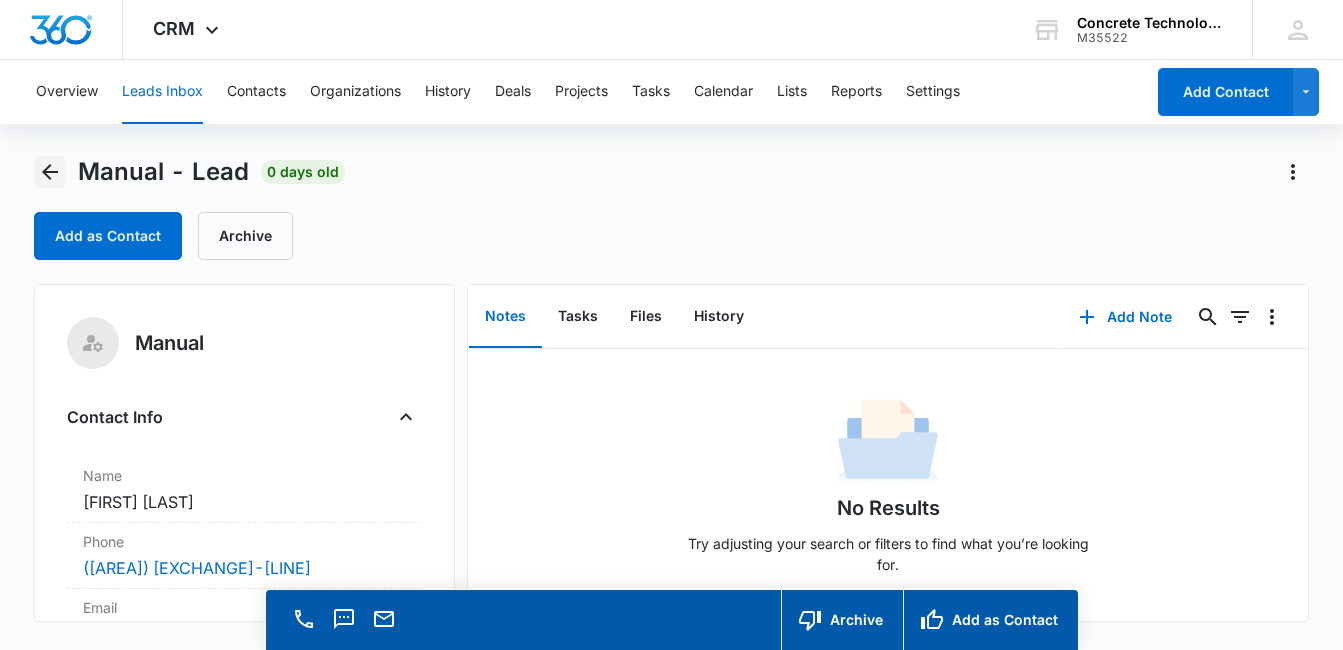 click 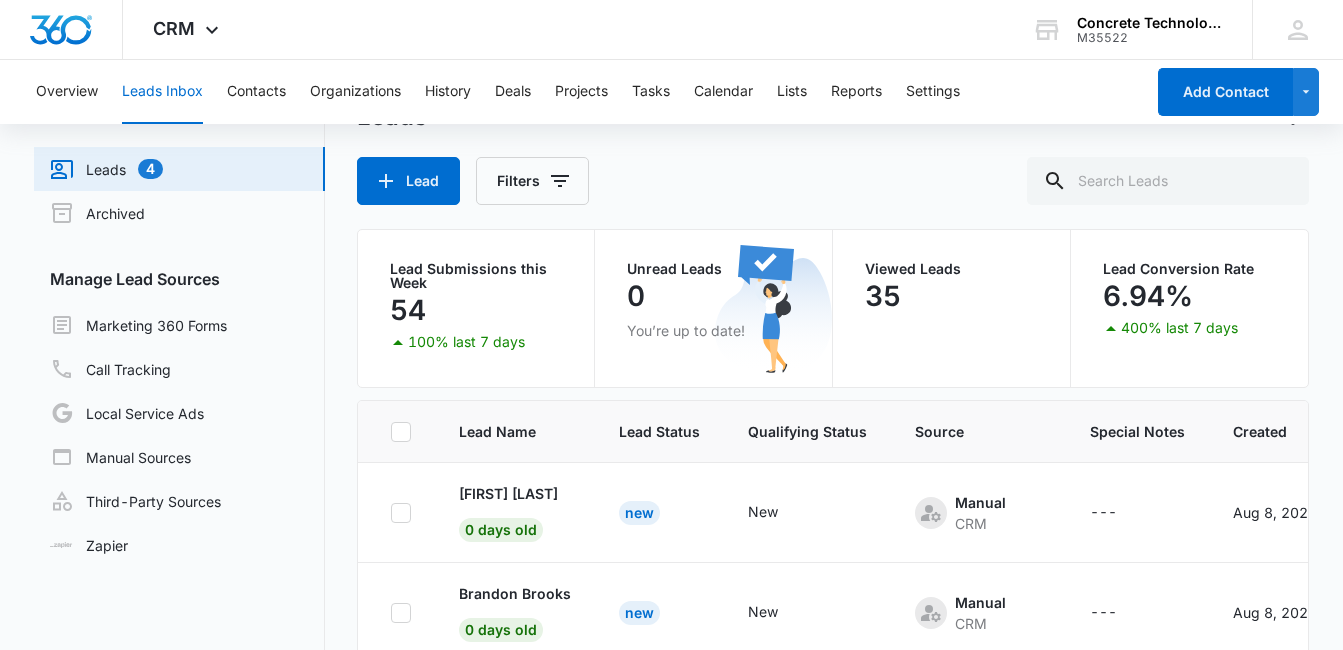 scroll, scrollTop: 0, scrollLeft: 0, axis: both 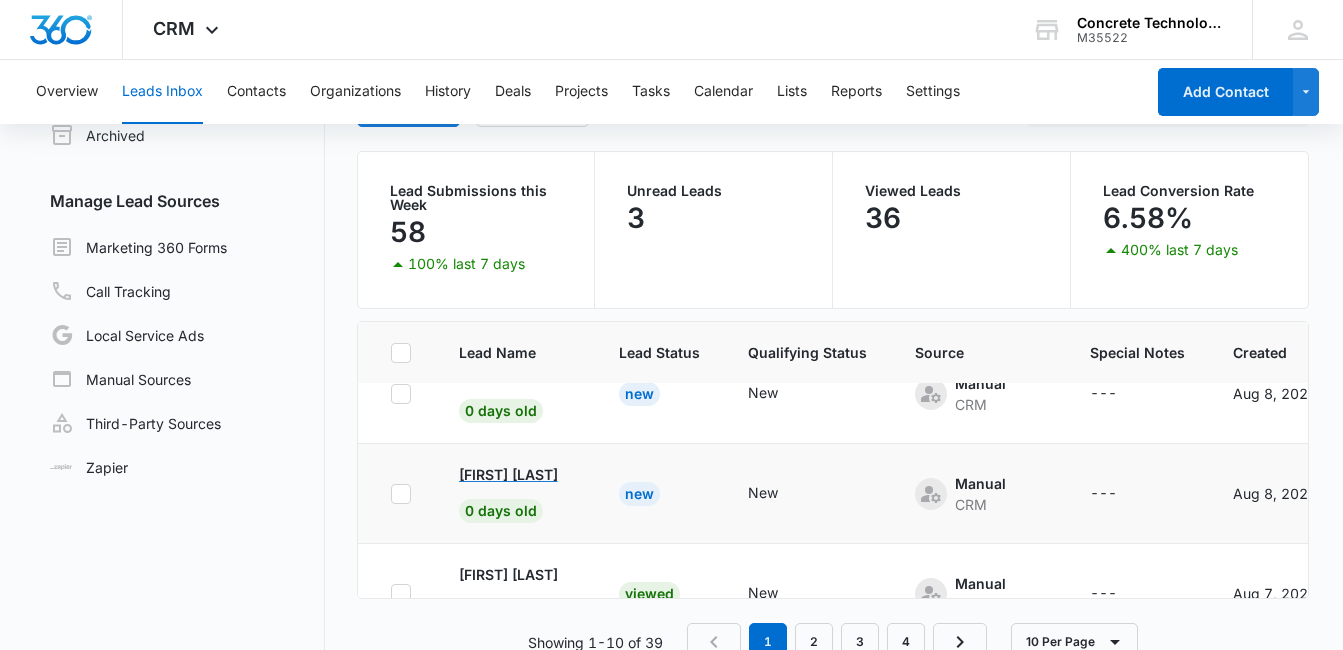 click on "[FIRST] [LAST]" at bounding box center (508, 474) 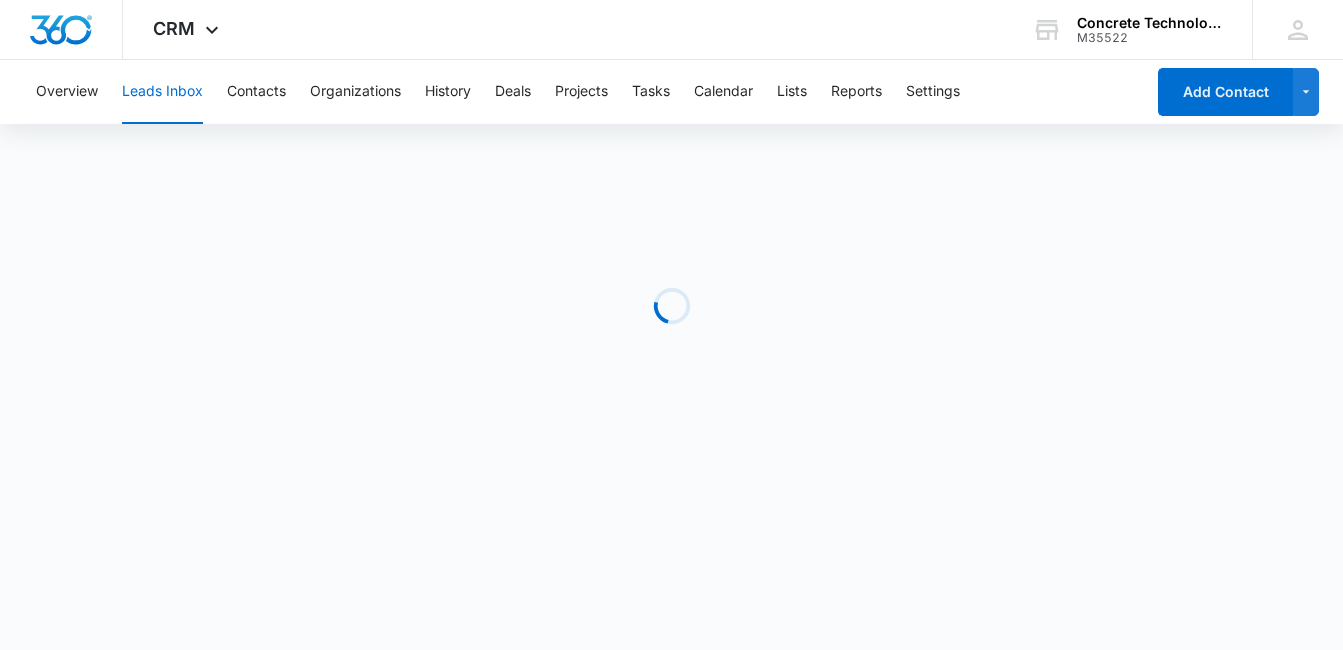 scroll, scrollTop: 0, scrollLeft: 0, axis: both 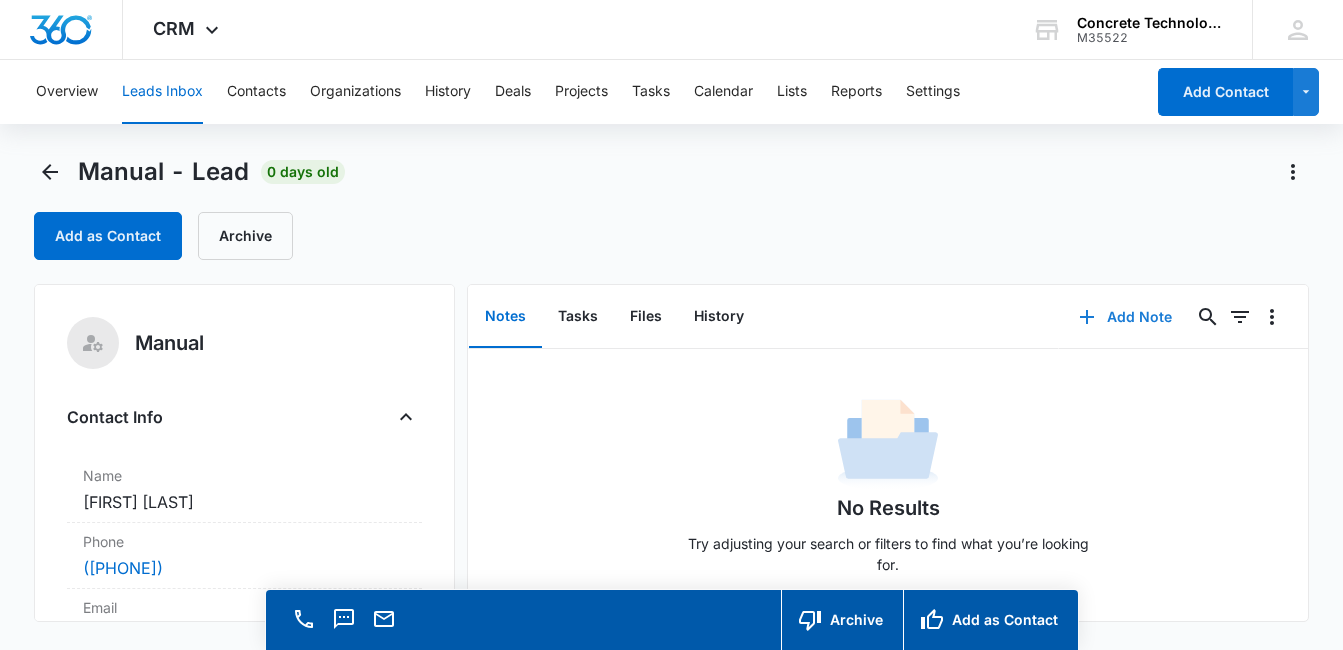 click on "Add Note" at bounding box center (1125, 317) 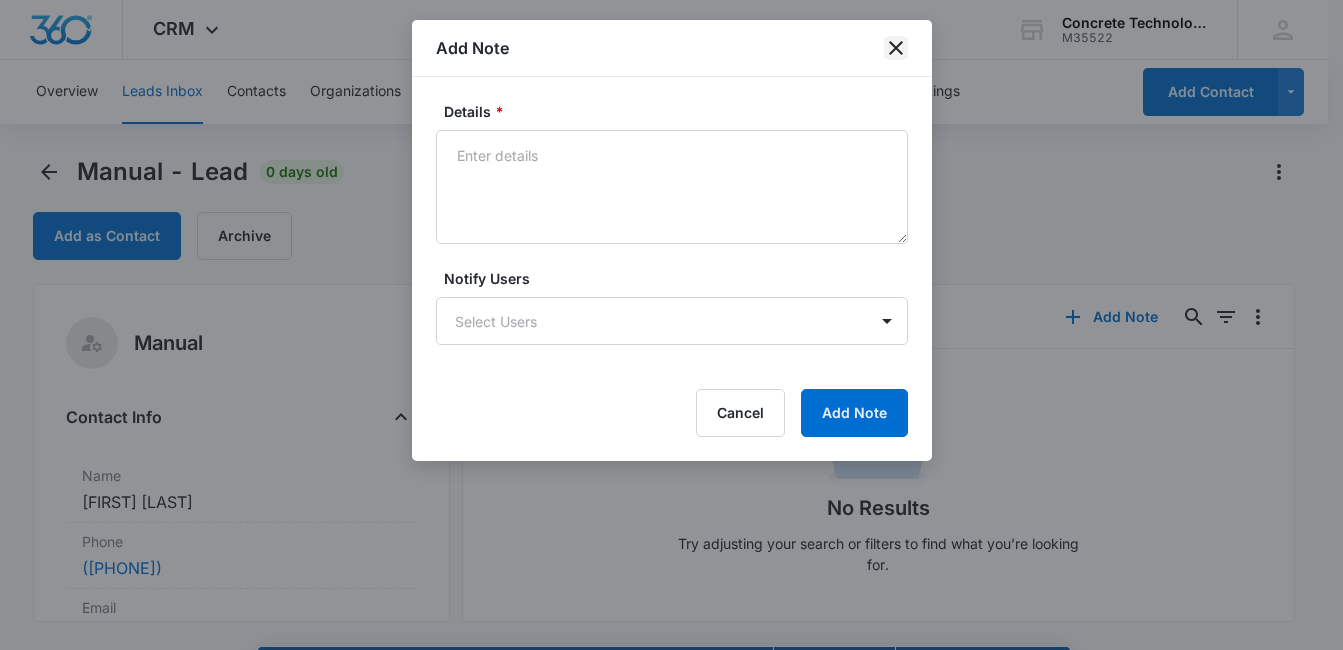 click 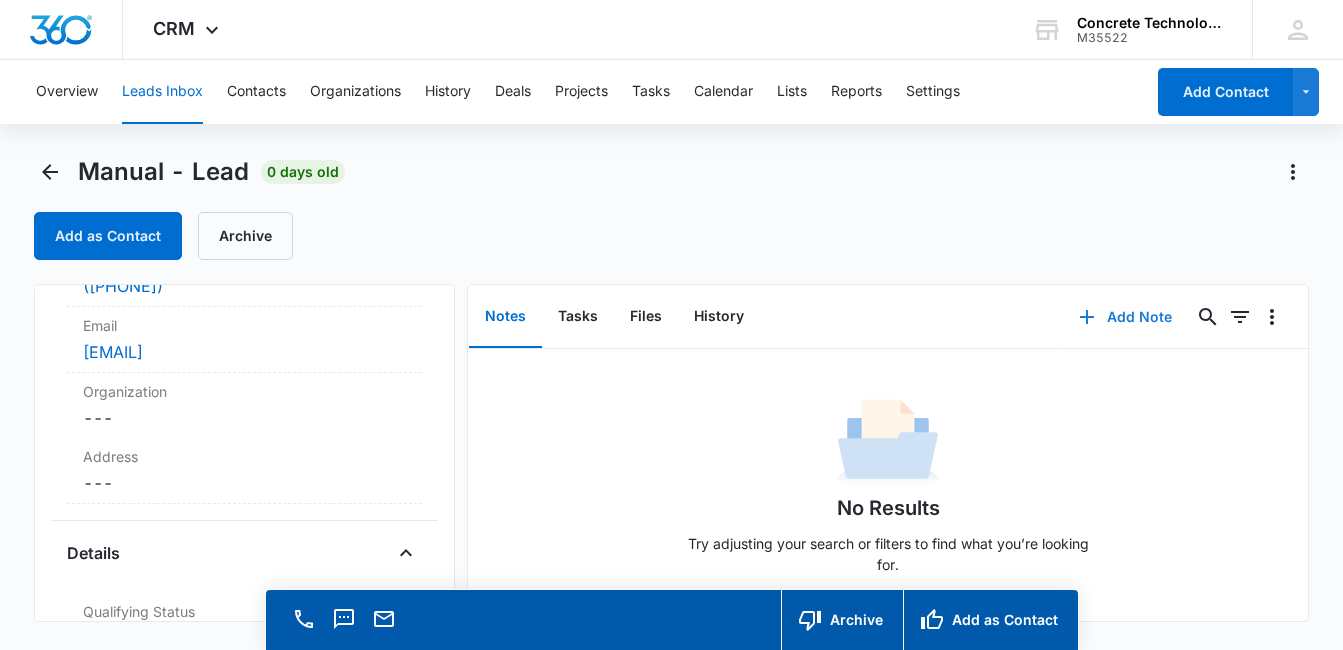 scroll, scrollTop: 445, scrollLeft: 0, axis: vertical 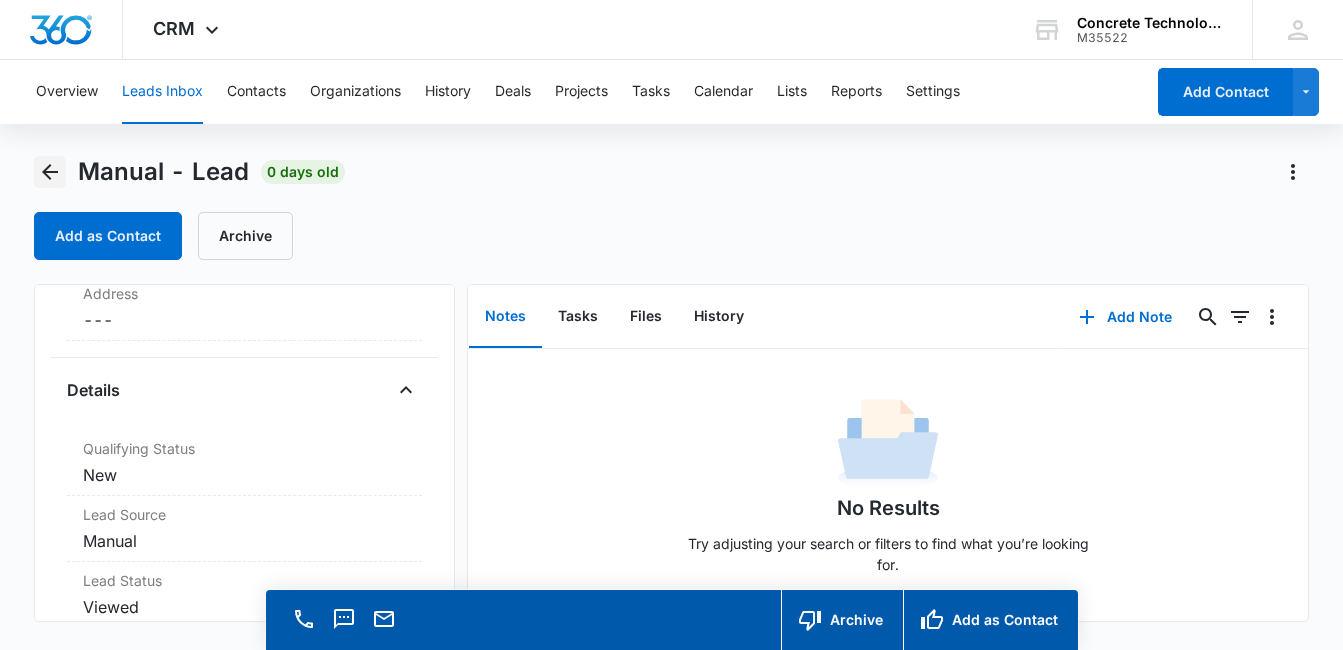 click 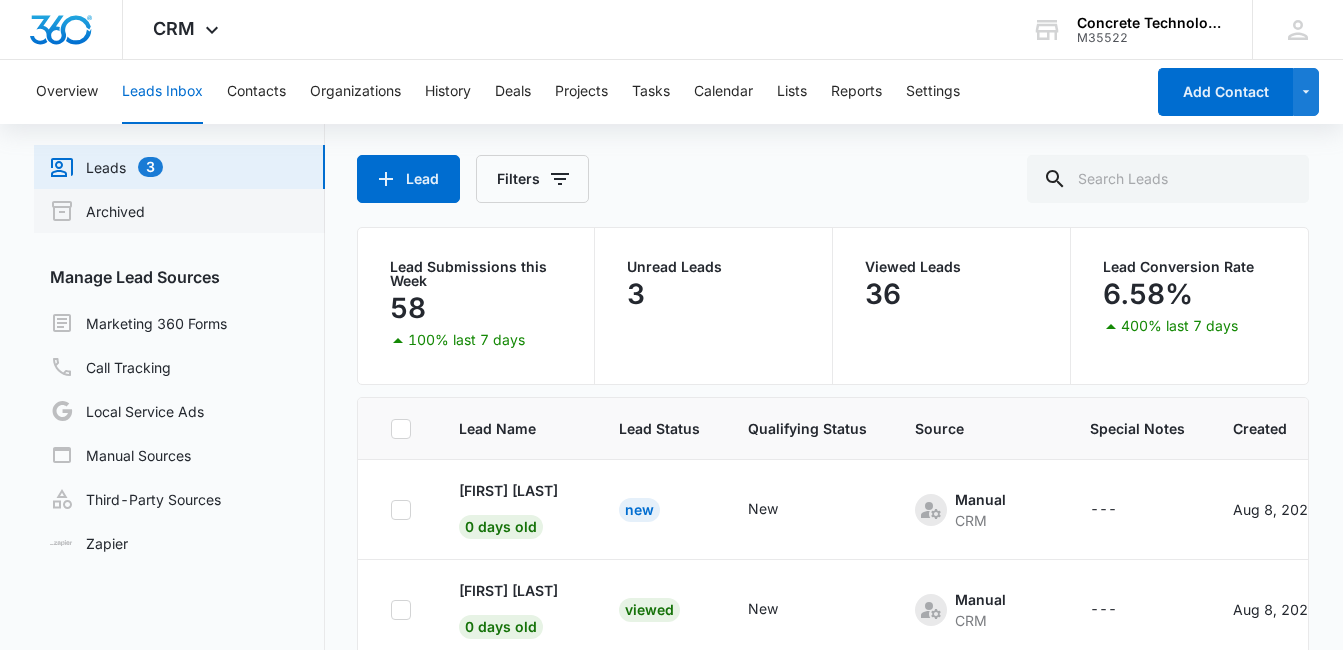 scroll, scrollTop: 0, scrollLeft: 0, axis: both 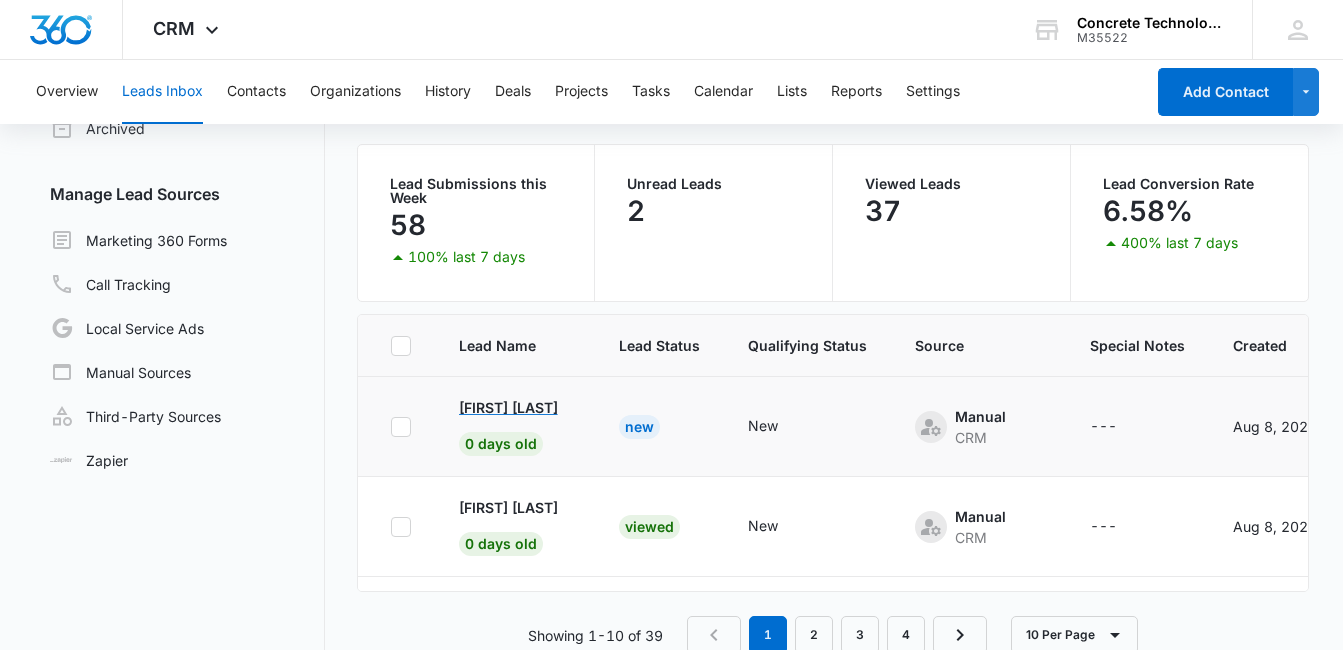 click on "[FIRST] [LAST]" at bounding box center [508, 407] 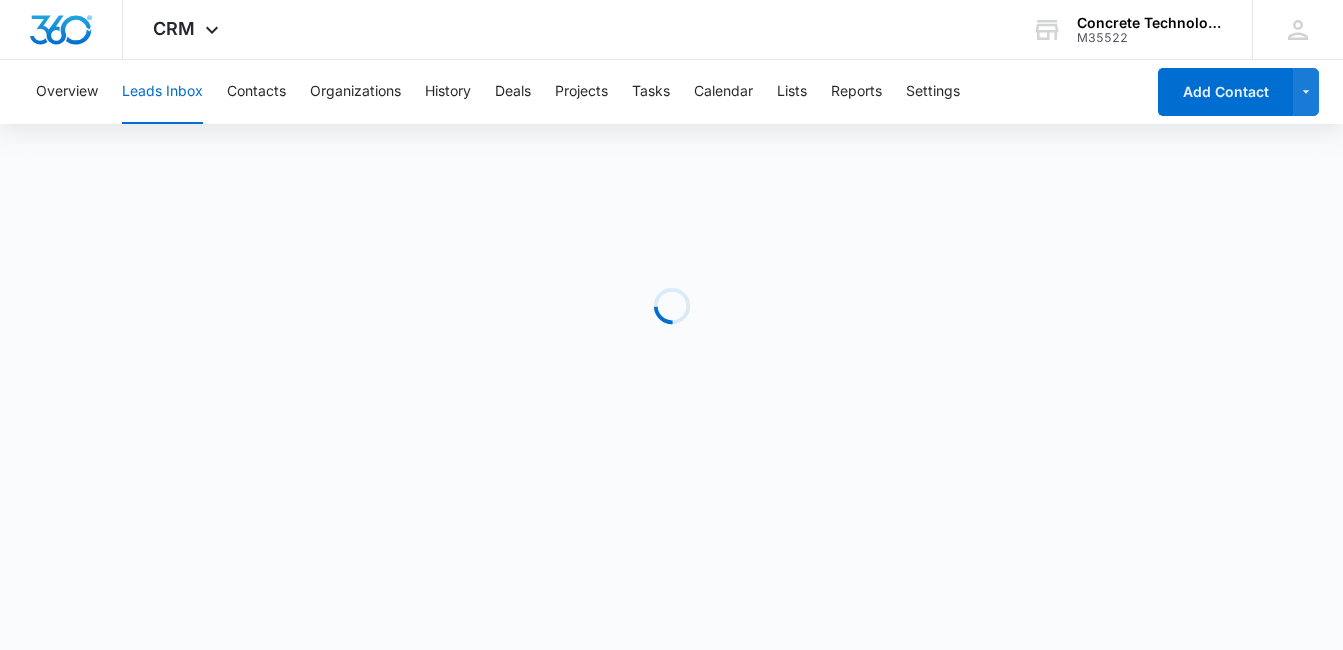 scroll, scrollTop: 0, scrollLeft: 0, axis: both 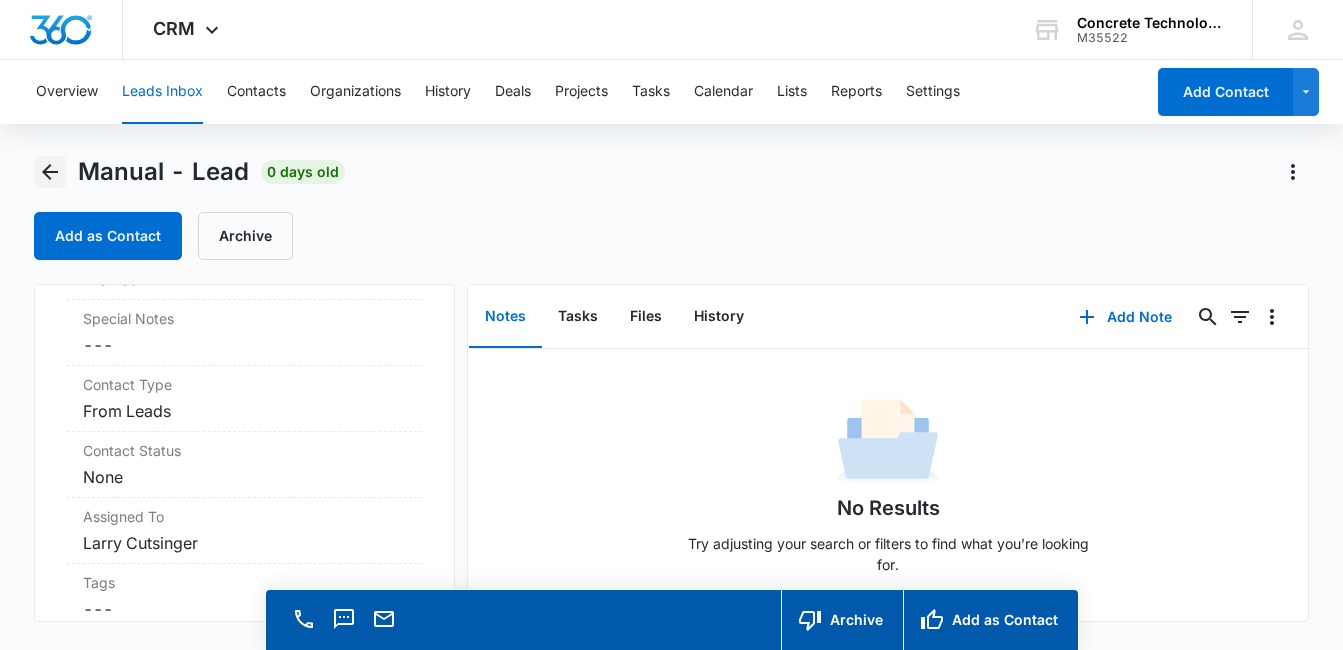 click 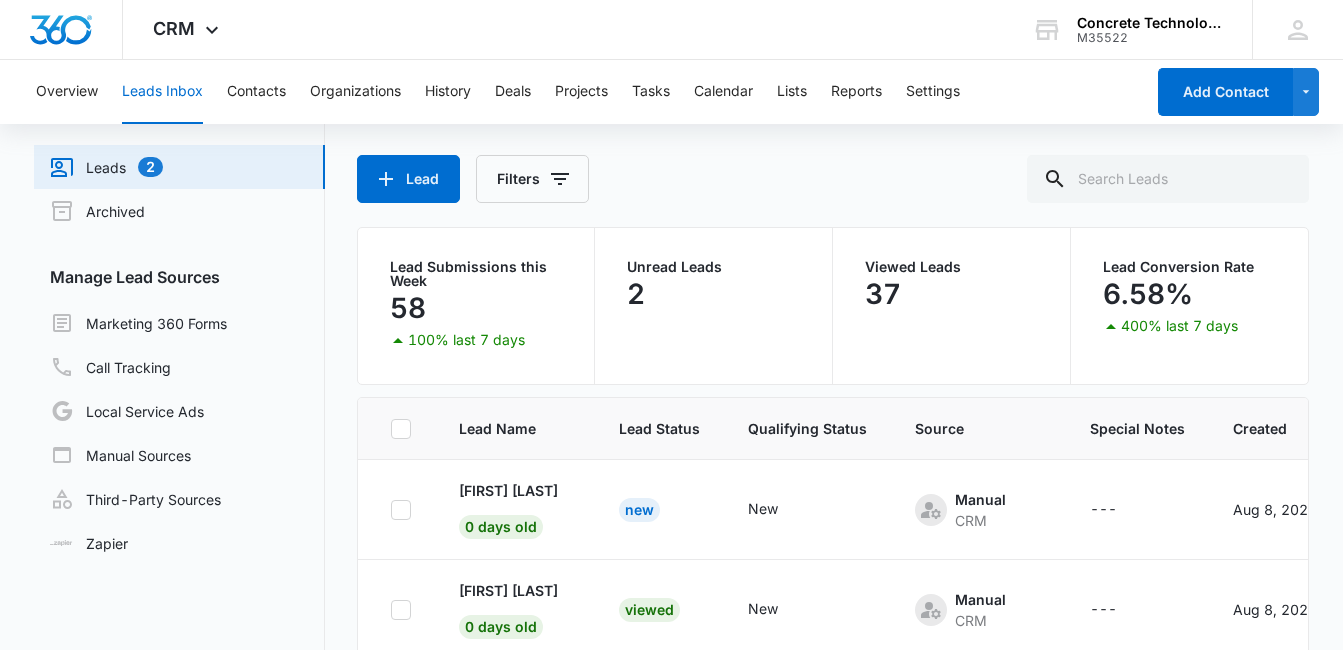 scroll, scrollTop: 0, scrollLeft: 0, axis: both 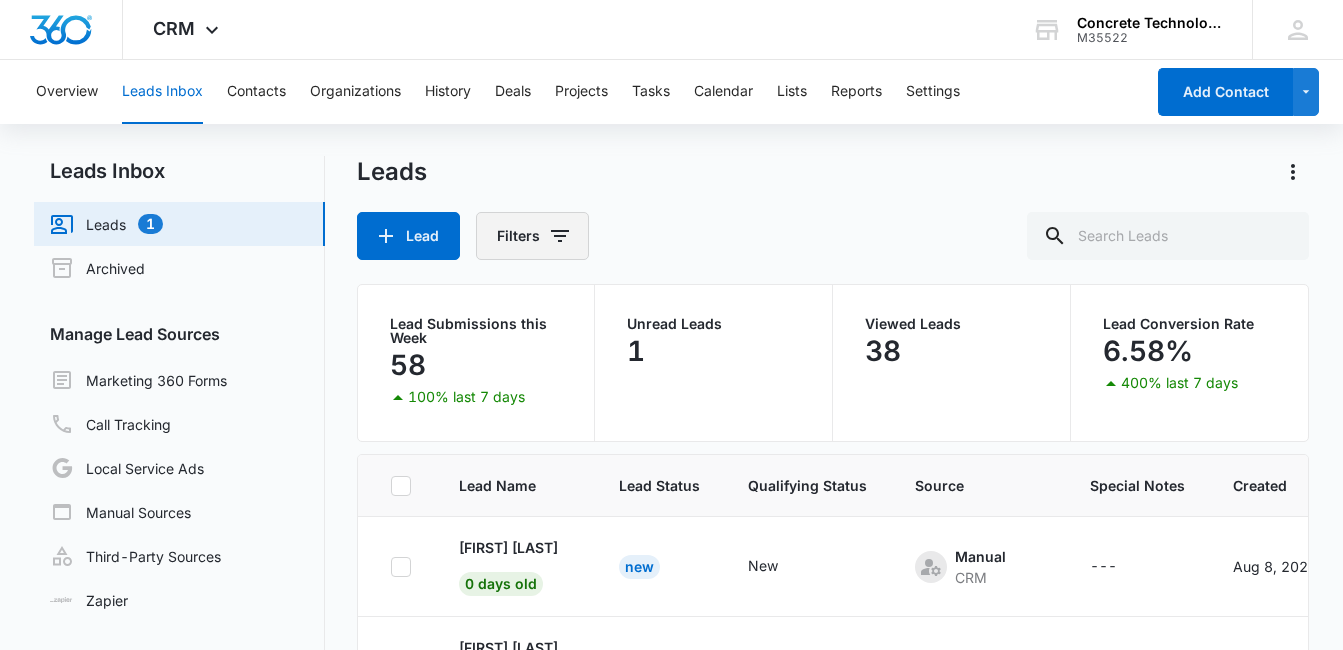 click 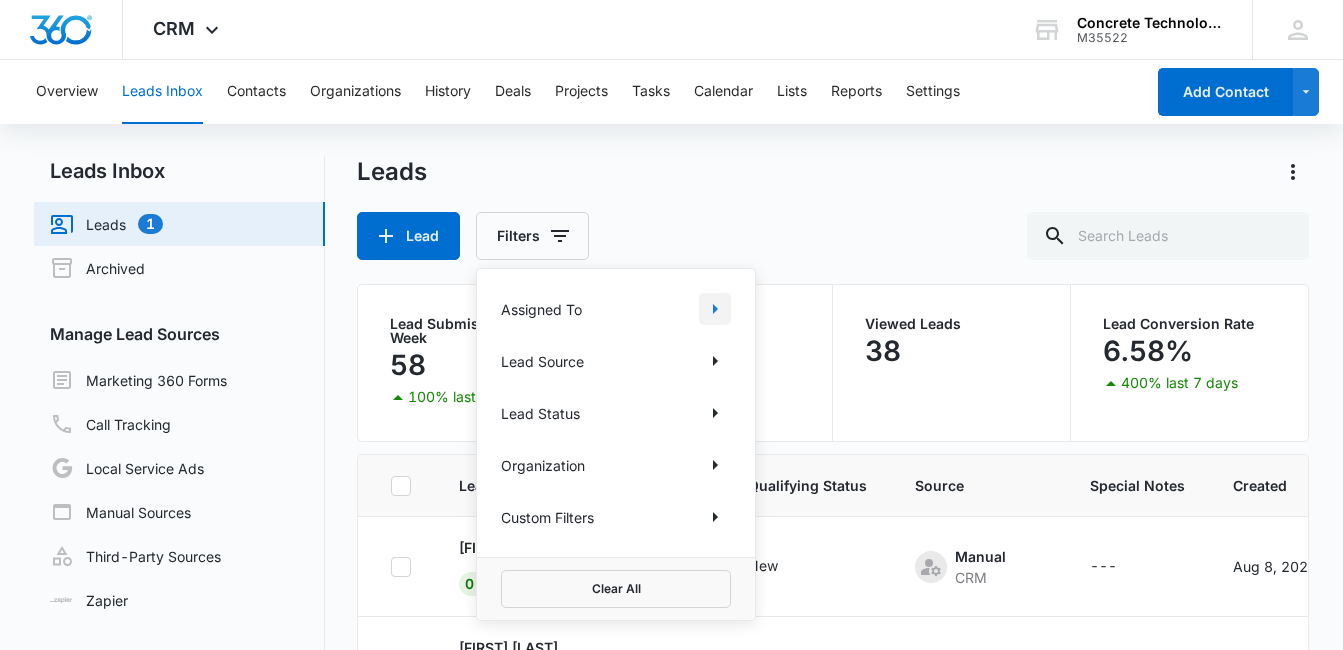 click 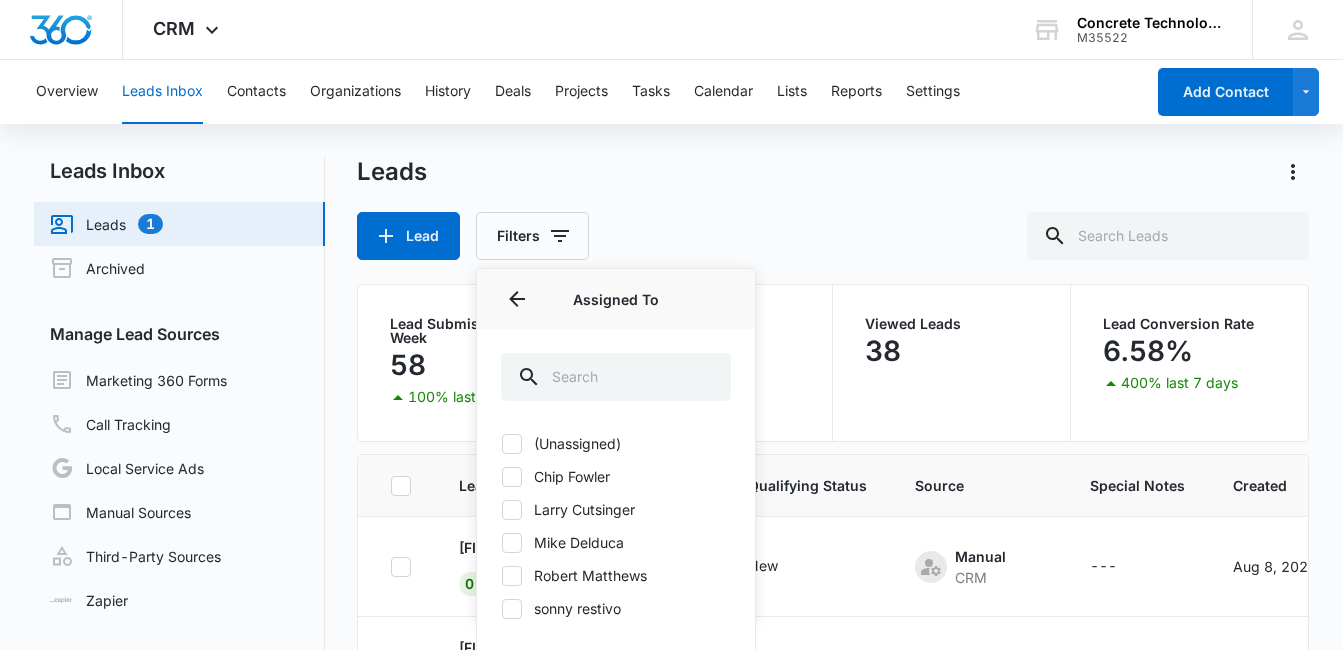 click 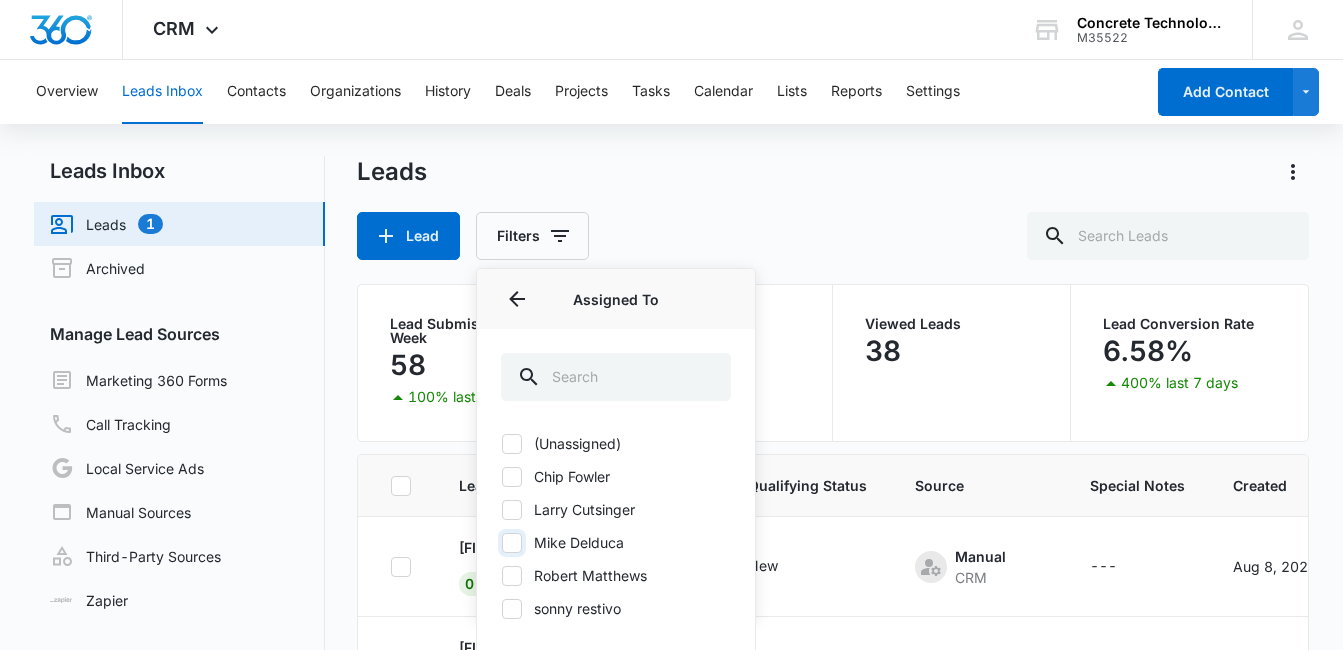 click on "Mike Delduca" at bounding box center [501, 542] 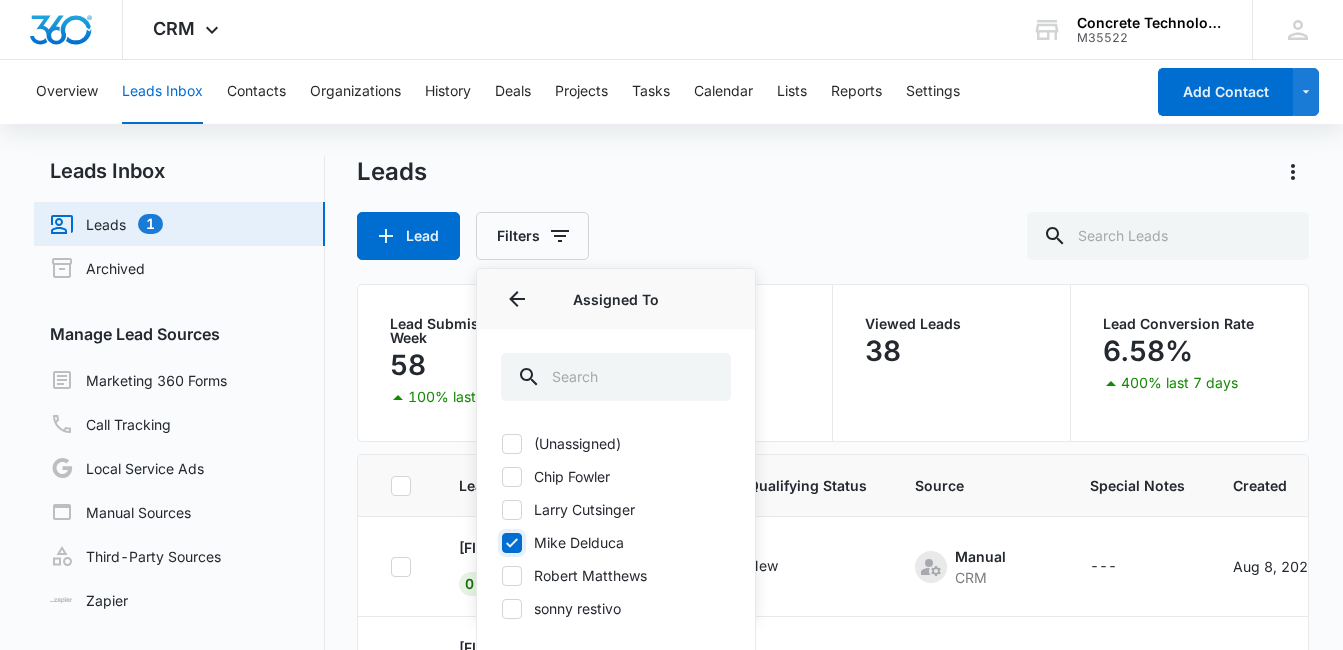 checkbox on "true" 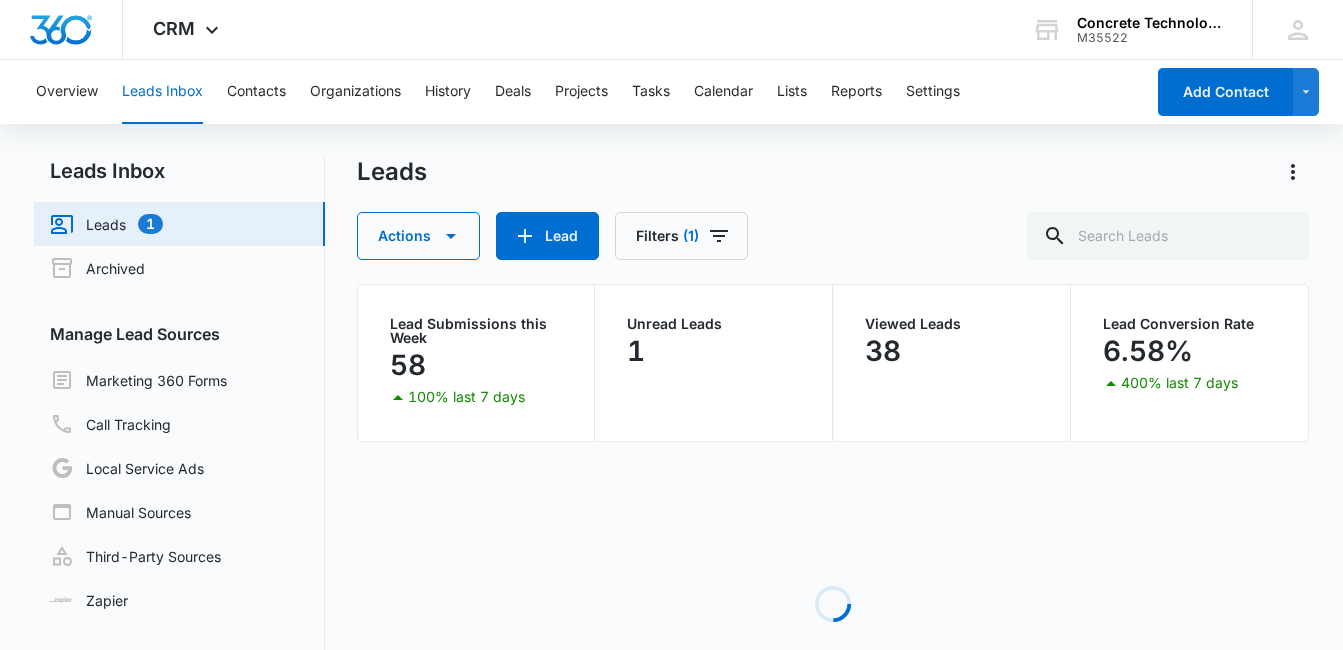 click on "Actions Lead Filters (1)" at bounding box center (833, 236) 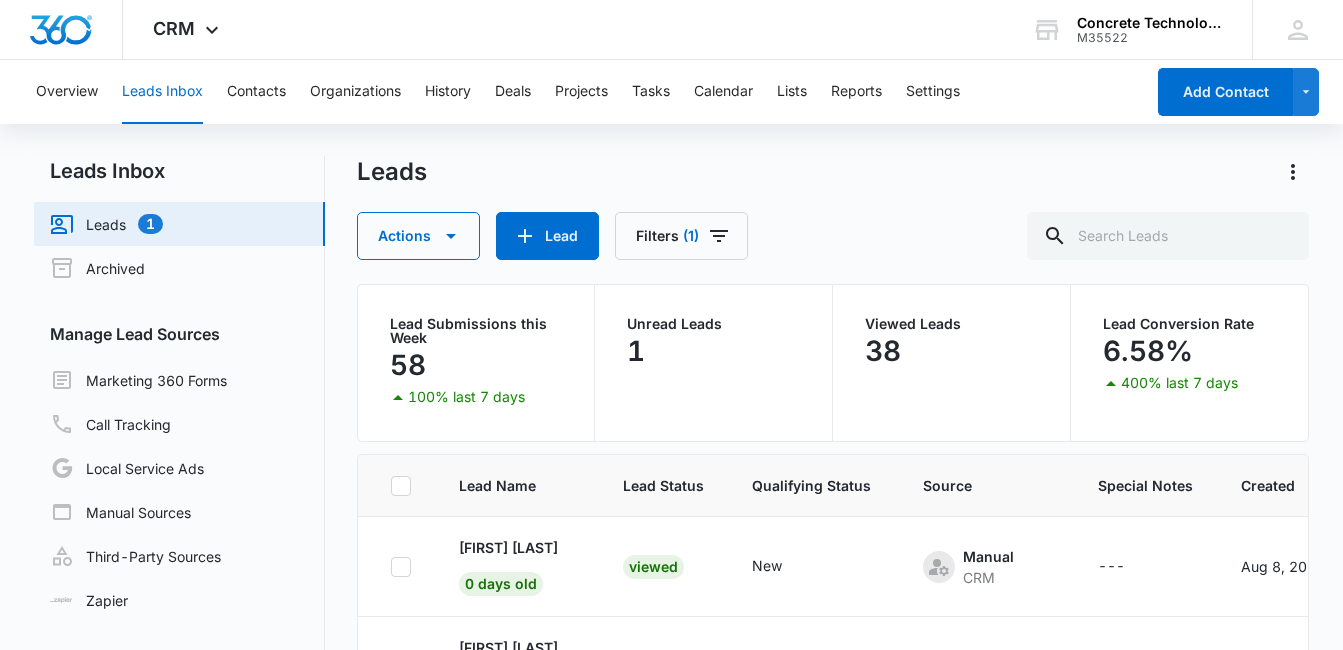 scroll, scrollTop: 100, scrollLeft: 0, axis: vertical 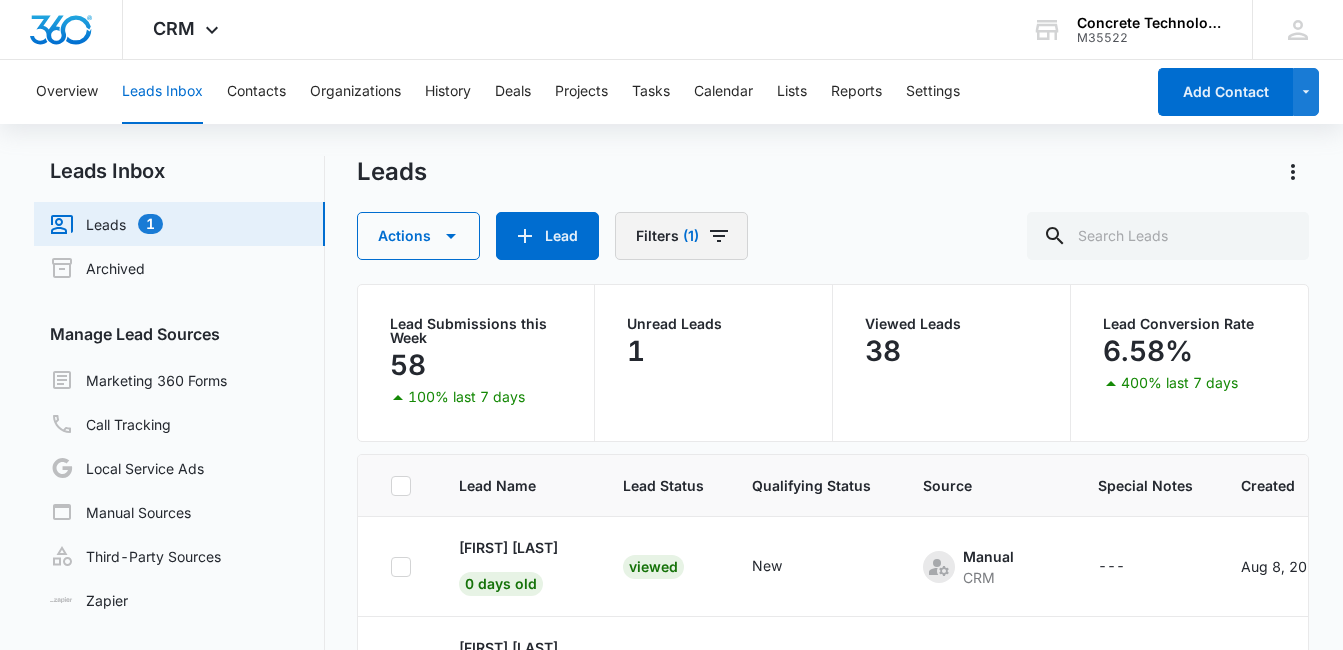 click 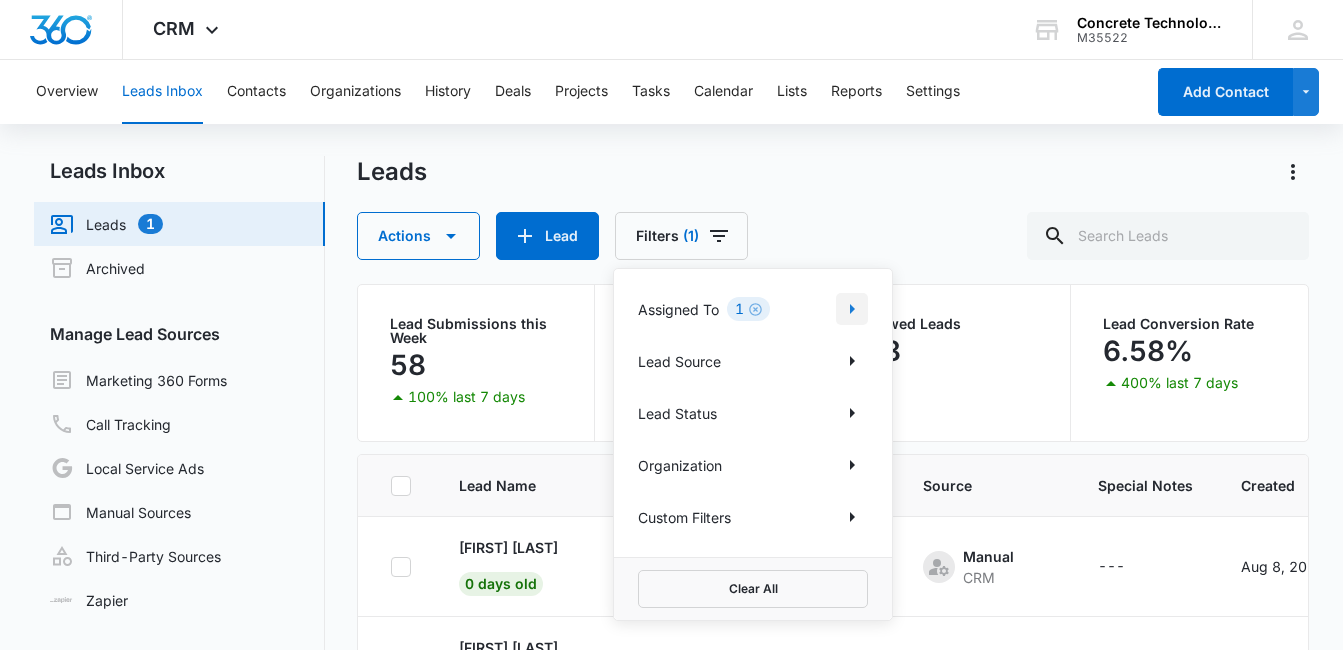 click 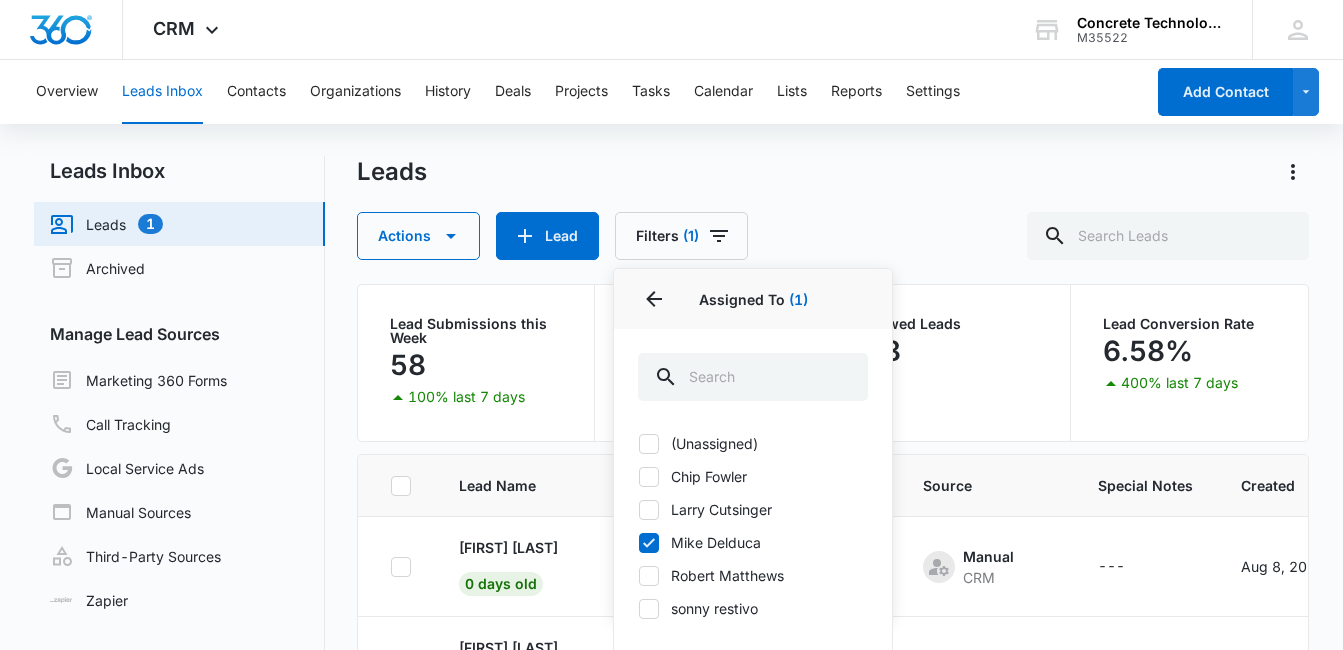 click 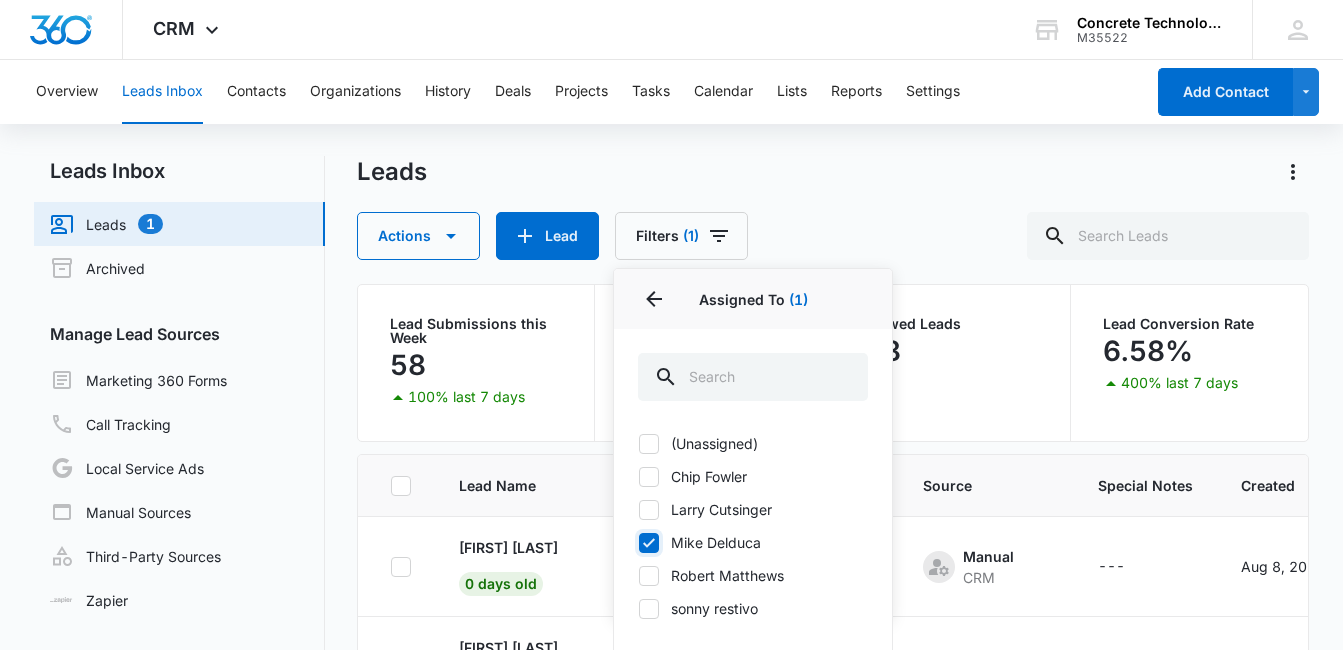 click on "Mike Delduca" at bounding box center [638, 542] 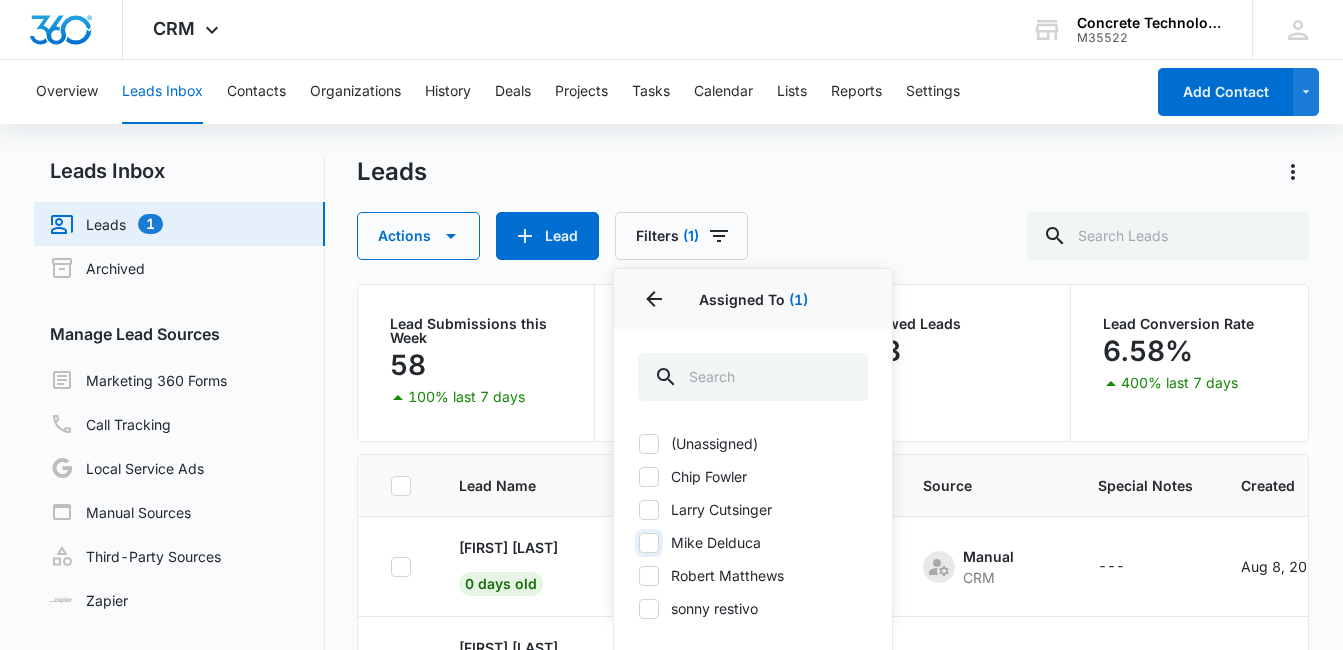 checkbox on "false" 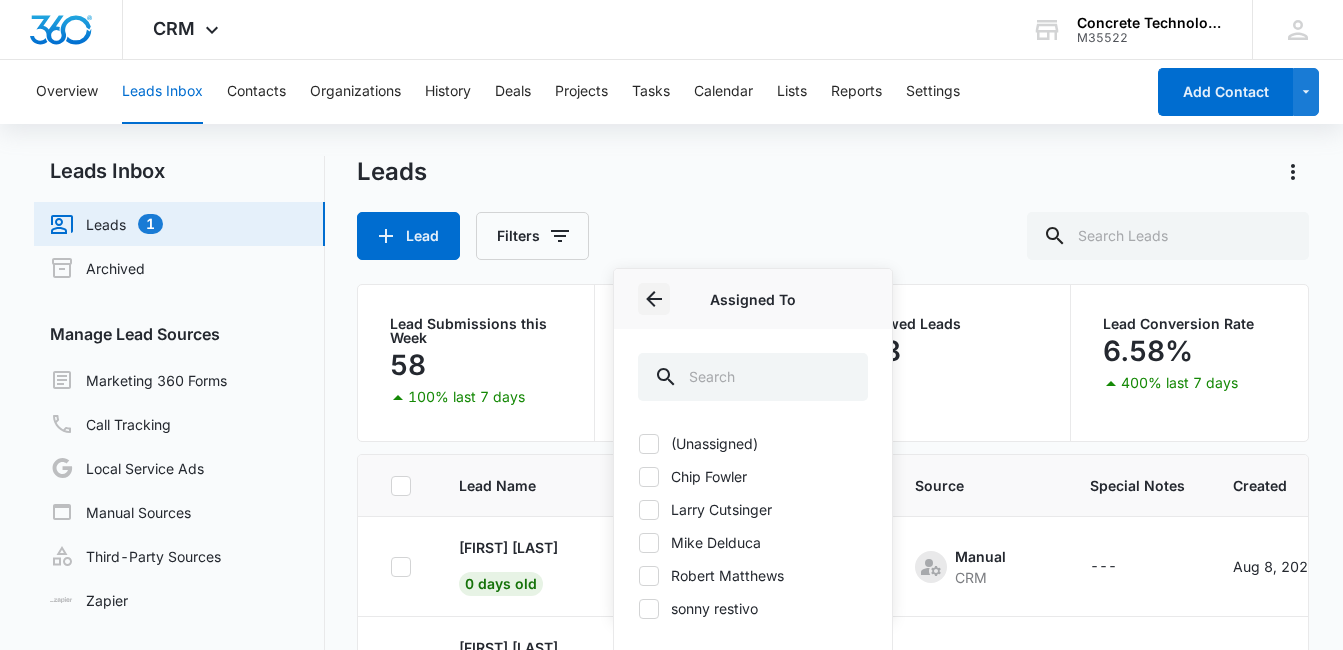 click 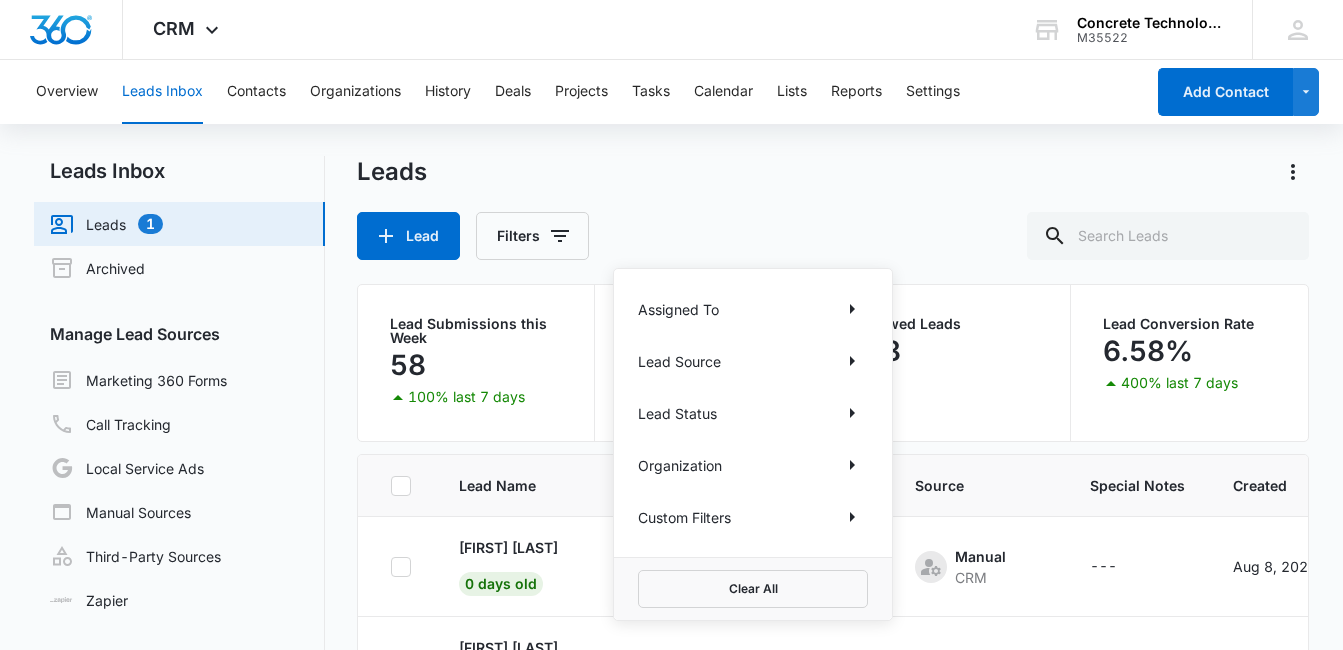 click on "Lead Filters Assigned To Lead Source Lead Status Organization Custom Filters Clear All" at bounding box center [833, 236] 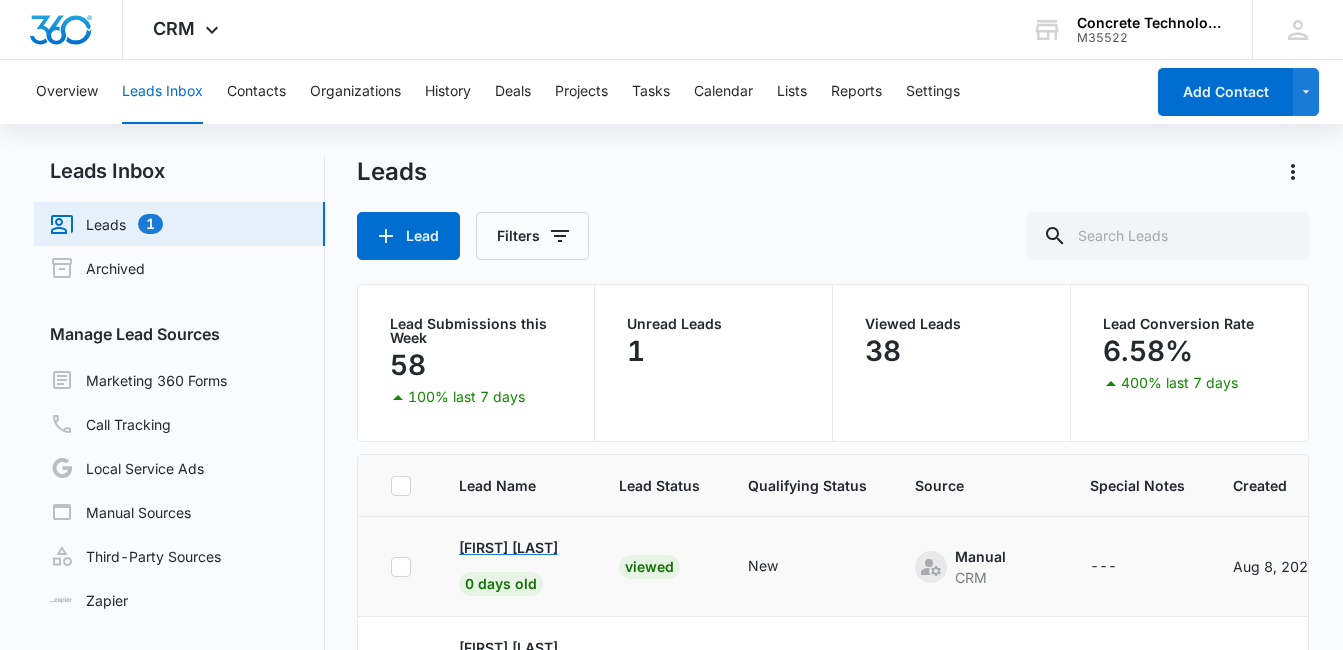 click on "[FIRST] [LAST]" at bounding box center (508, 547) 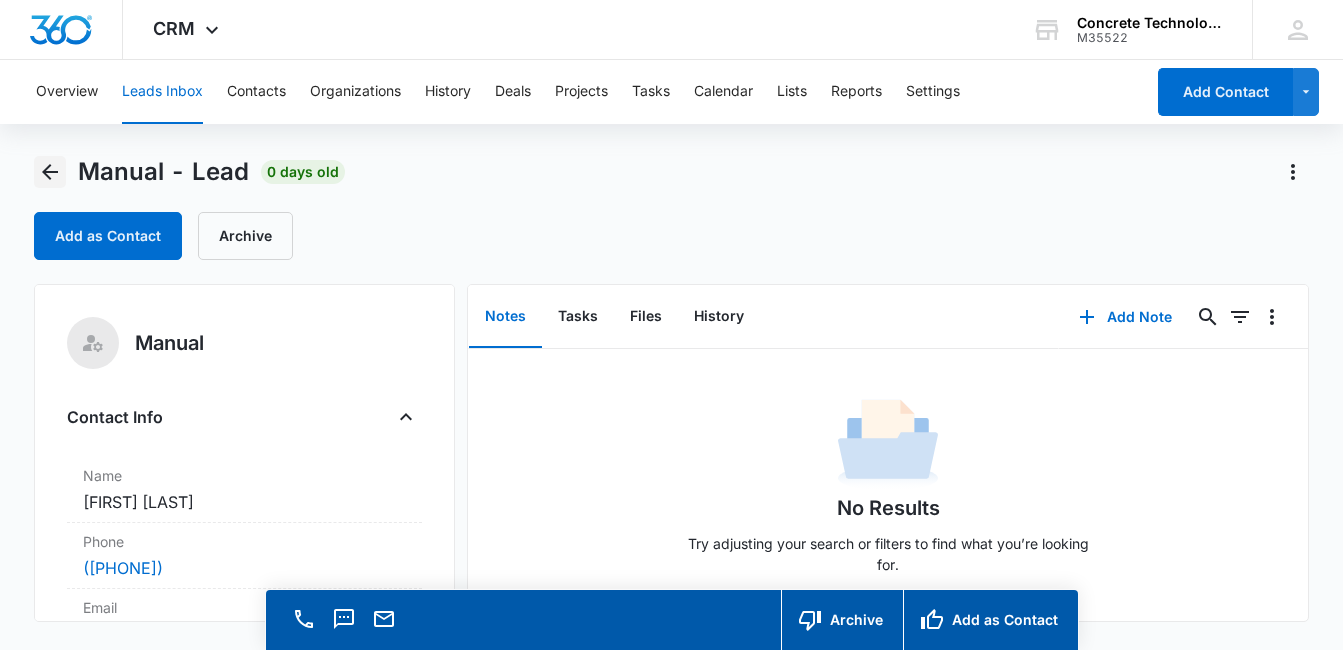 click 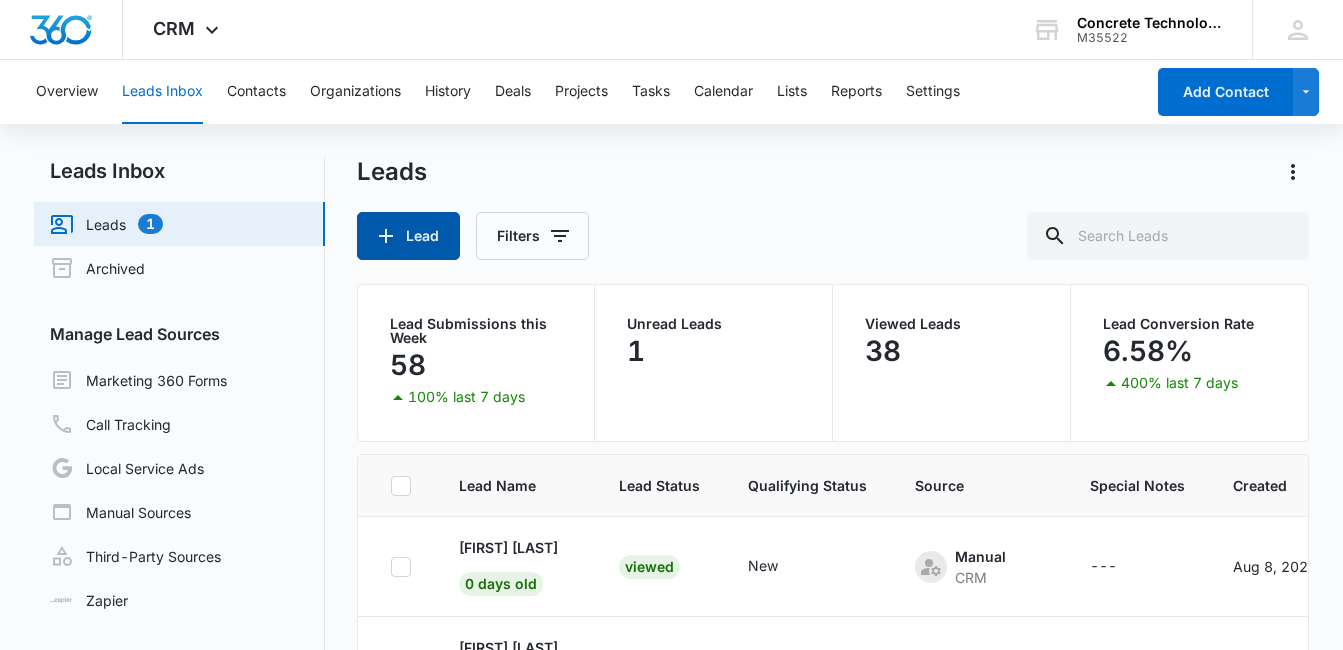 click on "Lead" at bounding box center (408, 236) 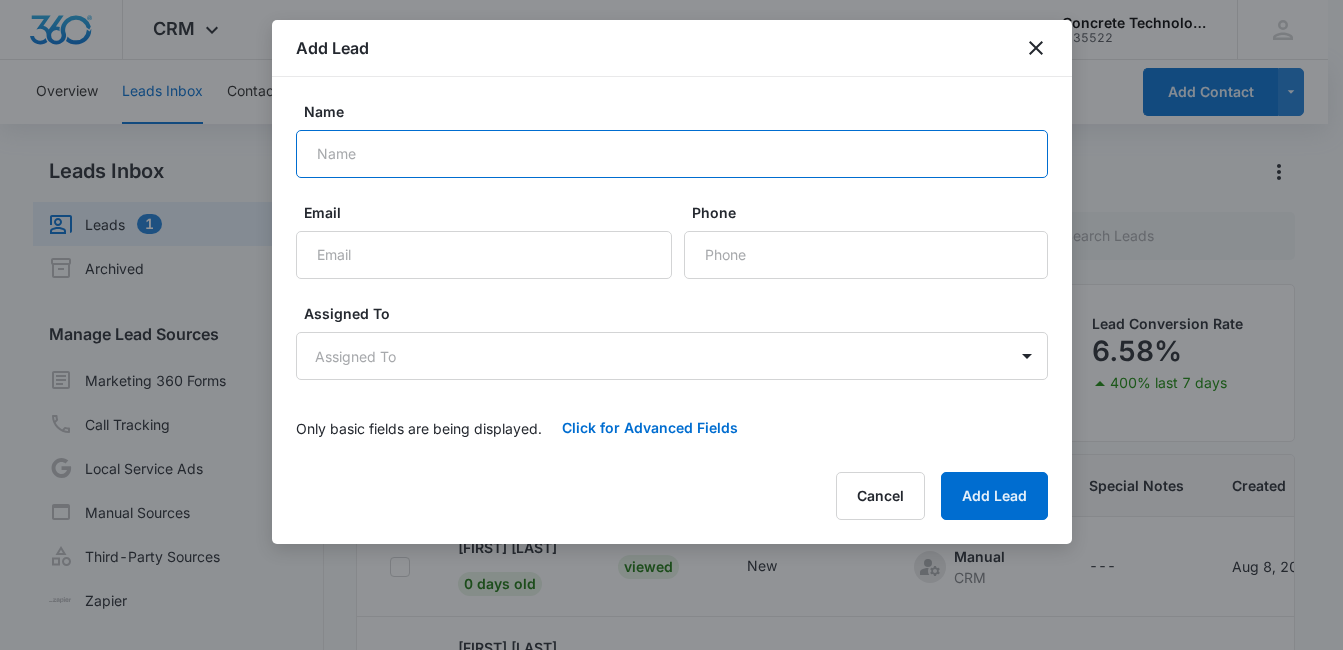 click on "Name" at bounding box center (672, 154) 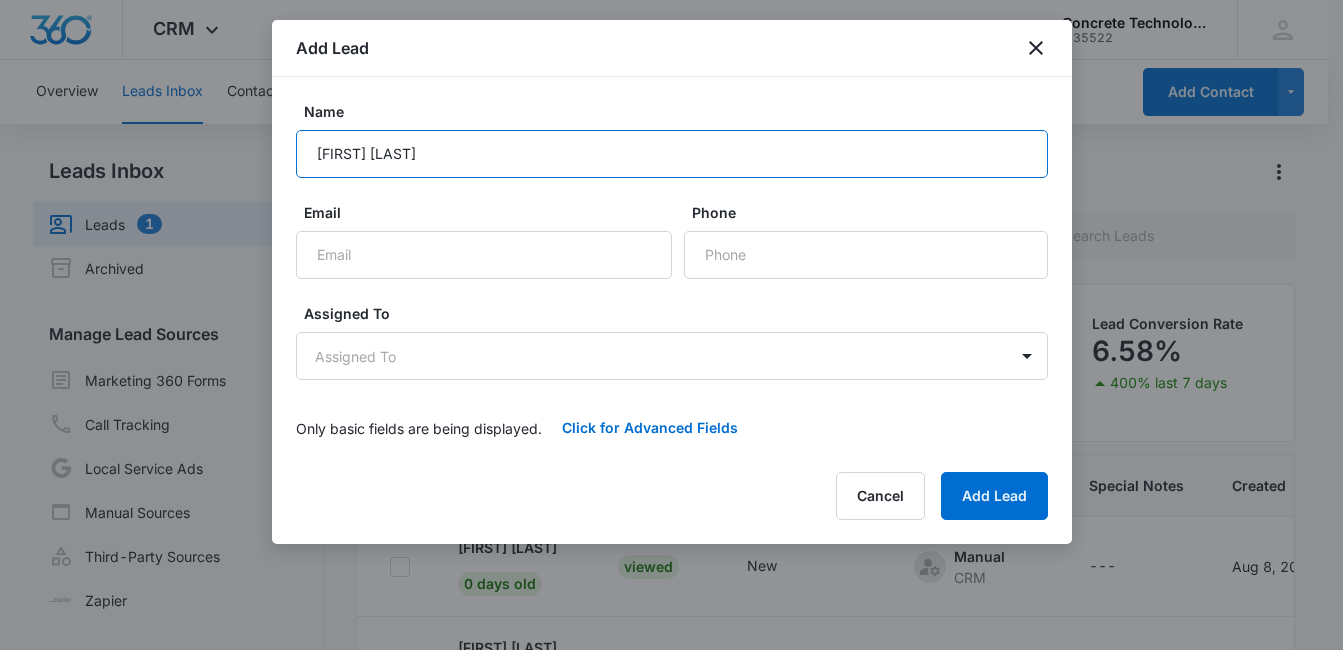 type on "[FIRST] [LAST]" 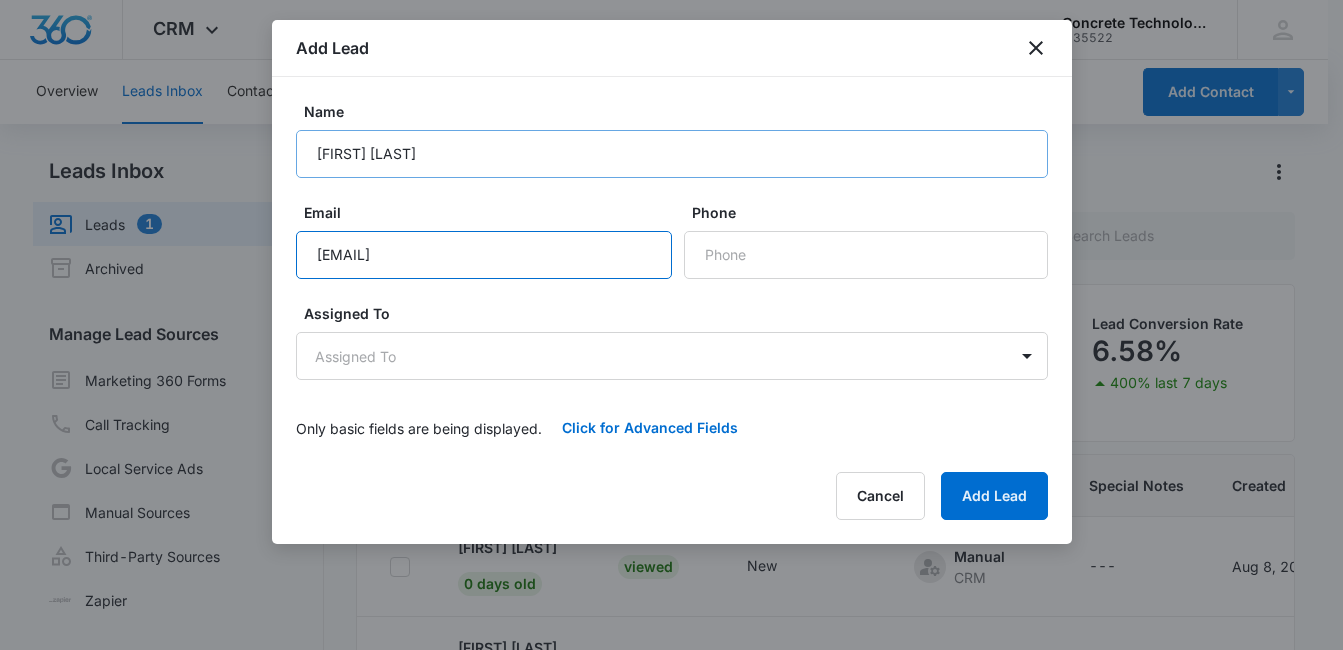 type on "[EMAIL]" 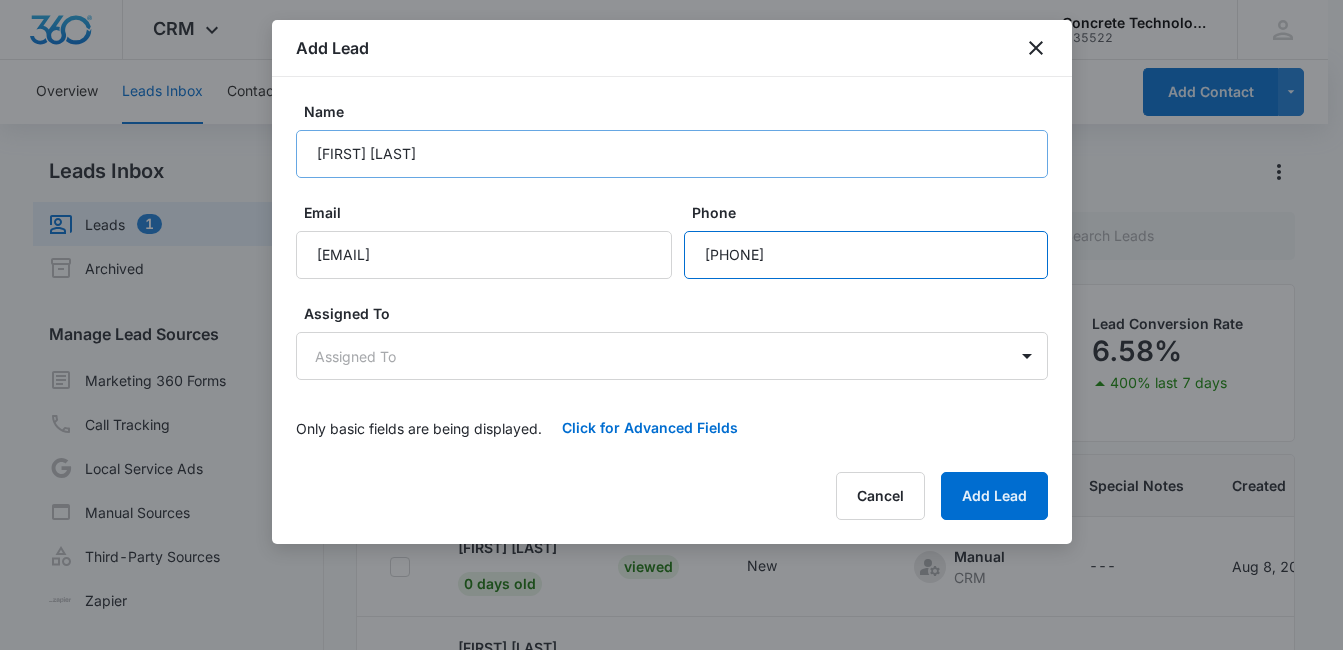 type on "[PHONE]" 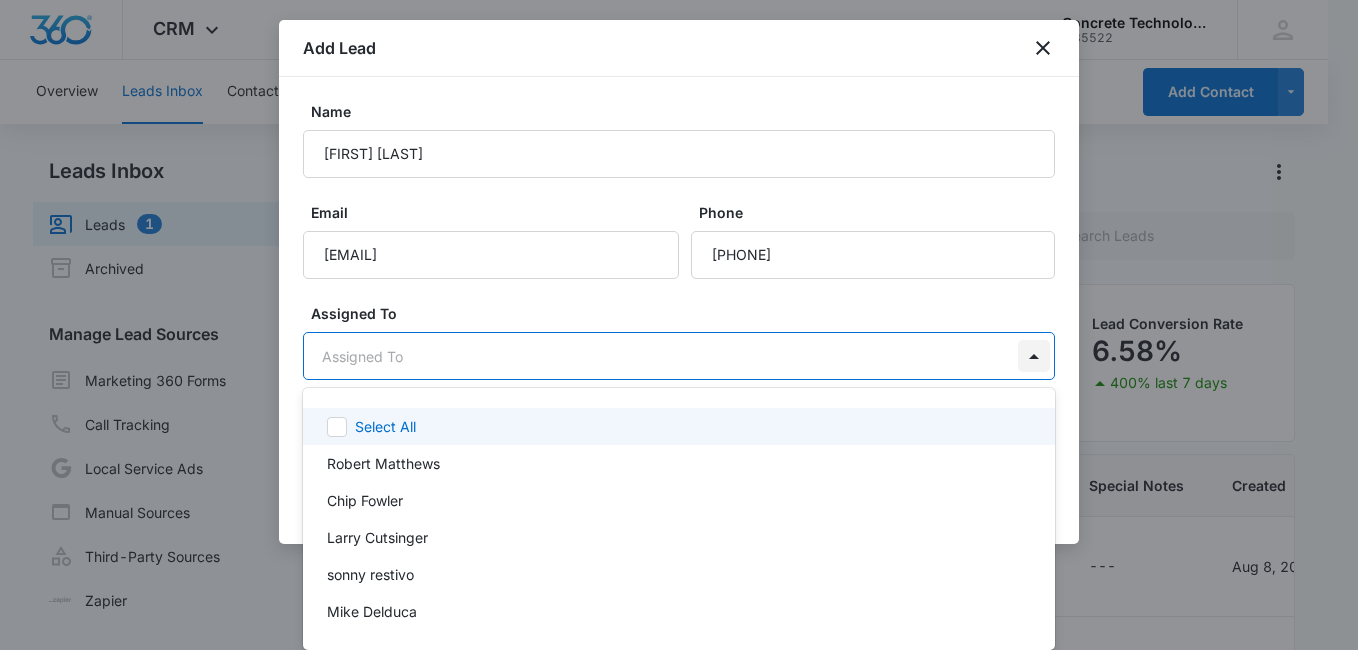 click on "CRM Apps Reputation Websites Forms CRM Email Social Content Ads Intelligence Files Brand Settings Concrete Technology M35522 Your Accounts View All MD [FIRST] [LAST] [EMAIL] My Profile Notifications Support Logout Terms & Conditions   •   Privacy Policy Overview Leads Inbox Contacts Organizations History Deals Projects Tasks Calendar Lists Reports Settings Add Contact Leads Inbox Leads 1 Archived Manage Lead Sources Marketing 360 Forms Call Tracking Local Service Ads Manual Sources Third-Party Sources Zapier Leads Lead Filters Lead Submissions this Week 58 100% last 7 days Unread Leads 1 Viewed Leads 38 Lead Conversion Rate 6.58% 400% last 7 days Lead Name Lead Status Qualifying Status Source Special Notes Created Assigned To     [FIRST] [LAST] 0 days old Viewed New Manual CRM --- Aug 8, 2025 [FIRST] [LAST] [FIRST] [LAST] 0 days old Viewed New Manual CRM --- Aug 8, 2025 [FIRST] [LAST] [FIRST] [LAST] 0 days old New New Manual CRM --- Aug 8, 2025 [FIRST] [LAST] [FIRST] [LAST] 0 days old Viewed New 1" at bounding box center [679, 325] 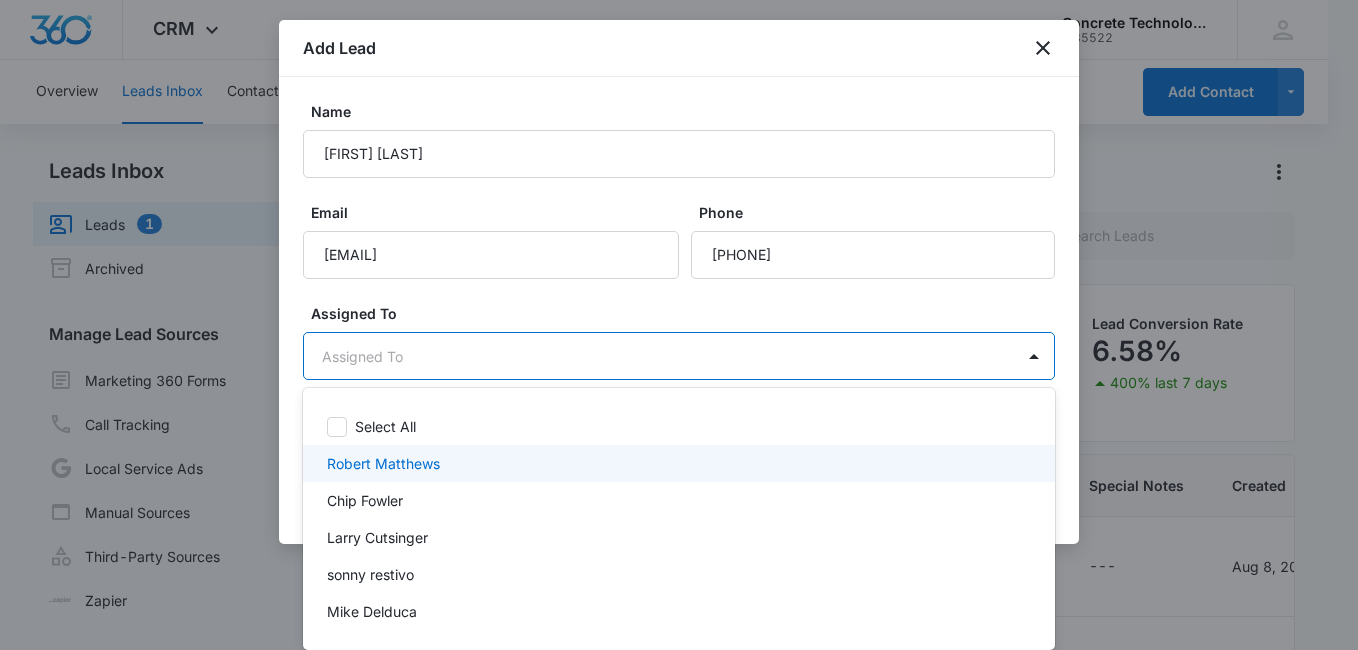 click on "Robert Matthews" at bounding box center (383, 463) 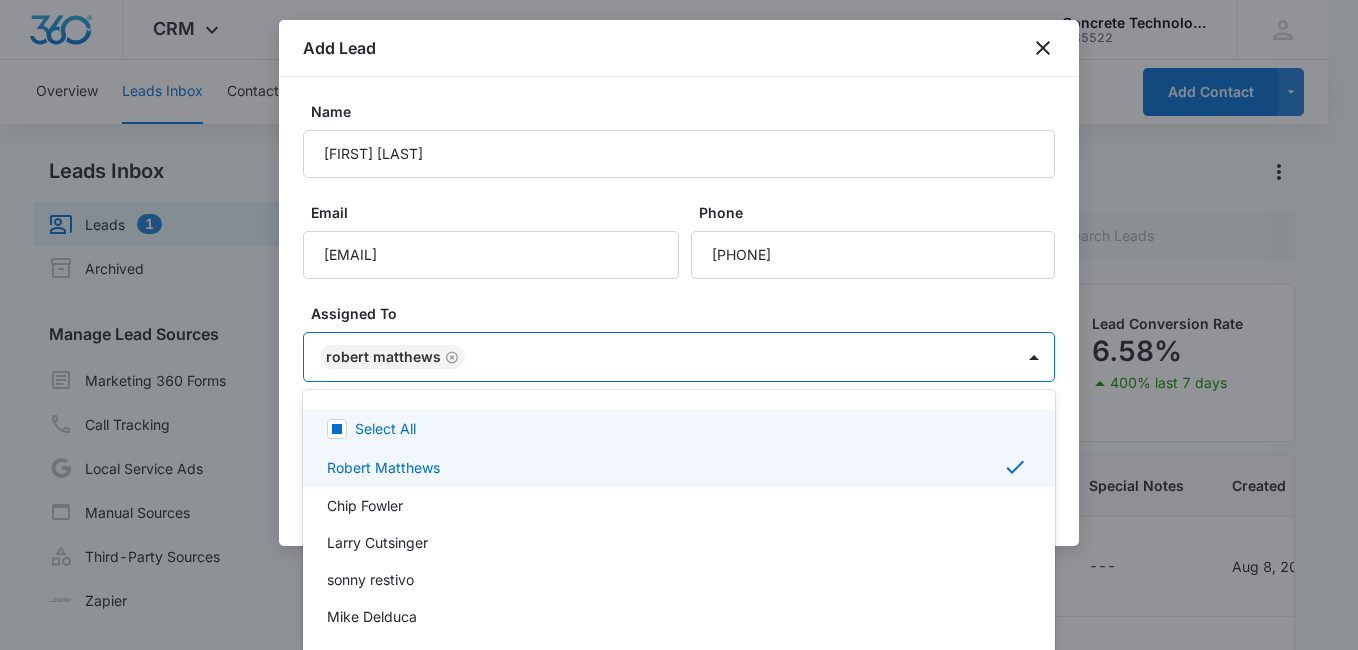 click at bounding box center (679, 325) 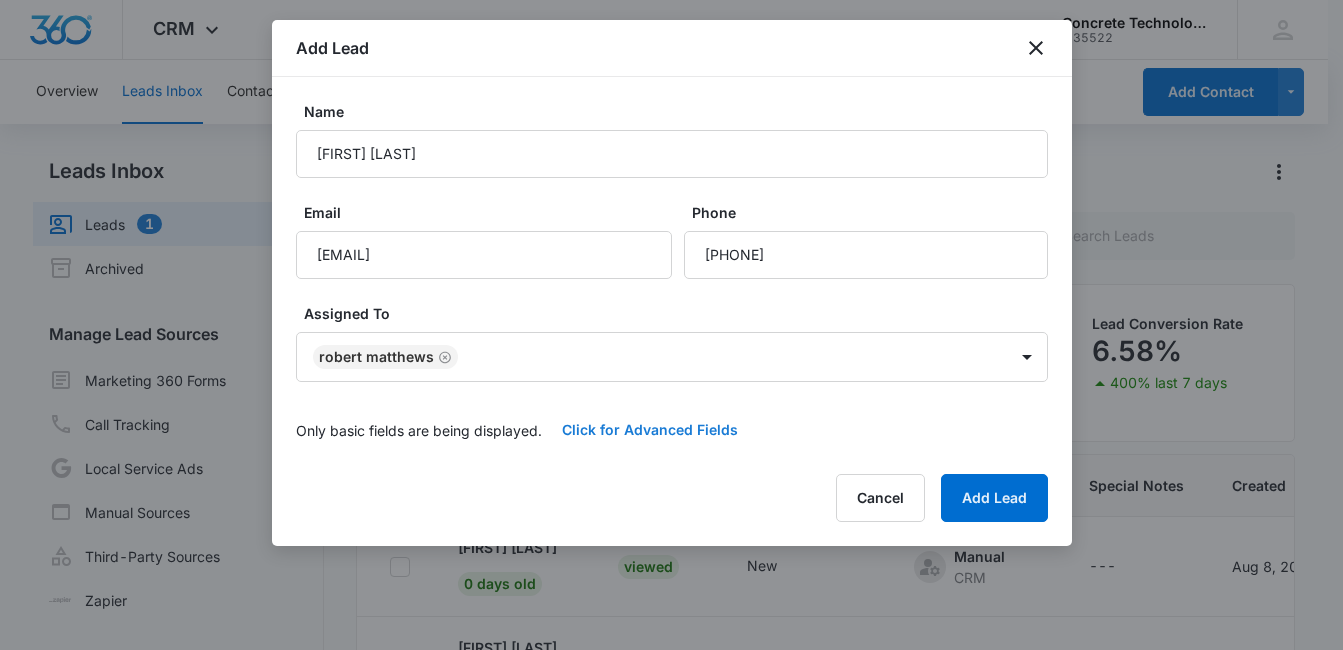 click on "Click for Advanced Fields" at bounding box center (650, 430) 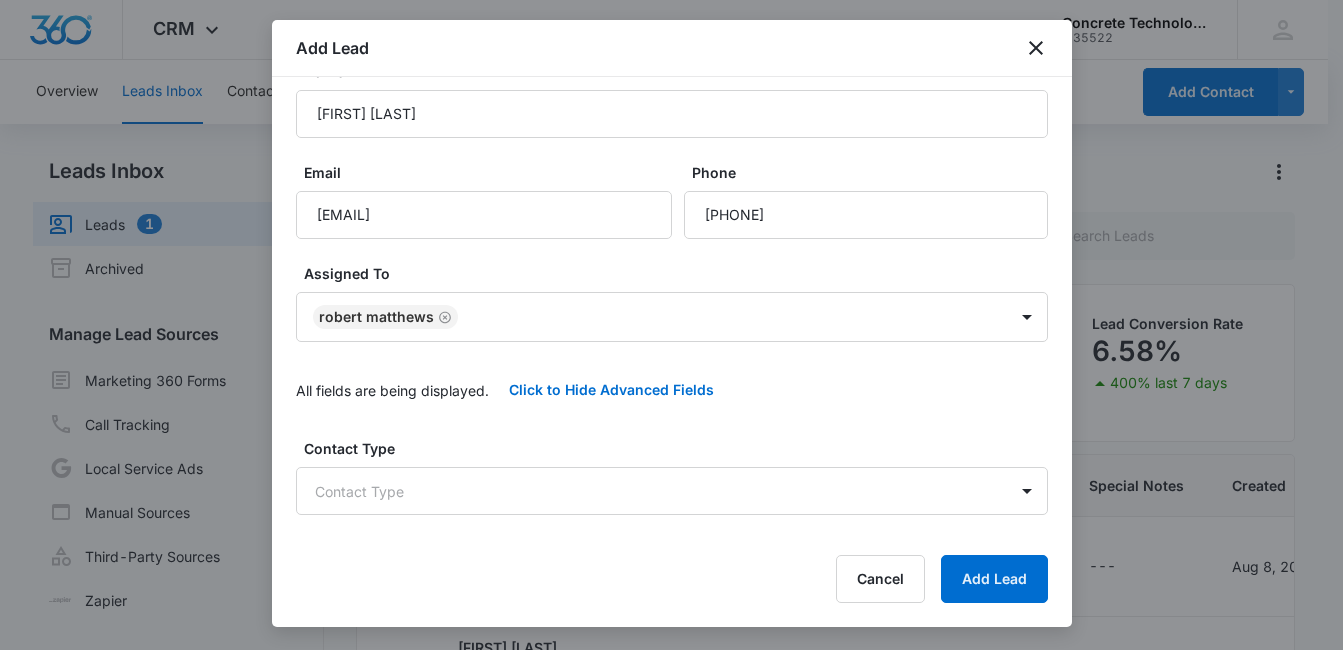scroll, scrollTop: 140, scrollLeft: 0, axis: vertical 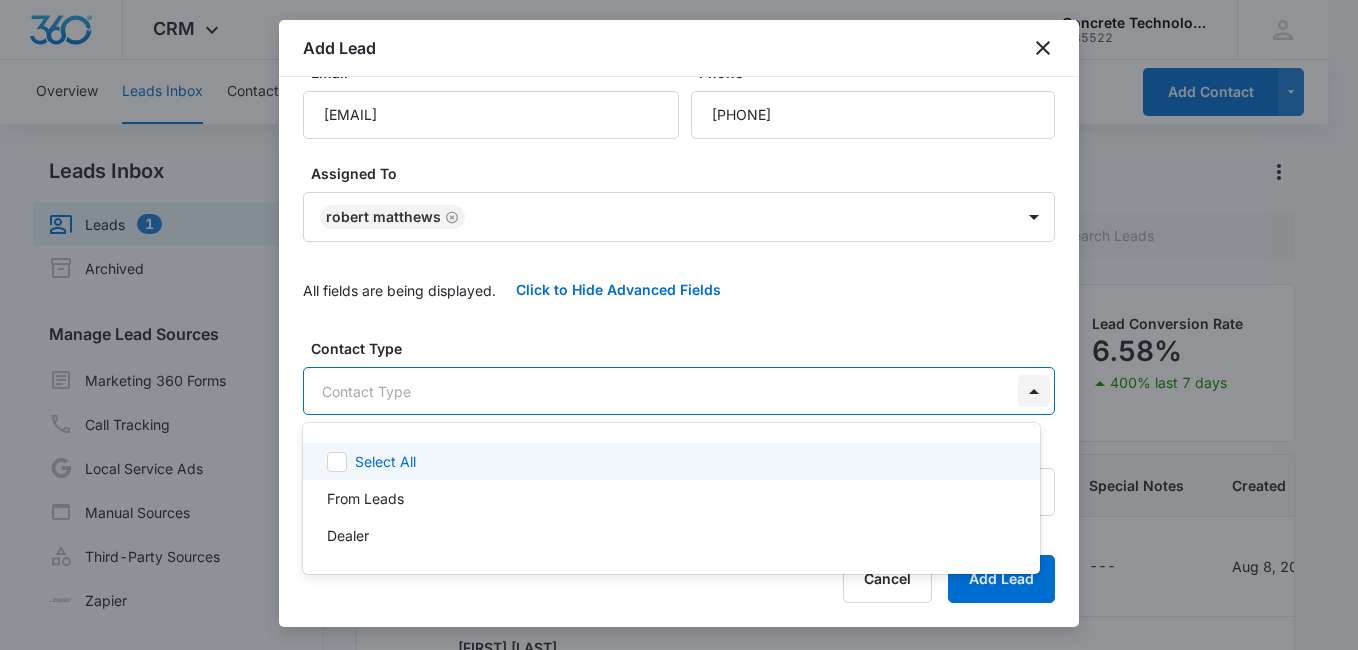 click on "CRM Apps Reputation Websites Forms CRM Email Social Content Ads Intelligence Files Brand Settings Concrete Technology M35522 Your Accounts View All MD [FIRST] [LAST] [EMAIL] My Profile Notifications Support Logout Terms & Conditions   •   Privacy Policy Overview Leads Inbox Contacts Organizations History Deals Projects Tasks Calendar Lists Reports Settings Add Contact Leads Inbox Leads 1 Archived Manage Lead Sources Marketing 360 Forms Call Tracking Local Service Ads Manual Sources Third-Party Sources Zapier Leads Lead Filters Lead Submissions this Week 58 100% last 7 days Unread Leads 1 Viewed Leads 38 Lead Conversion Rate 6.58% 400% last 7 days Lead Name Lead Status Qualifying Status Source Special Notes Created Assigned To     [FIRST] [LAST] 0 days old Viewed New Manual CRM --- Aug 8, 2025 [FIRST] [LAST] [FIRST] [LAST] 0 days old Viewed New Manual CRM --- Aug 8, 2025 [FIRST] [LAST] [FIRST] [LAST] 0 days old New New Manual CRM --- Aug 8, 2025 [FIRST] [LAST] [FIRST] [LAST] 0 days old Viewed New 1" at bounding box center (679, 325) 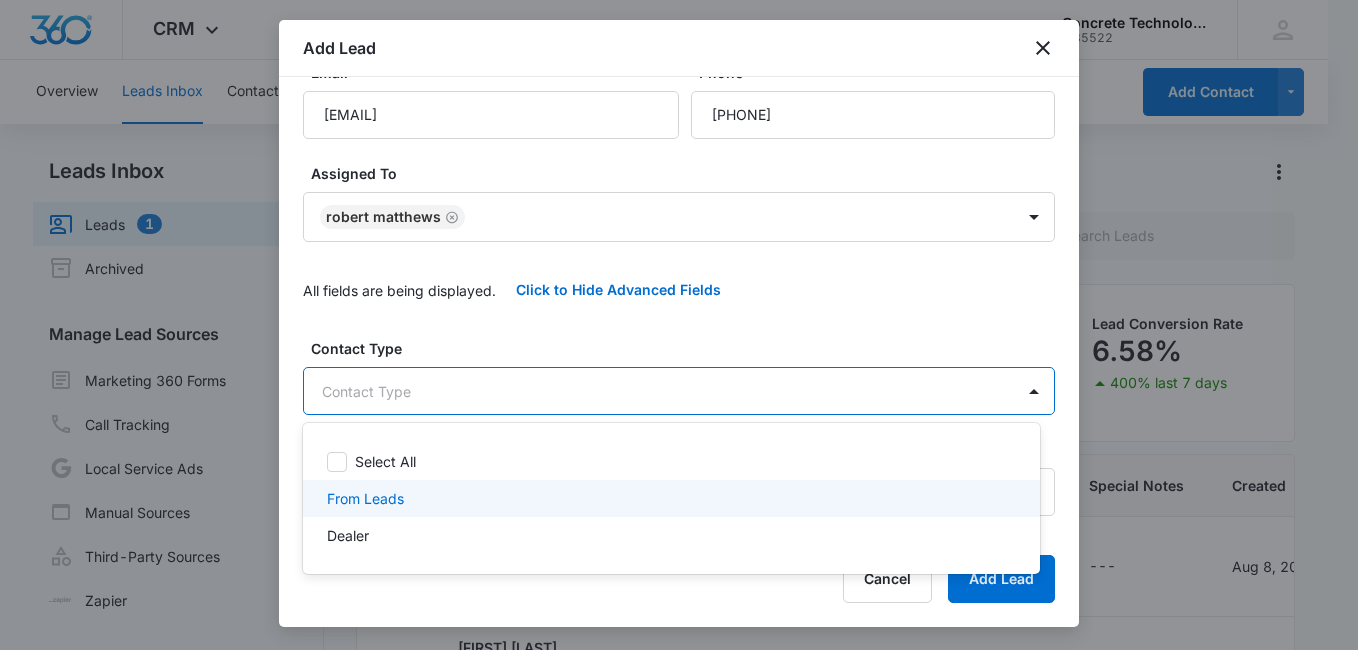 click on "From Leads" at bounding box center (669, 498) 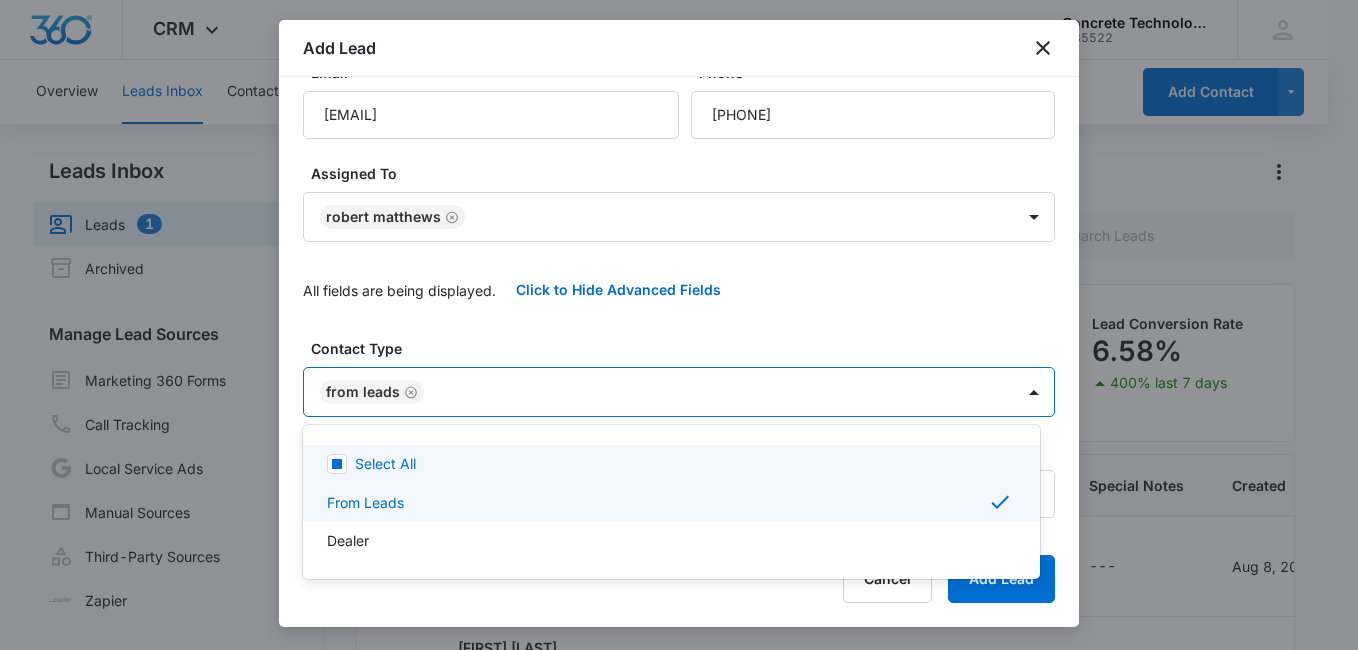 click at bounding box center (679, 325) 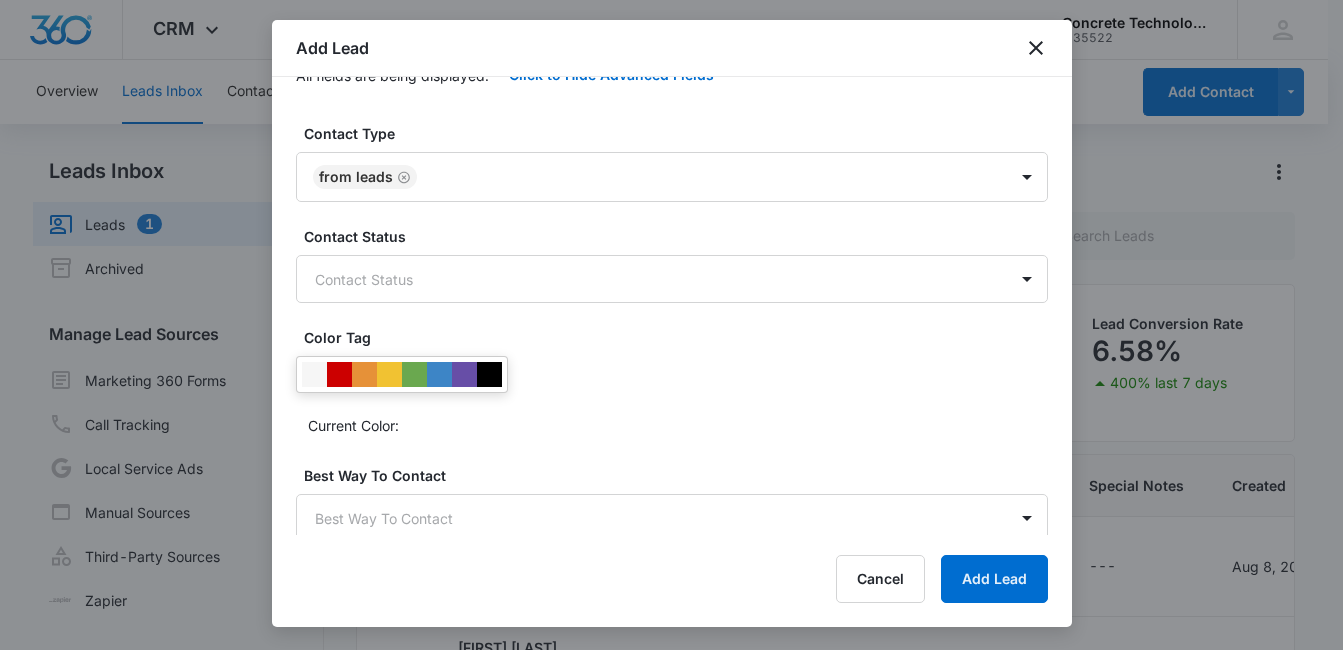 scroll, scrollTop: 418, scrollLeft: 0, axis: vertical 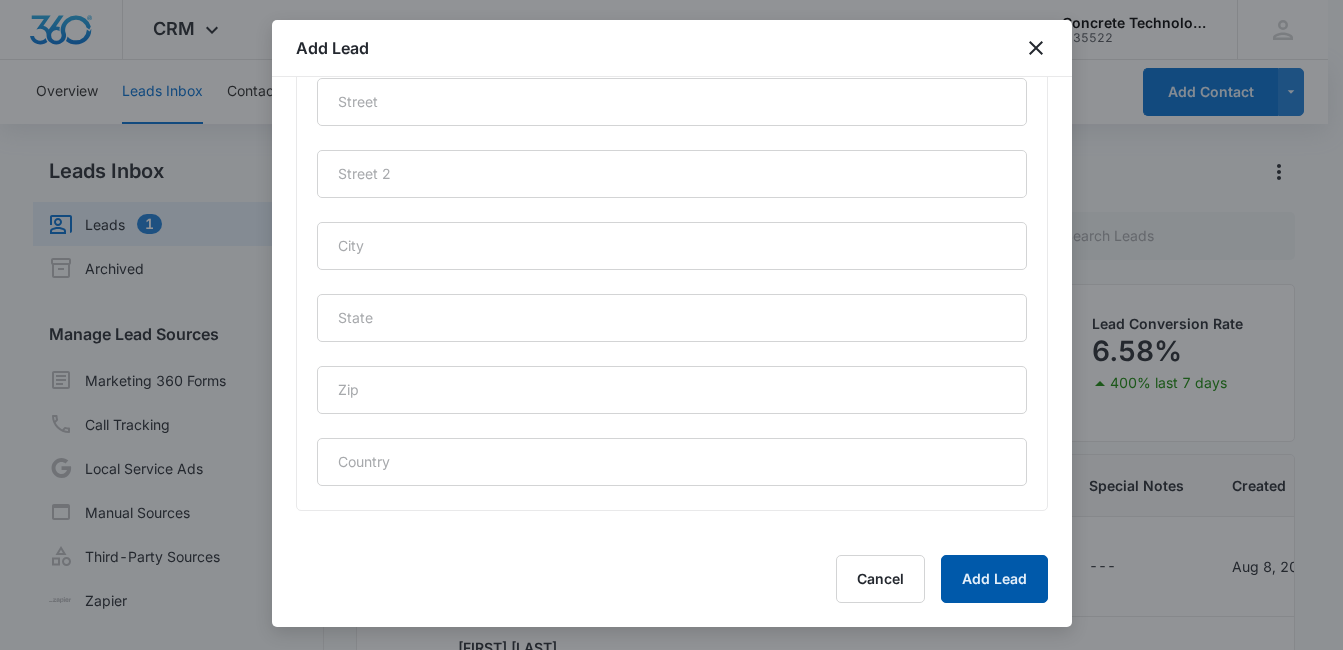 click on "Add Lead" at bounding box center (994, 579) 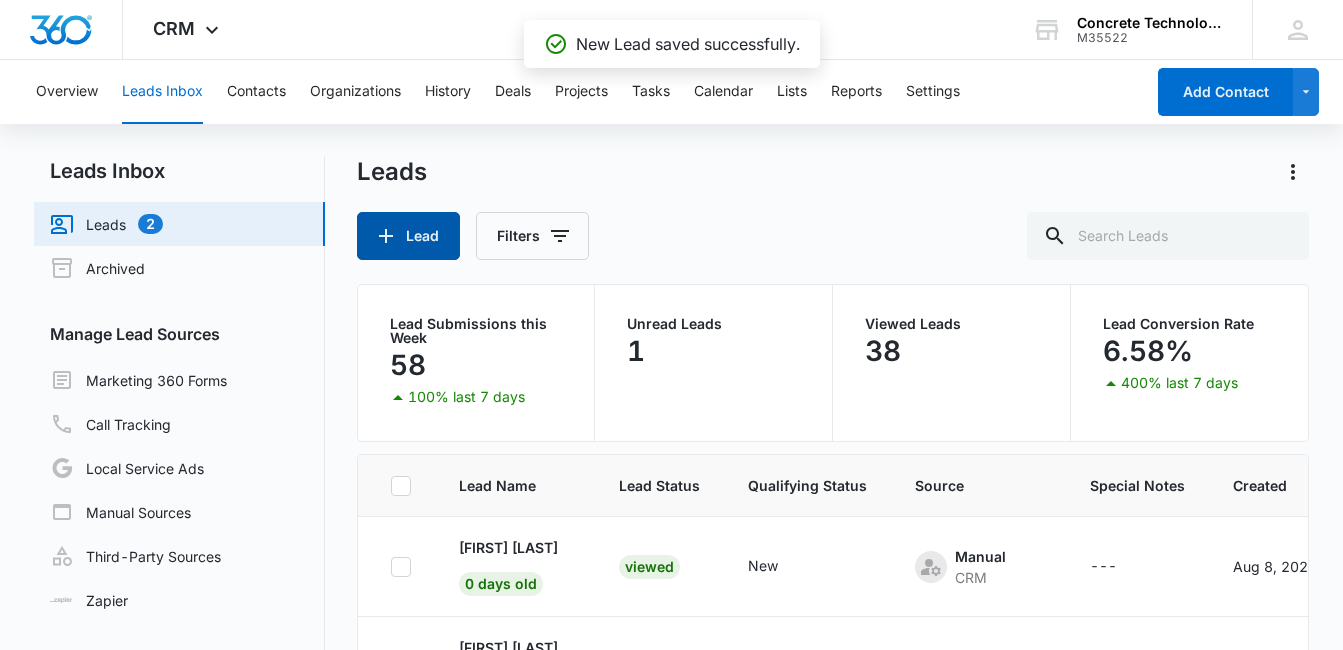 click on "Lead" at bounding box center [408, 236] 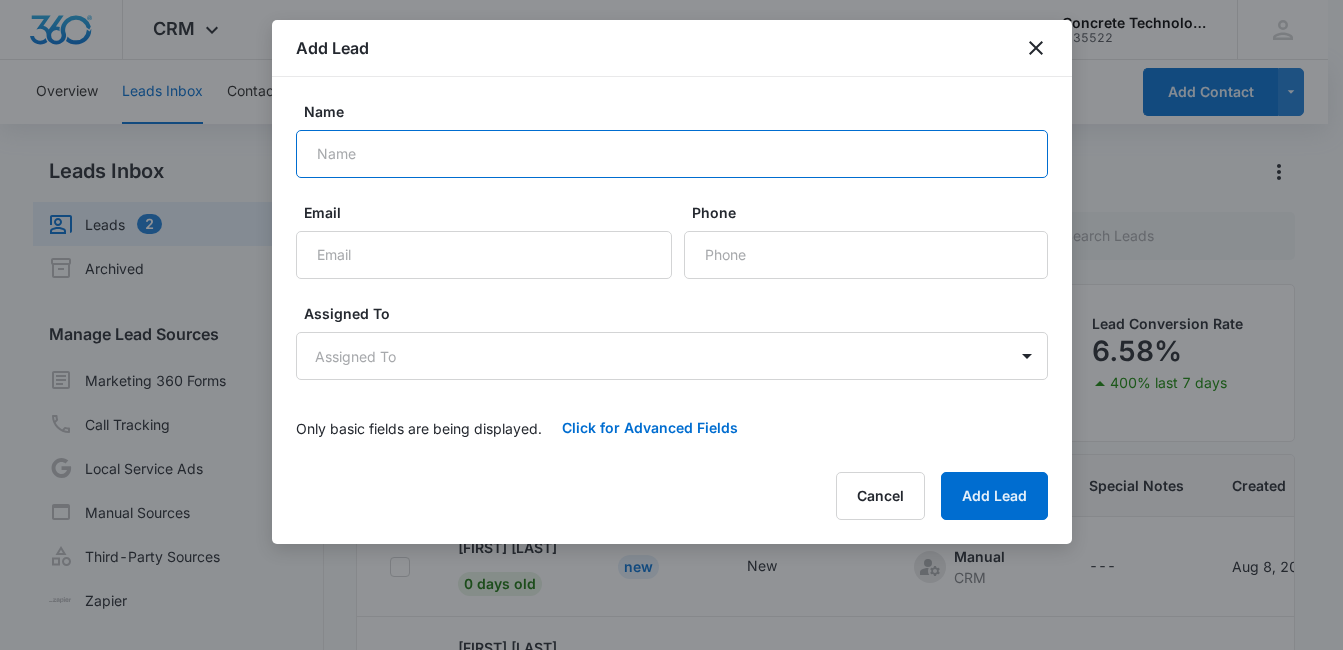 click on "Name" at bounding box center (672, 154) 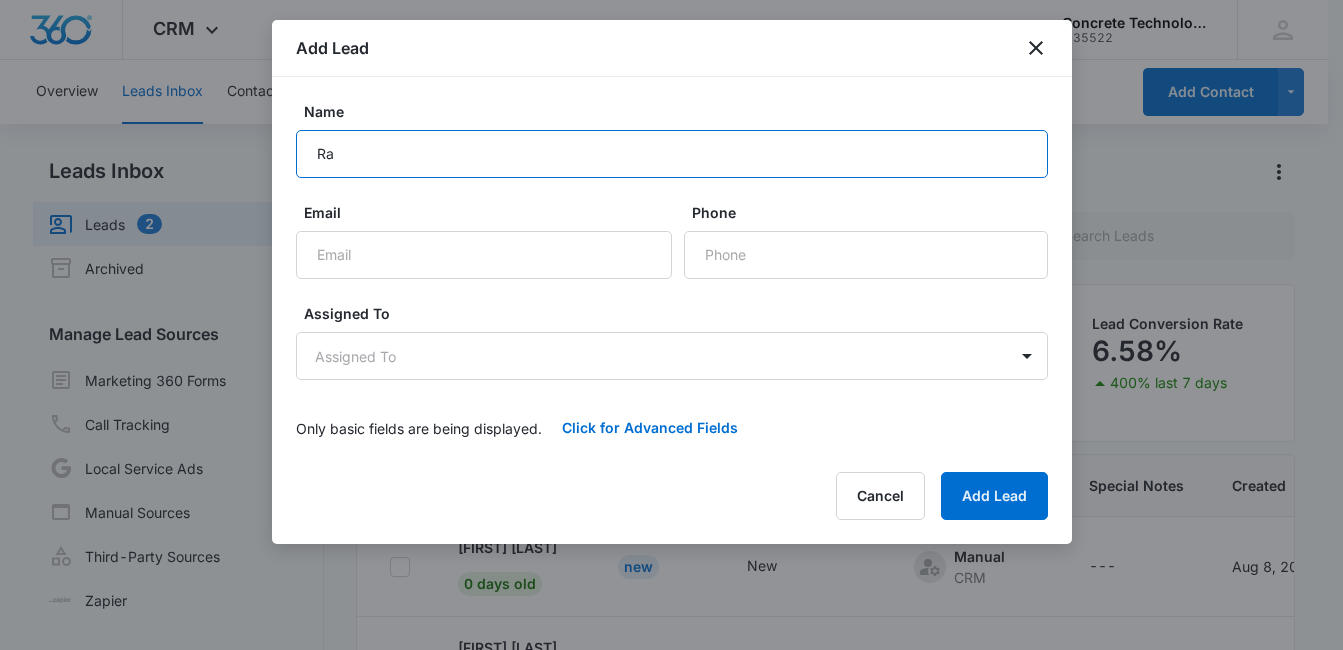 type on "R" 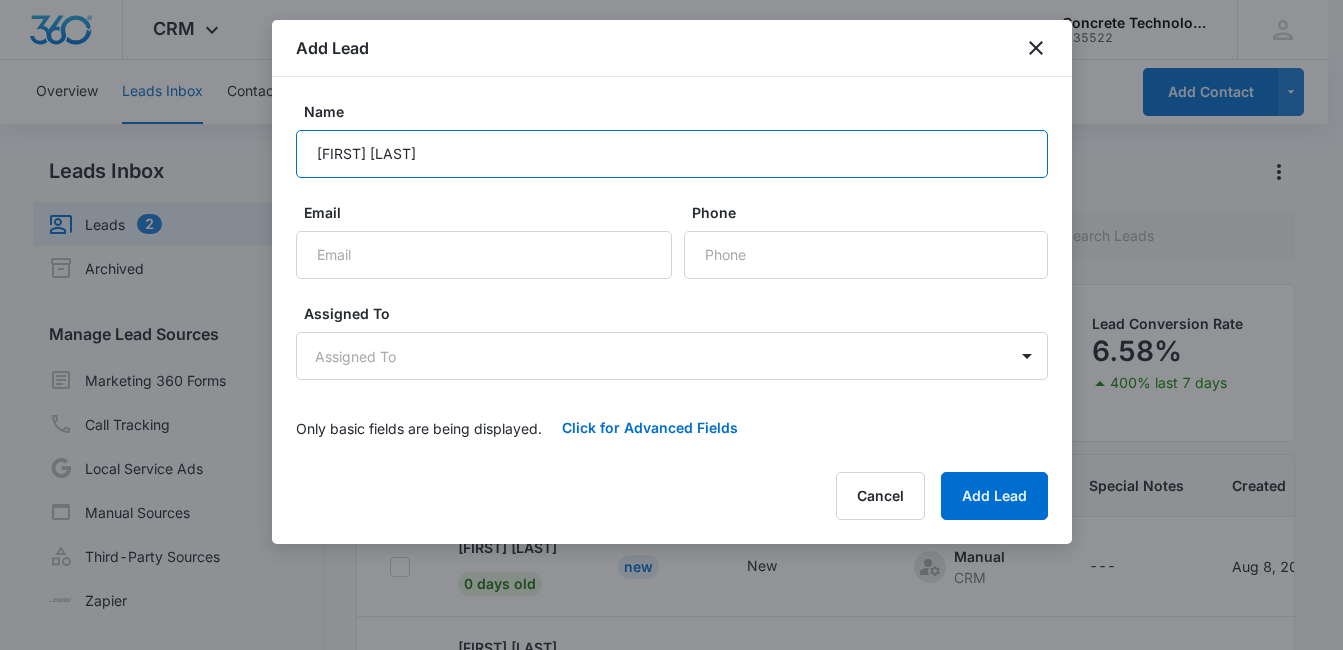 type on "[FIRST] [LAST]" 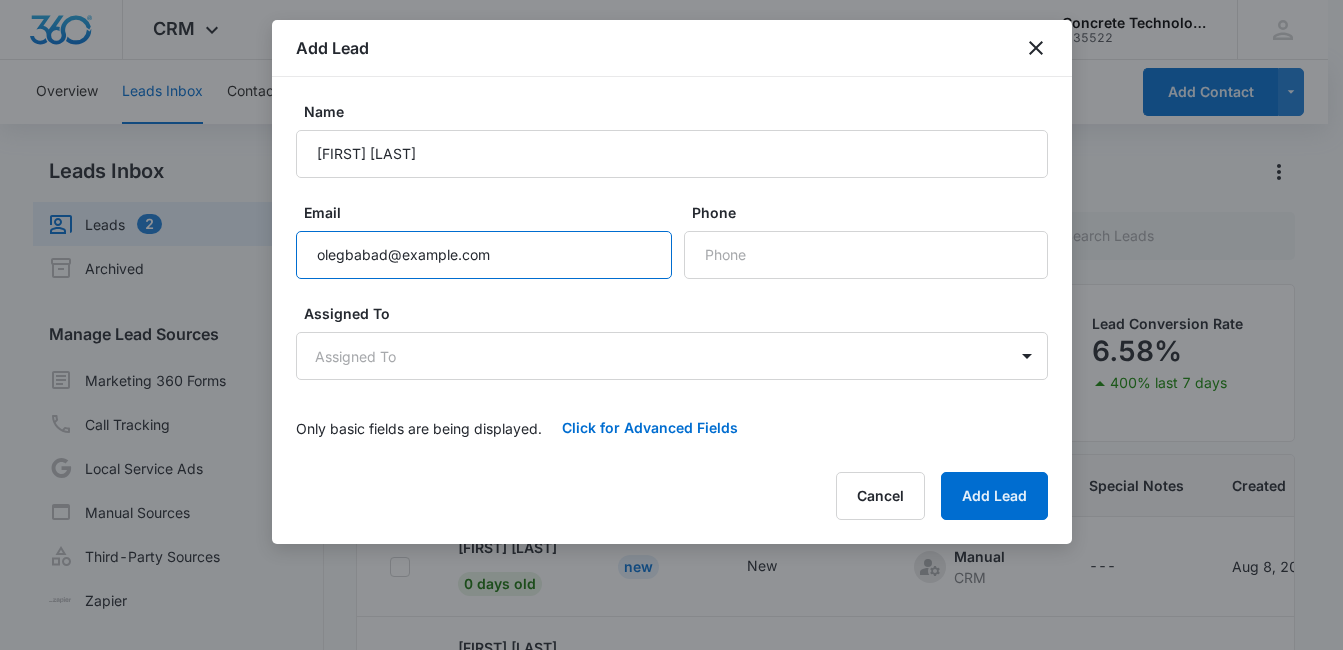 type on "olegbabad@example.com" 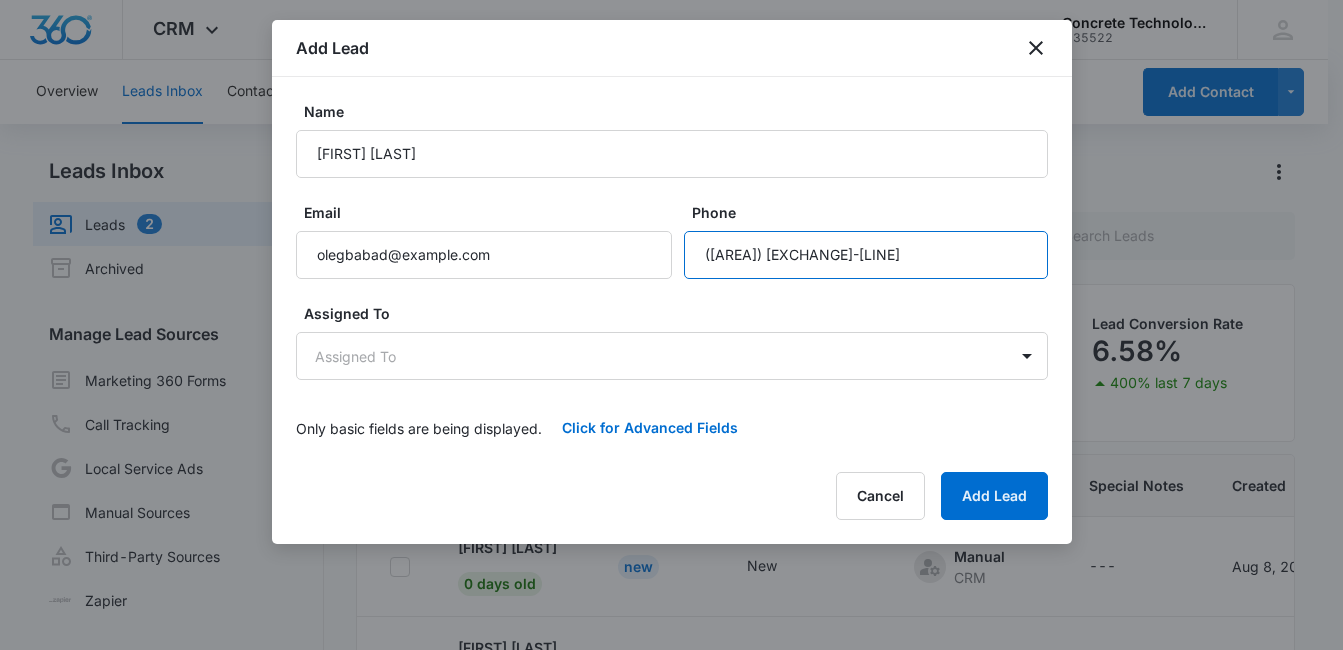 type on "([AREA]) [EXCHANGE]-[LINE]" 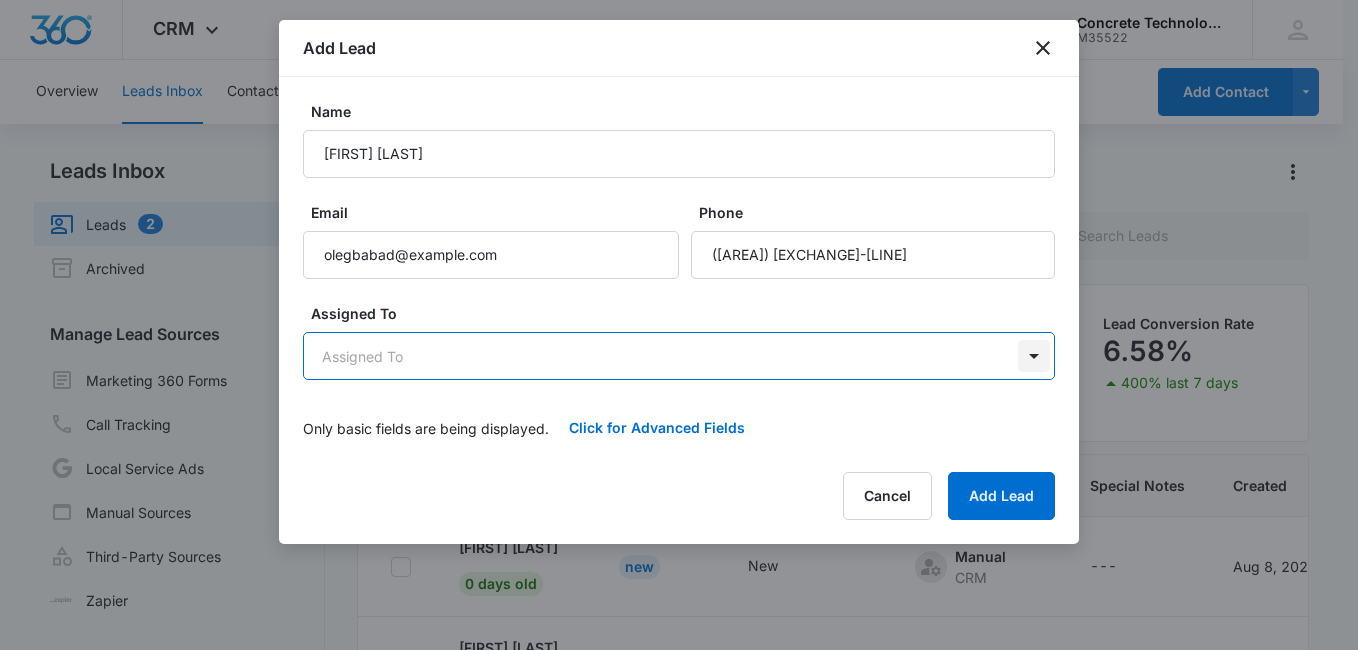 click on "CRM Apps Reputation Websites Forms CRM Email Social Content Ads Intelligence Files Brand Settings Concrete Technology M35522 Your Accounts View All MD [FIRST] [LAST] New New Manual CRM --- [DATE] [FIRST] [LAST] Viewed New Manual CRM --- [DATE] [FIRST] [LAST] Viewed New Manual CRM --- [DATE] [FIRST] [LAST] New New" at bounding box center [679, 409] 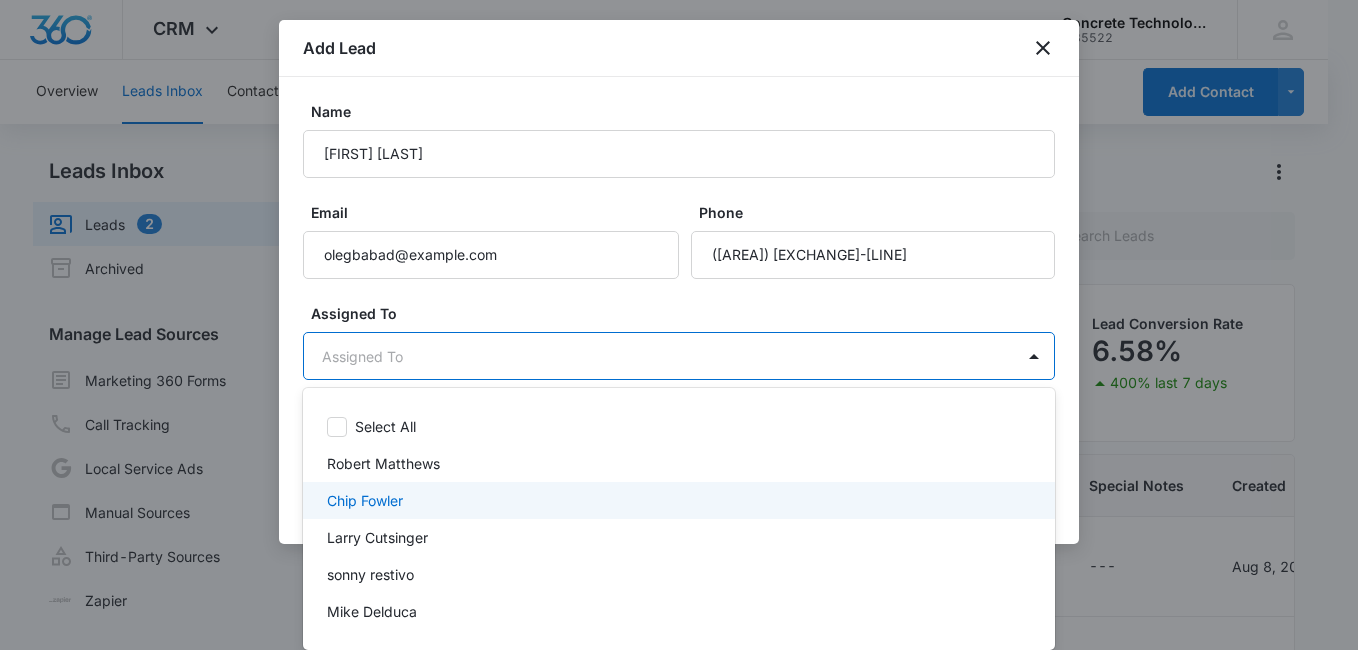 click on "Chip Fowler" at bounding box center (677, 500) 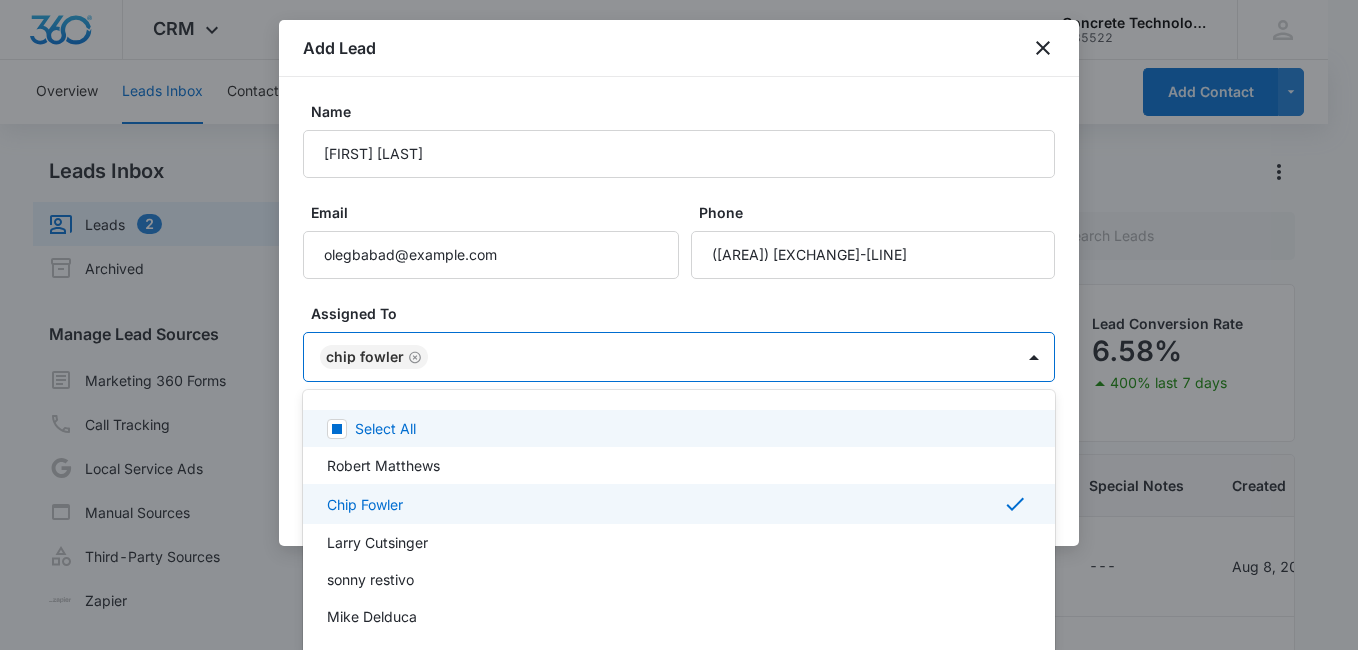 click at bounding box center [679, 325] 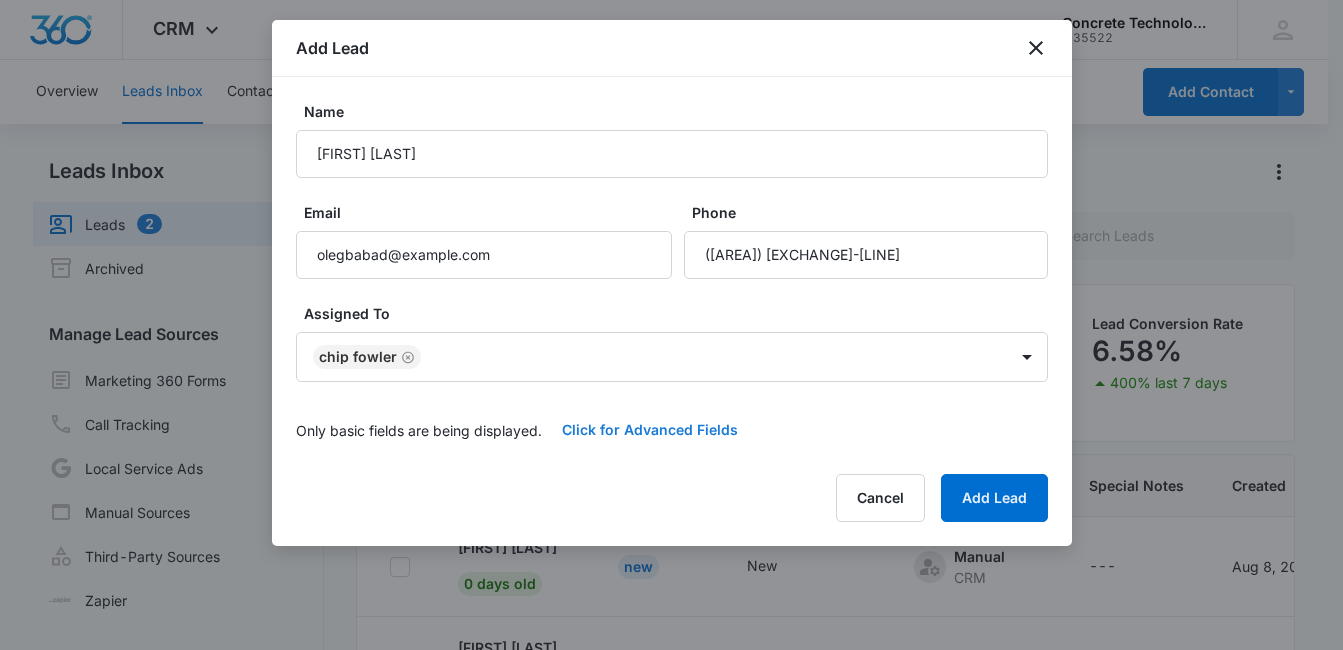 click on "Click for Advanced Fields" at bounding box center [650, 430] 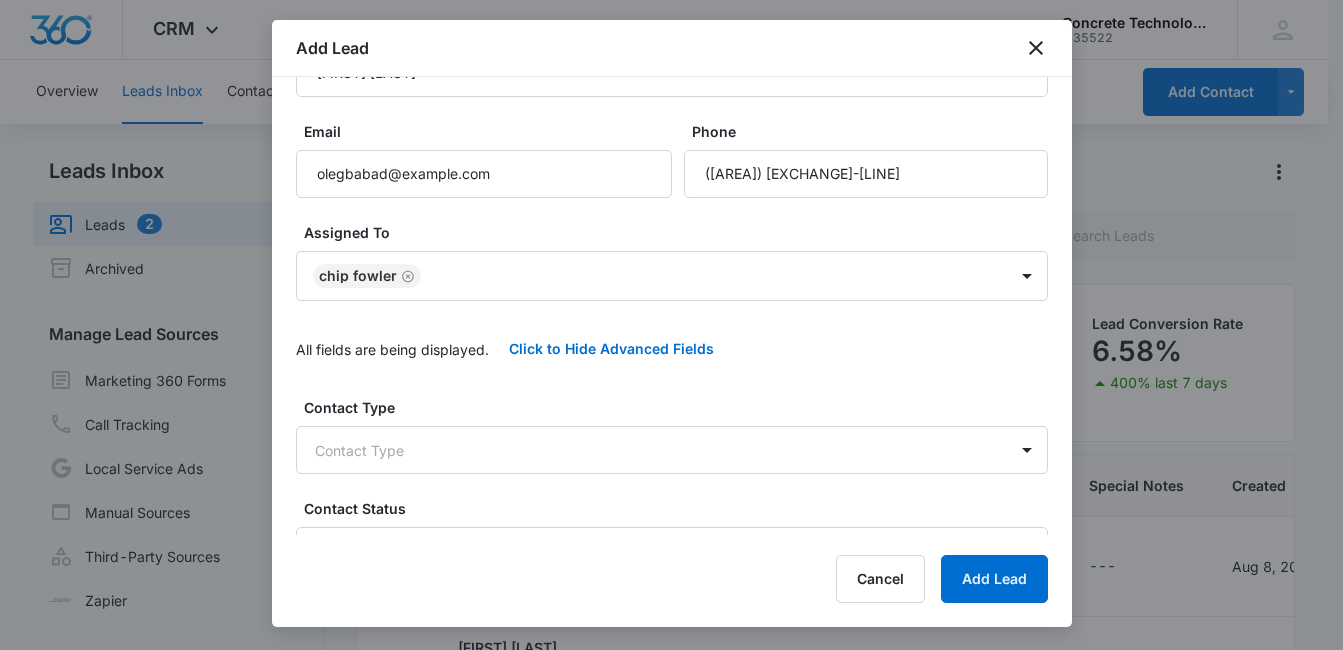 scroll, scrollTop: 120, scrollLeft: 0, axis: vertical 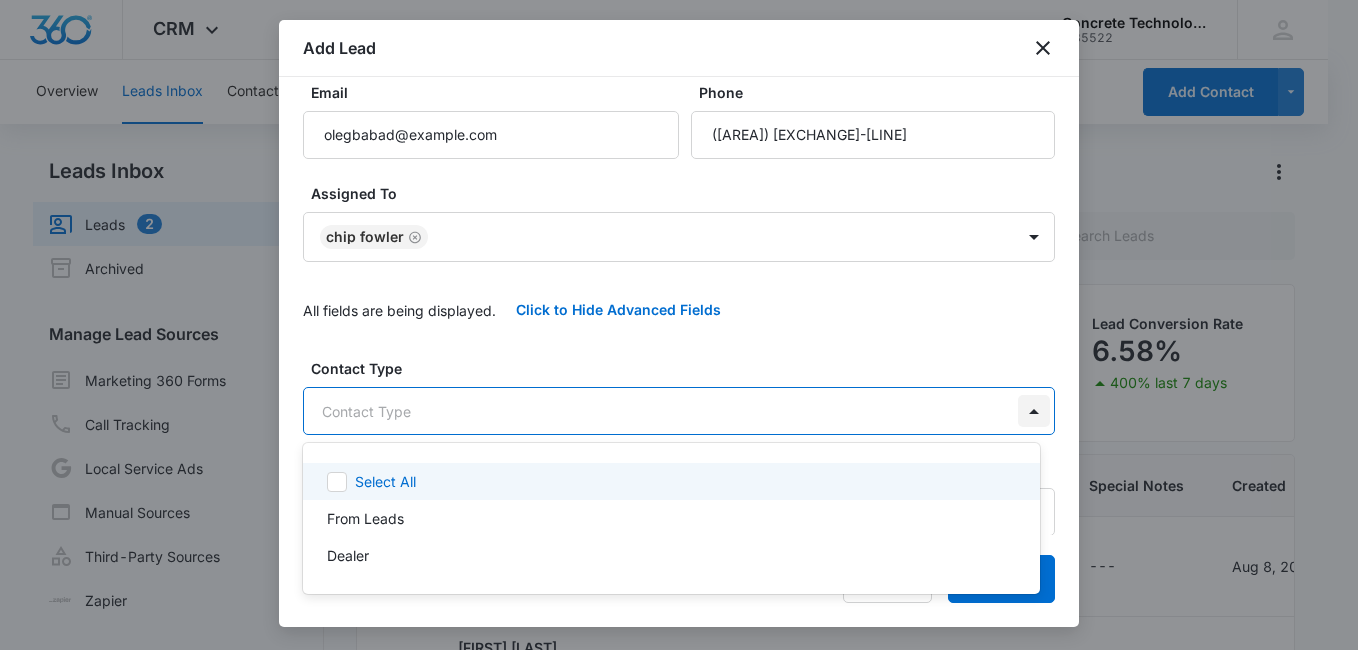 click on "CRM Apps Reputation Websites Forms CRM Email Social Content Ads Intelligence Files Brand Settings Concrete Technology M35522 Your Accounts View All MD [FIRST] [LAST] New New Manual CRM --- [DATE] [FIRST] [LAST] Viewed New Manual CRM --- [DATE] [FIRST] [LAST] Viewed New Manual CRM --- [DATE] [FIRST] [LAST] New New" at bounding box center [679, 325] 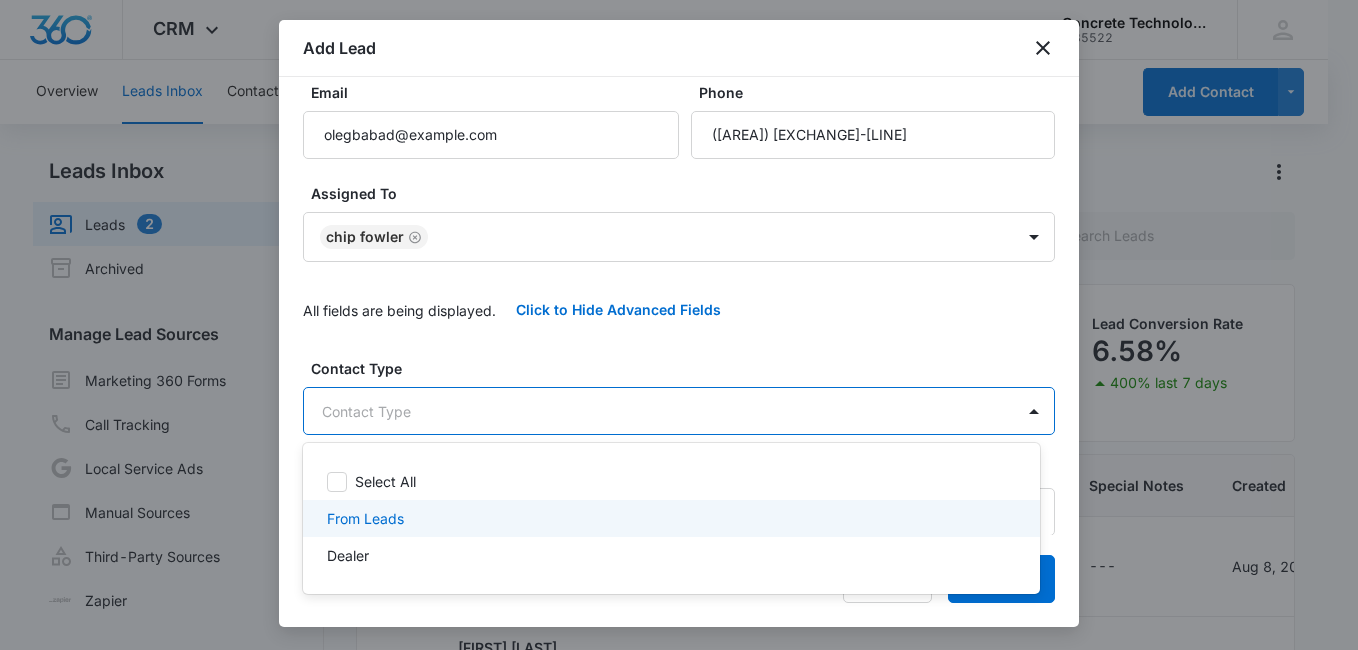 click on "From Leads" at bounding box center (669, 518) 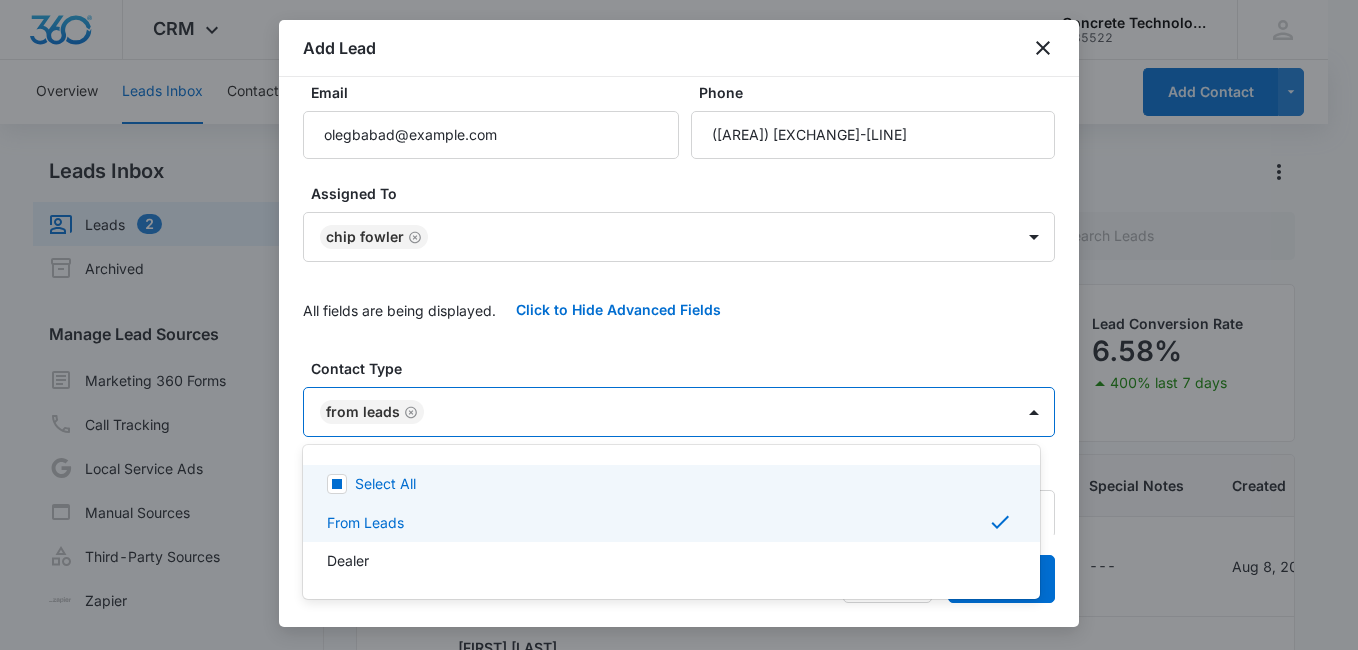 drag, startPoint x: 835, startPoint y: 335, endPoint x: 916, endPoint y: 376, distance: 90.78546 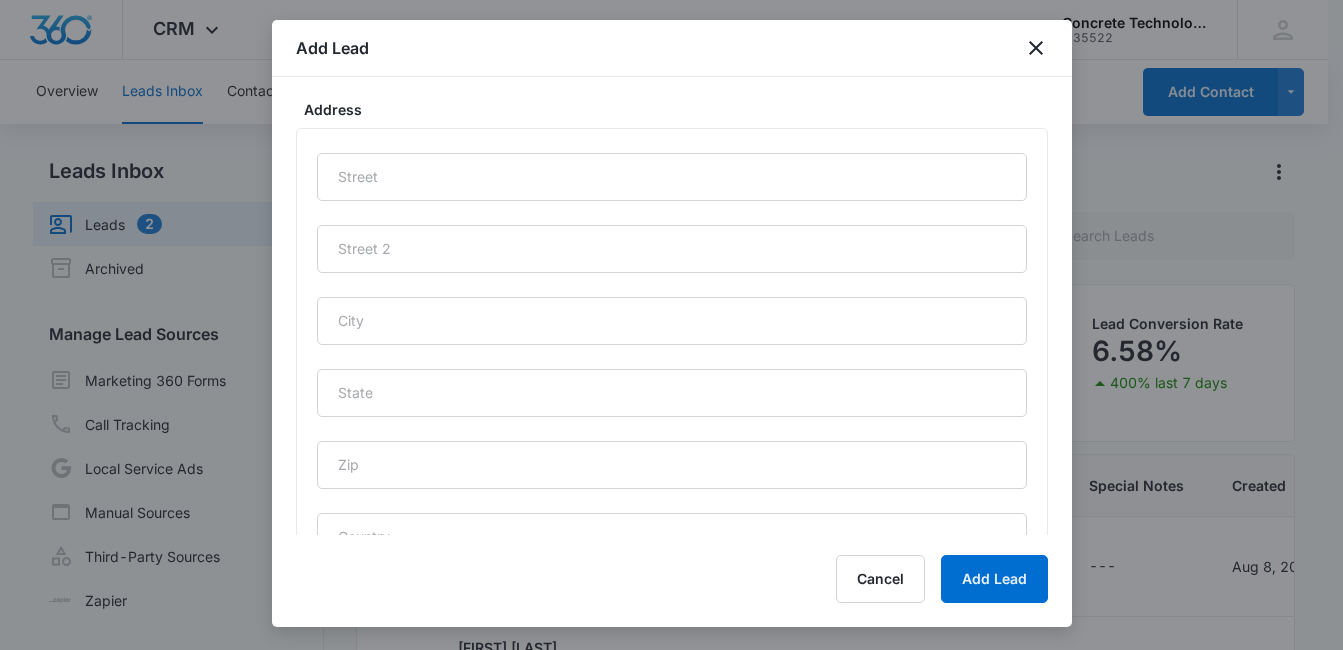 scroll, scrollTop: 998, scrollLeft: 0, axis: vertical 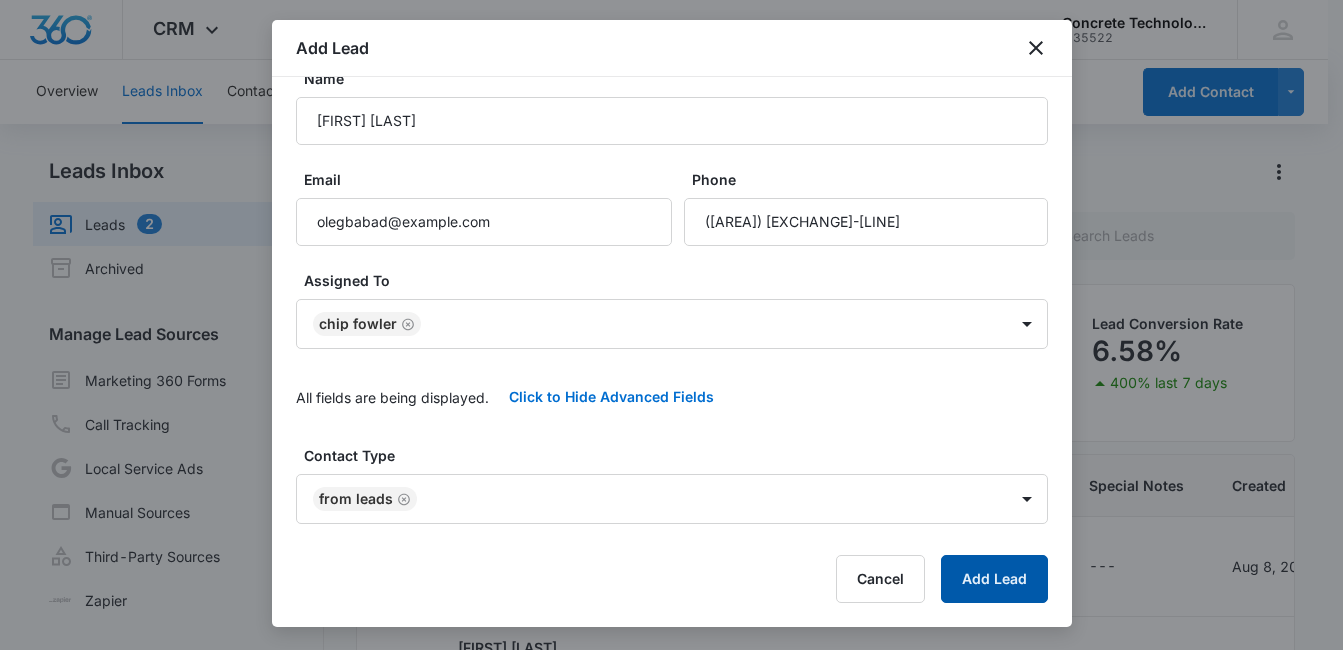 click on "Add Lead" at bounding box center [994, 579] 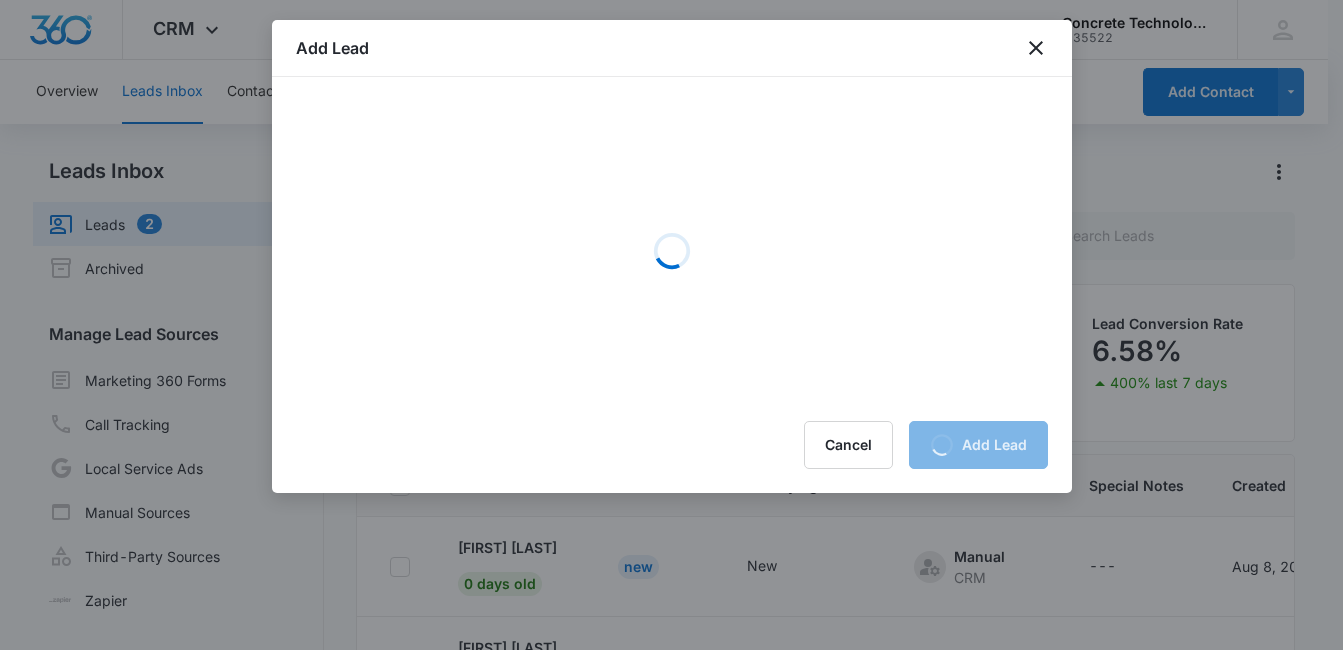 scroll, scrollTop: 0, scrollLeft: 0, axis: both 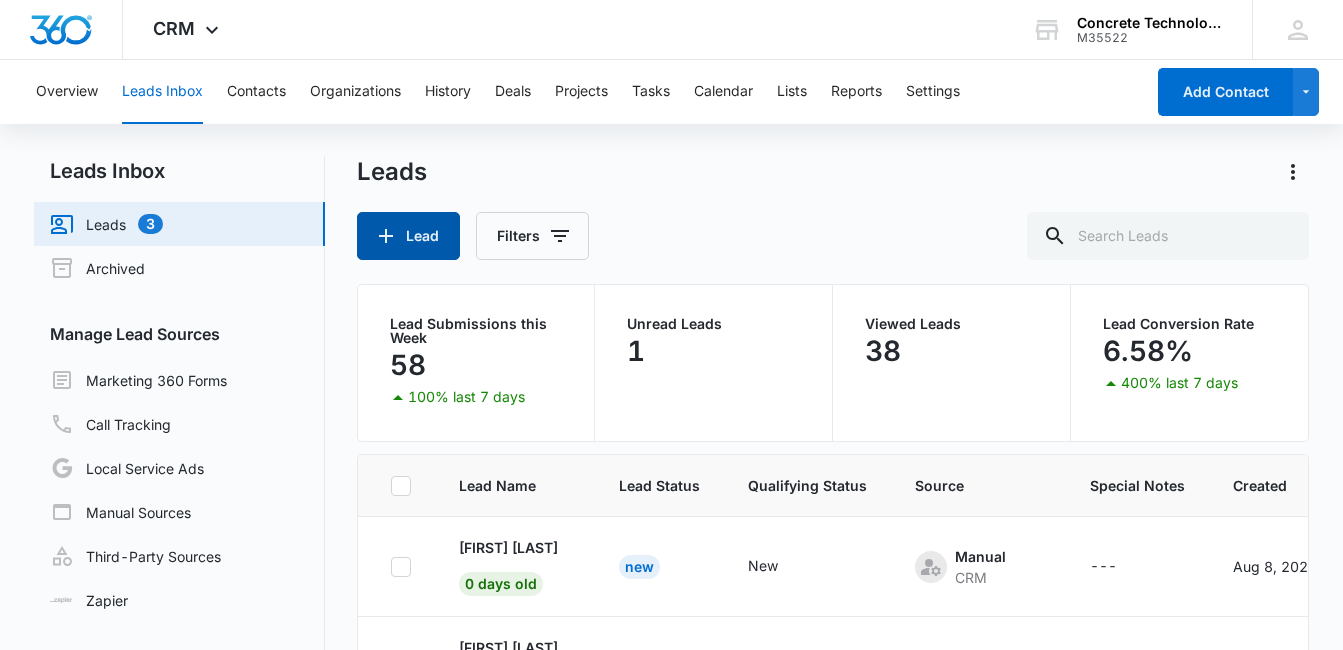 click 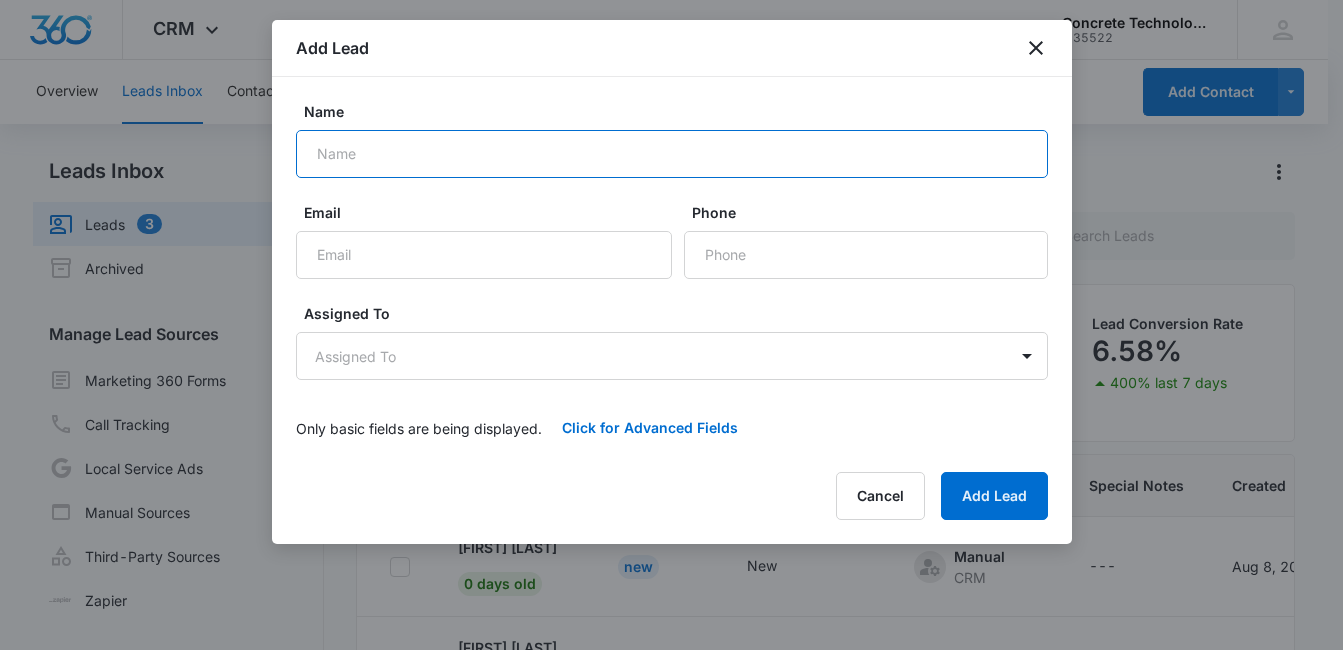 click on "Name" at bounding box center (672, 154) 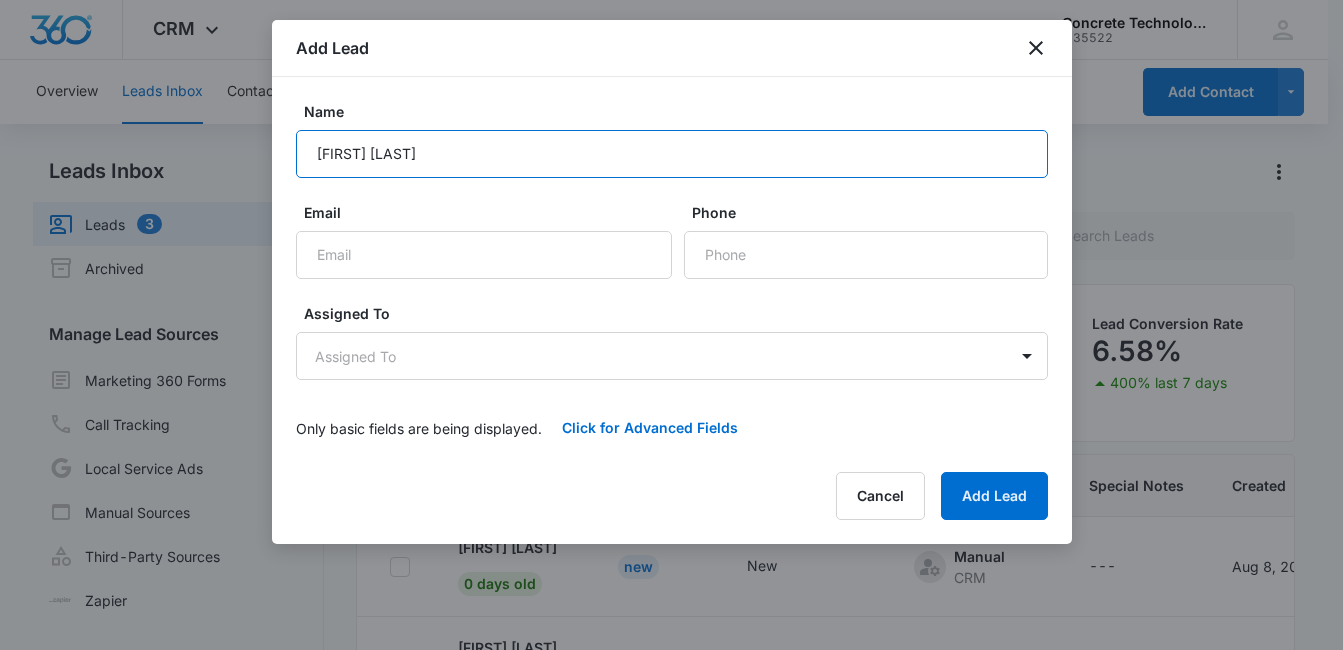 type on "[FIRST] [LAST]" 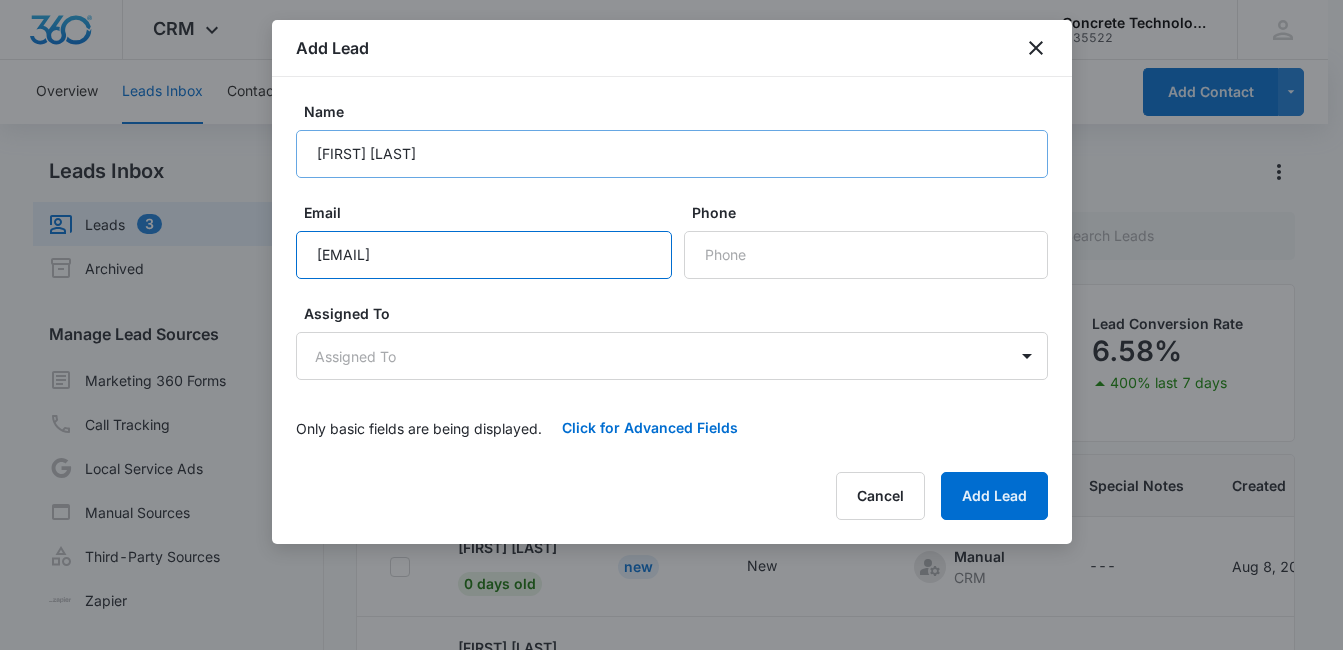 type on "[EMAIL]" 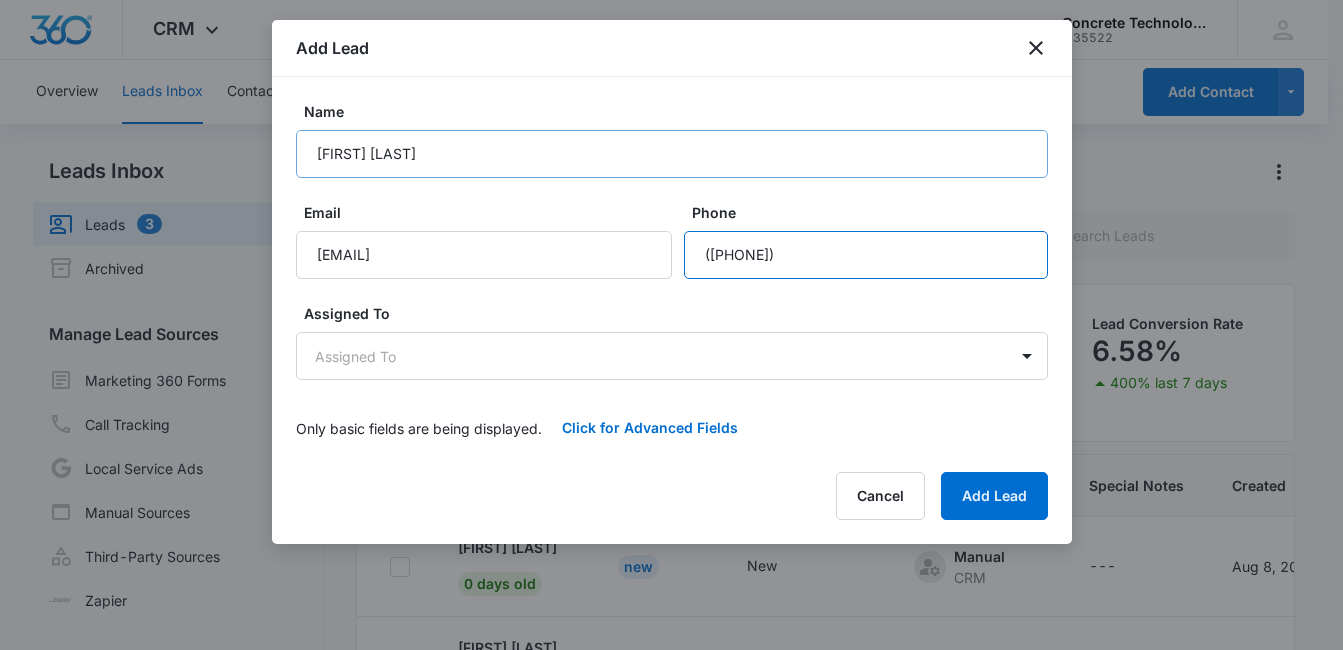 type on "([PHONE])" 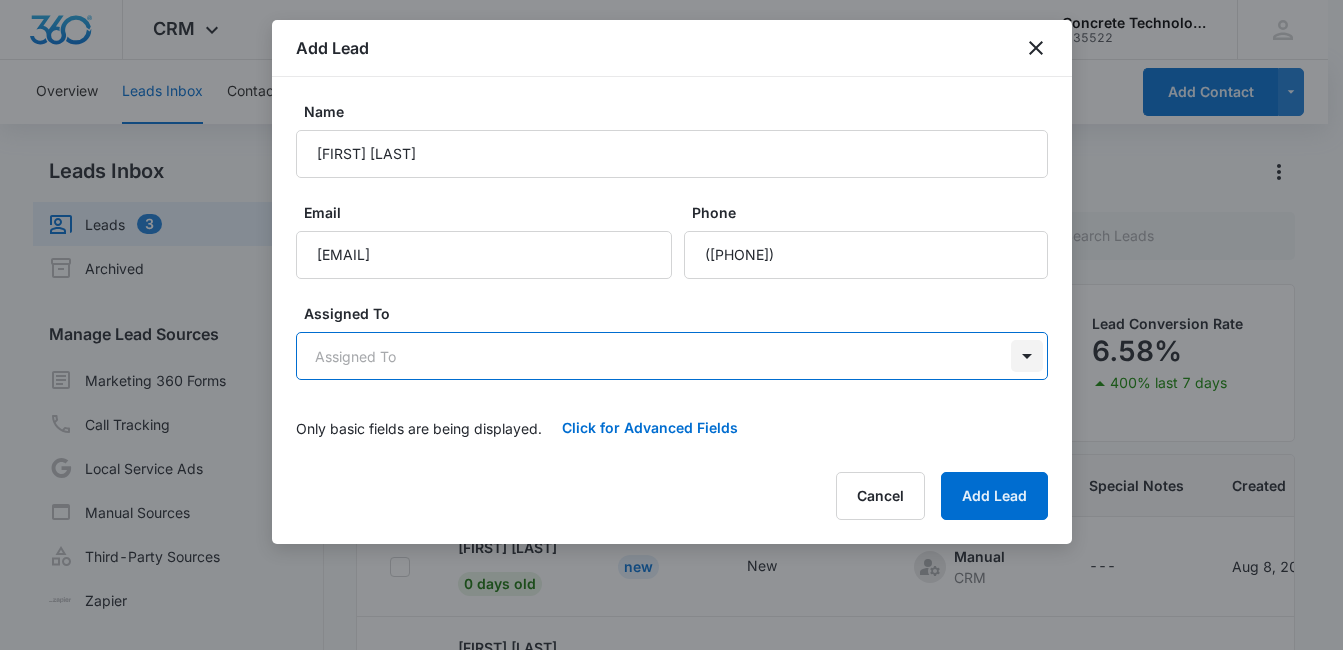 click on "CRM Apps Reputation Websites Forms CRM Email Social Content Ads Intelligence Files Brand Settings Concrete Technology M35522 Your Accounts View All MD [FIRST] [LAST] [USERNAME]@[DOMAIN].com My Profile Notifications Support Logout Terms & Conditions   •   Privacy Policy Overview Leads Inbox Contacts Organizations History Deals Projects Tasks Calendar Lists Reports Settings Add Contact Leads Inbox Leads 3 Archived Manage Lead Sources Marketing 360 Forms Call Tracking Local Service Ads Manual Sources Third-Party Sources Zapier Leads Lead Filters Lead Submissions this Week 58 100% last 7 days Unread Leads 1 Viewed Leads 38 Lead Conversion Rate 6.58% 400% last 7 days Lead Name Lead Status Qualifying Status Source Special Notes Created Assigned To     [FIRST] [LAST] 0 days old New New Manual CRM --- [DATE] [FIRST] [LAST] [FIRST] [LAST] 0 days old New New Manual CRM --- [DATE] [FIRST] [LAST] [FIRST] [LAST] 0 days old Viewed New Manual CRM --- [DATE] [FIRST] [LAST] [FIRST] [LAST] 0 days old Viewed New 1" at bounding box center (671, 409) 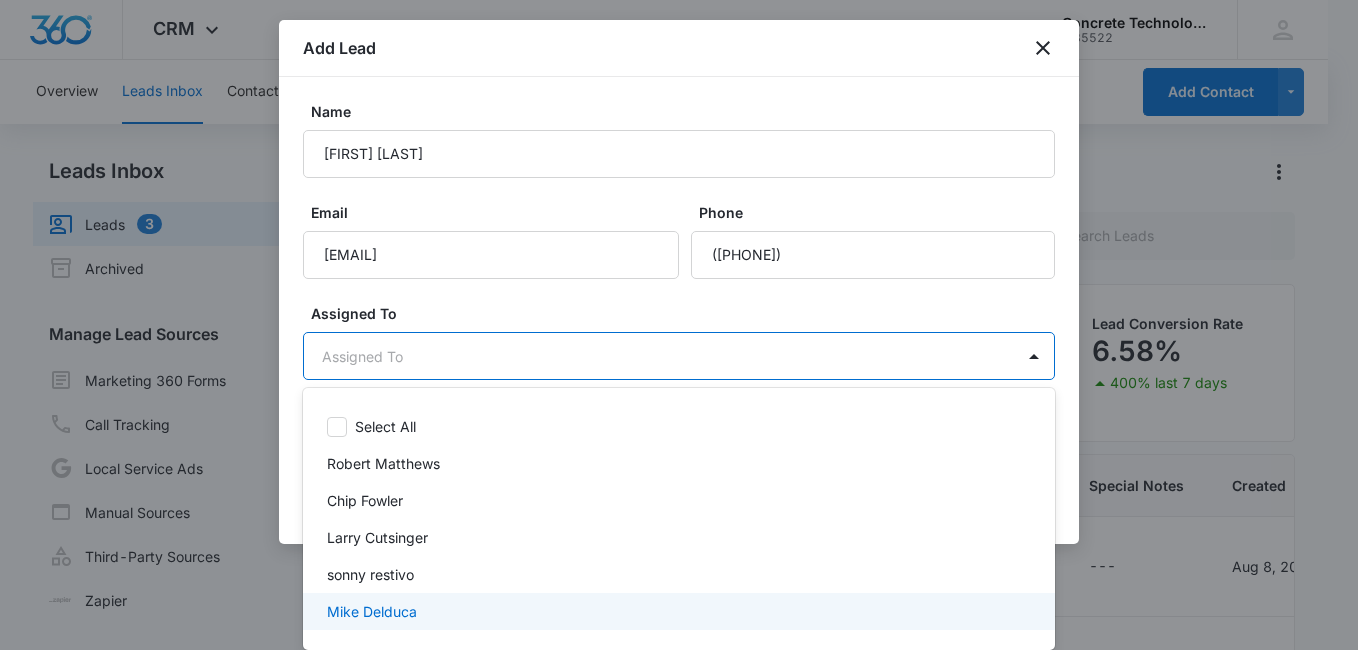 click on "Mike Delduca" at bounding box center (677, 611) 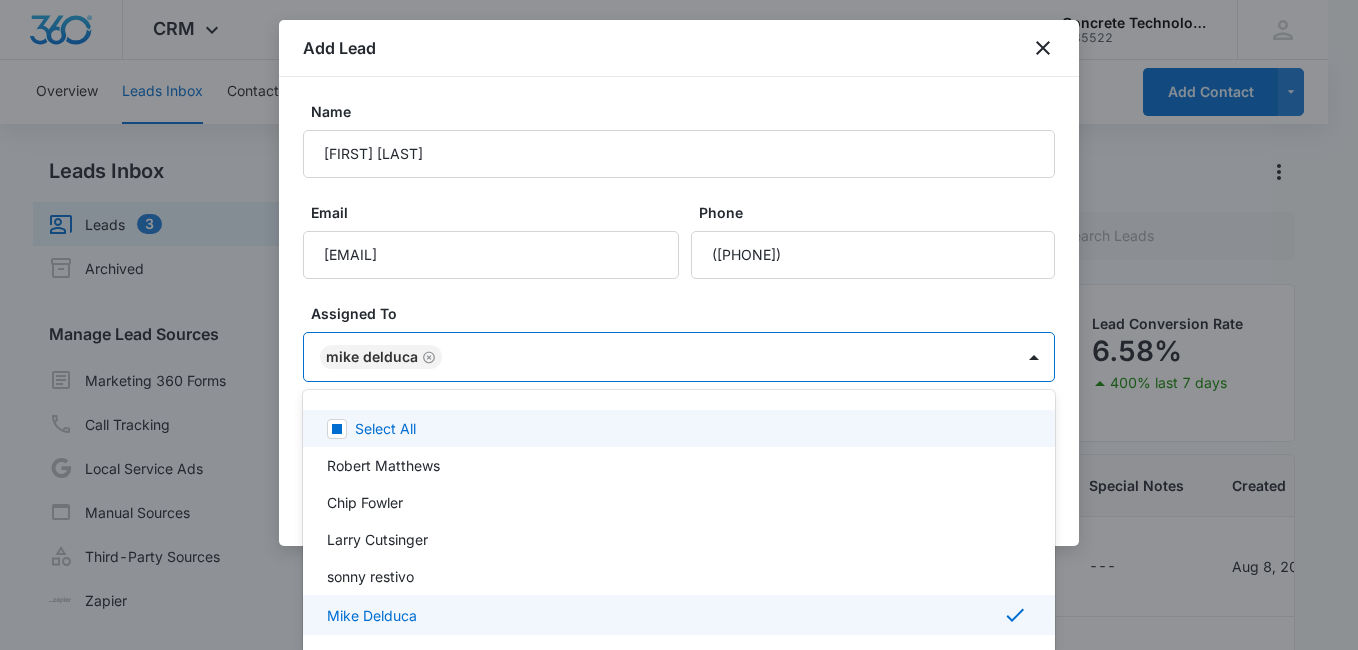 click at bounding box center [679, 325] 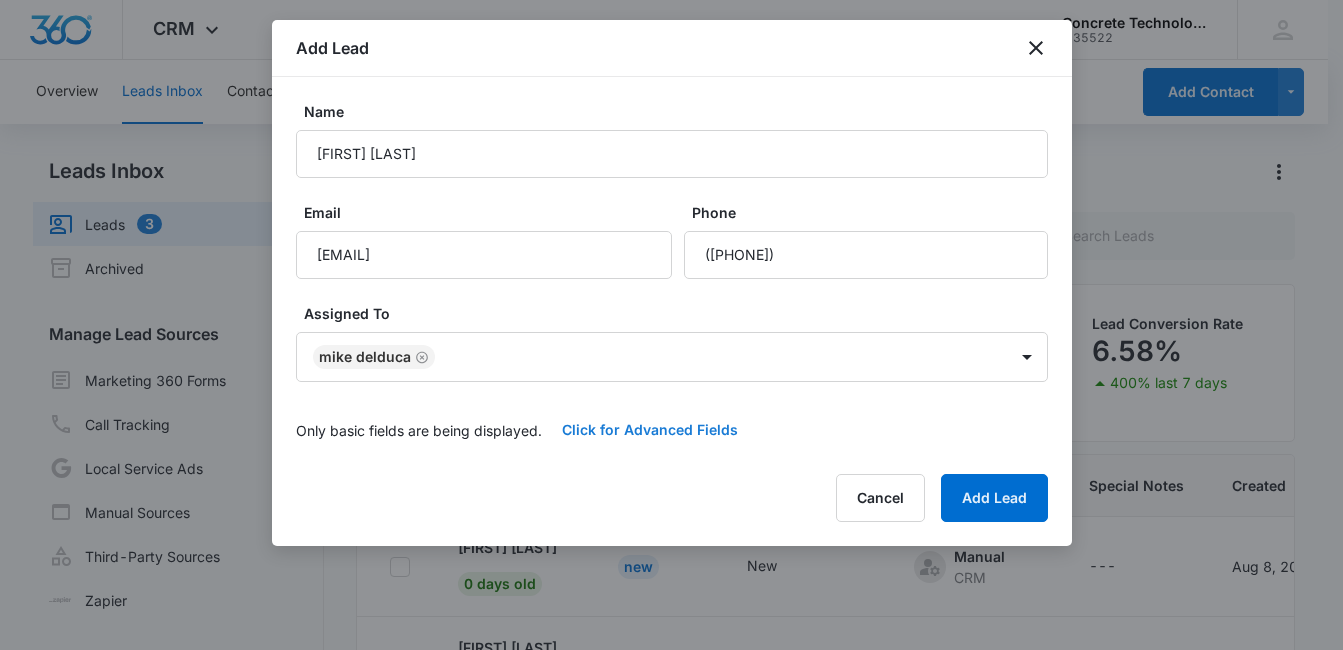 click on "Click for Advanced Fields" at bounding box center (650, 430) 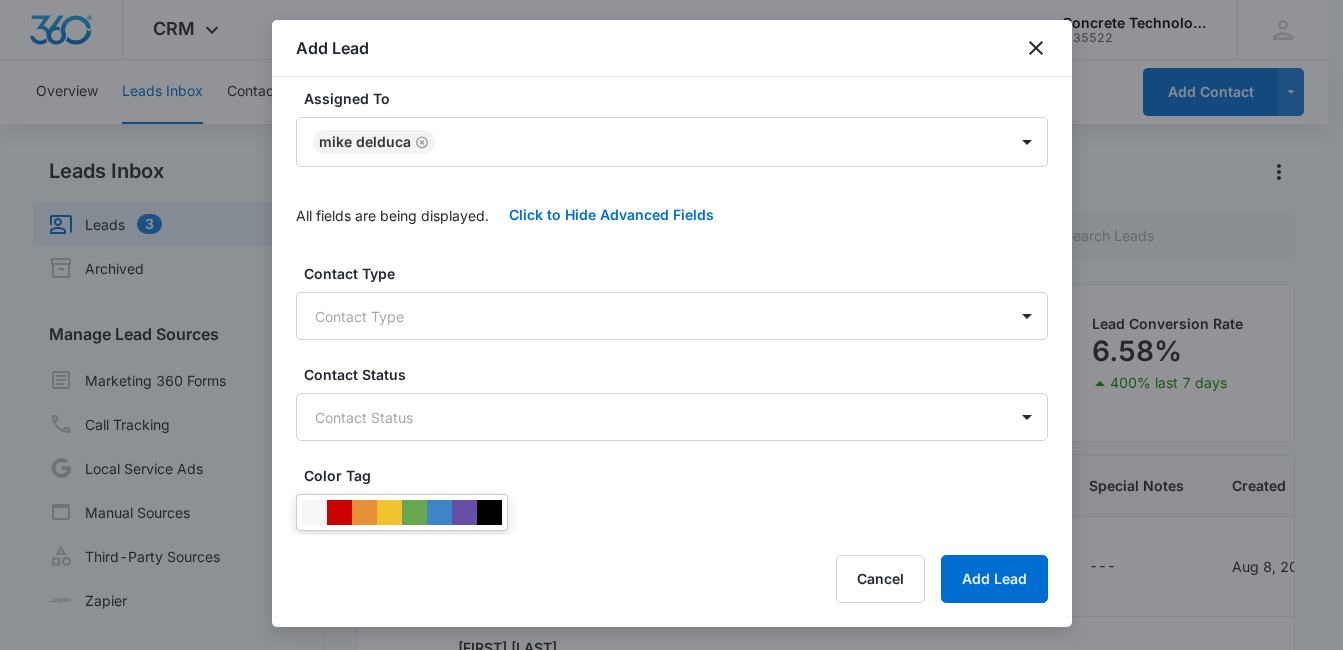 scroll, scrollTop: 315, scrollLeft: 0, axis: vertical 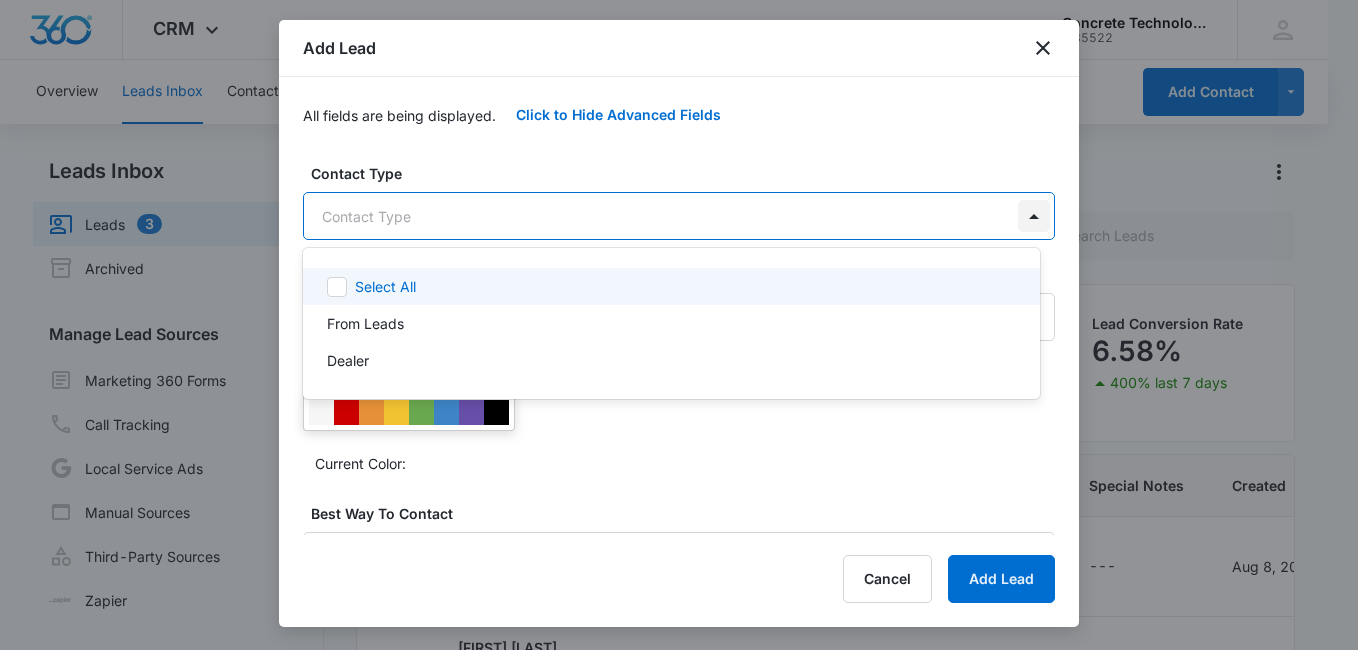 click on "CRM Apps Reputation Websites Forms CRM Email Social Content Ads Intelligence Files Brand Settings Concrete Technology M35522 Your Accounts View All MD [FIRST] [LAST] [USERNAME]@[DOMAIN].com My Profile Notifications Support Logout Terms & Conditions   •   Privacy Policy Overview Leads Inbox Contacts Organizations History Deals Projects Tasks Calendar Lists Reports Settings Add Contact Leads Inbox Leads 3 Archived Manage Lead Sources Marketing 360 Forms Call Tracking Local Service Ads Manual Sources Third-Party Sources Zapier Leads Lead Filters Lead Submissions this Week 58 100% last 7 days Unread Leads 1 Viewed Leads 38 Lead Conversion Rate 6.58% 400% last 7 days Lead Name Lead Status Qualifying Status Source Special Notes Created Assigned To     [FIRST] [LAST] 0 days old New New Manual CRM --- [DATE] [FIRST] [LAST] [FIRST] [LAST] 0 days old New New Manual CRM --- [DATE] [FIRST] [LAST] [FIRST] [LAST] 0 days old Viewed New Manual CRM --- [DATE] [FIRST] [LAST] [FIRST] [LAST] 0 days old Viewed New 1" at bounding box center (679, 325) 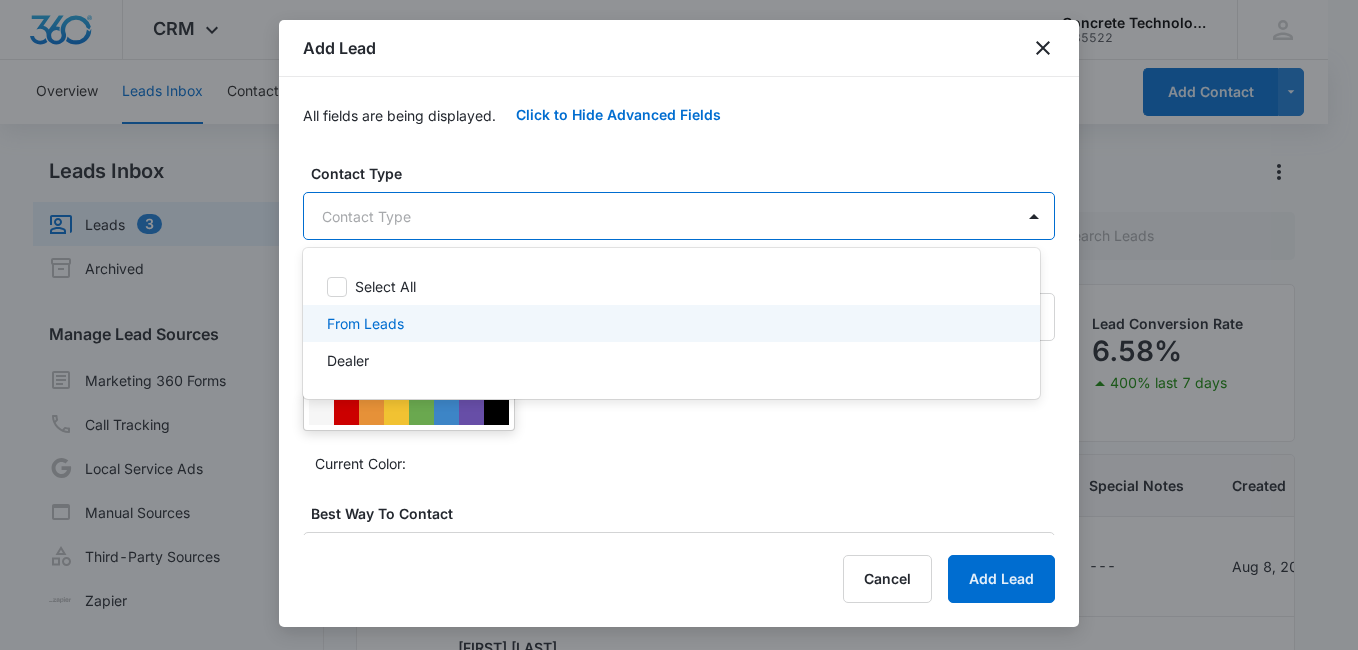 click on "From Leads" at bounding box center (669, 323) 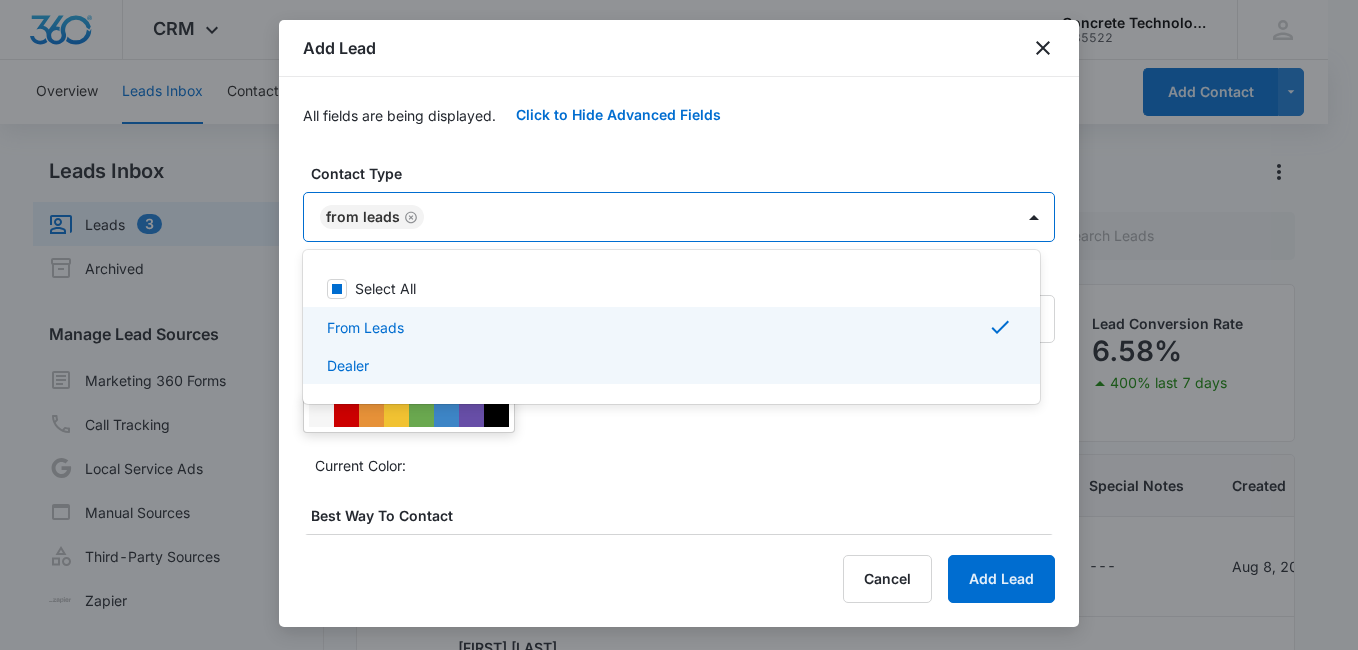 click at bounding box center (679, 325) 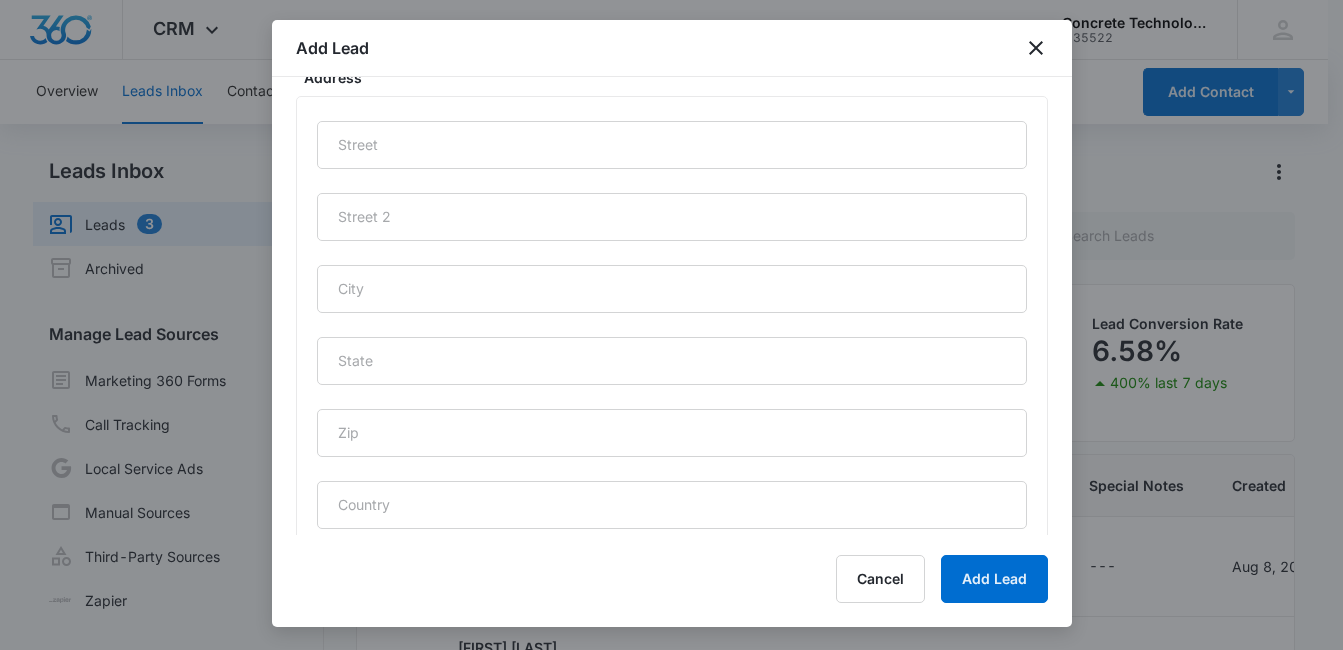 scroll, scrollTop: 998, scrollLeft: 0, axis: vertical 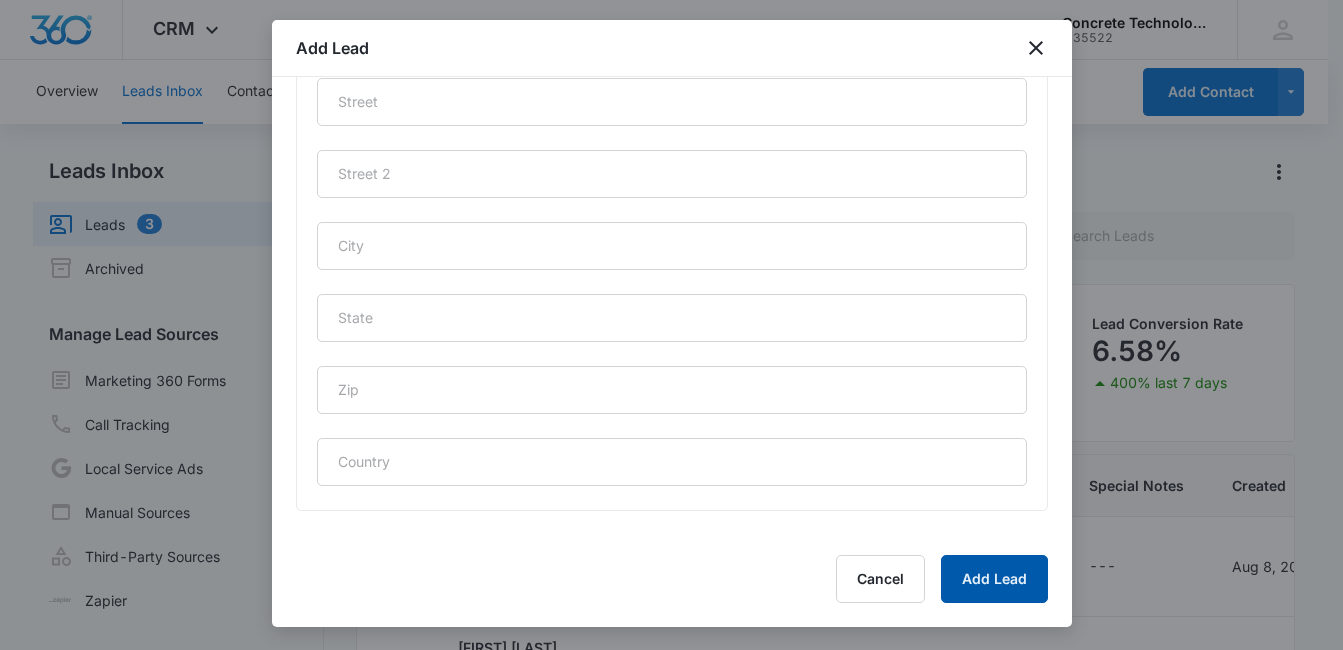 click on "Add Lead" at bounding box center (994, 579) 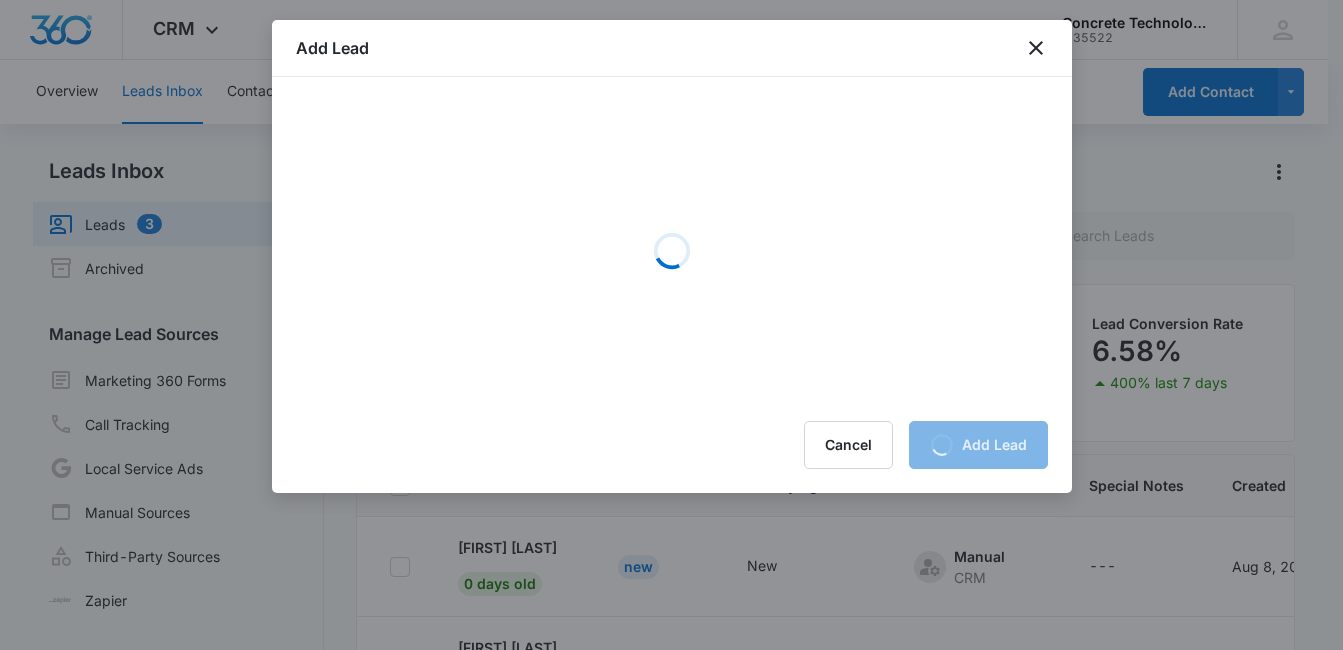 scroll, scrollTop: 0, scrollLeft: 0, axis: both 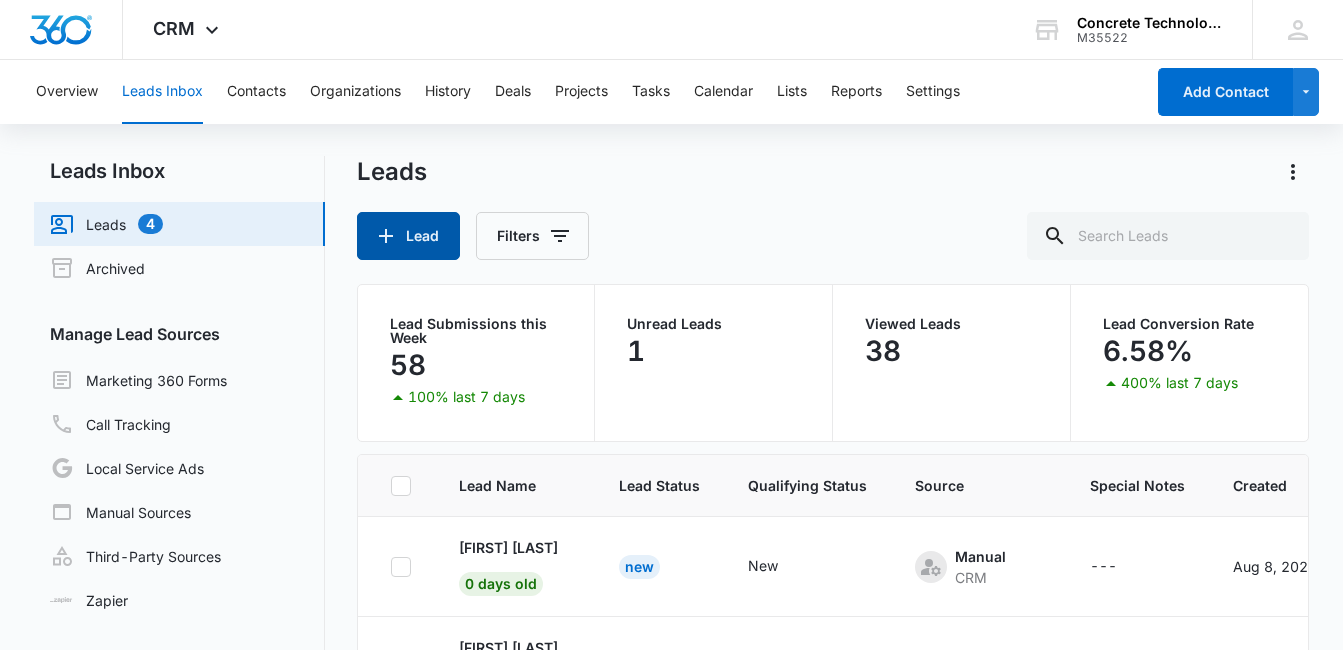 click on "Lead" at bounding box center (408, 236) 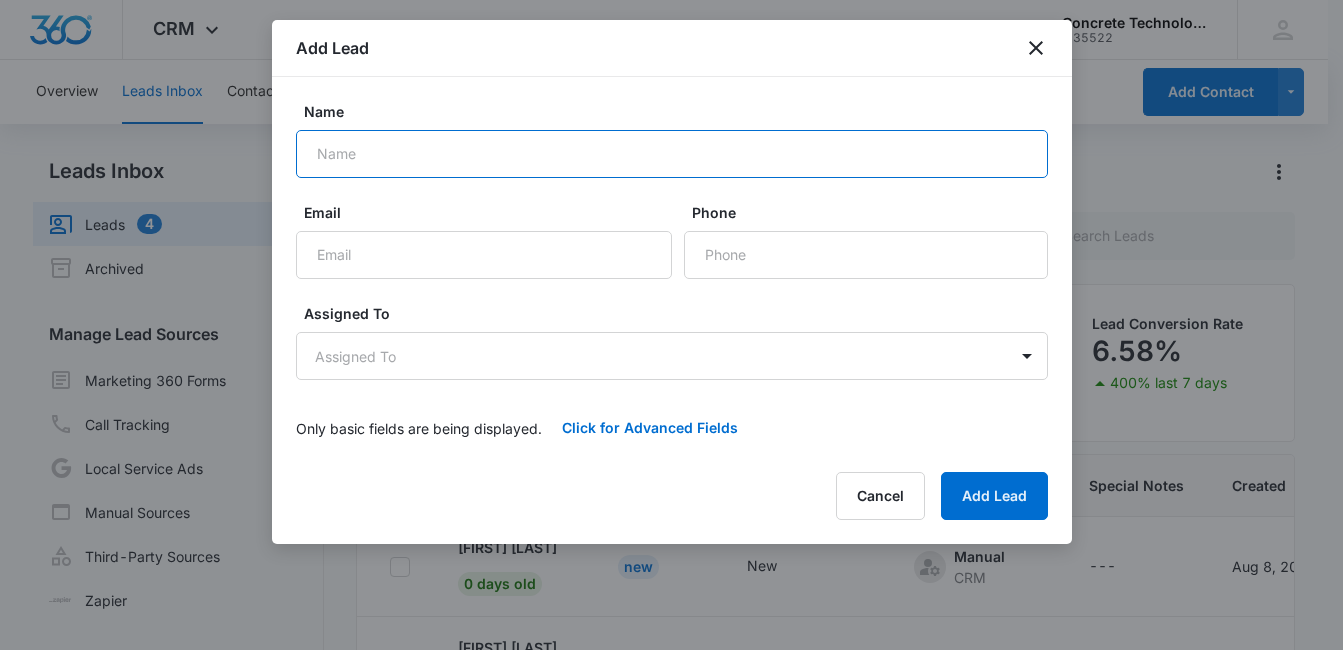 click on "Name" at bounding box center [672, 154] 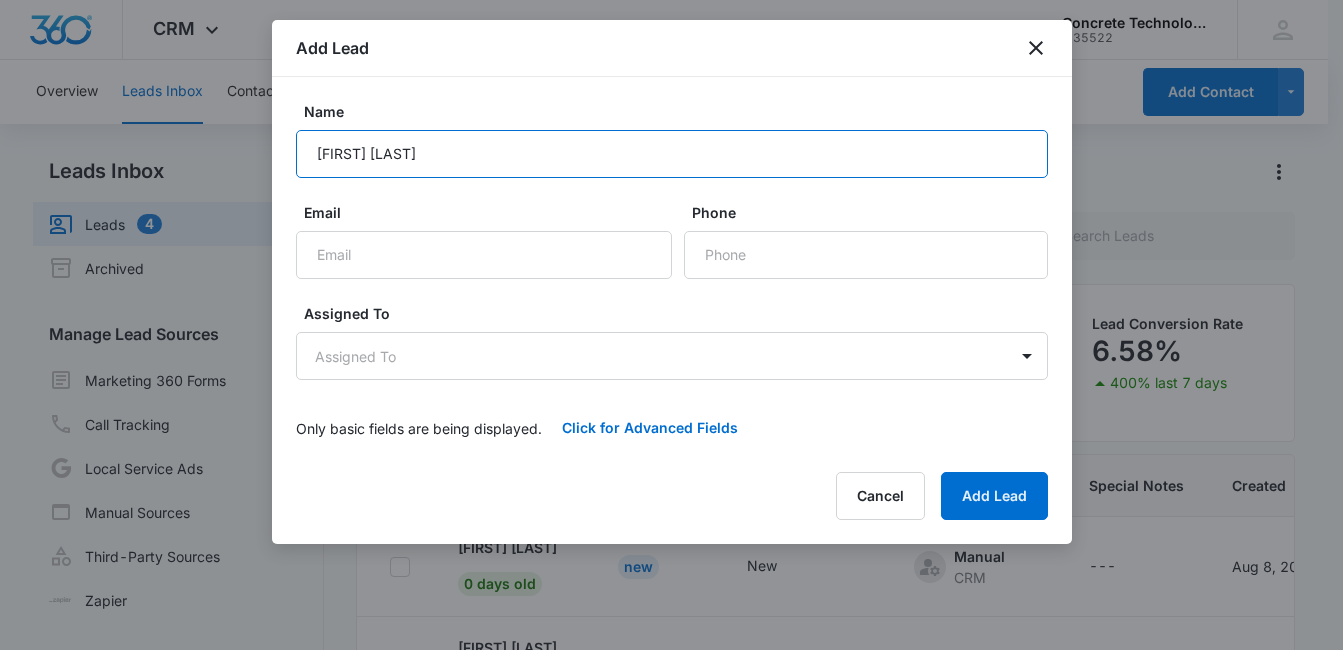 type on "[FIRST] [LAST]" 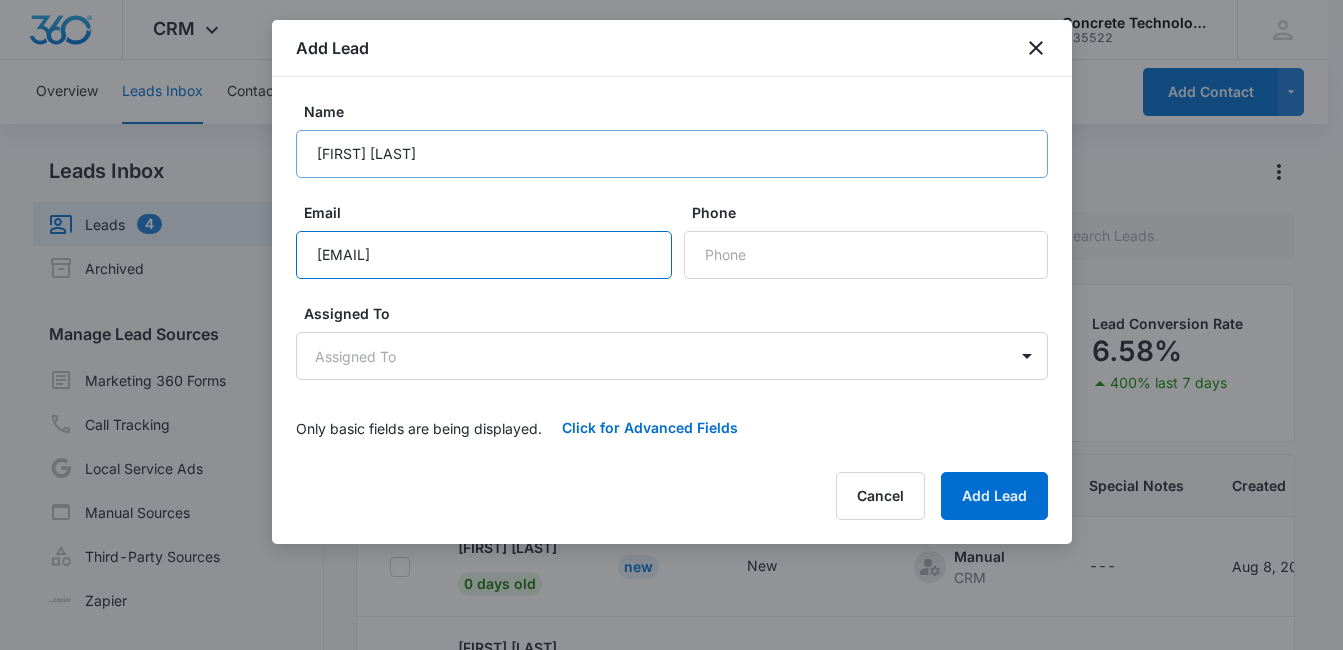 type on "[EMAIL]" 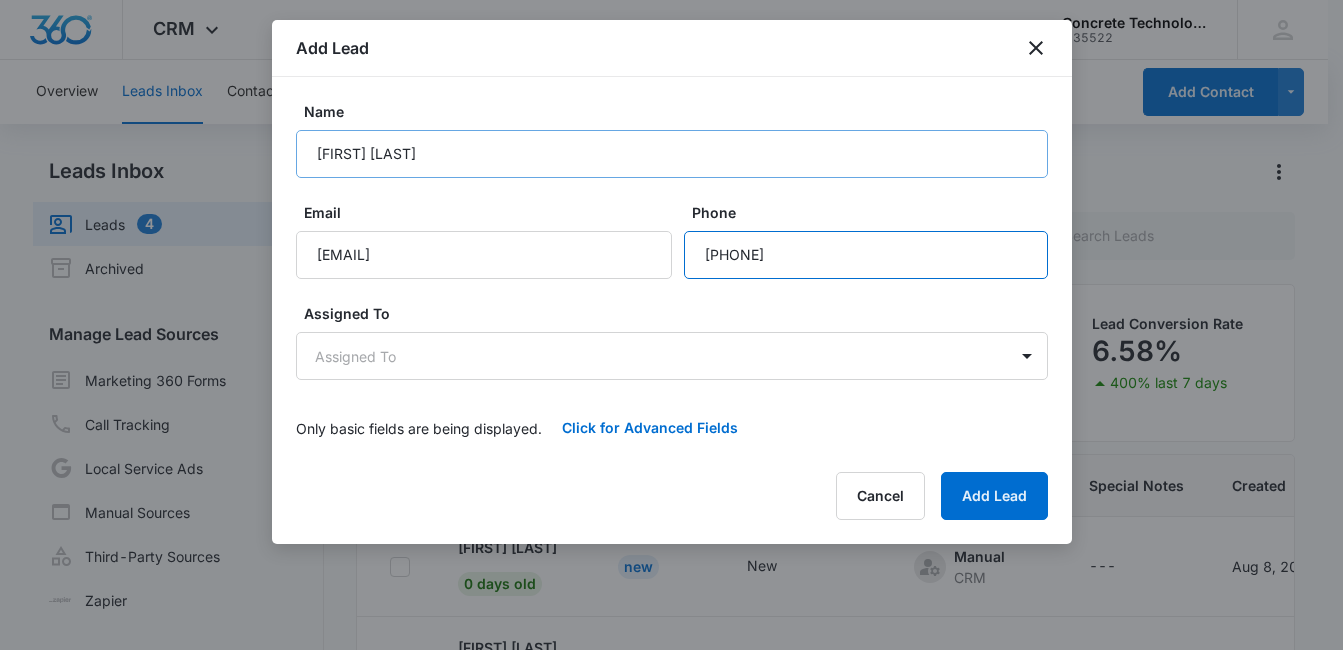 type on "[PHONE]" 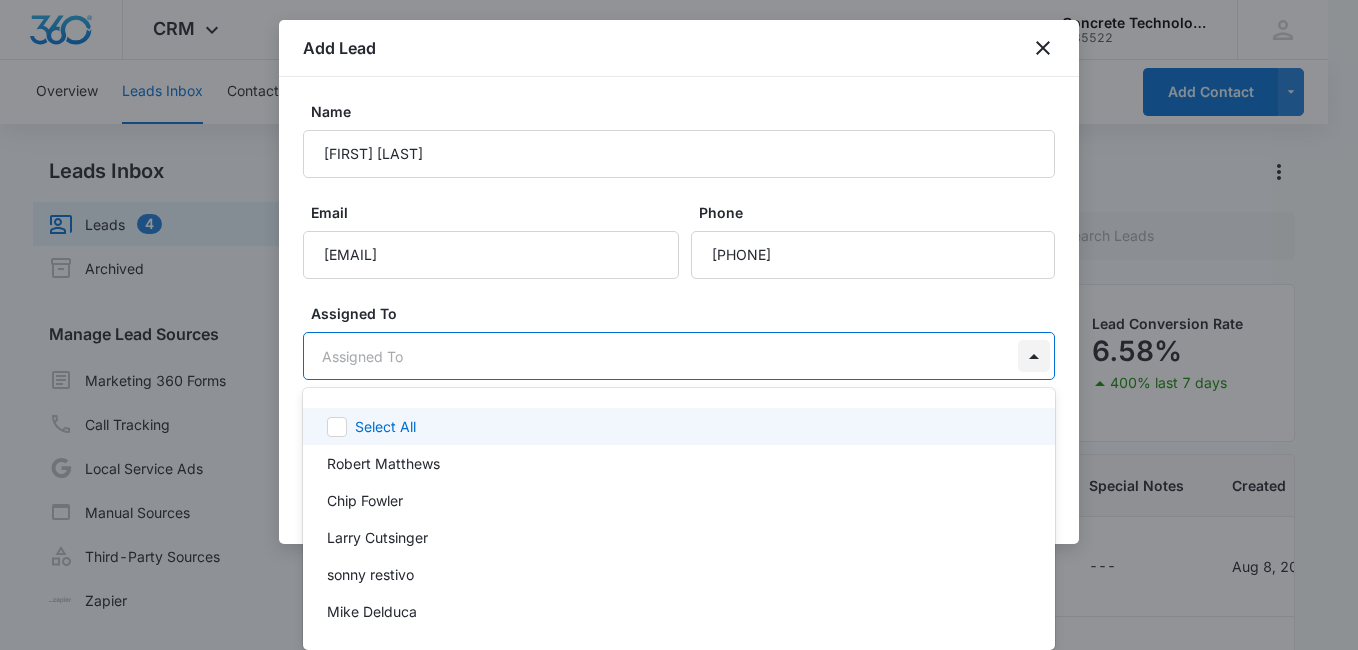 click on "CRM Apps Reputation Websites Forms CRM Email Social Content Ads Intelligence Files Brand Settings Concrete Technology M35522 Your Accounts View All MD [FIRST] [LAST] New New Manual CRM --- [DATE] [FIRST] [LAST] Viewed New Manual CRM --- [DATE] [FIRST] [LAST] Viewed New Manual CRM --- [DATE] [FIRST] [LAST] New New Manual" at bounding box center [679, 325] 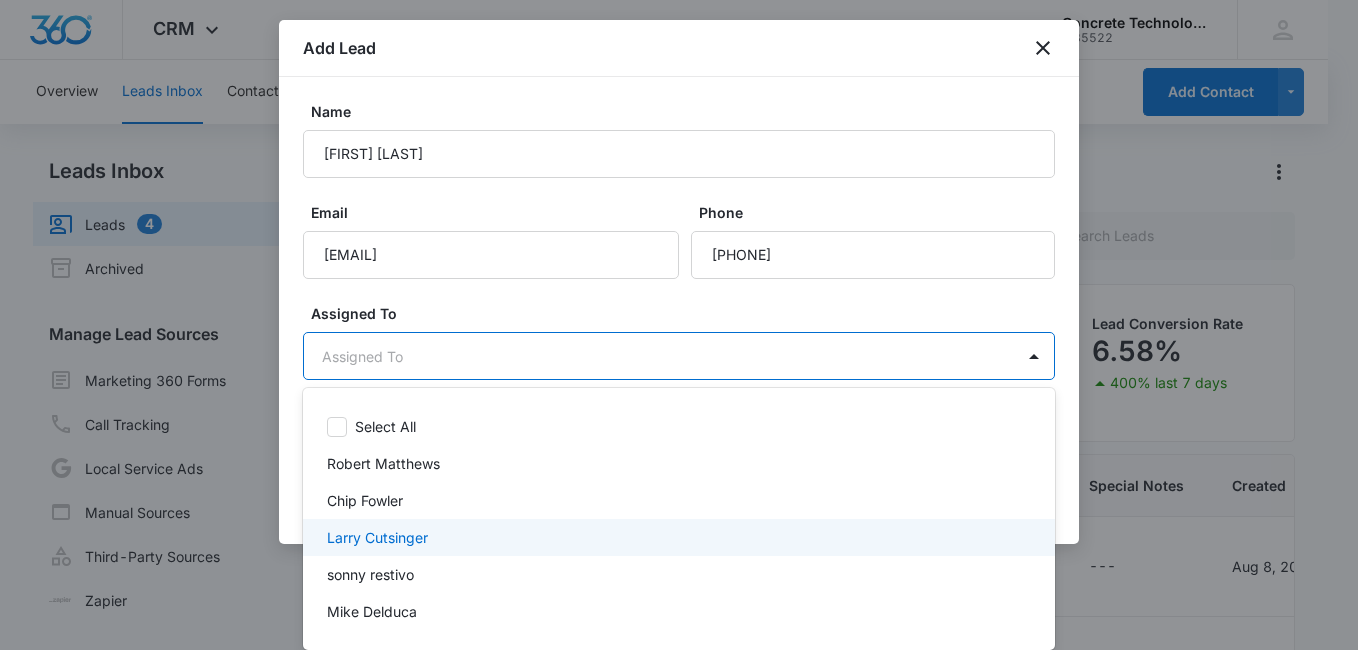 click on "Larry Cutsinger" at bounding box center [677, 537] 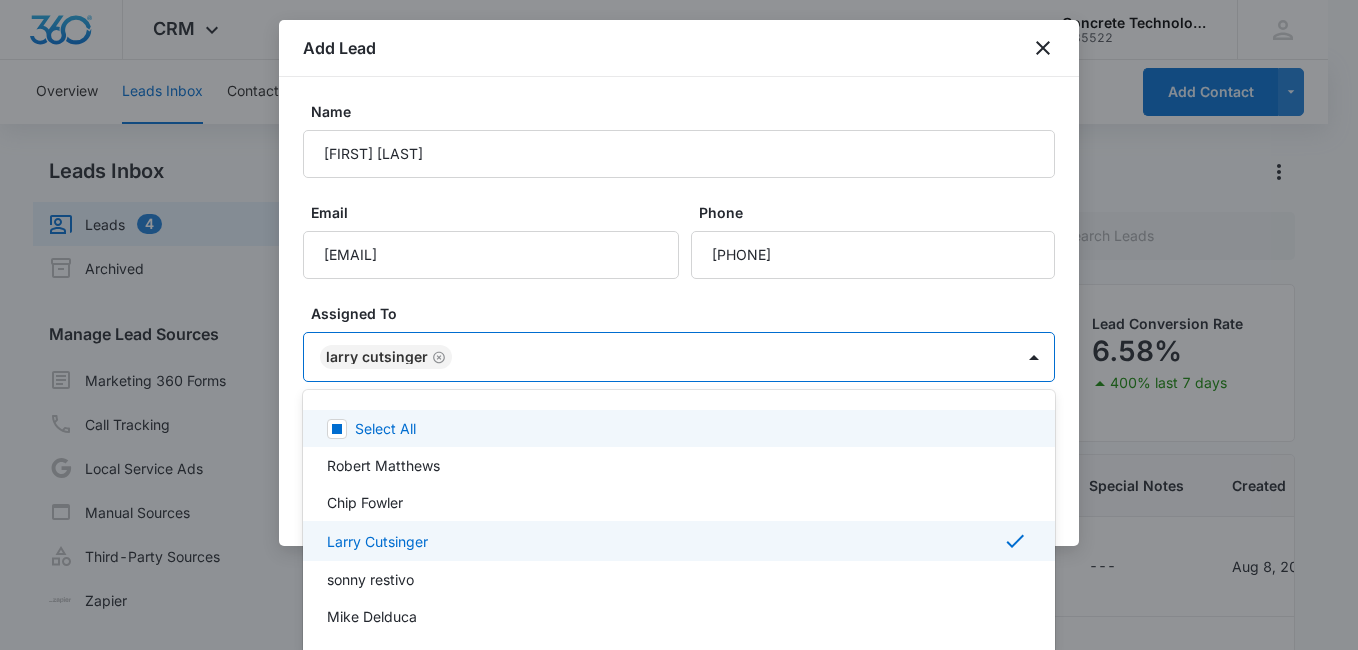 click at bounding box center [679, 325] 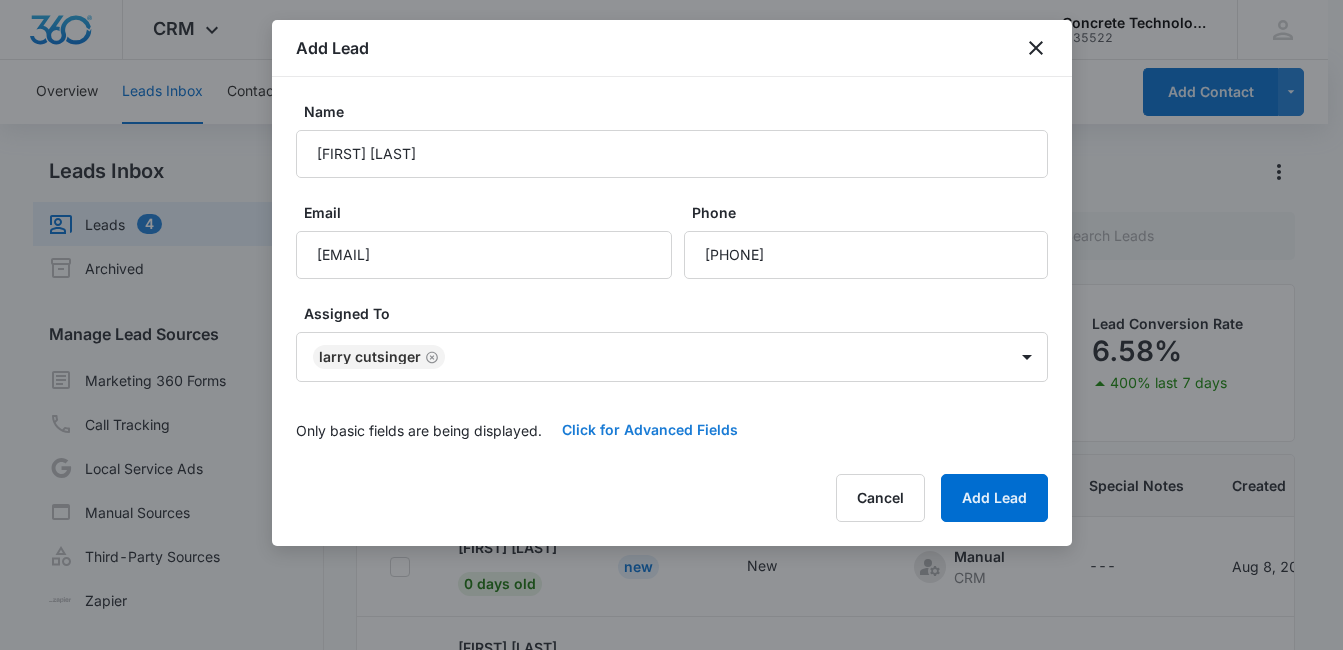 click on "Click for Advanced Fields" at bounding box center [650, 430] 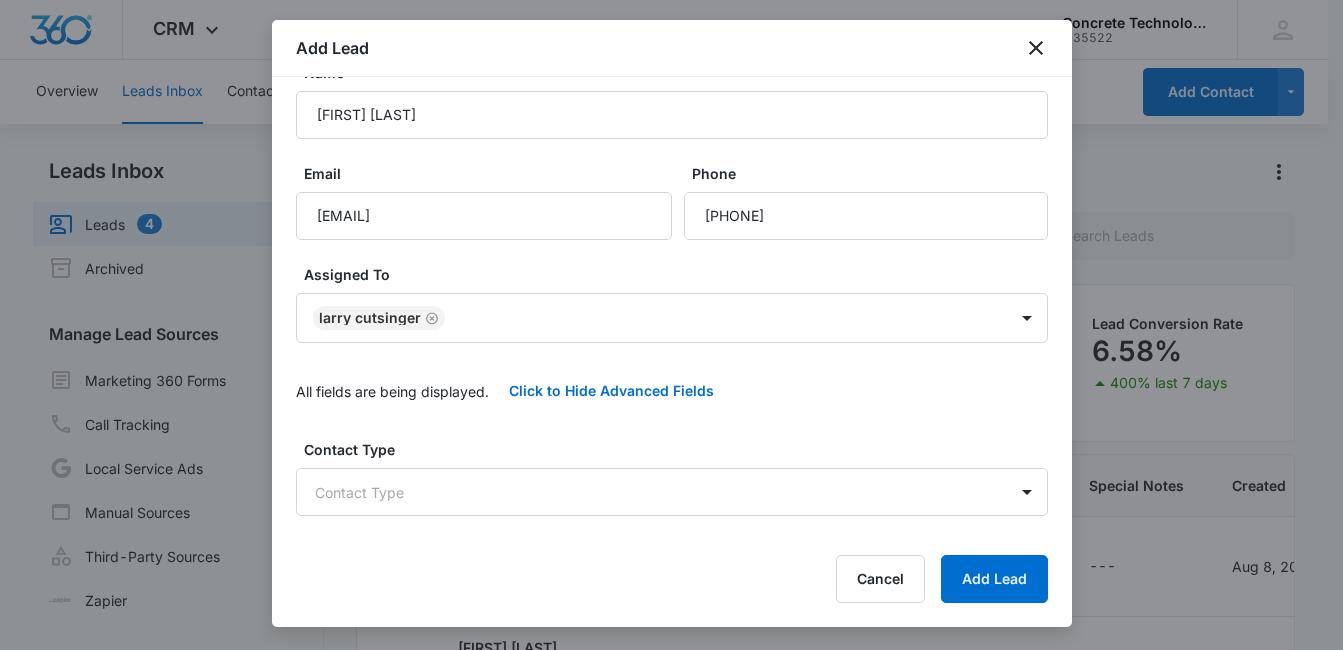scroll, scrollTop: 40, scrollLeft: 0, axis: vertical 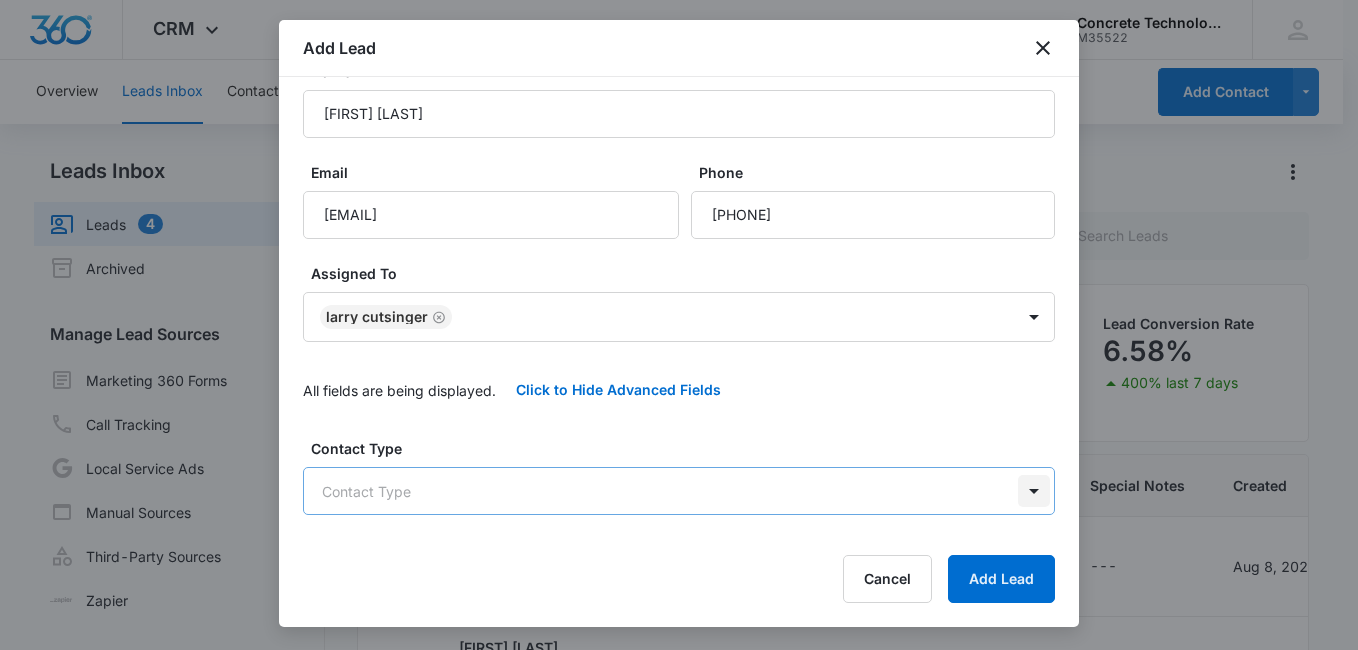 click on "CRM Apps Reputation Websites Forms CRM Email Social Content Ads Intelligence Files Brand Settings Concrete Technology M35522 Your Accounts View All MD [FIRST] [LAST] New New Manual CRM --- [DATE] [FIRST] [LAST] Viewed New Manual CRM --- [DATE] [FIRST] [LAST] Viewed New Manual CRM --- [DATE] [FIRST] [LAST] New New Manual" at bounding box center (679, 409) 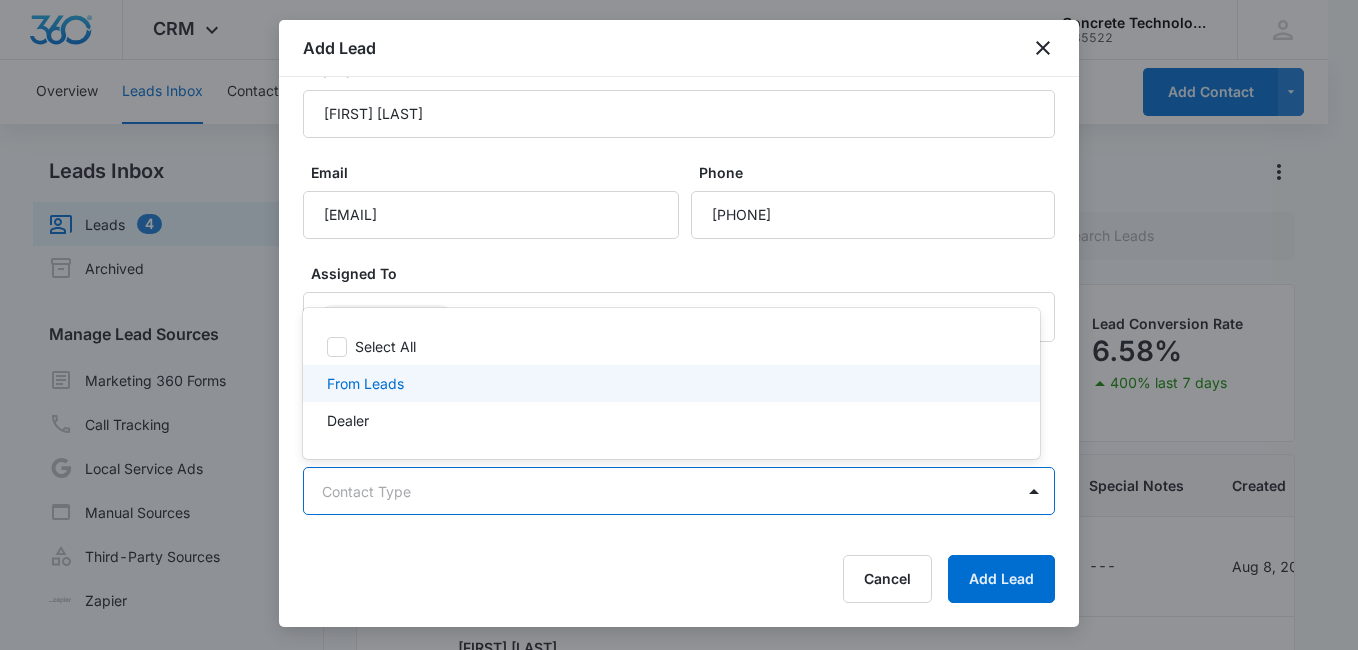 click on "From Leads" at bounding box center (669, 383) 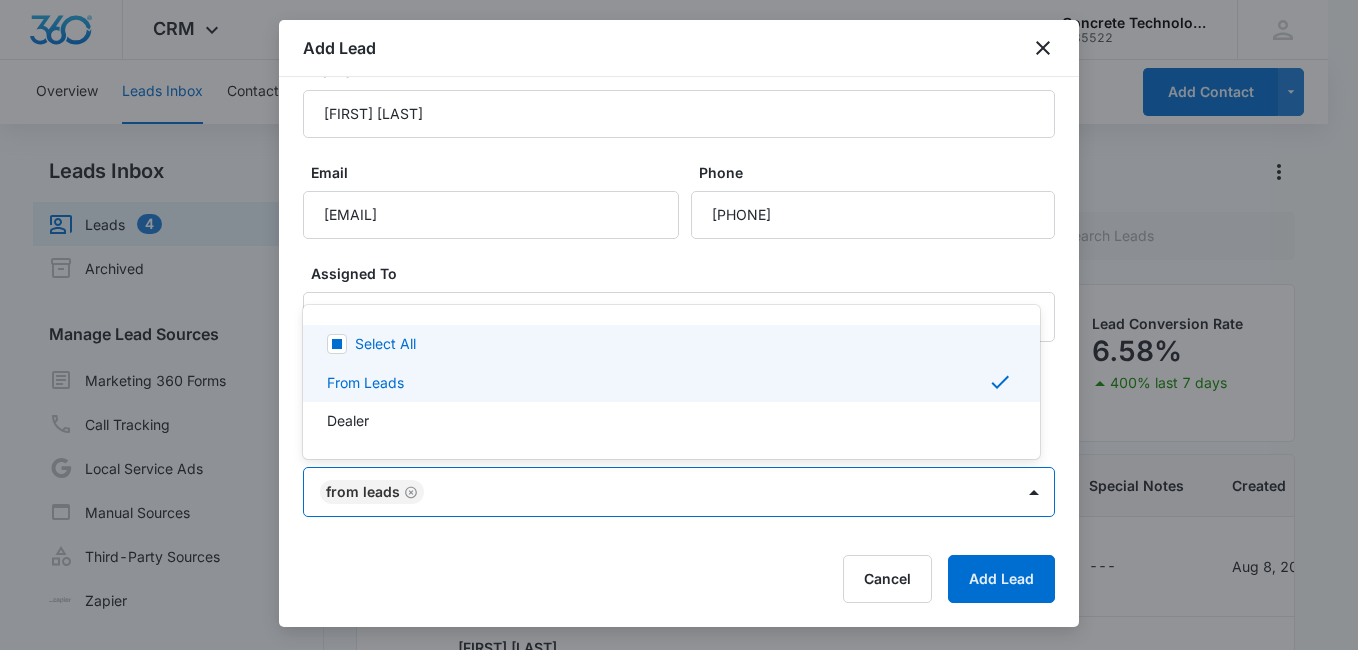 click at bounding box center [679, 325] 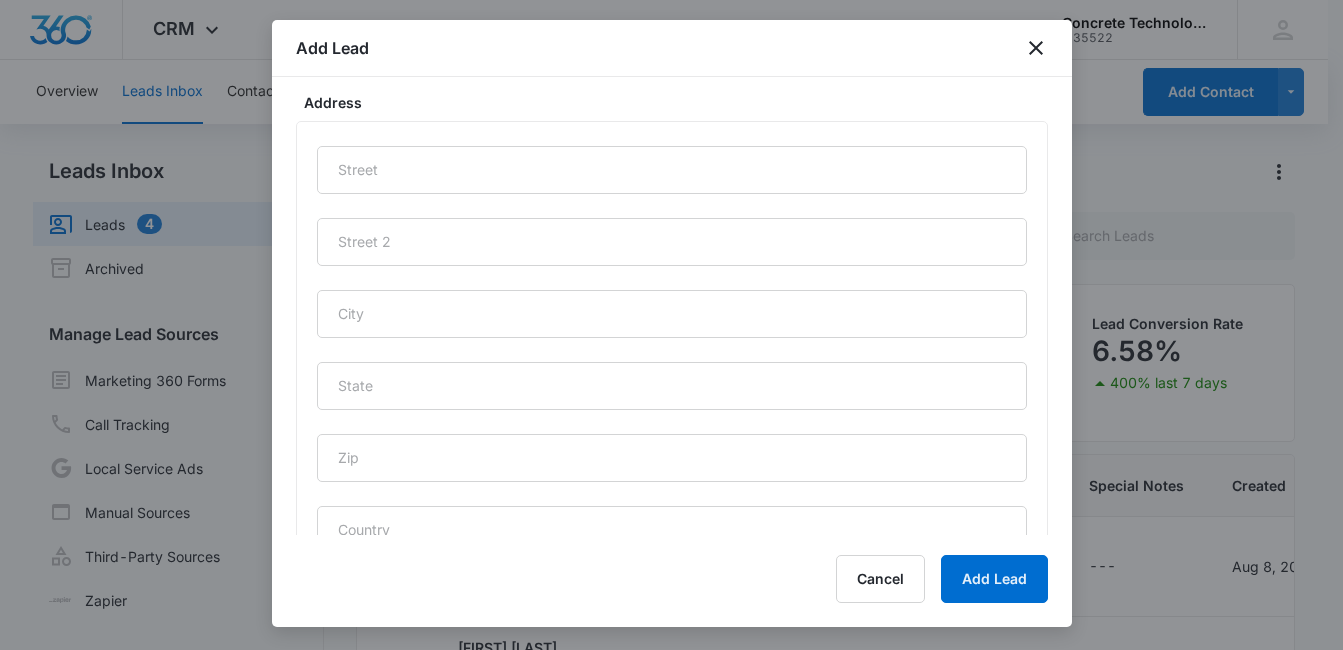 scroll, scrollTop: 998, scrollLeft: 0, axis: vertical 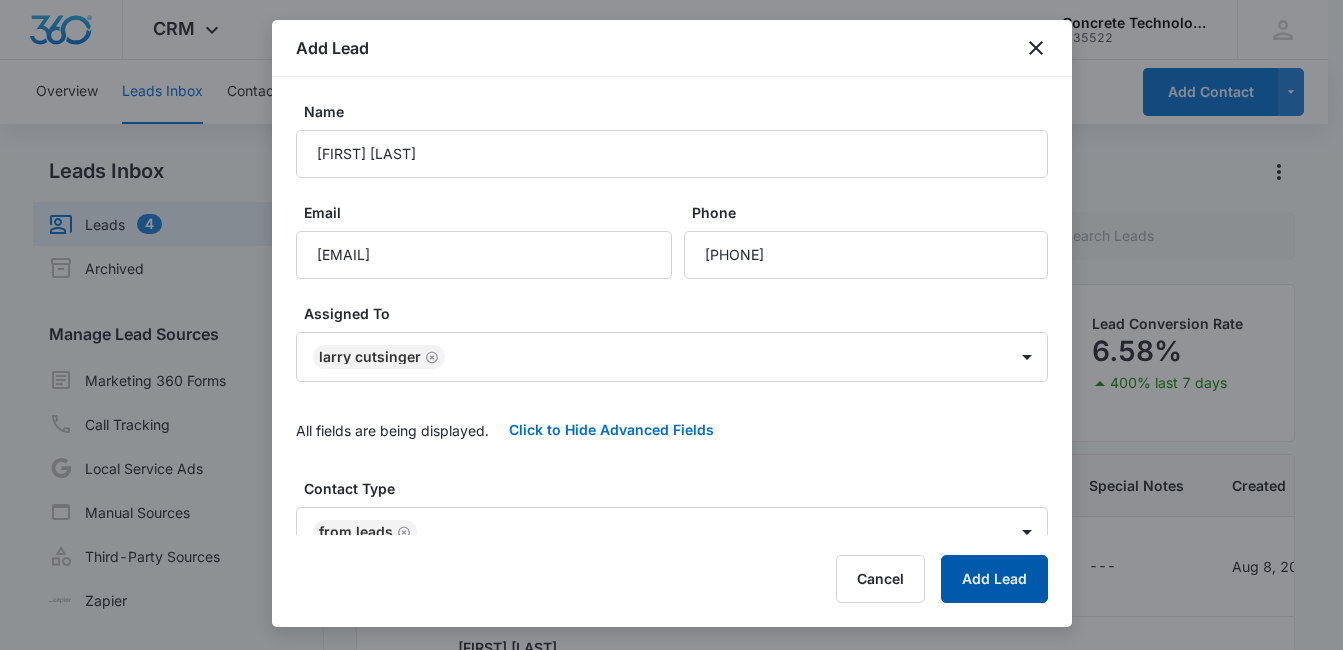 click on "Add Lead" at bounding box center (994, 579) 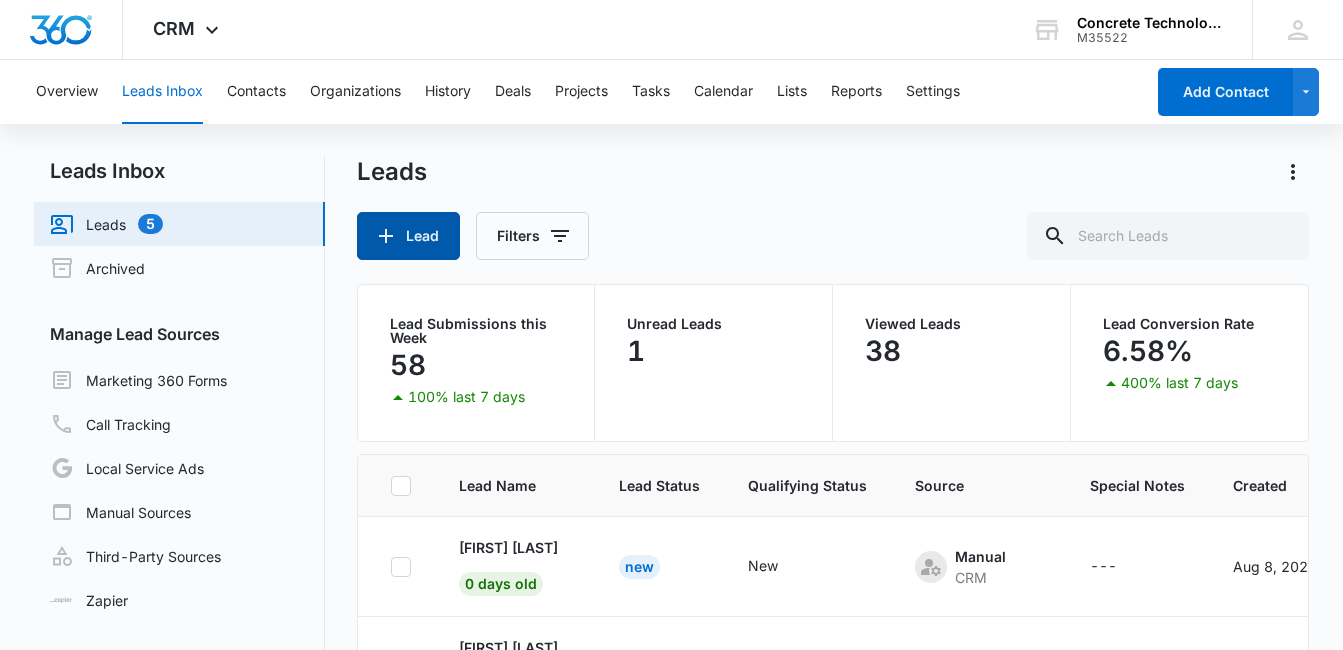 click 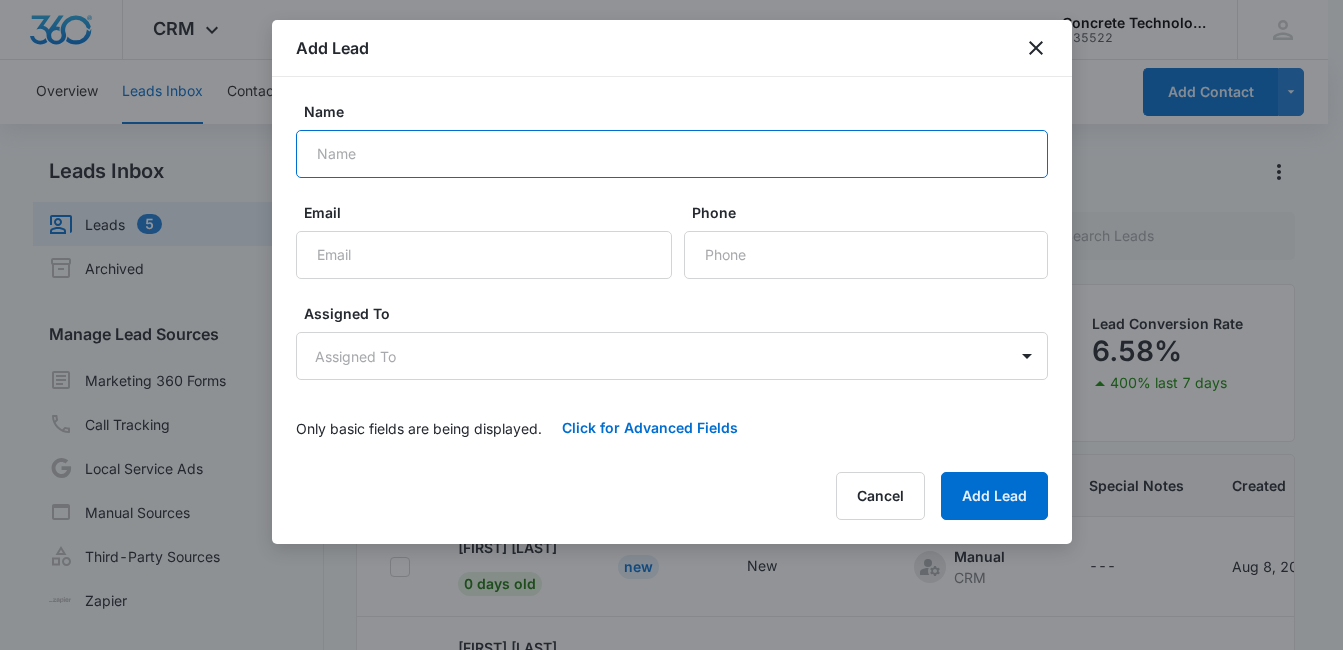 click on "Name" at bounding box center (672, 154) 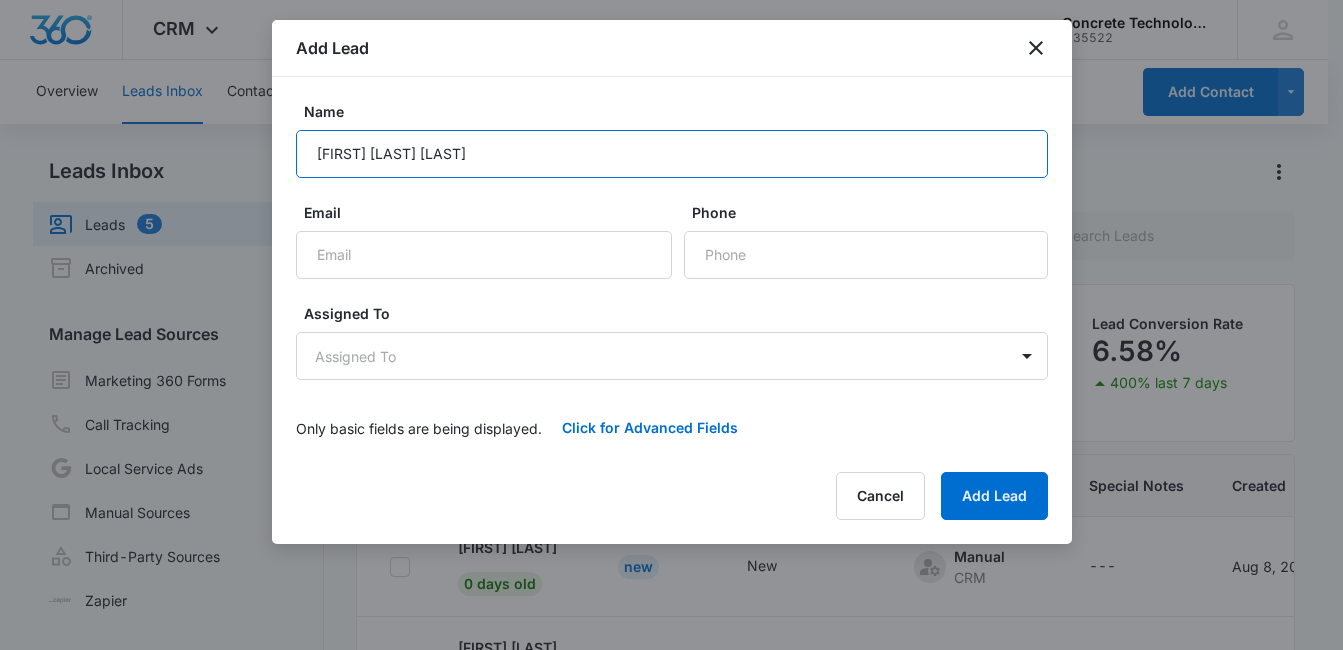 type on "[FIRST] [LAST] [LAST]" 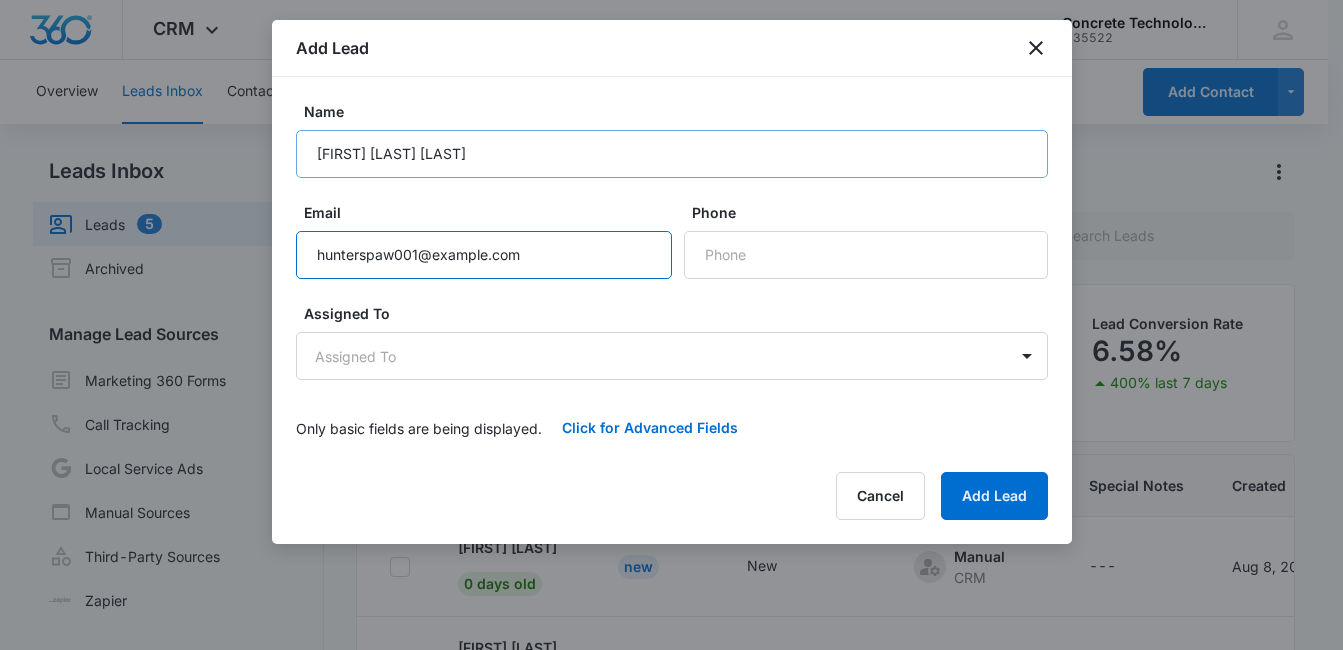type on "hunterspaw001@example.com" 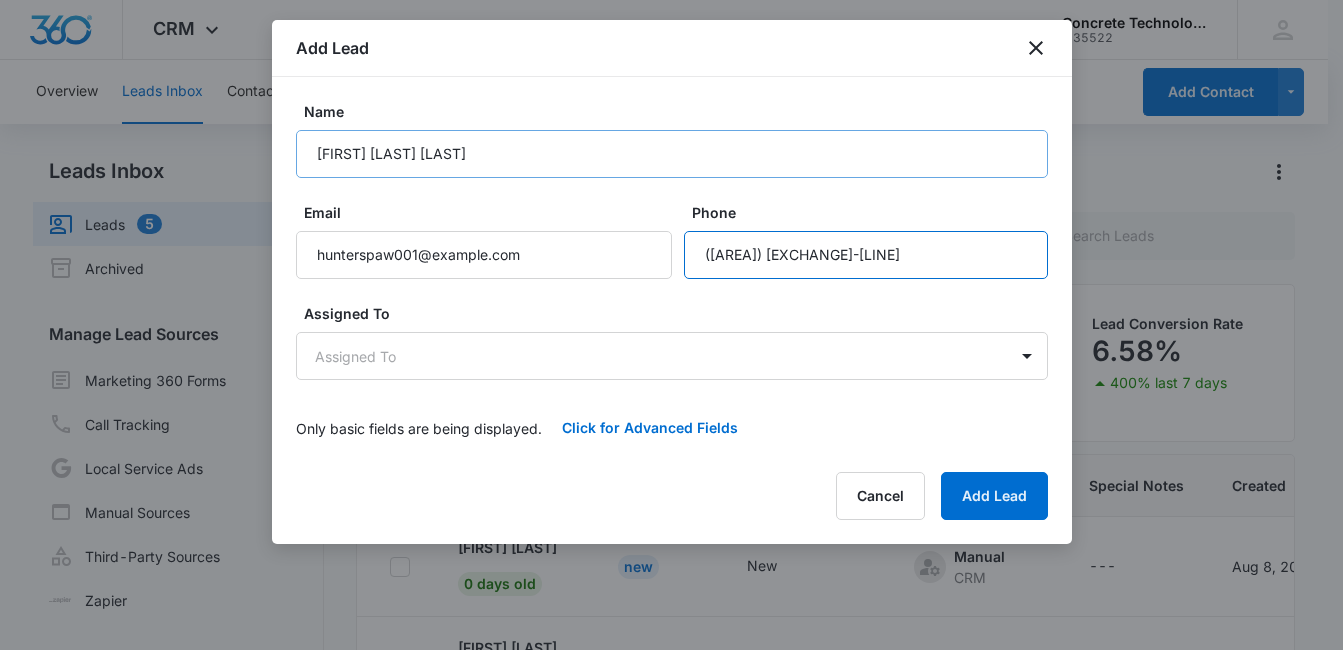 type on "([AREA]) [EXCHANGE]-[LINE]" 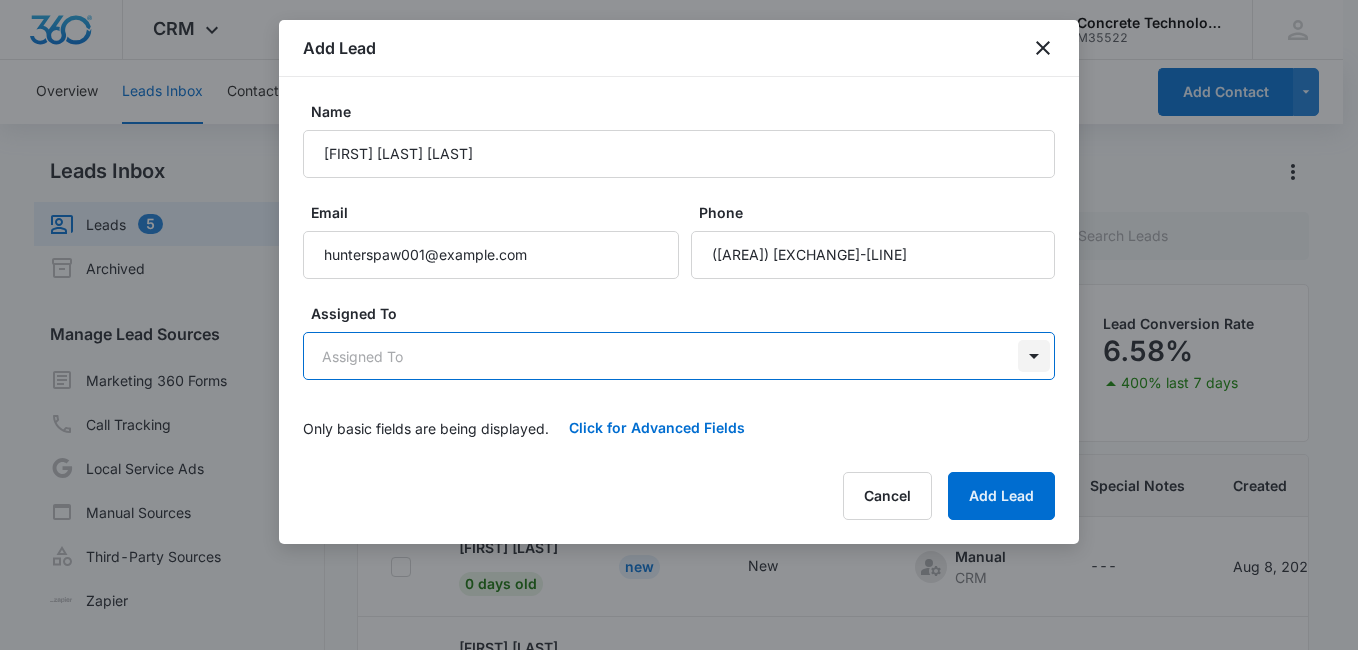 click on "CRM Apps Reputation Websites Forms CRM Email Social Content Ads Intelligence Files Brand Settings Concrete Technology M35522 Your Accounts View All MD [FIRST] [LAST] [EMAIL] My Profile Notifications Support Logout Terms & Conditions   •   Privacy Policy Overview Leads Inbox Contacts Organizations History Deals Projects Tasks Calendar Lists Reports Settings Add Contact Leads Inbox Leads 5 Archived Manage Lead Sources Marketing 360 Forms Call Tracking Local Service Ads Manual Sources Third-Party Sources Zapier Leads Lead Filters Lead Submissions this Week 58 100% last 7 days Unread Leads 1 Viewed Leads 38 Lead Conversion Rate 6.58% 400% last 7 days Lead Name Lead Status Qualifying Status Source Special Notes Created Assigned To     [FIRST] [LAST] 0 days old New New Manual CRM --- Aug 8, 2025 [FIRST] [LAST] [FIRST] [LAST] 0 days old New New Manual CRM --- Aug 8, 2025 [FIRST] [LAST] [FIRST] [LAST] 0 days old New New Manual CRM 1" at bounding box center [679, 409] 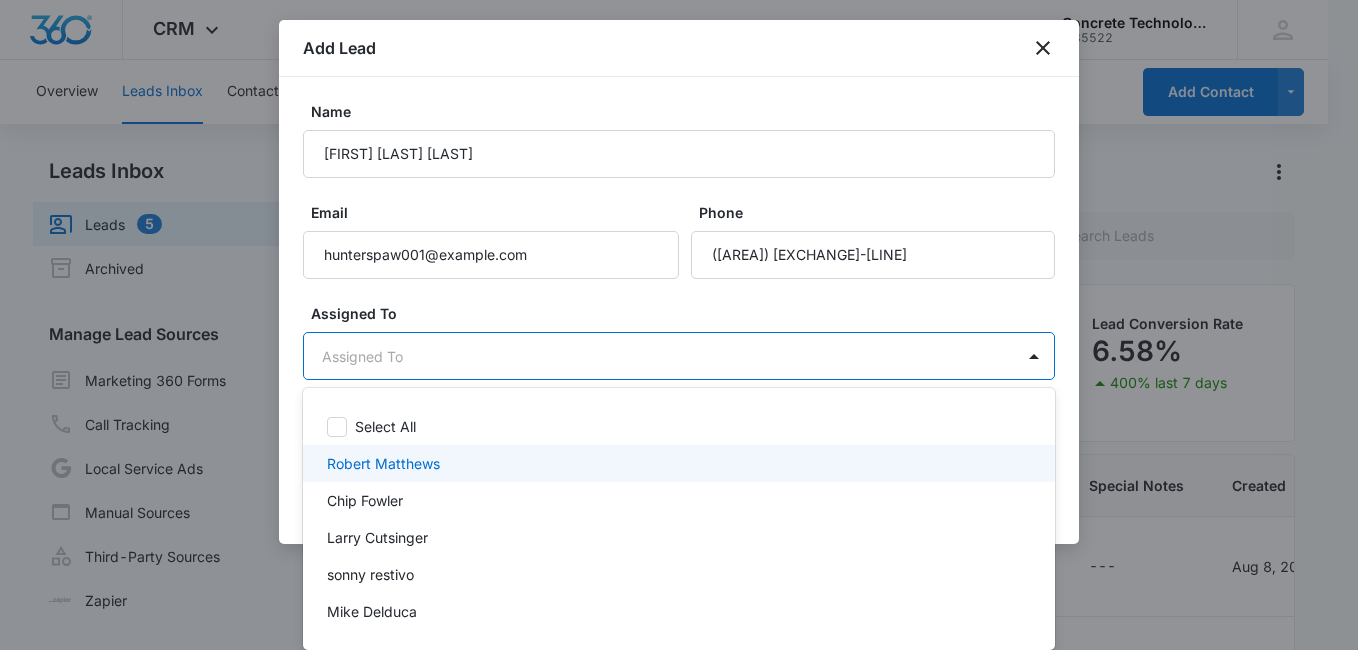click on "Robert Matthews" at bounding box center (677, 463) 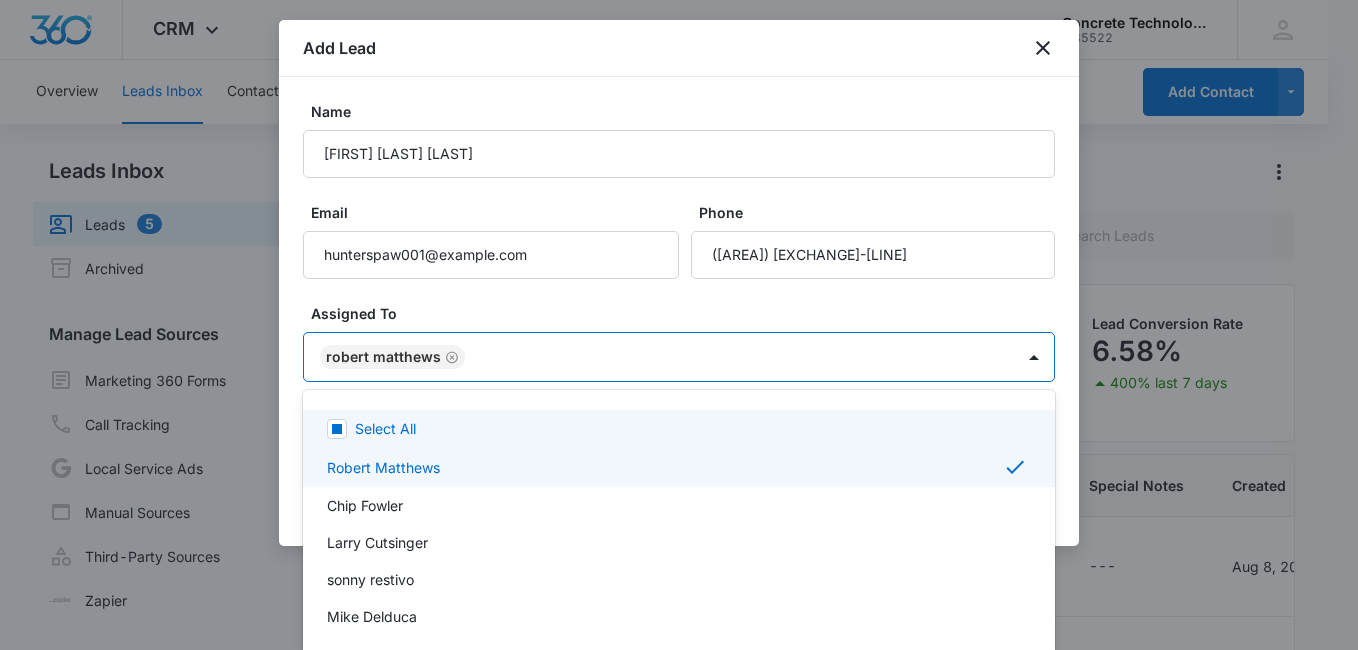 click at bounding box center (679, 325) 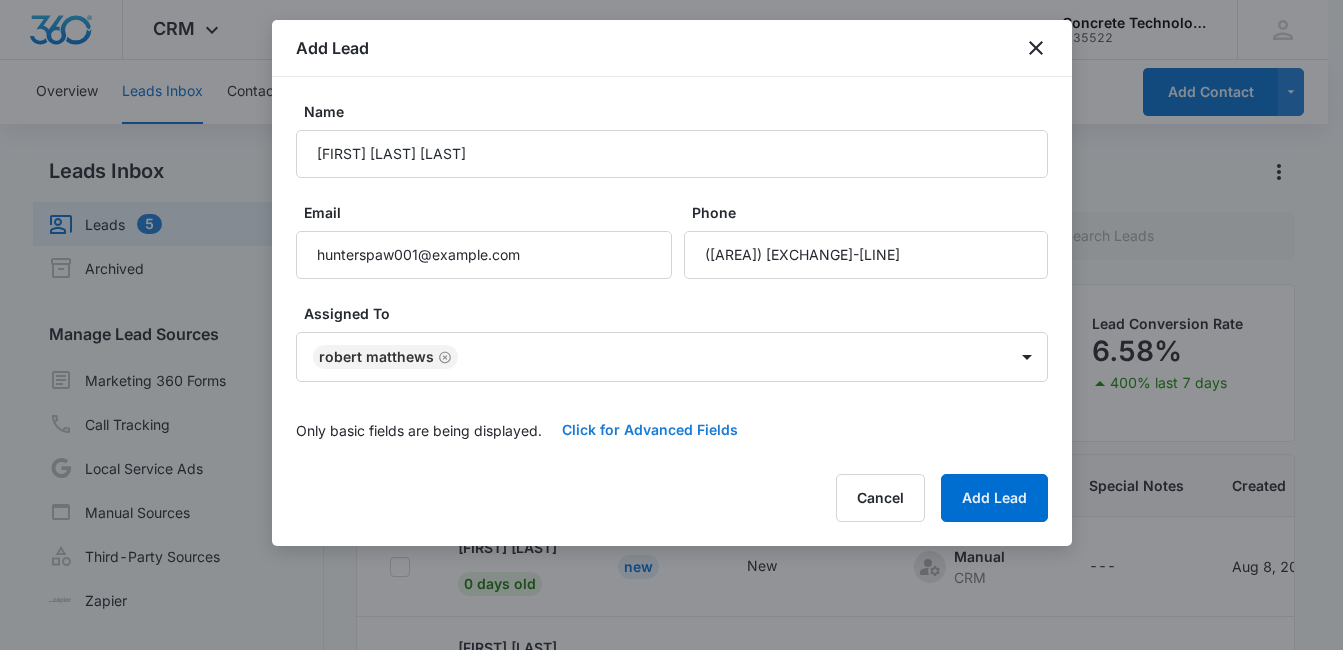 click on "Click for Advanced Fields" at bounding box center [650, 430] 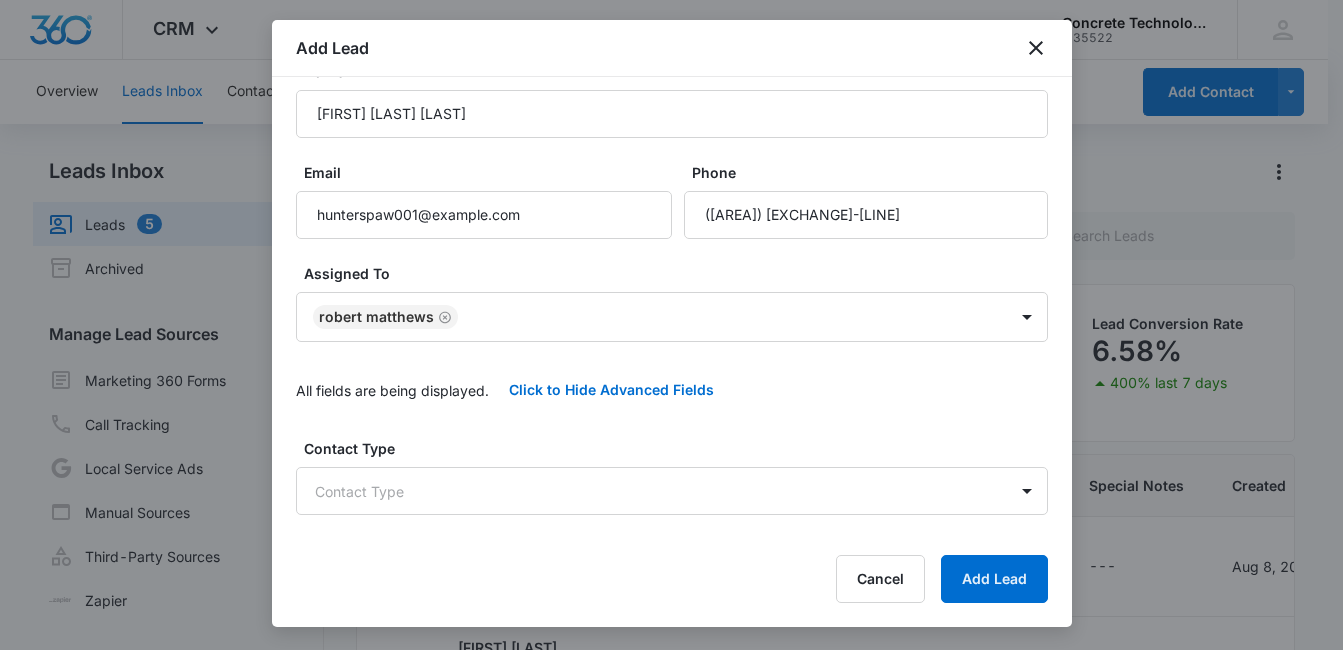click on "Name [FIRST] [LAST] Email [EMAIL] Phone Assigned To [FIRST] [LAST] All fields are being displayed. Click to Hide Advanced Fields Contact Type Contact Type Contact Status Contact Status Color Tag Current Color: Best Way To Contact Best Way To Contact Other Phone Address" at bounding box center [672, 306] 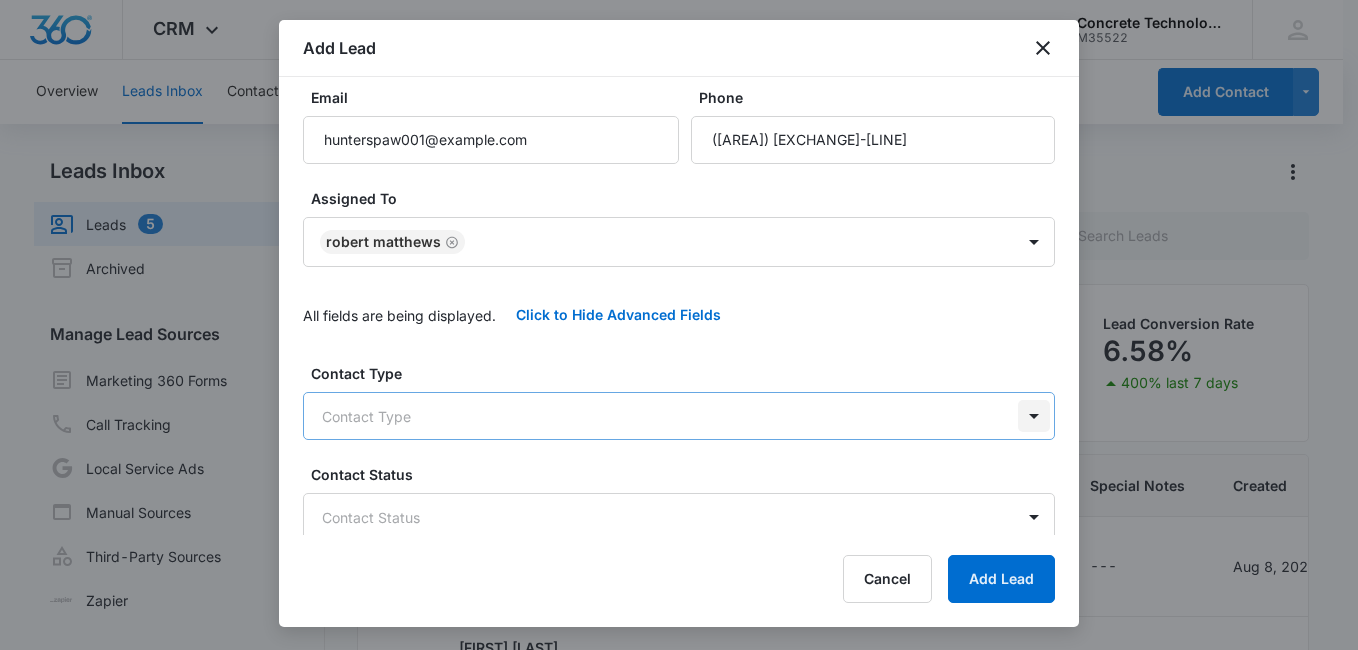 click on "CRM Apps Reputation Websites Forms CRM Email Social Content Ads Intelligence Files Brand Settings Concrete Technology M35522 Your Accounts View All MD [FIRST] [LAST] [EMAIL] My Profile Notifications Support Logout Terms & Conditions   •   Privacy Policy Overview Leads Inbox Contacts Organizations History Deals Projects Tasks Calendar Lists Reports Settings Add Contact Leads Inbox Leads 5 Archived Manage Lead Sources Marketing 360 Forms Call Tracking Local Service Ads Manual Sources Third-Party Sources Zapier Leads Lead Filters Lead Submissions this Week 58 100% last 7 days Unread Leads 1 Viewed Leads 38 Lead Conversion Rate 6.58% 400% last 7 days Lead Name Lead Status Qualifying Status Source Special Notes Created Assigned To     [FIRST] [LAST] 0 days old New New Manual CRM --- Aug 8, 2025 [FIRST] [LAST] [FIRST] [LAST] 0 days old New New Manual CRM --- Aug 8, 2025 [FIRST] [LAST] [FIRST] [LAST] 0 days old New New Manual CRM 1" at bounding box center (679, 409) 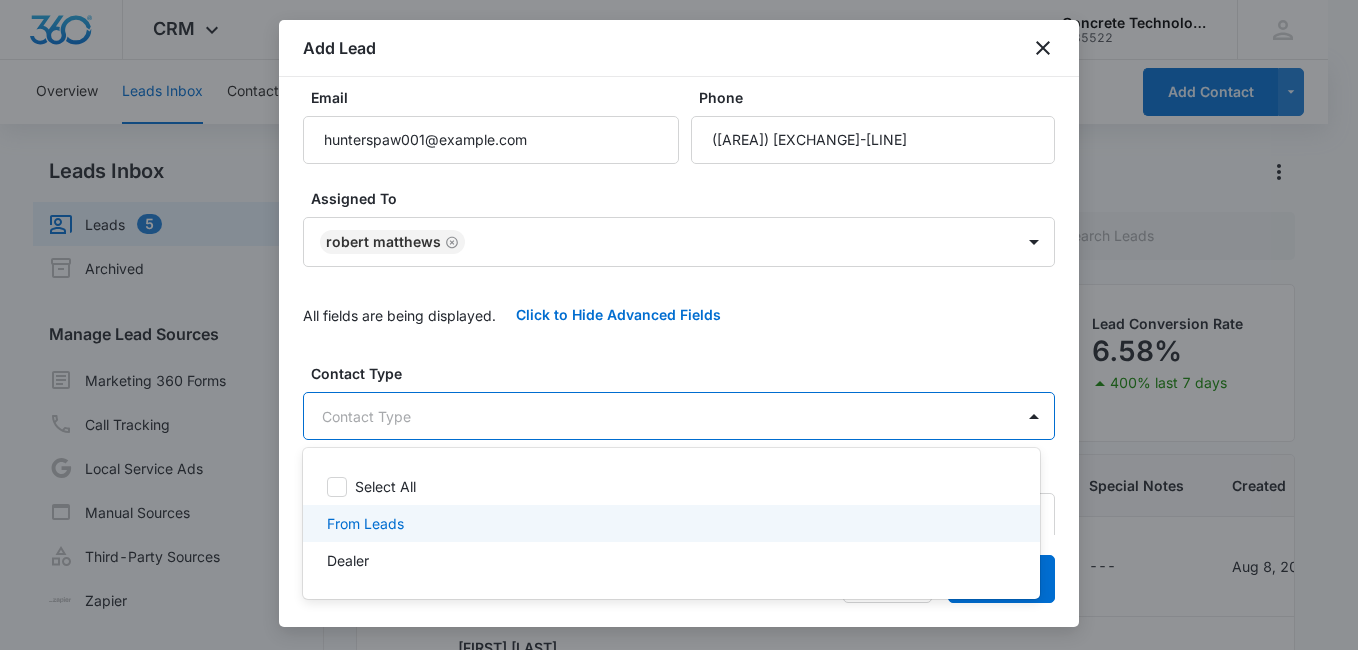 click on "From Leads" at bounding box center (669, 523) 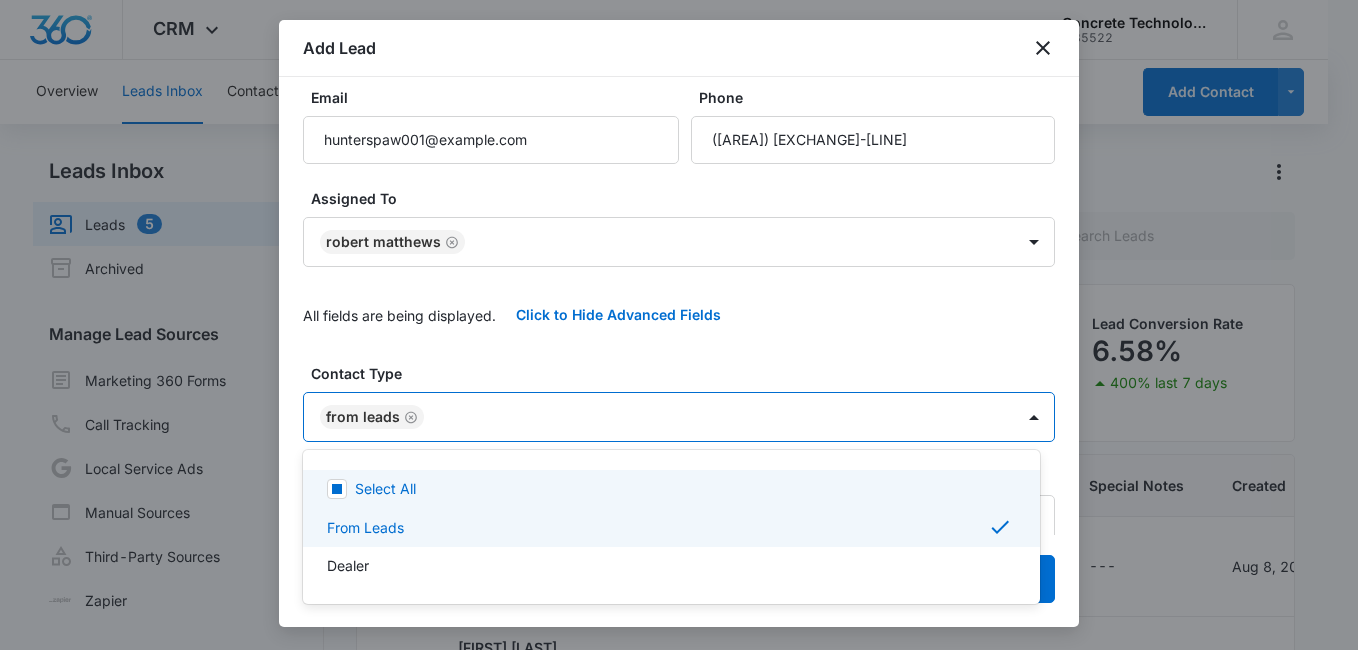 click at bounding box center [679, 325] 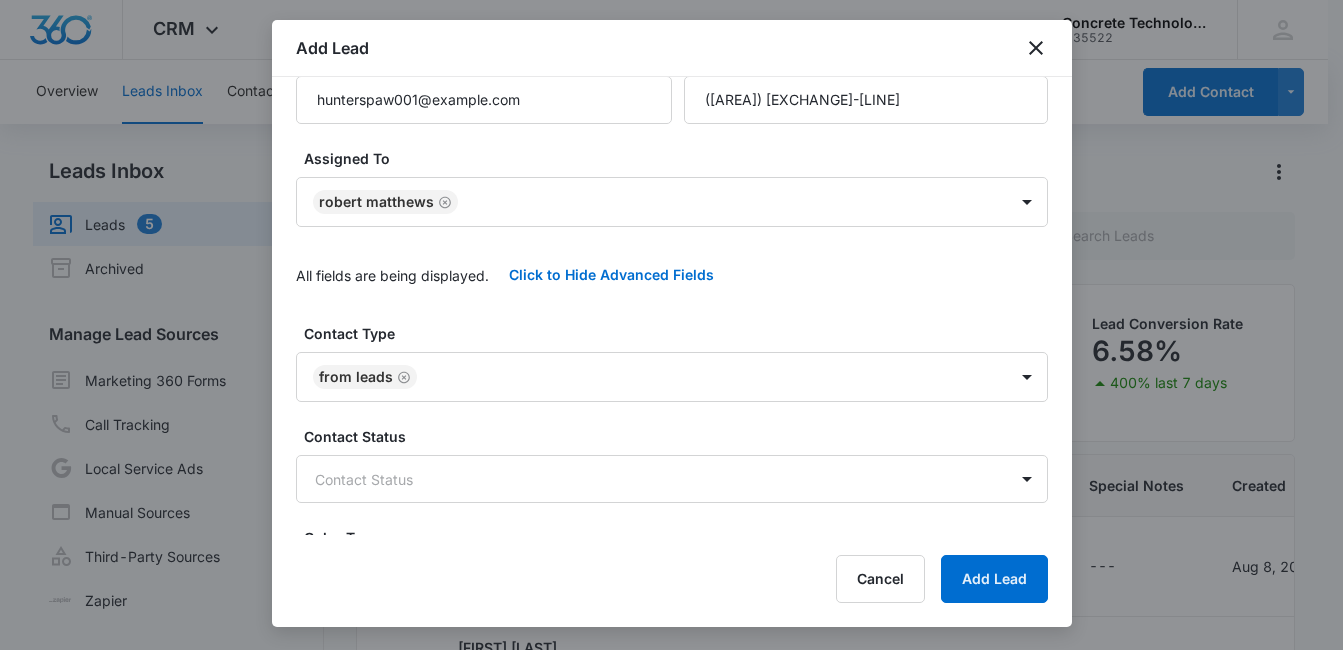 scroll, scrollTop: 195, scrollLeft: 0, axis: vertical 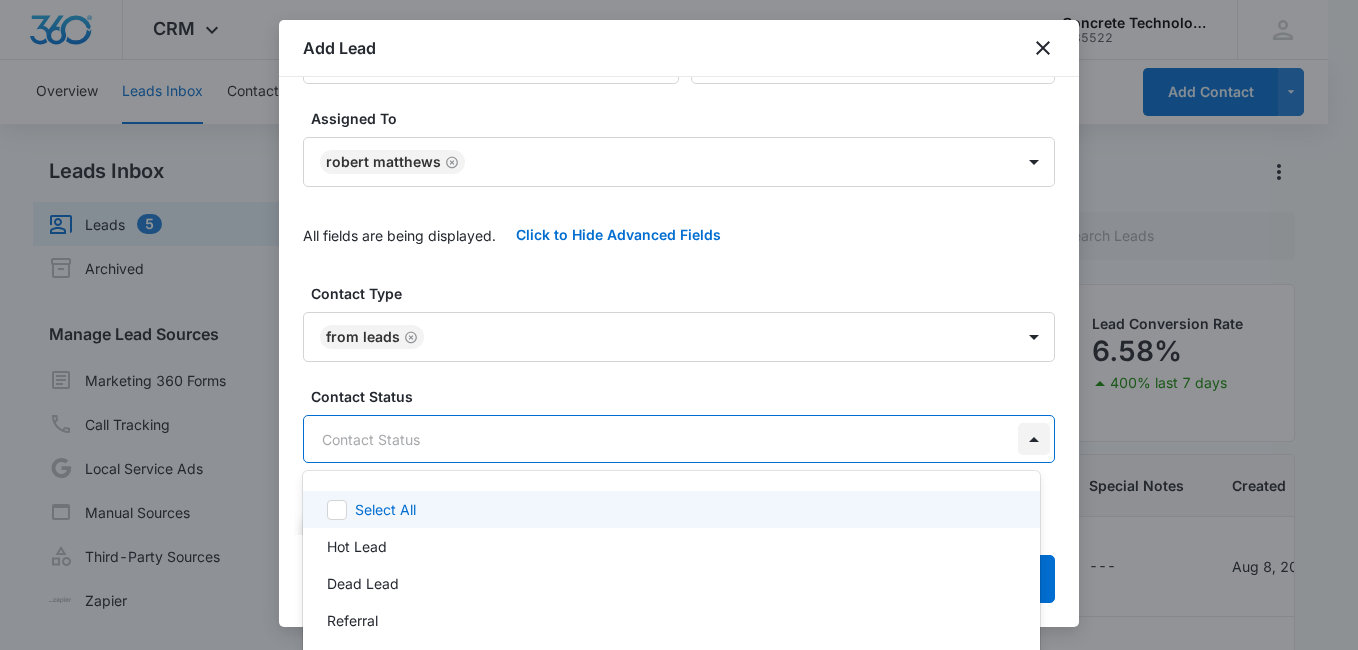 click on "CRM Apps Reputation Websites Forms CRM Email Social Content Ads Intelligence Files Brand Settings Concrete Technology M35522 Your Accounts View All MD [FIRST] [LAST] [EMAIL] My Profile Notifications Support Logout Terms & Conditions   •   Privacy Policy Overview Leads Inbox Contacts Organizations History Deals Projects Tasks Calendar Lists Reports Settings Add Contact Leads Inbox Leads 5 Archived Manage Lead Sources Marketing 360 Forms Call Tracking Local Service Ads Manual Sources Third-Party Sources Zapier Leads Lead Filters Lead Submissions this Week 58 100% last 7 days Unread Leads 1 Viewed Leads 38 Lead Conversion Rate 6.58% 400% last 7 days Lead Name Lead Status Qualifying Status Source Special Notes Created Assigned To     [FIRST] [LAST] 0 days old New New Manual CRM --- Aug 8, 2025 [FIRST] [LAST] [FIRST] [LAST] 0 days old New New Manual CRM --- Aug 8, 2025 [FIRST] [LAST] [FIRST] [LAST] 0 days old New New Manual CRM 1" at bounding box center [679, 325] 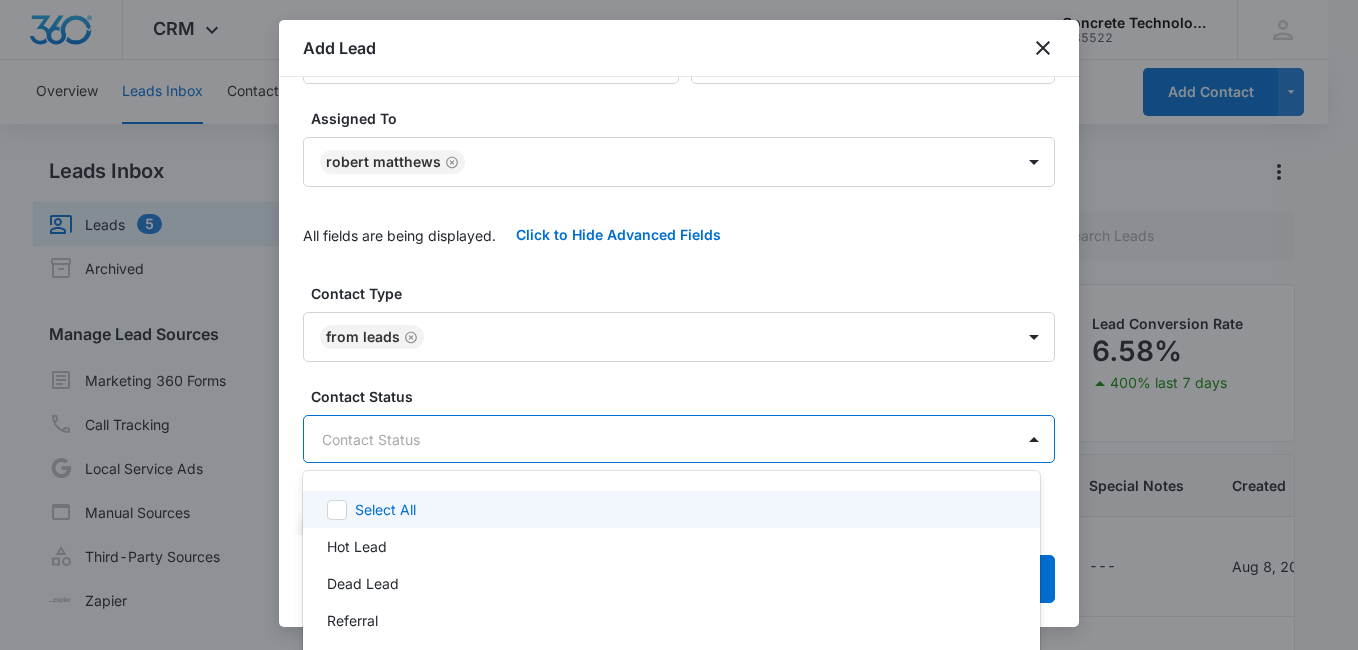 click at bounding box center (679, 325) 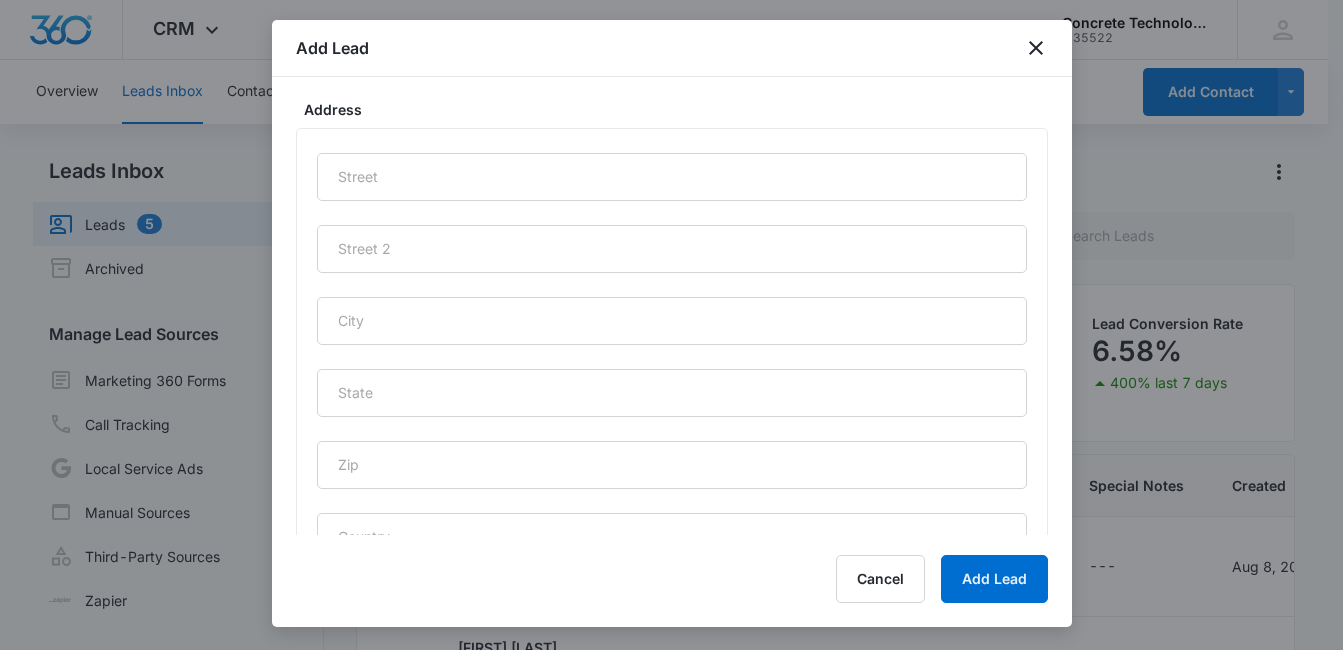 scroll, scrollTop: 998, scrollLeft: 0, axis: vertical 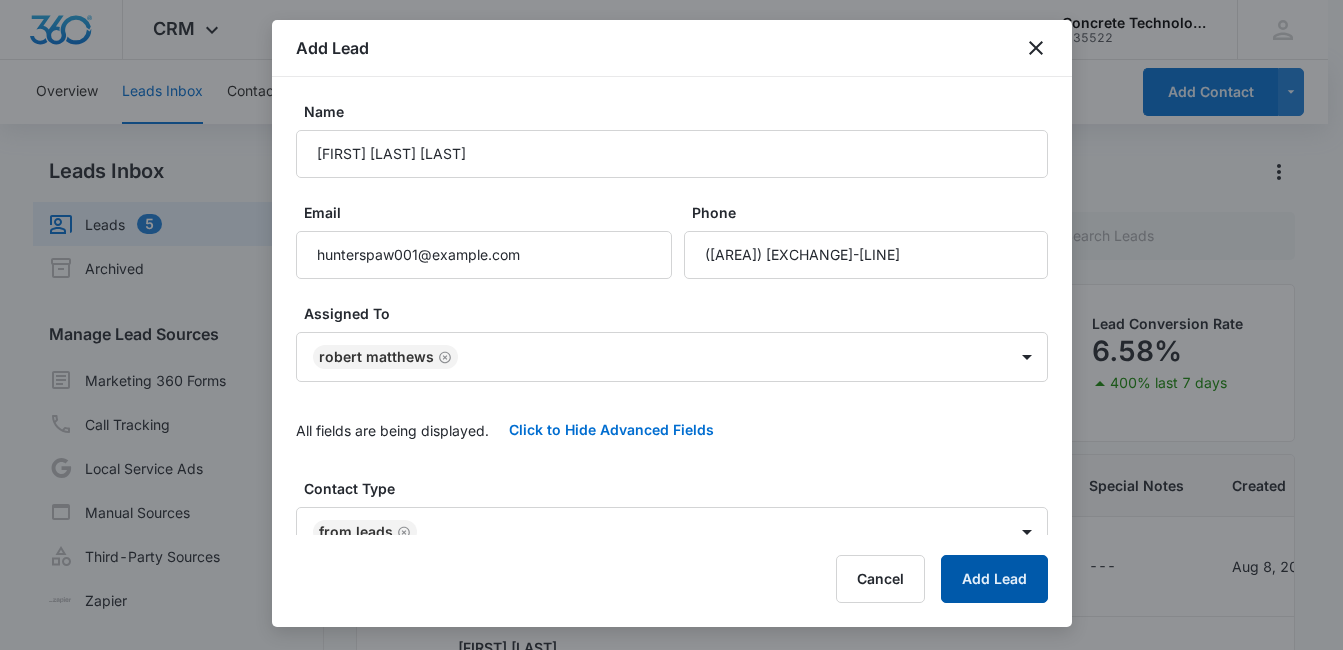 click on "Add Lead" at bounding box center (994, 579) 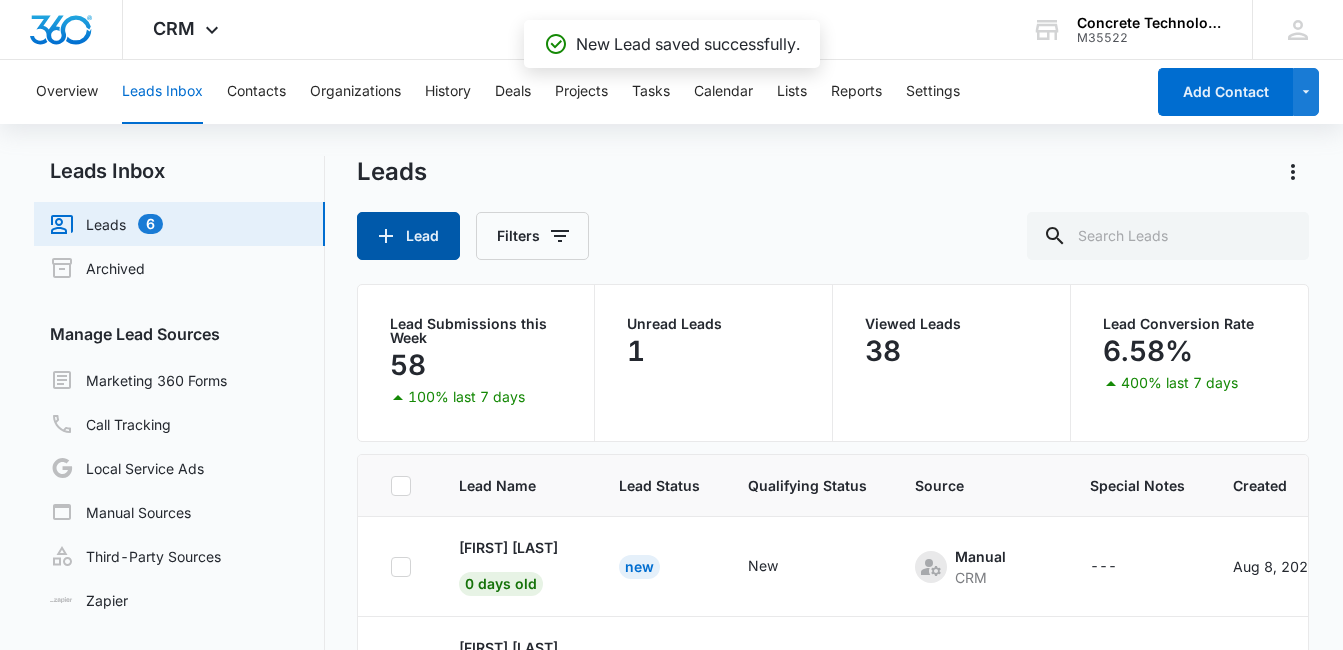 click on "Lead" at bounding box center (408, 236) 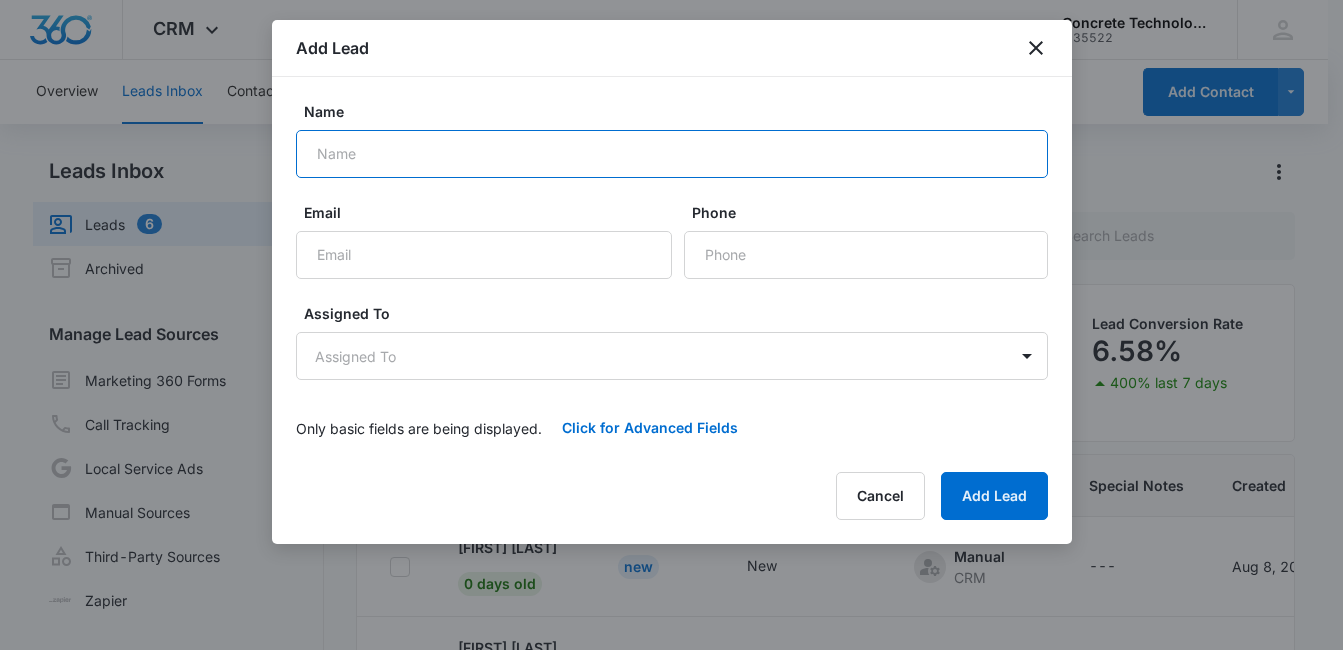 click on "Name" at bounding box center (672, 154) 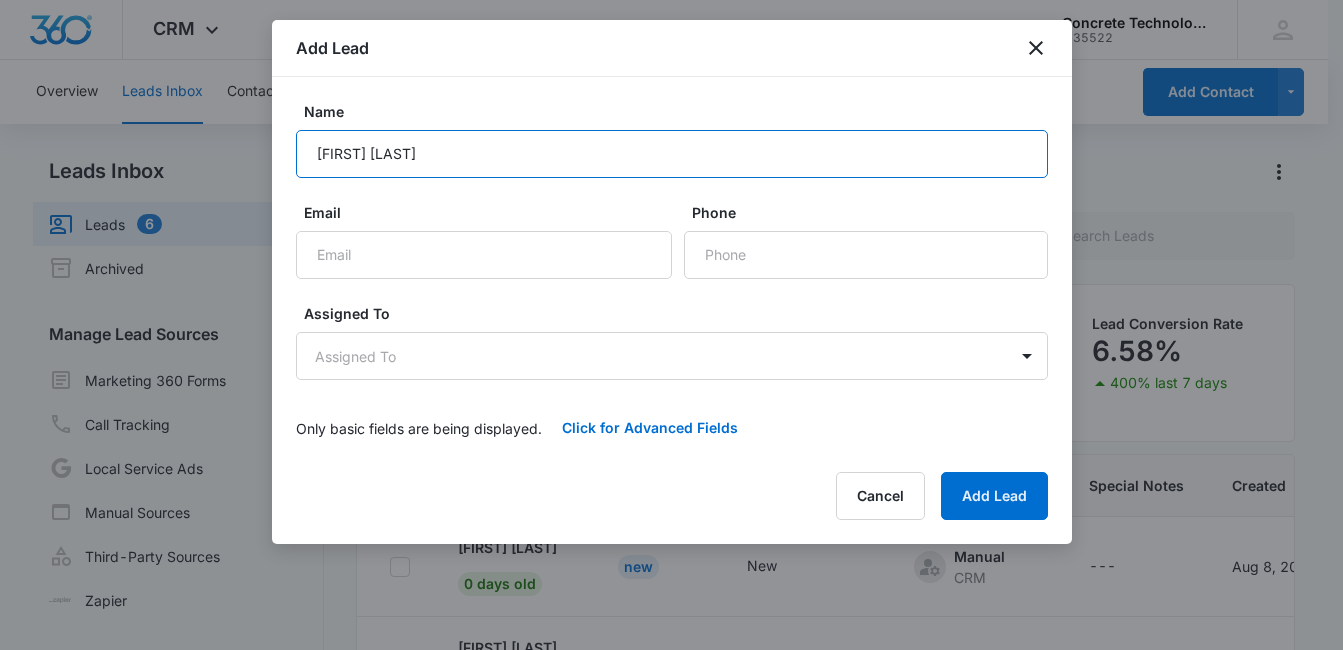type on "[FIRST] [LAST]" 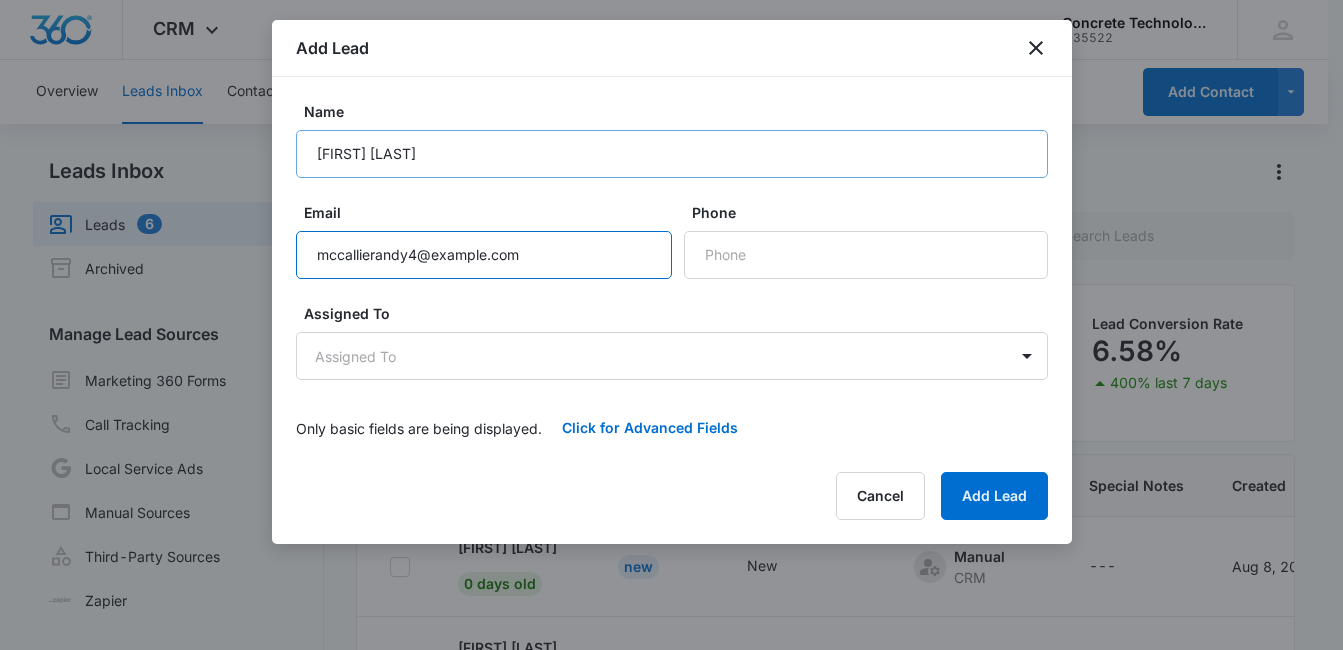 type on "mccallierandy4@example.com" 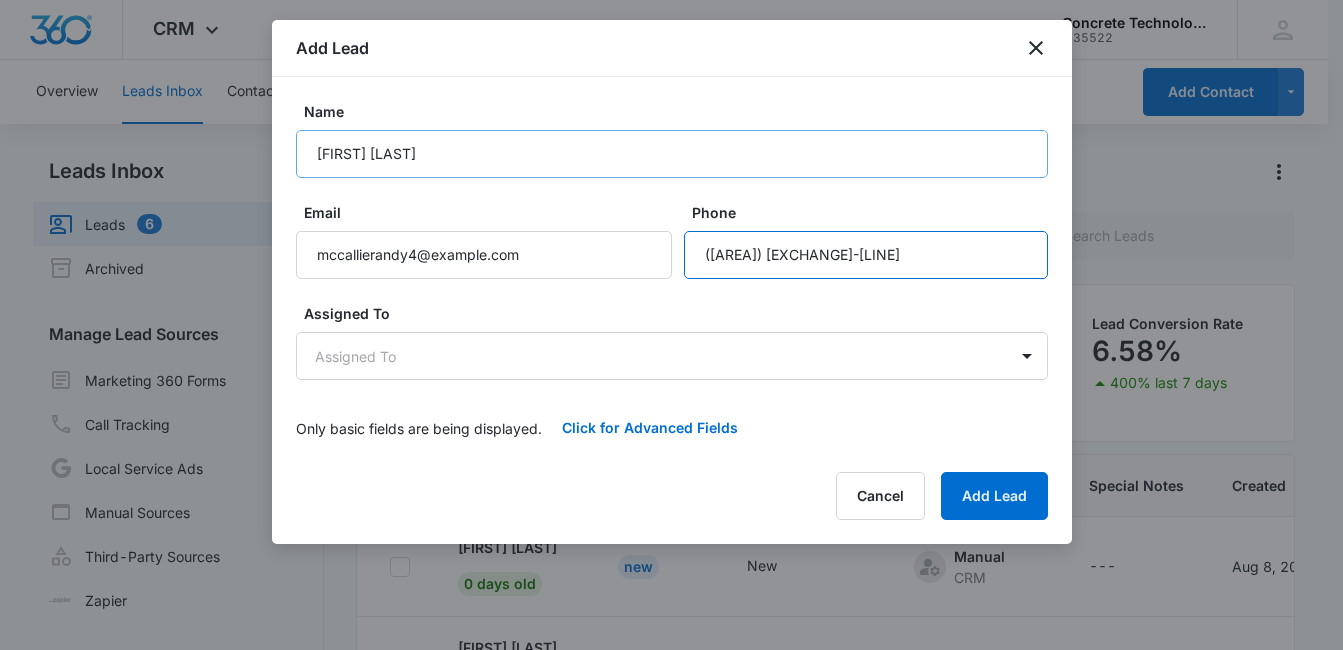 type on "([AREA]) [EXCHANGE]-[LINE]" 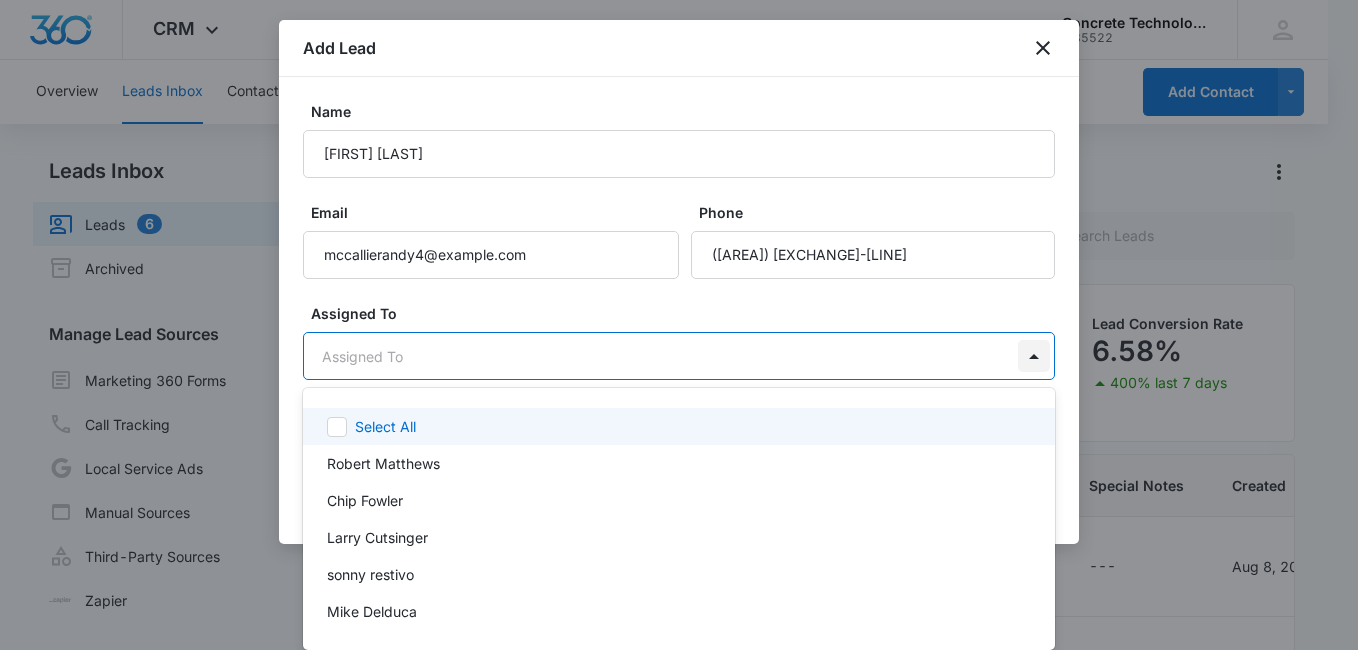 click on "CRM Apps Reputation Websites Forms CRM Email Social Content Ads Intelligence Files Brand Settings Concrete Technology M35522 Your Accounts View All MD [FIRST] [LAST] [USERNAME]@[DOMAIN].com My Profile Notifications Support Logout Terms & Conditions   •   Privacy Policy Overview Leads Inbox Contacts Organizations History Deals Projects Tasks Calendar Lists Reports Settings Add Contact Leads Inbox Leads 6 Archived Manage Lead Sources Marketing 360 Forms Call Tracking Local Service Ads Manual Sources Third-Party Sources Zapier Leads Lead Filters Lead Submissions this Week 58 100% last 7 days Unread Leads 1 Viewed Leads 38 Lead Conversion Rate 6.58% 400% last 7 days Lead Name Lead Status Qualifying Status Source Special Notes Created Assigned To     [FIRST] [LAST] 0 days old New New Manual CRM --- [DATE] [FIRST] [LAST] [FIRST] [LAST] 0 days old New New Manual CRM --- [DATE] [FIRST] [LAST] [FIRST] [LAST] 0 days old New New Manual CRM --- [DATE] [FIRST] [LAST] [FIRST] [LAST] 0 days old New New Manual 1" at bounding box center (679, 325) 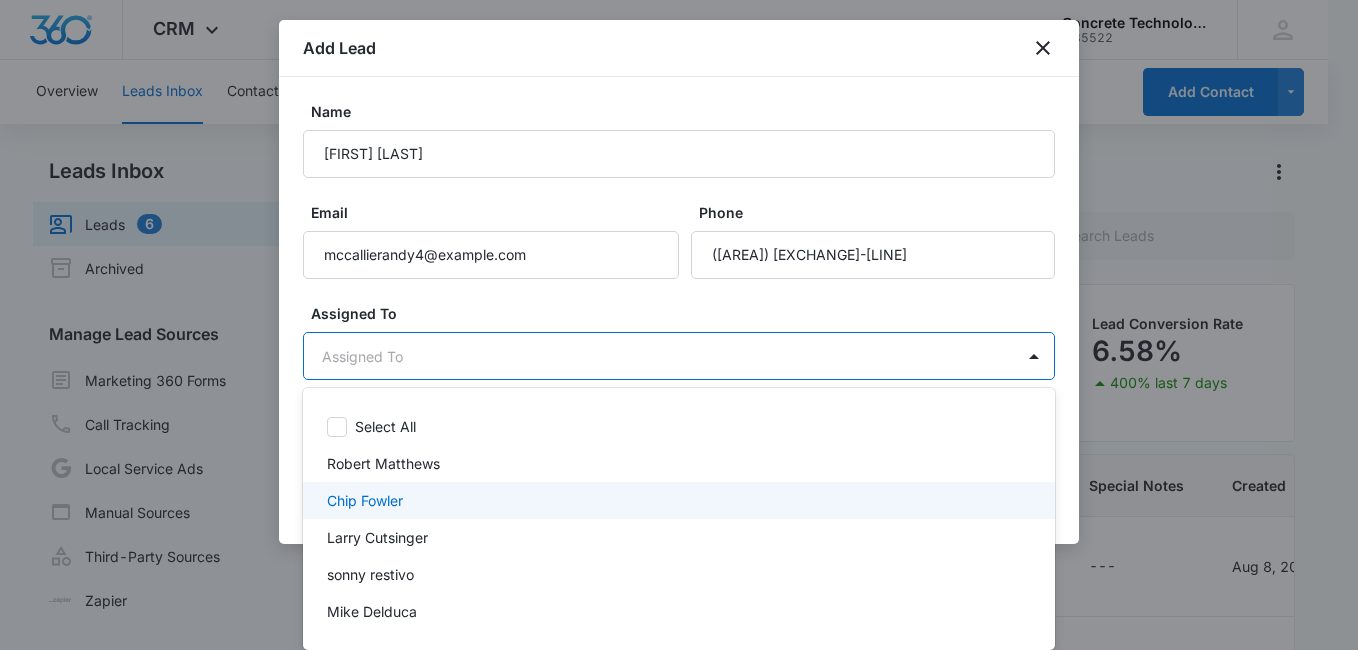 click on "Chip Fowler" at bounding box center (677, 500) 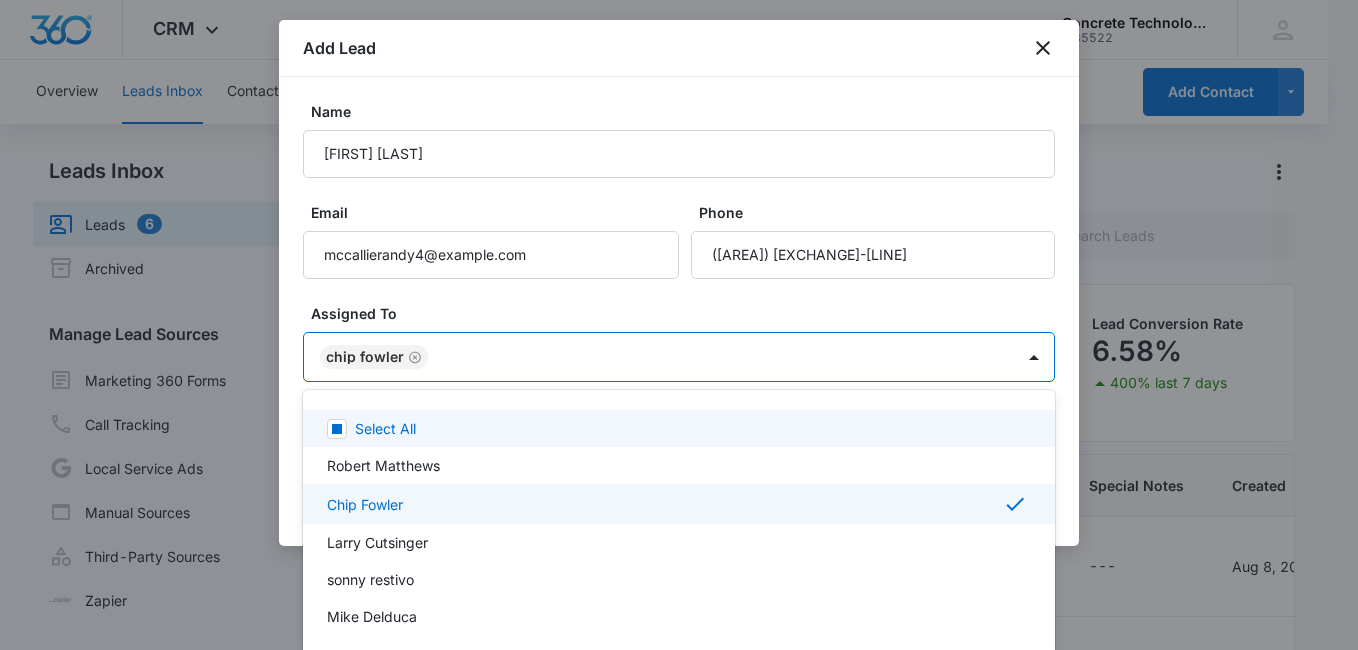 click at bounding box center [679, 325] 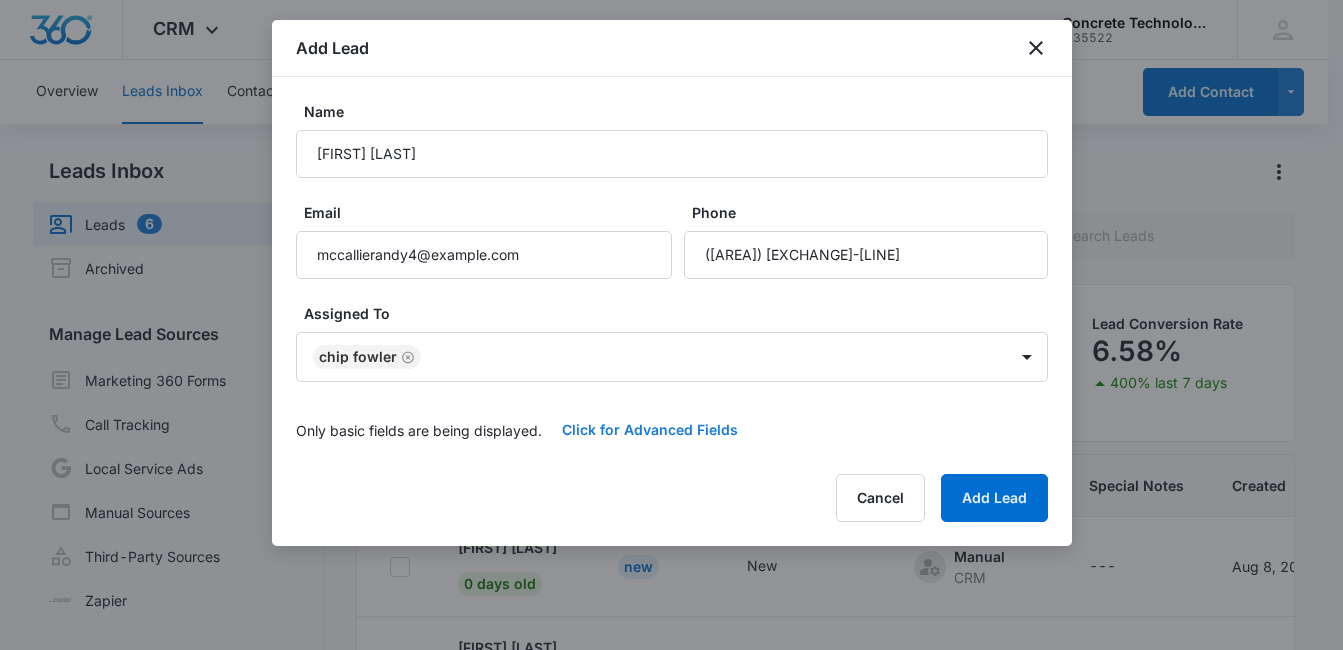 click on "Click for Advanced Fields" at bounding box center [650, 430] 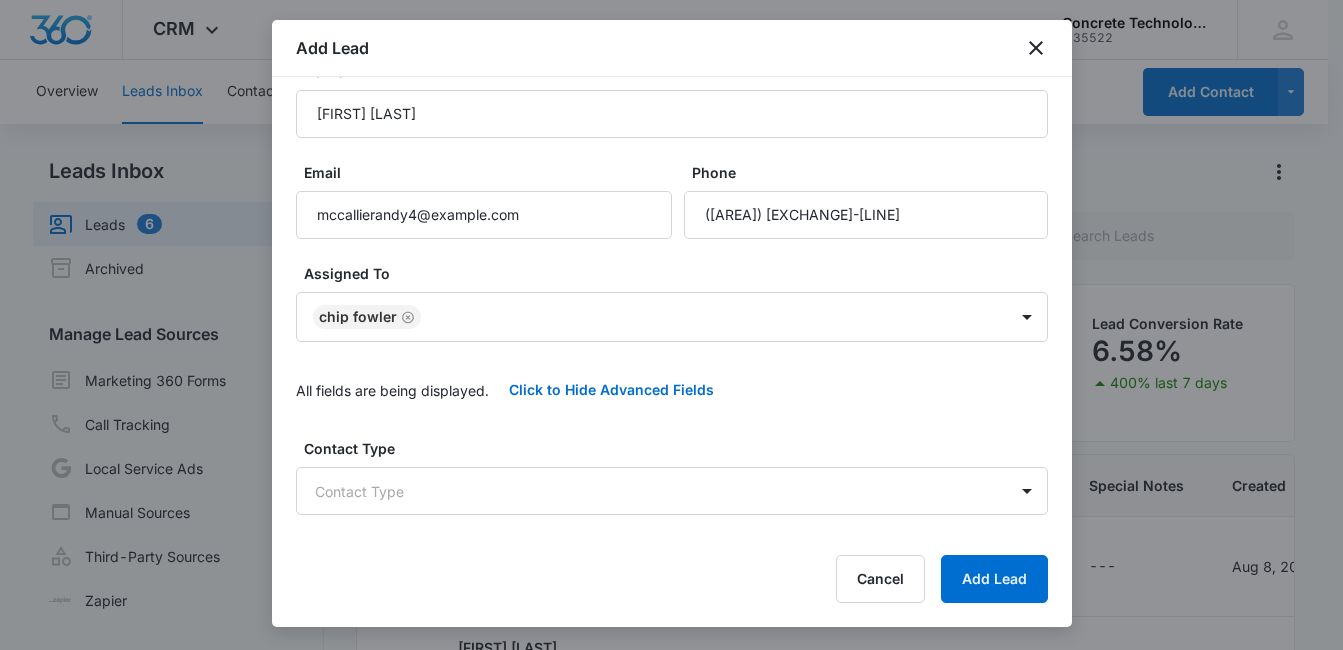 scroll, scrollTop: 140, scrollLeft: 0, axis: vertical 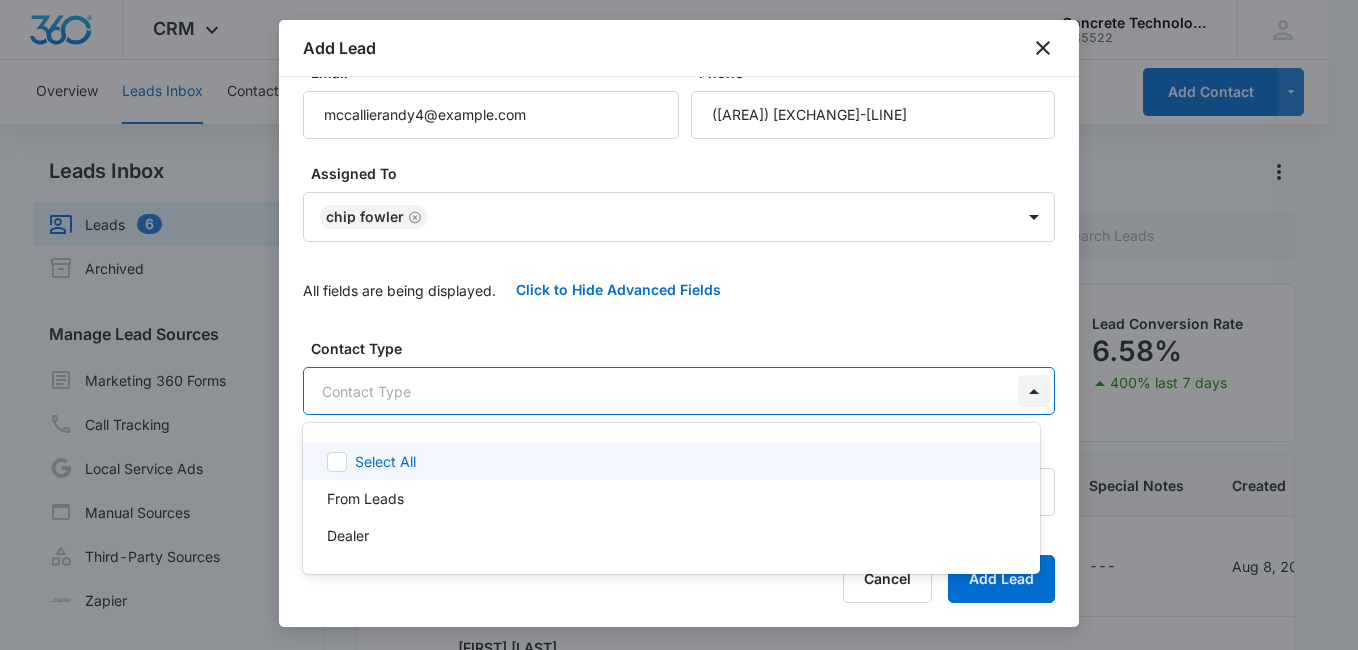 click on "CRM Apps Reputation Websites Forms CRM Email Social Content Ads Intelligence Files Brand Settings Concrete Technology M35522 Your Accounts View All MD [FIRST] [LAST] [USERNAME]@[DOMAIN].com My Profile Notifications Support Logout Terms & Conditions   •   Privacy Policy Overview Leads Inbox Contacts Organizations History Deals Projects Tasks Calendar Lists Reports Settings Add Contact Leads Inbox Leads 6 Archived Manage Lead Sources Marketing 360 Forms Call Tracking Local Service Ads Manual Sources Third-Party Sources Zapier Leads Lead Filters Lead Submissions this Week 58 100% last 7 days Unread Leads 1 Viewed Leads 38 Lead Conversion Rate 6.58% 400% last 7 days Lead Name Lead Status Qualifying Status Source Special Notes Created Assigned To     [FIRST] [LAST] 0 days old New New Manual CRM --- [DATE] [FIRST] [LAST] [FIRST] [LAST] 0 days old New New Manual CRM --- [DATE] [FIRST] [LAST] [FIRST] [LAST] 0 days old New New Manual CRM --- [DATE] [FIRST] [LAST] [FIRST] [LAST] 0 days old New New Manual 1" at bounding box center [679, 325] 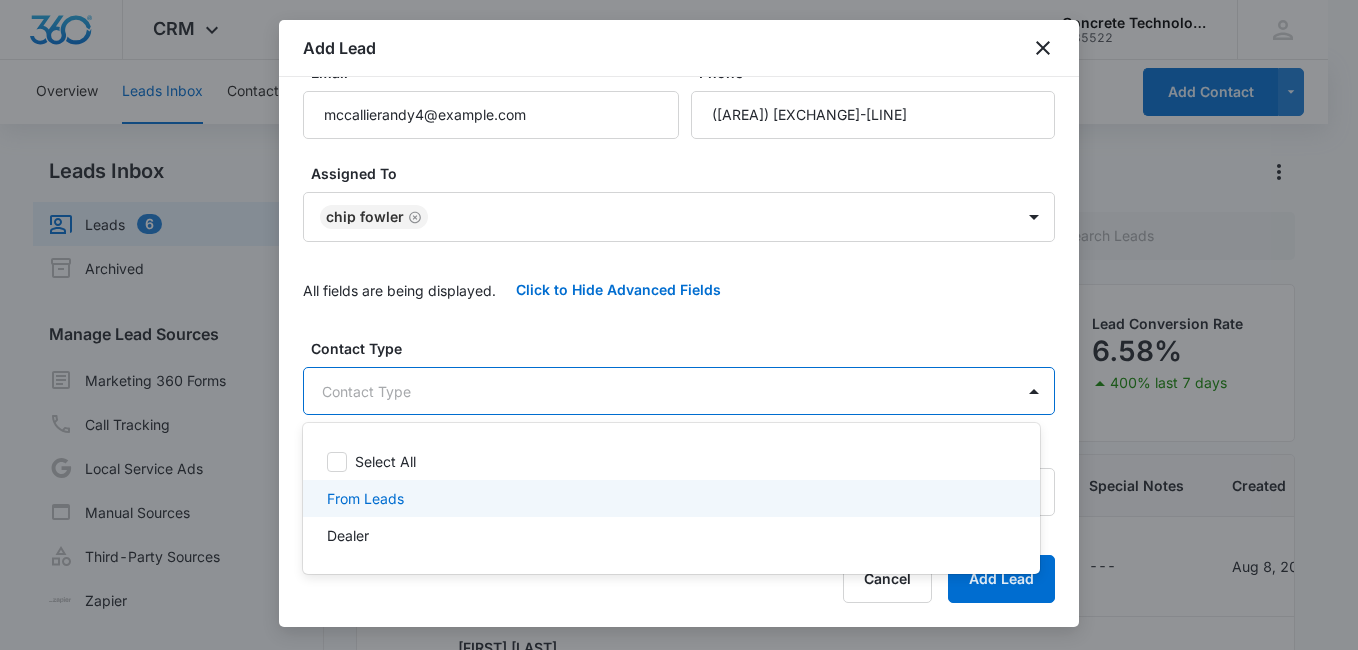 click on "From Leads" at bounding box center [669, 498] 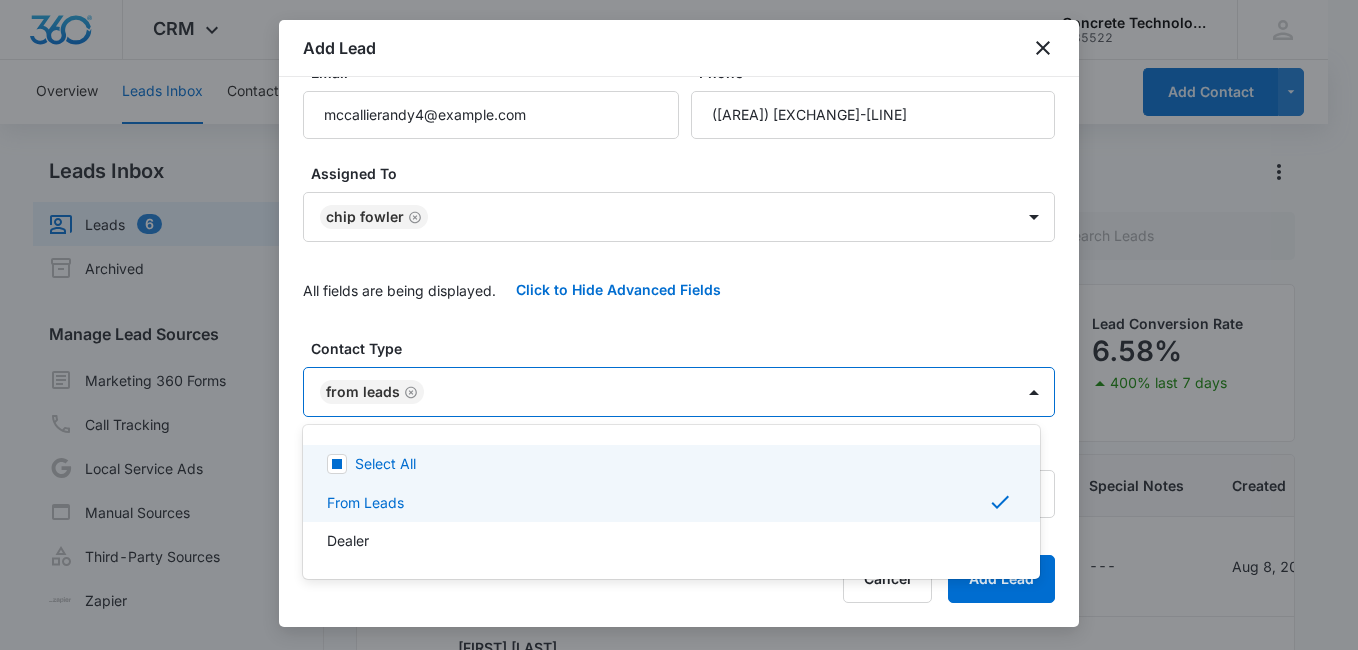 click at bounding box center (679, 325) 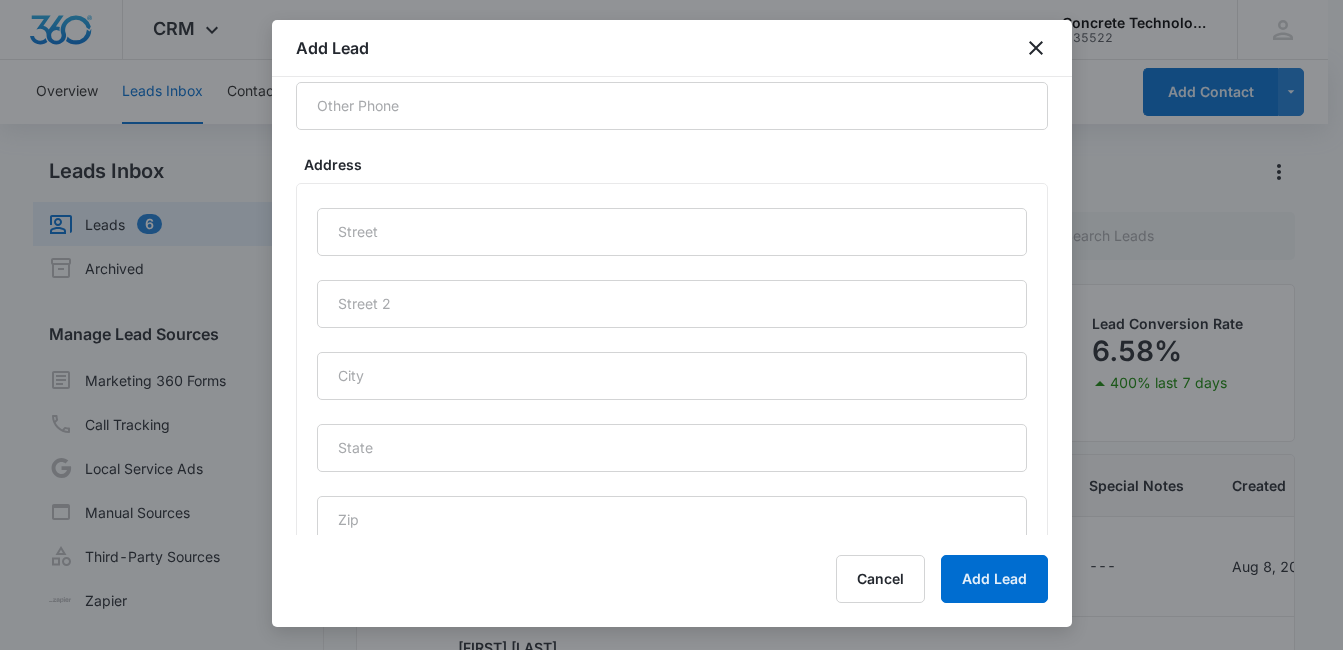 scroll, scrollTop: 998, scrollLeft: 0, axis: vertical 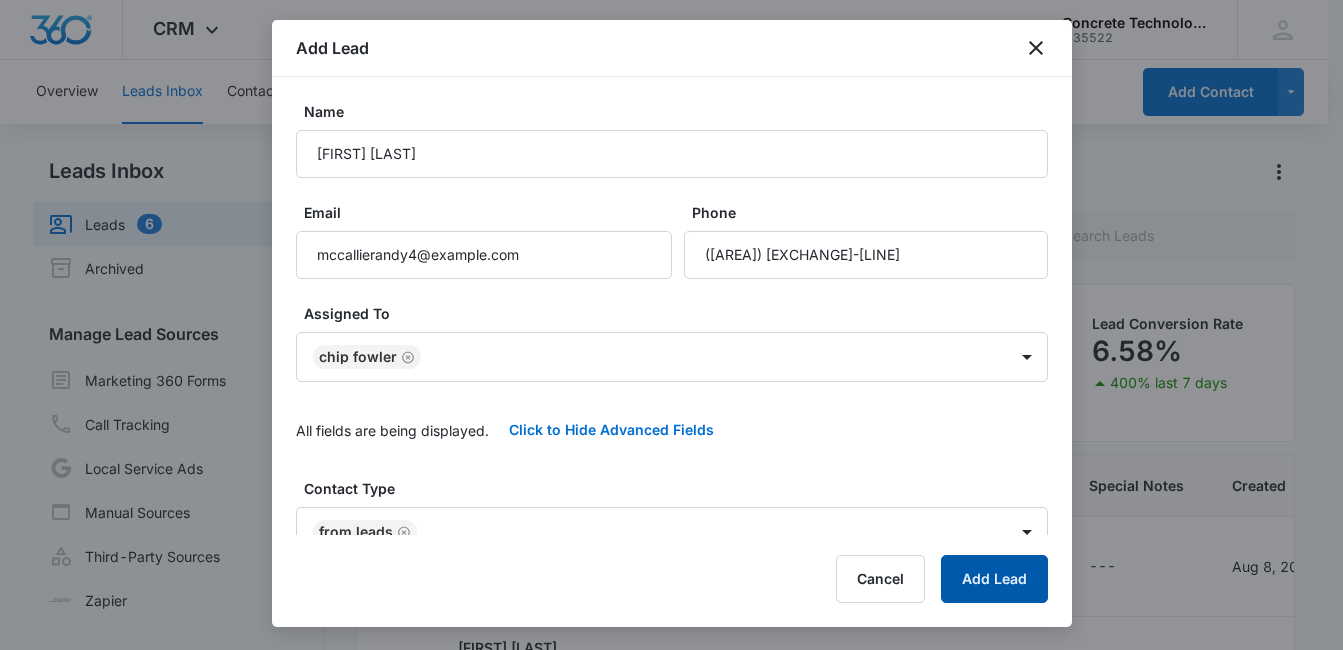 click on "Add Lead" at bounding box center (994, 579) 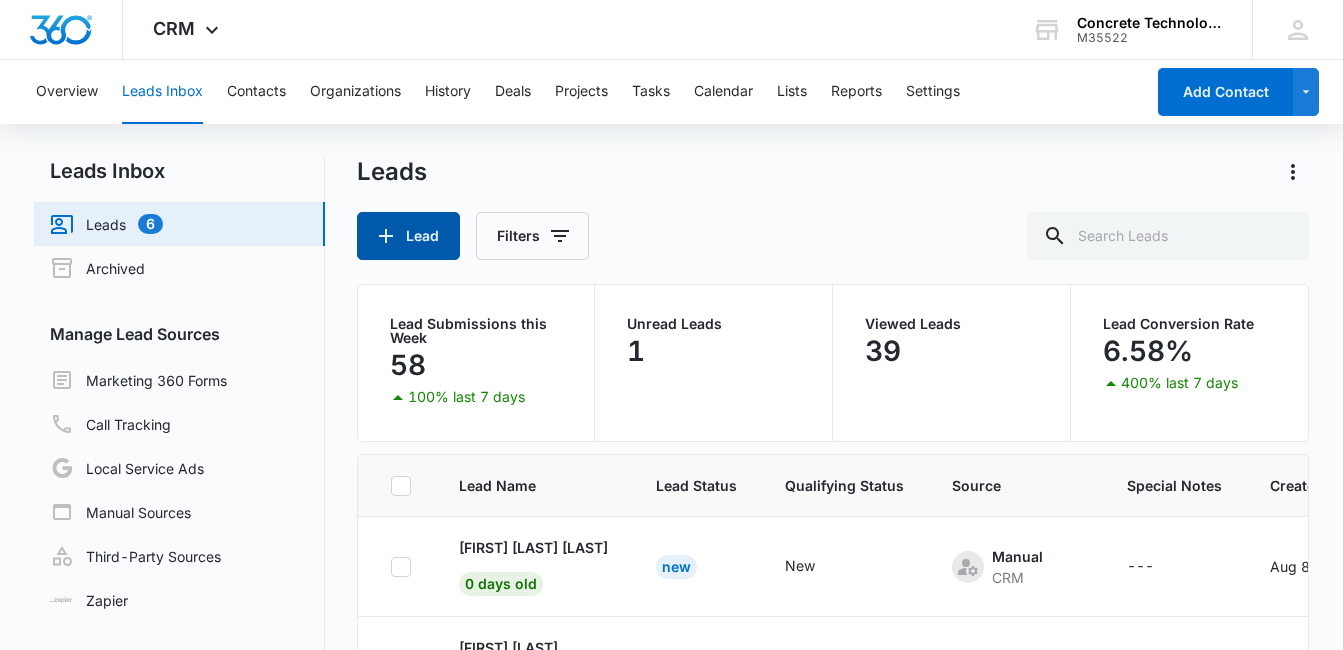 click on "Lead" at bounding box center (408, 236) 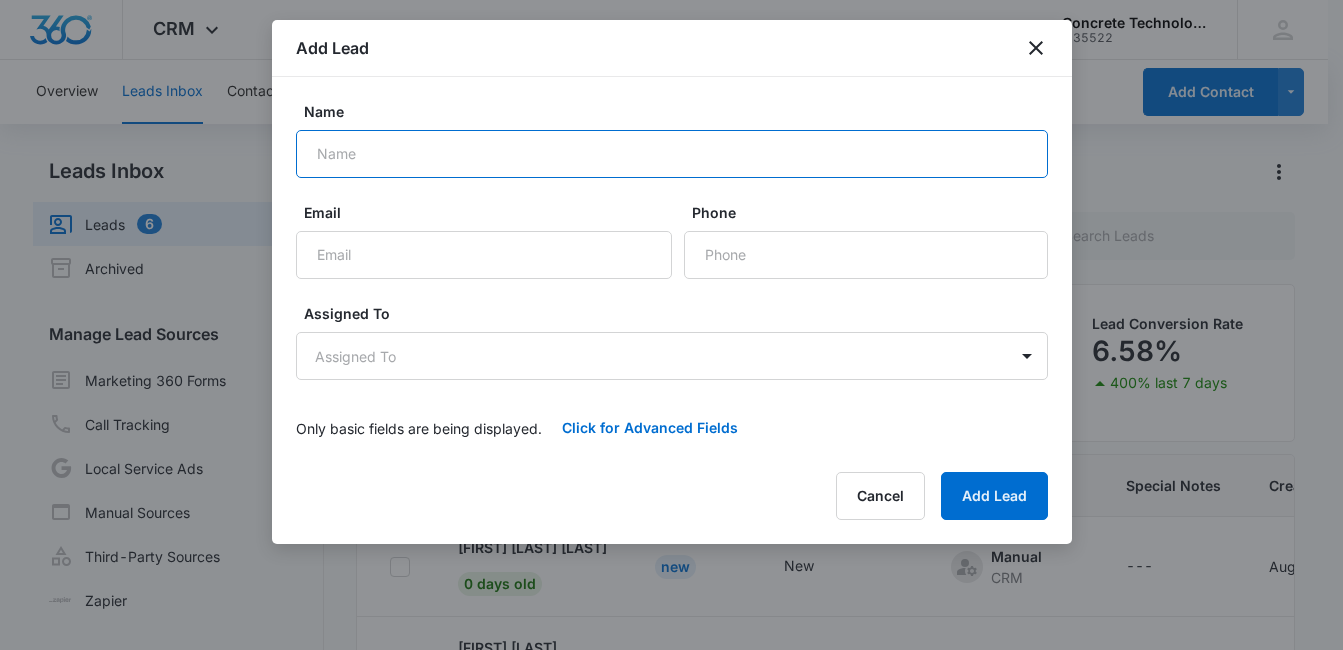 click on "Name" at bounding box center [672, 154] 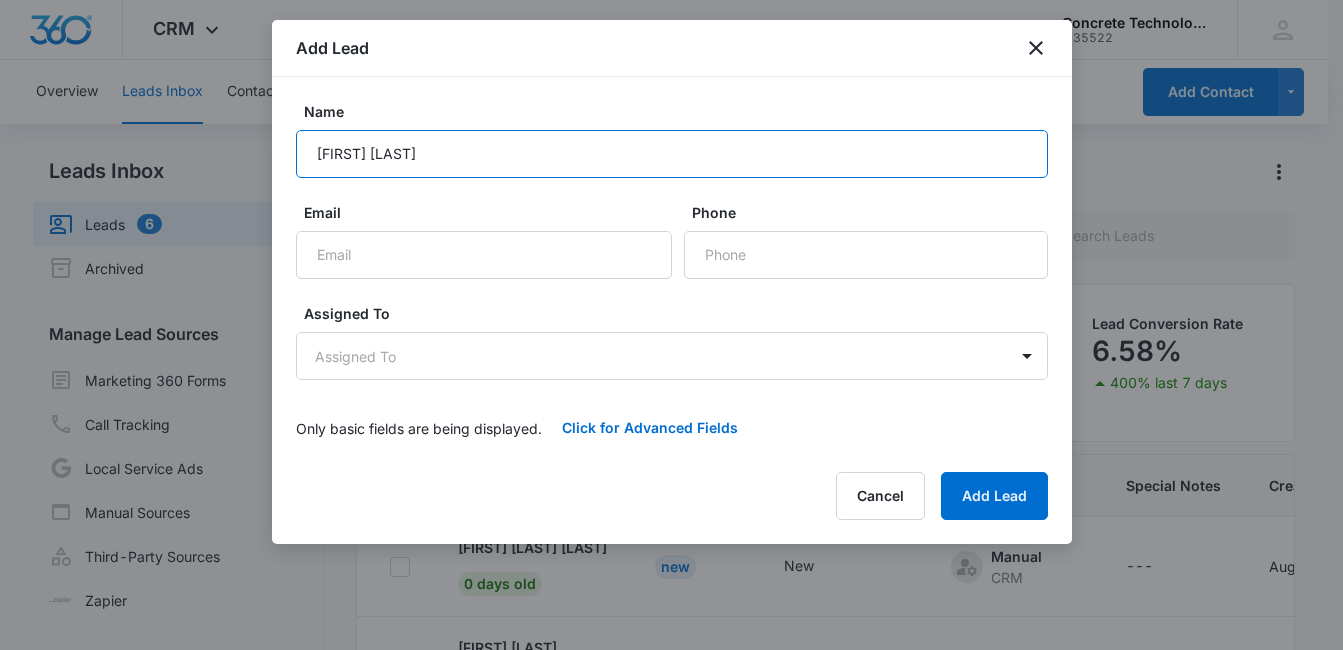 type on "[FIRST] [LAST]" 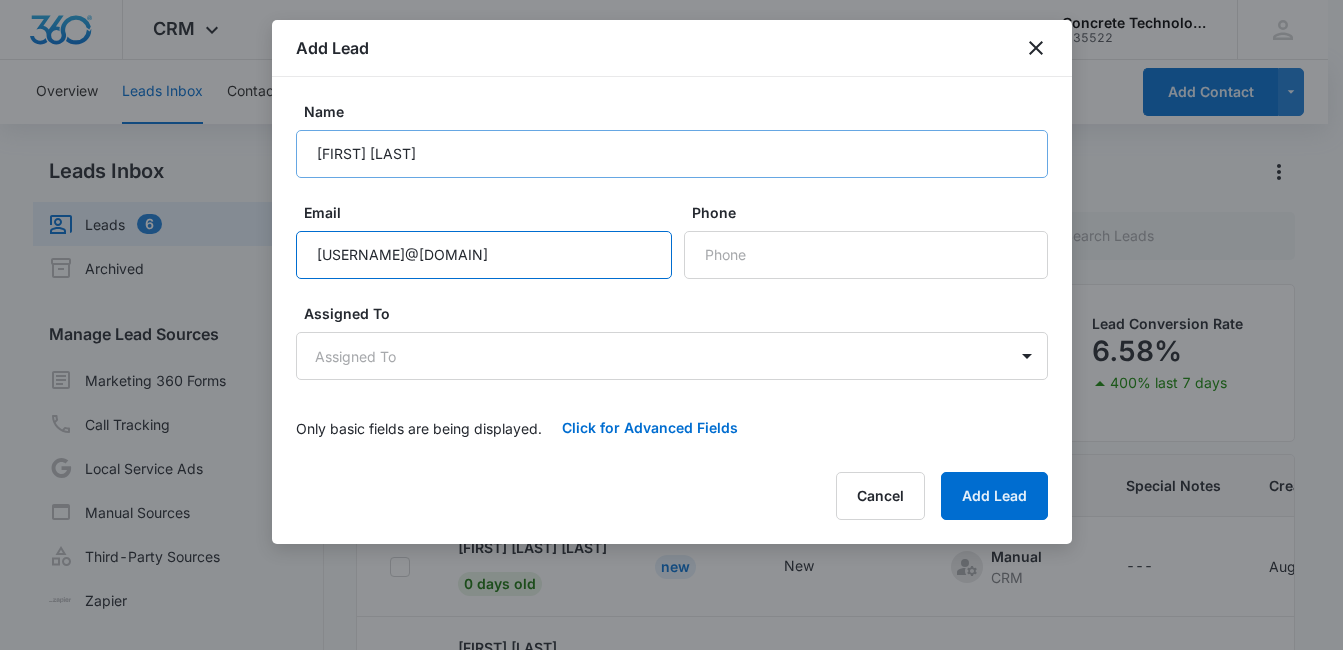 type on "[USERNAME]@[DOMAIN]" 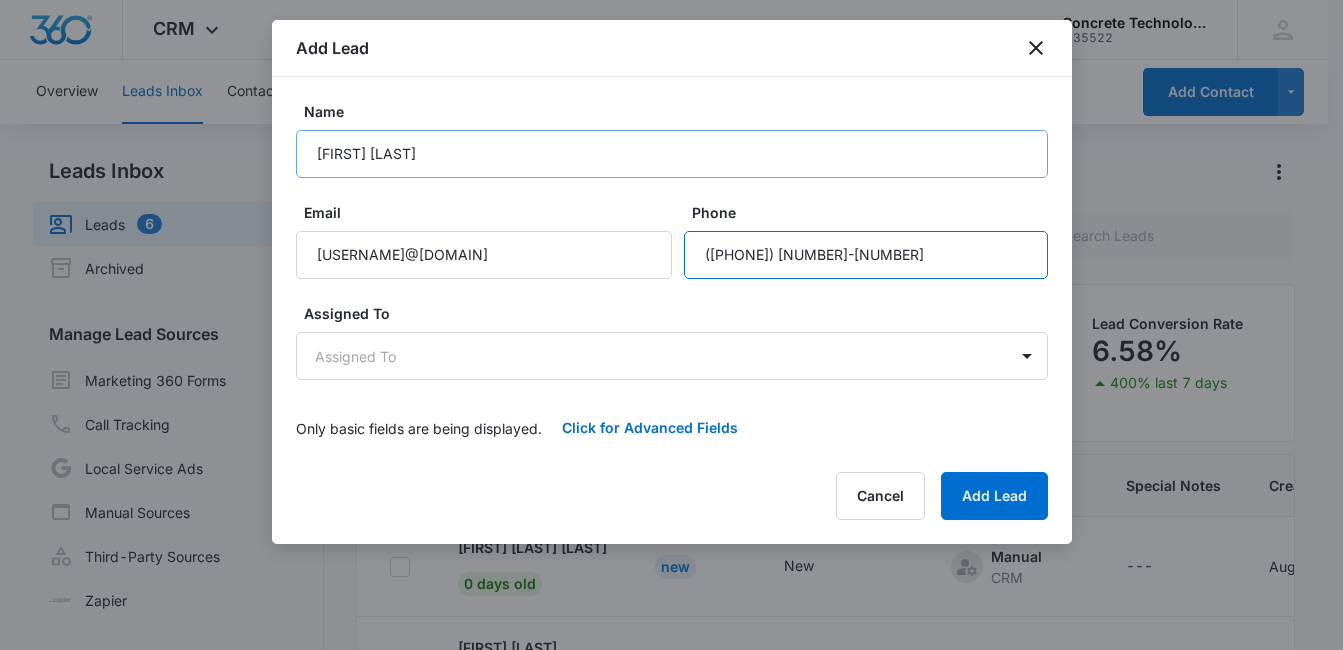 type on "([PHONE]) [NUMBER]-[NUMBER]" 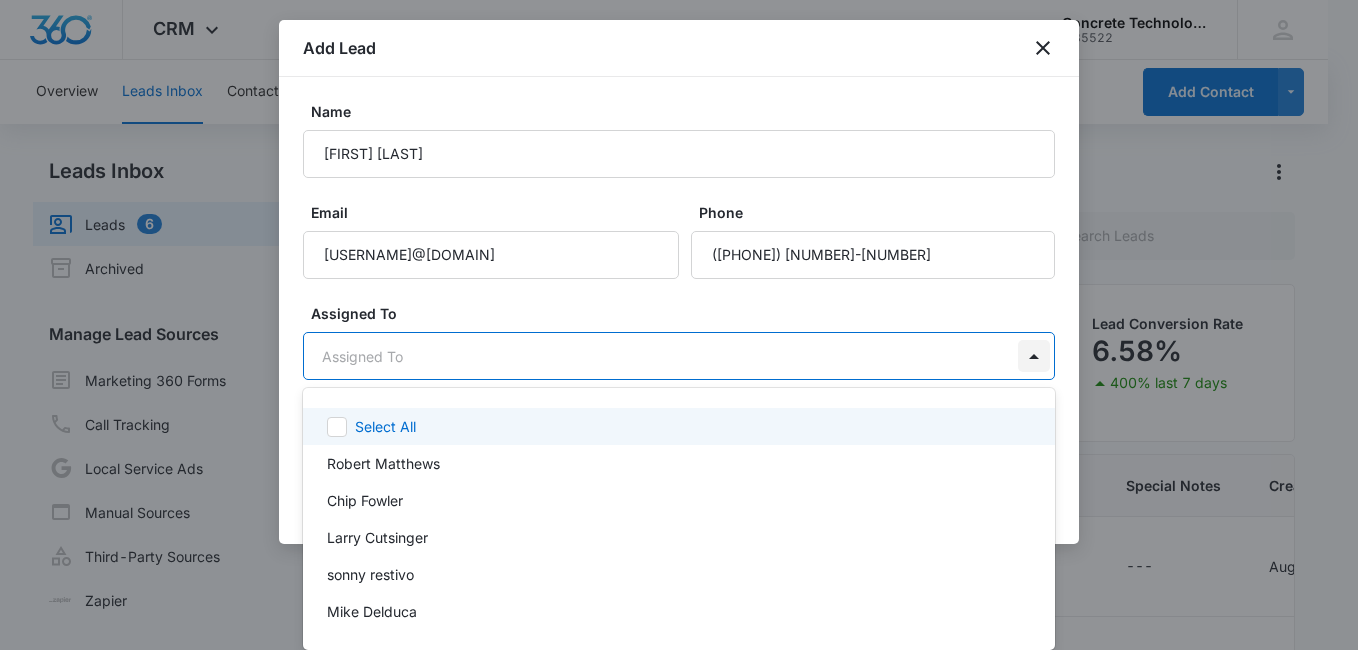 click on "CRM Apps Reputation Websites Forms CRM Email Social Content Ads Intelligence Files Brand Settings Concrete Technology M35522 Your Accounts View All MD [FIRST] [LAST] New New Manual CRM --- [DATE] [FIRST] [LAST] New New Manual CRM --- [DATE] [FIRST] [LAST] New New Manual CRM --- [DATE] [FIRST] [LAST] New New" at bounding box center (679, 325) 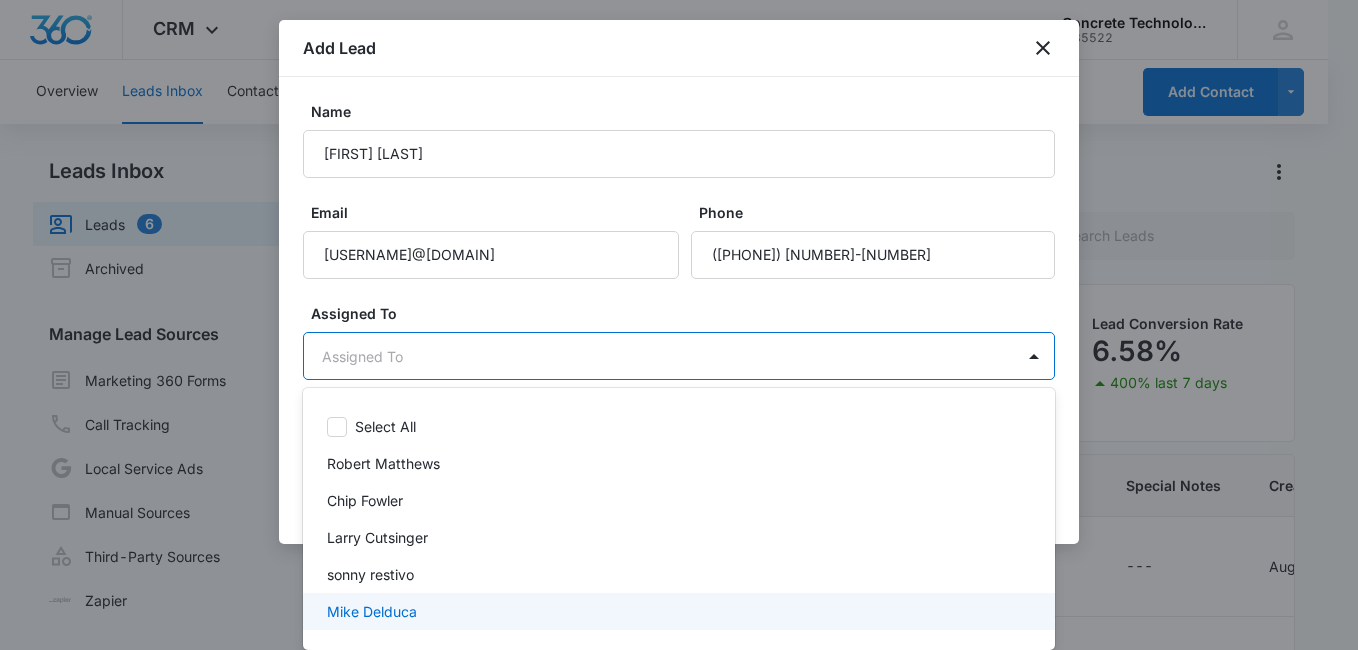 click at bounding box center [679, 325] 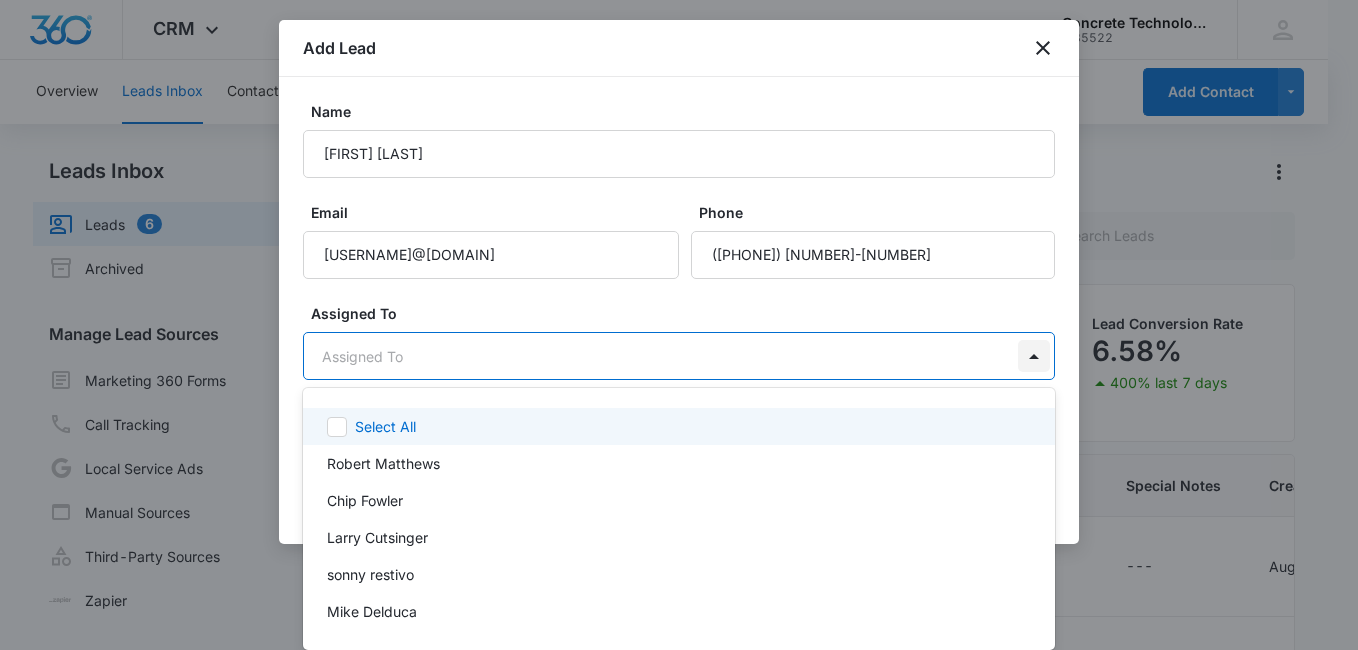 click on "CRM Apps Reputation Websites Forms CRM Email Social Content Ads Intelligence Files Brand Settings Concrete Technology M35522 Your Accounts View All MD [FIRST] [LAST] New New Manual CRM --- [DATE] [FIRST] [LAST] New New Manual CRM --- [DATE] [FIRST] [LAST] New New Manual CRM --- [DATE] [FIRST] [LAST] New New" at bounding box center [679, 325] 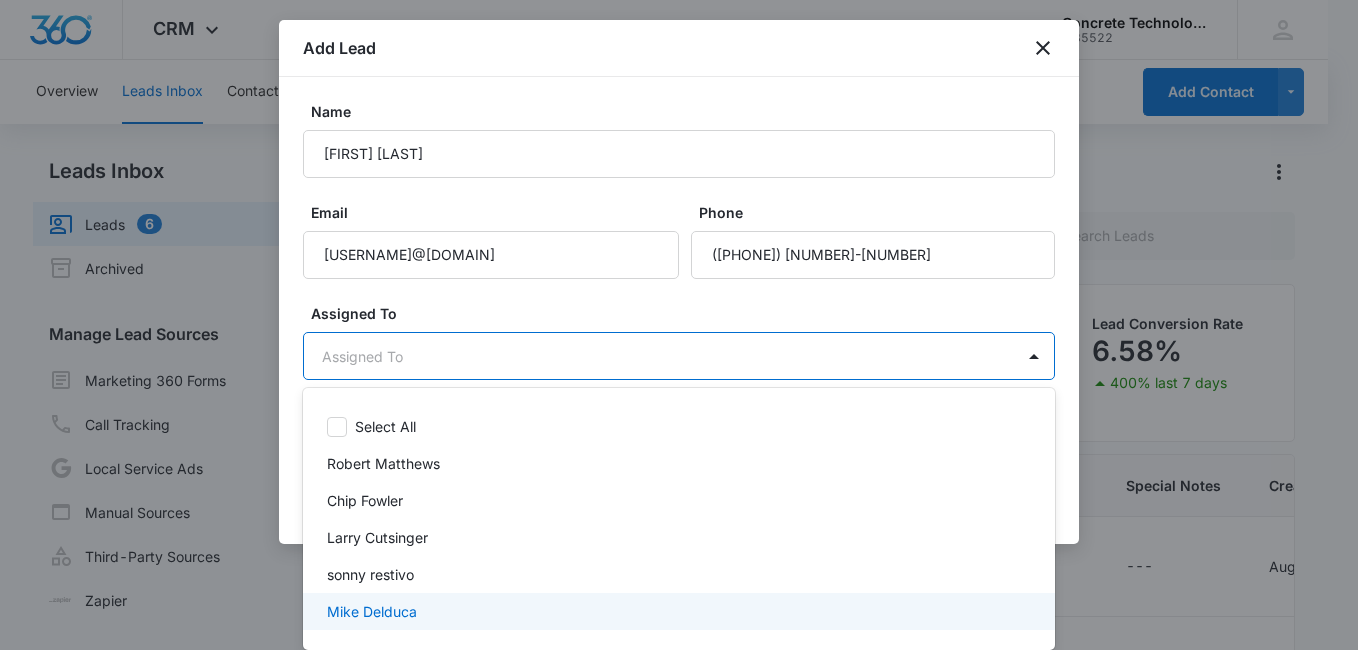 click on "Mike Delduca" at bounding box center (677, 611) 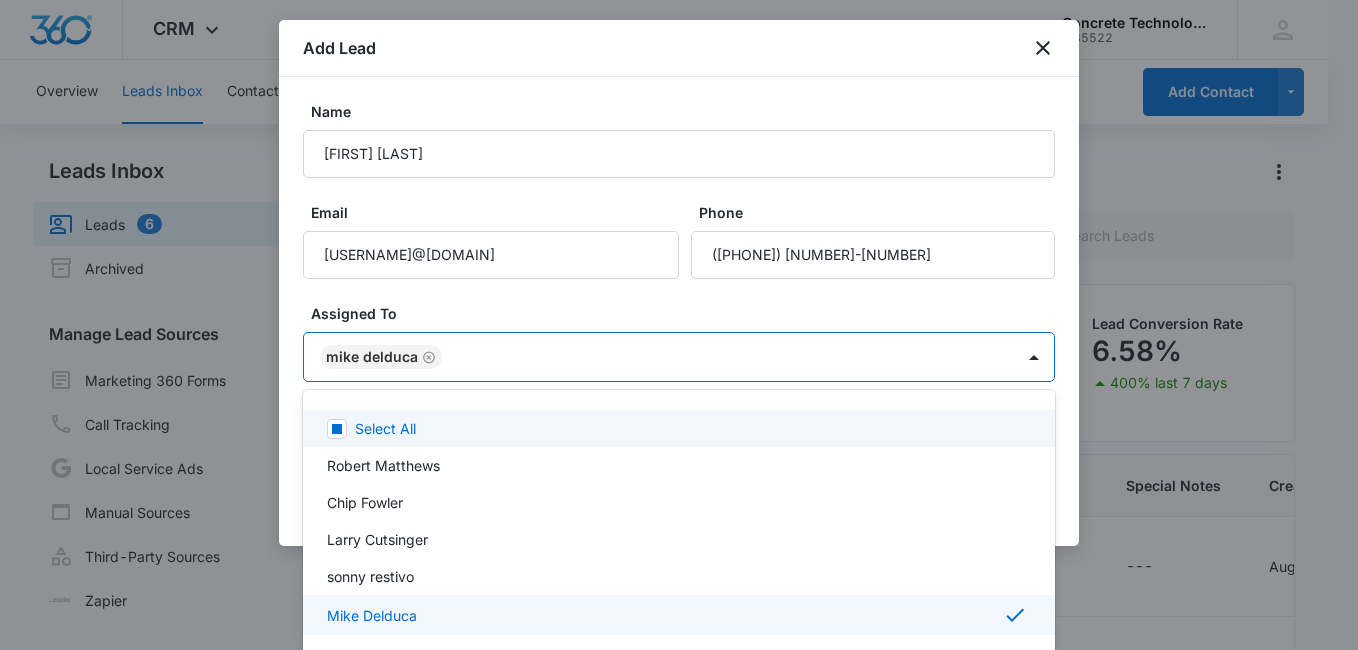 click at bounding box center [679, 325] 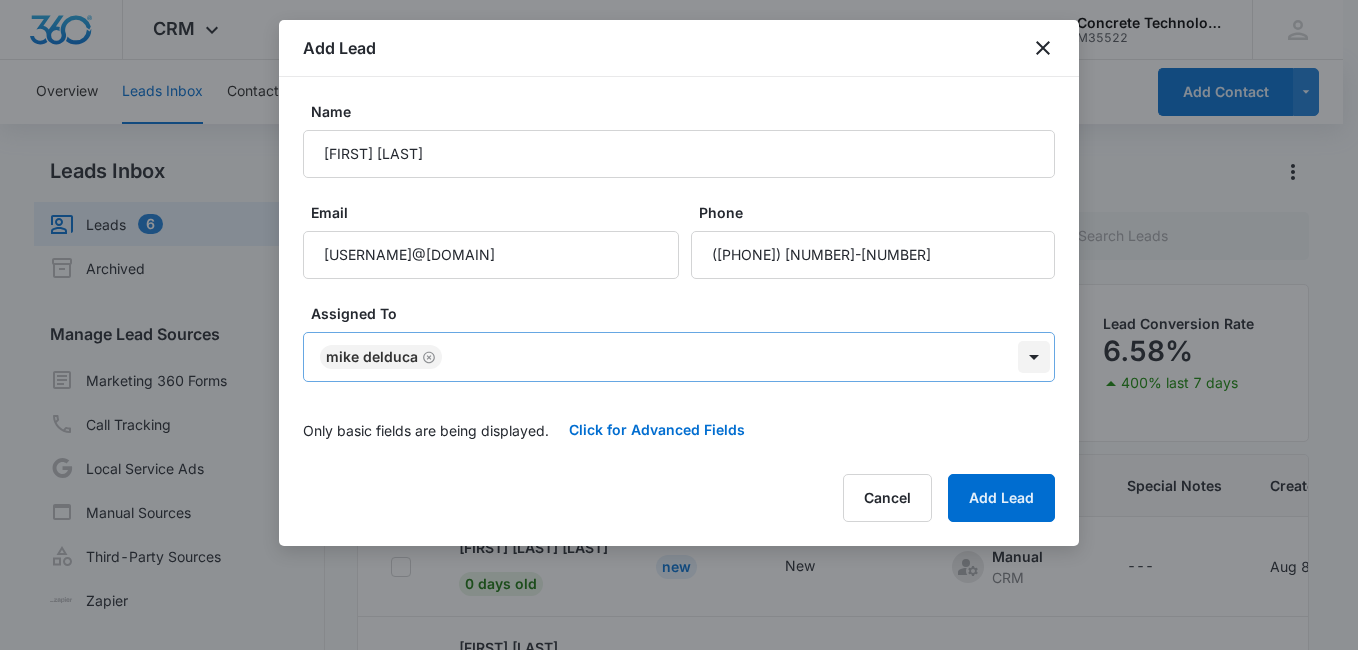 click on "CRM Apps Reputation Websites Forms CRM Email Social Content Ads Intelligence Files Brand Settings Concrete Technology M35522 Your Accounts View All MD [FIRST] [LAST] New New Manual CRM --- [DATE] [FIRST] [LAST] New New Manual CRM --- [DATE] [FIRST] [LAST] New New Manual CRM --- [DATE] [FIRST] [LAST] New New" at bounding box center (679, 409) 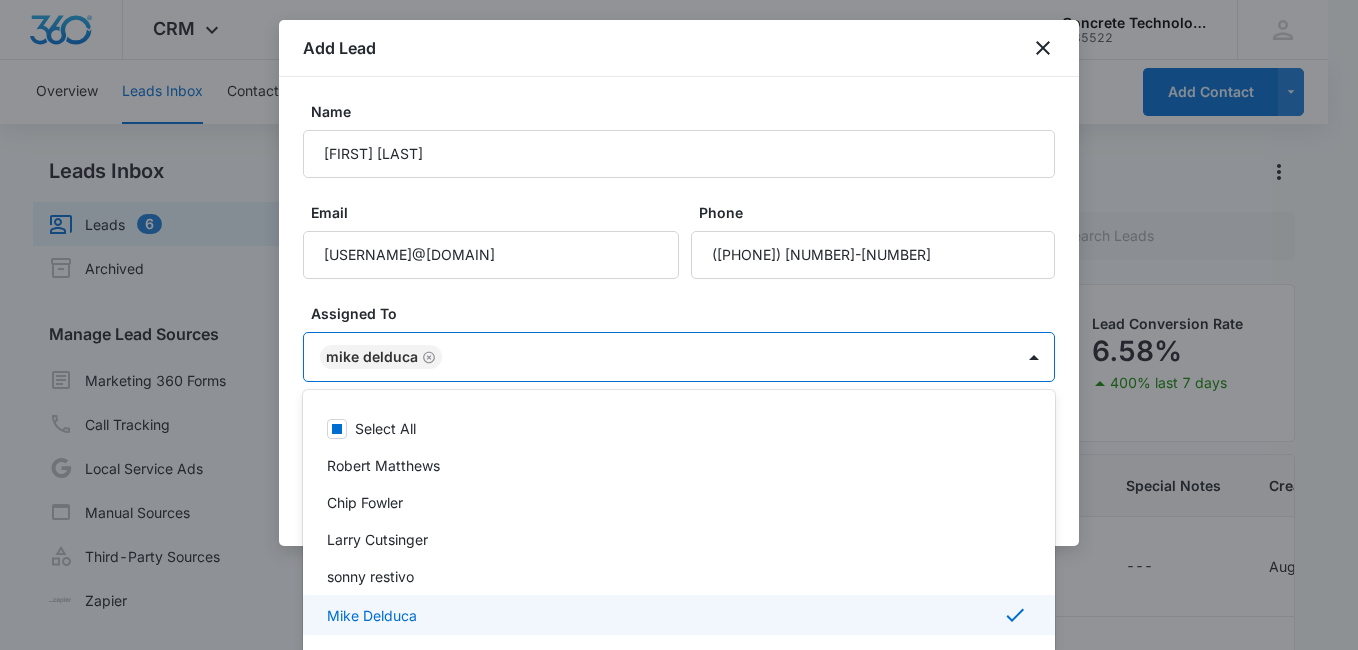 click on "Mike Delduca" at bounding box center [372, 615] 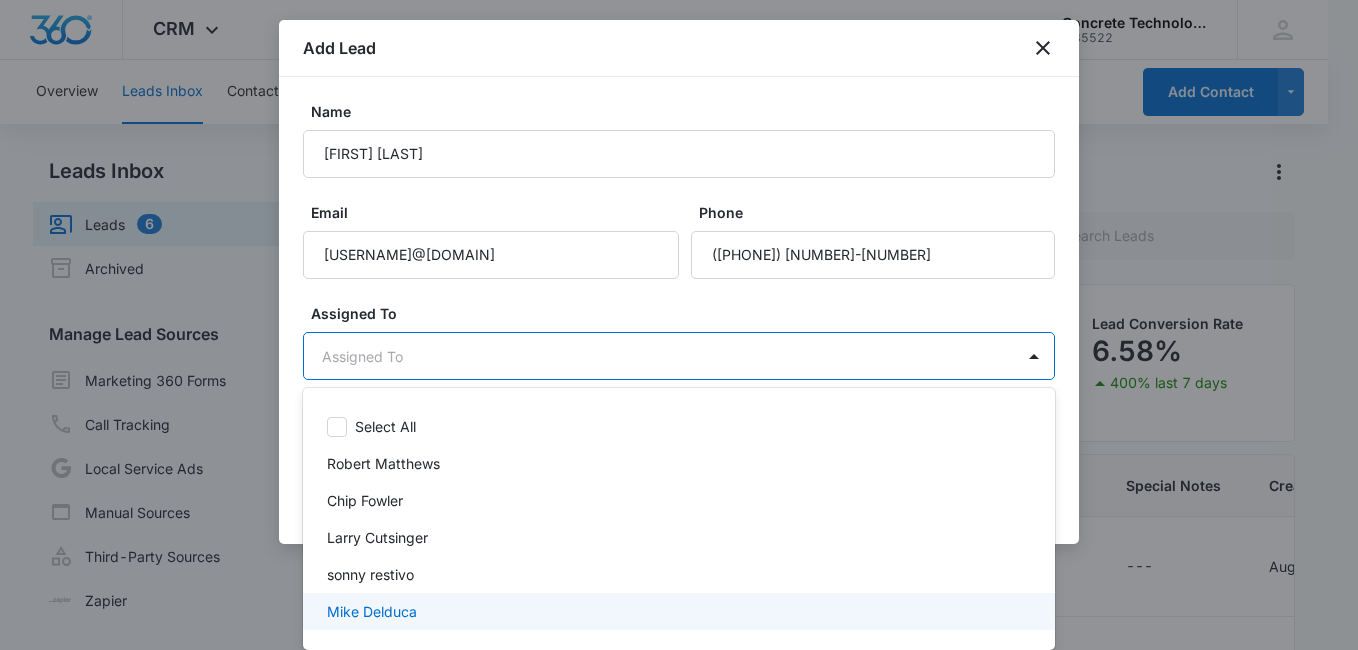 click on "Mike Delduca" at bounding box center (372, 611) 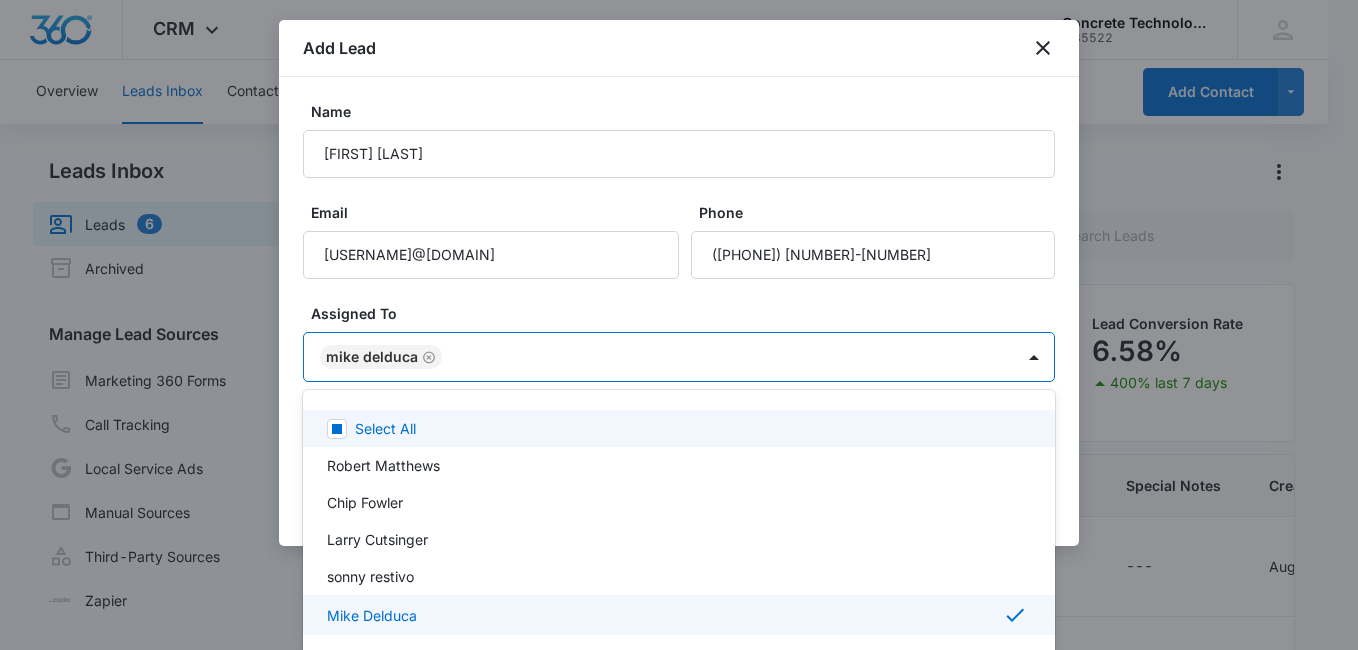 click at bounding box center [679, 325] 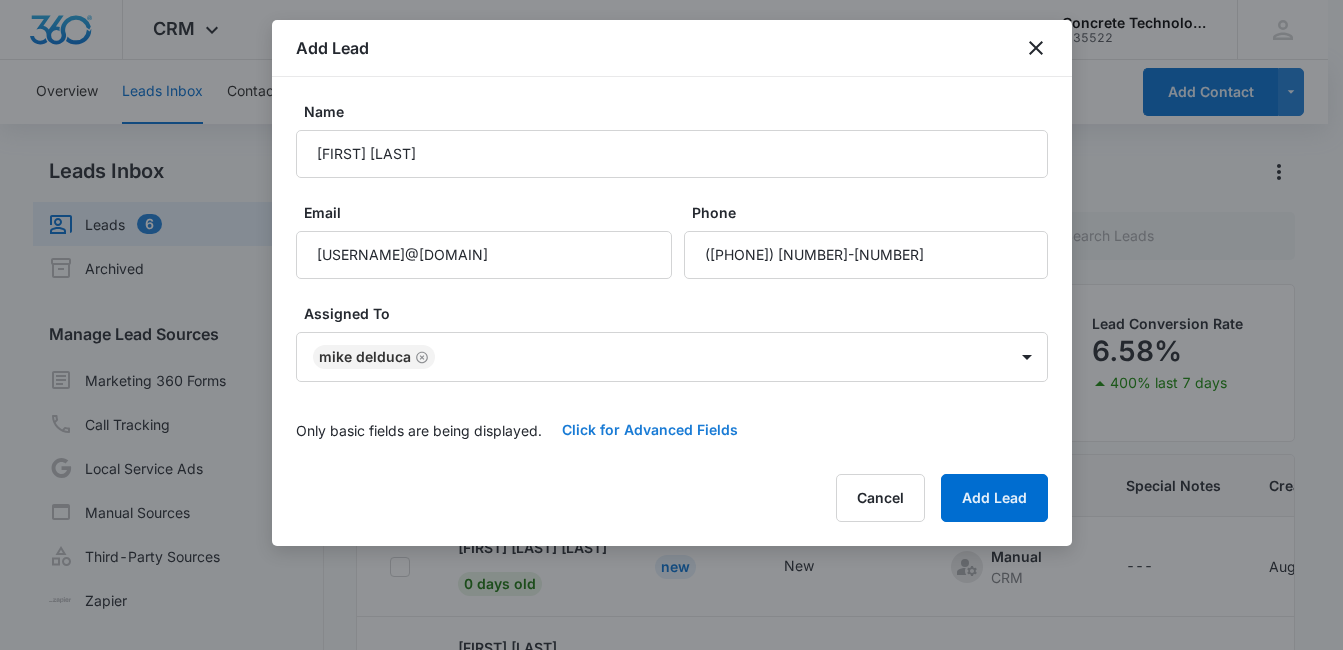 click on "Click for Advanced Fields" at bounding box center [650, 430] 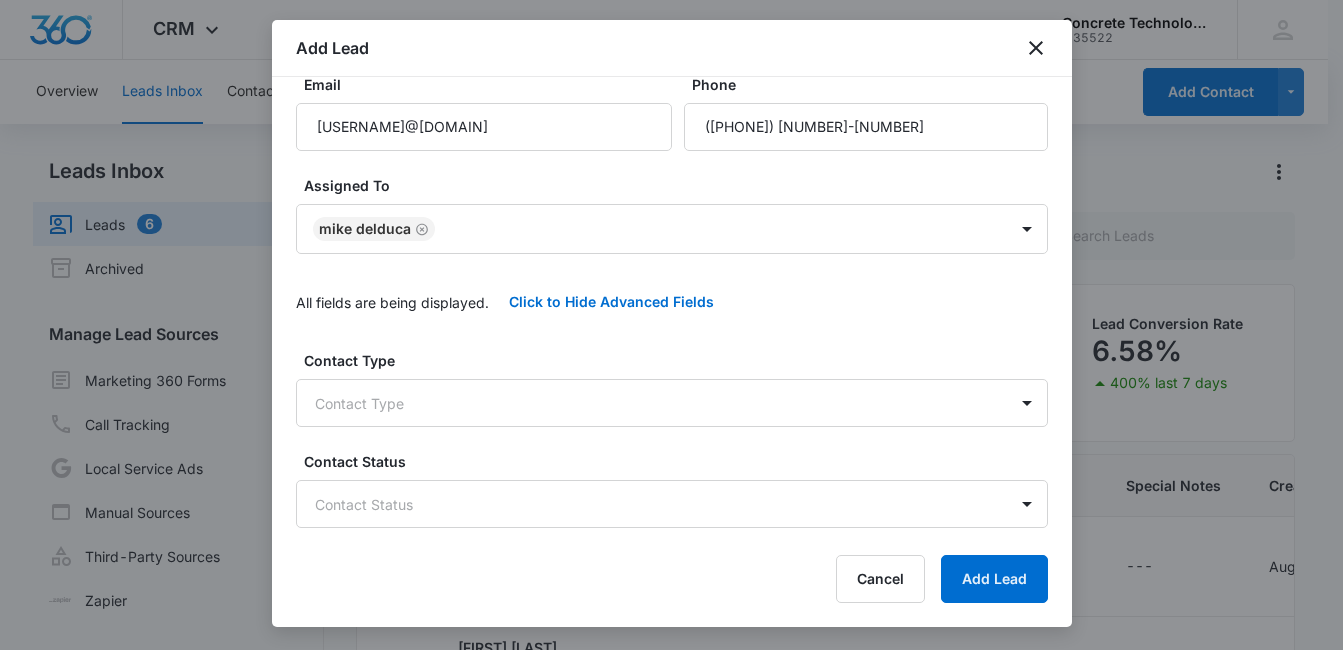 scroll, scrollTop: 215, scrollLeft: 0, axis: vertical 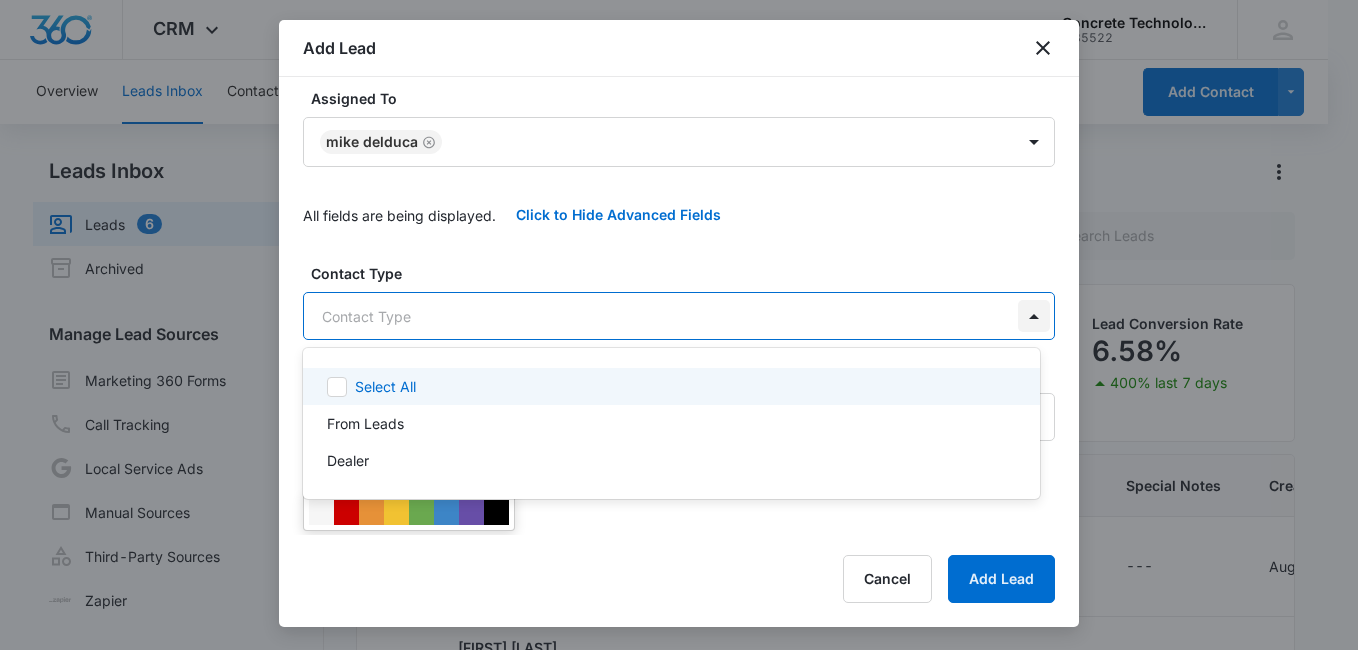 click on "CRM Apps Reputation Websites Forms CRM Email Social Content Ads Intelligence Files Brand Settings Concrete Technology M35522 Your Accounts View All MD [FIRST] [LAST] New New Manual CRM --- [DATE] [FIRST] [LAST] New New Manual CRM --- [DATE] [FIRST] [LAST] New New Manual CRM --- [DATE] [FIRST] [LAST] New New" at bounding box center (679, 325) 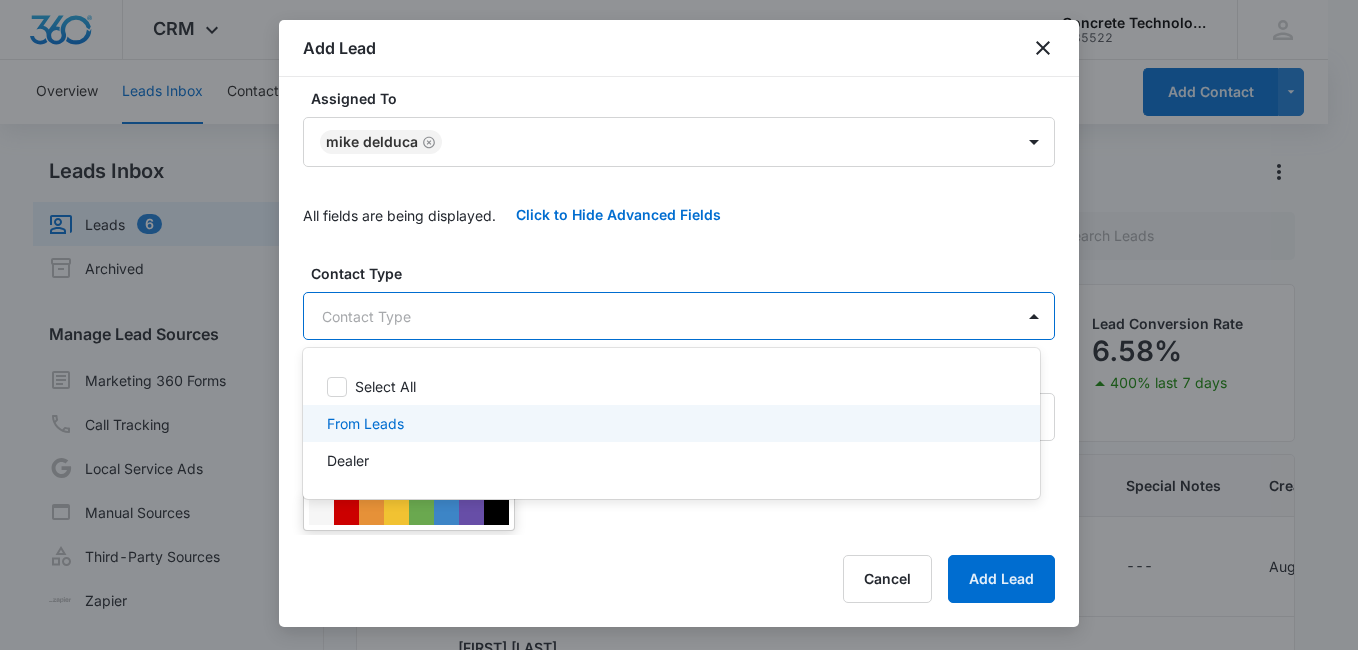 click on "From Leads" at bounding box center [669, 423] 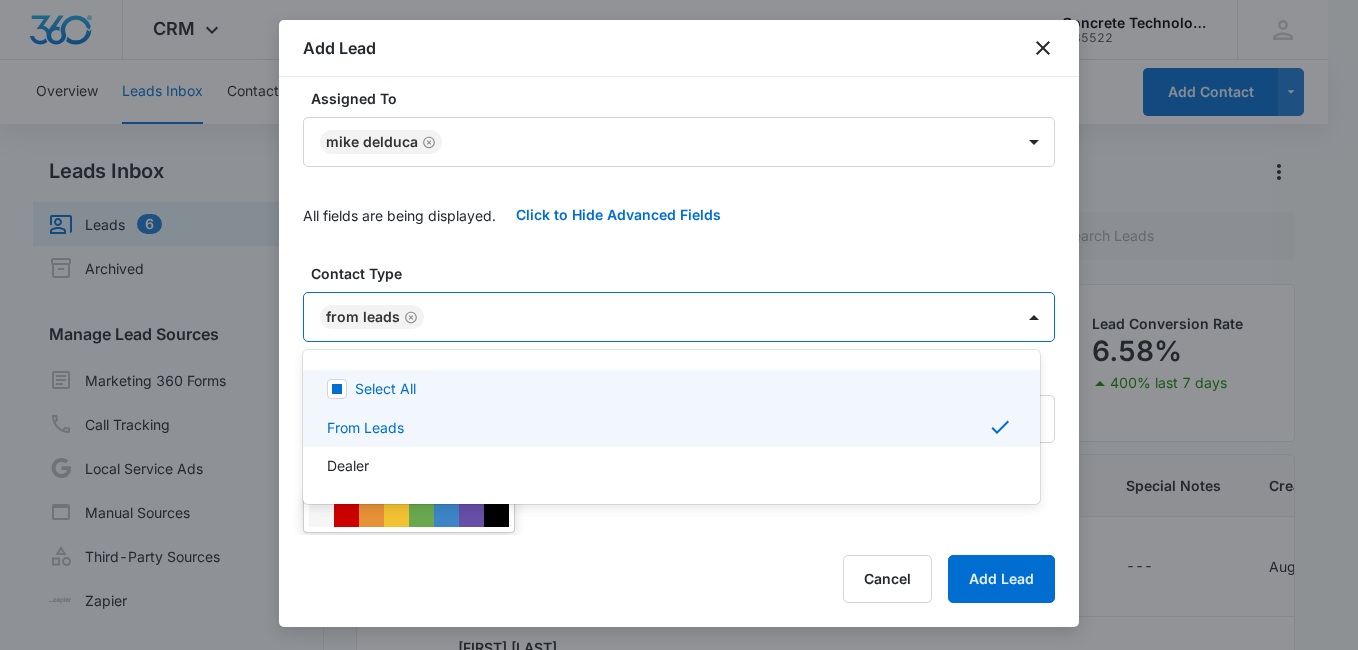 click at bounding box center [679, 325] 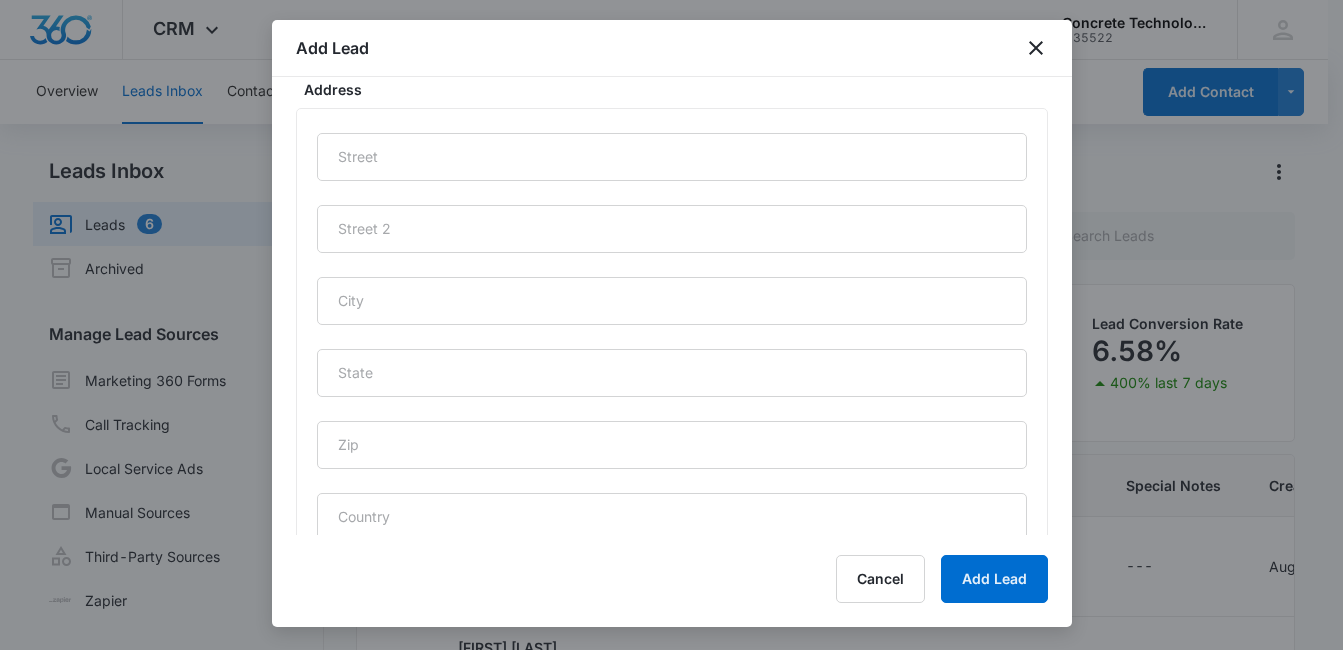 scroll, scrollTop: 998, scrollLeft: 0, axis: vertical 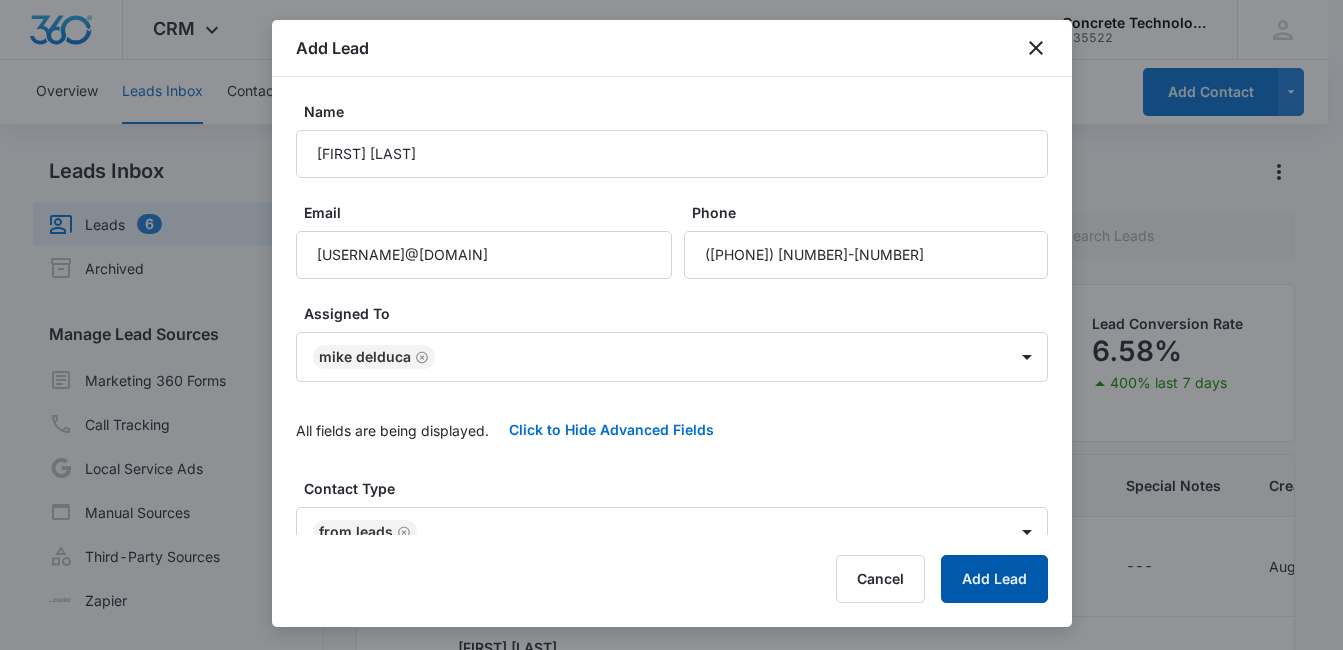 click on "Add Lead" at bounding box center [994, 579] 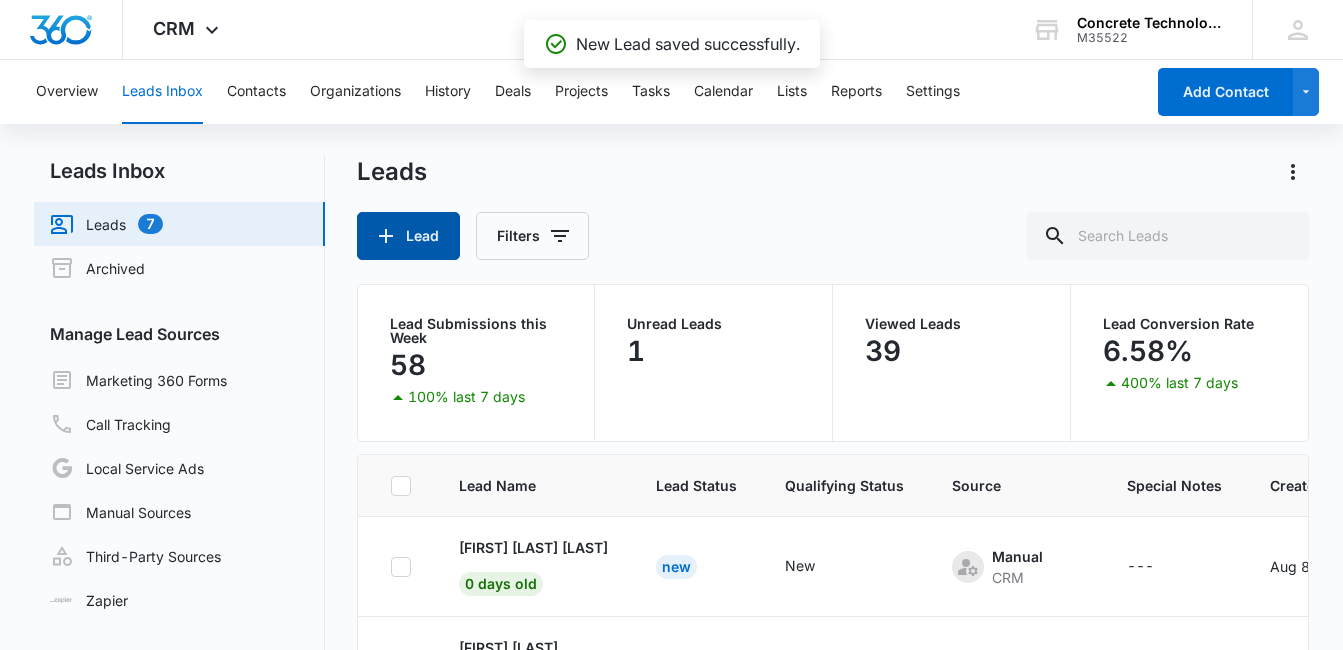 click on "Lead" at bounding box center [408, 236] 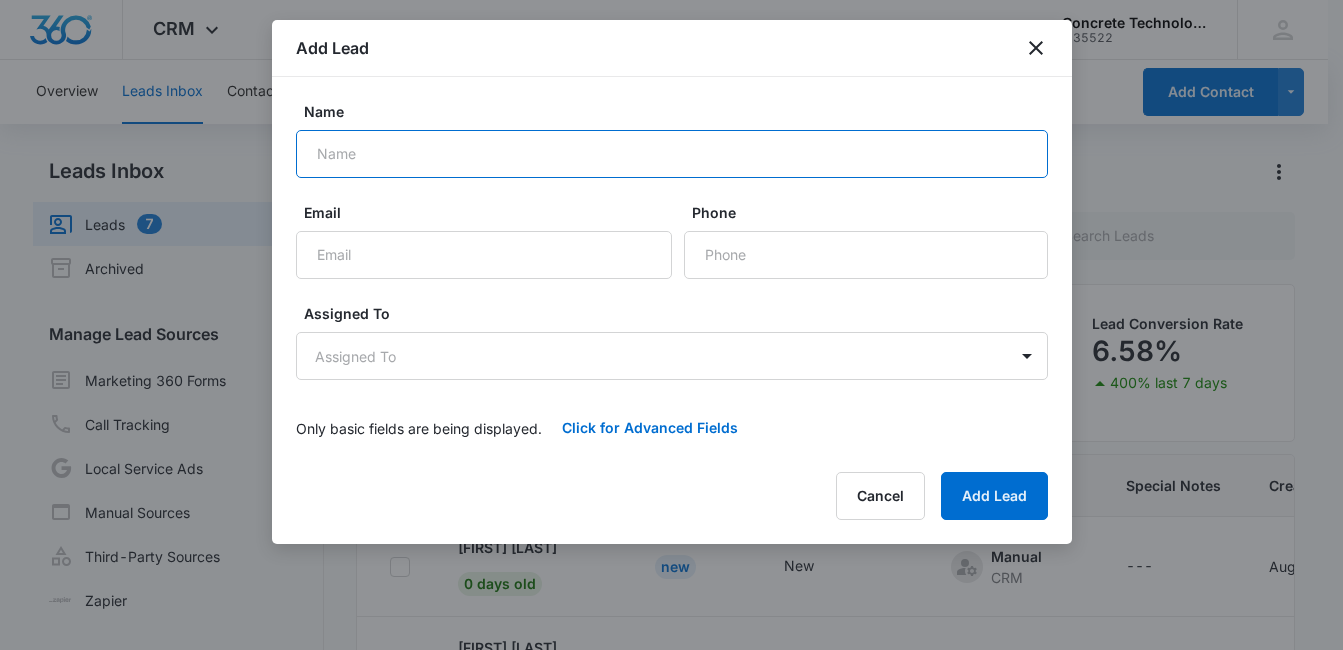 click on "Name" at bounding box center (672, 154) 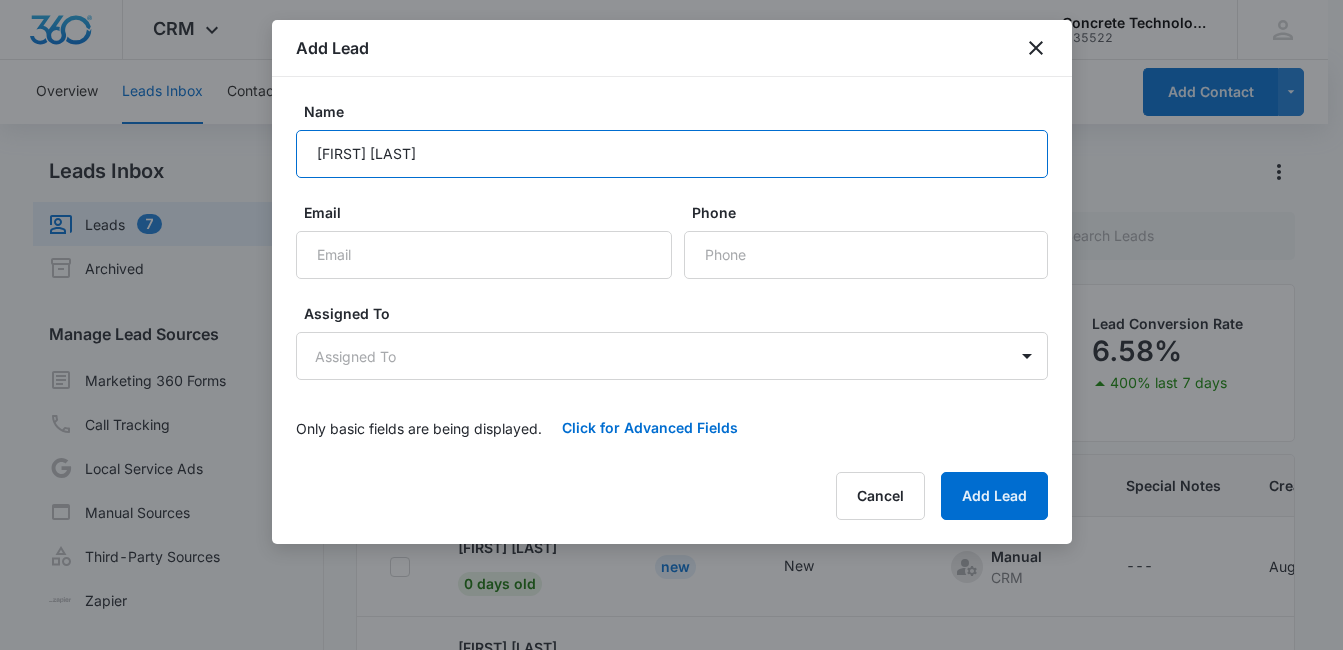 type on "[FIRST] [LAST]" 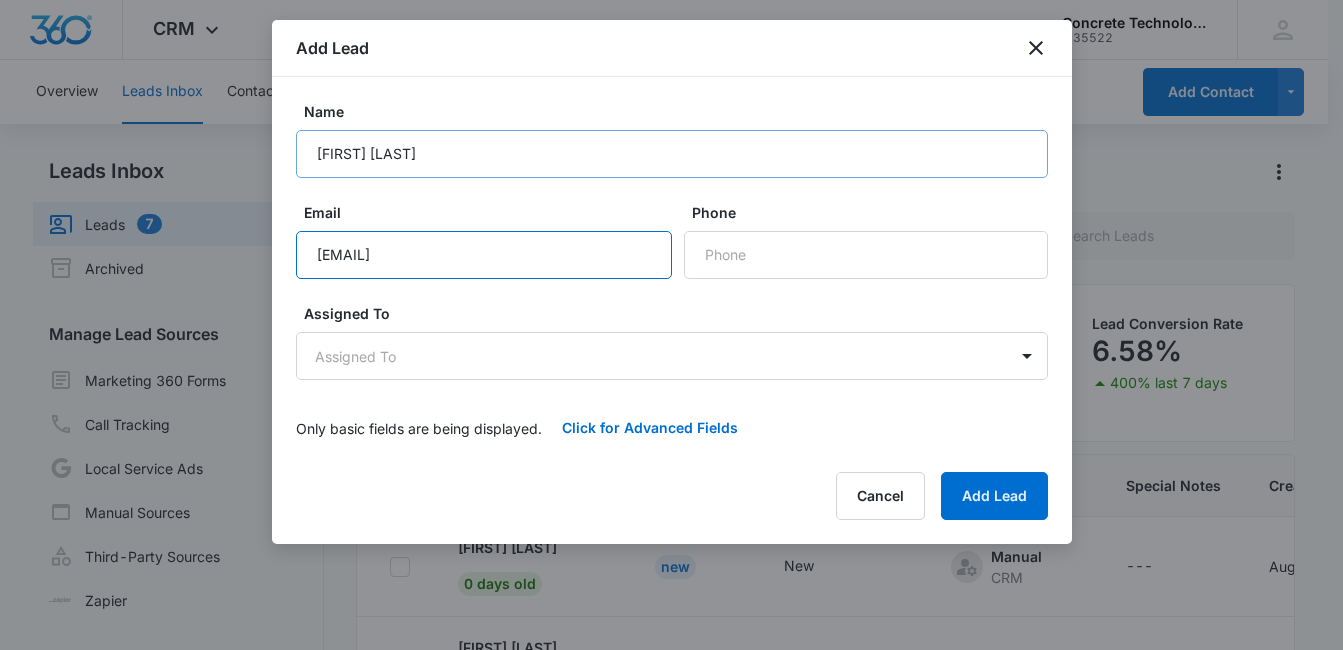 type on "[EMAIL]" 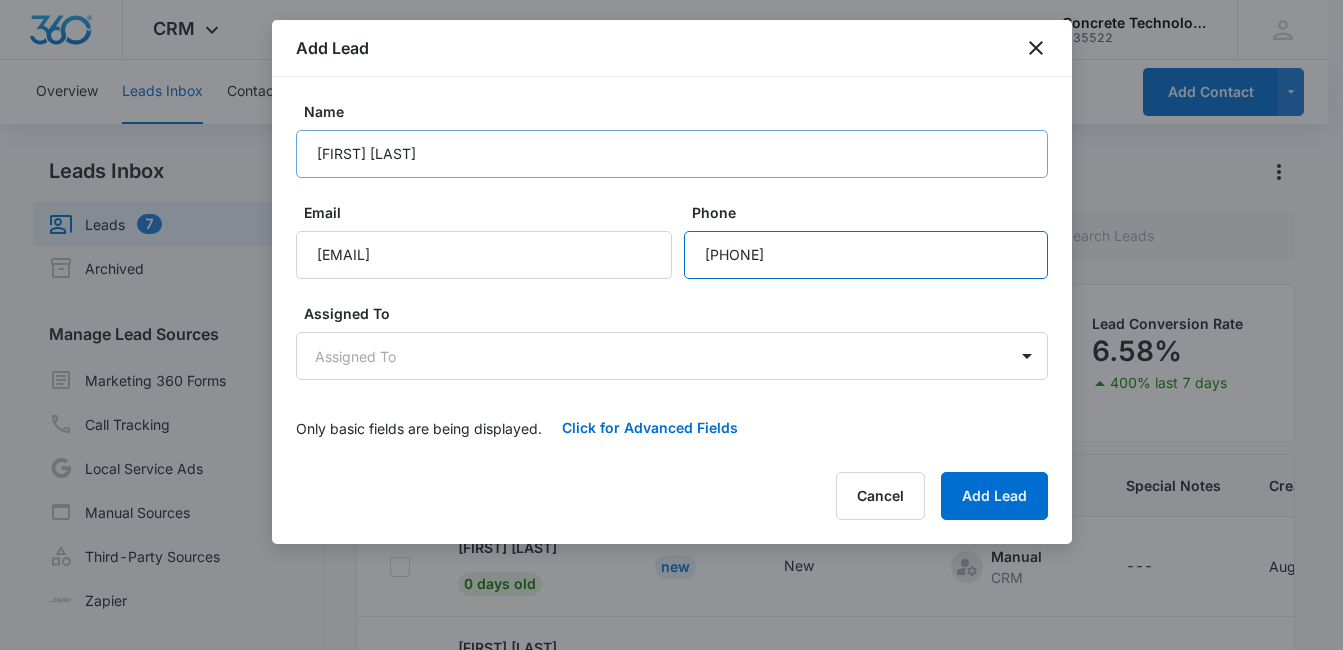 type on "[PHONE]" 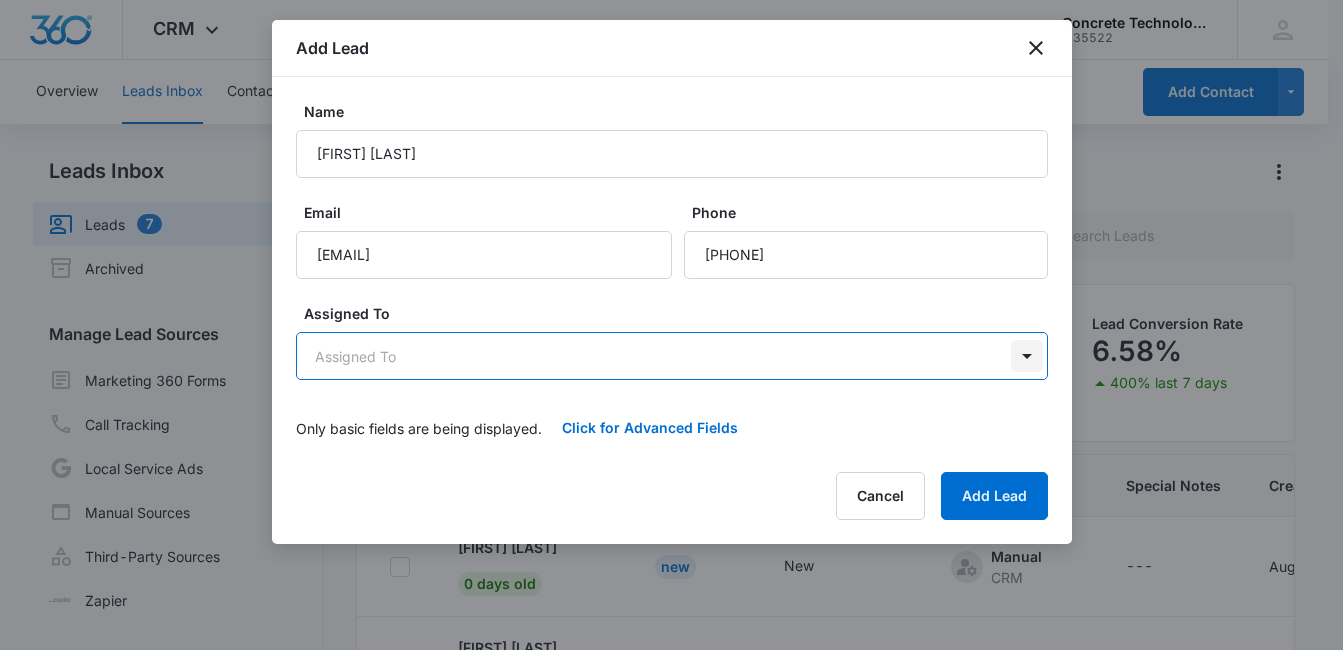 click on "CRM Apps Reputation Websites Forms CRM Email Social Content Ads Intelligence Files Brand Settings Concrete Technology M35522 Your Accounts View All MD [FIRST] [LAST] [EMAIL] My Profile Notifications Support Logout Terms & Conditions   •   Privacy Policy Overview Leads Inbox Contacts Organizations History Deals Projects Tasks Calendar Lists Reports Settings Add Contact Leads Inbox Leads 7 Archived Manage Lead Sources Marketing 360 Forms Call Tracking Local Service Ads Manual Sources Third-Party Sources Zapier Leads Lead Filters Lead Submissions this Week 58 100% last 7 days Unread Leads 1 Viewed Leads 39 Lead Conversion Rate 6.58% 400% last 7 days Lead Name Lead Status Qualifying Status Source Special Notes Created Assigned To     [FIRST] [LAST] 0 days old New New Manual CRM --- Aug 8, 2025 [FIRST] [LAST] [FIRST] [LAST] 0 days old New New Manual CRM --- Aug 8, 2025 [FIRST] [LAST] [FIRST] [LAST] 0 days old New New Manual CRM --- Aug 8, 2025 [LAST] [FIRST] [LAST] 0 days old Viewed" at bounding box center (671, 409) 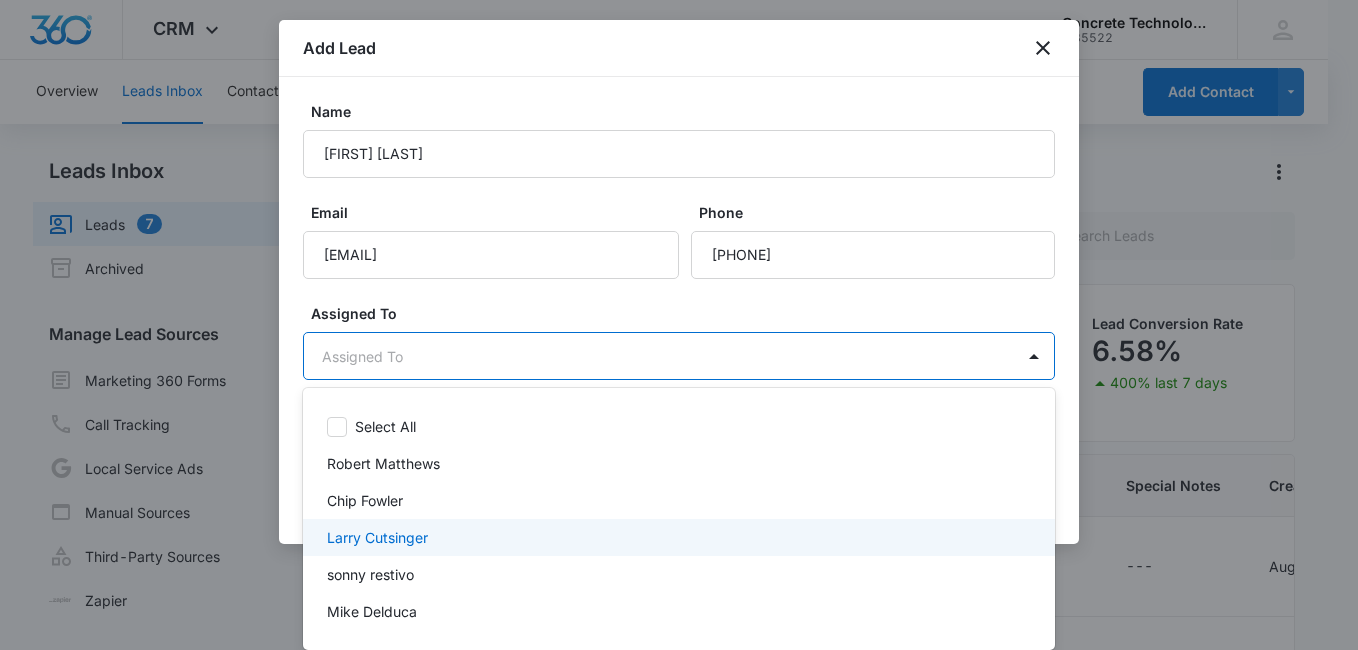 click on "Larry Cutsinger" at bounding box center (677, 537) 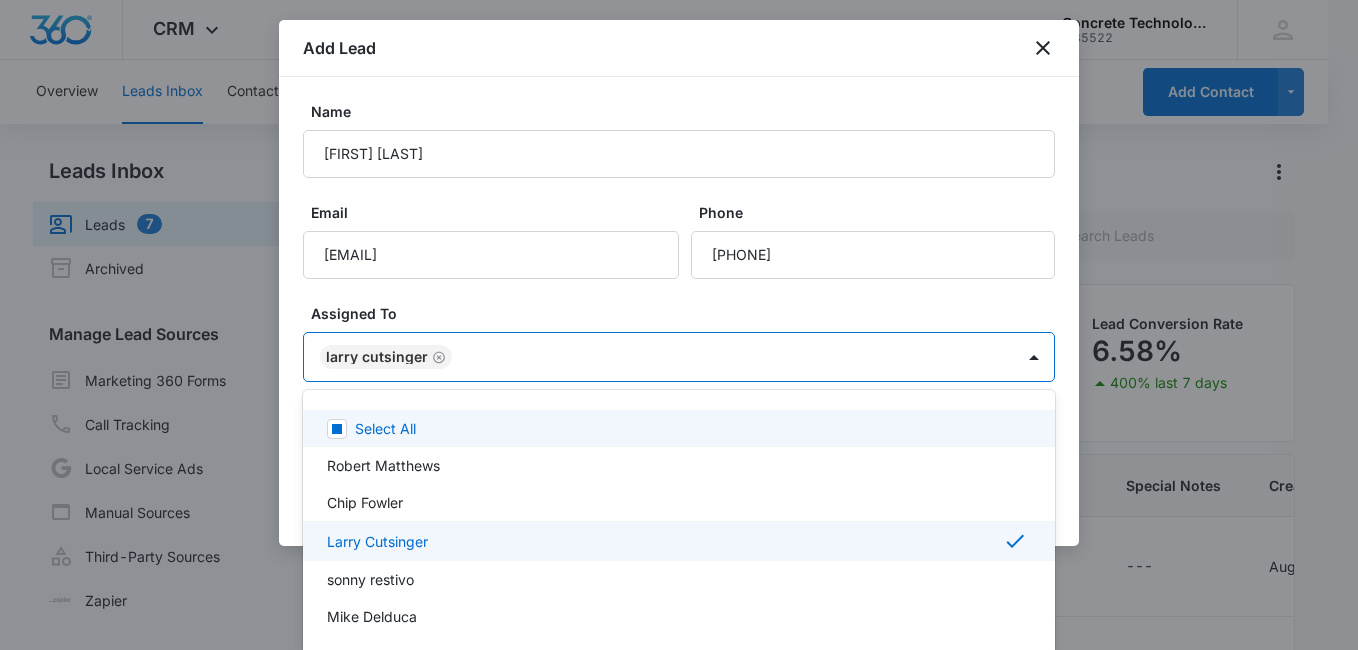 click at bounding box center (679, 325) 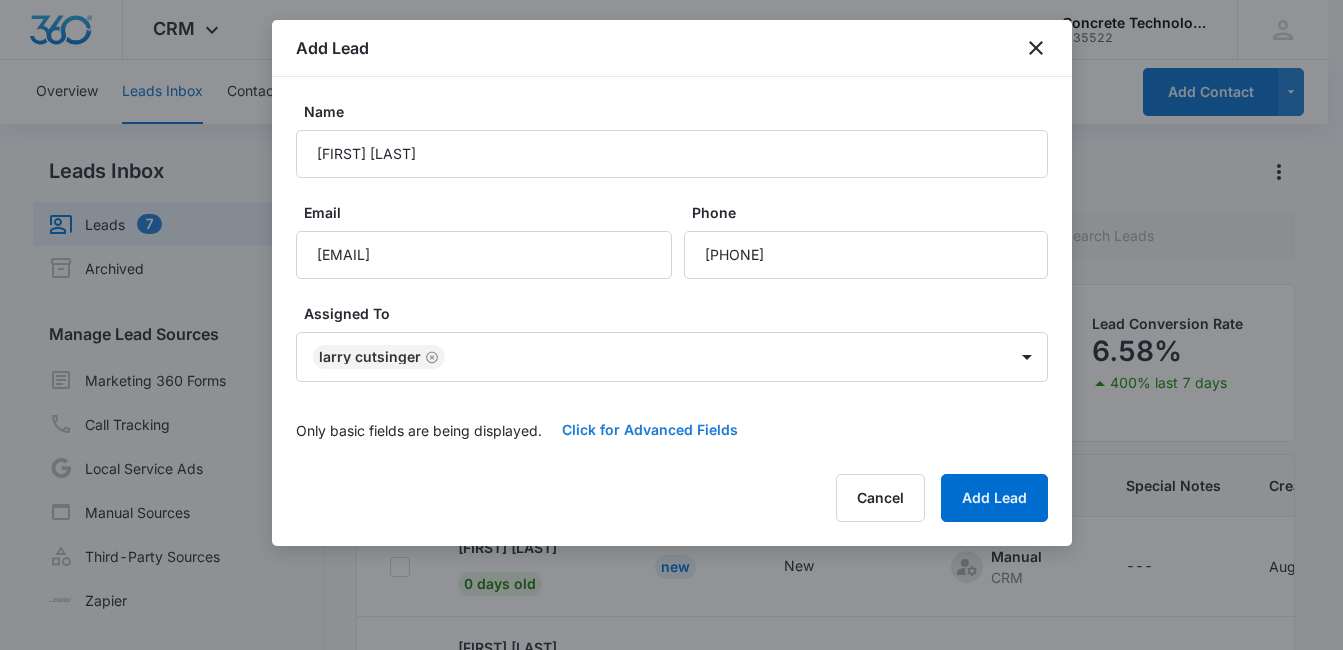 click on "Click for Advanced Fields" at bounding box center (650, 430) 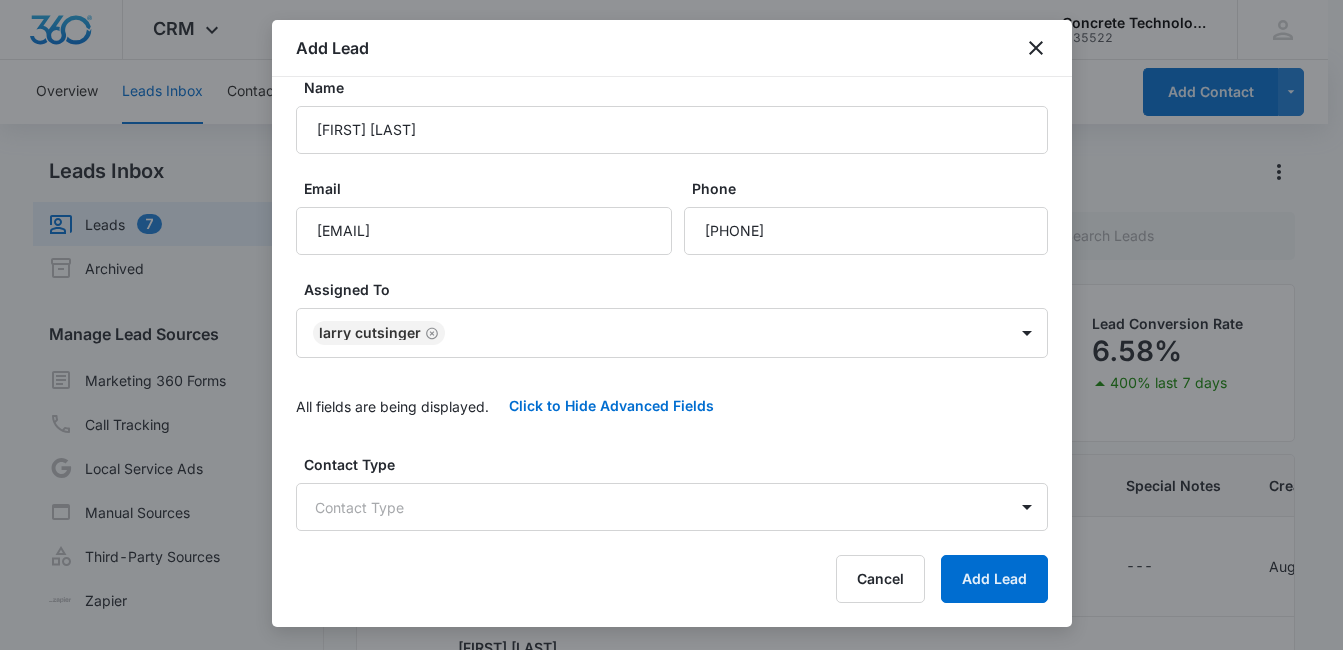 scroll, scrollTop: 40, scrollLeft: 0, axis: vertical 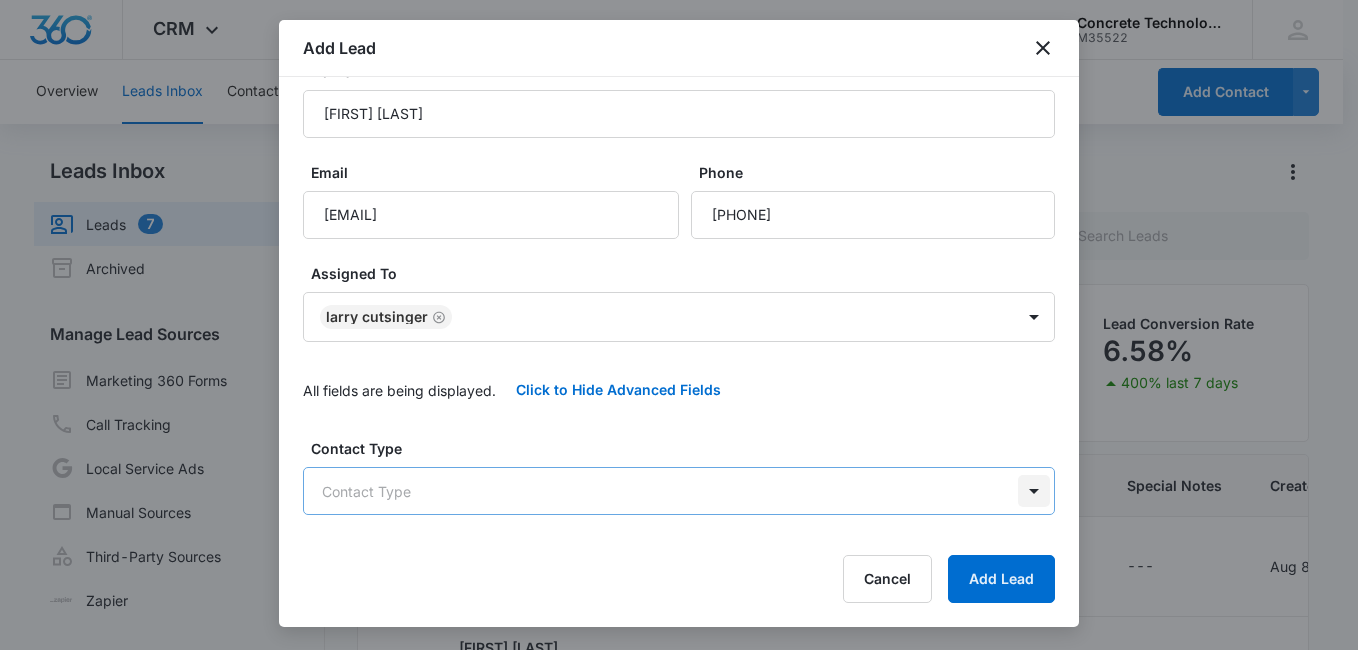 click on "CRM Apps Reputation Websites Forms CRM Email Social Content Ads Intelligence Files Brand Settings Concrete Technology M35522 Your Accounts View All MD [FIRST] [LAST] [EMAIL] My Profile Notifications Support Logout Terms & Conditions   •   Privacy Policy Overview Leads Inbox Contacts Organizations History Deals Projects Tasks Calendar Lists Reports Settings Add Contact Leads Inbox Leads 7 Archived Manage Lead Sources Marketing 360 Forms Call Tracking Local Service Ads Manual Sources Third-Party Sources Zapier Leads Lead Filters Lead Submissions this Week 58 100% last 7 days Unread Leads 1 Viewed Leads 39 Lead Conversion Rate 6.58% 400% last 7 days Lead Name Lead Status Qualifying Status Source Special Notes Created Assigned To     [FIRST] [LAST] 0 days old New New Manual CRM --- Aug 8, 2025 [FIRST] [LAST] [FIRST] [LAST] 0 days old New New Manual CRM --- Aug 8, 2025 [FIRST] [LAST] [FIRST] [LAST] 0 days old New New Manual CRM --- Aug 8, 2025 [LAST] [FIRST] [LAST] 0 days old Viewed" at bounding box center (679, 409) 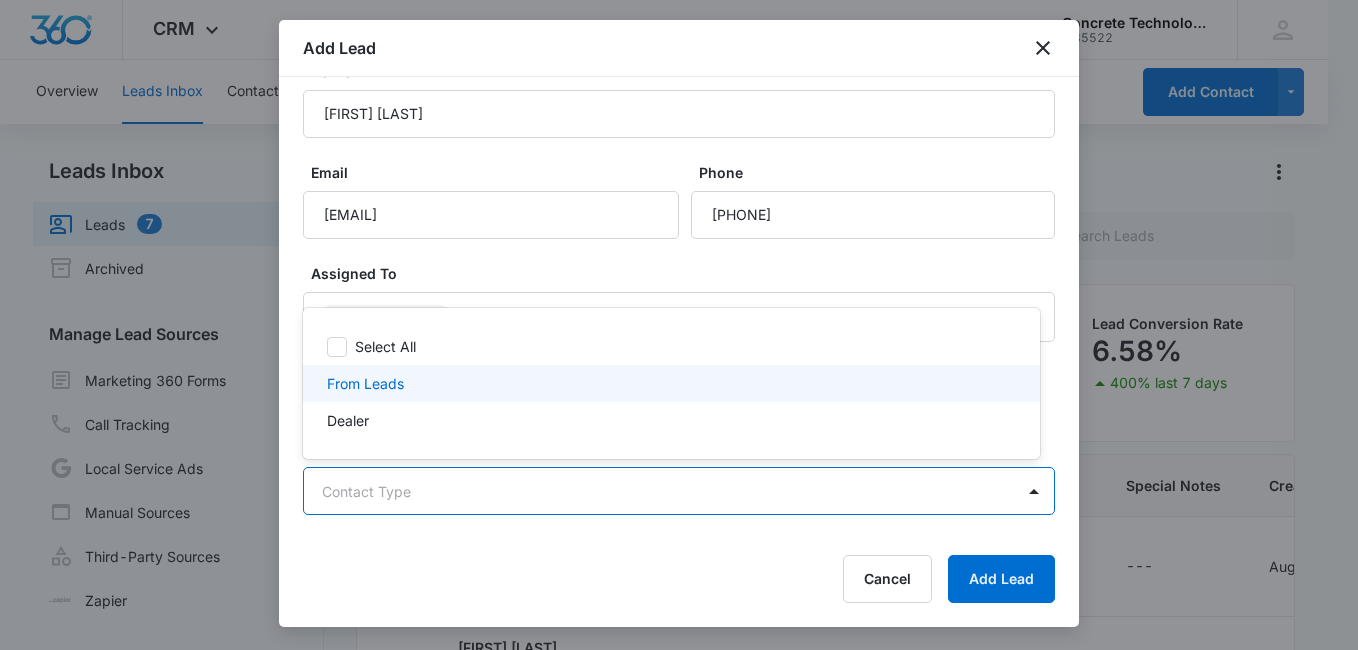 click on "From Leads" at bounding box center [669, 383] 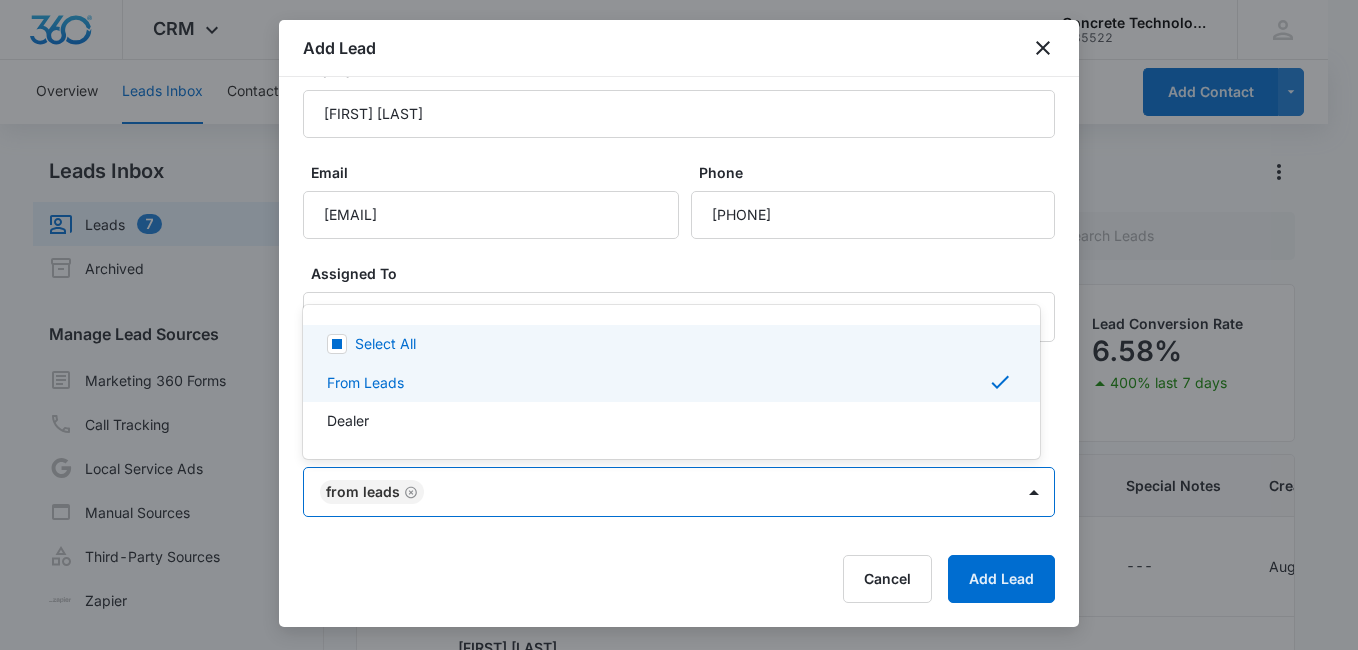 click at bounding box center (679, 325) 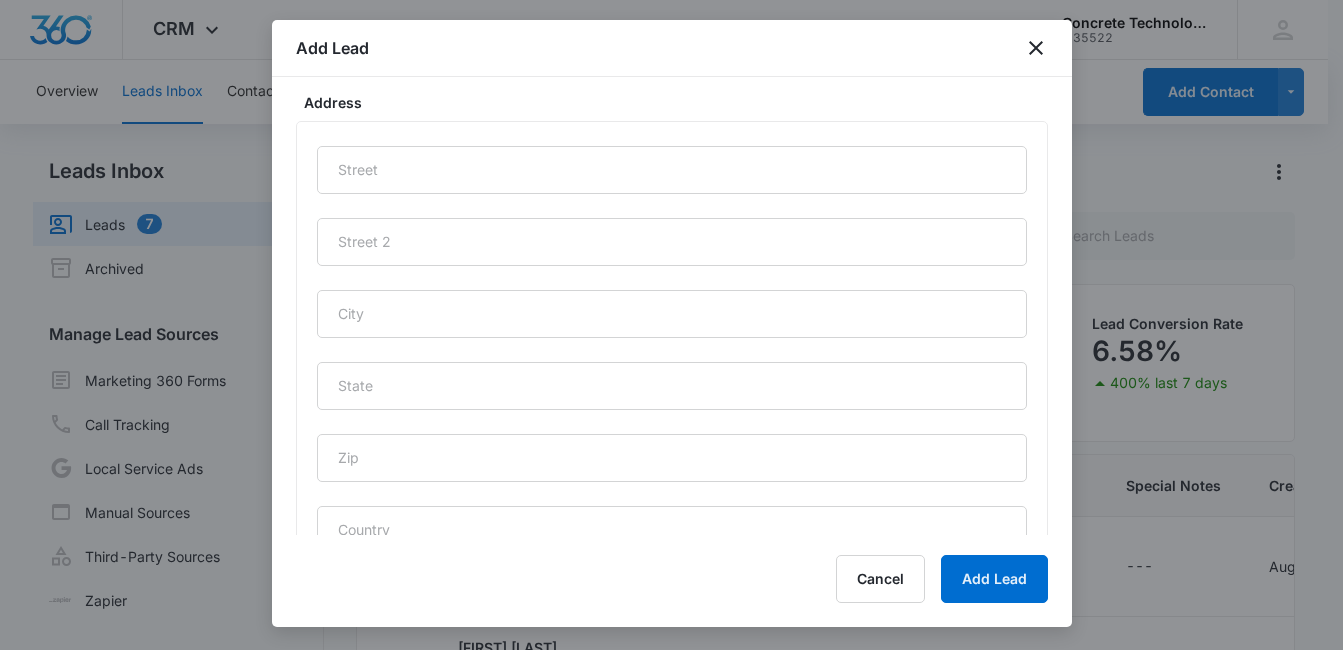 scroll, scrollTop: 998, scrollLeft: 0, axis: vertical 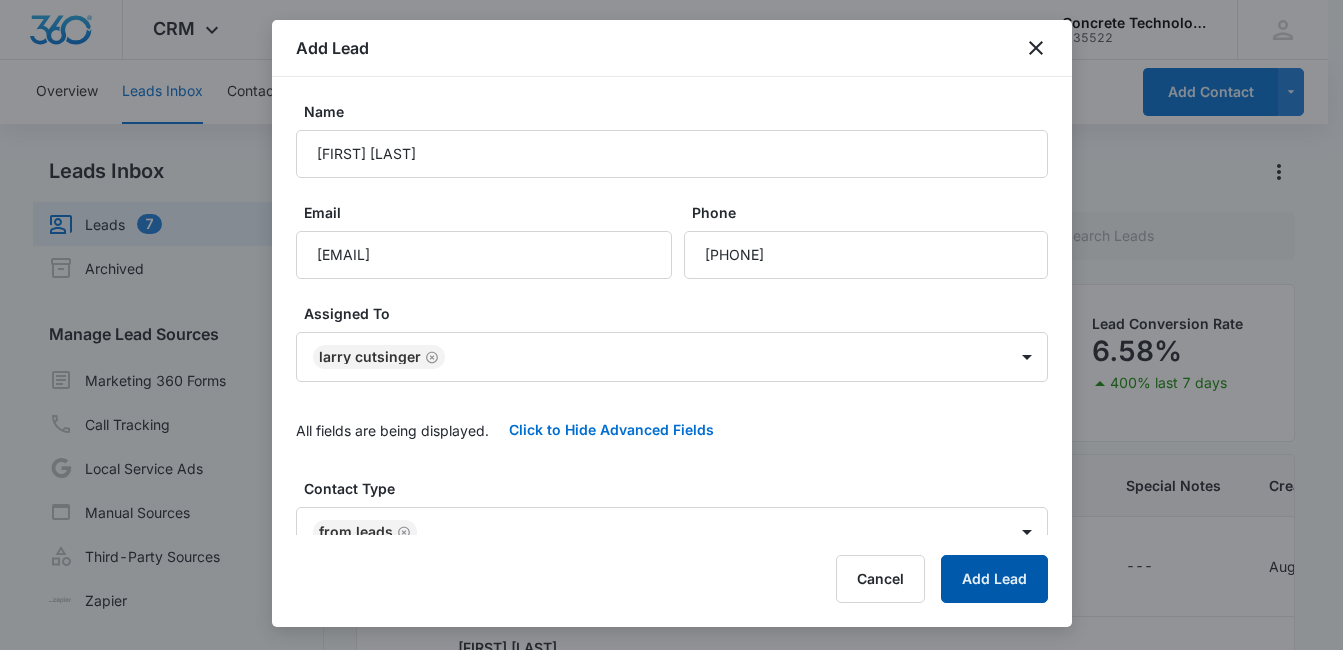 click on "Add Lead" at bounding box center [994, 579] 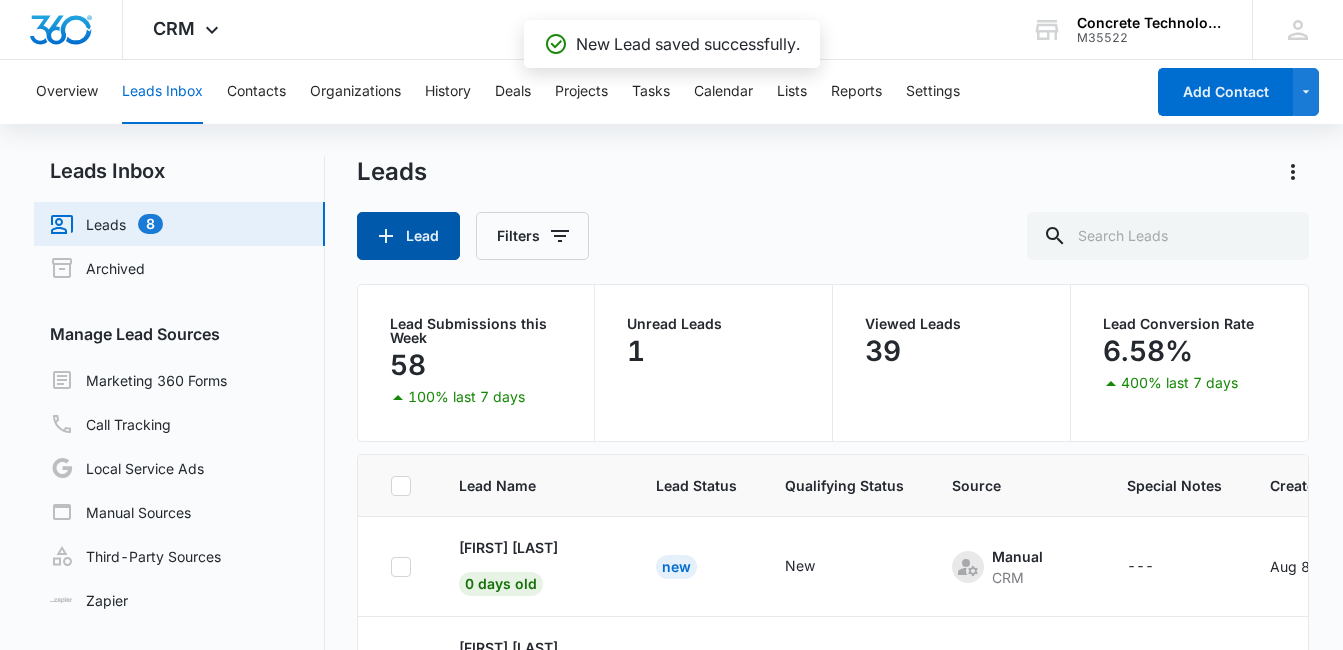 click on "Lead" at bounding box center [408, 236] 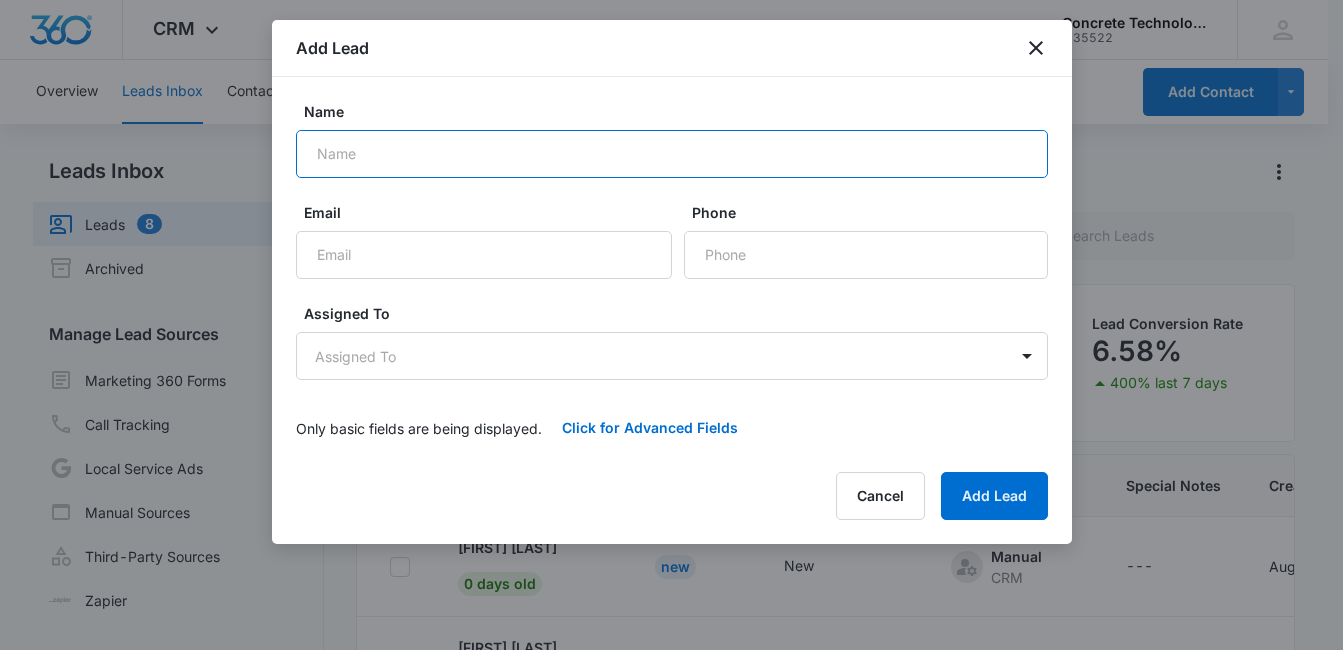 click on "Name" at bounding box center [672, 154] 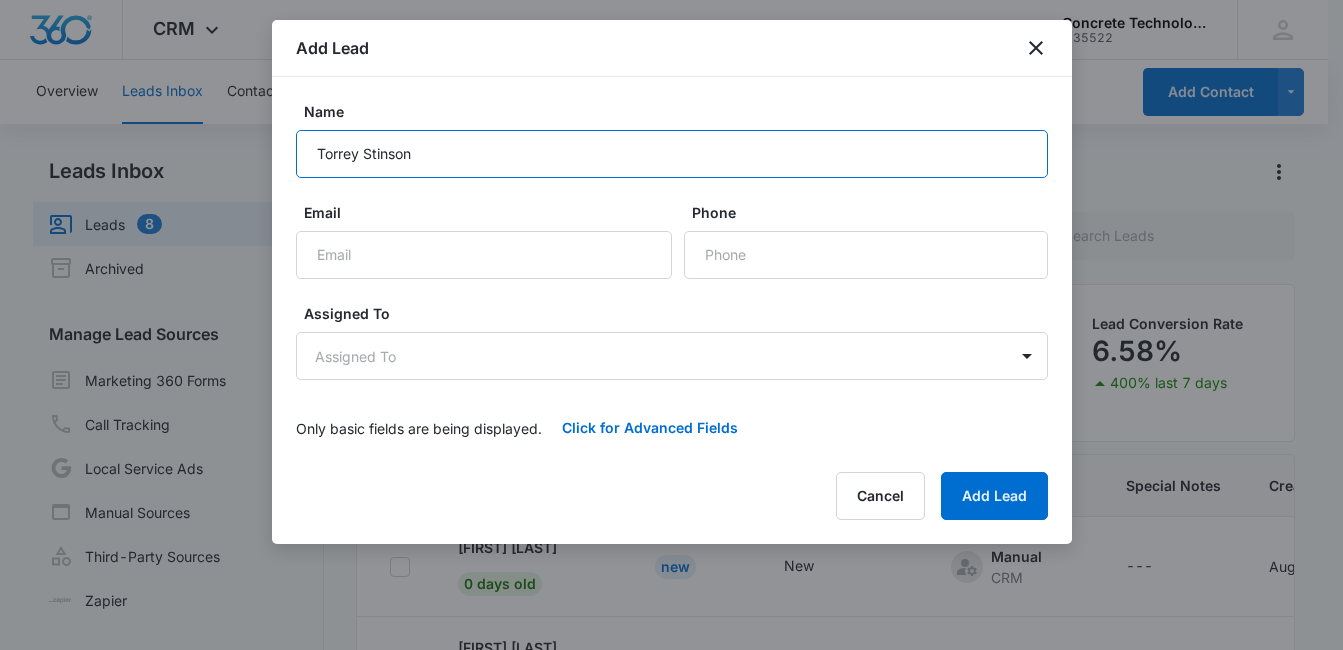 type on "Torrey Stinson" 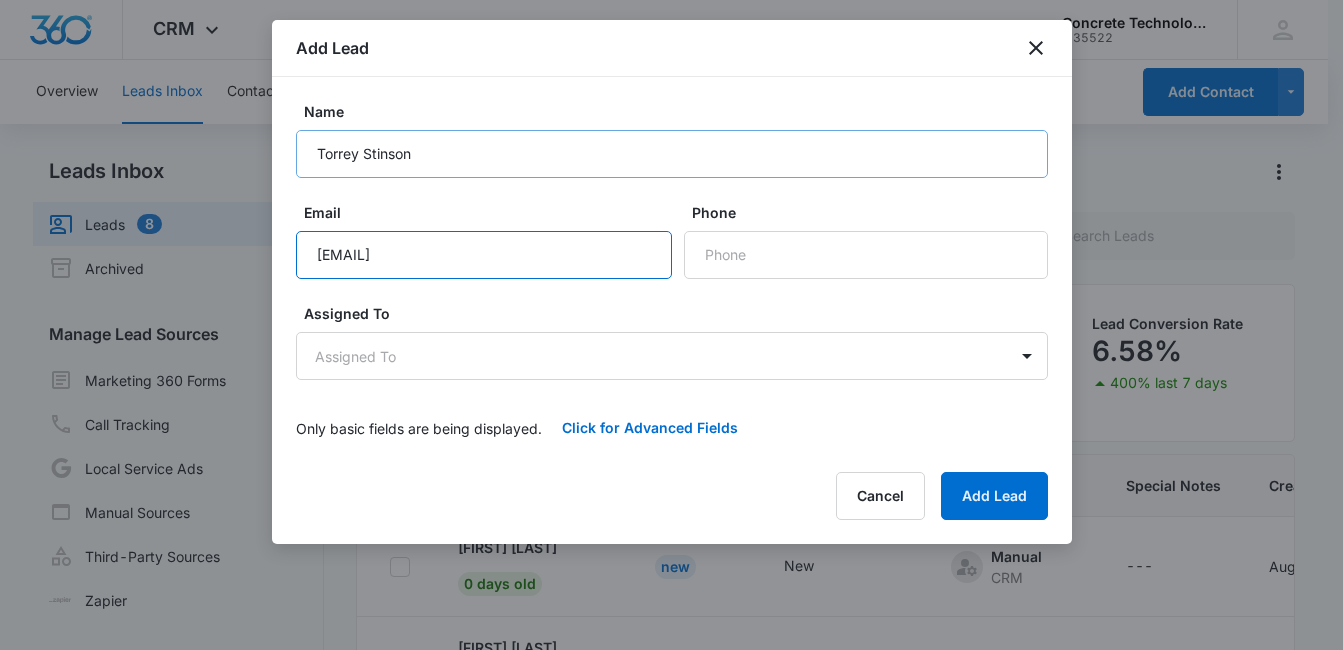 type on "[EMAIL]" 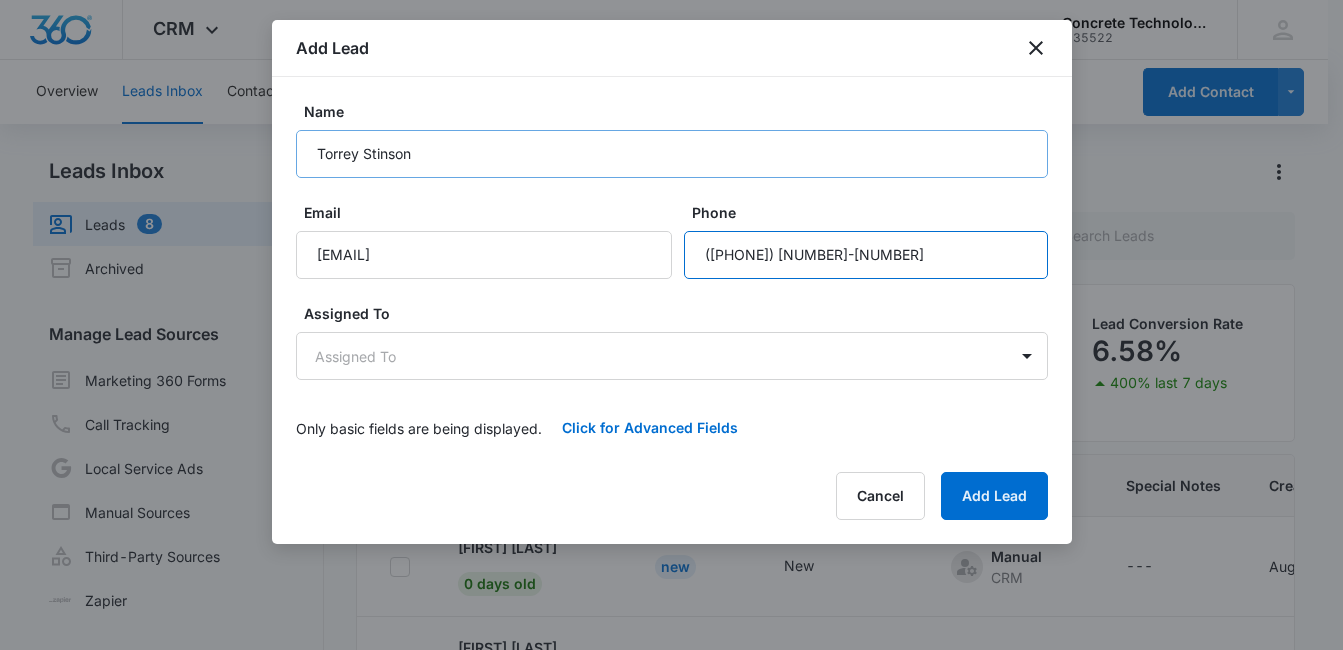 type on "([PHONE]) [NUMBER]-[NUMBER]" 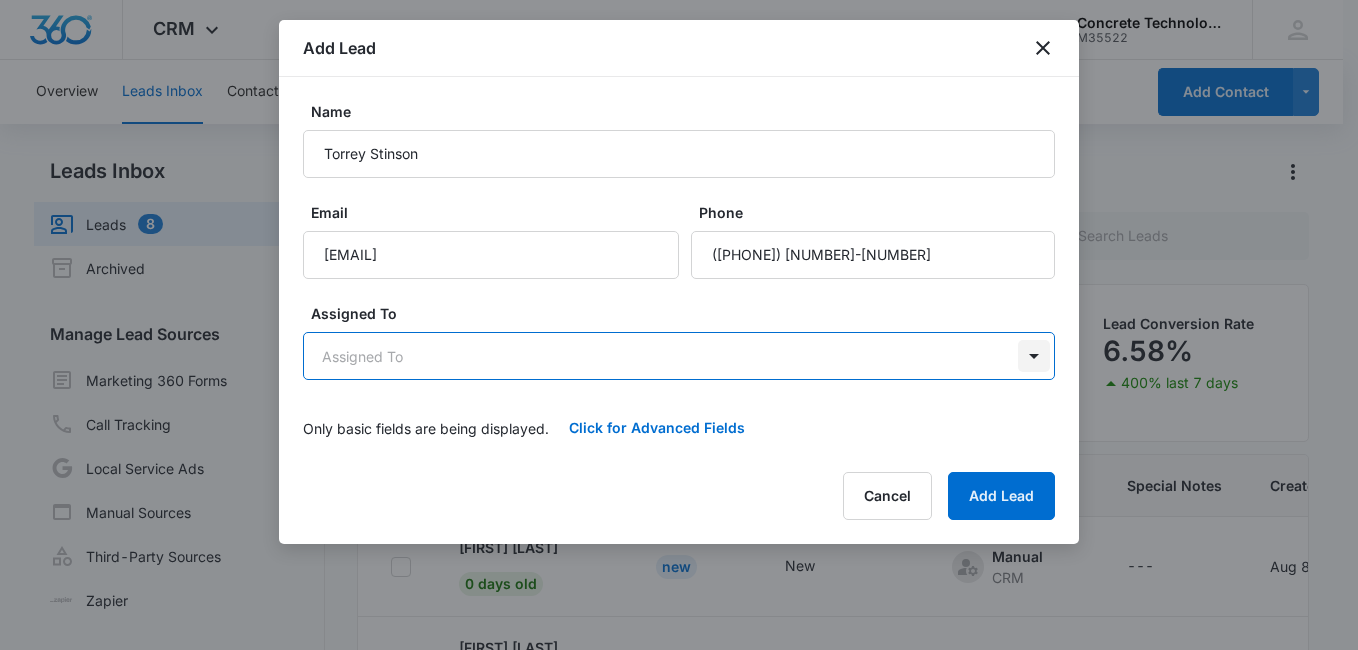 click on "CRM Apps Reputation Websites Forms CRM Email Social Content Ads Intelligence Files Brand Settings Concrete Technology M35522 Your Accounts View All MD [FIRST] [LAST] [USERNAME]@[DOMAIN].com My Profile Notifications Support Logout Terms & Conditions   •   Privacy Policy Overview Leads Inbox Contacts Organizations History Deals Projects Tasks Calendar Lists Reports Settings Add Contact Leads Inbox Leads 8 Archived Manage Lead Sources Marketing 360 Forms Call Tracking Local Service Ads Manual Sources Third-Party Sources Zapier Leads Lead Filters Lead Submissions this Week 58 100% last 7 days Unread Leads 1 Viewed Leads 39 Lead Conversion Rate 6.58% 400% last 7 days Lead Name Lead Status Qualifying Status Source Special Notes Created Assigned To     [FIRST] [LAST] 0 days old New New Manual CRM --- [DATE] [FIRST] [LAST] 0 days old New New Manual CRM --- [DATE] [FIRST] [LAST] [FIRST] [LAST] 0 days old New New Manual CRM --- [DATE] [FIRST] [LAST] [FIRST] [LAST] 0 days old New New Manual" at bounding box center (679, 409) 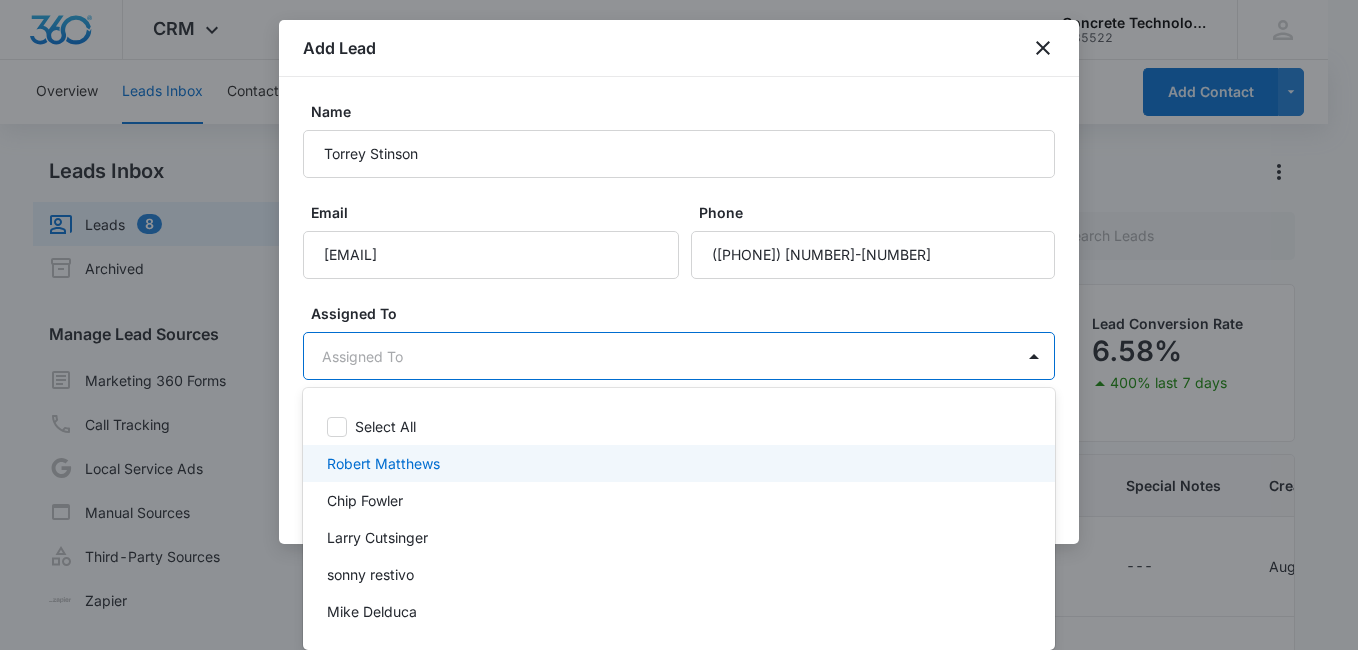 click on "Robert Matthews" at bounding box center [677, 463] 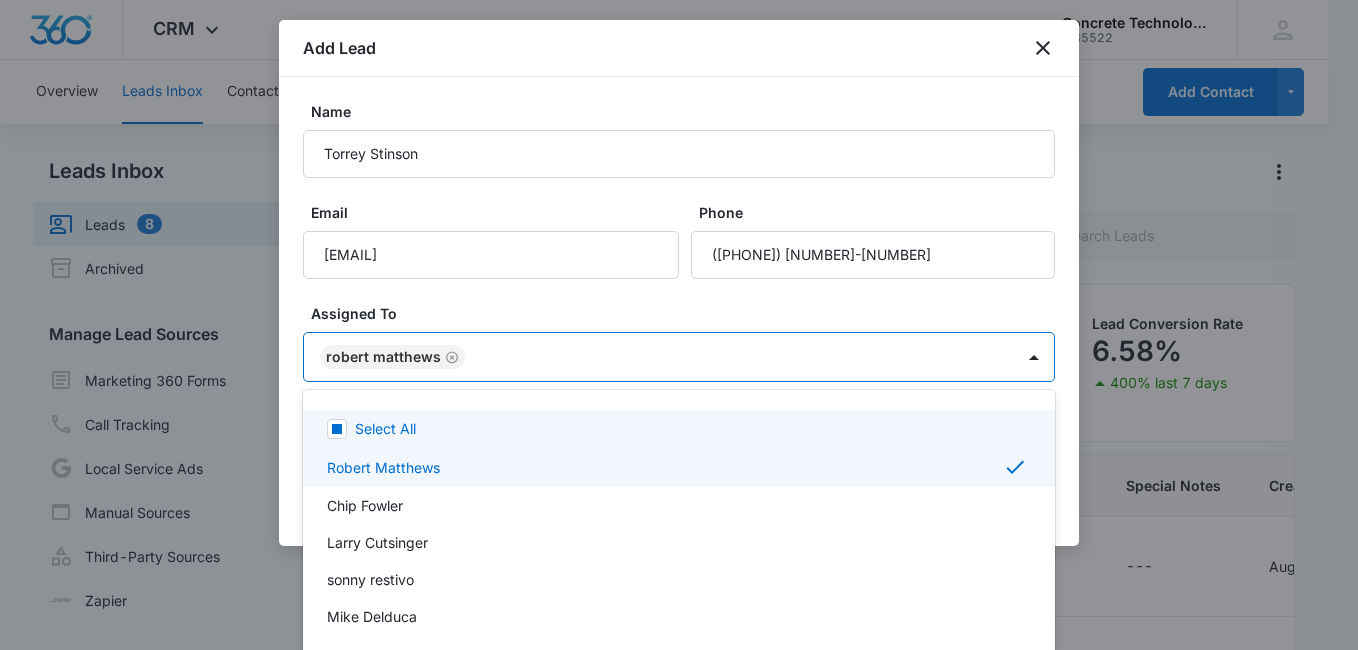 click at bounding box center (679, 325) 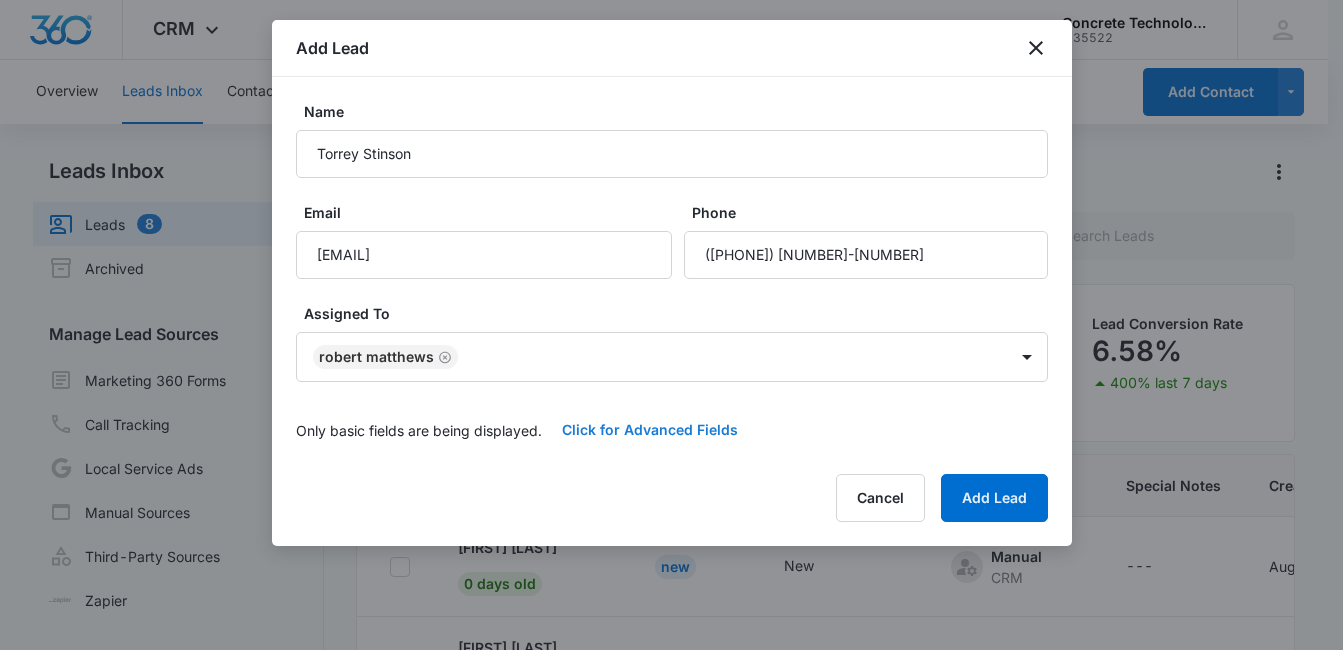 click on "Click for Advanced Fields" at bounding box center (650, 430) 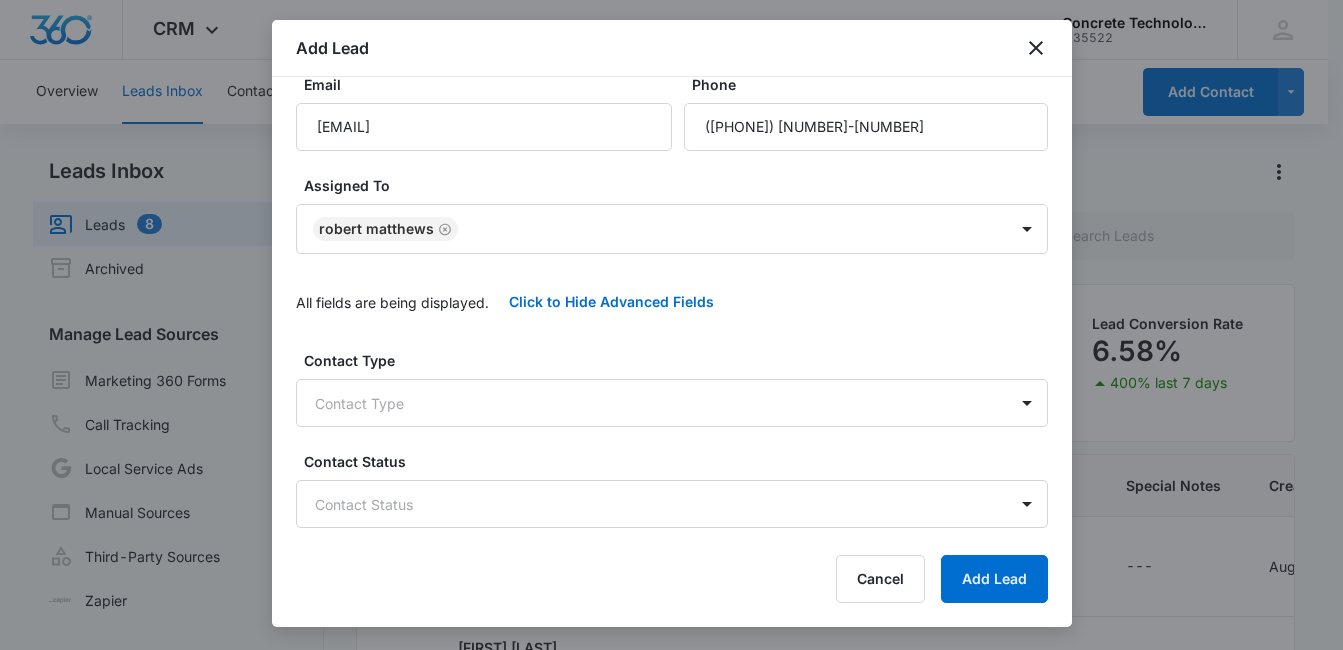 scroll, scrollTop: 165, scrollLeft: 0, axis: vertical 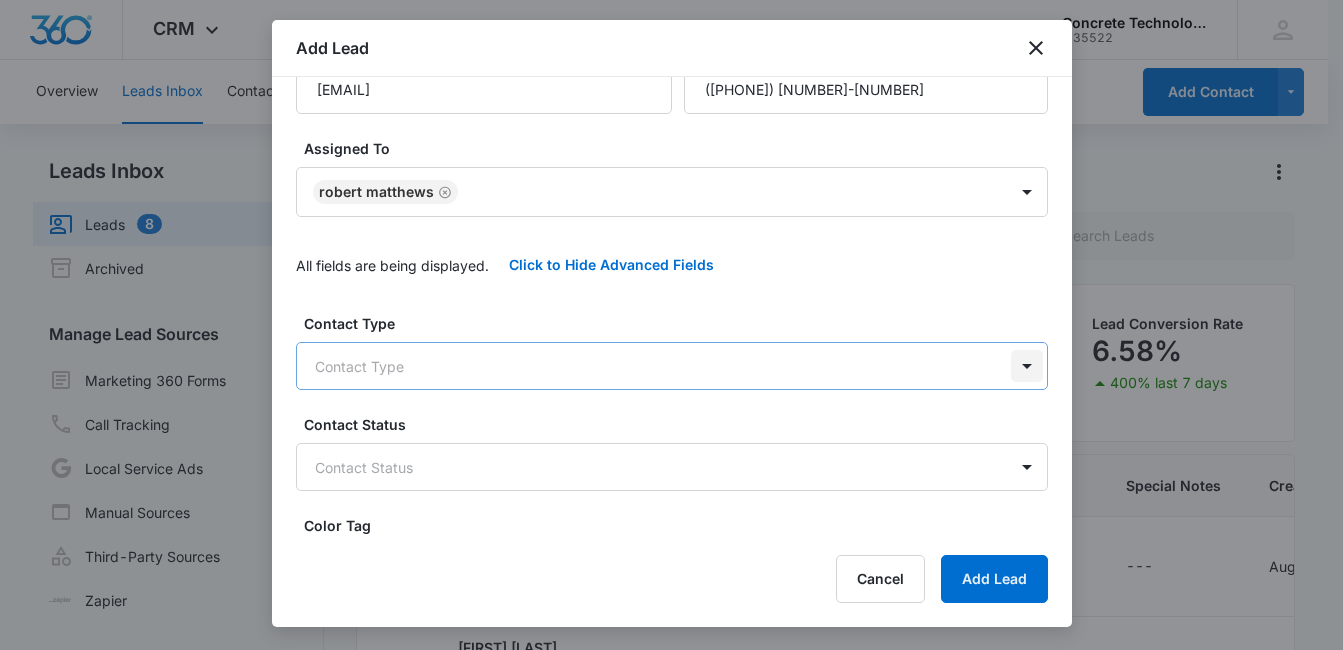 click on "CRM Apps Reputation Websites Forms CRM Email Social Content Ads Intelligence Files Brand Settings Concrete Technology M35522 Your Accounts View All MD [FIRST] [LAST] [USERNAME]@[DOMAIN].com My Profile Notifications Support Logout Terms & Conditions   •   Privacy Policy Overview Leads Inbox Contacts Organizations History Deals Projects Tasks Calendar Lists Reports Settings Add Contact Leads Inbox Leads 8 Archived Manage Lead Sources Marketing 360 Forms Call Tracking Local Service Ads Manual Sources Third-Party Sources Zapier Leads Lead Filters Lead Submissions this Week 58 100% last 7 days Unread Leads 1 Viewed Leads 39 Lead Conversion Rate 6.58% 400% last 7 days Lead Name Lead Status Qualifying Status Source Special Notes Created Assigned To     [FIRST] [LAST] 0 days old New New Manual CRM --- [DATE] [FIRST] [LAST] 0 days old New New Manual CRM --- [DATE] [FIRST] [LAST] [FIRST] [LAST] 0 days old New New Manual CRM --- [DATE] [FIRST] [LAST] [FIRST] [LAST] 0 days old New New Manual" at bounding box center (671, 409) 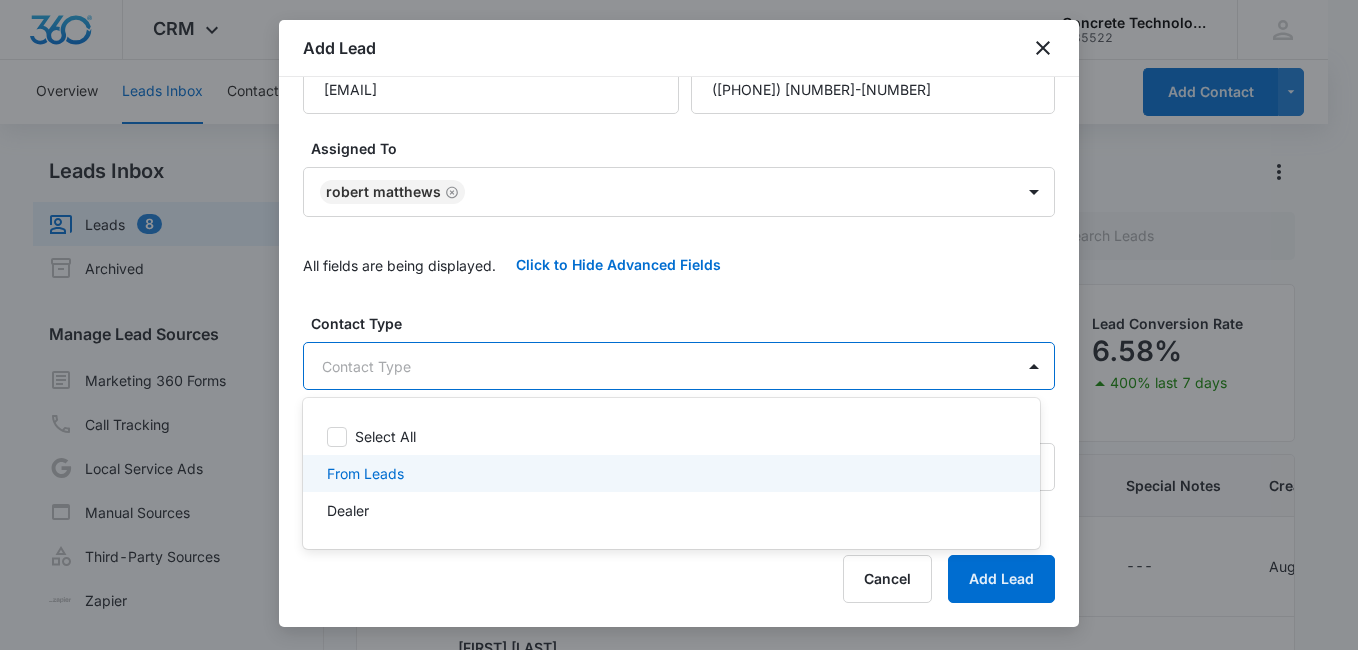 click on "From Leads" at bounding box center [669, 473] 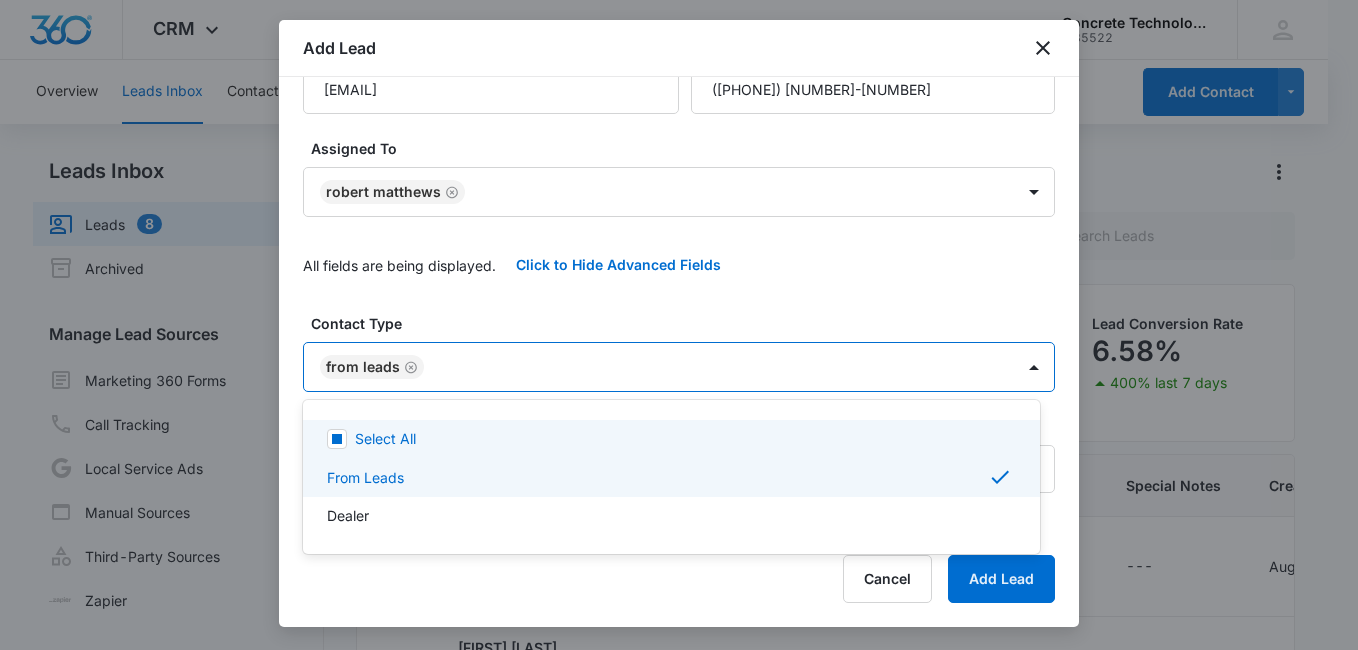 click at bounding box center (679, 325) 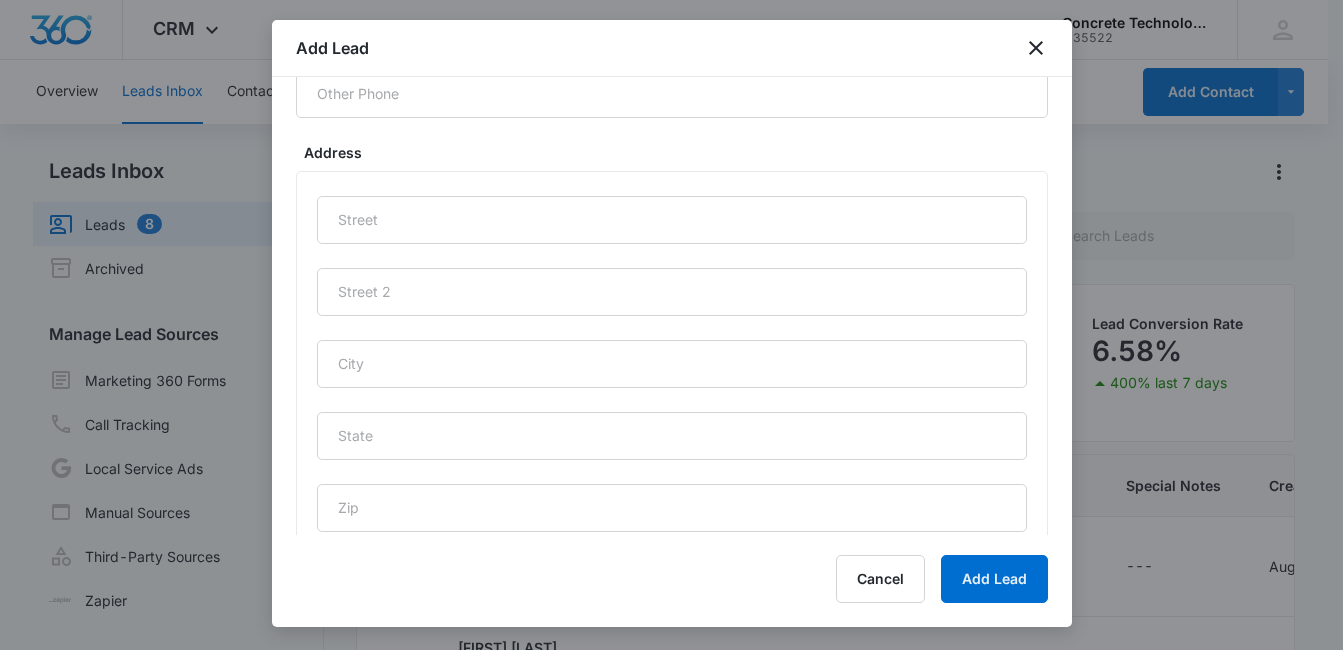 scroll, scrollTop: 998, scrollLeft: 0, axis: vertical 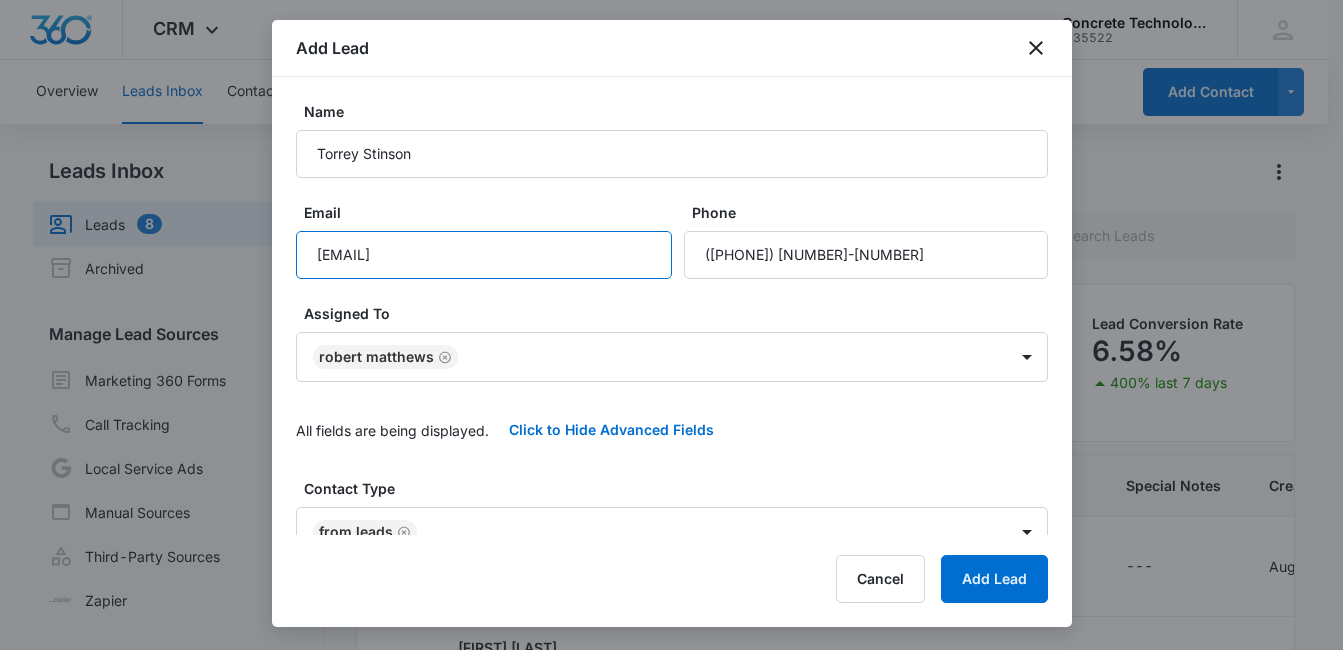 click on "[EMAIL]" at bounding box center (484, 255) 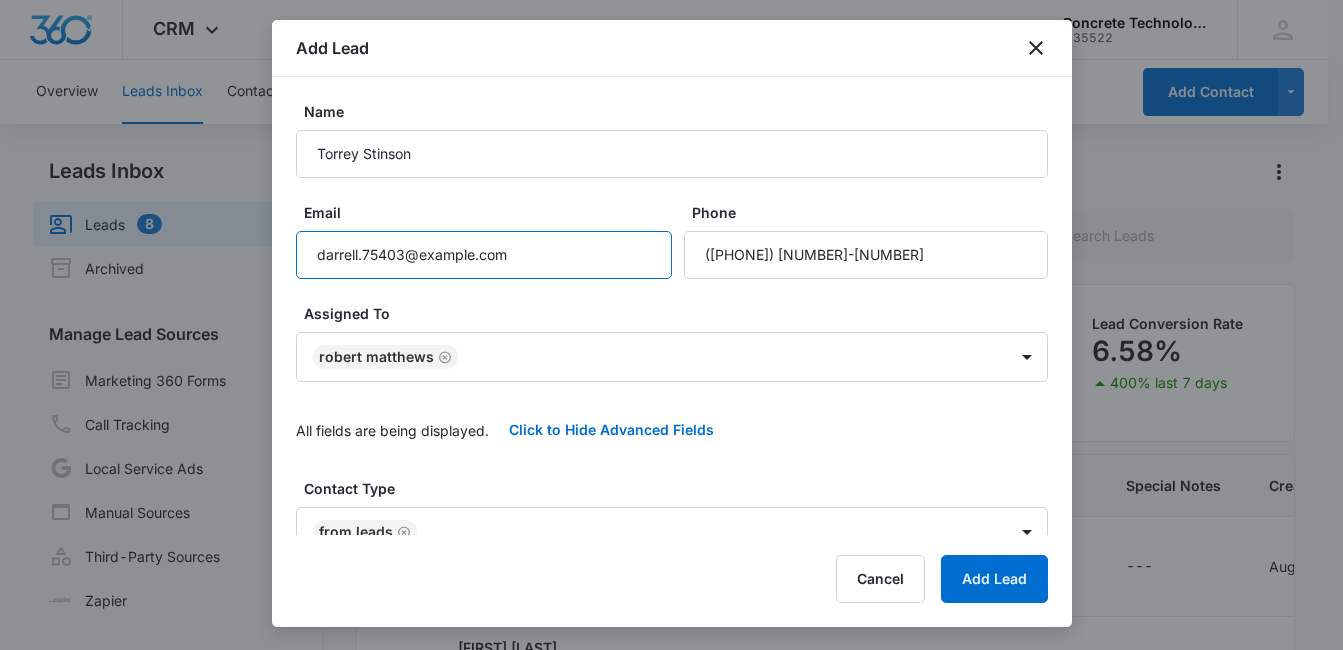 type on "darrell.75403@example.com" 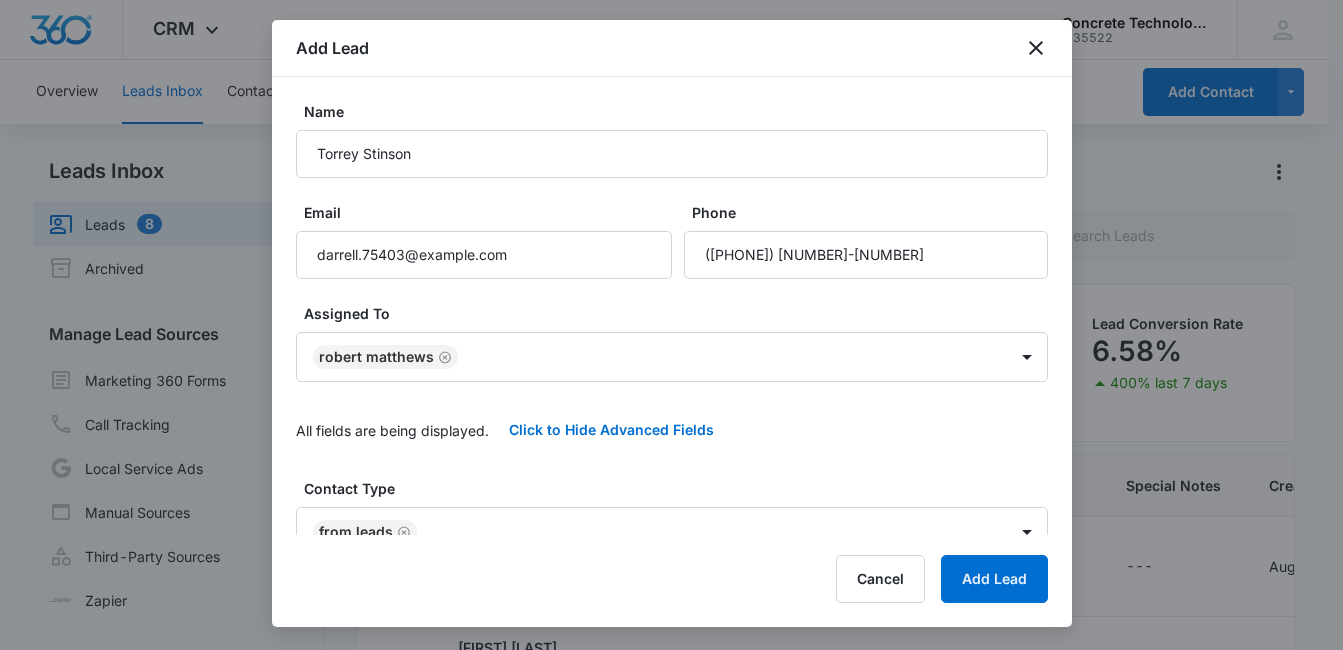 click on "All fields are being displayed. Click to Hide Advanced Fields" at bounding box center (672, 430) 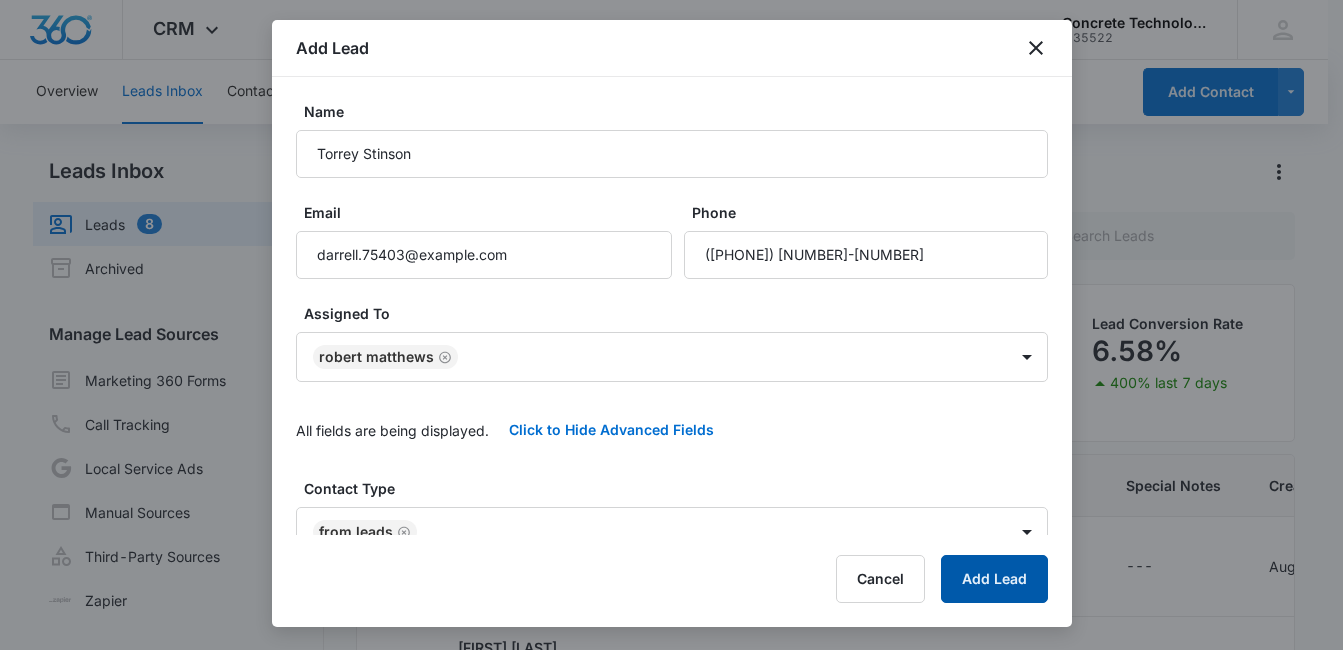 click on "Add Lead" at bounding box center (994, 579) 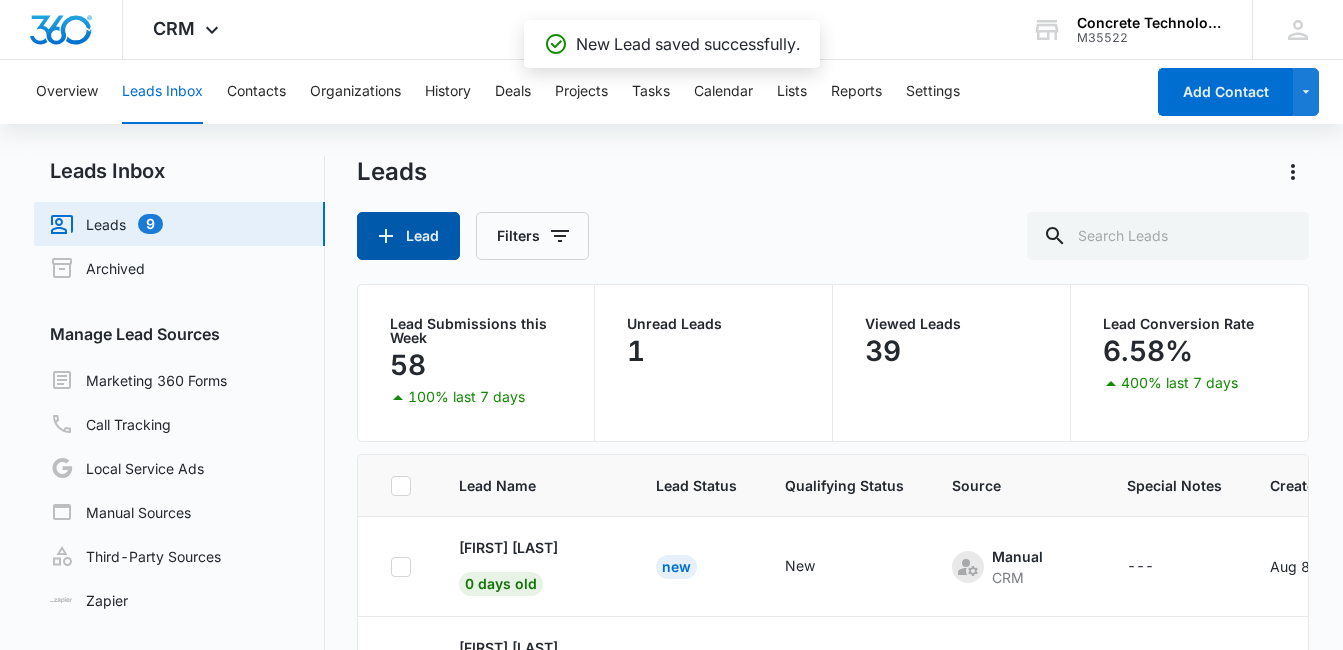 click on "Lead" at bounding box center [408, 236] 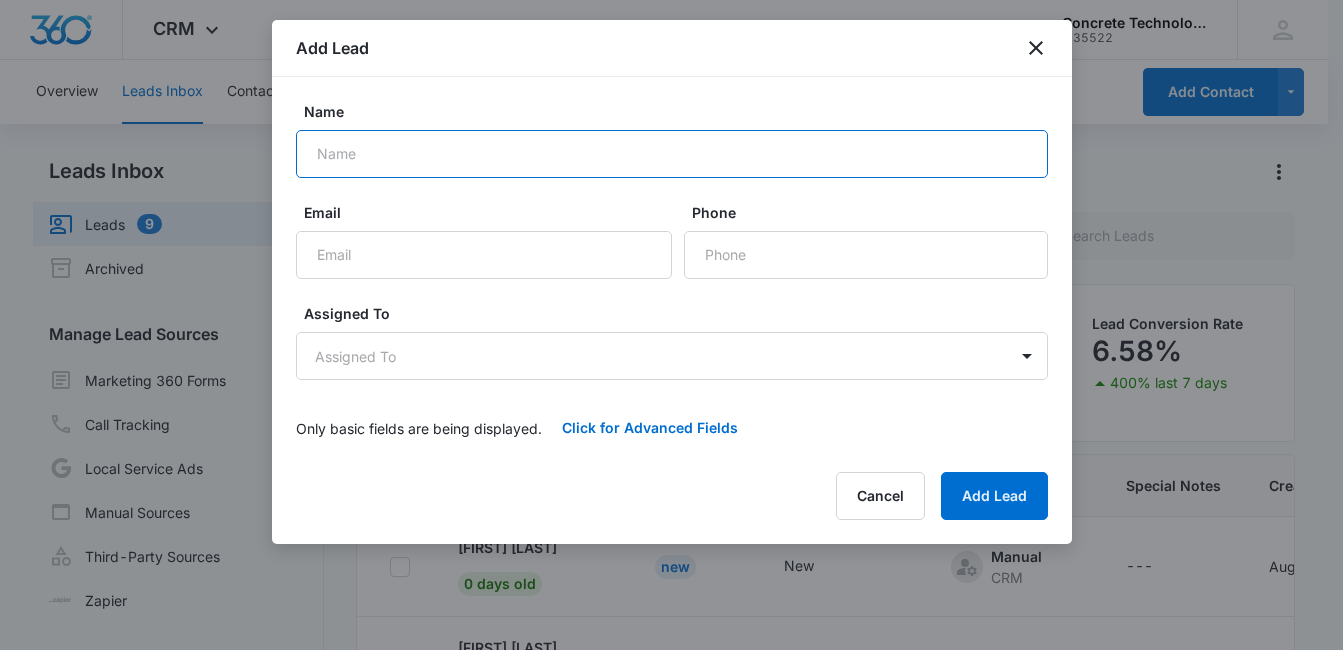 click on "Name" at bounding box center (672, 154) 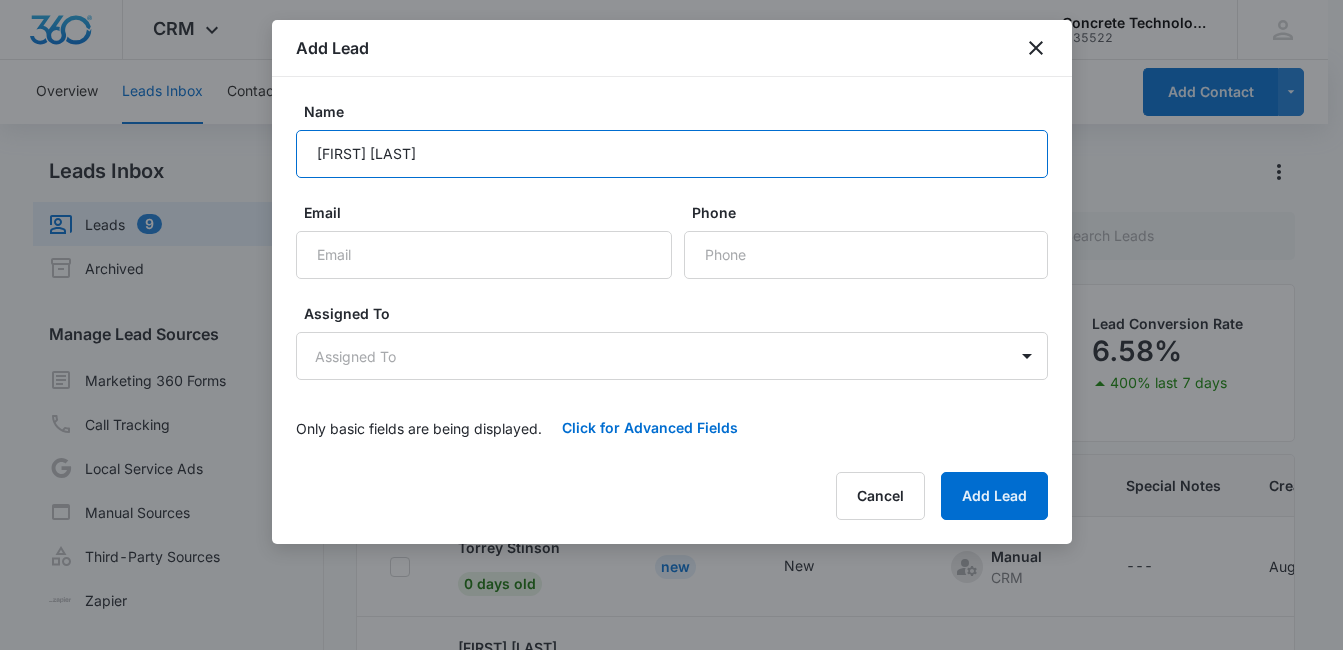 type on "[FIRST] [LAST]" 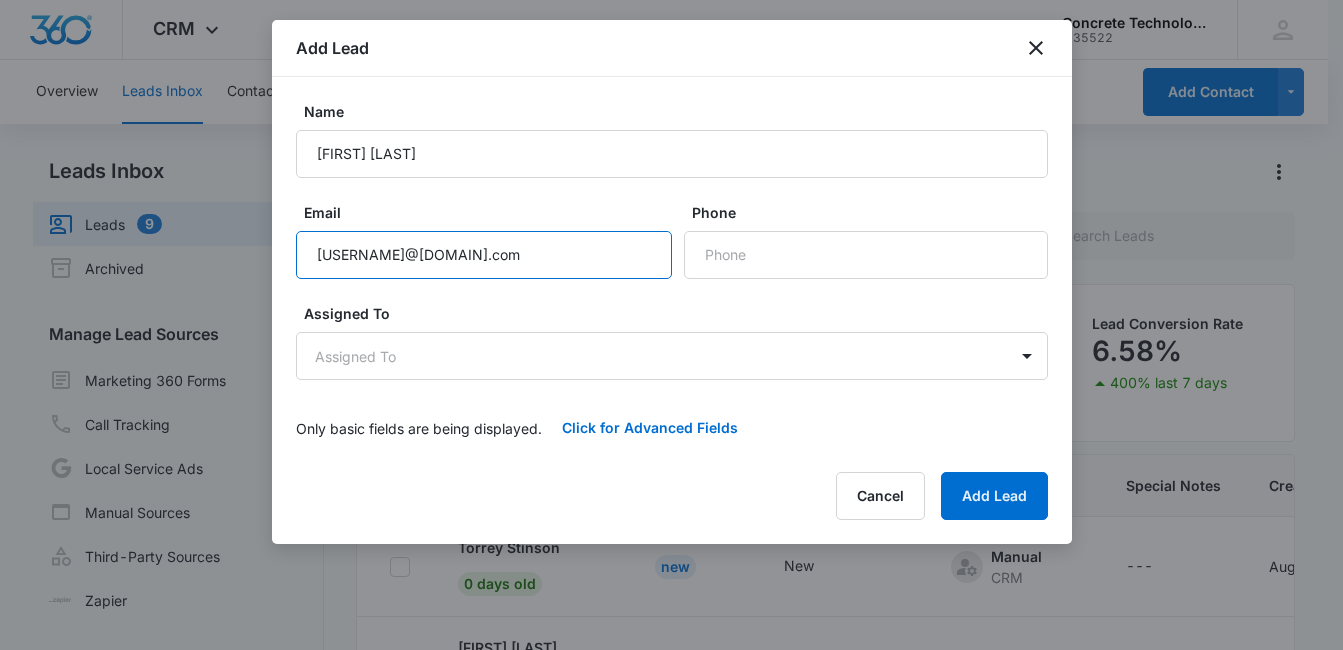 type on "[USERNAME]@[DOMAIN].com" 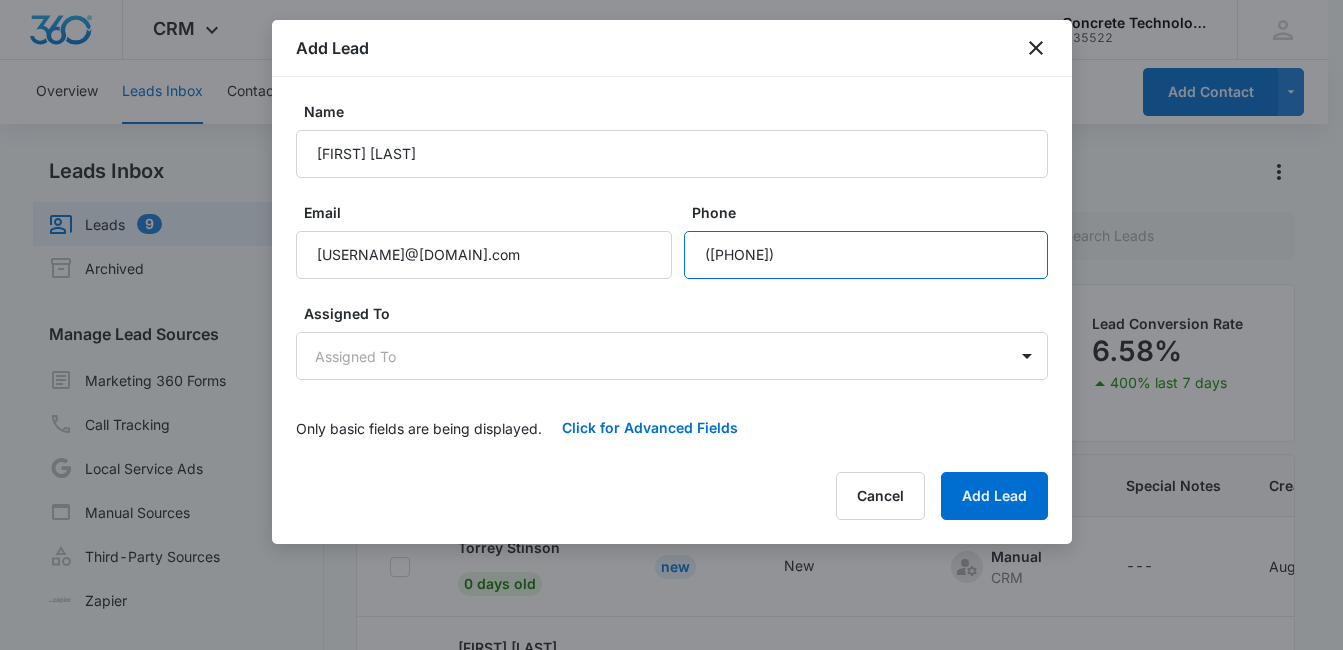 type on "([PHONE])" 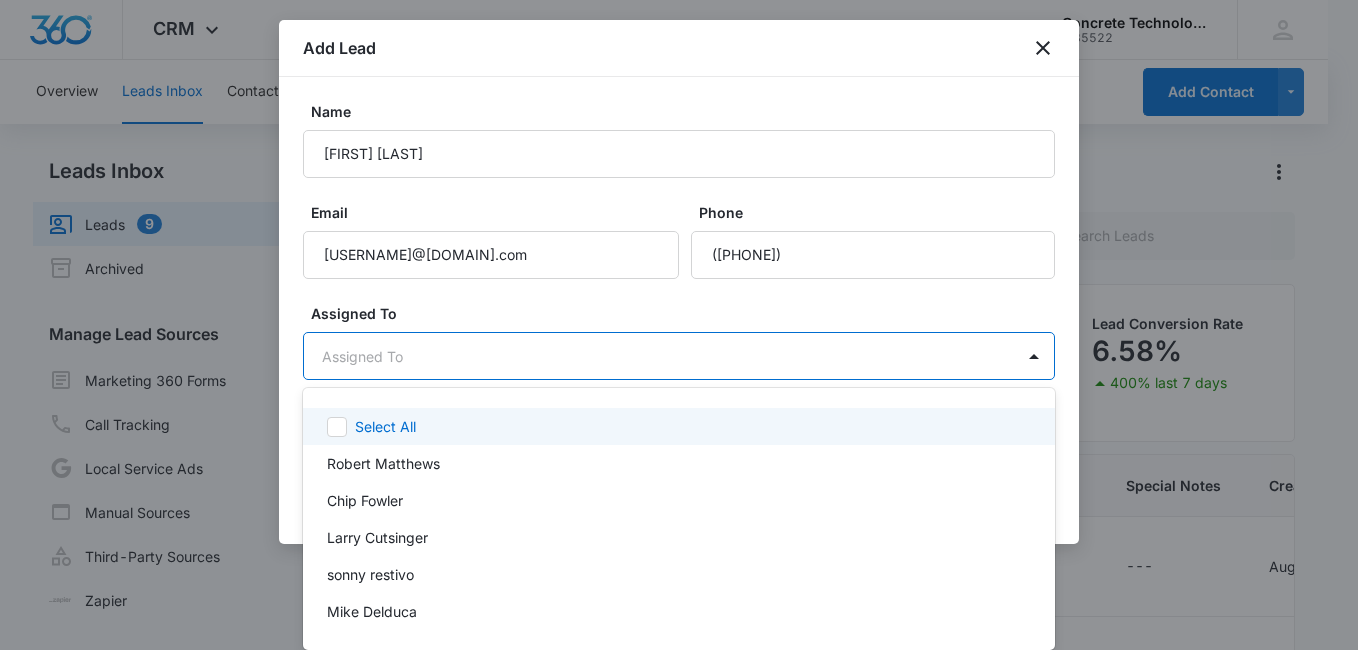 click on "CRM Apps Reputation Websites Forms CRM Email Social Content Ads Intelligence Files Brand Settings Concrete Technology M35522 Your Accounts View All MD [FIRST] [LAST] New New Manual CRM --- [DATE] [FIRST] [LAST] New New Manual CRM --- [DATE] [FIRST] [LAST] New New Manual CRM --- [DATE] [FIRST] [LAST] New New Manual" at bounding box center [679, 325] 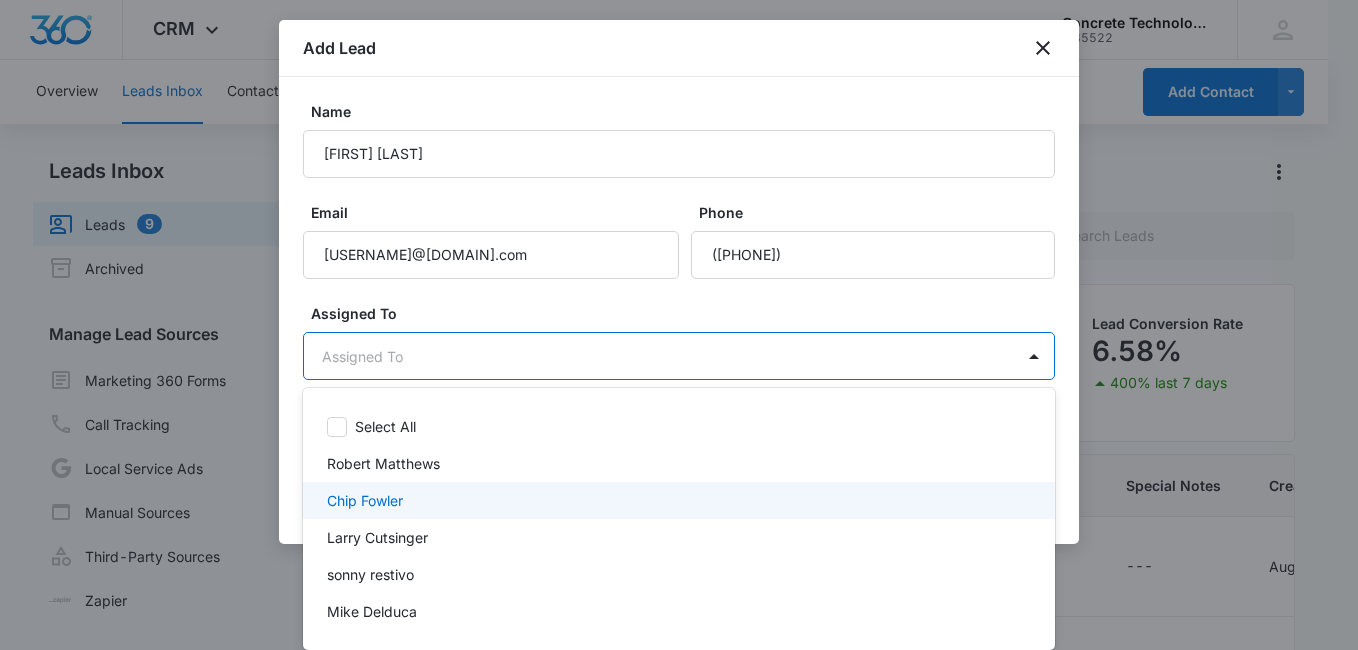 click on "Chip Fowler" at bounding box center [679, 500] 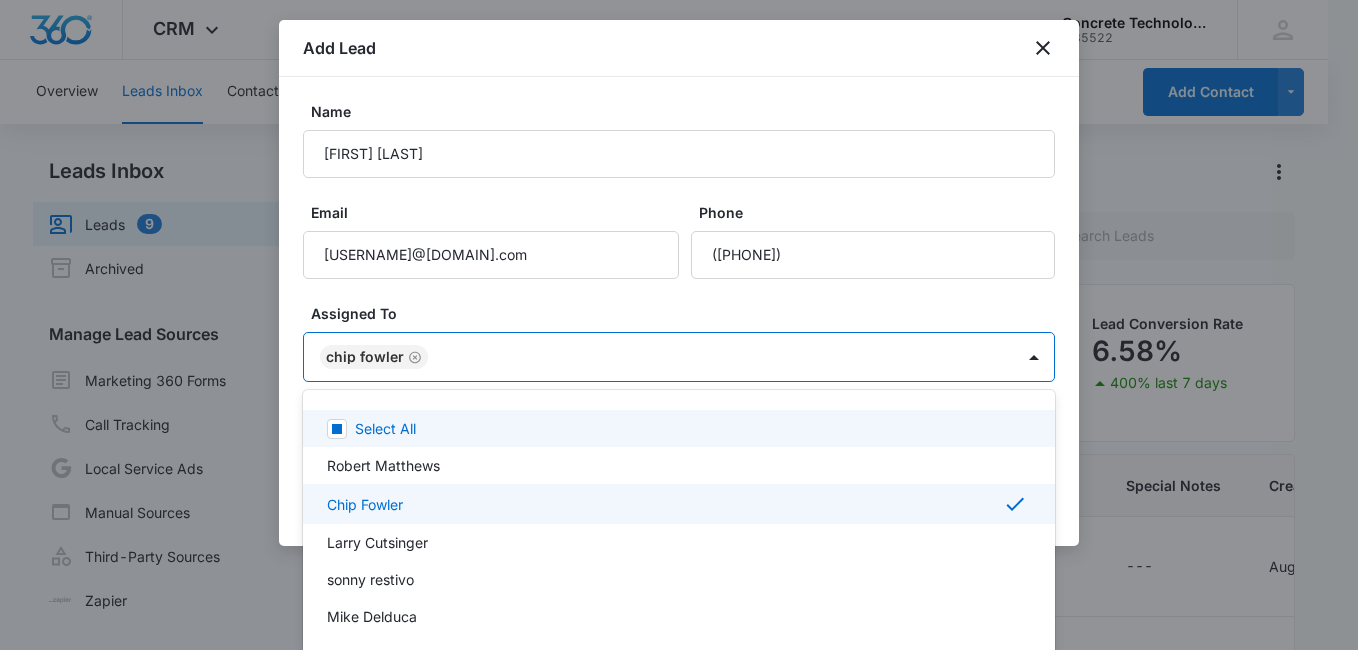 click at bounding box center (679, 325) 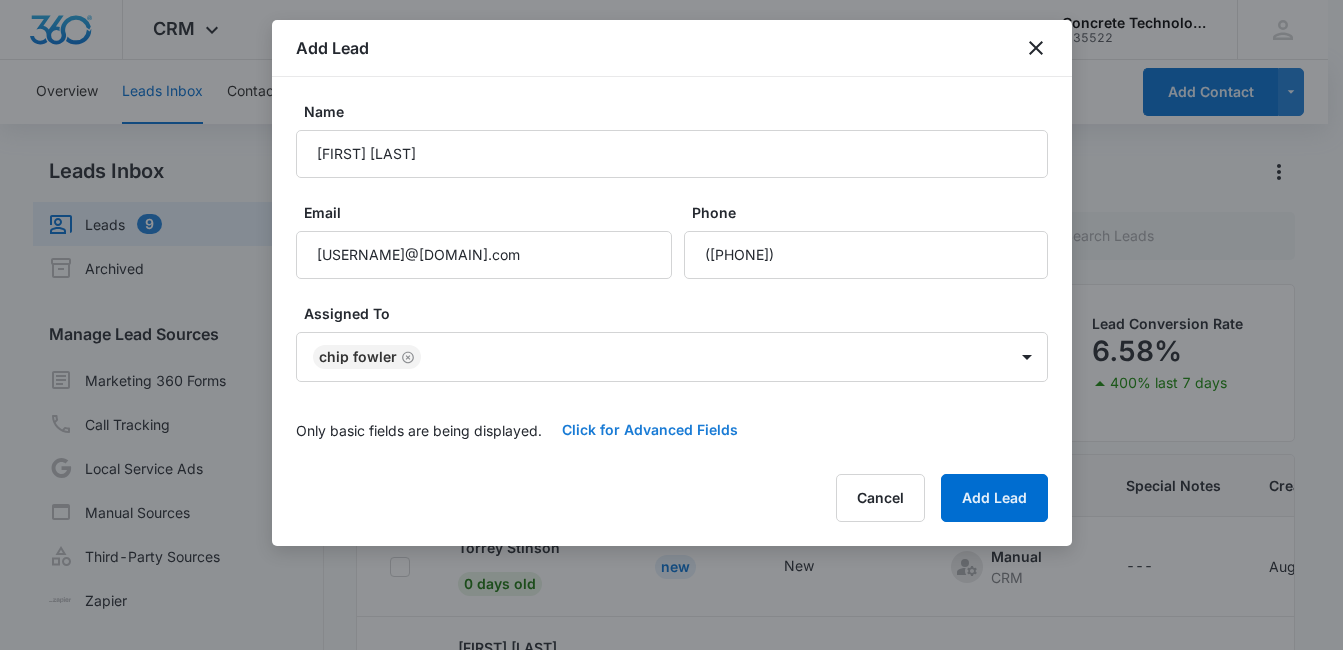 click on "Click for Advanced Fields" at bounding box center (650, 430) 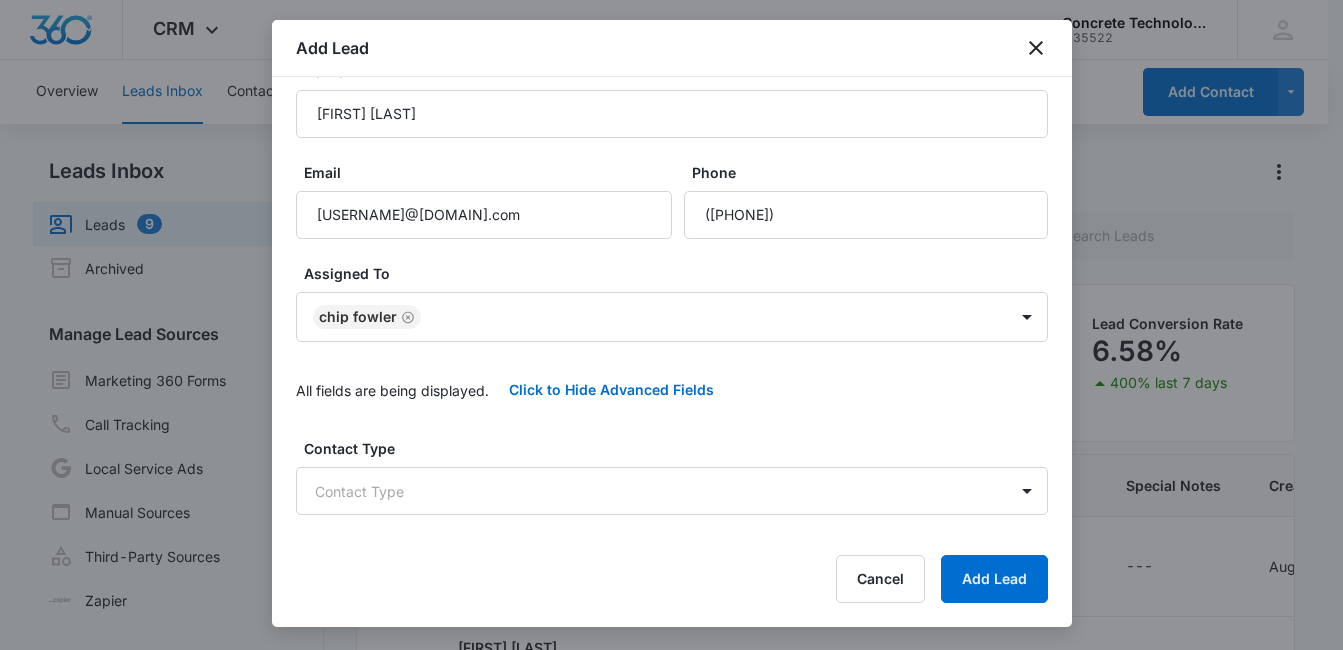 scroll, scrollTop: 78, scrollLeft: 0, axis: vertical 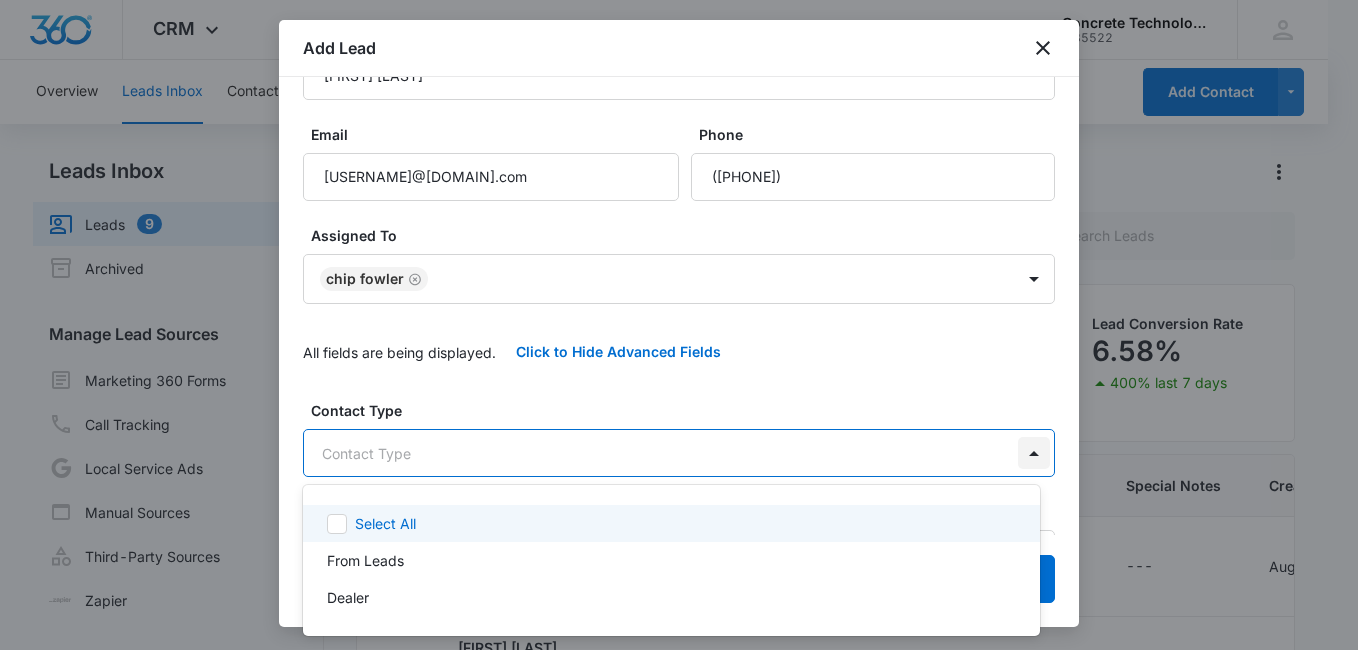 click on "CRM Apps Reputation Websites Forms CRM Email Social Content Ads Intelligence Files Brand Settings Concrete Technology M35522 Your Accounts View All MD [FIRST] [LAST] New New Manual CRM --- [DATE] [FIRST] [LAST] New New Manual CRM --- [DATE] [FIRST] [LAST] New New Manual CRM --- [DATE] [FIRST] [LAST] New New Manual" at bounding box center (679, 325) 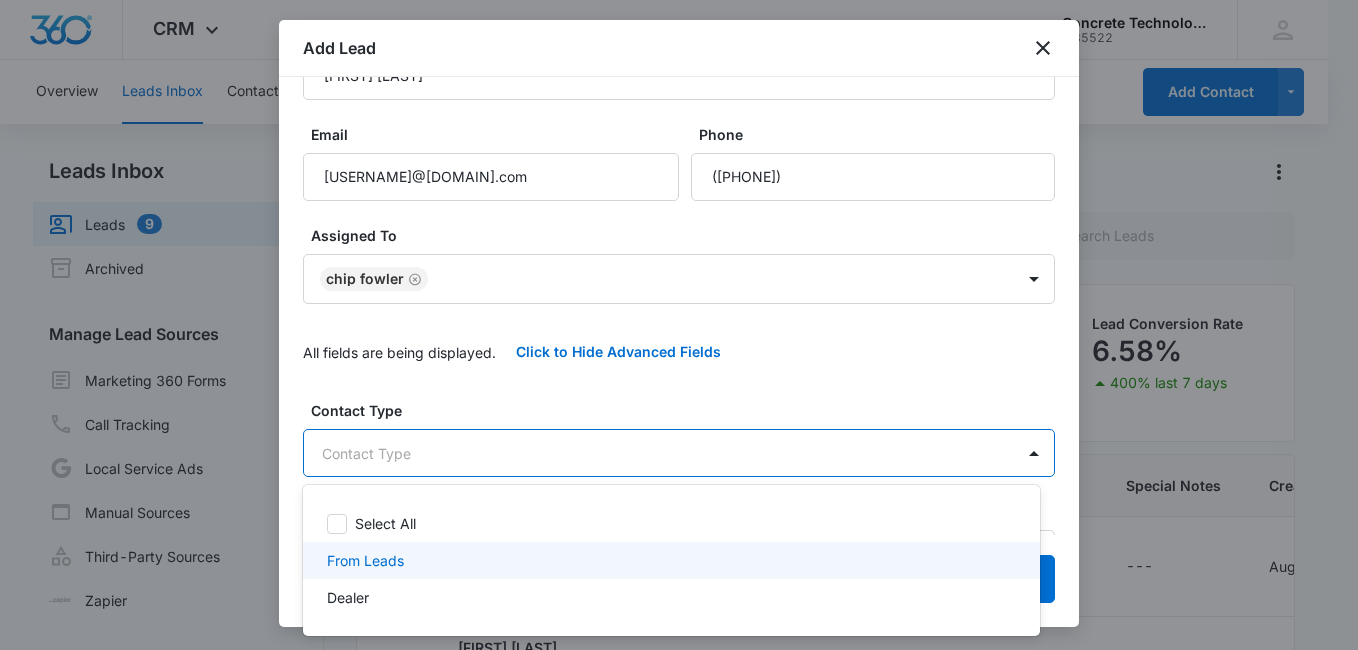 click on "From Leads" at bounding box center [669, 560] 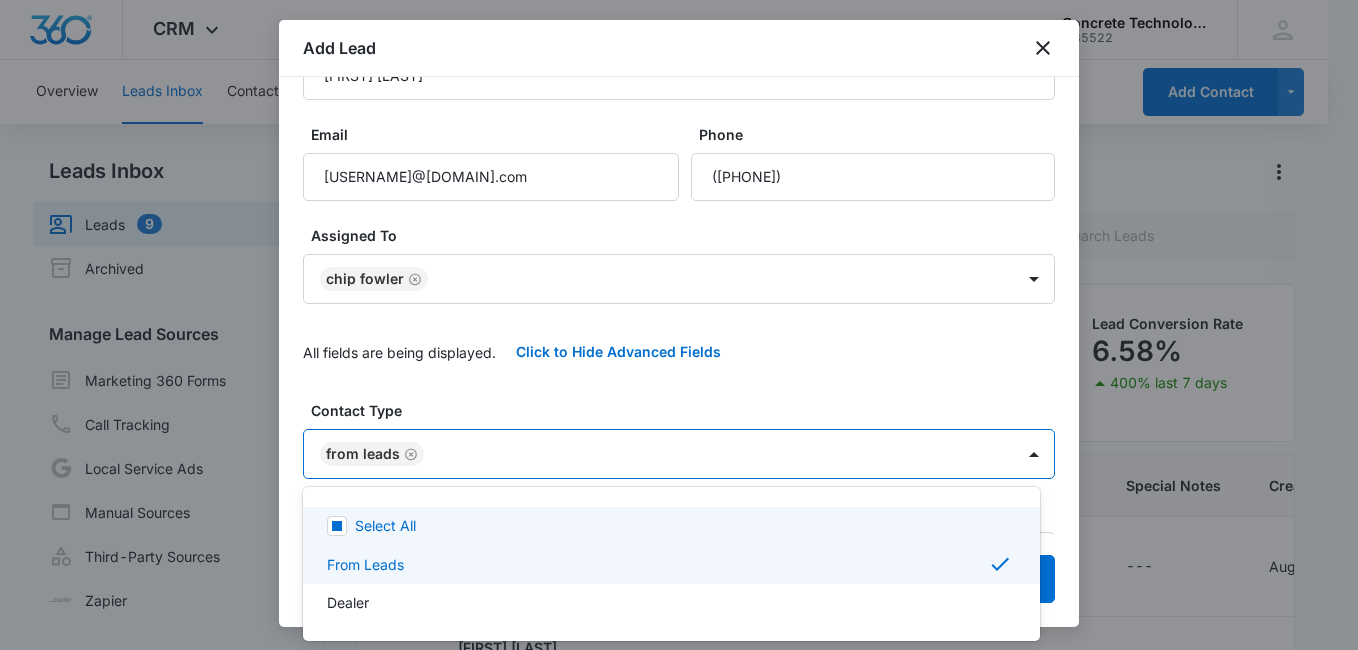 click at bounding box center (679, 325) 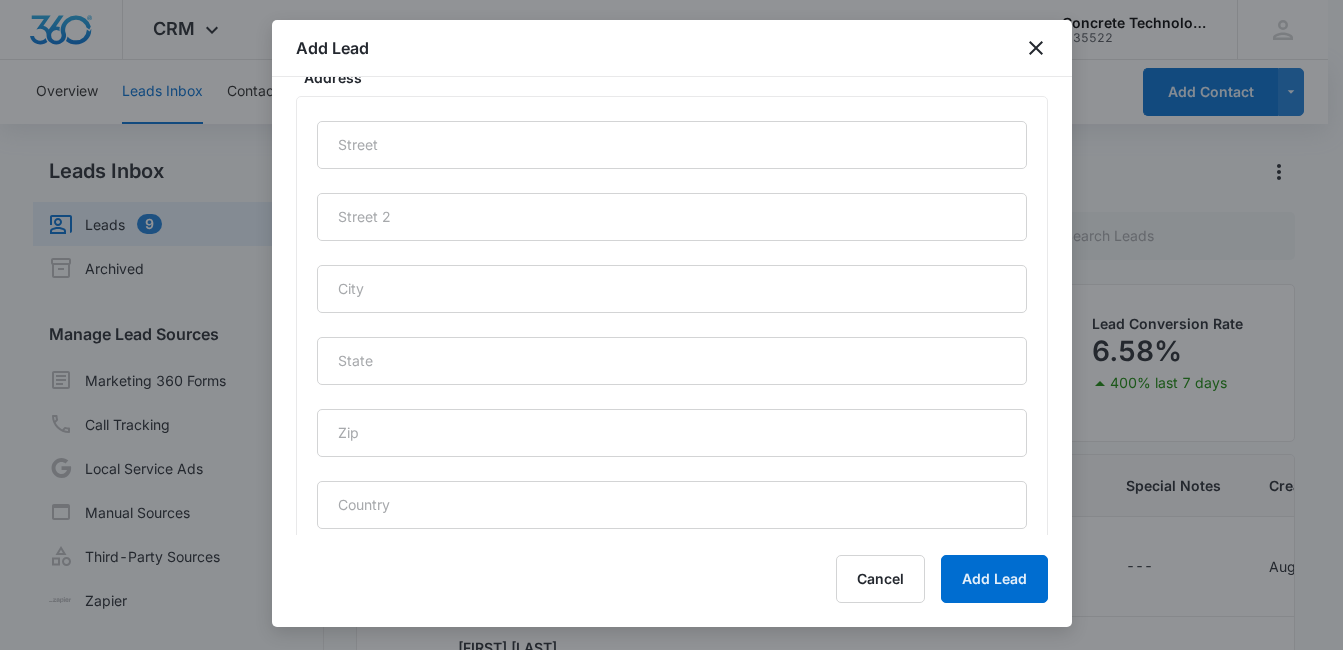 scroll, scrollTop: 998, scrollLeft: 0, axis: vertical 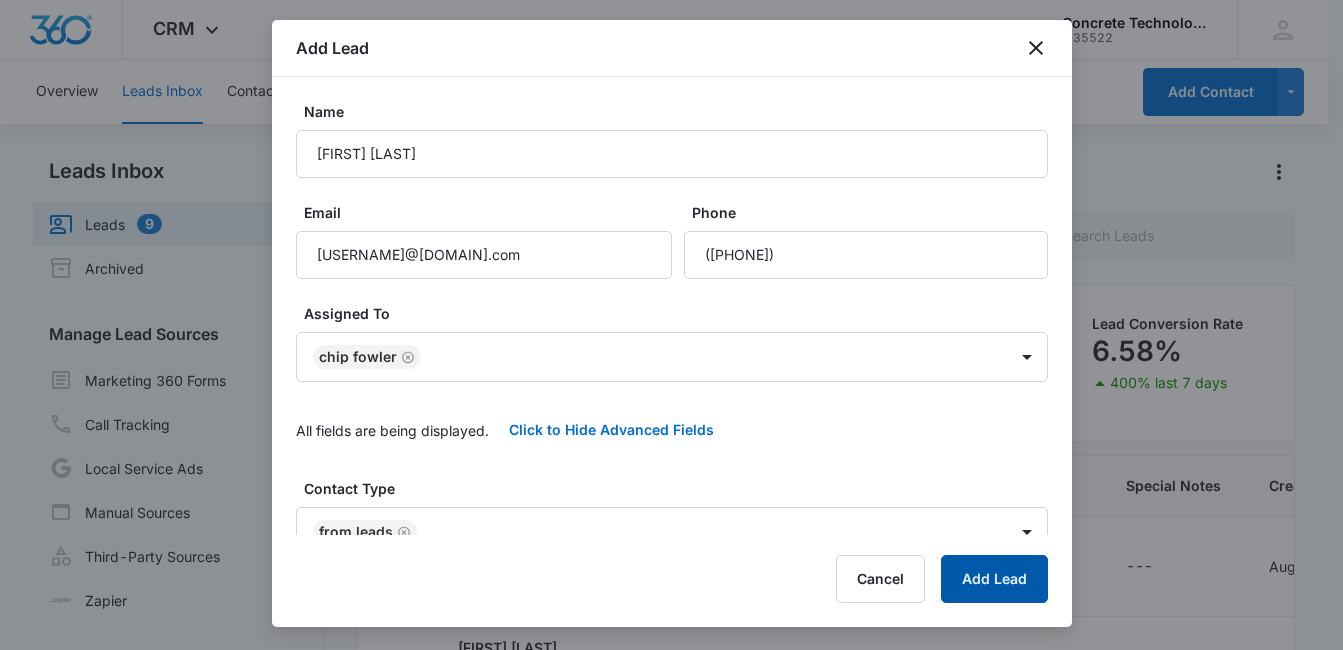 drag, startPoint x: 1001, startPoint y: 571, endPoint x: 996, endPoint y: 552, distance: 19.646883 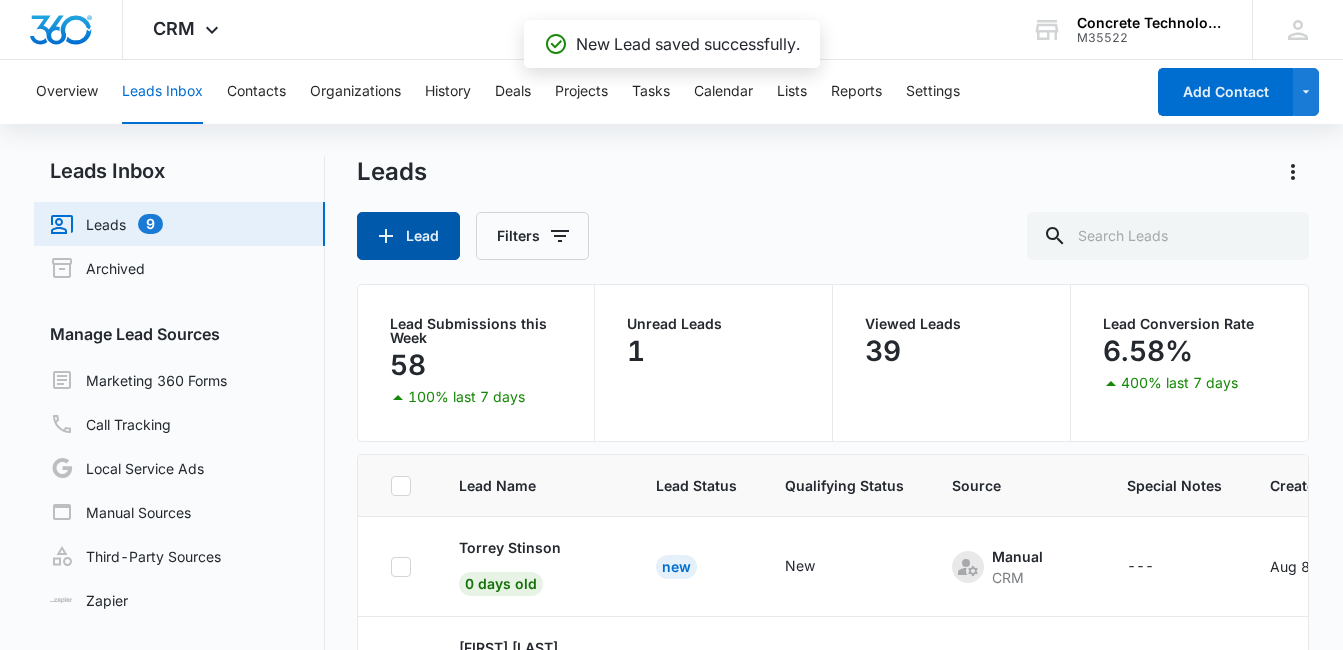 click 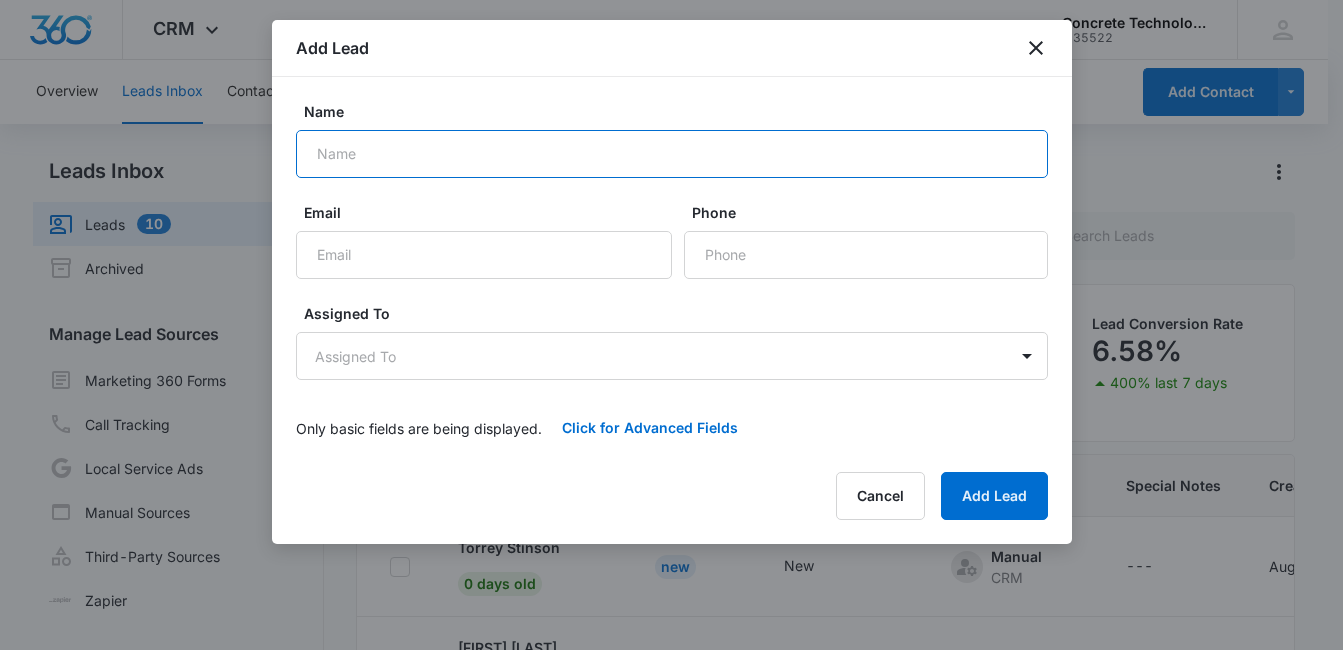 click on "Name" at bounding box center (672, 154) 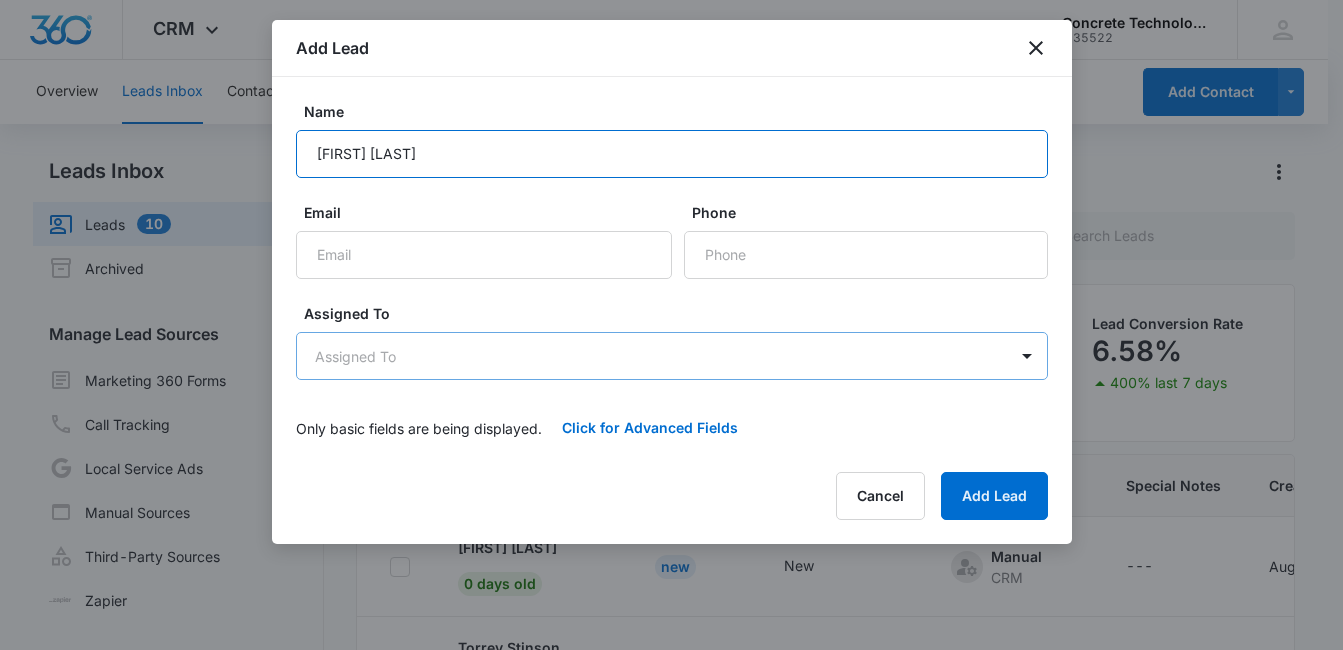 type on "[FIRST] [LAST]" 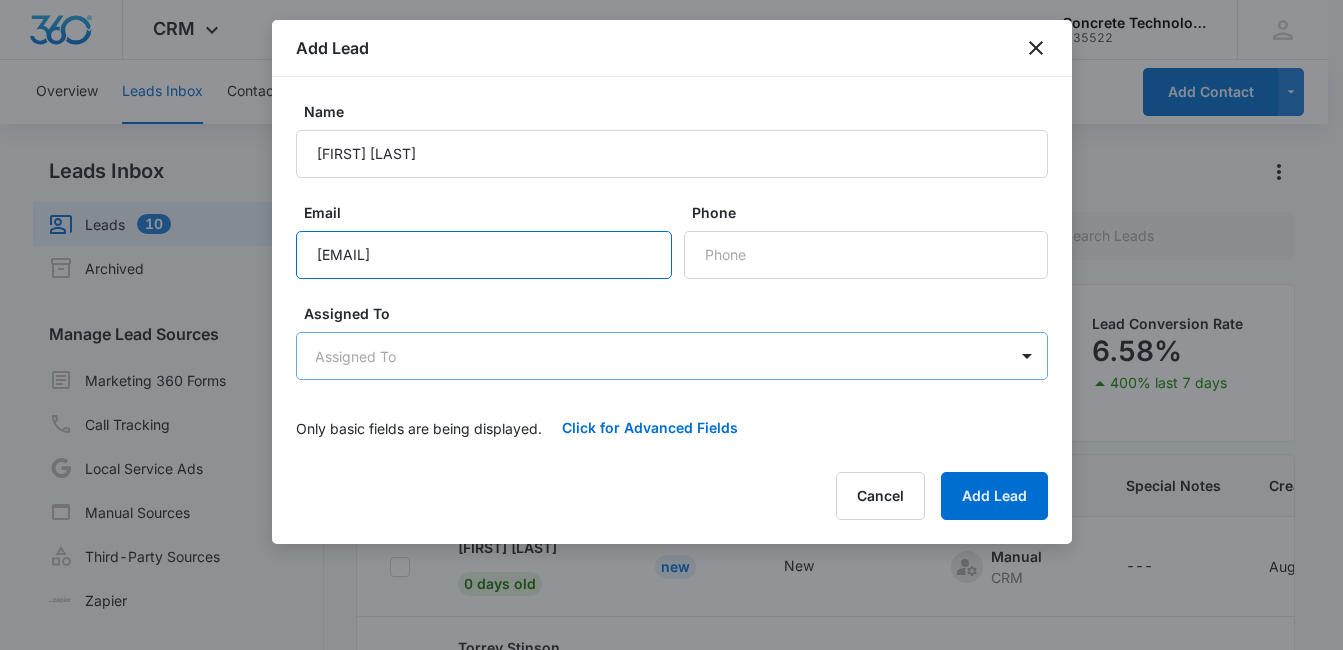 type on "[EMAIL]" 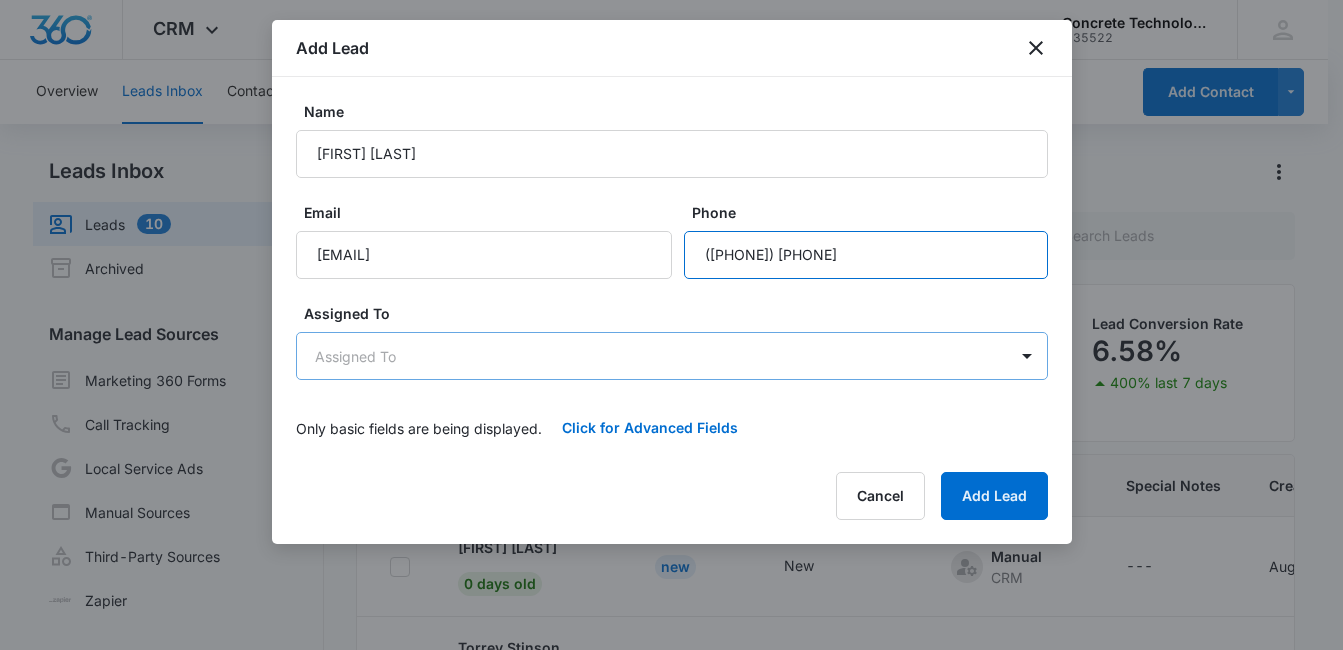 type on "([PHONE]) [PHONE]" 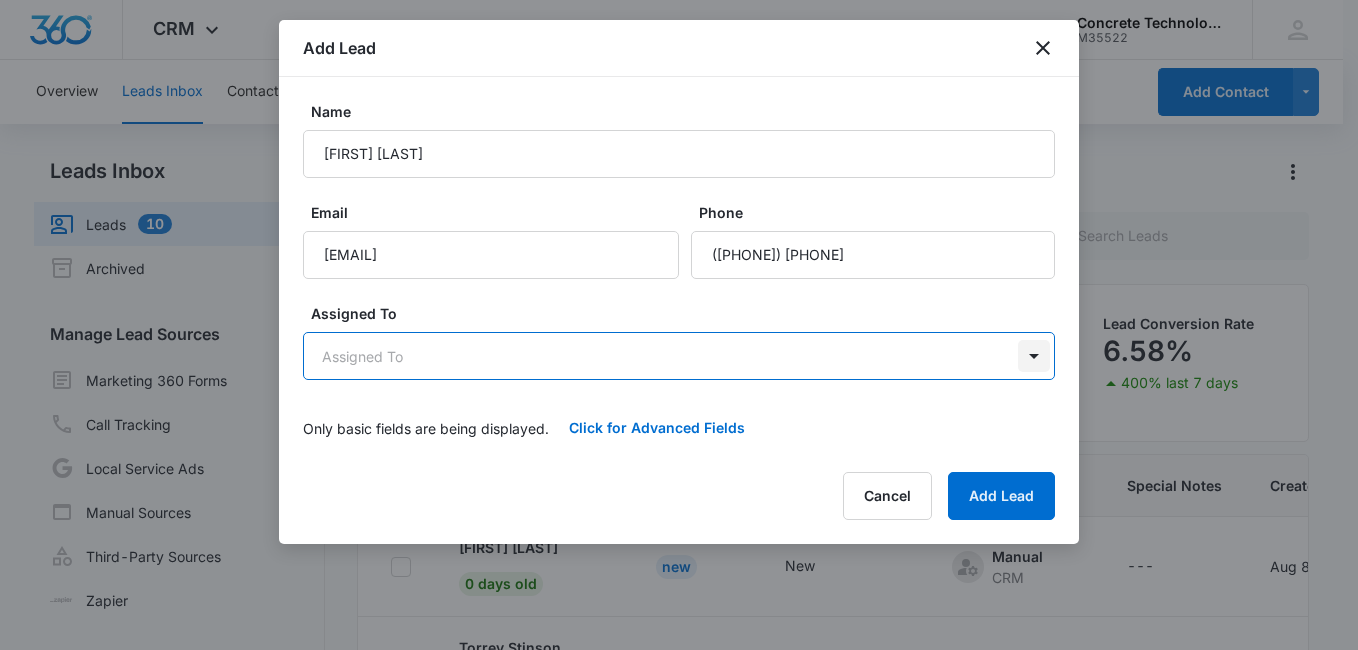 click on "CRM Apps Reputation Websites Forms CRM Email Social Content Ads Intelligence Files Brand Settings Concrete Technology M35522 Your Accounts View All MD [FIRST] [LAST] [USERNAME]@[DOMAIN].com My Profile Notifications Support Logout Terms & Conditions   •   Privacy Policy Overview Leads Inbox Contacts Organizations History Deals Projects Tasks Calendar Lists Reports Settings Add Contact Leads Inbox Leads 10 Archived Manage Lead Sources Marketing 360 Forms Call Tracking Local Service Ads Manual Sources Third-Party Sources Zapier Leads Lead Filters Lead Submissions this Week 58 100% last 7 days Unread Leads 1 Viewed Leads 39 Lead Conversion Rate 6.58% 400% last 7 days Lead Name Lead Status Qualifying Status Source Special Notes Created Assigned To     [FIRST] [LAST] 0 days old New New Manual CRM --- [DATE] [FIRST] [LAST] [FIRST] [LAST] 0 days old New New Manual CRM --- [DATE] [FIRST] [LAST] [FIRST] [LAST] 0 days old New New Manual CRM --- [DATE] [FIRST] [LAST] [FIRST] [LAST] 0 days old New New Manual 1" at bounding box center [679, 409] 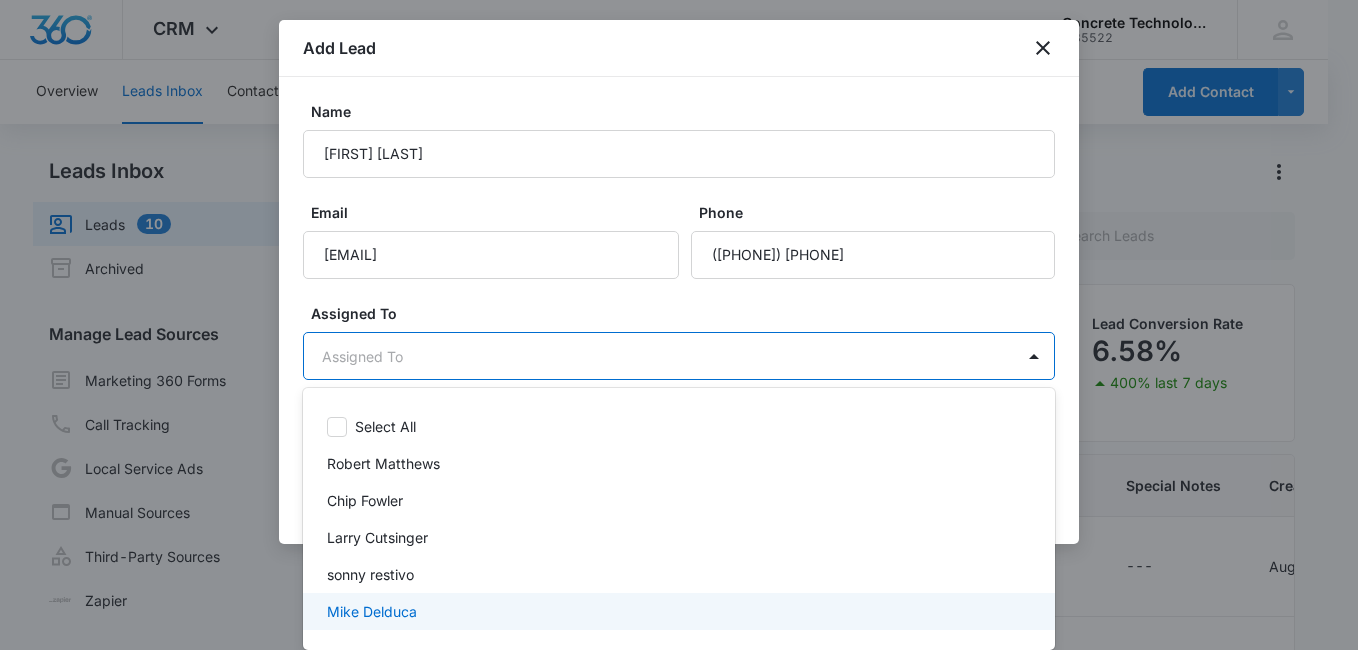 click on "Mike Delduca" at bounding box center [677, 611] 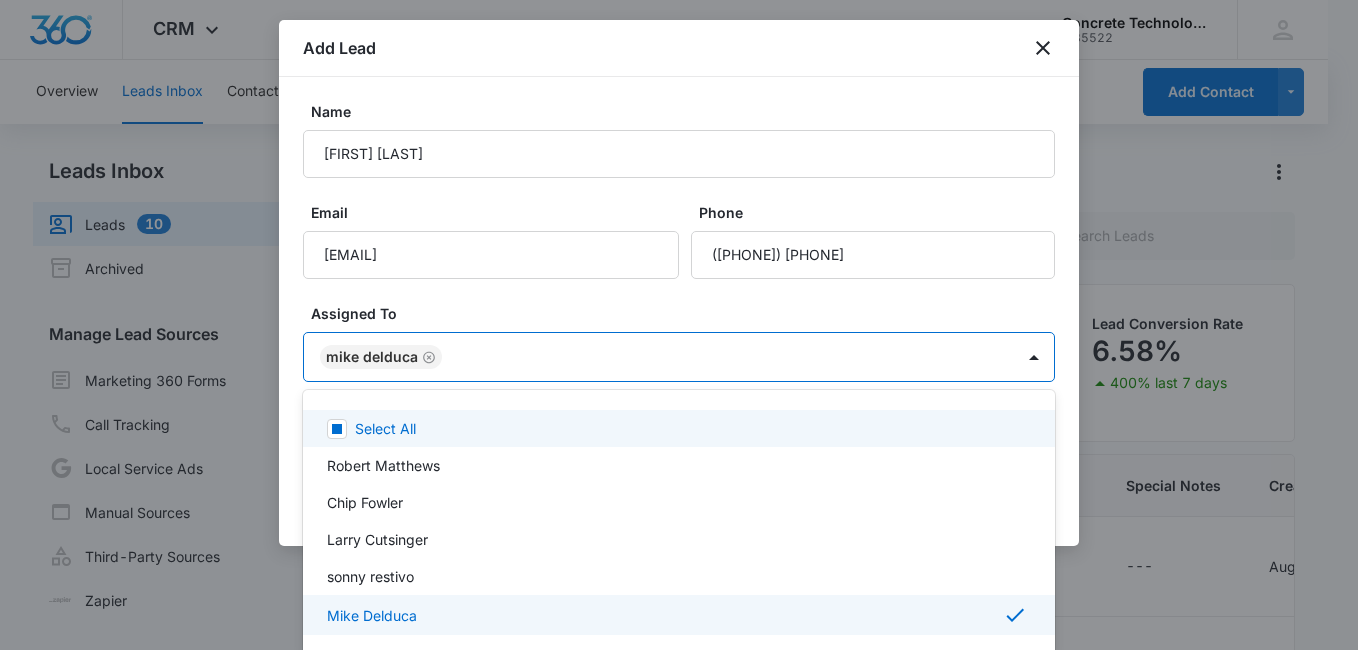 click at bounding box center (679, 325) 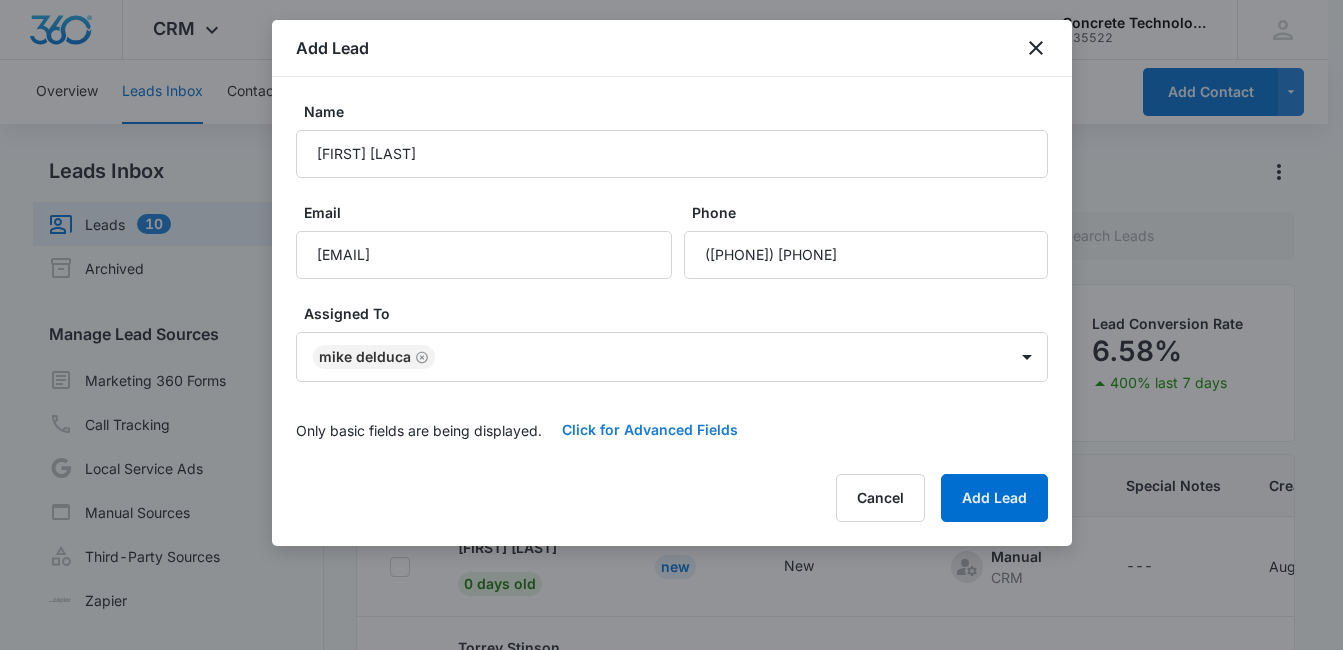 click on "Click for Advanced Fields" at bounding box center (650, 430) 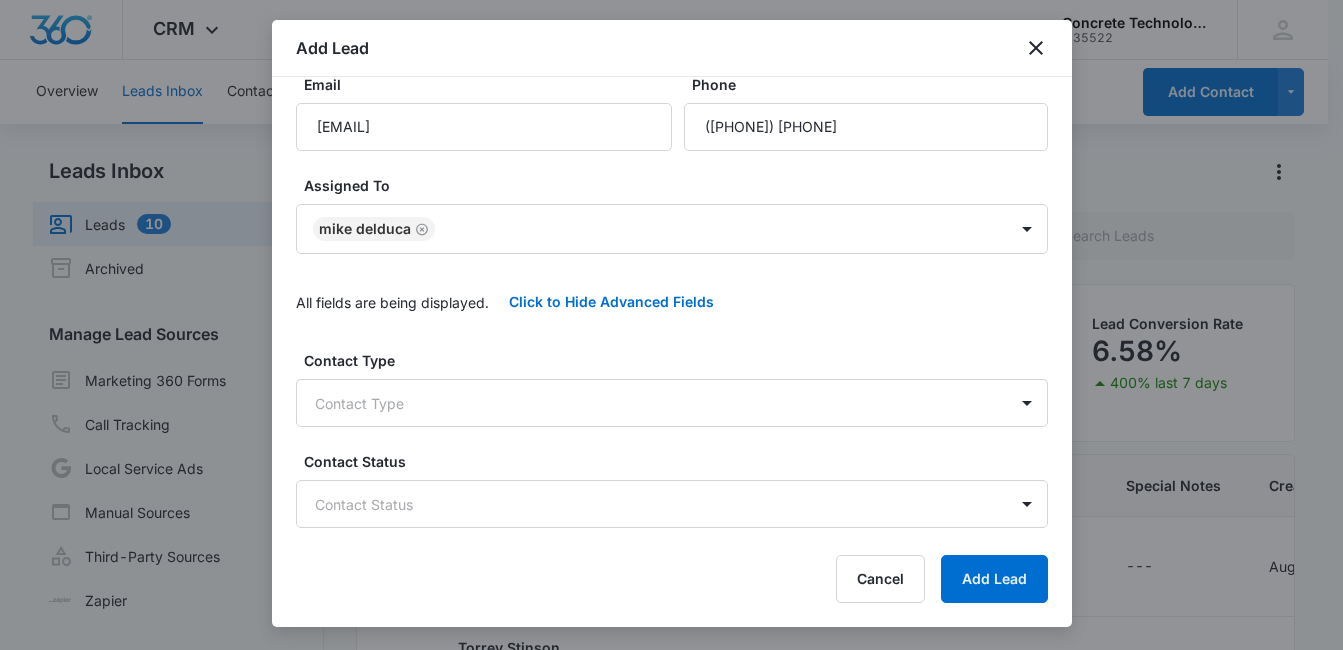 scroll, scrollTop: 165, scrollLeft: 0, axis: vertical 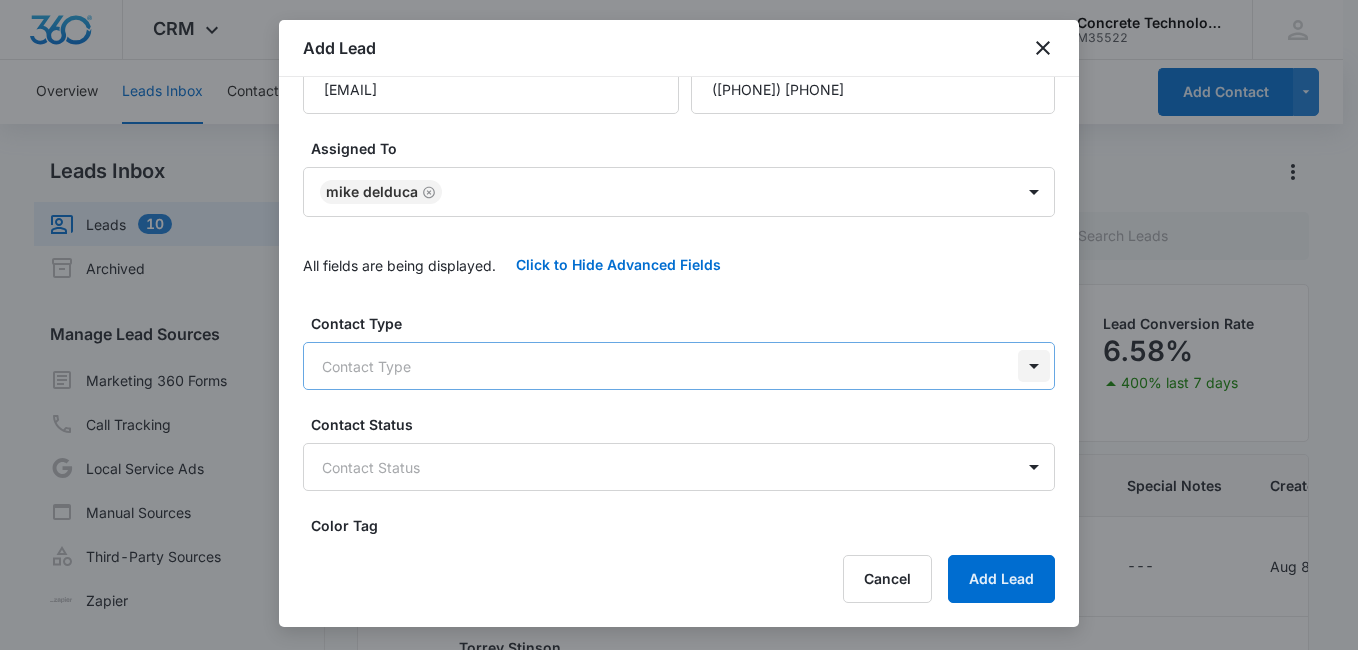 click on "CRM Apps Reputation Websites Forms CRM Email Social Content Ads Intelligence Files Brand Settings Concrete Technology M35522 Your Accounts View All MD [FIRST] [LAST] [USERNAME]@[DOMAIN].com My Profile Notifications Support Logout Terms & Conditions   •   Privacy Policy Overview Leads Inbox Contacts Organizations History Deals Projects Tasks Calendar Lists Reports Settings Add Contact Leads Inbox Leads 10 Archived Manage Lead Sources Marketing 360 Forms Call Tracking Local Service Ads Manual Sources Third-Party Sources Zapier Leads Lead Filters Lead Submissions this Week 58 100% last 7 days Unread Leads 1 Viewed Leads 39 Lead Conversion Rate 6.58% 400% last 7 days Lead Name Lead Status Qualifying Status Source Special Notes Created Assigned To     [FIRST] [LAST] 0 days old New New Manual CRM --- [DATE] [FIRST] [LAST] [FIRST] [LAST] 0 days old New New Manual CRM --- [DATE] [FIRST] [LAST] [FIRST] [LAST] 0 days old New New Manual CRM --- [DATE] [FIRST] [LAST] [FIRST] [LAST] 0 days old New New Manual 1" at bounding box center [679, 409] 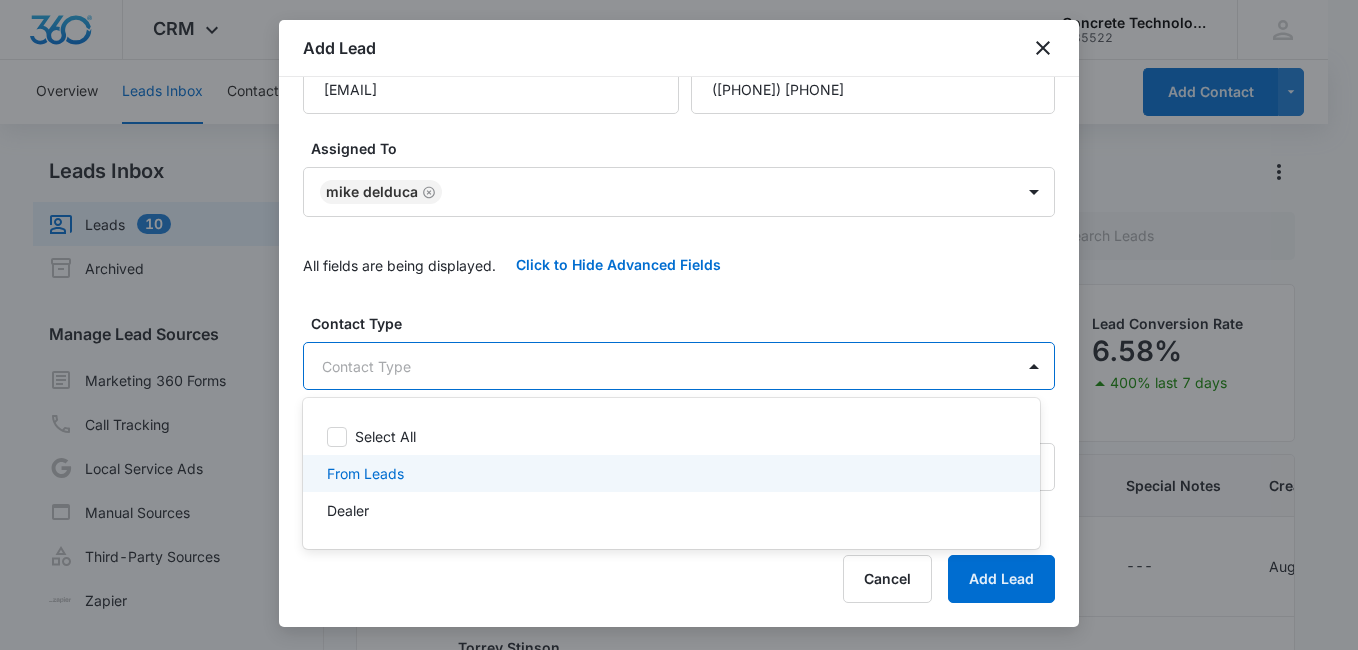 click on "From Leads" at bounding box center [671, 473] 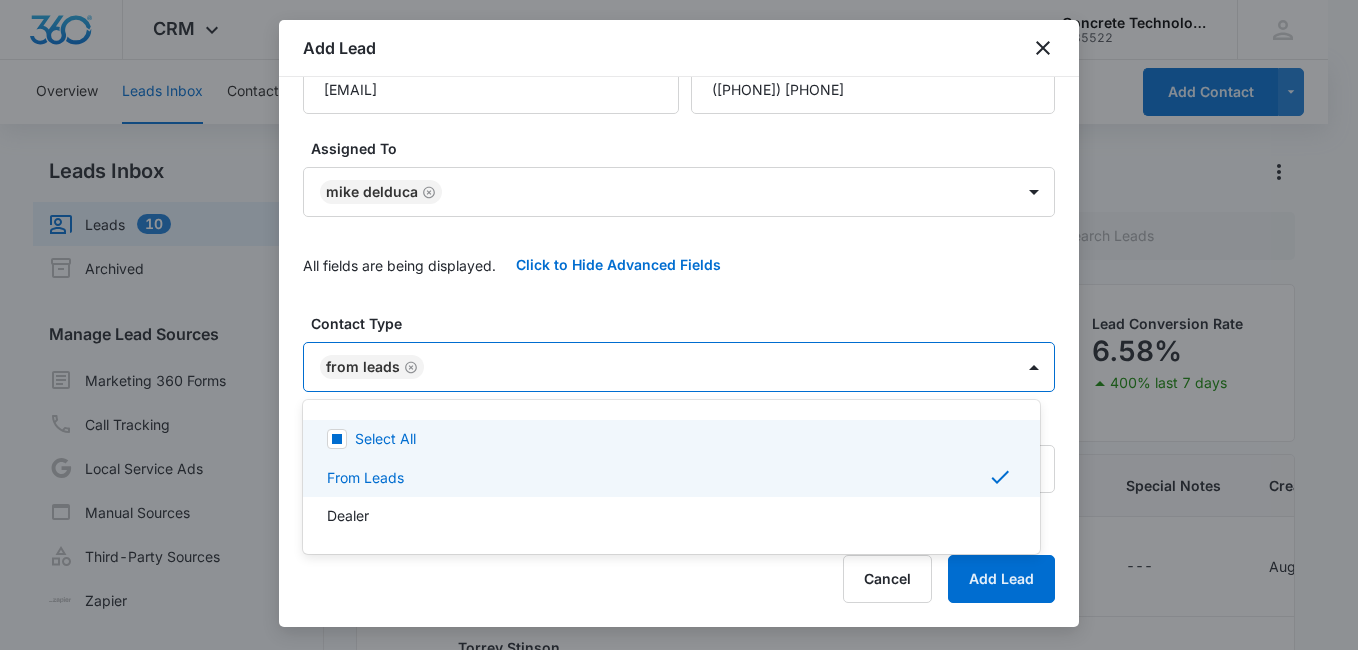 click at bounding box center (679, 325) 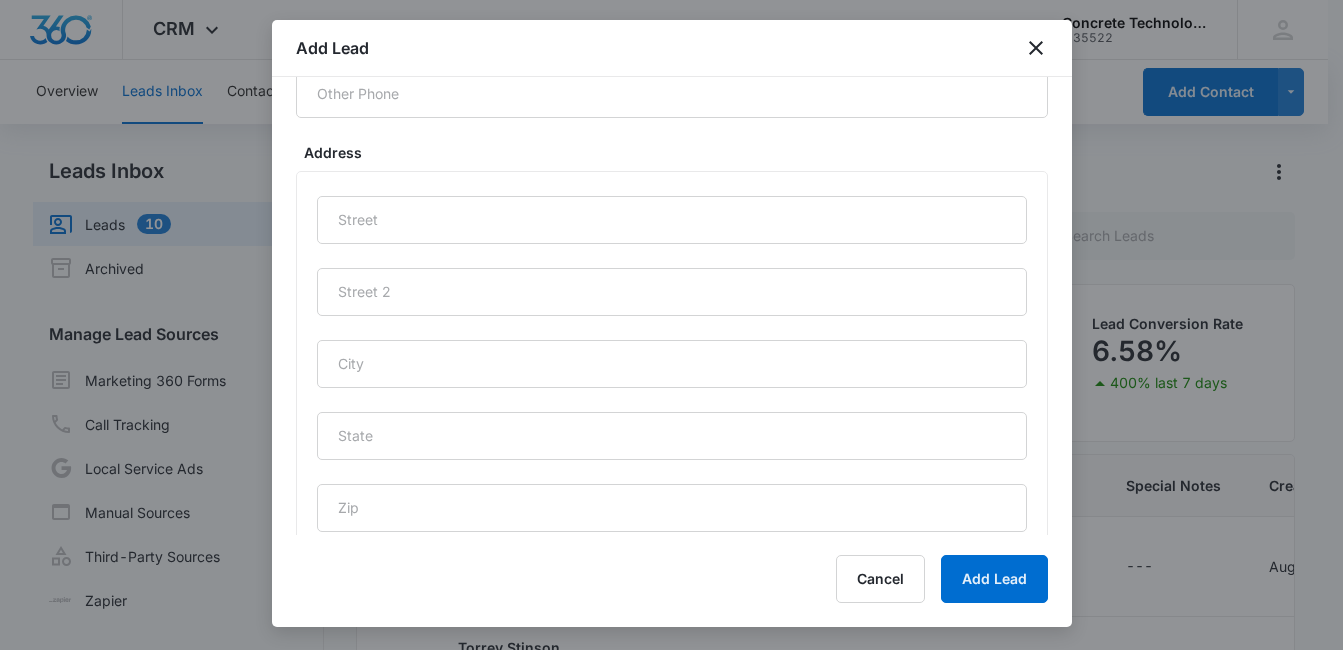 scroll, scrollTop: 998, scrollLeft: 0, axis: vertical 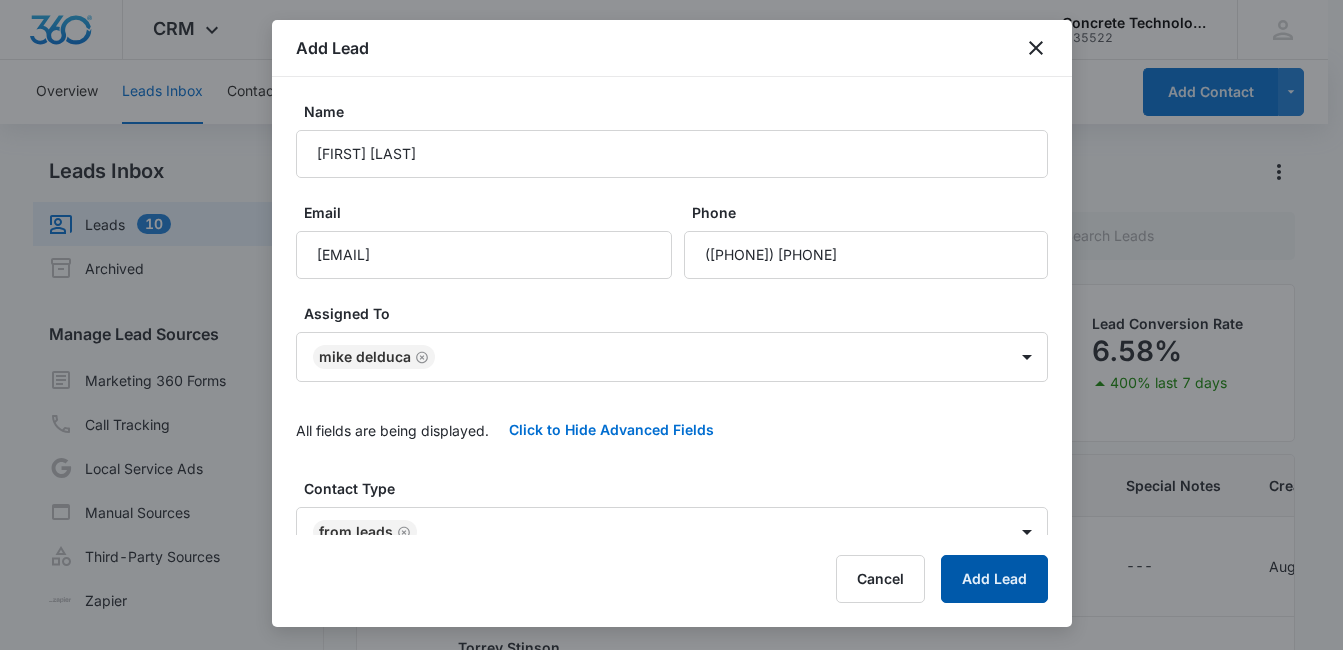 click on "Add Lead" at bounding box center (994, 579) 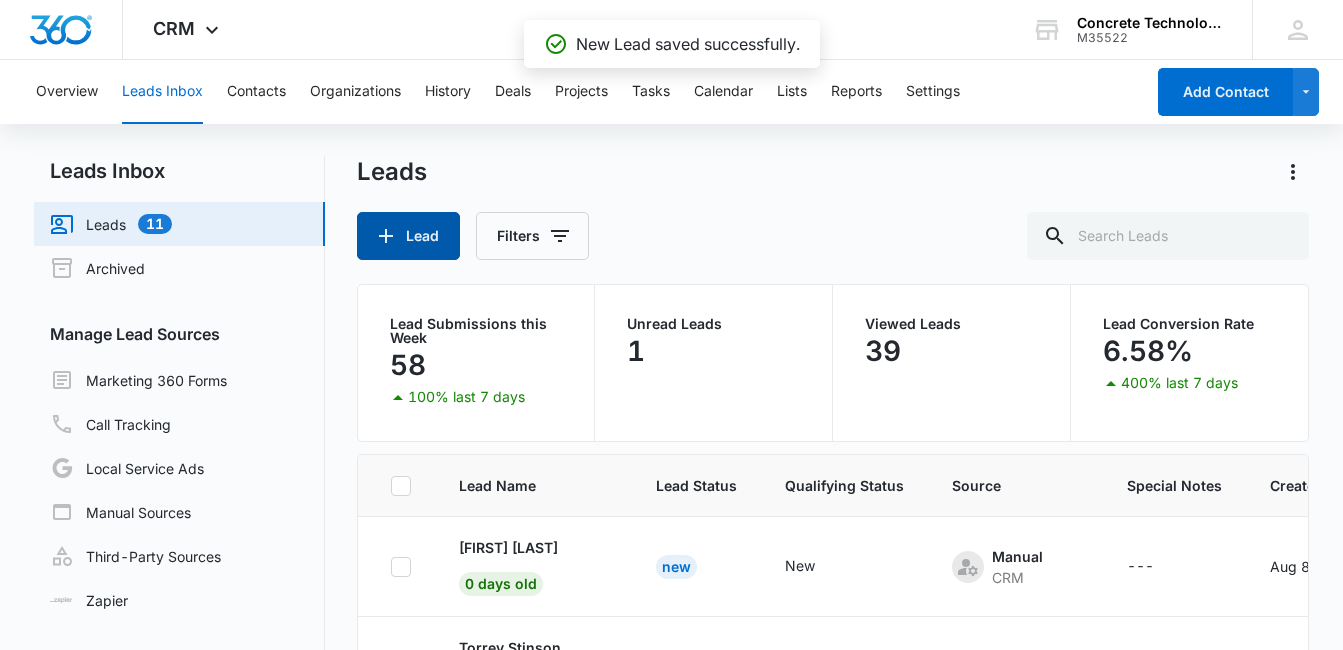 click on "Lead" at bounding box center (408, 236) 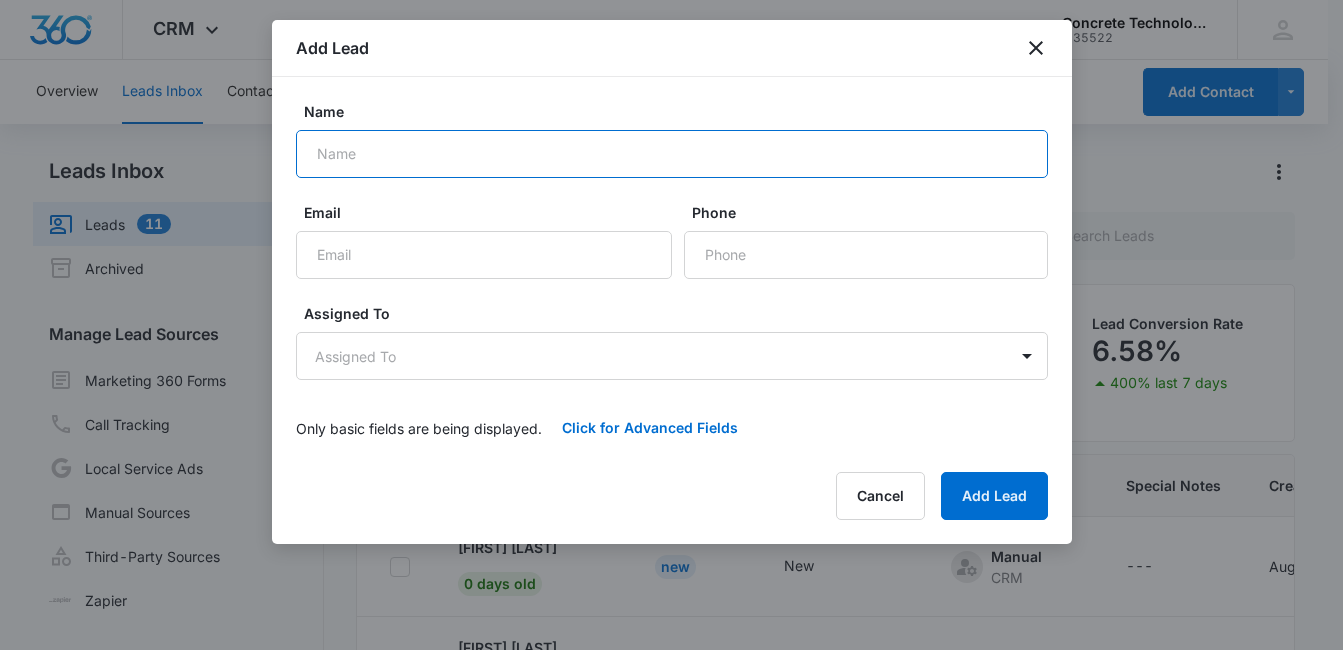 click on "Name" at bounding box center (672, 154) 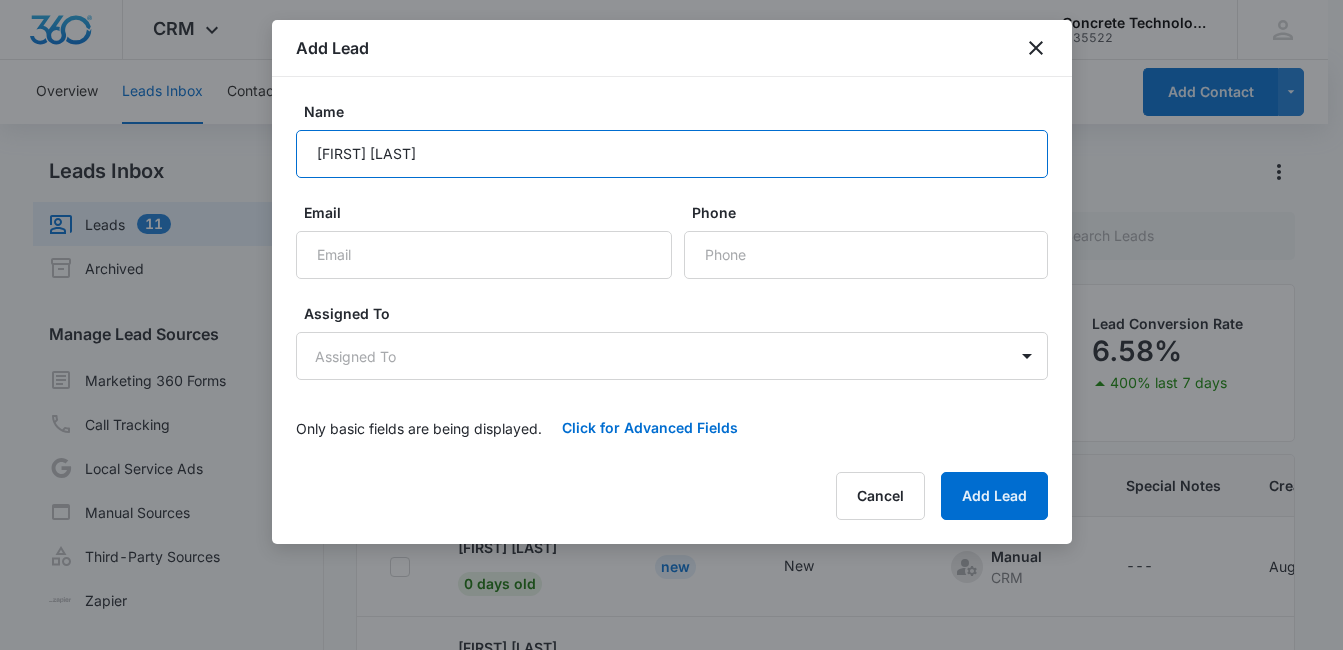 type on "[FIRST] [LAST]" 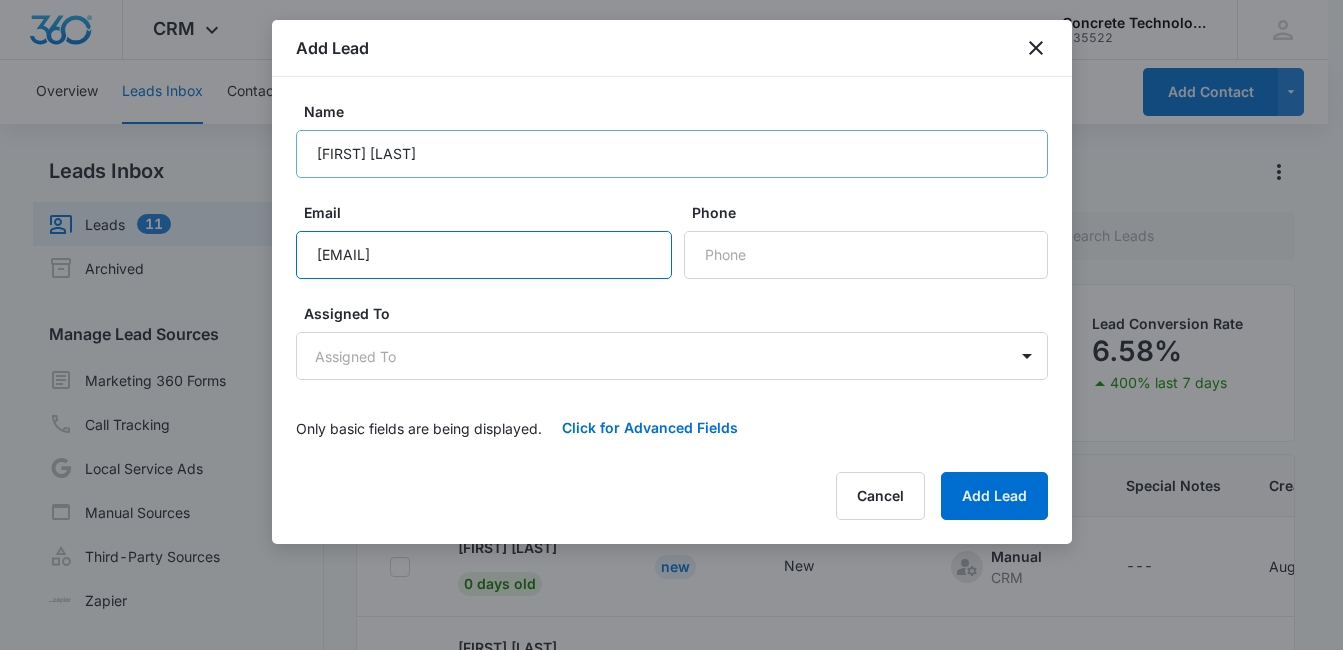 type on "[EMAIL]" 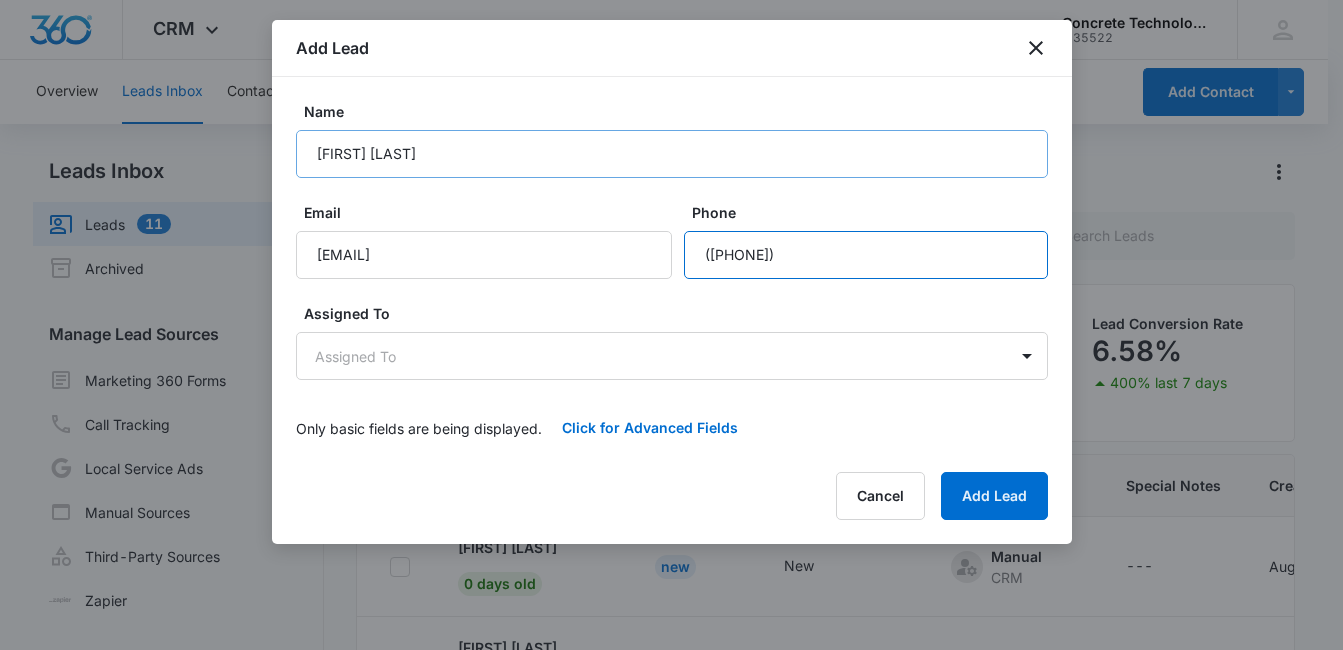 type on "([PHONE])" 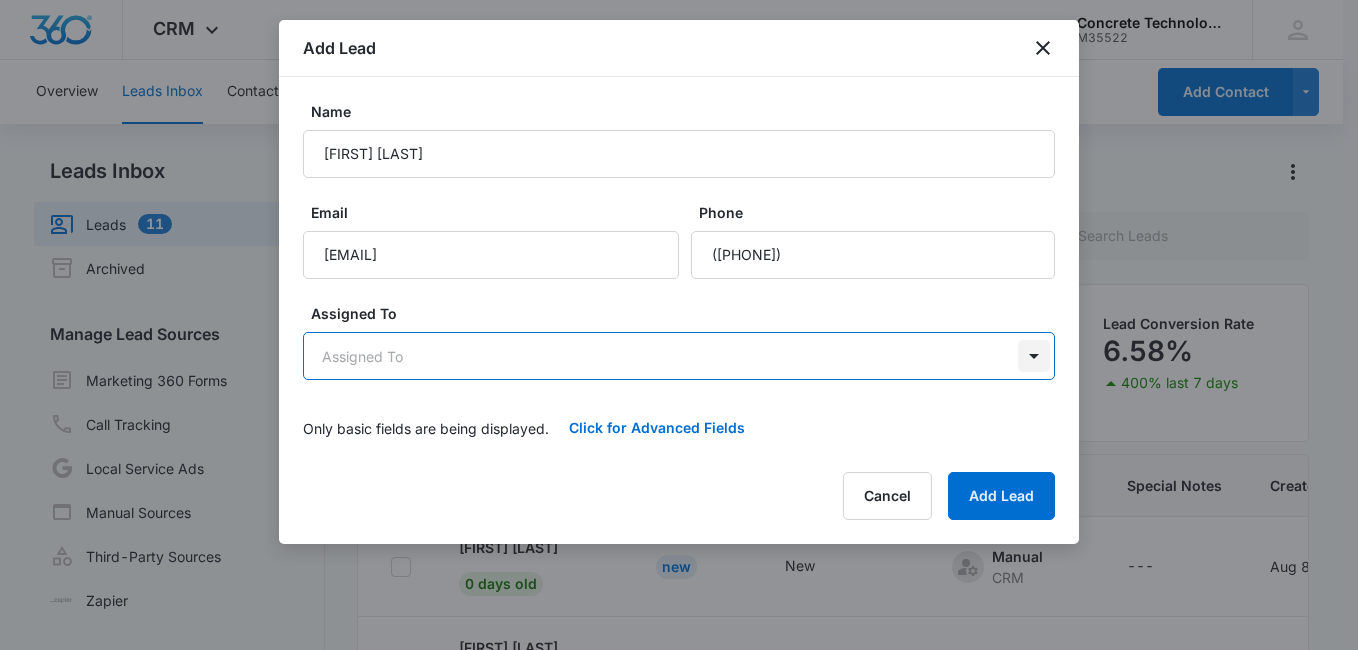 click on "CRM Apps Reputation Websites Forms CRM Email Social Content Ads Intelligence Files Brand Settings Concrete Technology M35522 Your Accounts View All MD [FIRST] [LAST] [USERNAME]@[DOMAIN].com My Profile Notifications Support Logout Terms & Conditions   •   Privacy Policy Overview Leads Inbox Contacts Organizations History Deals Projects Tasks Calendar Lists Reports Settings Add Contact Leads Inbox Leads 11 Archived Manage Lead Sources Marketing 360 Forms Call Tracking Local Service Ads Manual Sources Third-Party Sources Zapier Leads Lead Filters Lead Submissions this Week 58 100% last 7 days Unread Leads 1 Viewed Leads 39 Lead Conversion Rate 6.58% 400% last 7 days Lead Name Lead Status Qualifying Status Source Special Notes Created Assigned To     [FIRST] [LAST] 0 days old New New Manual CRM --- [DATE] [FIRST] [LAST] [FIRST] [LAST] 0 days old New New Manual CRM --- [DATE] [FIRST] [LAST] [FIRST] [LAST] 0 days old New New Manual CRM --- [DATE] [FIRST] [LAST] [FIRST] [LAST] 0 days old New New Manual" at bounding box center [679, 409] 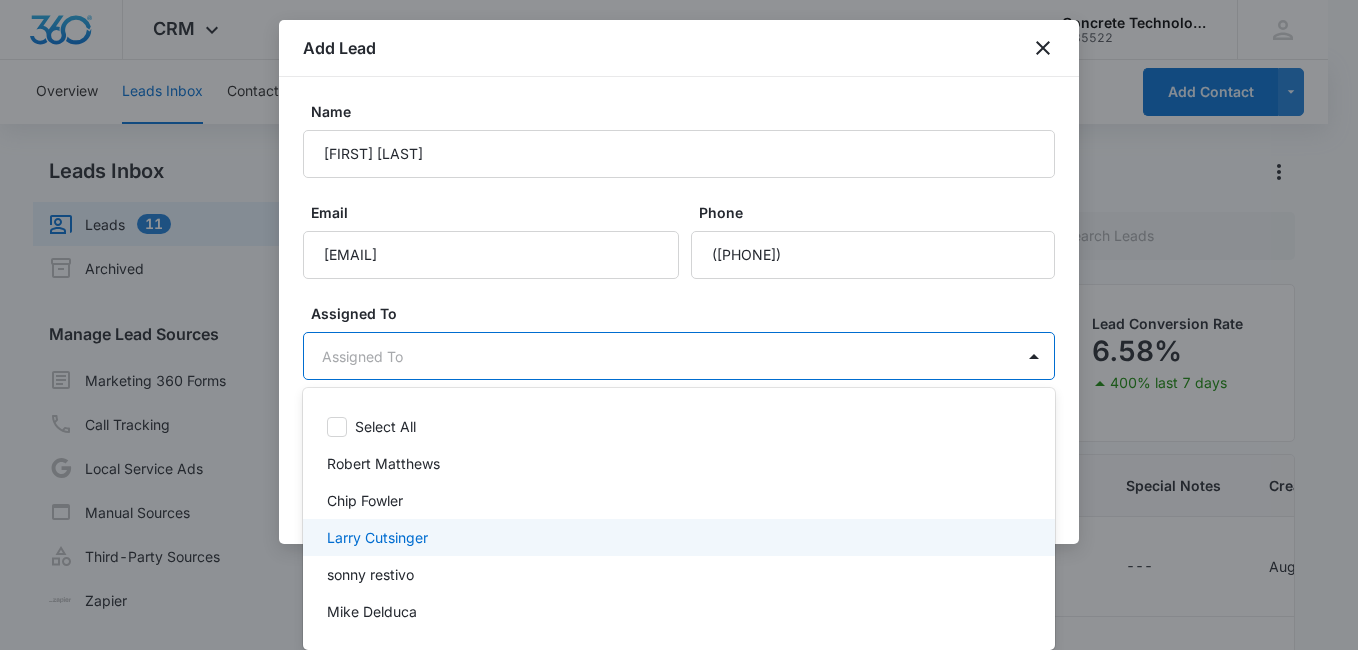 click on "Larry Cutsinger" at bounding box center (677, 537) 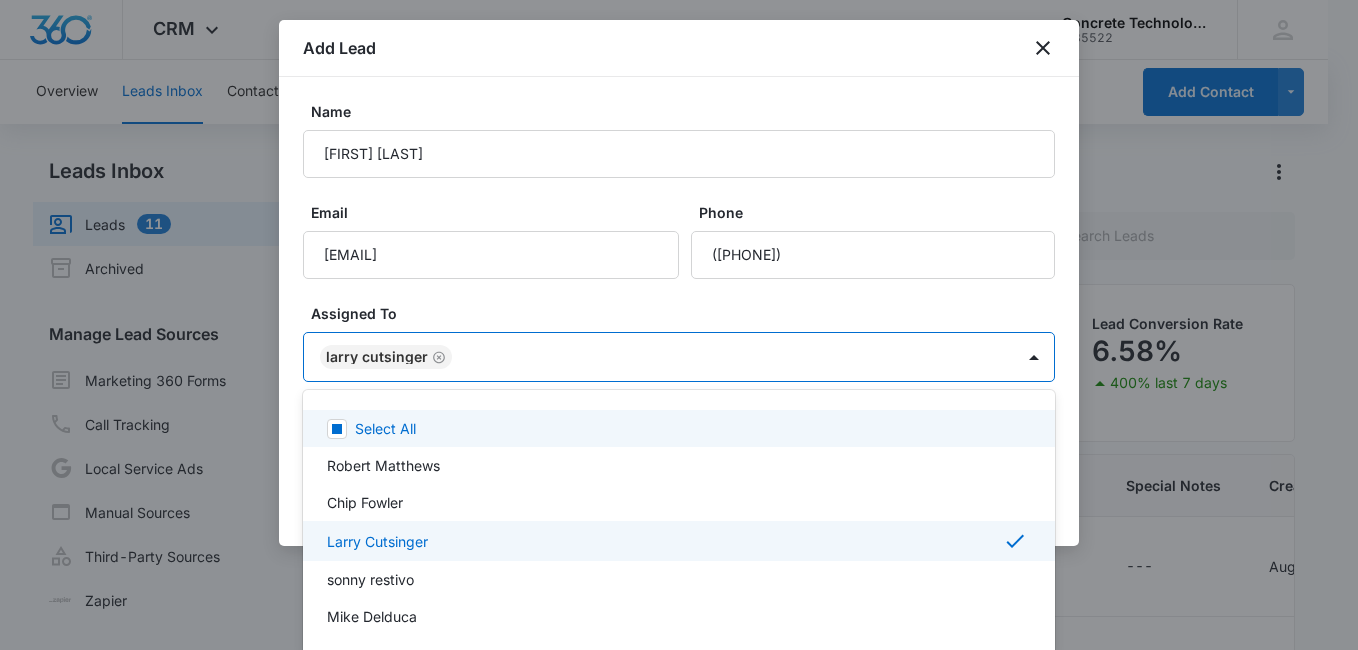 click at bounding box center [679, 325] 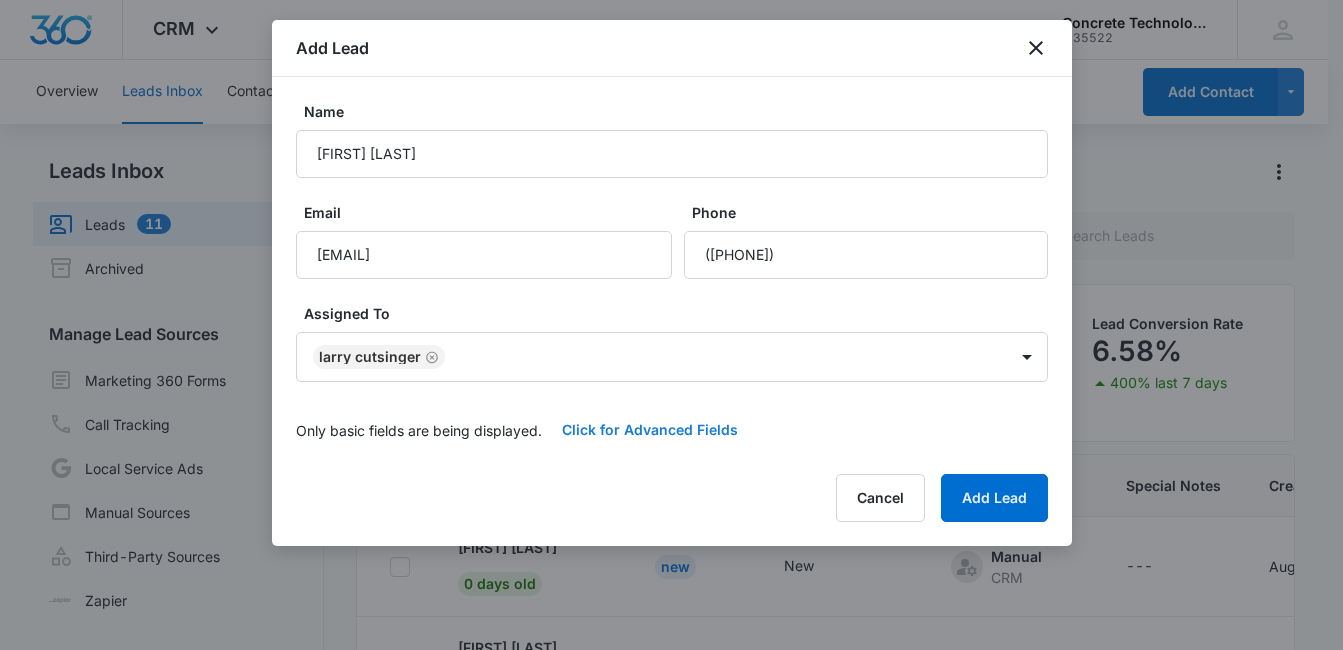 click on "Click for Advanced Fields" at bounding box center [650, 430] 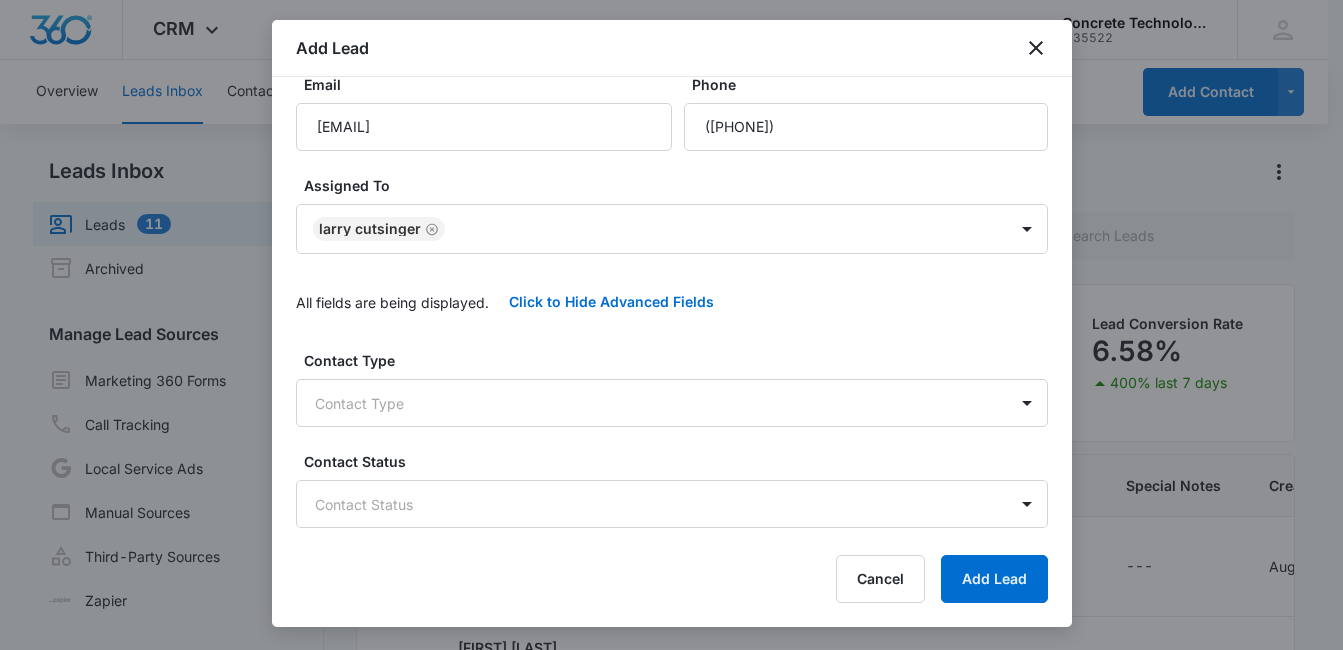 scroll, scrollTop: 215, scrollLeft: 0, axis: vertical 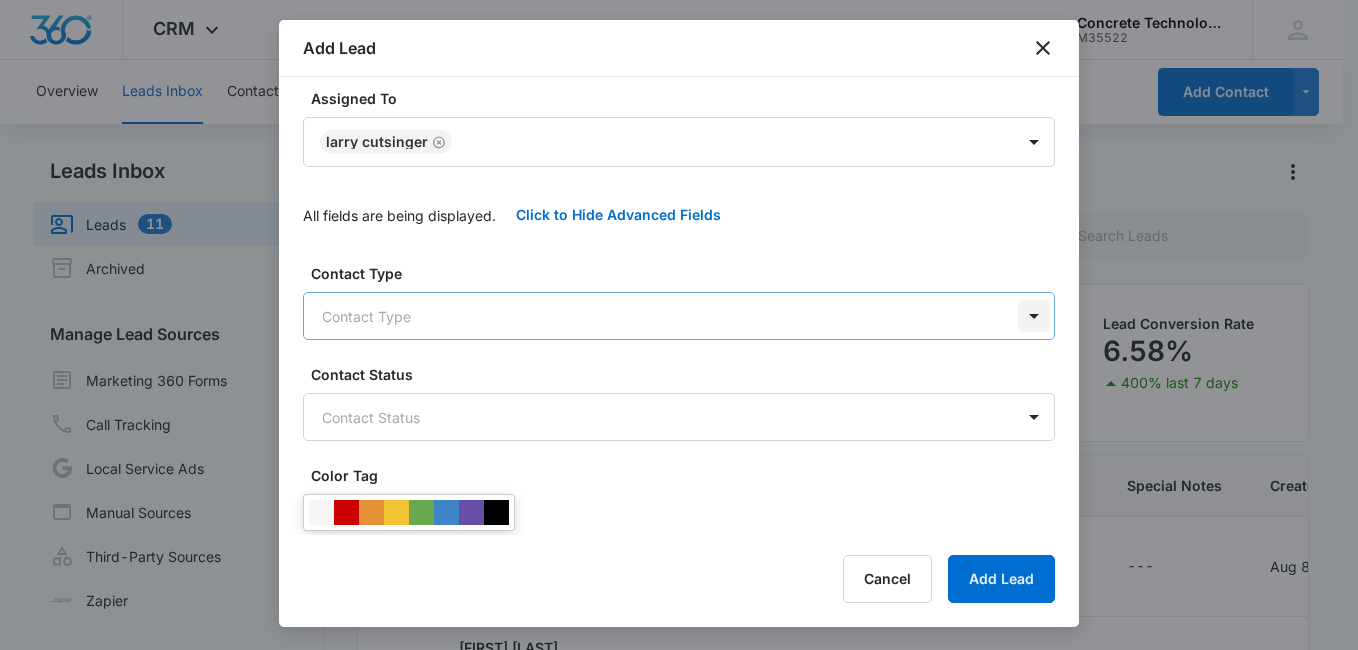 click on "CRM Apps Reputation Websites Forms CRM Email Social Content Ads Intelligence Files Brand Settings Concrete Technology M35522 Your Accounts View All MD [FIRST] [LAST] [USERNAME]@[DOMAIN].com My Profile Notifications Support Logout Terms & Conditions   •   Privacy Policy Overview Leads Inbox Contacts Organizations History Deals Projects Tasks Calendar Lists Reports Settings Add Contact Leads Inbox Leads 11 Archived Manage Lead Sources Marketing 360 Forms Call Tracking Local Service Ads Manual Sources Third-Party Sources Zapier Leads Lead Filters Lead Submissions this Week 58 100% last 7 days Unread Leads 1 Viewed Leads 39 Lead Conversion Rate 6.58% 400% last 7 days Lead Name Lead Status Qualifying Status Source Special Notes Created Assigned To     [FIRST] [LAST] 0 days old New New Manual CRM --- [DATE] [FIRST] [LAST] [FIRST] [LAST] 0 days old New New Manual CRM --- [DATE] [FIRST] [LAST] [FIRST] [LAST] 0 days old New New Manual CRM --- [DATE] [FIRST] [LAST] [FIRST] [LAST] 0 days old New New Manual" at bounding box center [679, 409] 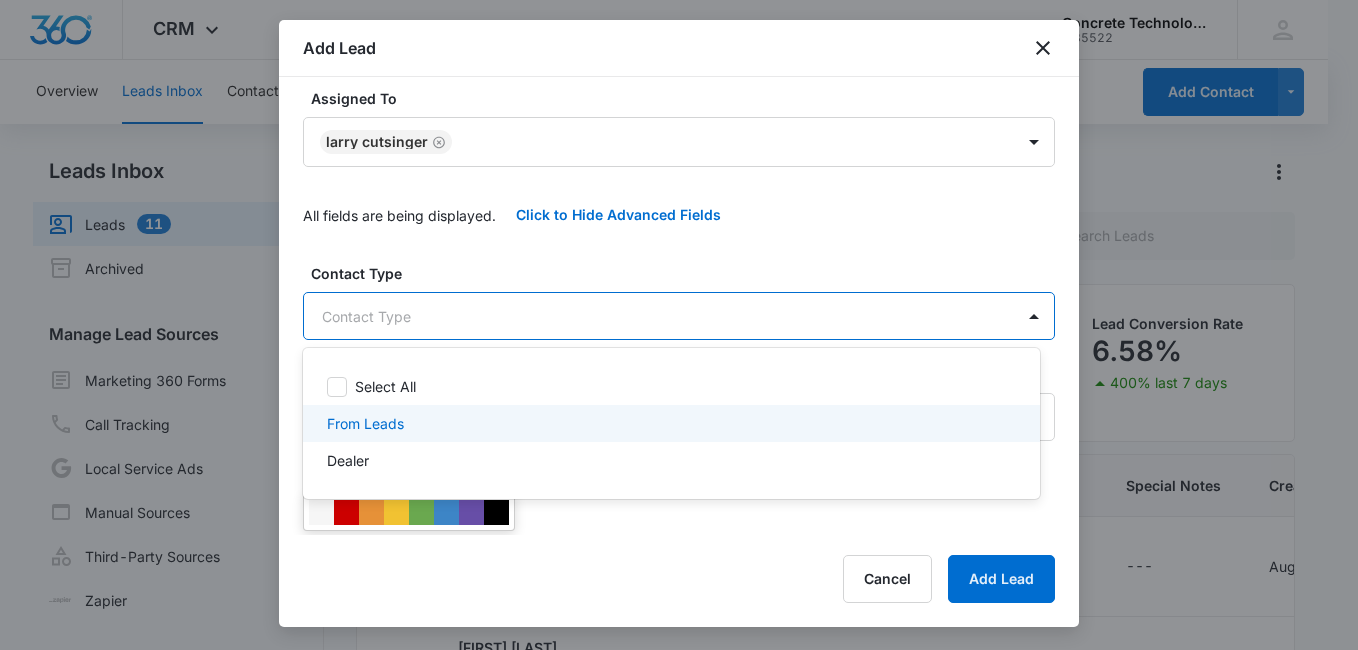 click on "From Leads" at bounding box center [669, 423] 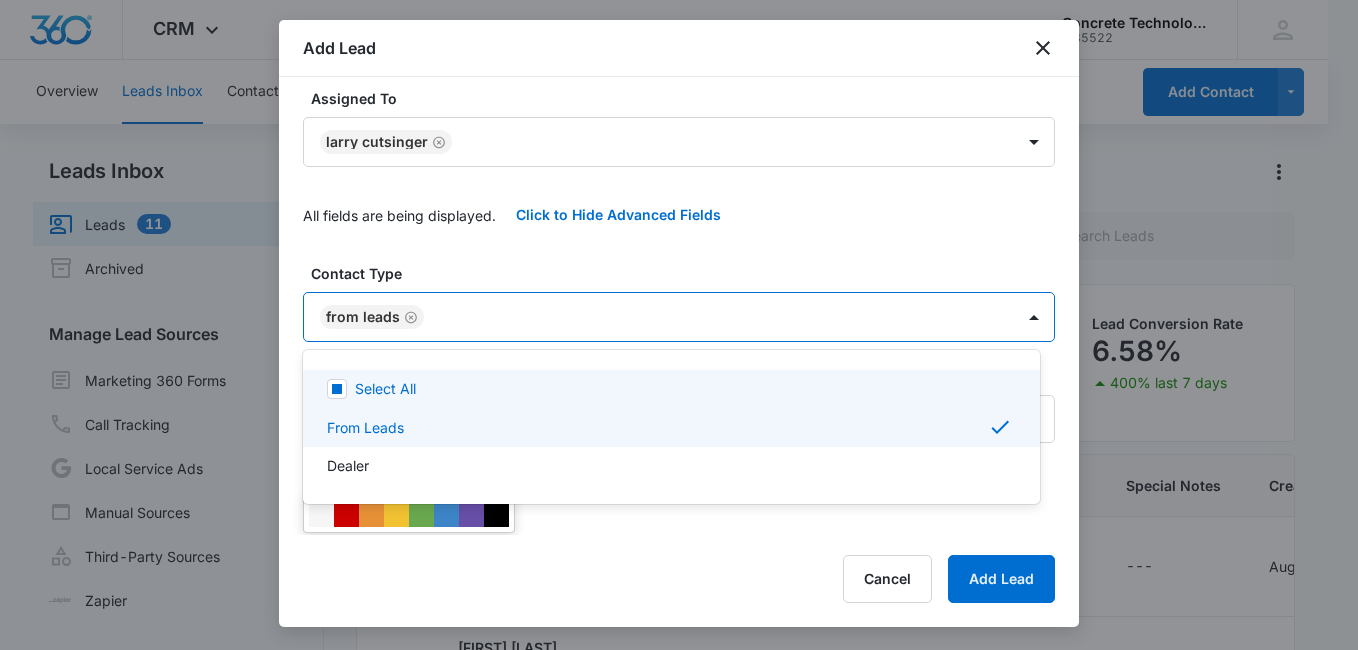 click at bounding box center (679, 325) 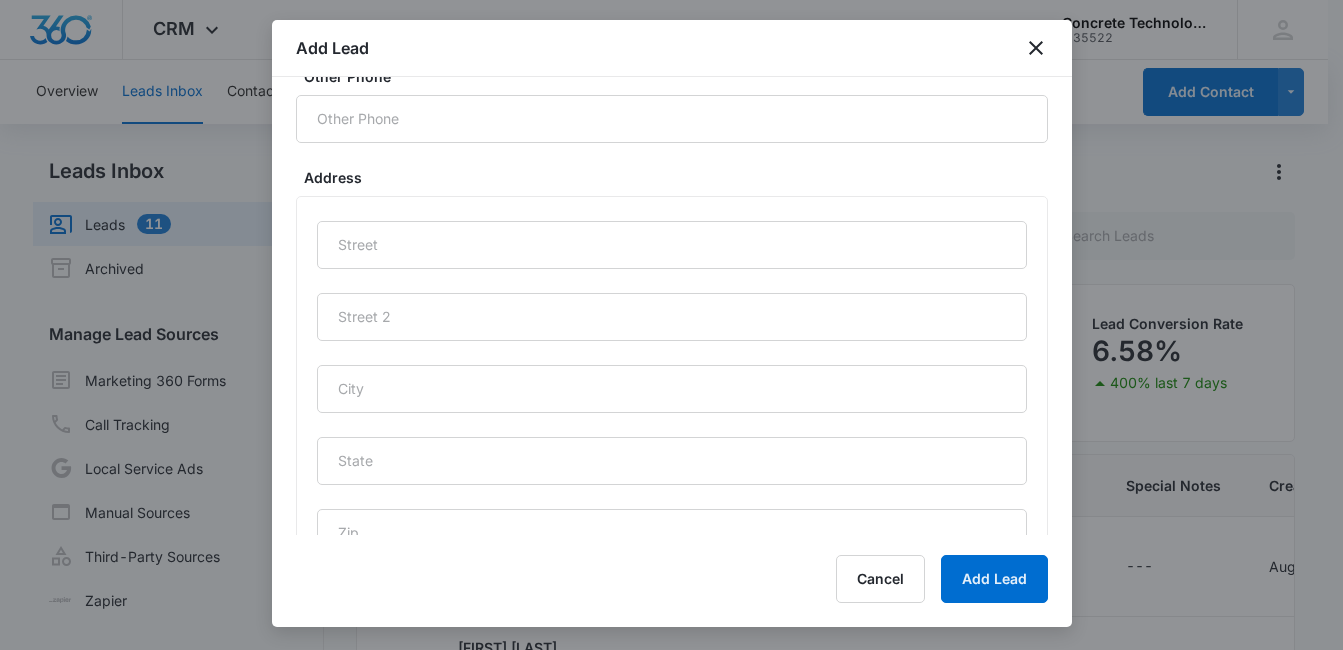 scroll, scrollTop: 998, scrollLeft: 0, axis: vertical 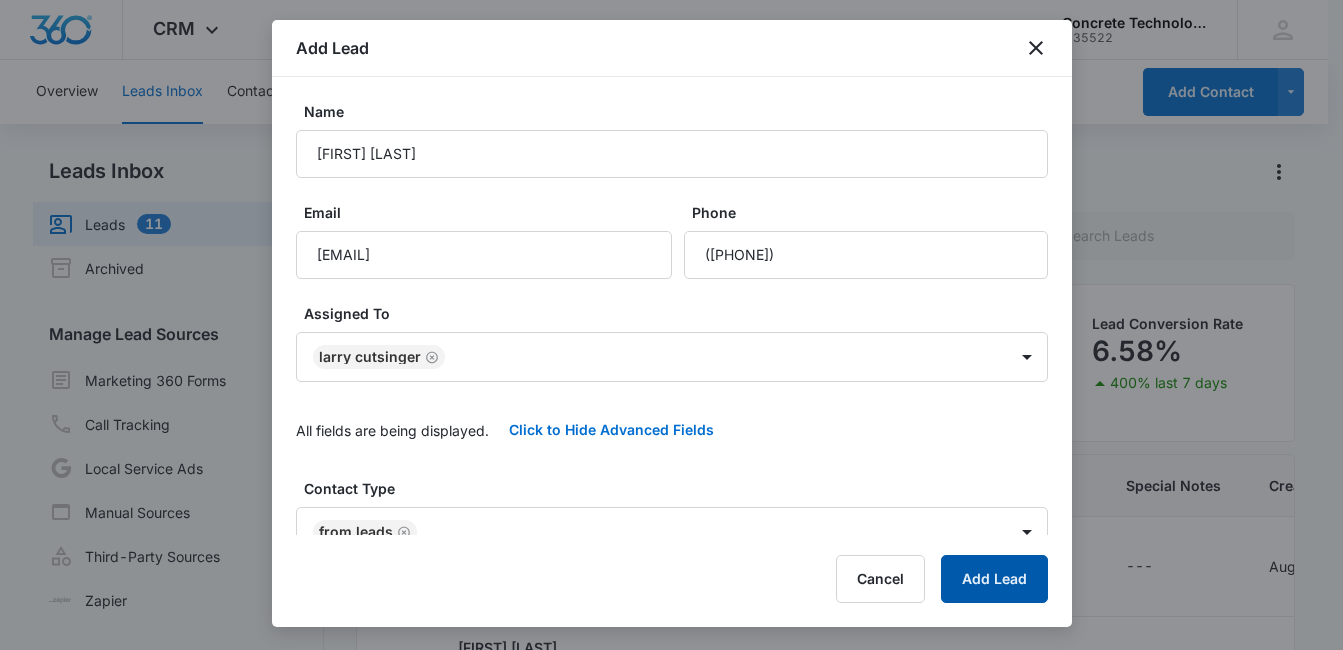 drag, startPoint x: 1007, startPoint y: 582, endPoint x: 992, endPoint y: 560, distance: 26.627054 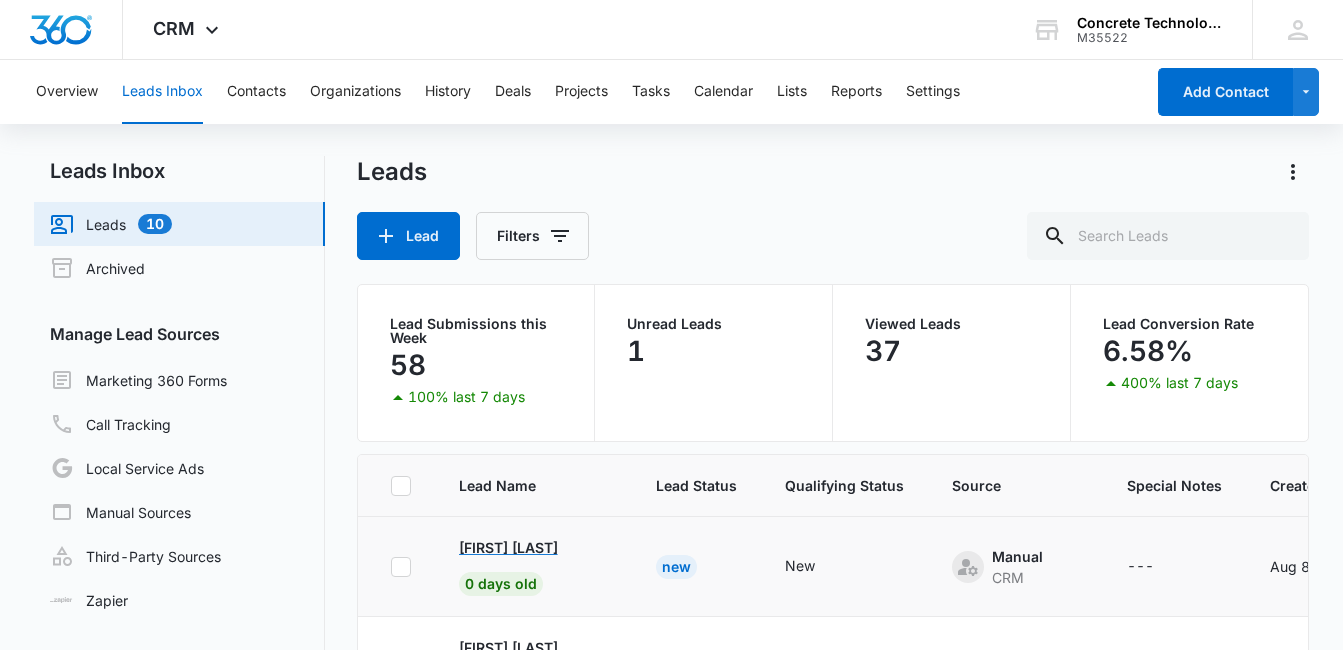click on "[FIRST] [LAST]" at bounding box center (508, 547) 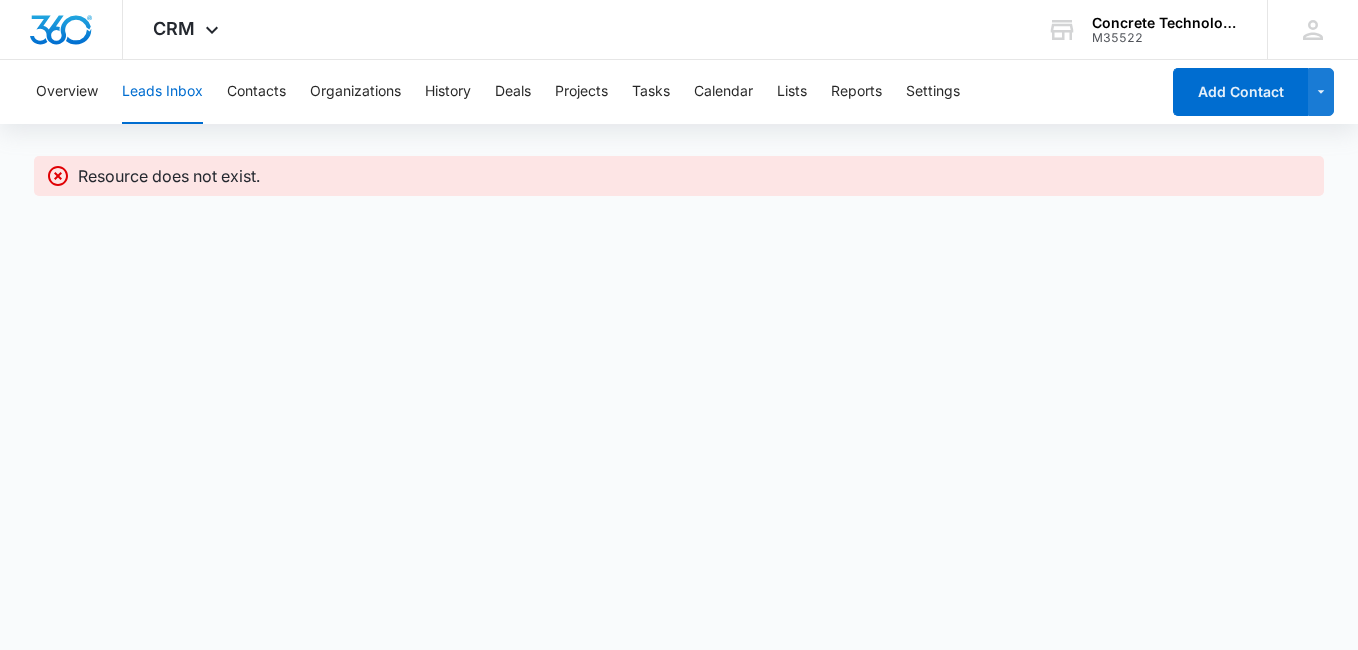 click on "Leads Inbox" at bounding box center (162, 92) 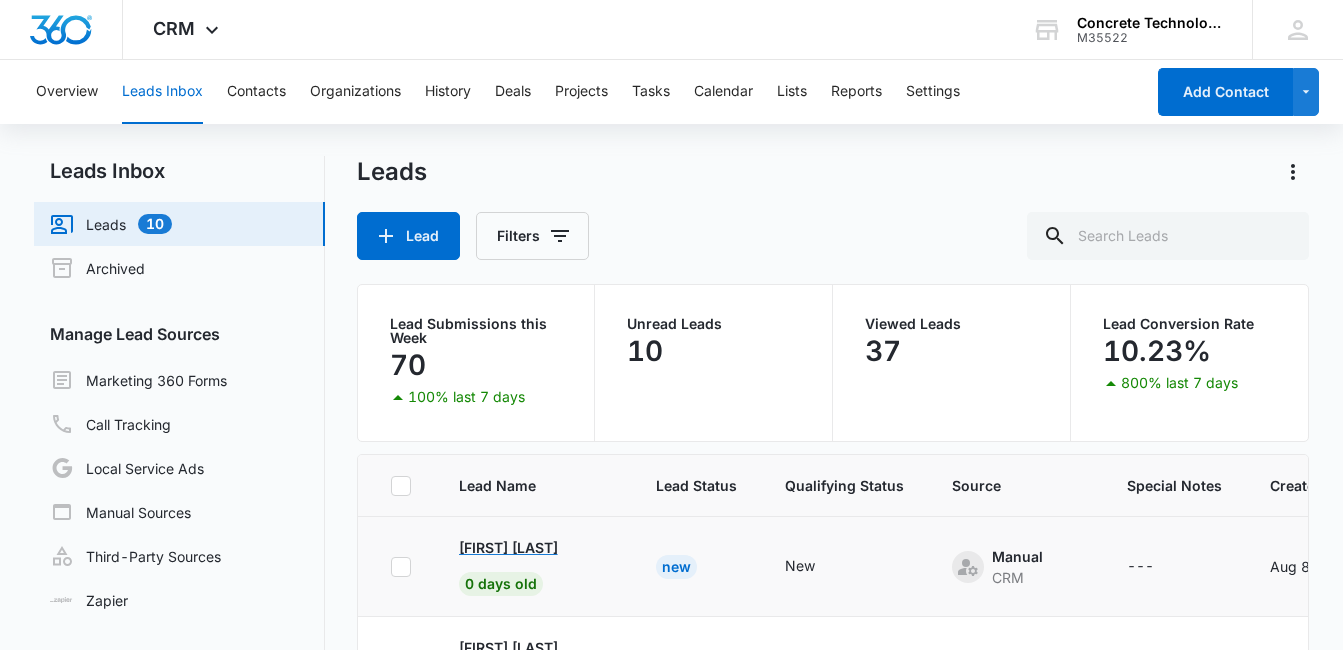 click on "[FIRST] [LAST]" at bounding box center (508, 547) 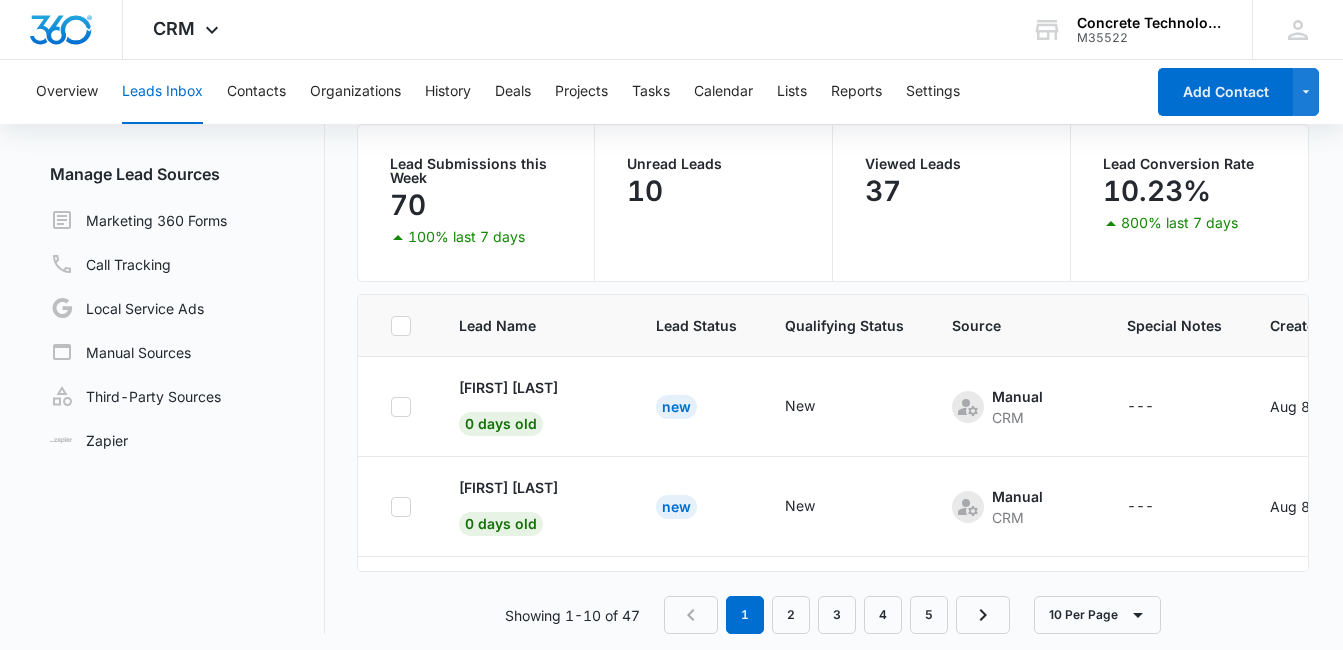 scroll, scrollTop: 168, scrollLeft: 0, axis: vertical 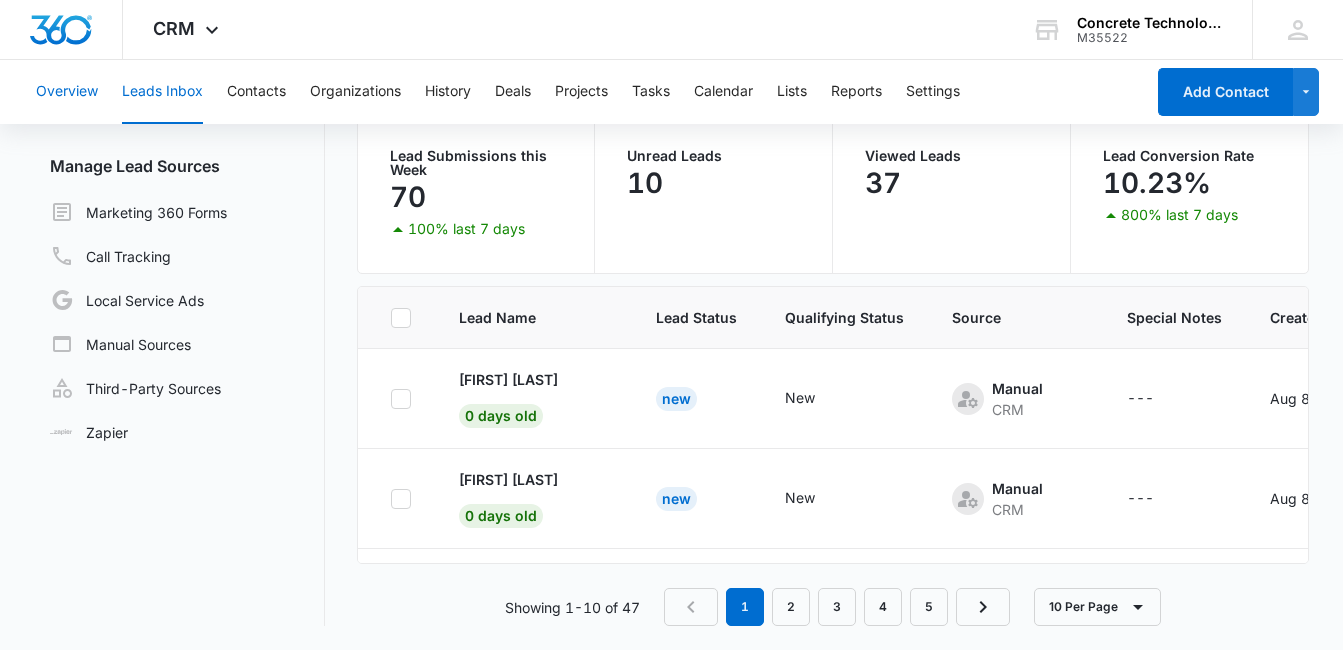 click on "Overview" at bounding box center [67, 92] 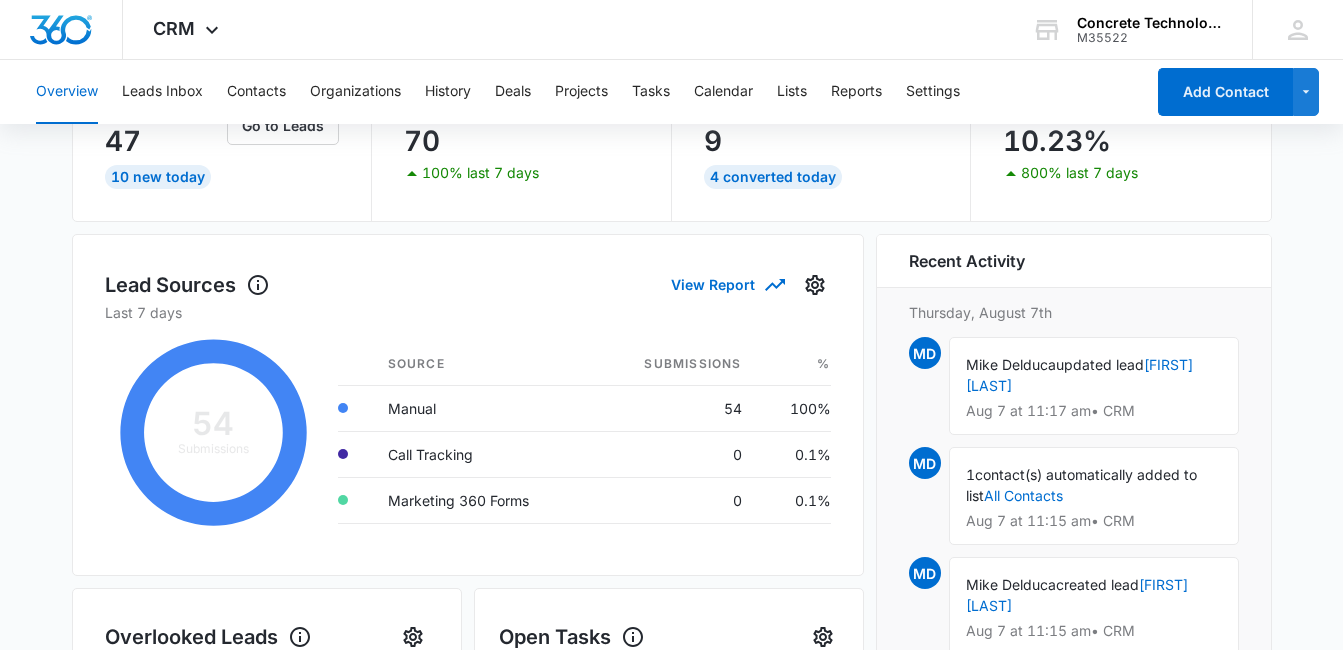 scroll, scrollTop: 0, scrollLeft: 0, axis: both 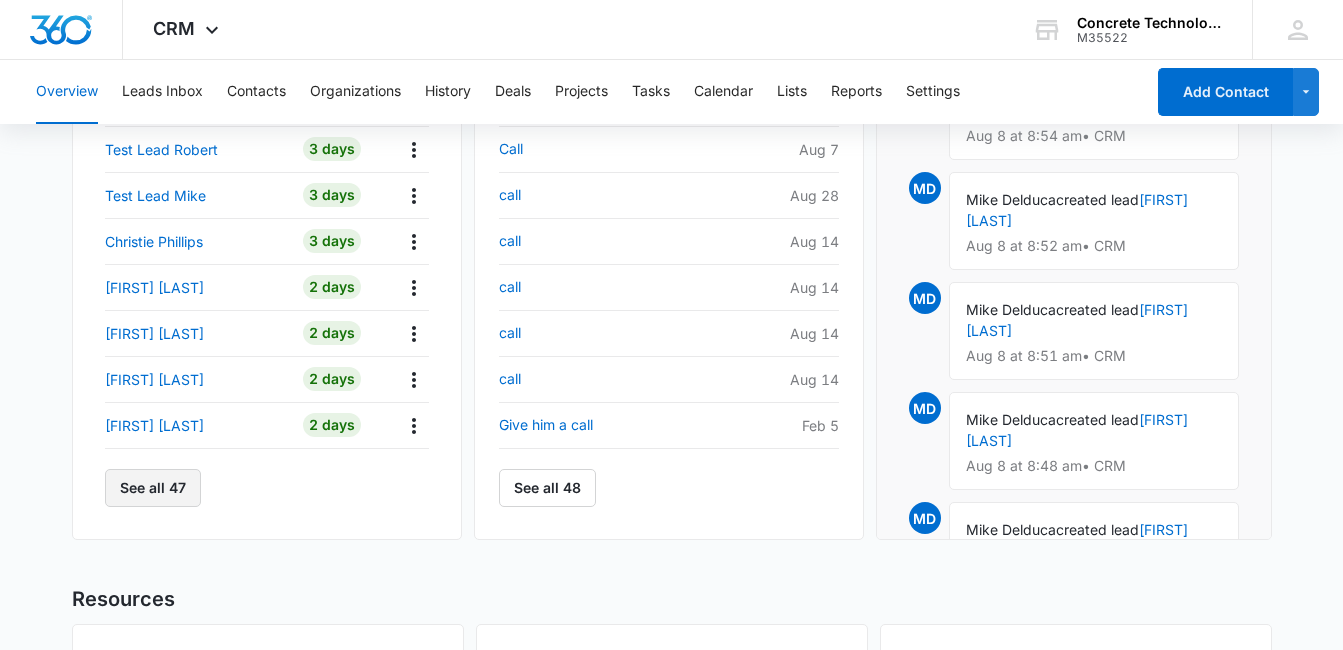click on "See all 47" at bounding box center [153, 488] 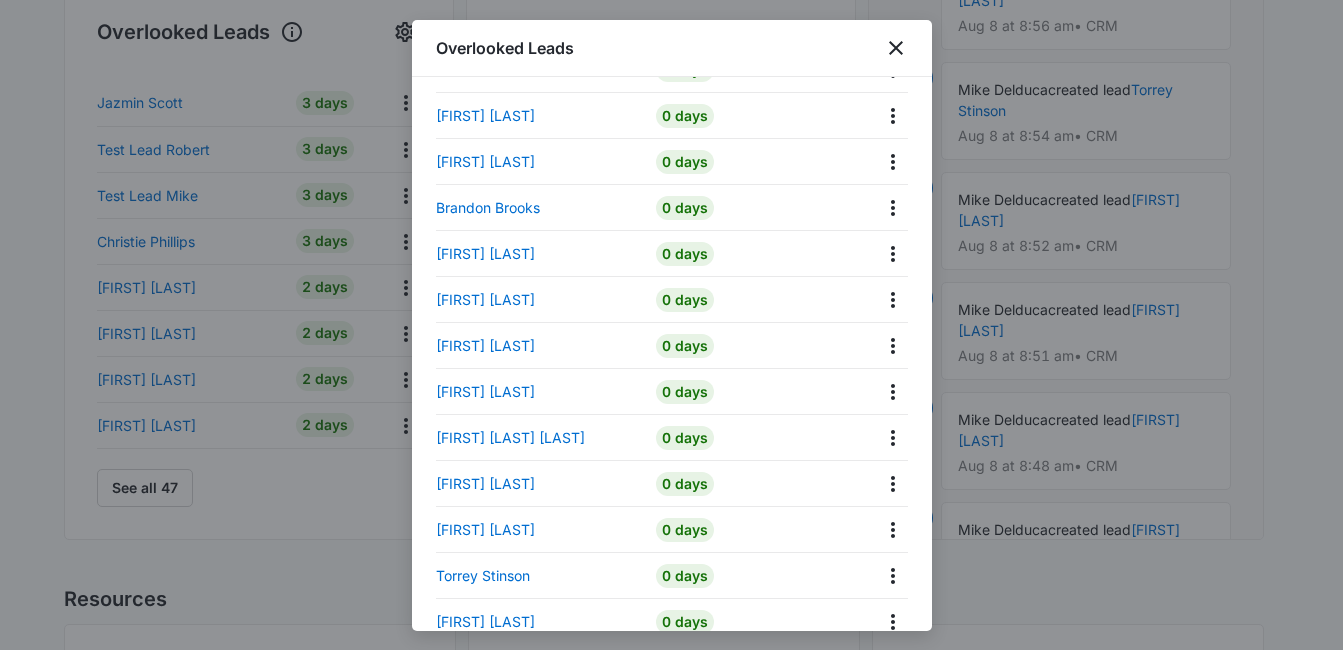 scroll, scrollTop: 1699, scrollLeft: 0, axis: vertical 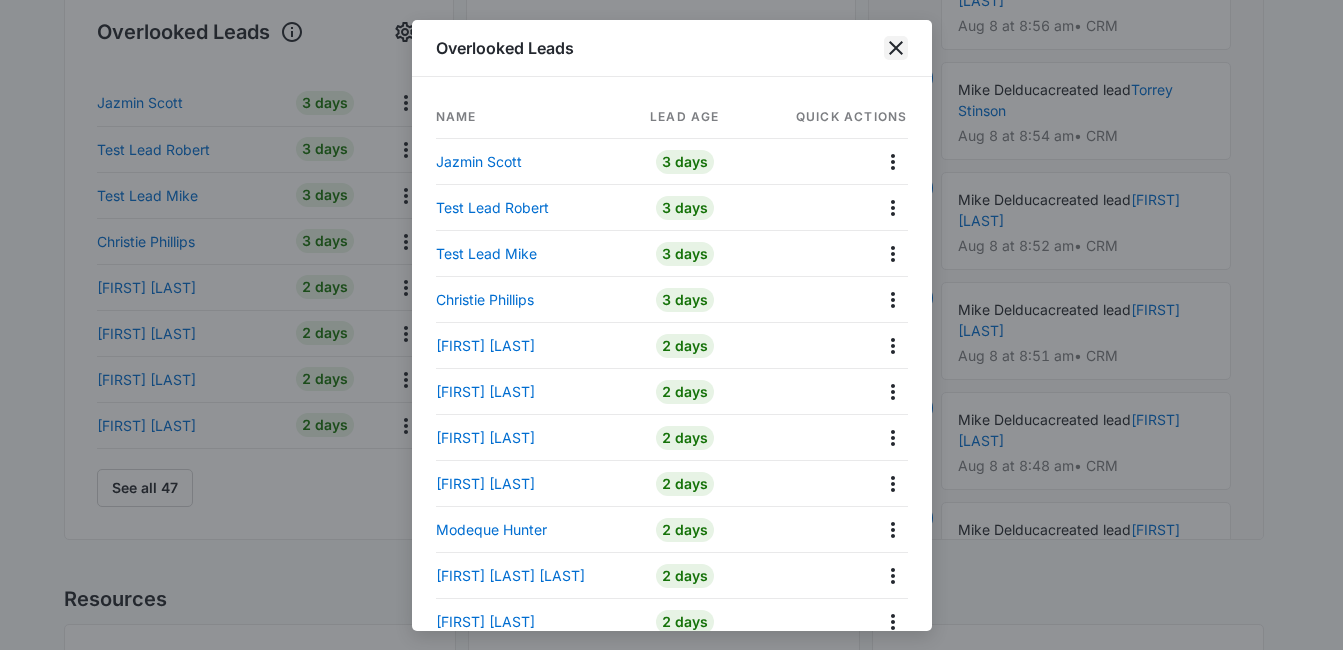 click 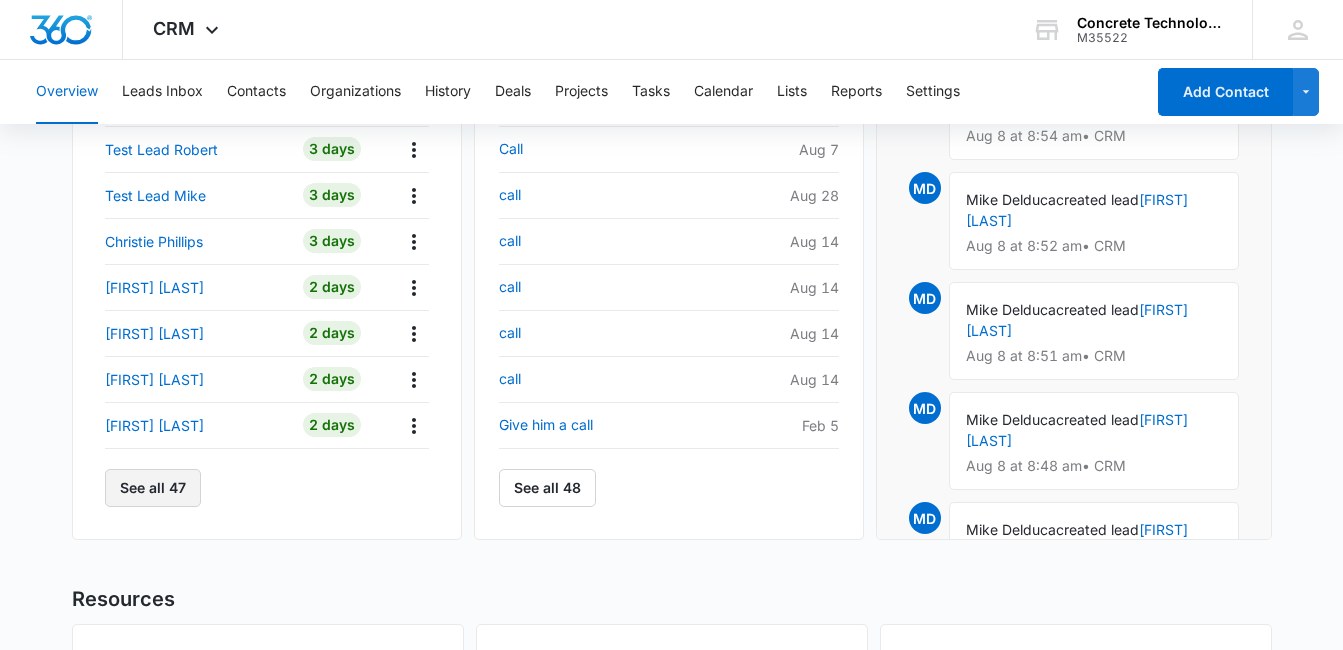 scroll, scrollTop: 205, scrollLeft: 0, axis: vertical 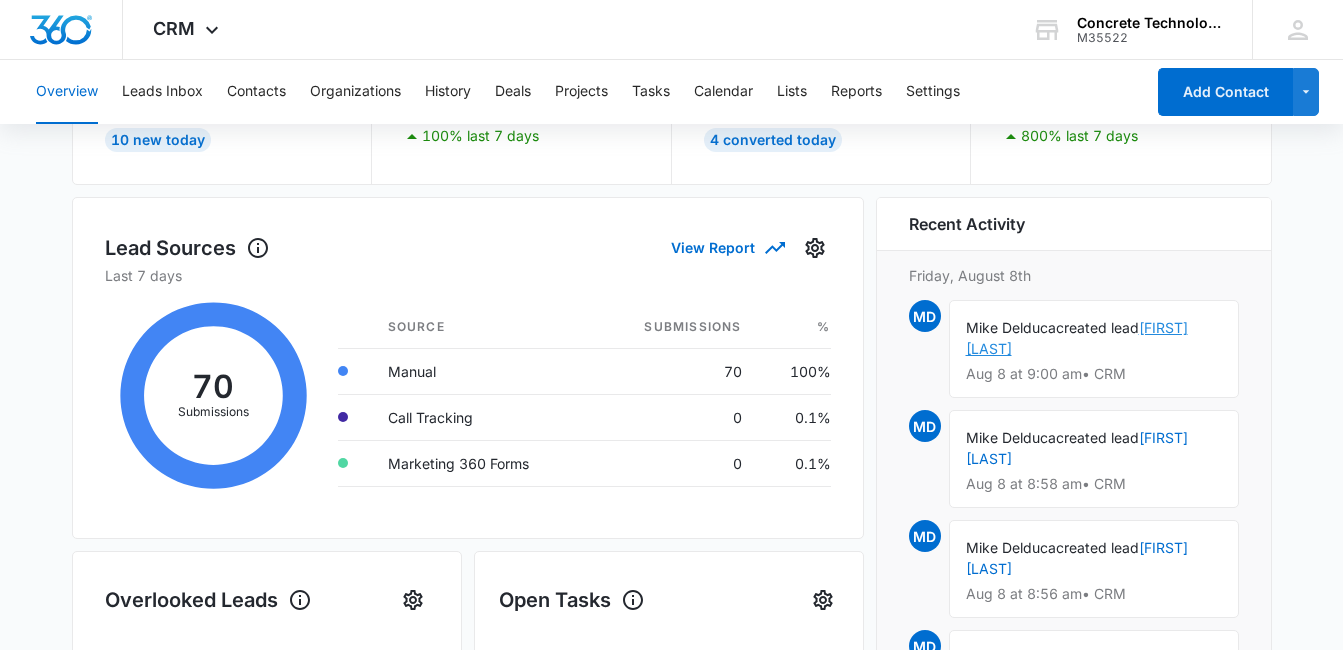 click on "[FIRST] [LAST]" at bounding box center [1077, 338] 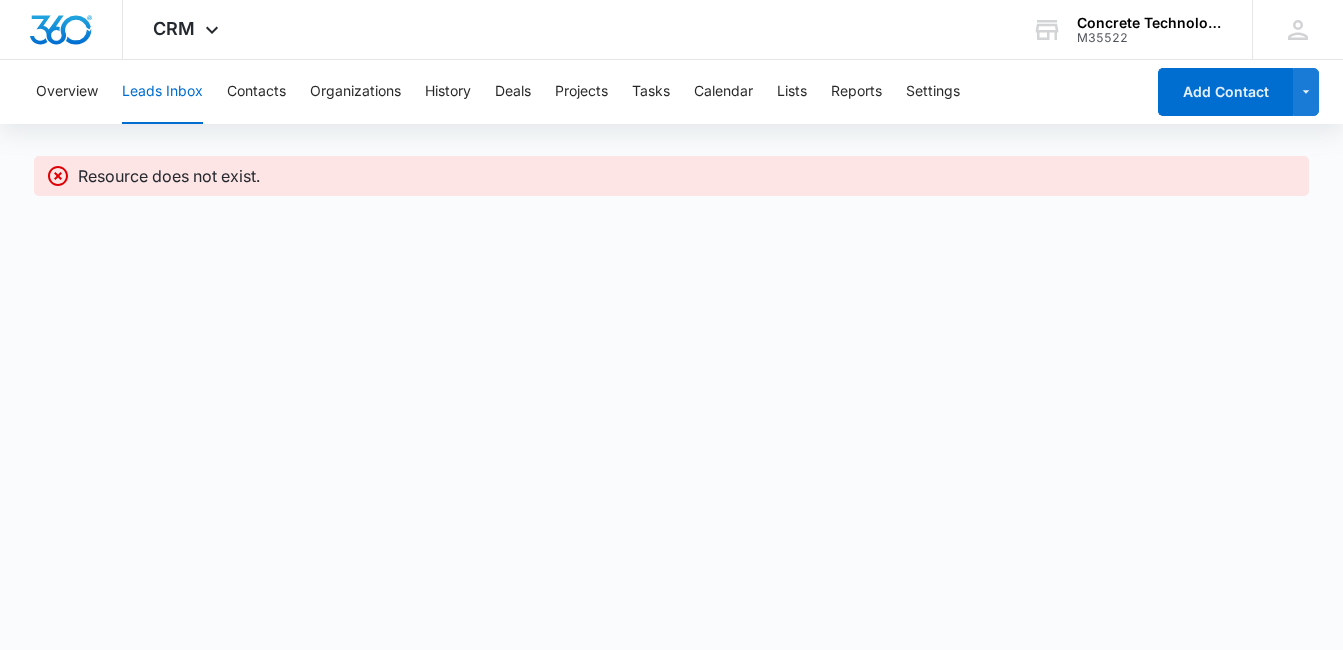 scroll, scrollTop: 0, scrollLeft: 0, axis: both 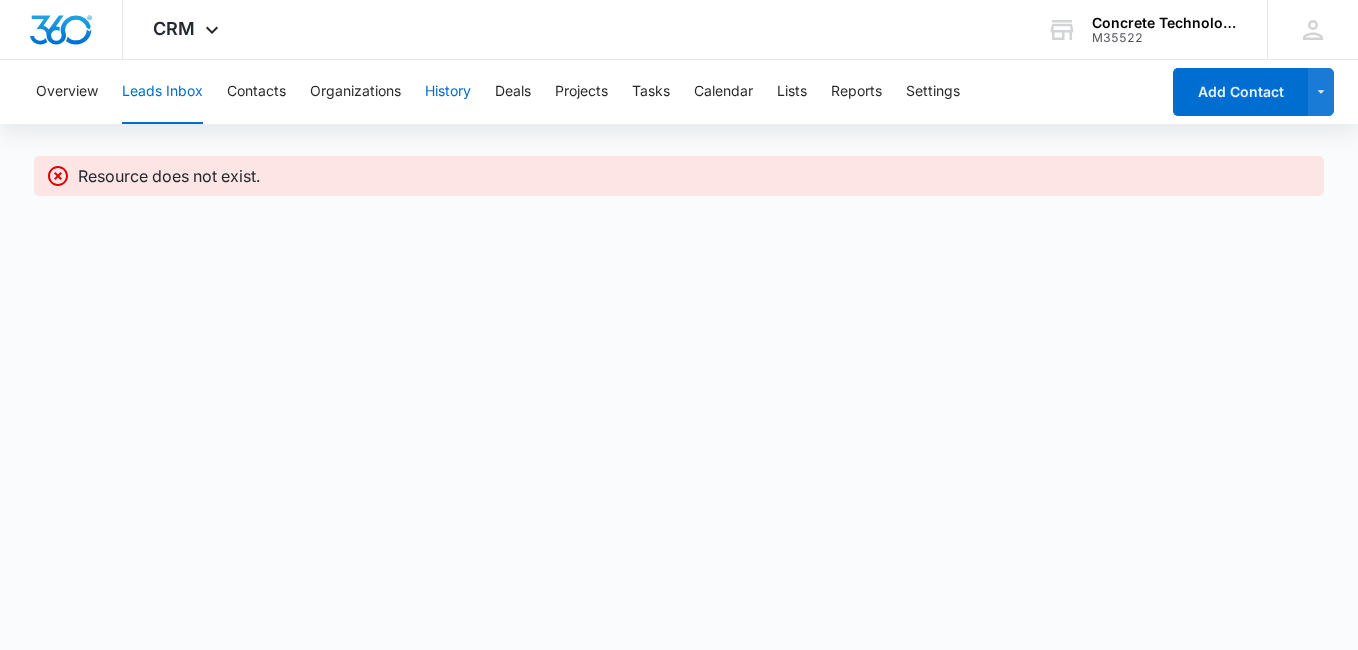 click on "History" at bounding box center (448, 92) 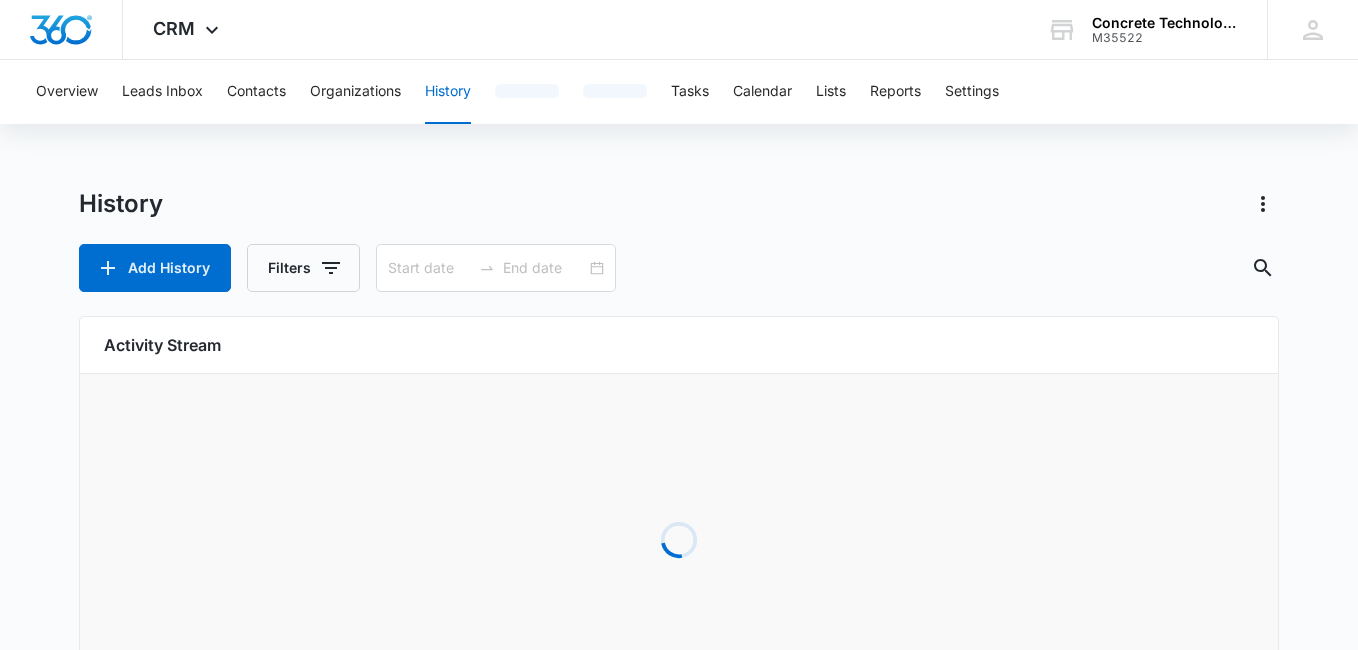 type on "07/09/2025" 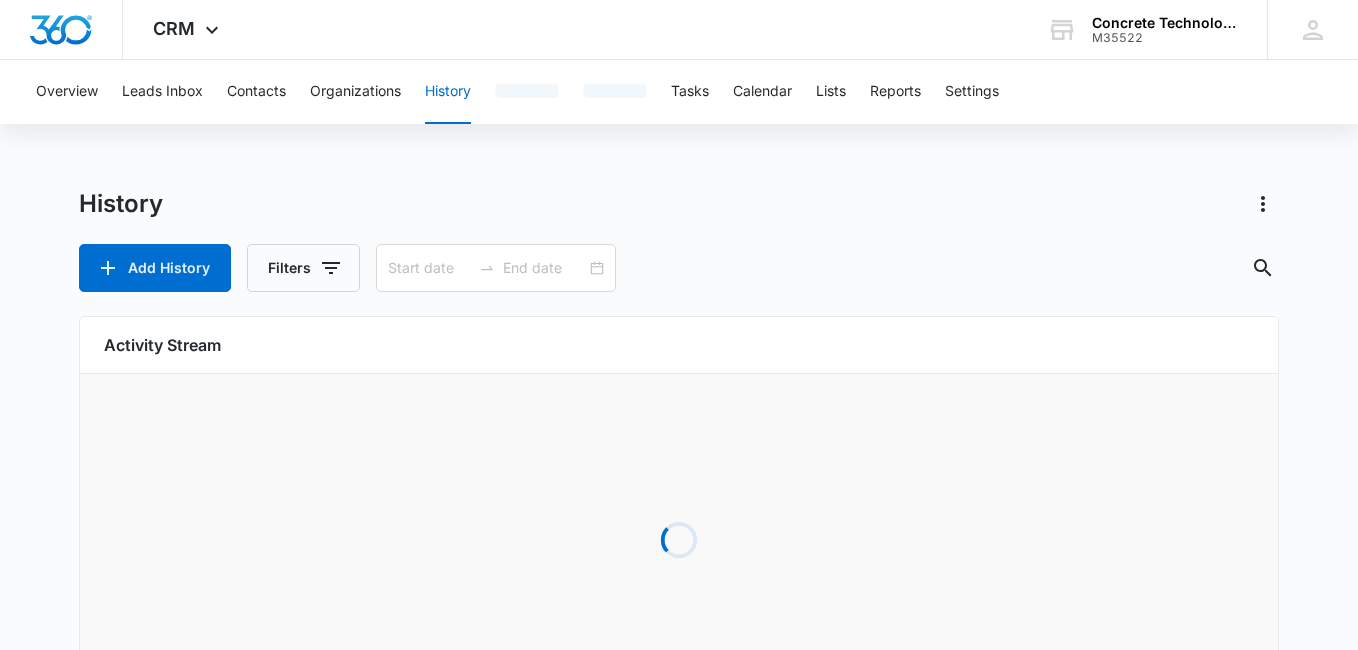 type on "08/08/2025" 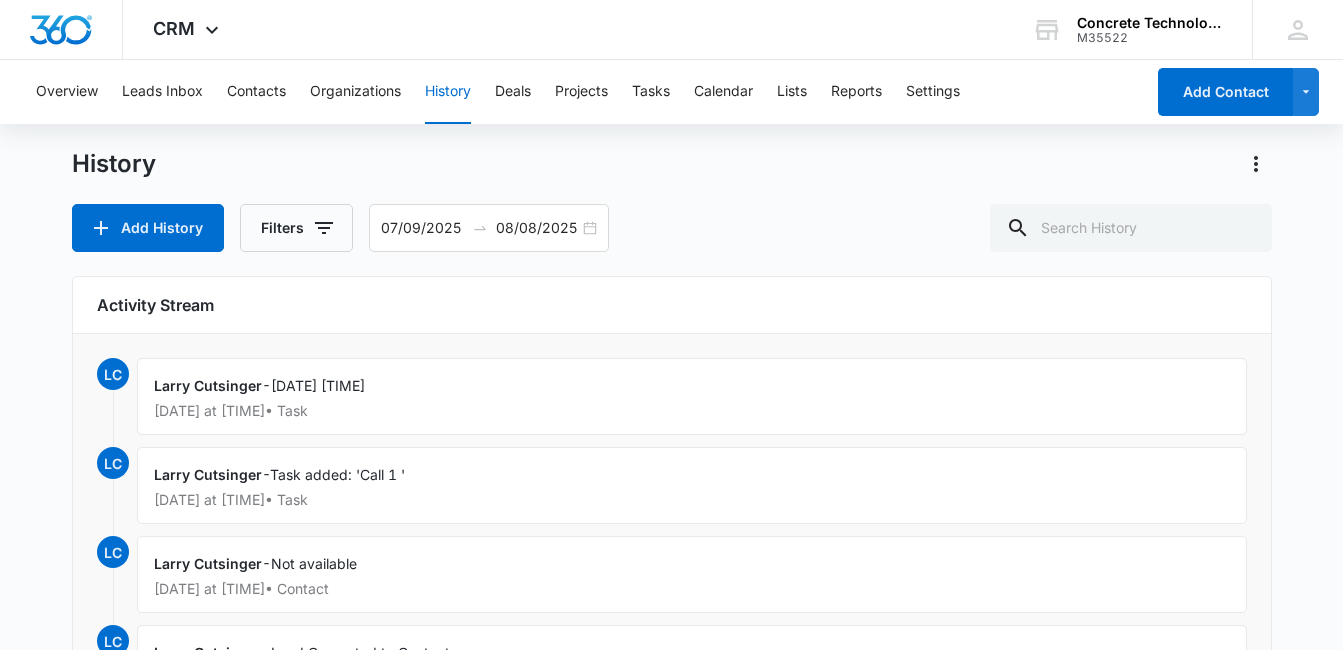 scroll, scrollTop: 165, scrollLeft: 0, axis: vertical 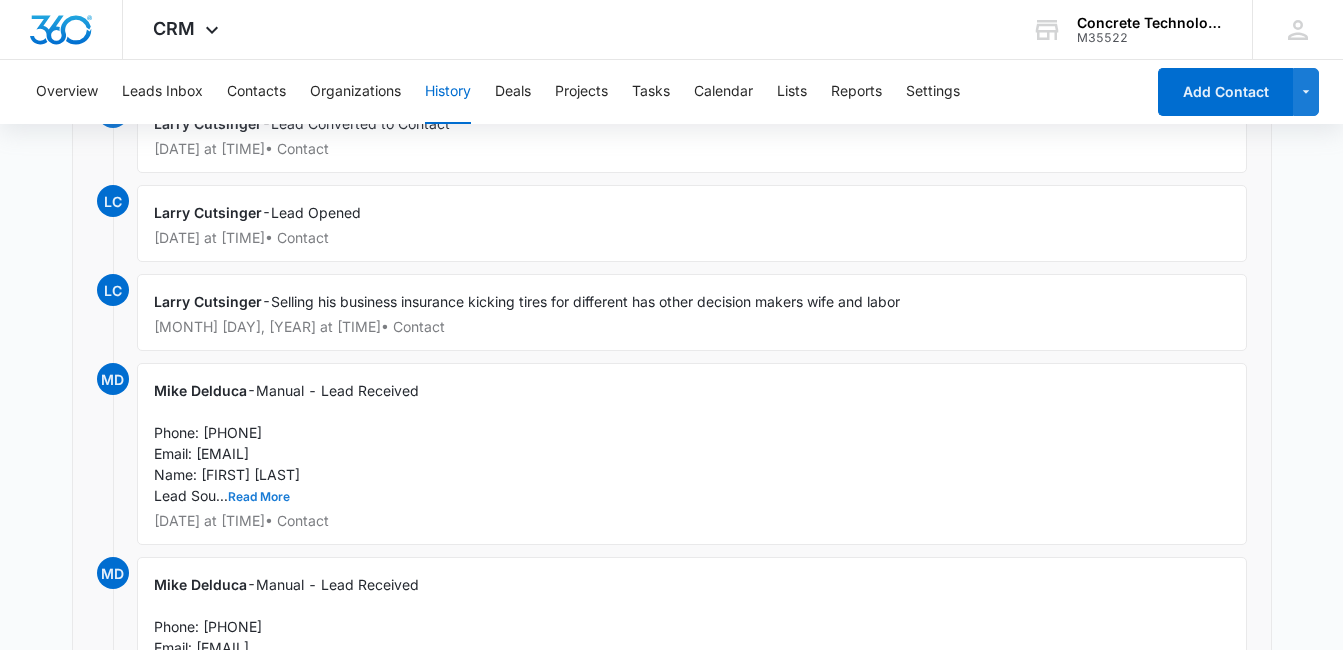 click on "Read More" at bounding box center [259, 497] 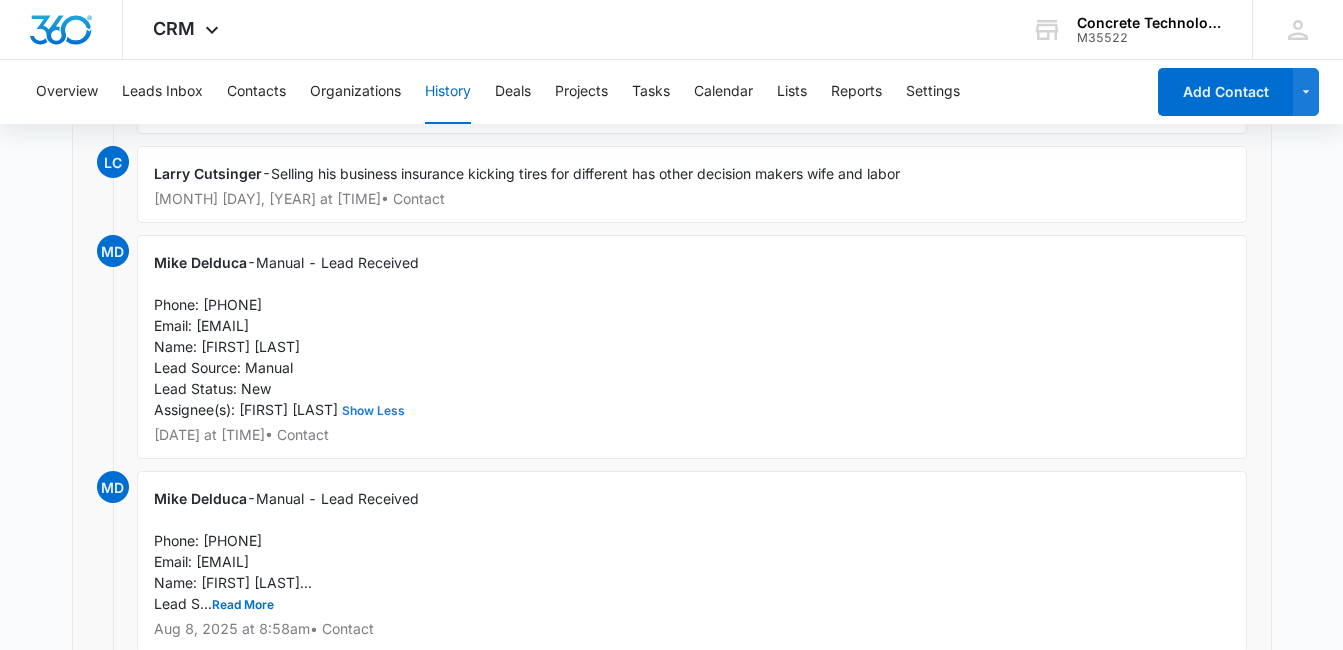 scroll, scrollTop: 1115, scrollLeft: 0, axis: vertical 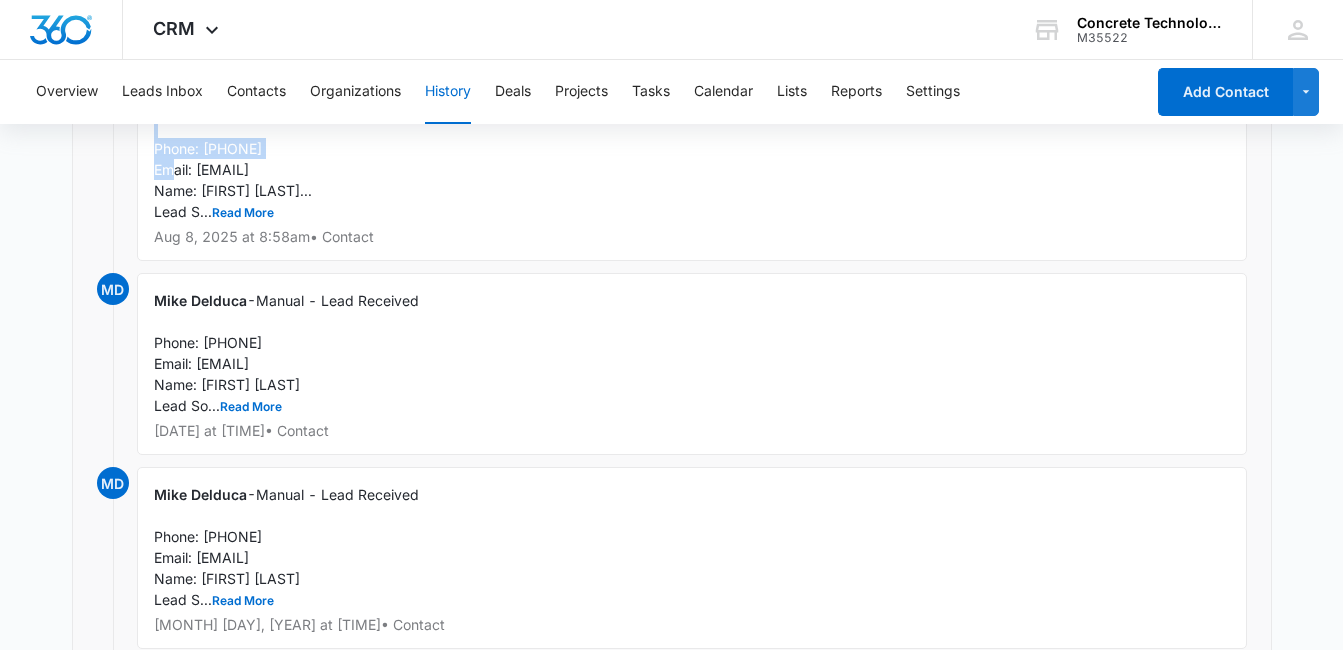 drag, startPoint x: 1339, startPoint y: 144, endPoint x: 1334, endPoint y: 118, distance: 26.476404 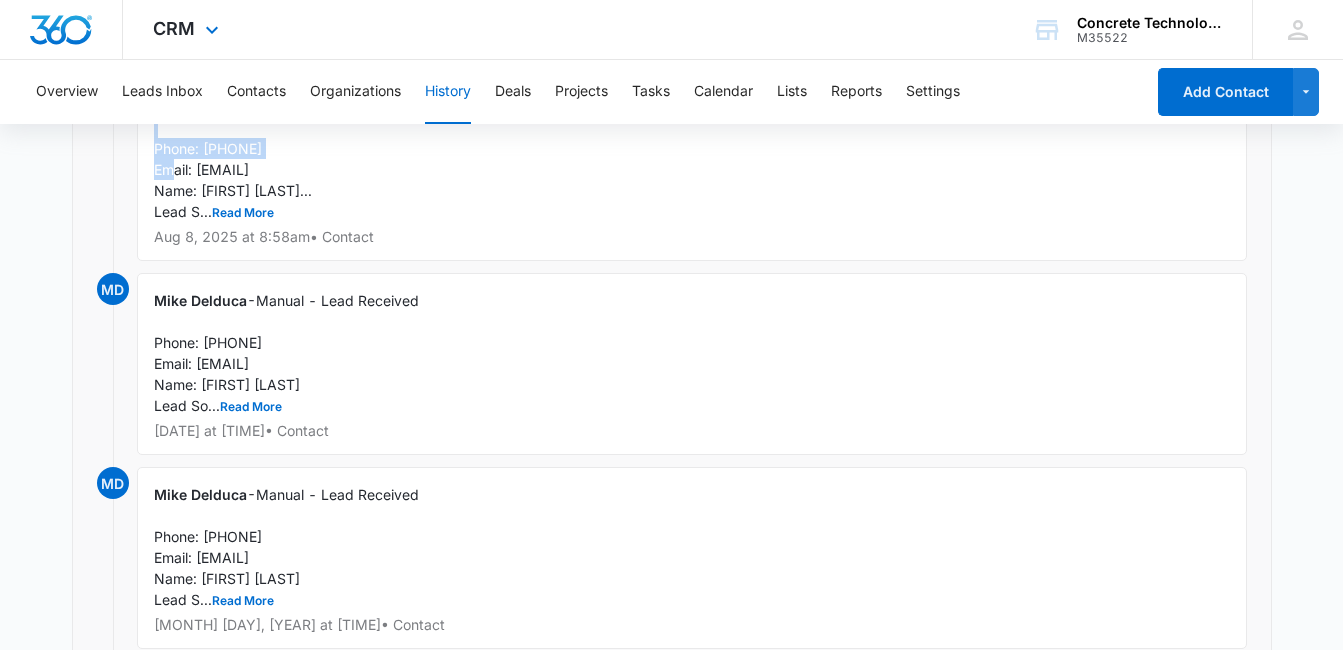 scroll, scrollTop: 0, scrollLeft: 0, axis: both 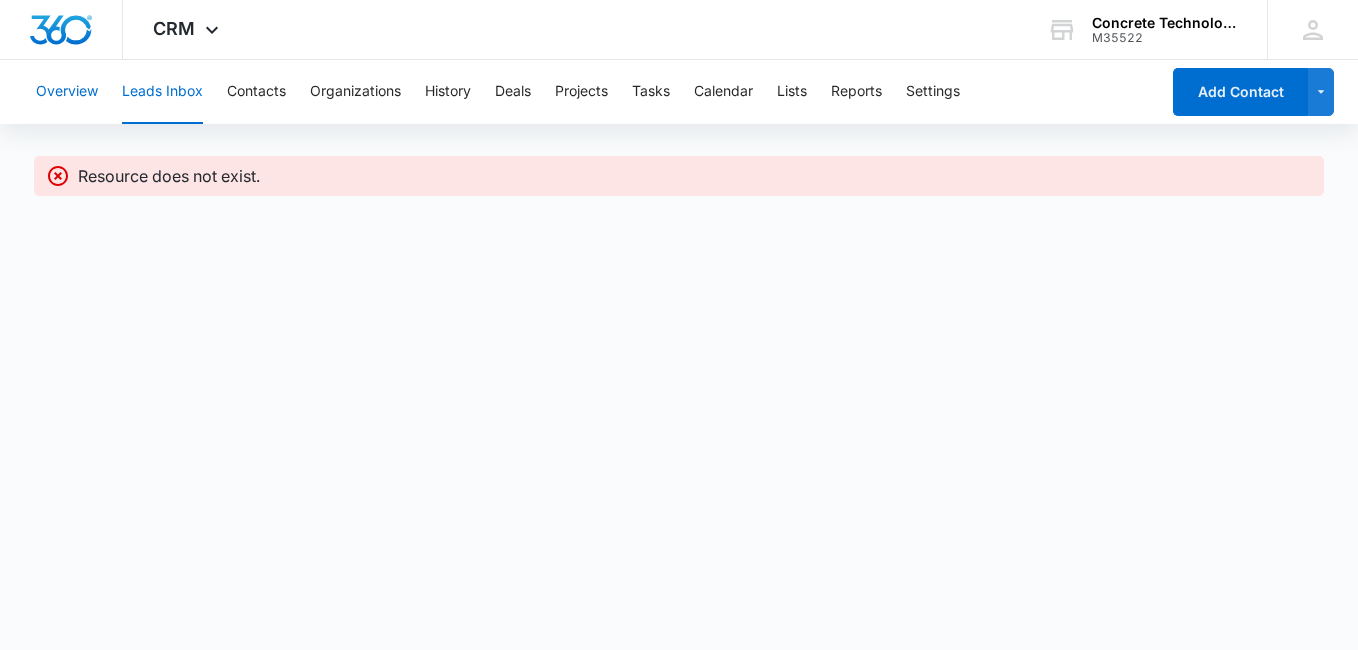 click on "Overview" at bounding box center [67, 92] 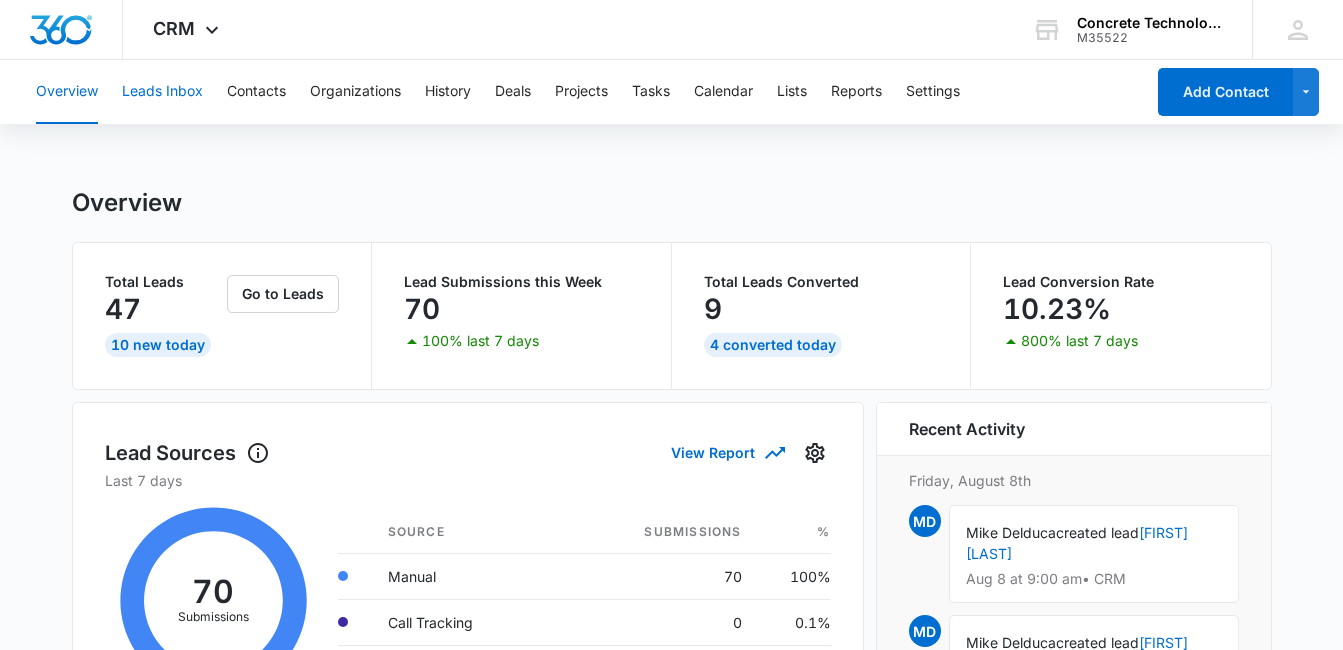 click on "Leads Inbox" at bounding box center [162, 92] 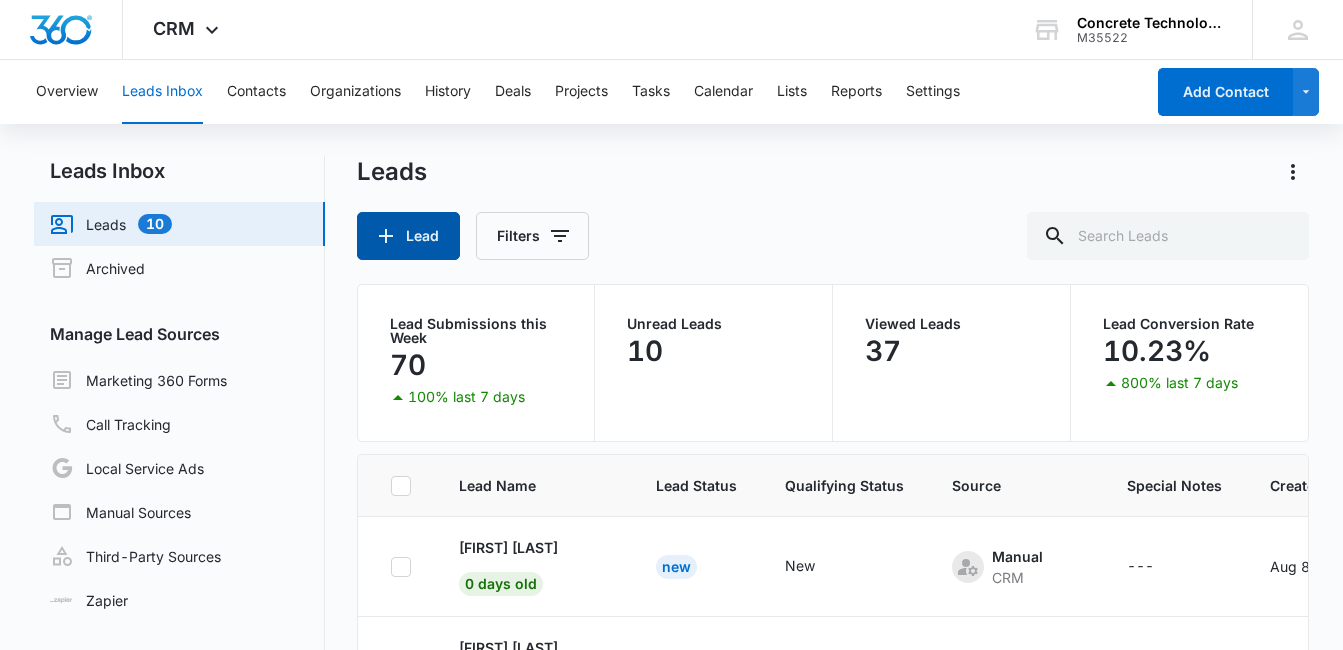click on "Lead" at bounding box center (408, 236) 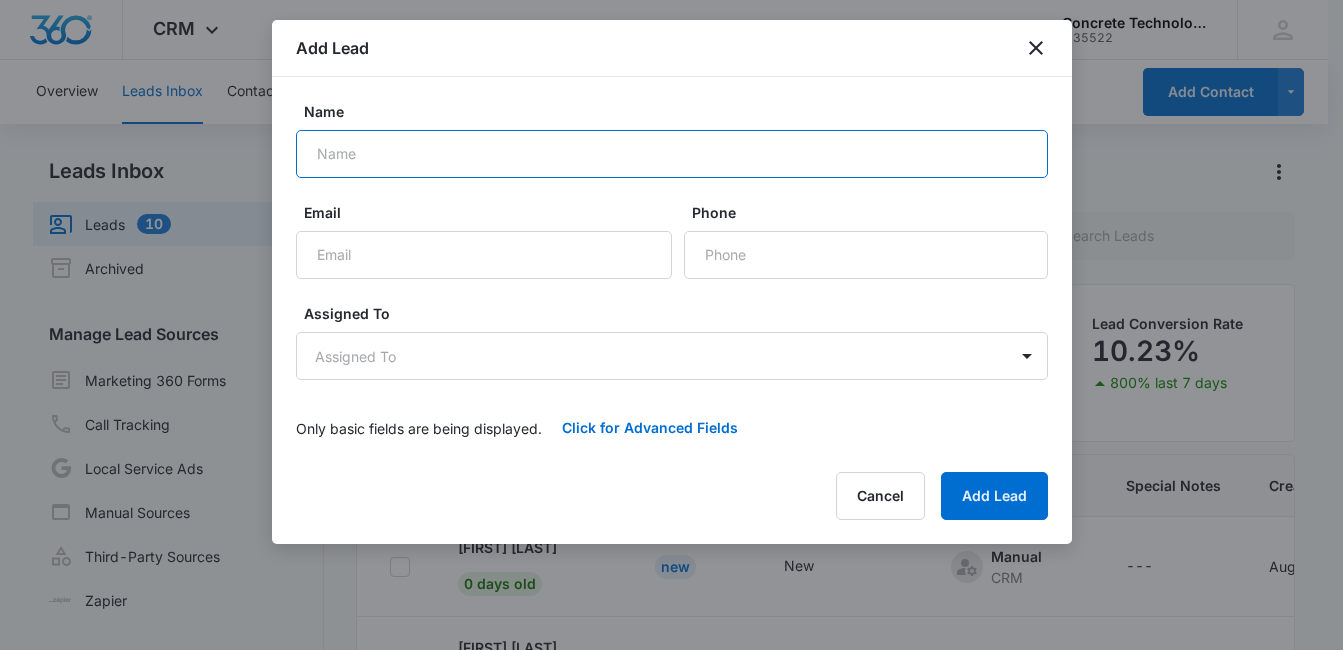 click on "Name" at bounding box center [672, 154] 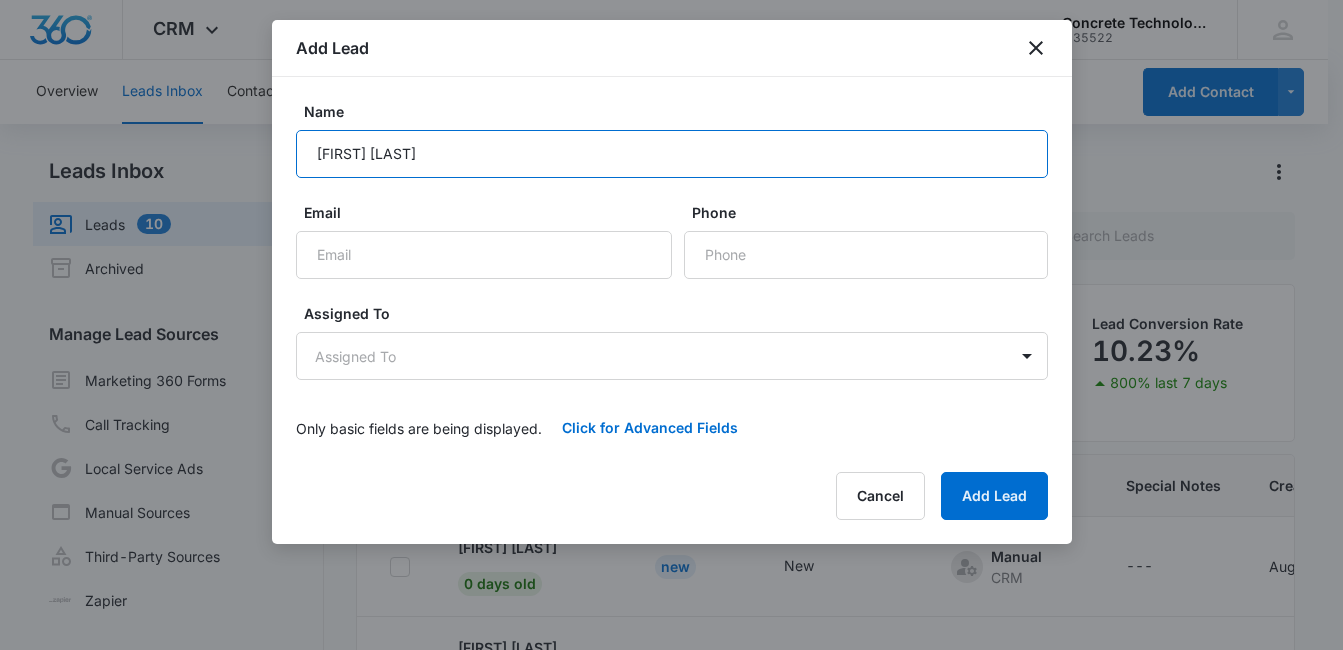 type on "[FIRST] [LAST]" 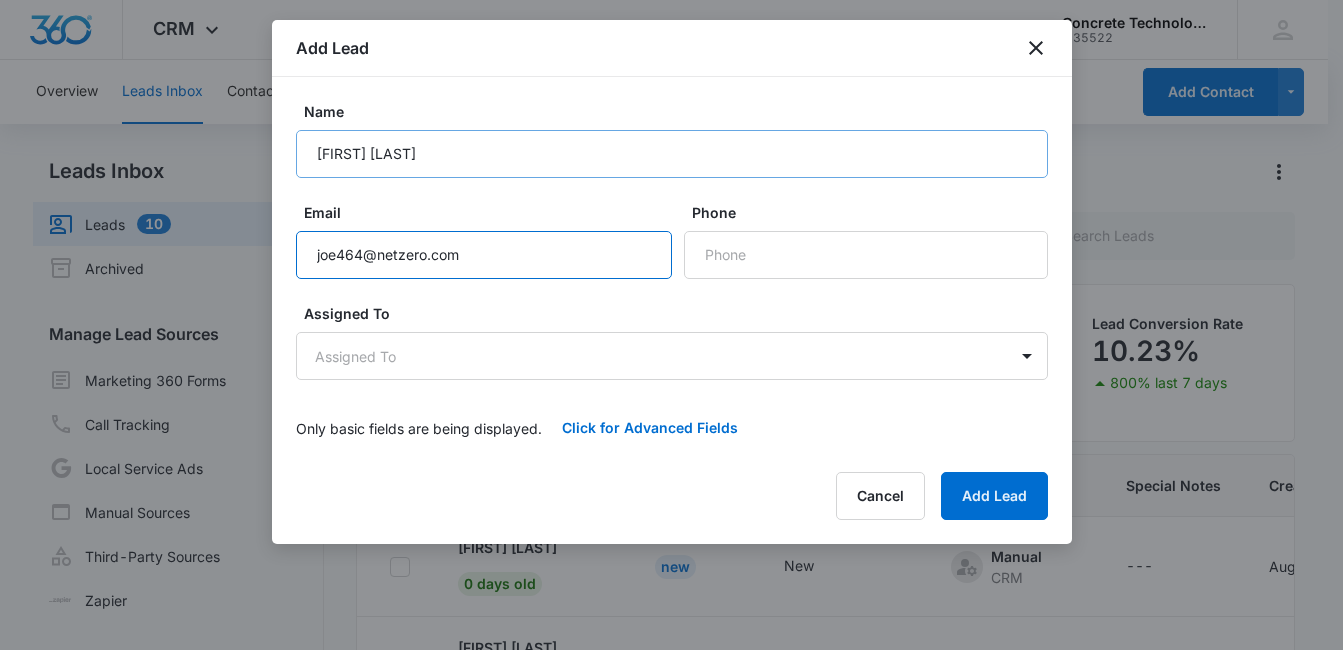 type on "joe464@netzero.com" 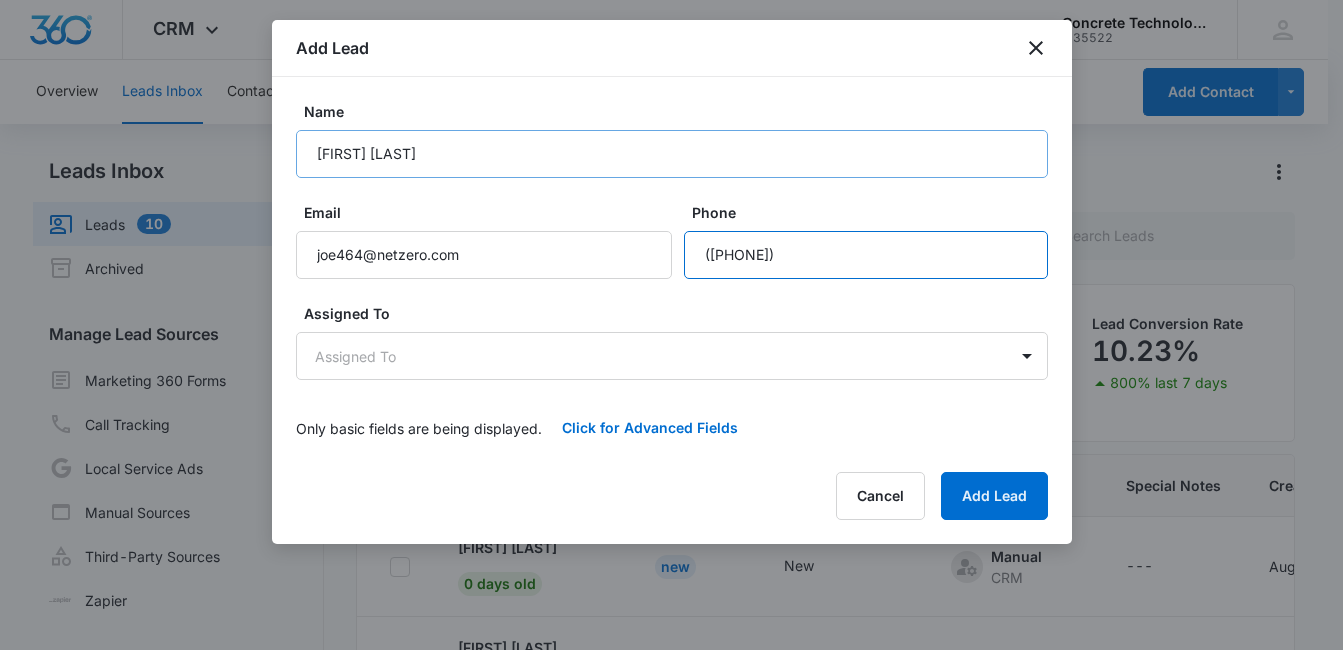 type on "([PHONE])" 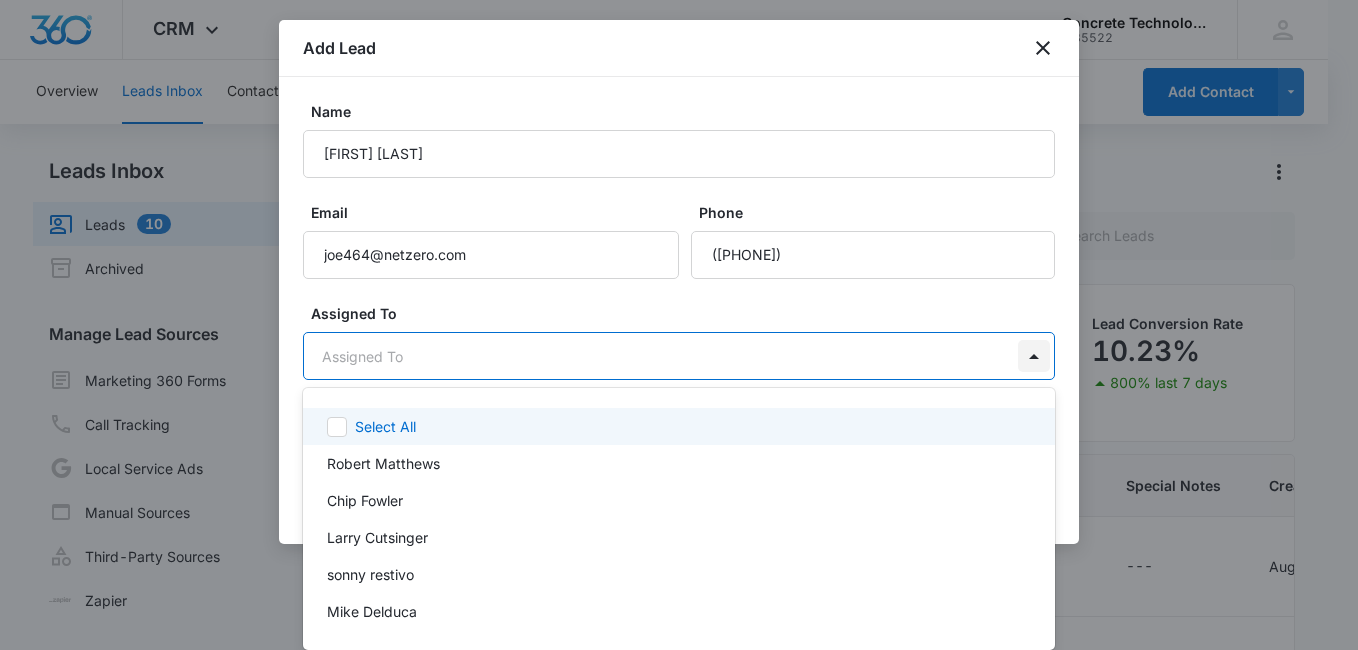 click on "CRM Apps Reputation Websites Forms CRM Email Social Content Ads Intelligence Files Brand Settings Concrete Technology M35522 Your Accounts View All MD [FIRST] [LAST] New New Manual CRM --- [DATE] [FIRST] [LAST] New New Manual CRM --- [DATE] [FIRST] [LAST] New New Manual CRM --- [DATE] [FIRST] [LAST] New New" at bounding box center [679, 325] 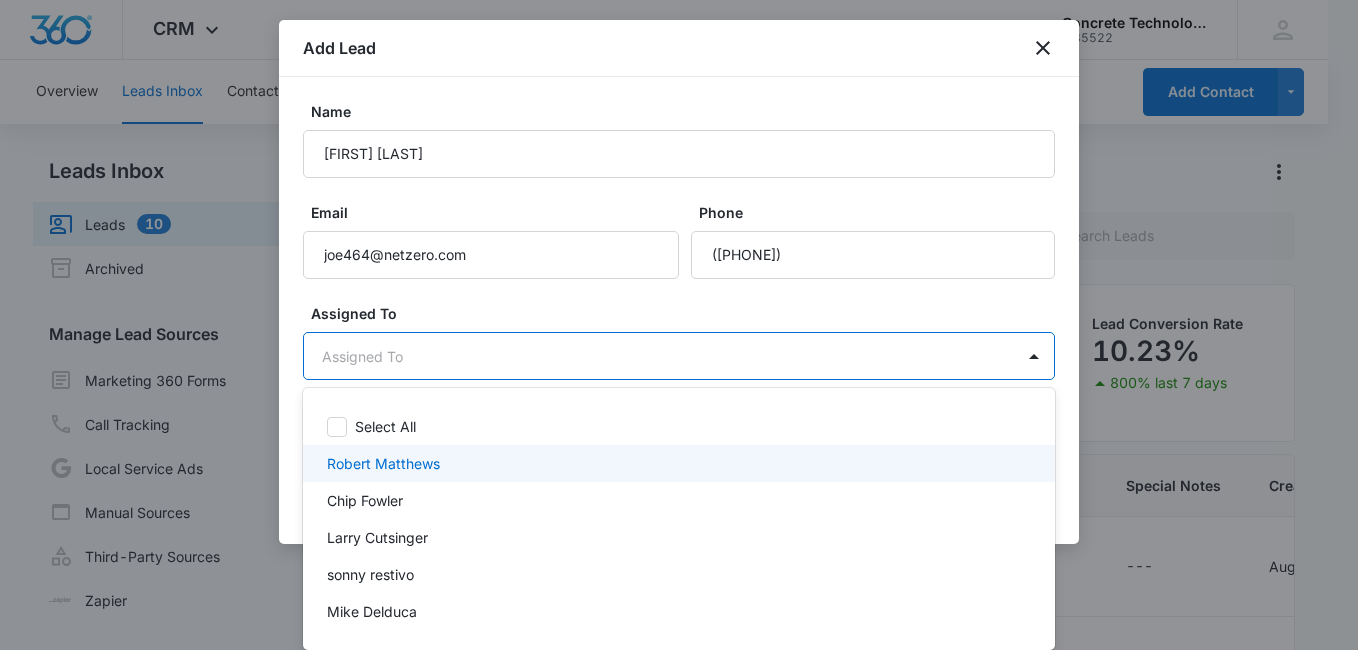 click on "Robert Matthews" at bounding box center [677, 463] 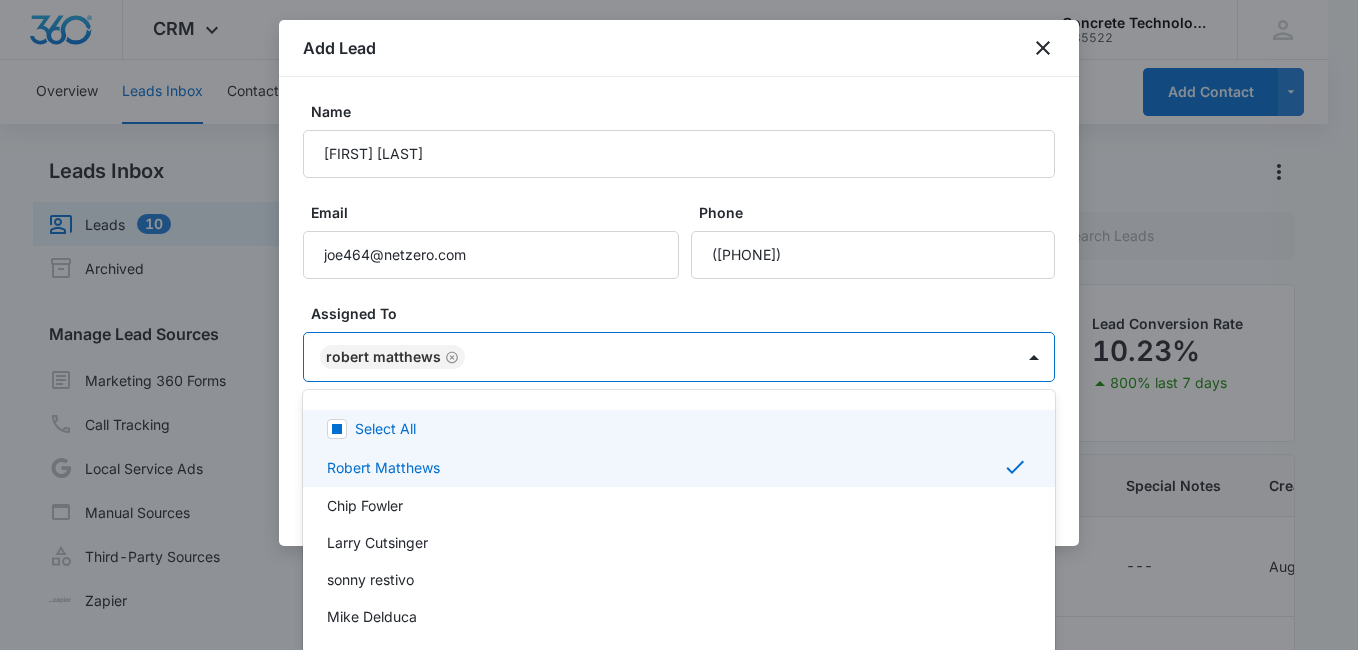 click at bounding box center [679, 325] 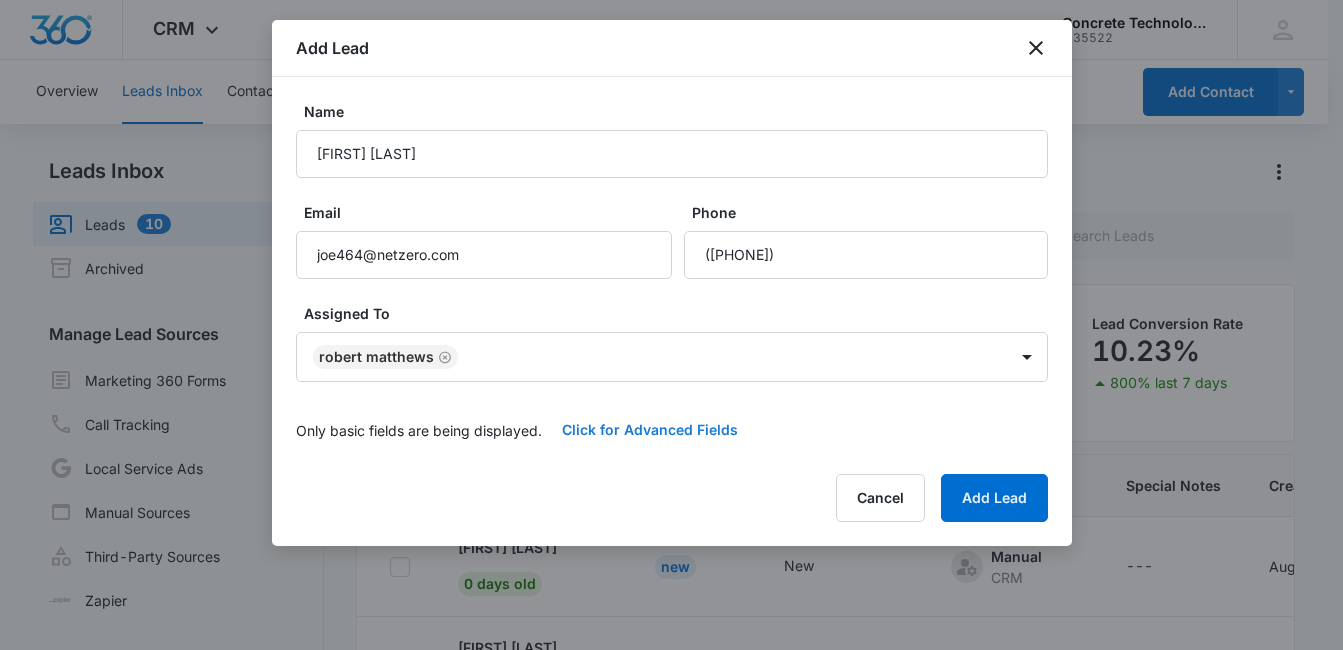 click on "Click for Advanced Fields" at bounding box center (650, 430) 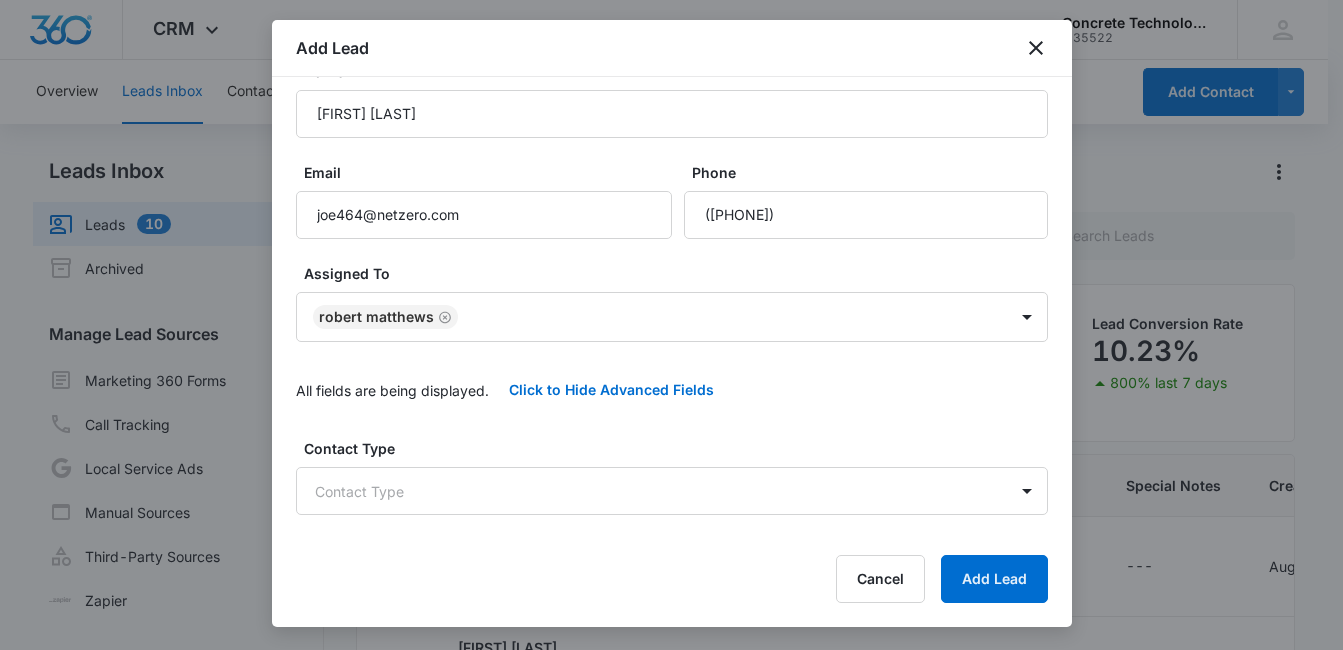 scroll, scrollTop: 203, scrollLeft: 0, axis: vertical 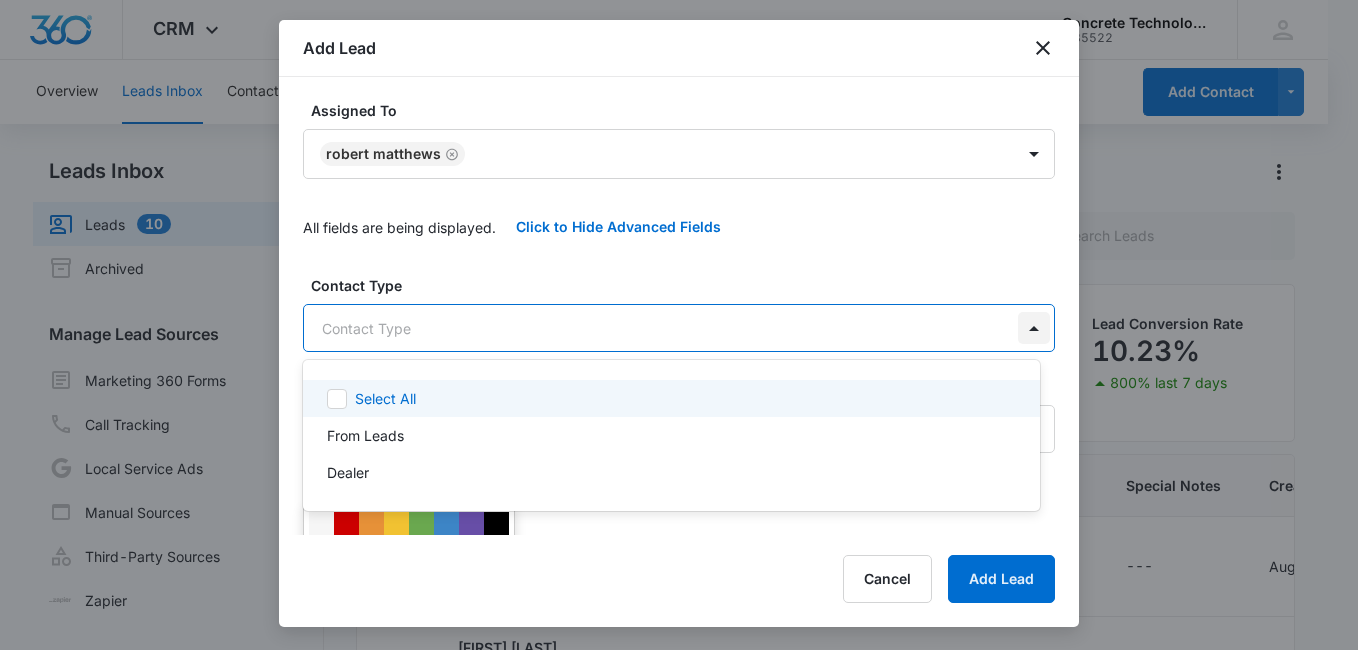 click on "CRM Apps Reputation Websites Forms CRM Email Social Content Ads Intelligence Files Brand Settings Concrete Technology M35522 Your Accounts View All MD [FIRST] [LAST] New New Manual CRM --- [DATE] [FIRST] [LAST] New New Manual CRM --- [DATE] [FIRST] [LAST] New New Manual CRM --- [DATE] [FIRST] [LAST] New New" at bounding box center [679, 325] 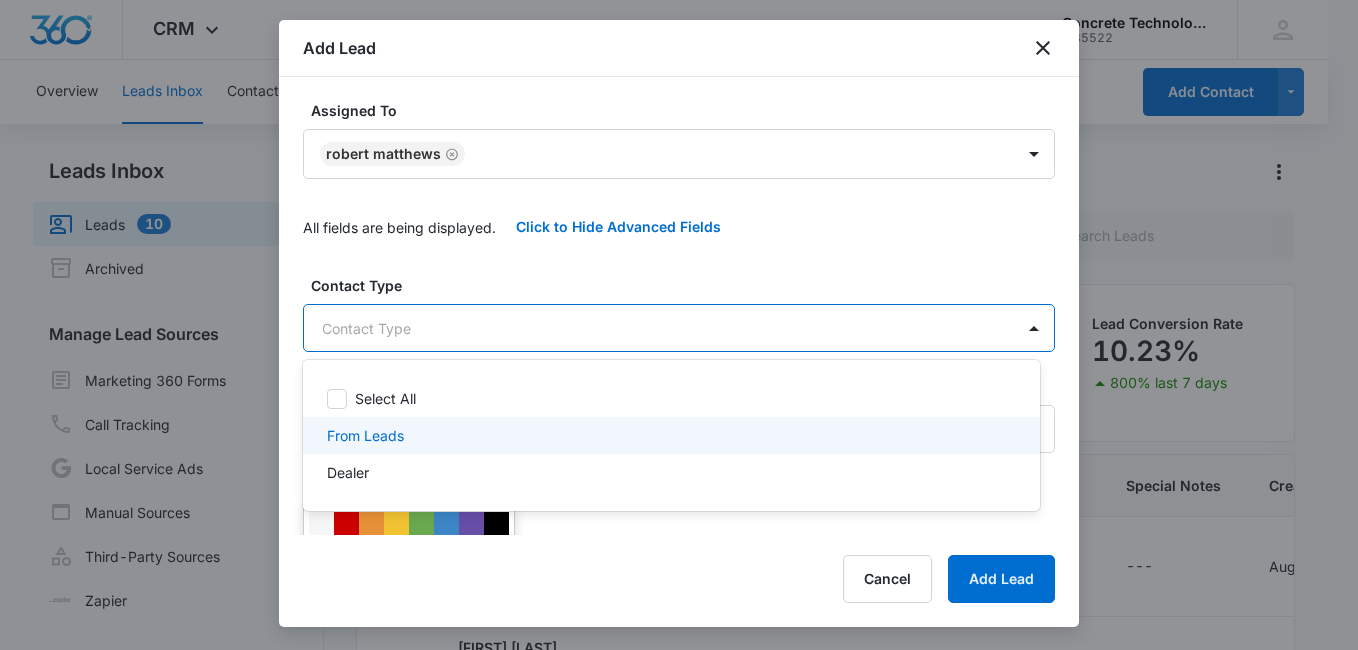 click on "From Leads" at bounding box center [669, 435] 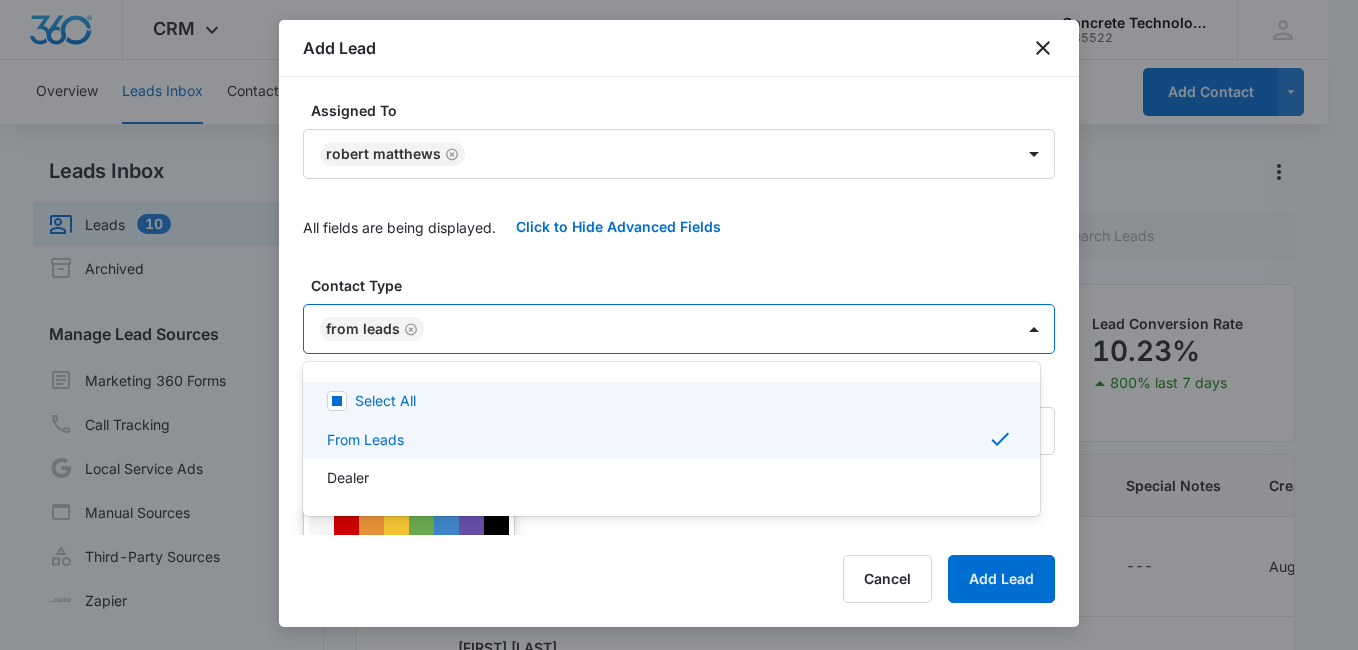 click at bounding box center (679, 325) 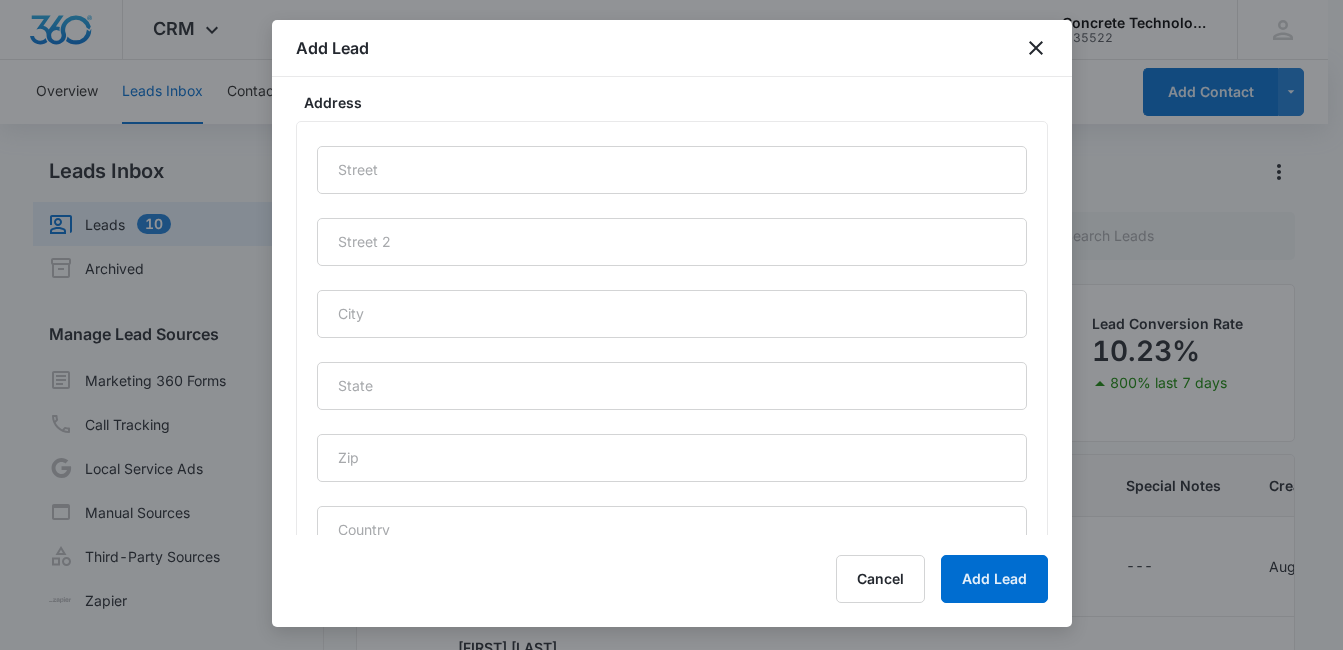 scroll, scrollTop: 998, scrollLeft: 0, axis: vertical 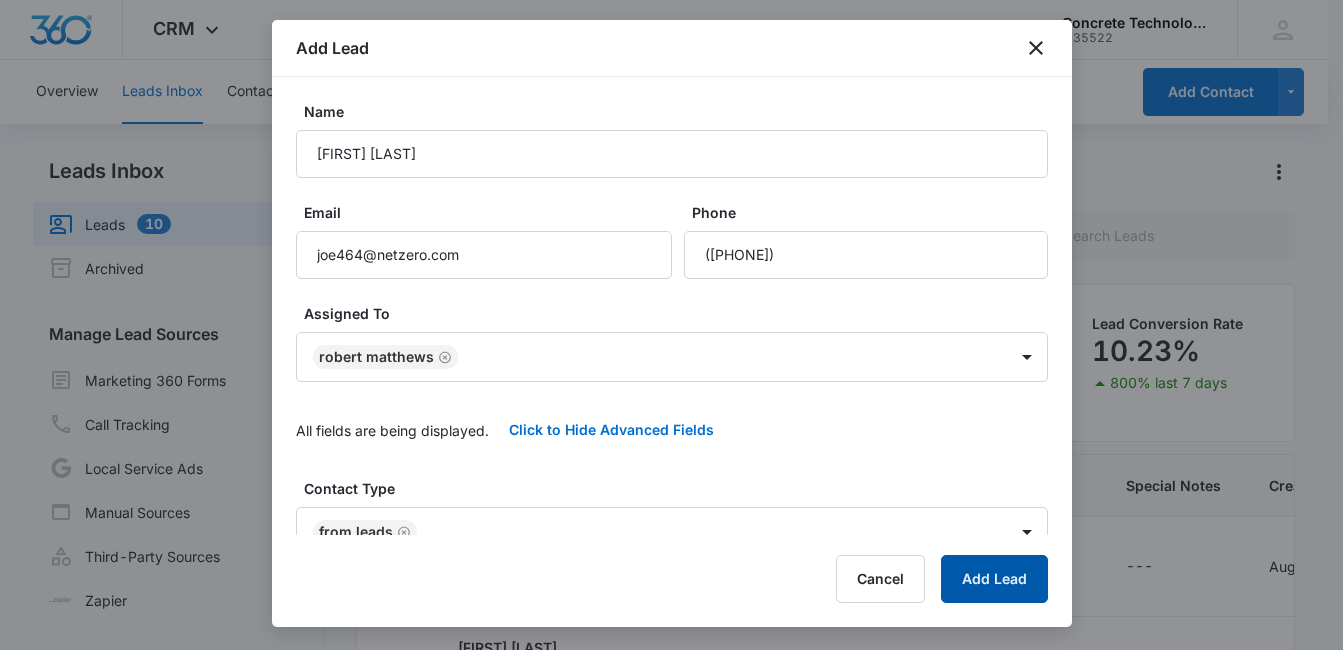 click on "Add Lead" at bounding box center [994, 579] 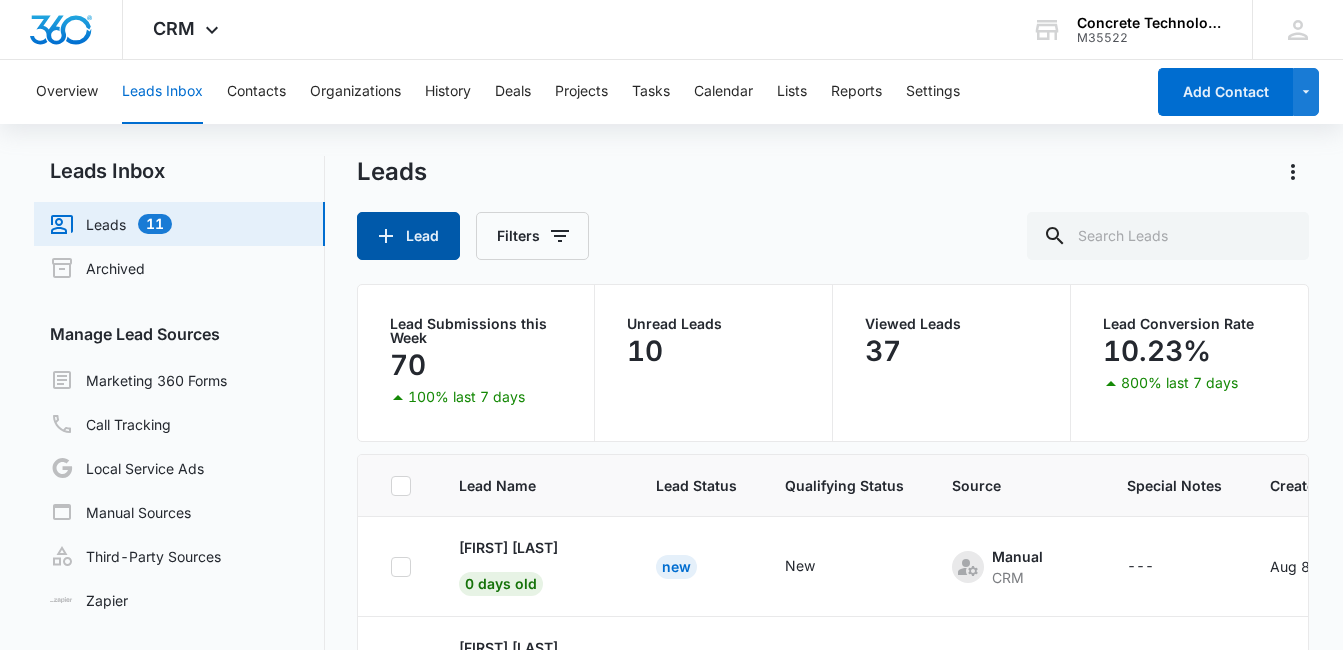 click on "Lead" at bounding box center (408, 236) 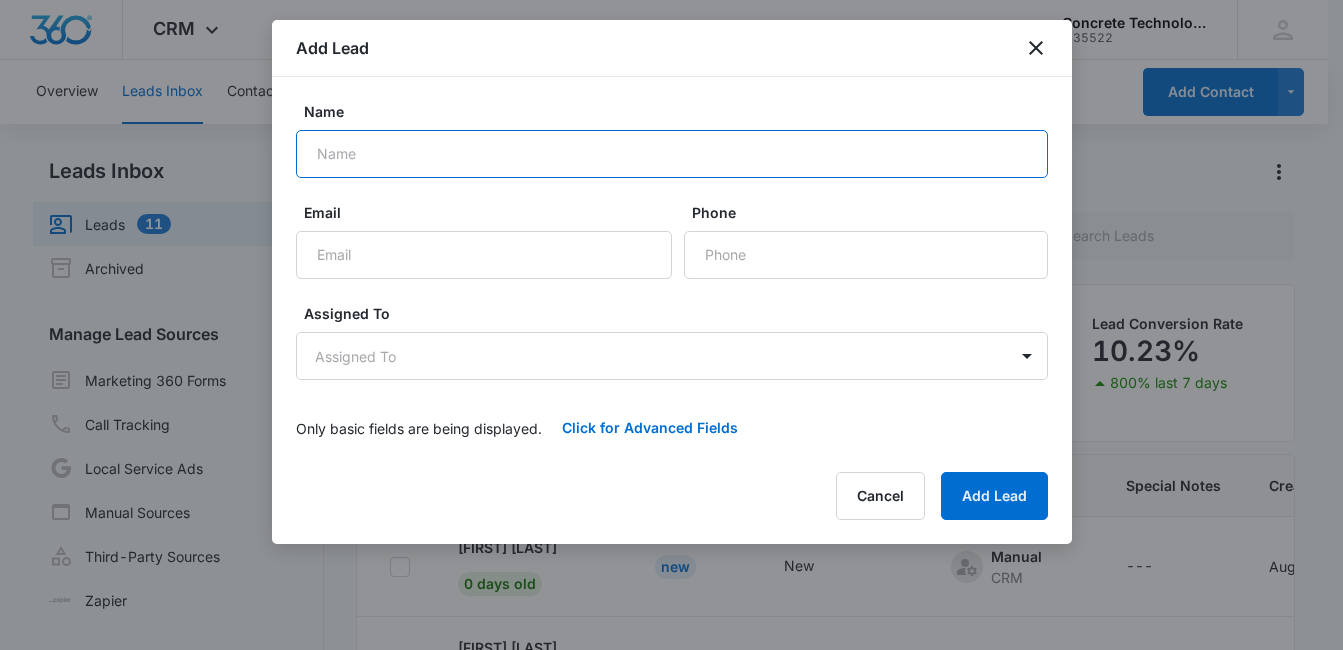 click on "Name" at bounding box center (672, 154) 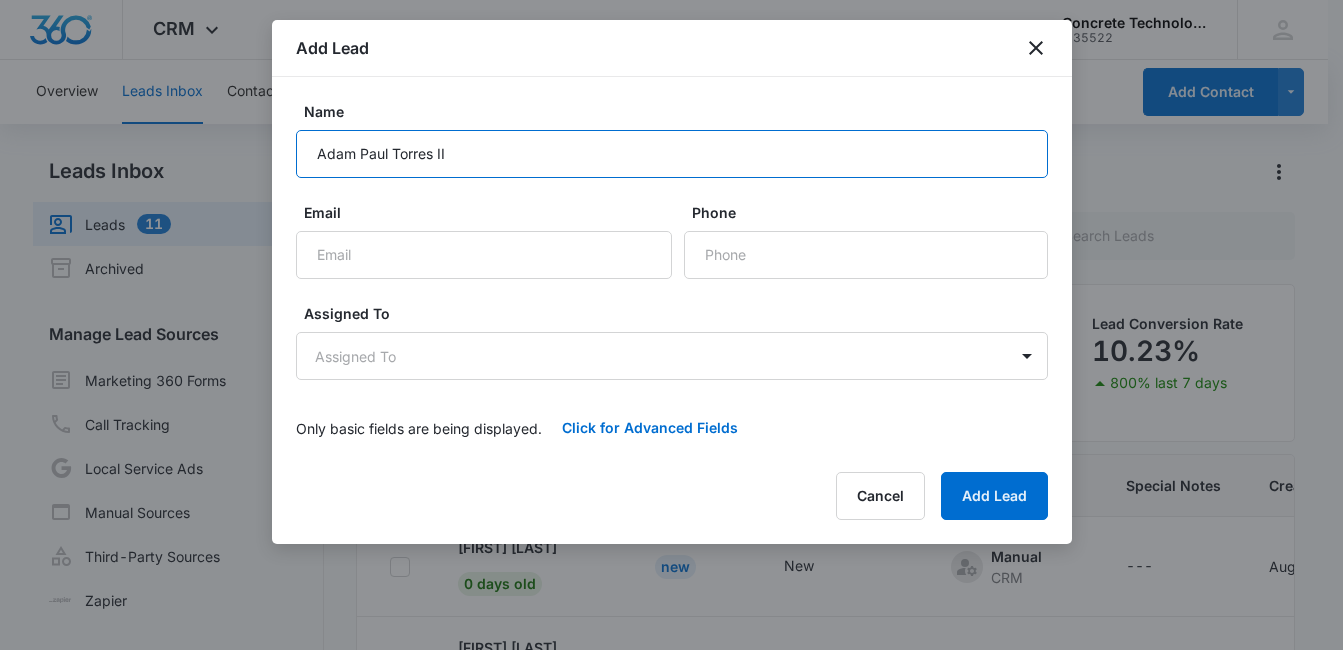 type on "Adam Paul Torres II" 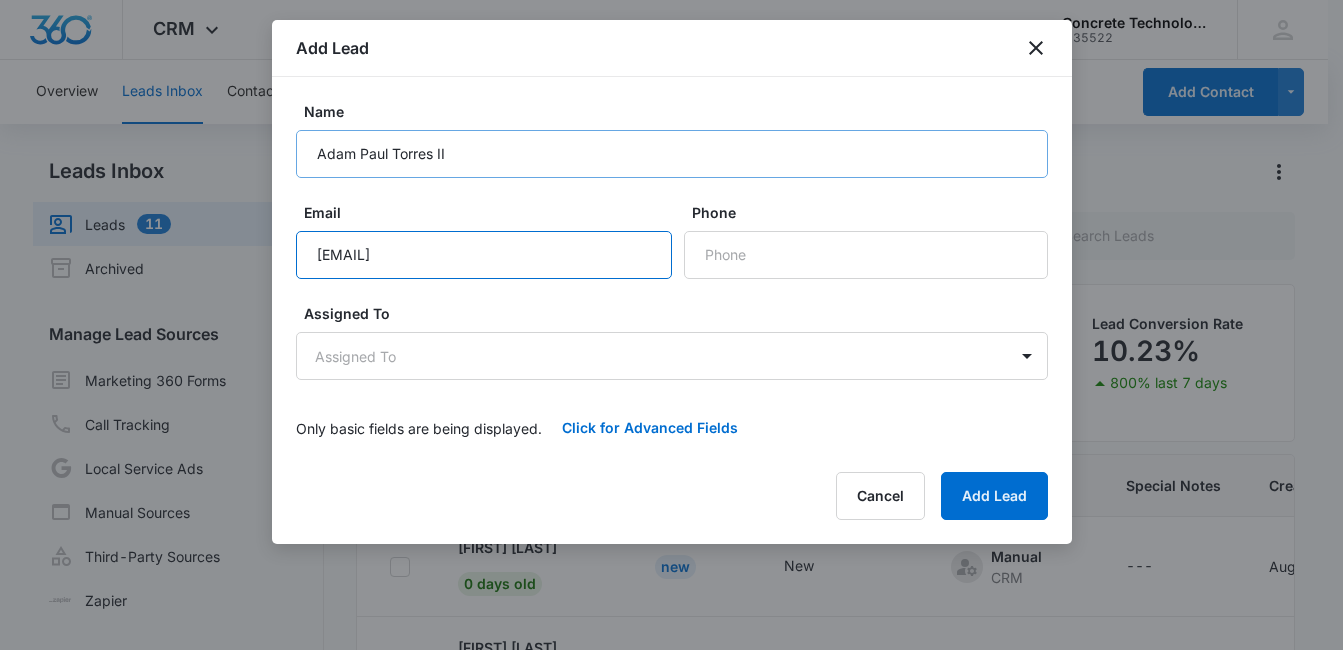 type on "[EMAIL]" 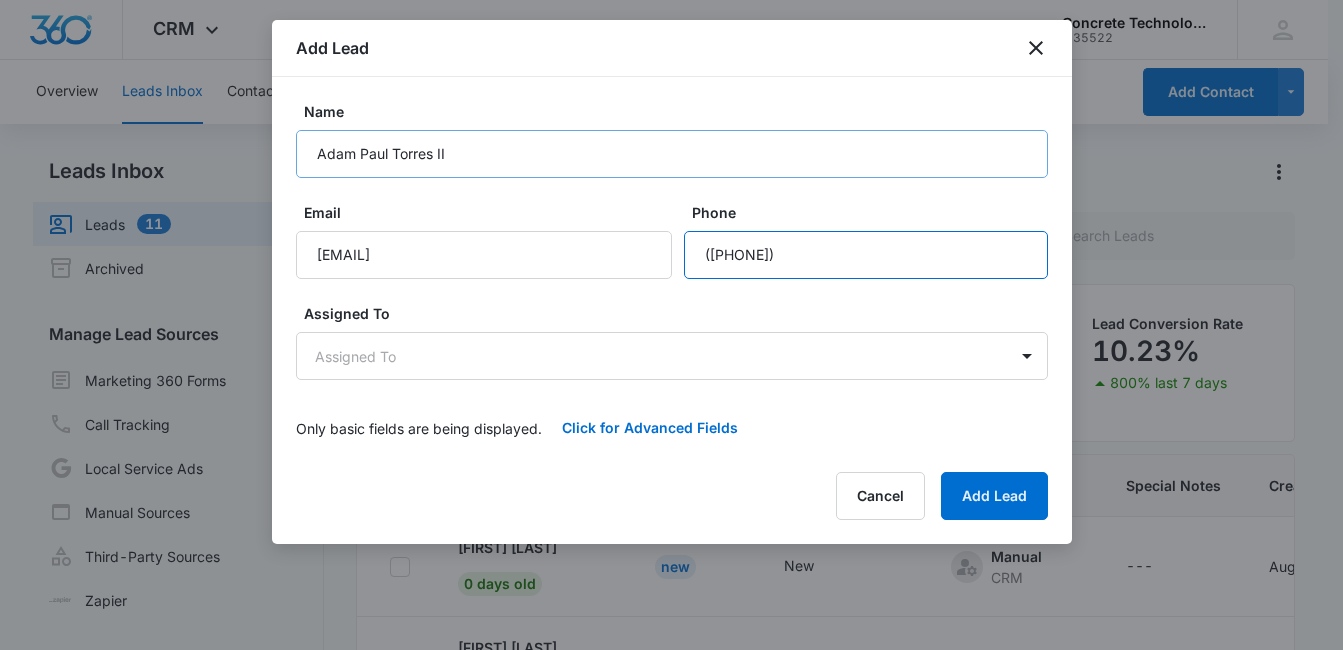 type on "([PHONE])" 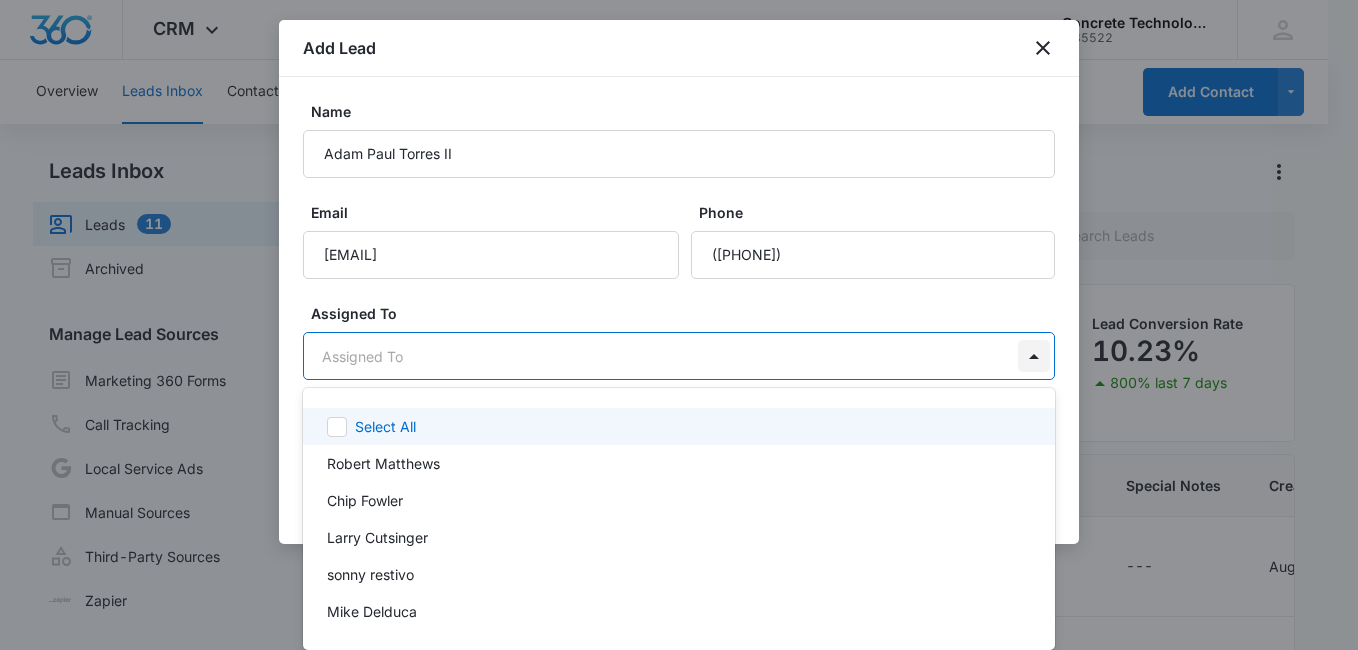 click on "CRM Apps Reputation Websites Forms CRM Email Social Content Ads Intelligence Files Brand Settings Concrete Technology M35522 Your Accounts View All MD [FIRST] [LAST] New New Manual CRM --- [DATE] [FIRST] [LAST] New New Manual CRM --- [DATE] [FIRST] [LAST] New New Manual CRM --- [DATE] [FIRST] [LAST] New New" at bounding box center (679, 325) 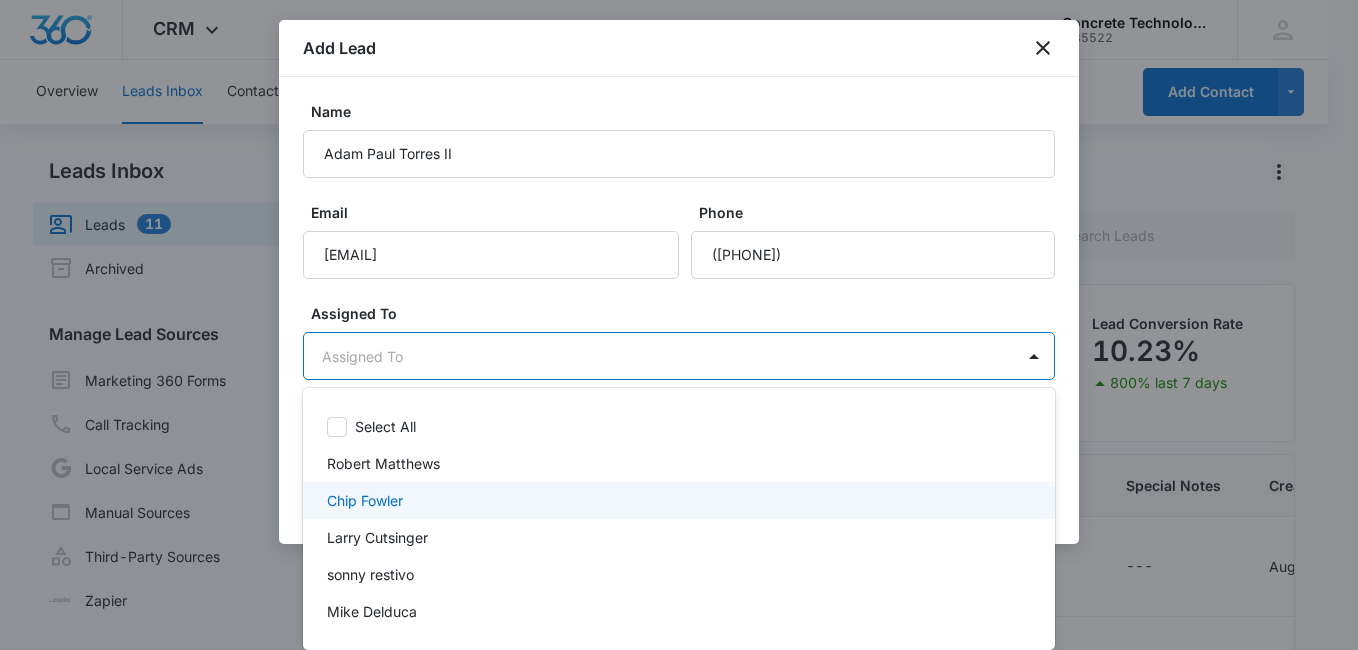 click on "Chip Fowler" at bounding box center [679, 500] 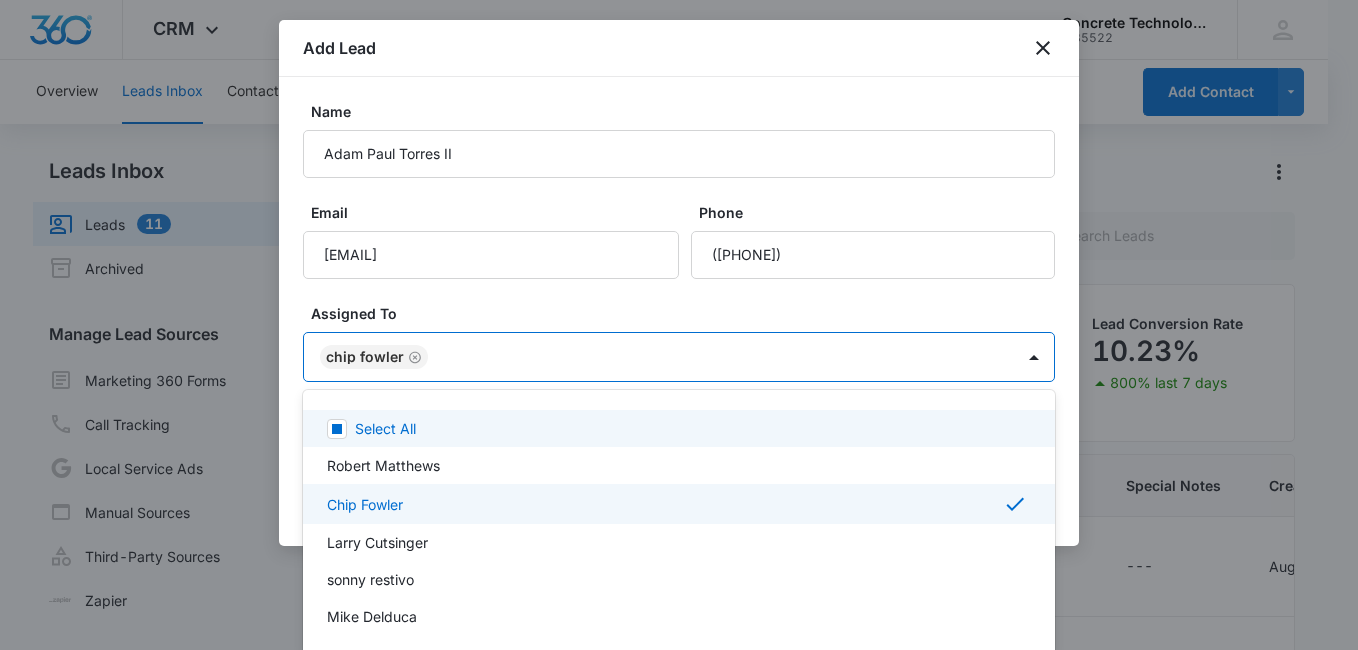 click at bounding box center (679, 325) 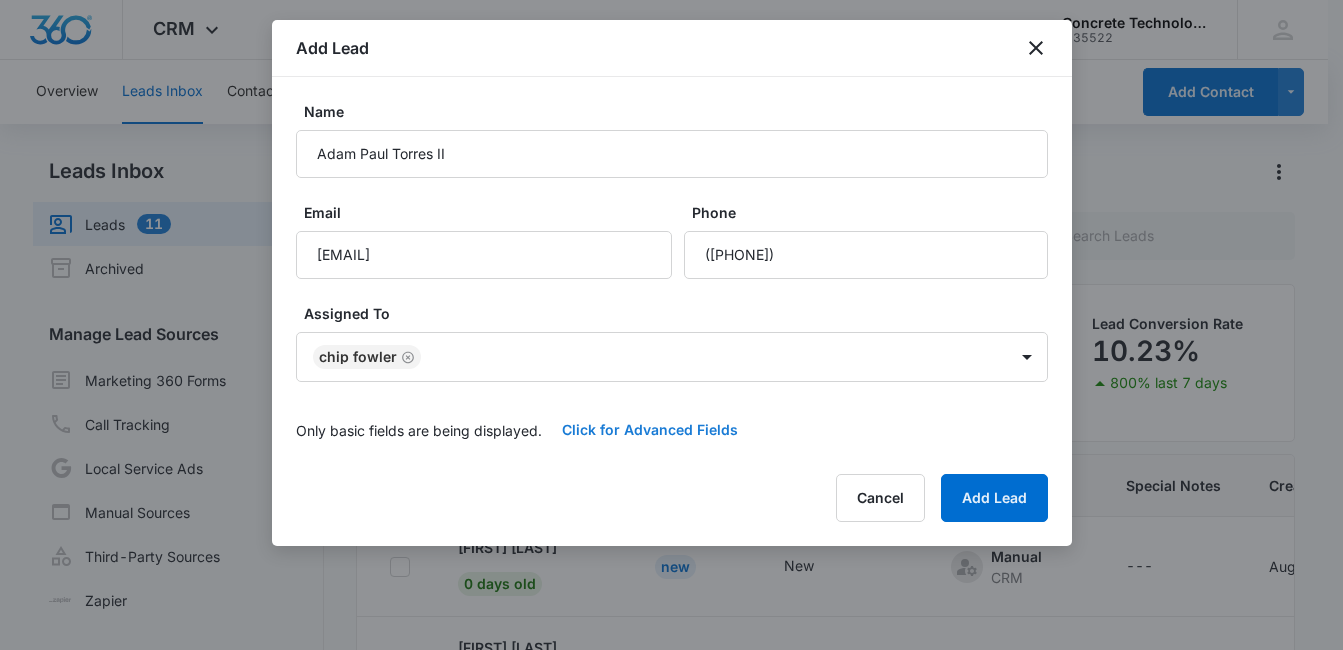 click on "Click for Advanced Fields" at bounding box center (650, 430) 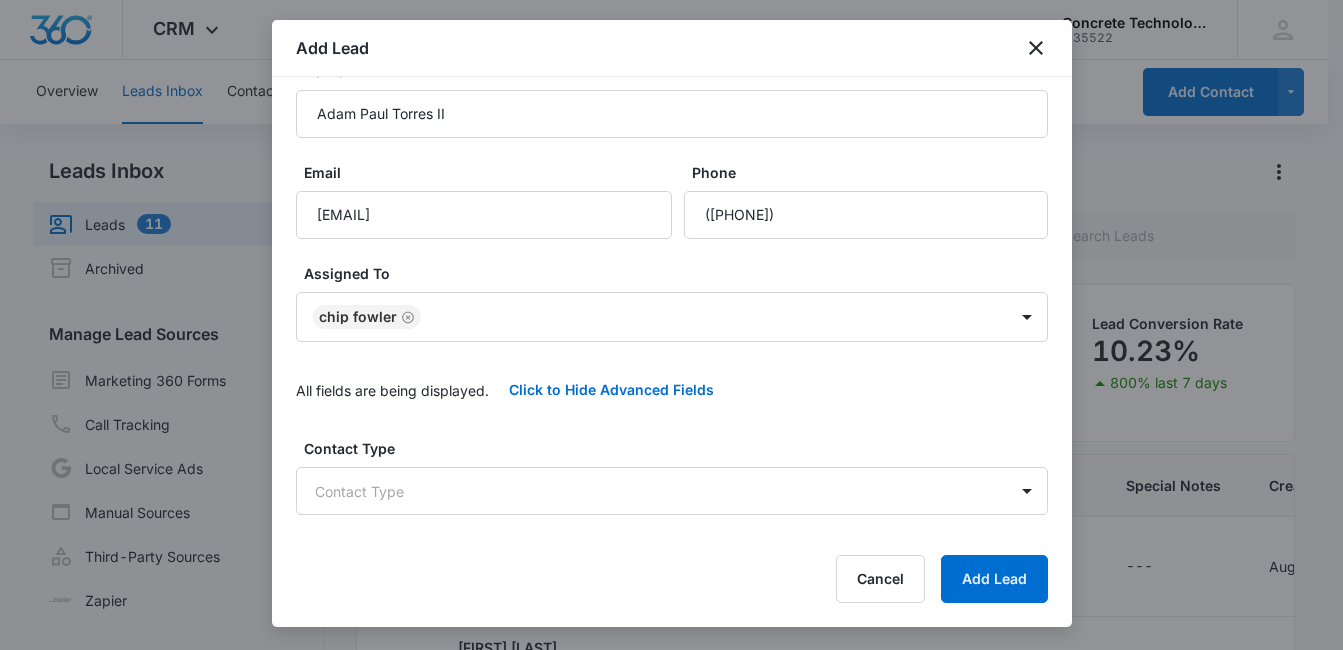 scroll, scrollTop: 115, scrollLeft: 0, axis: vertical 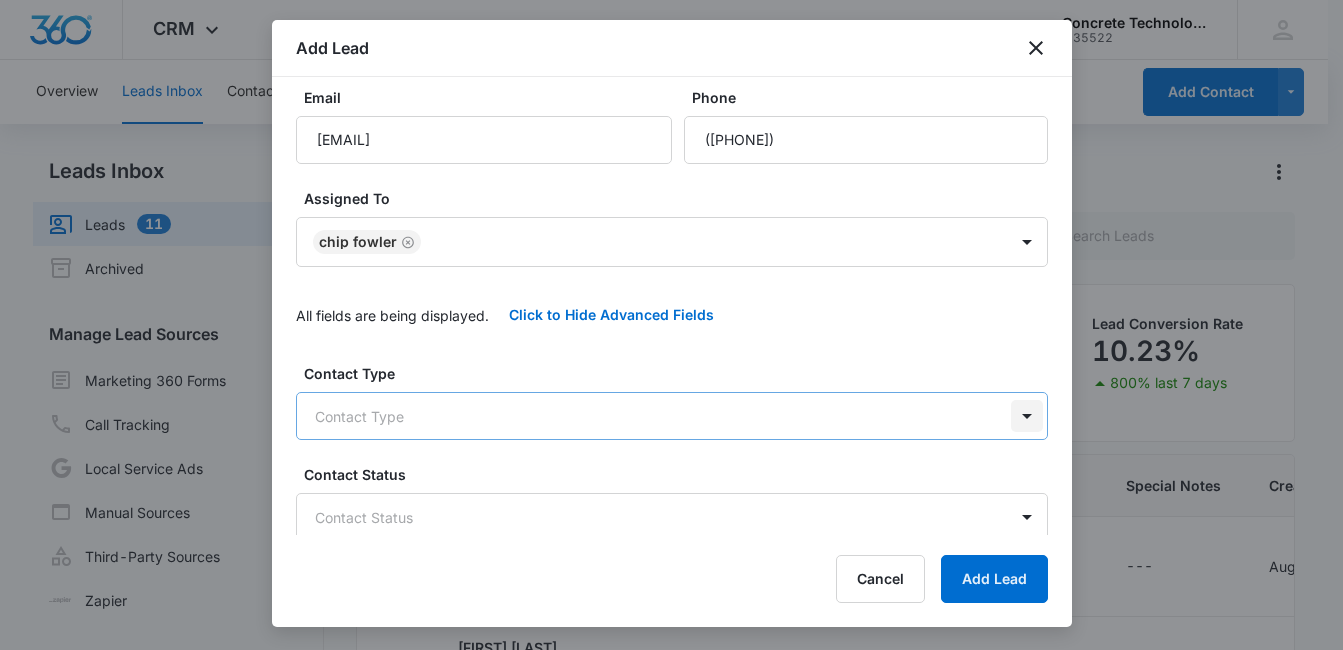 click on "CRM Apps Reputation Websites Forms CRM Email Social Content Ads Intelligence Files Brand Settings Concrete Technology M35522 Your Accounts View All MD [FIRST] [LAST] New New Manual CRM --- [DATE] [FIRST] [LAST] New New Manual CRM --- [DATE] [FIRST] [LAST] New New Manual CRM --- [DATE] [FIRST] [LAST] New New" at bounding box center [671, 409] 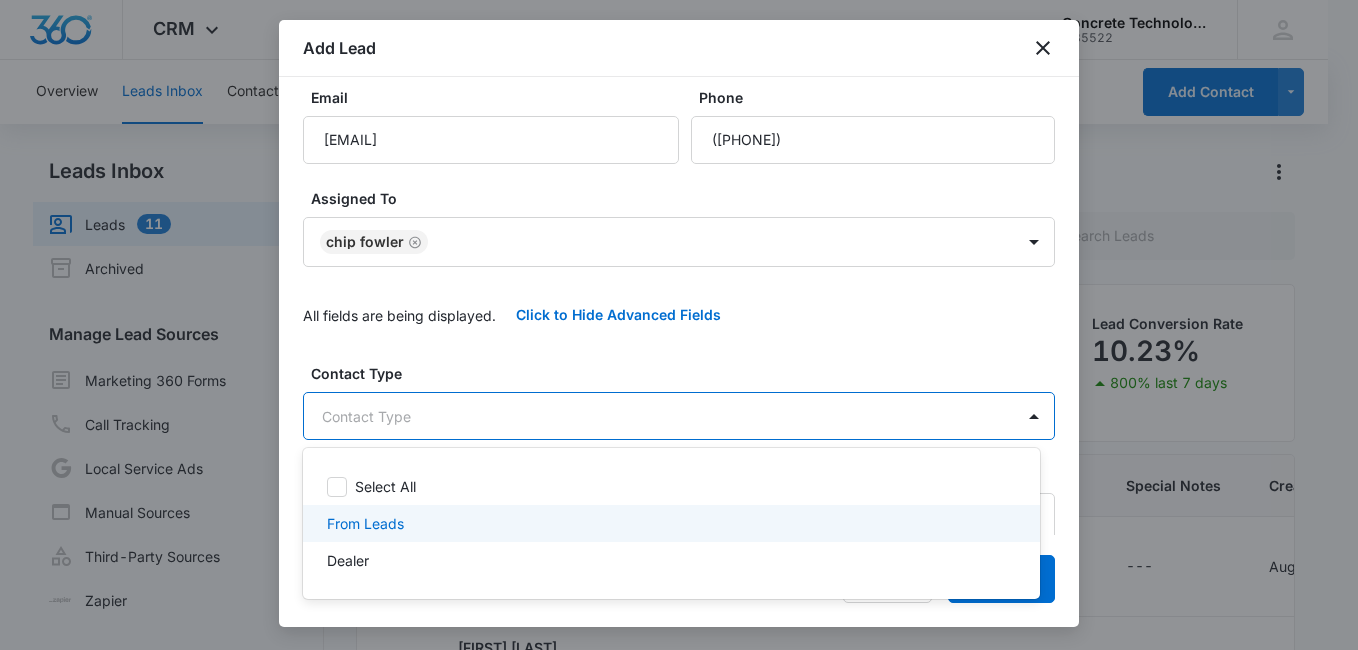 click on "From Leads" at bounding box center [669, 523] 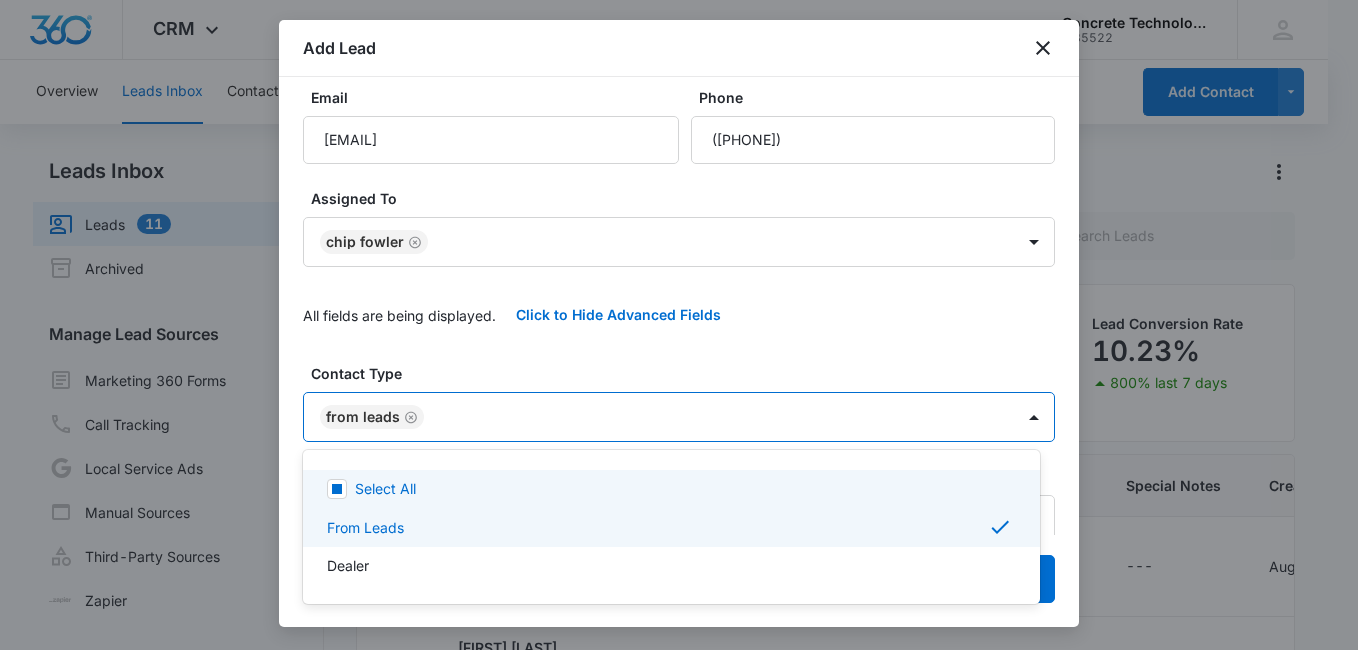 click at bounding box center [679, 325] 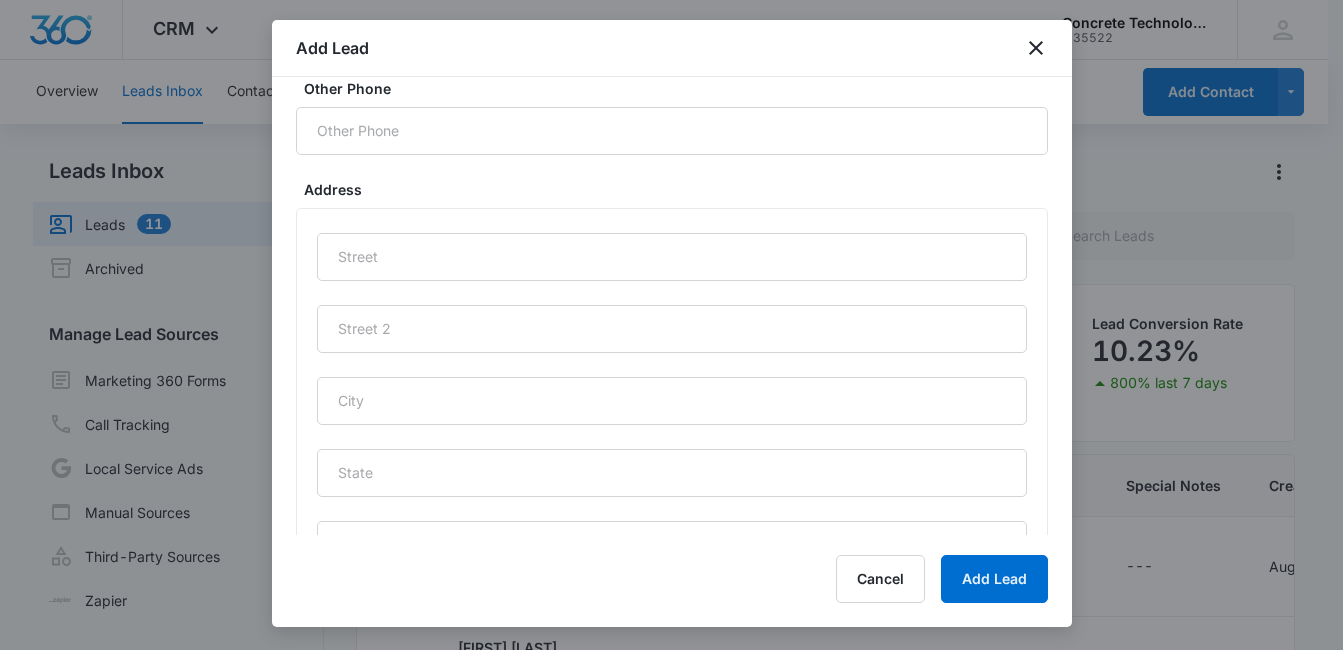 scroll, scrollTop: 998, scrollLeft: 0, axis: vertical 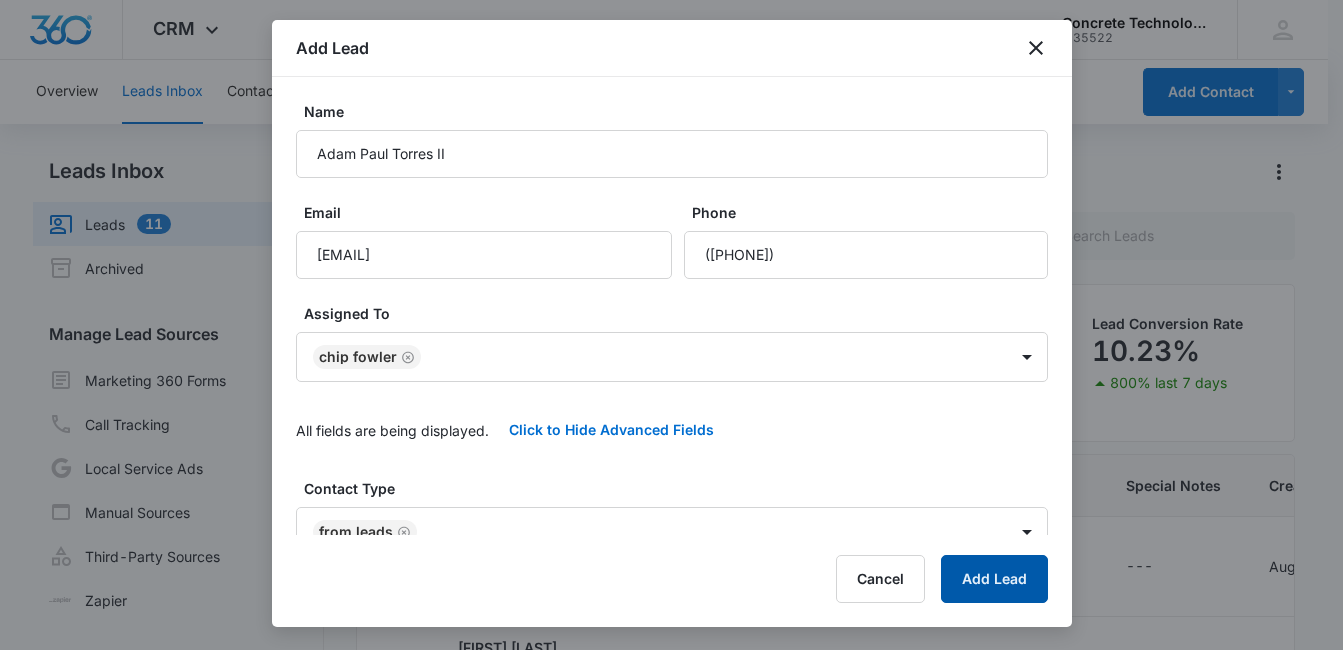 click on "Add Lead" at bounding box center (994, 579) 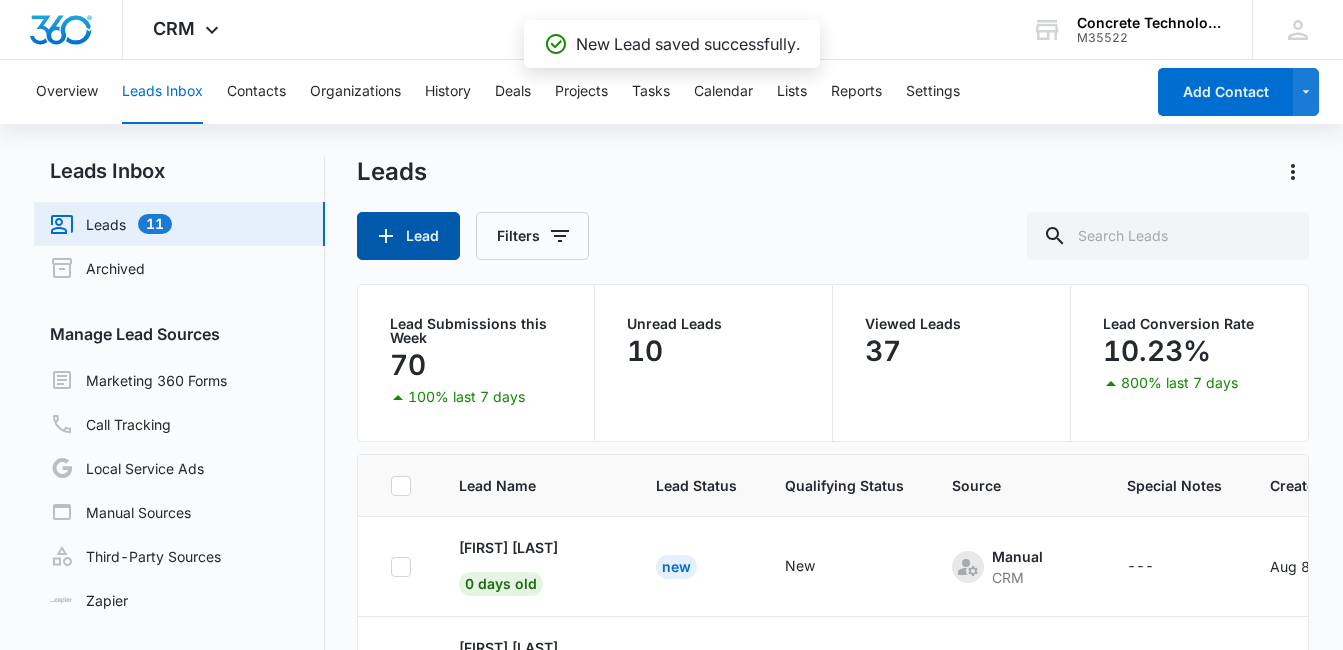 click on "Lead" at bounding box center (408, 236) 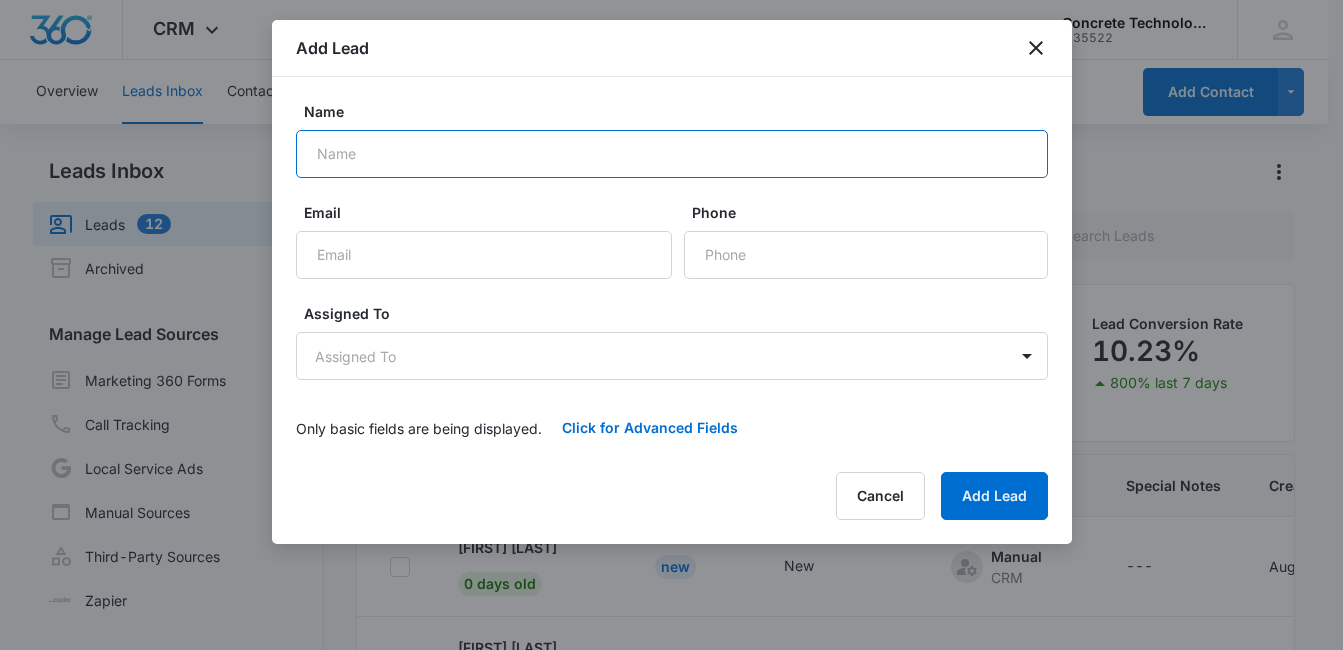 click on "Name" at bounding box center [672, 154] 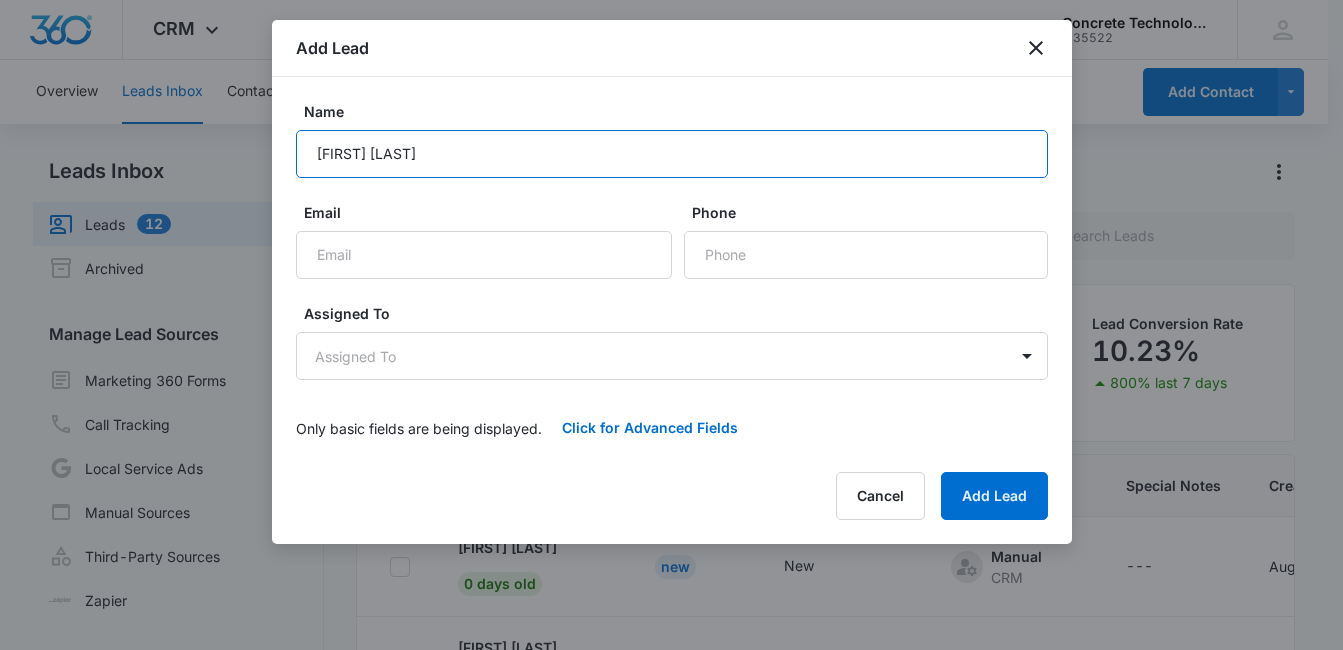 type on "[FIRST] [LAST]" 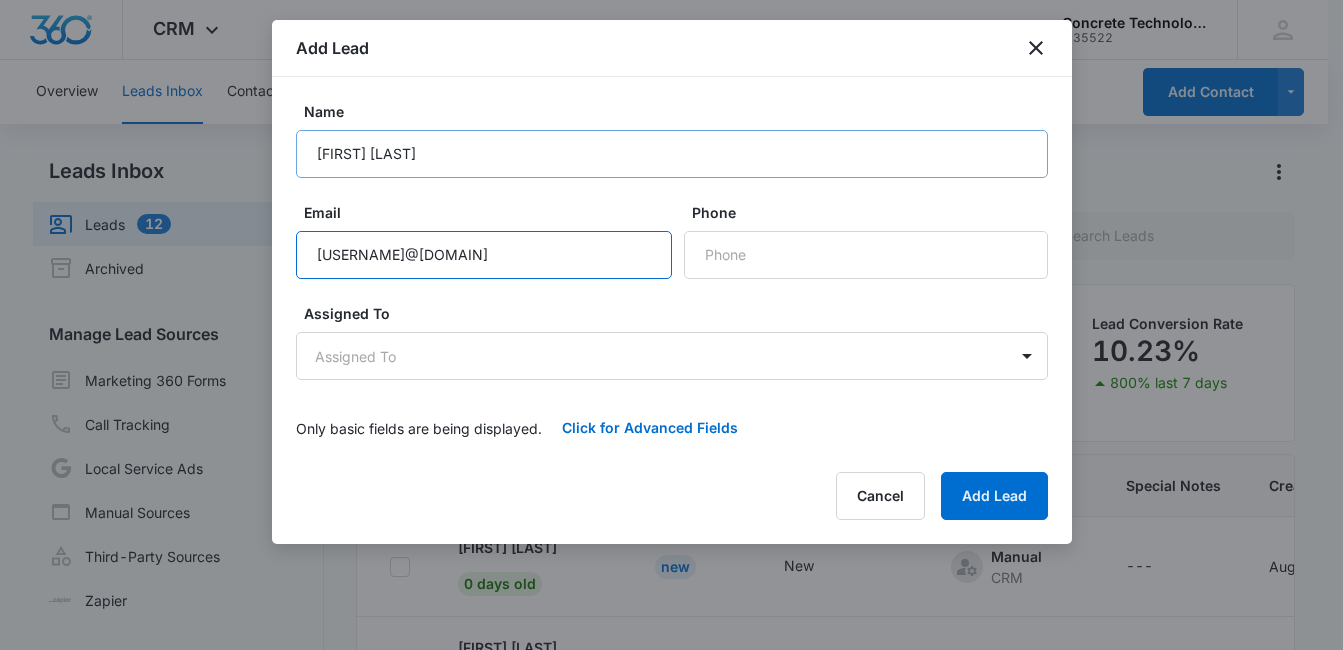 type on "[USERNAME]@[DOMAIN]" 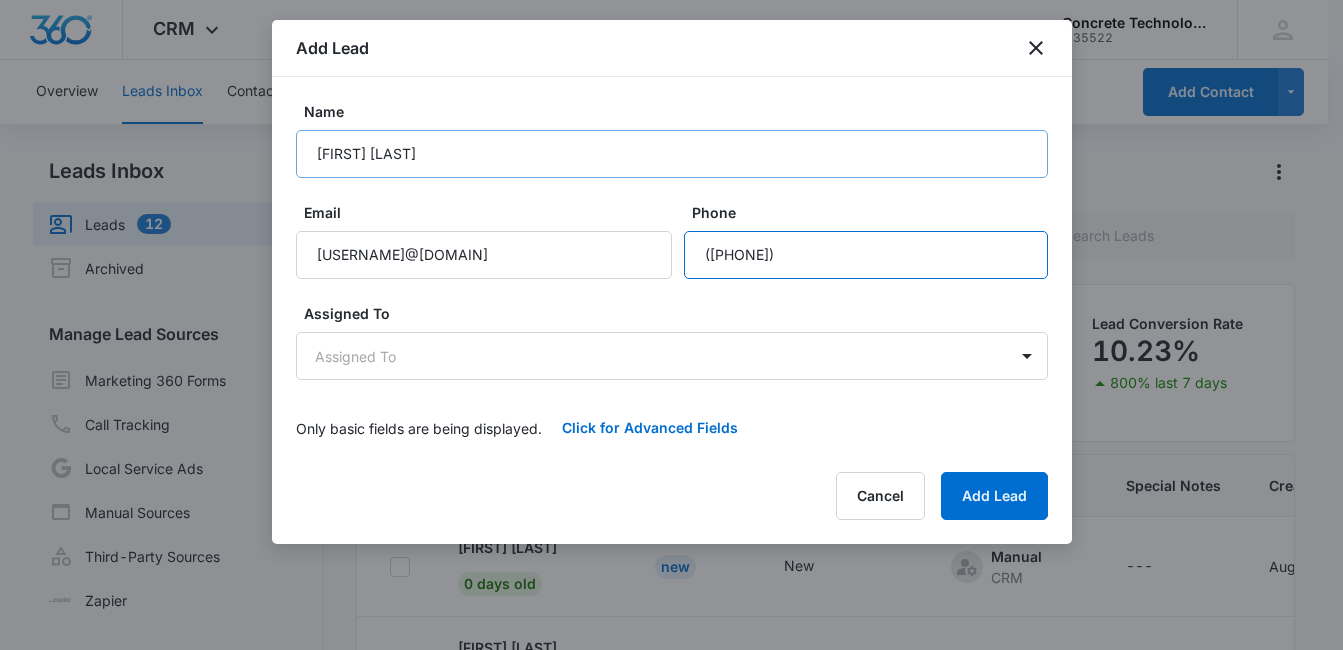 type on "([PHONE])" 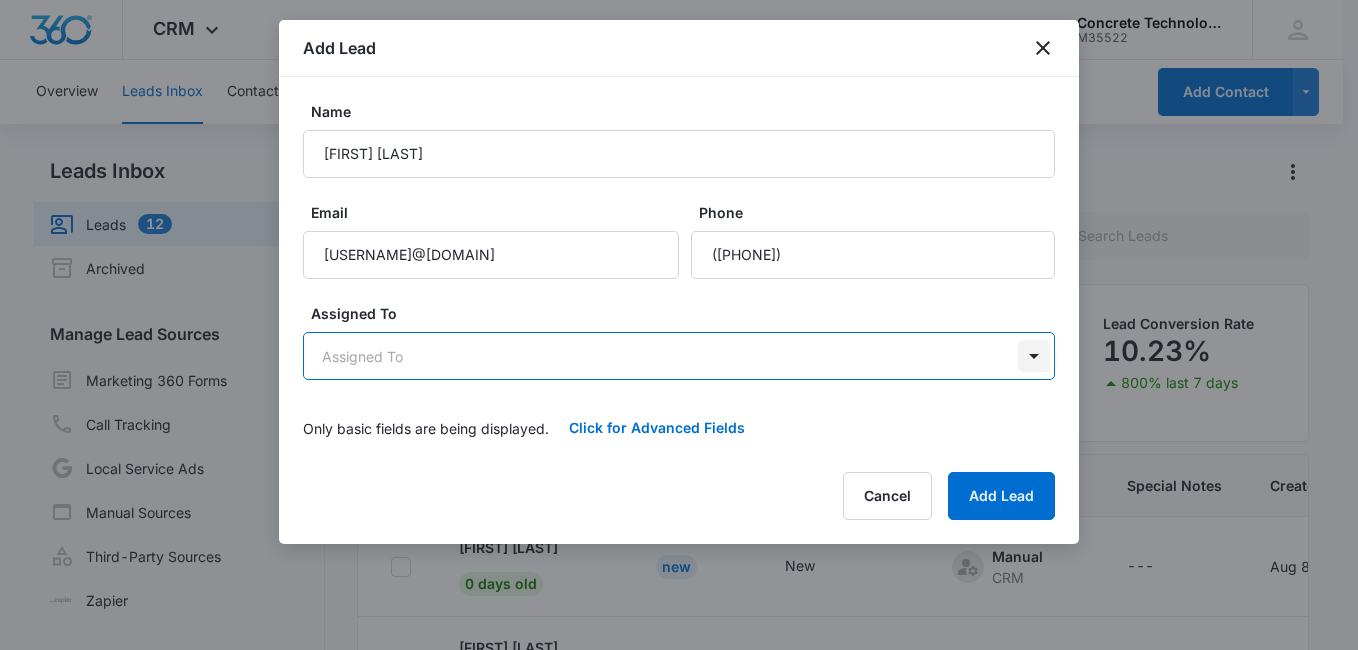 click on "CRM Apps Reputation Websites Forms CRM Email Social Content Ads Intelligence Files Brand Settings Concrete Technology M35522 Your Accounts View All MD [FIRST] [LAST] [EMAIL] My Profile Notifications Support Logout Terms & Conditions   •   Privacy Policy Overview Leads Inbox Contacts Organizations History Deals Projects Tasks Calendar Lists Reports Settings Add Contact Leads Inbox Leads 12 Archived Manage Lead Sources Marketing 360 Forms Call Tracking Local Service Ads Manual Sources Third-Party Sources Zapier Leads Lead Filters Lead Submissions this Week 70 100% last 7 days Unread Leads 10 Viewed Leads 37 Lead Conversion Rate 10.23% 800% last 7 days Lead Name Lead Status Qualifying Status Source Special Notes Created Assigned To     [FIRST] [LAST] 0 days old New New Manual CRM --- Aug 8, 2025 [FIRST] [LAST] [FIRST] [LAST] 0 days old New New Manual CRM --- Aug 8, 2025 [FIRST] [LAST] [FIRST] [LAST] 0 days old New New Manual CRM --- Aug 8, 2025 [FIRST] [LAST] [FIRST] [LAST] New New" at bounding box center (679, 409) 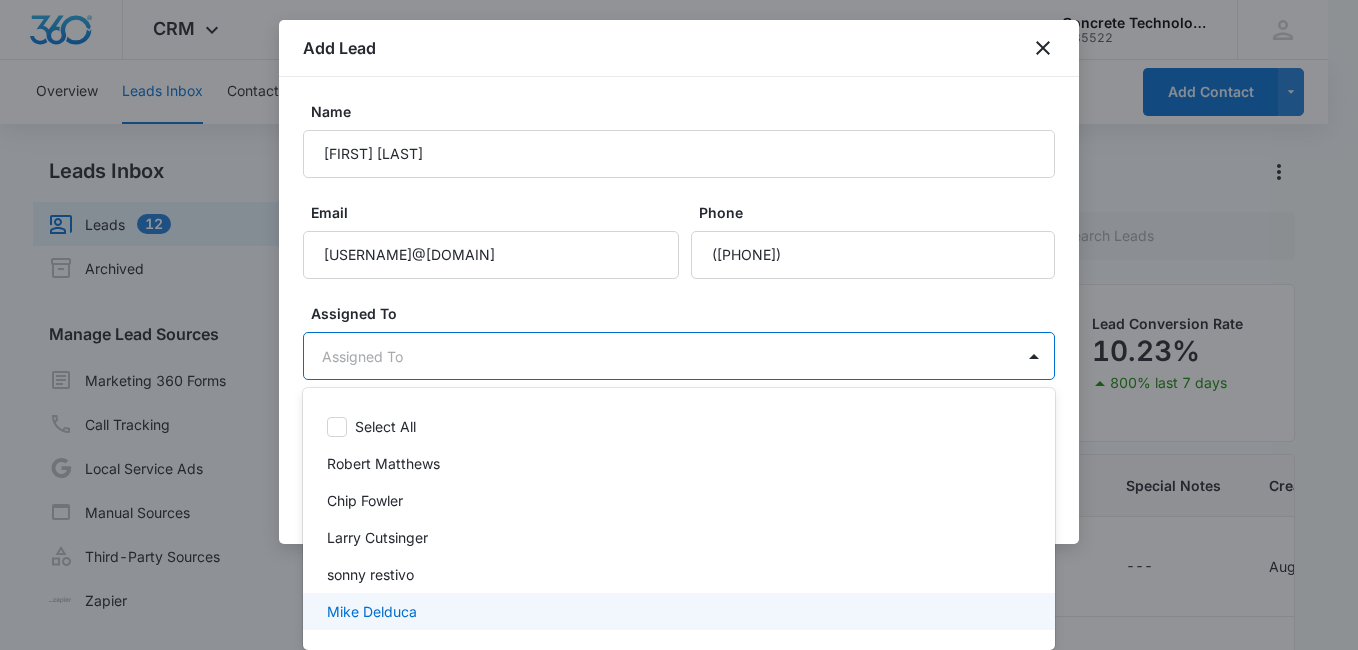 click on "Mike Delduca" at bounding box center (677, 611) 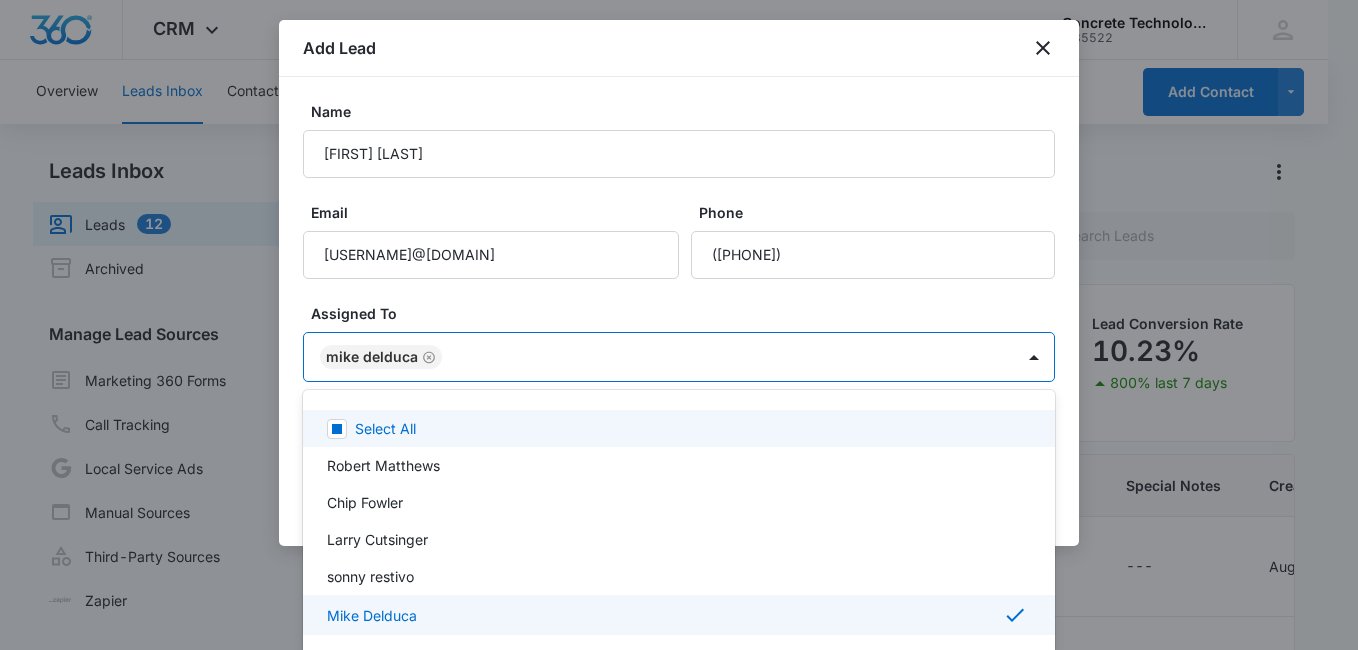 click at bounding box center (679, 325) 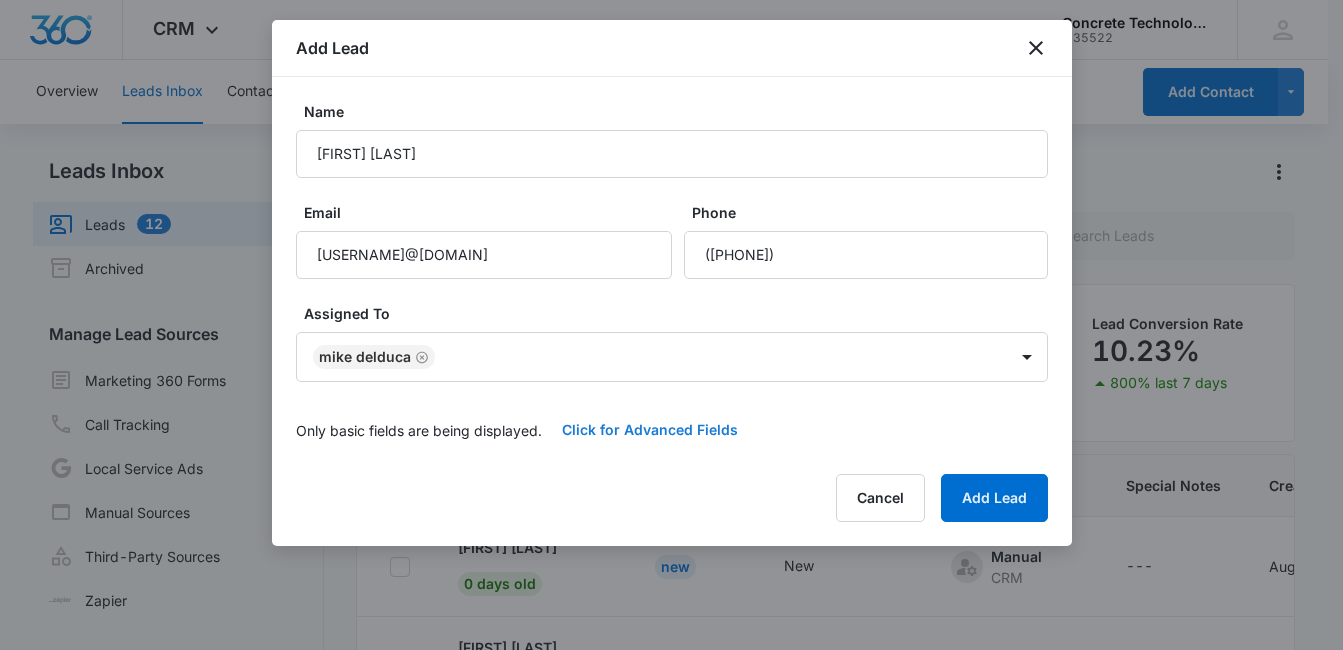 click on "Click for Advanced Fields" at bounding box center [650, 430] 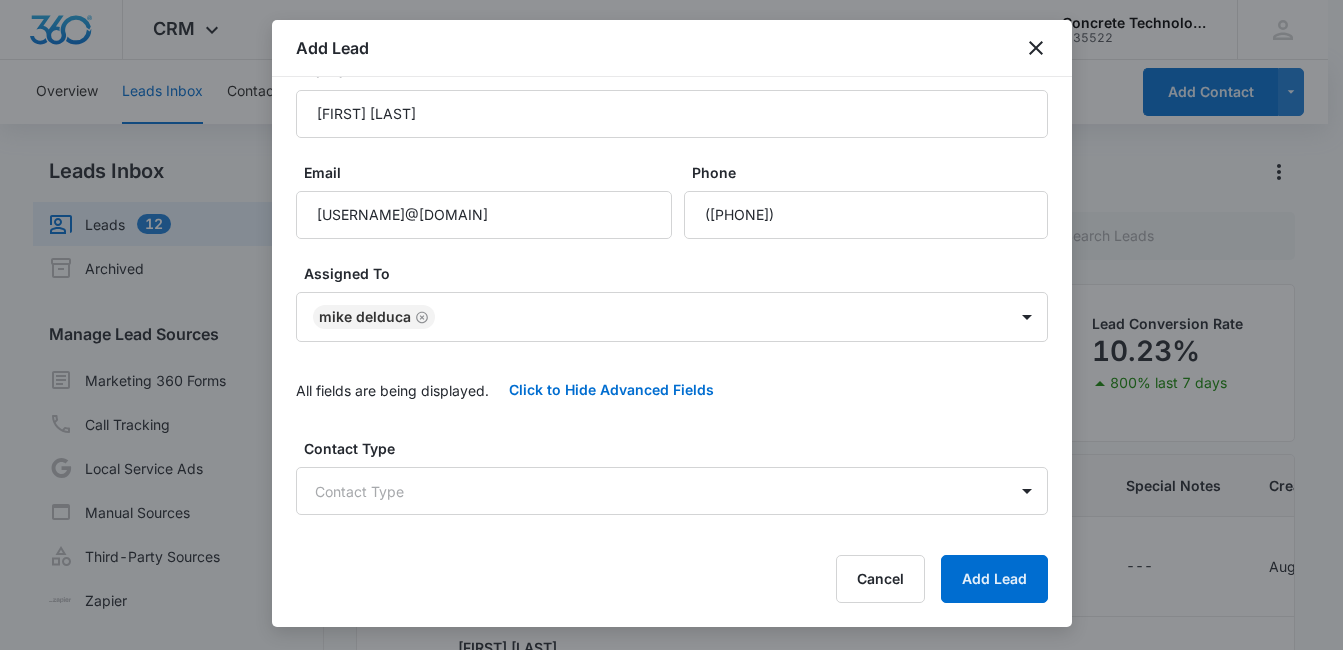 scroll, scrollTop: 53, scrollLeft: 0, axis: vertical 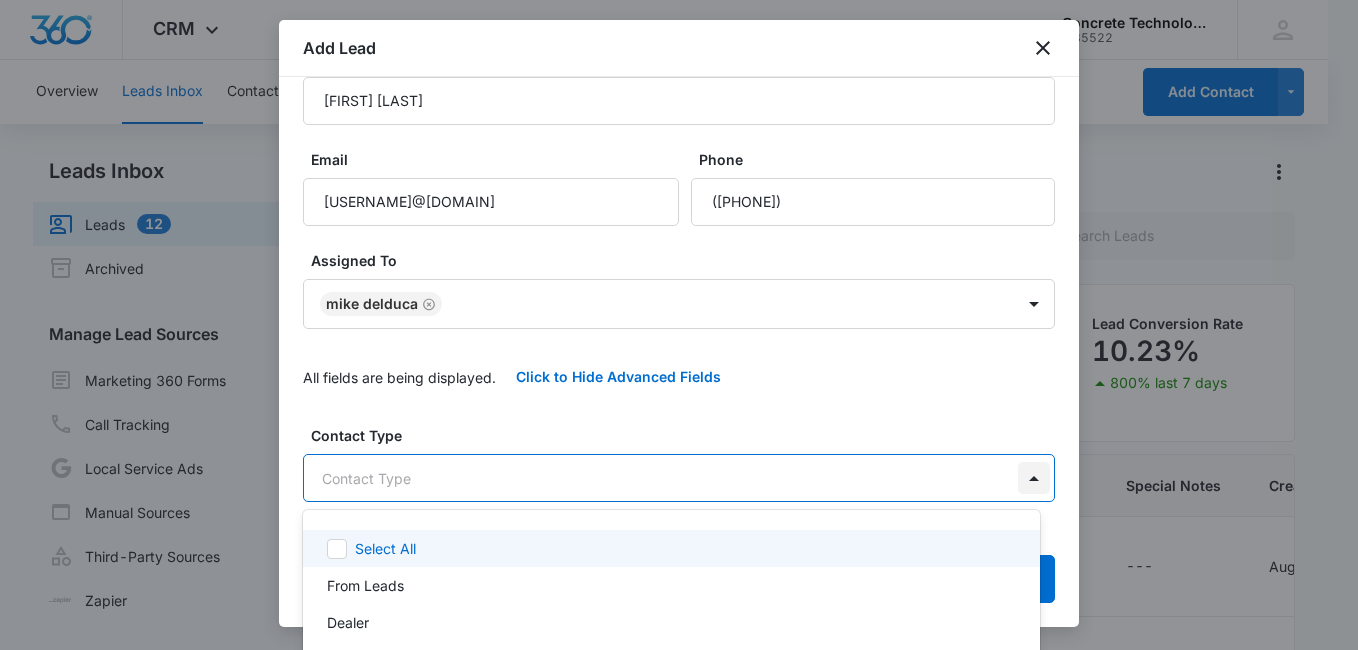 click on "CRM Apps Reputation Websites Forms CRM Email Social Content Ads Intelligence Files Brand Settings Concrete Technology M35522 Your Accounts View All MD [FIRST] [LAST] [EMAIL] My Profile Notifications Support Logout Terms & Conditions   •   Privacy Policy Overview Leads Inbox Contacts Organizations History Deals Projects Tasks Calendar Lists Reports Settings Add Contact Leads Inbox Leads 12 Archived Manage Lead Sources Marketing 360 Forms Call Tracking Local Service Ads Manual Sources Third-Party Sources Zapier Leads Lead Filters Lead Submissions this Week 70 100% last 7 days Unread Leads 10 Viewed Leads 37 Lead Conversion Rate 10.23% 800% last 7 days Lead Name Lead Status Qualifying Status Source Special Notes Created Assigned To     [FIRST] [LAST] 0 days old New New Manual CRM --- Aug 8, 2025 [FIRST] [LAST] [FIRST] [LAST] 0 days old New New Manual CRM --- Aug 8, 2025 [FIRST] [LAST] [FIRST] [LAST] 0 days old New New Manual CRM --- Aug 8, 2025 [FIRST] [LAST] [FIRST] [LAST] New New" at bounding box center [679, 325] 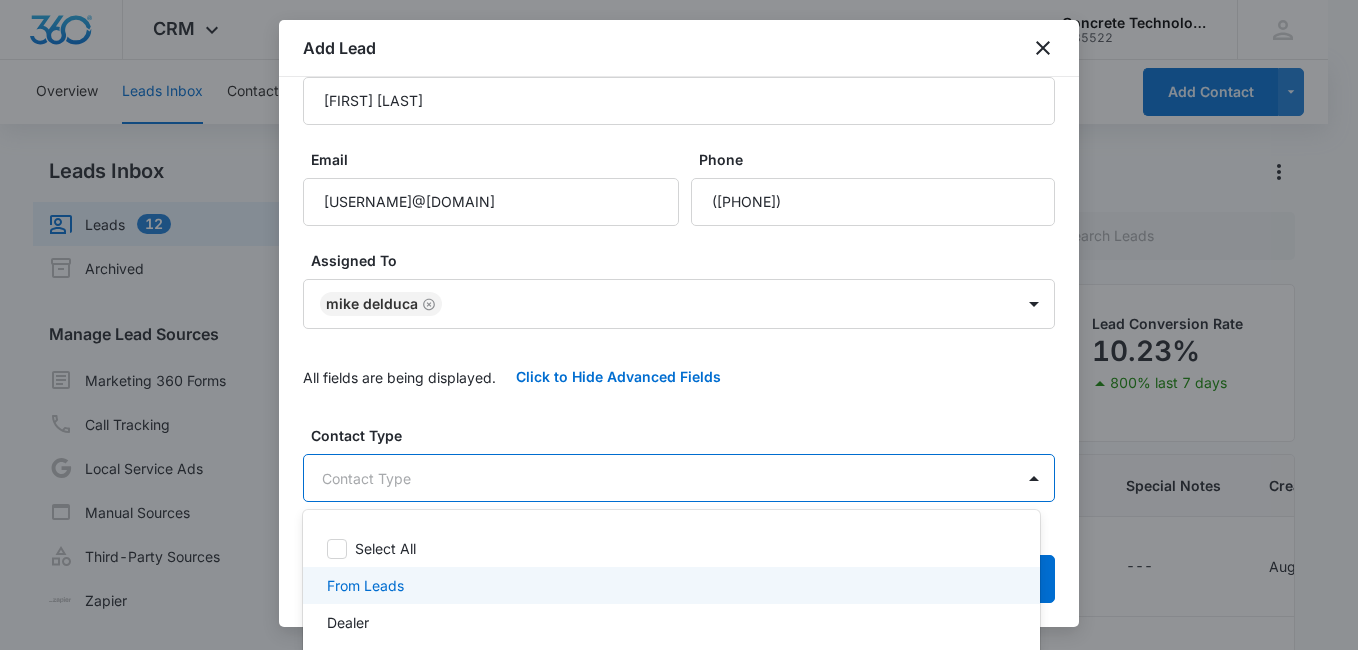 click on "From Leads" at bounding box center (669, 585) 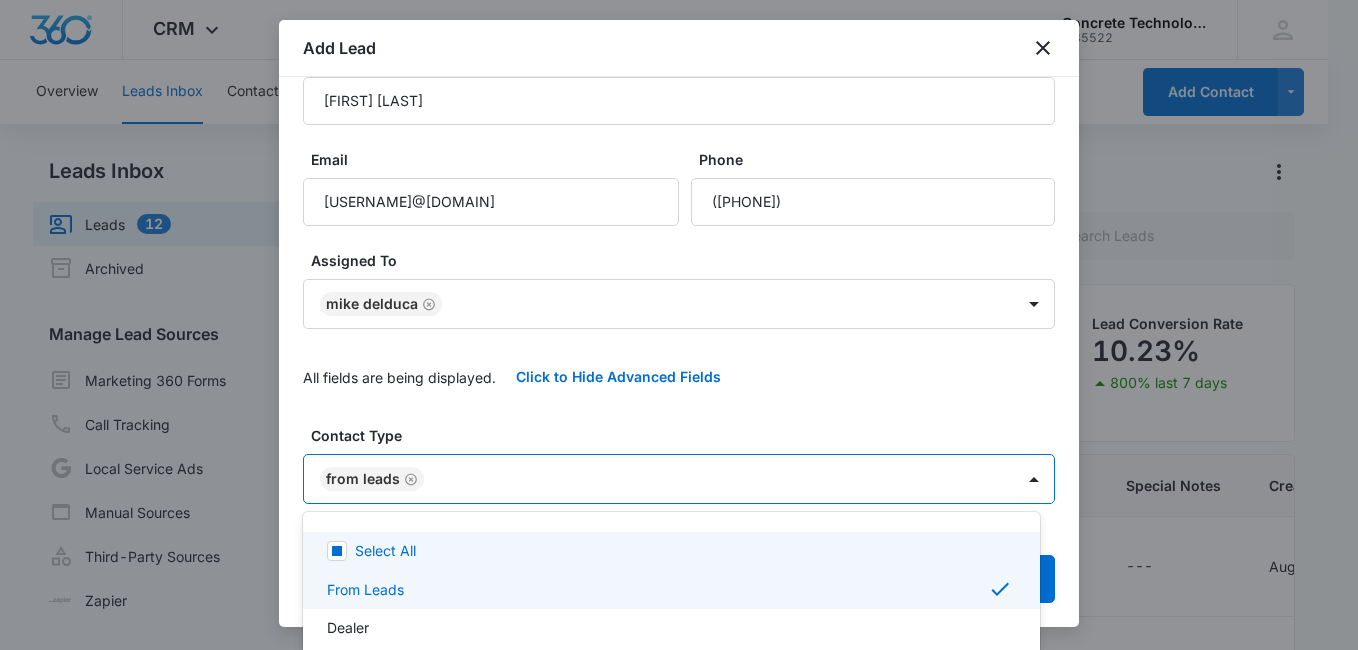 click at bounding box center [679, 325] 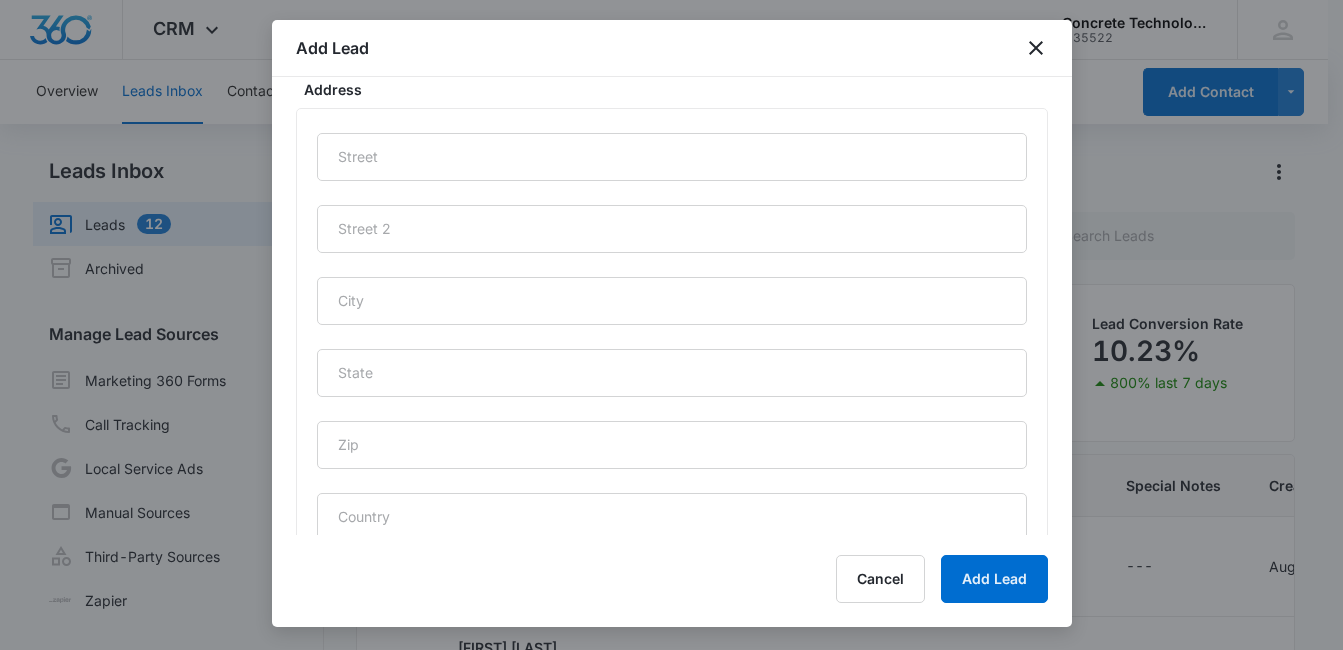 scroll, scrollTop: 998, scrollLeft: 0, axis: vertical 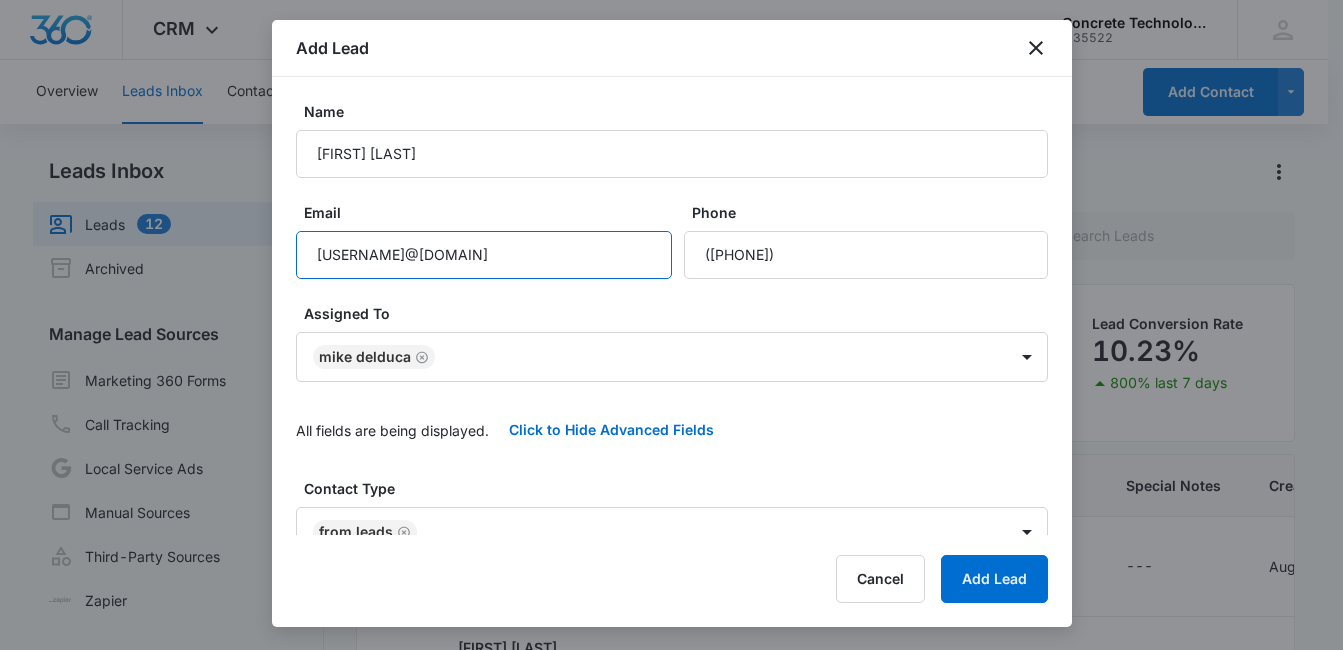 click on "[USERNAME]@[DOMAIN]" at bounding box center [484, 255] 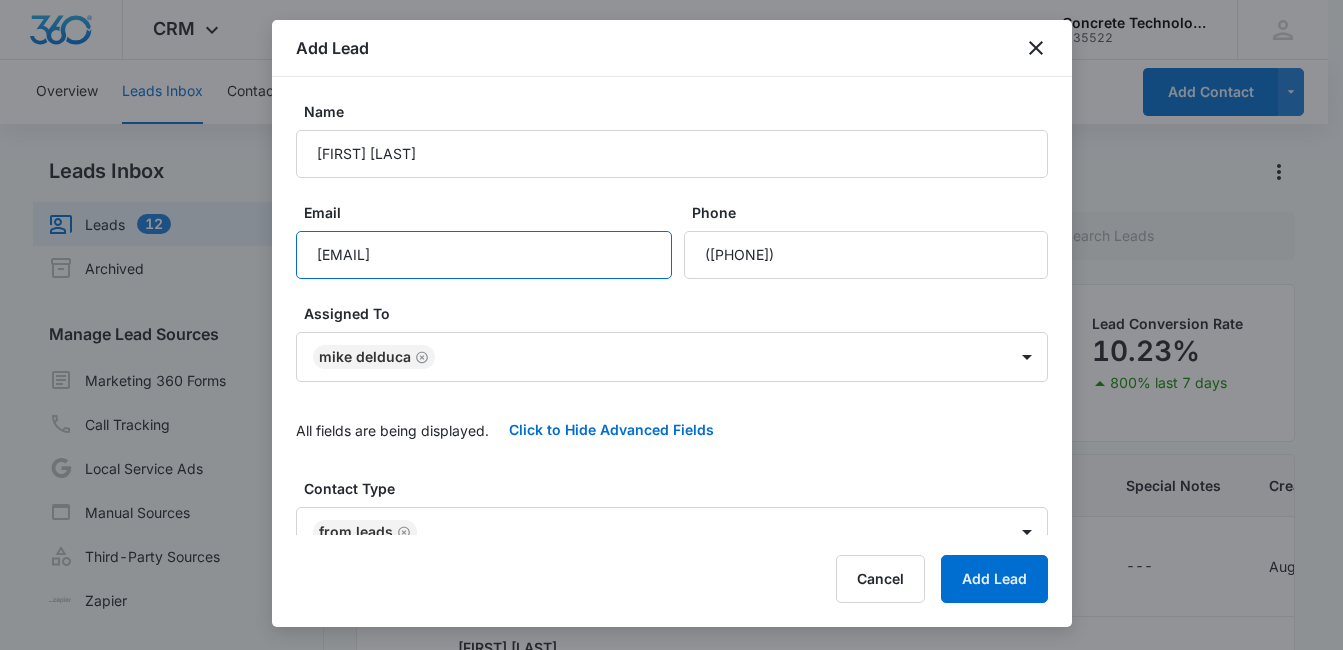 type on "[EMAIL]" 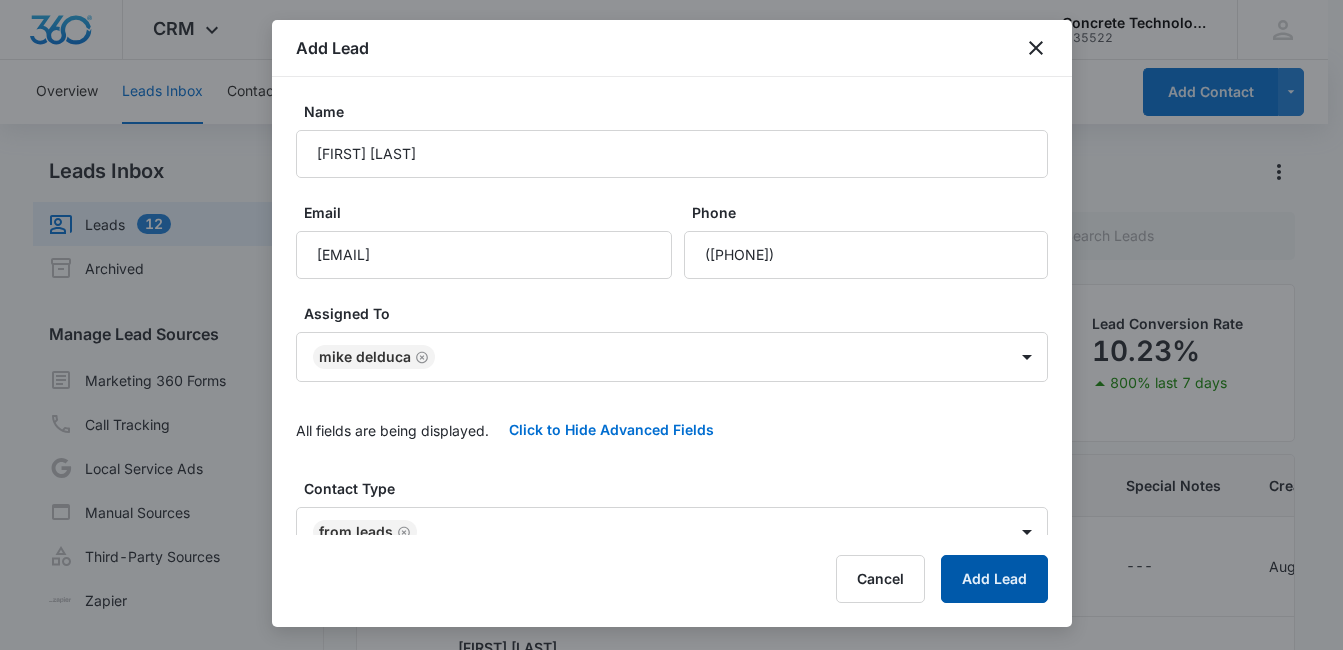 click on "Add Lead" at bounding box center (994, 579) 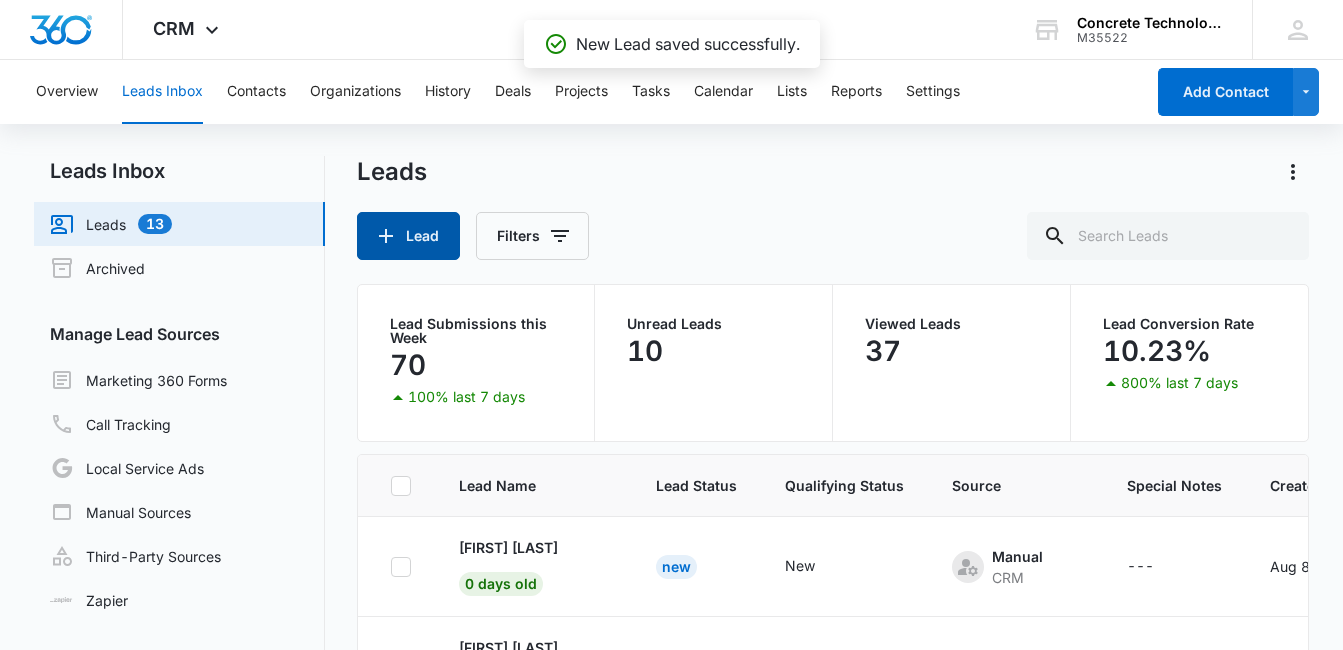 click on "Lead" at bounding box center (408, 236) 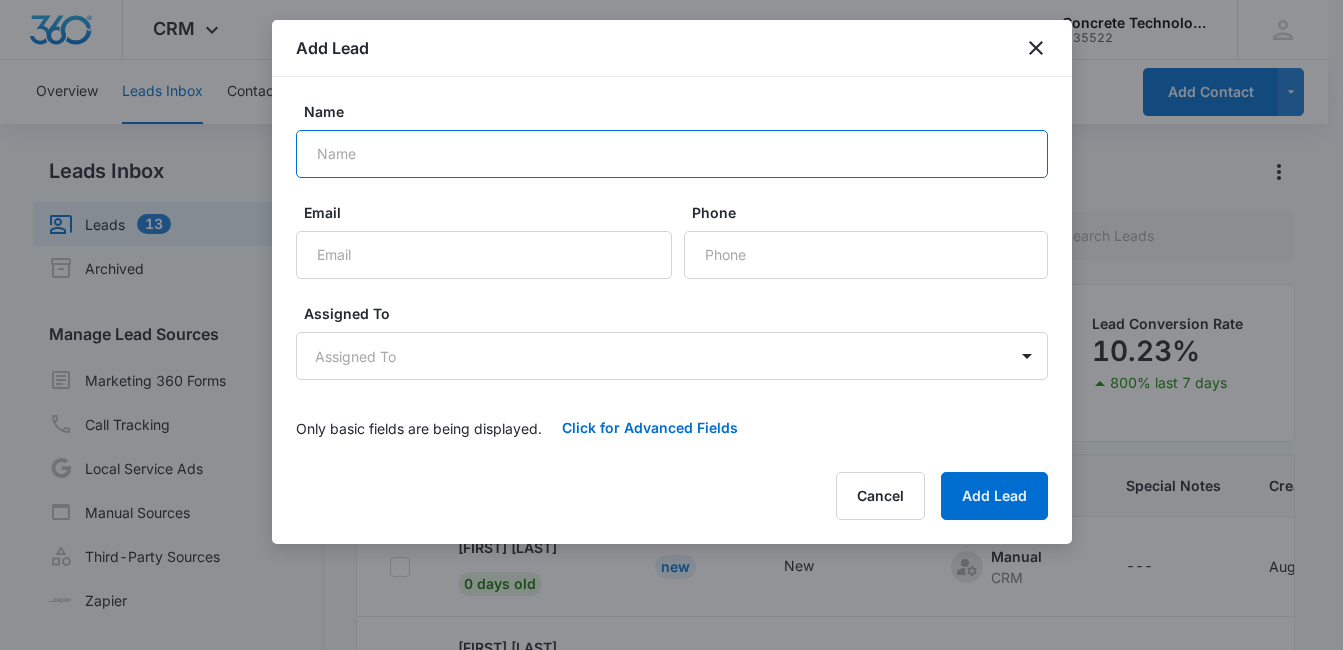 click on "Name" at bounding box center (672, 154) 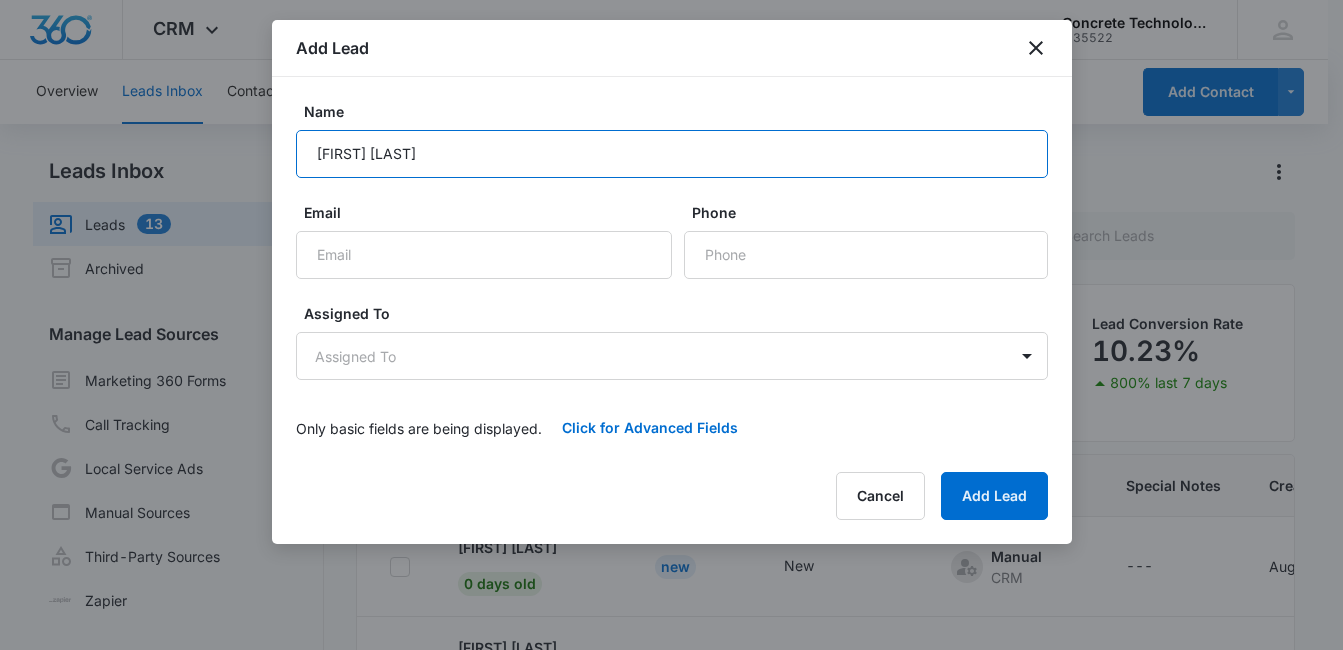 type on "[FIRST] [LAST]" 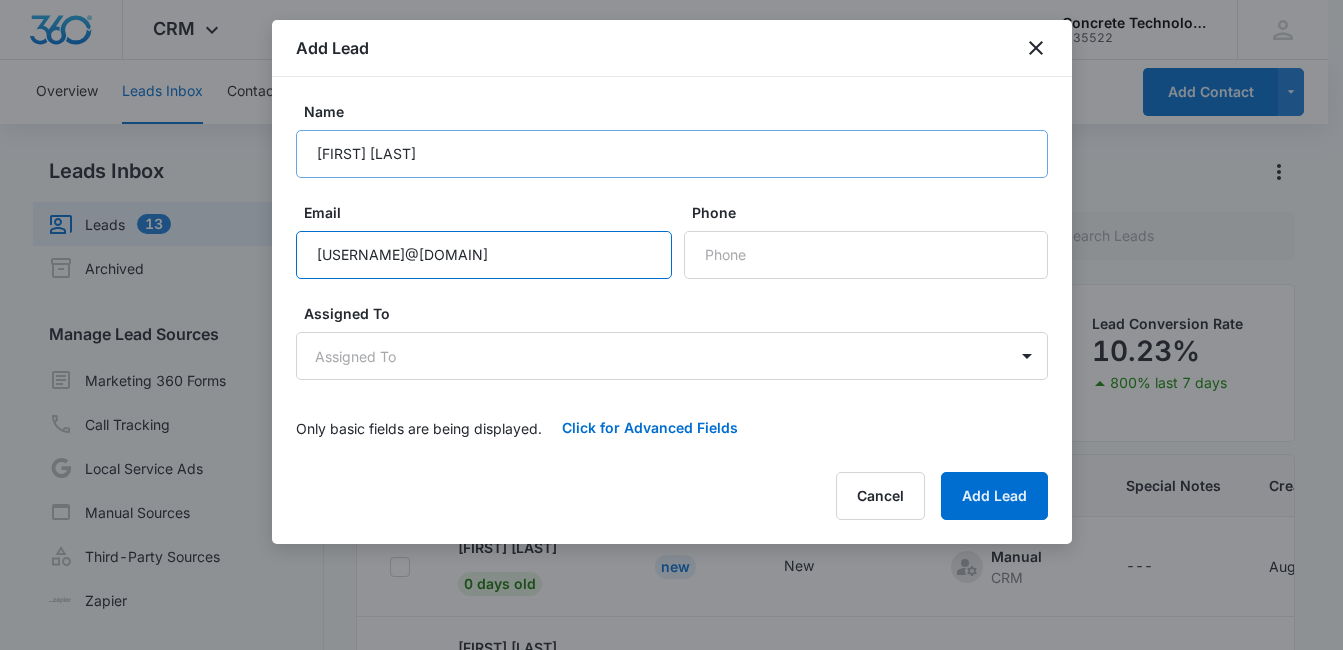 type on "[USERNAME]@[DOMAIN]" 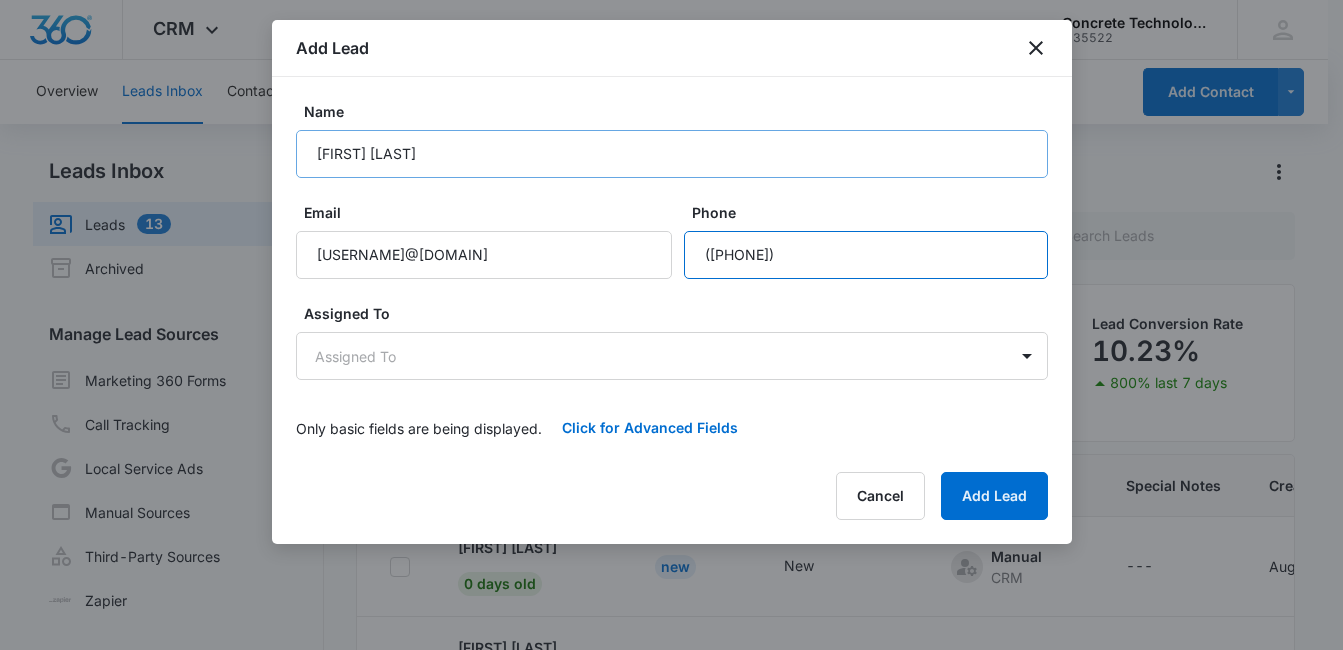 type on "([PHONE])" 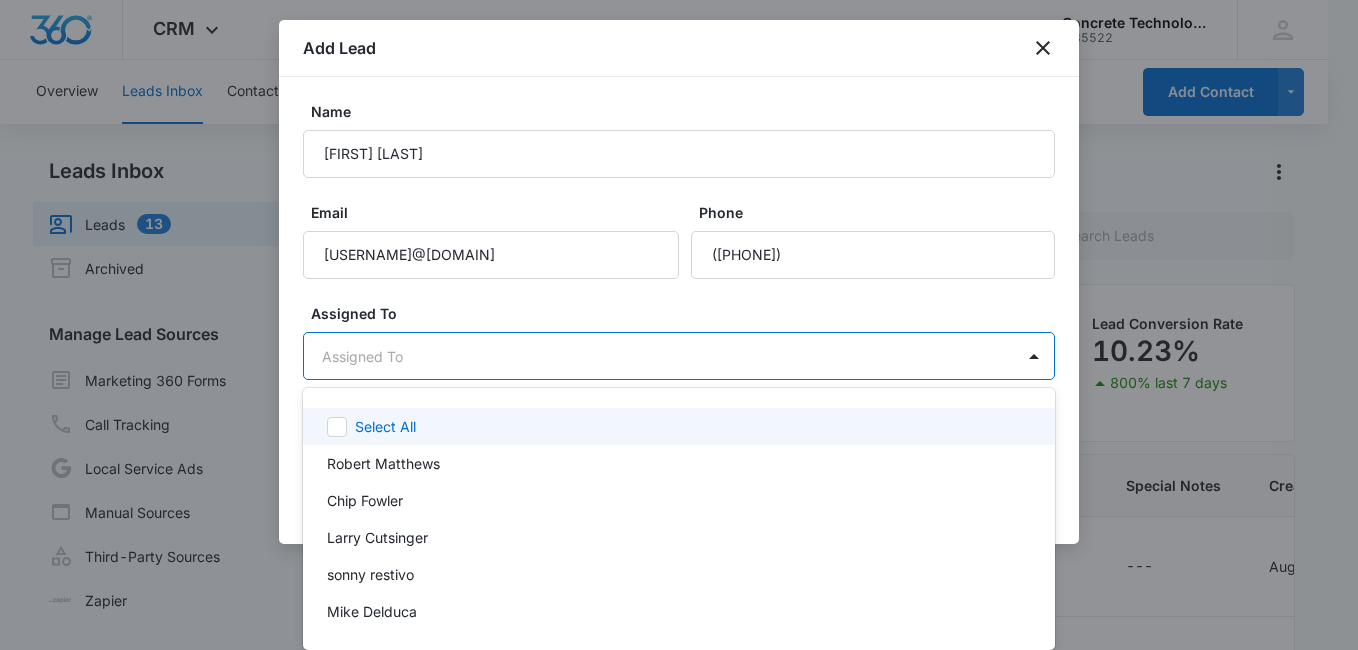 click on "CRM Apps Reputation Websites Forms CRM Email Social Content Ads Intelligence Files Brand Settings Concrete Technology M35522 Your Accounts View All MD [FIRST] [LAST] [INITIAL]@[DOMAIN].com My Profile Notifications Support Logout Terms & Conditions   •   Privacy Policy Overview Leads Inbox Leads 13 Archived Manage Lead Sources Marketing 360 Forms Call Tracking Local Service Ads Manual Sources Third-Party Sources Zapier Leads Lead Filters Lead Submissions this Week 70 100% last 7 days Unread Leads 10 Viewed Leads 37 Lead Conversion Rate 10.23% 800% last 7 days Lead Name Lead Status Qualifying Status Source Special Notes Created Assigned To     [FIRST] [LAST] 0 days old New New Manual CRM --- [MONTH] [DAY], [YEAR] [FIRST] [LAST] [FIRST] [LAST] 0 days old New New Manual CRM --- [MONTH] [DAY], [YEAR] Chip Fowler [FIRST] [LAST] [FIRST] [LAST] 0 days old New New Manual CRM --- [MONTH] [DAY], [YEAR] [FIRST] [LAST] [FIRST] [LAST] 0 days old New" at bounding box center [679, 325] 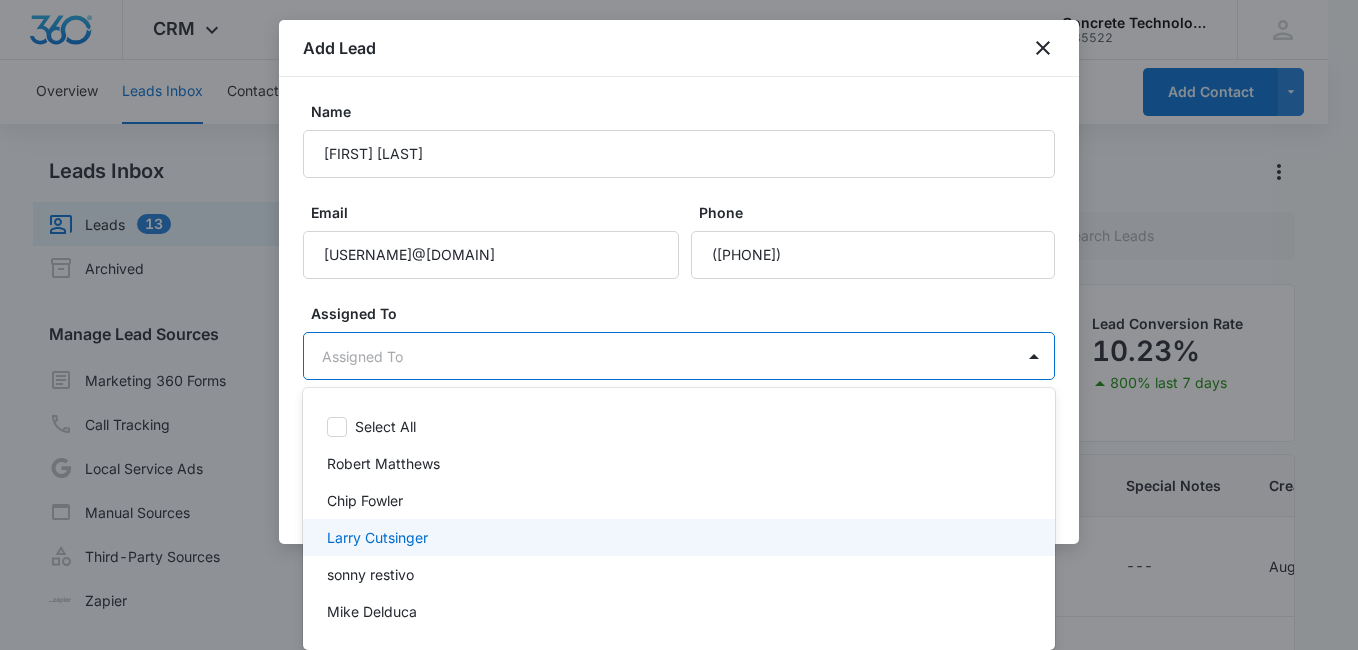 click on "Larry Cutsinger" at bounding box center (677, 537) 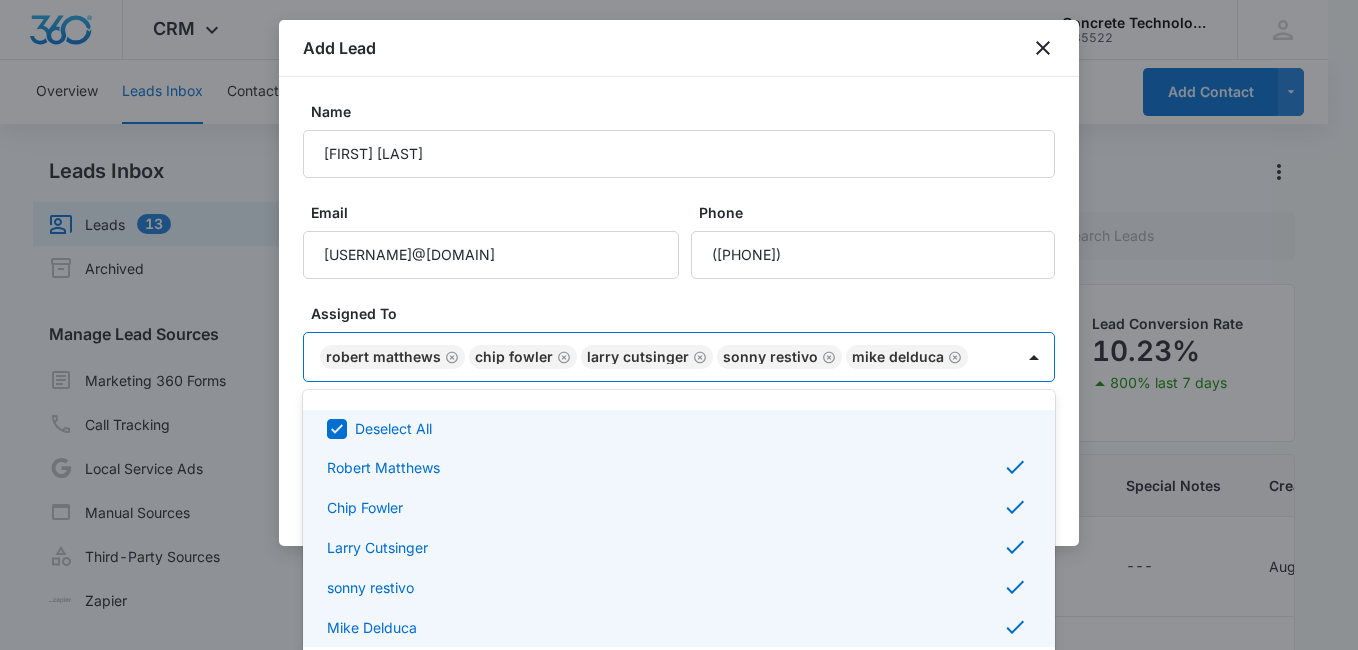 checkbox on "false" 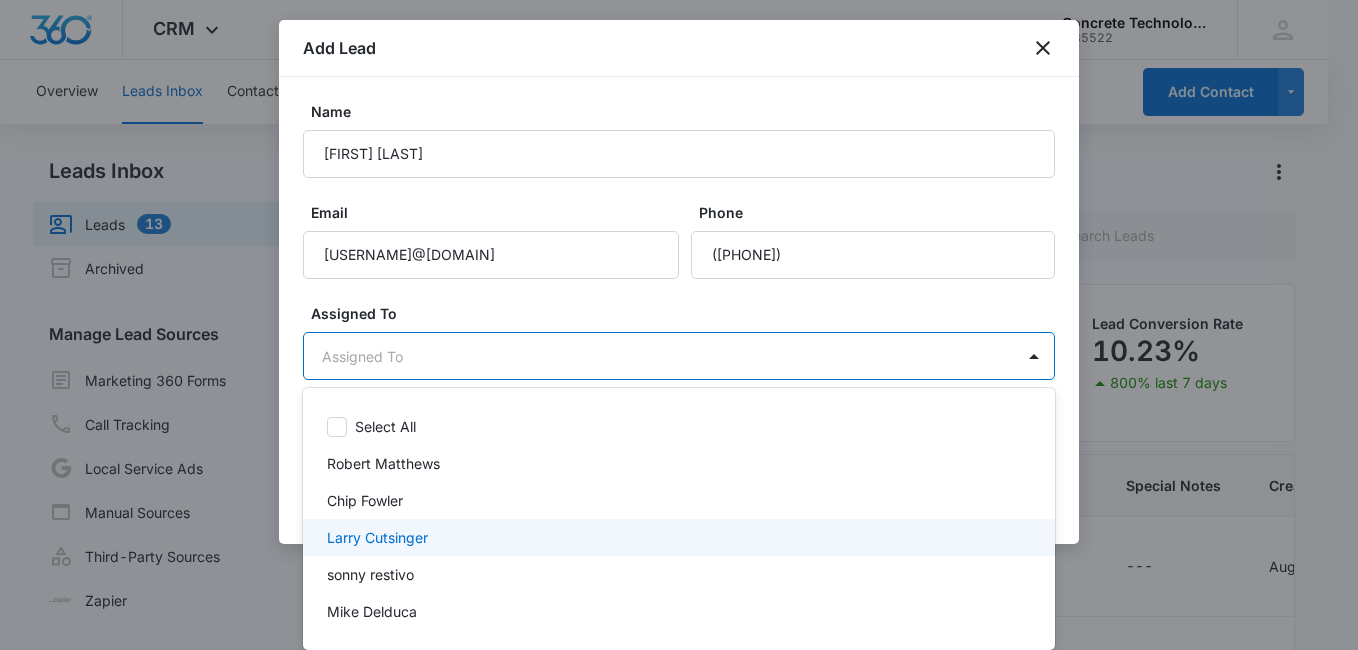 click on "Larry Cutsinger" at bounding box center [677, 537] 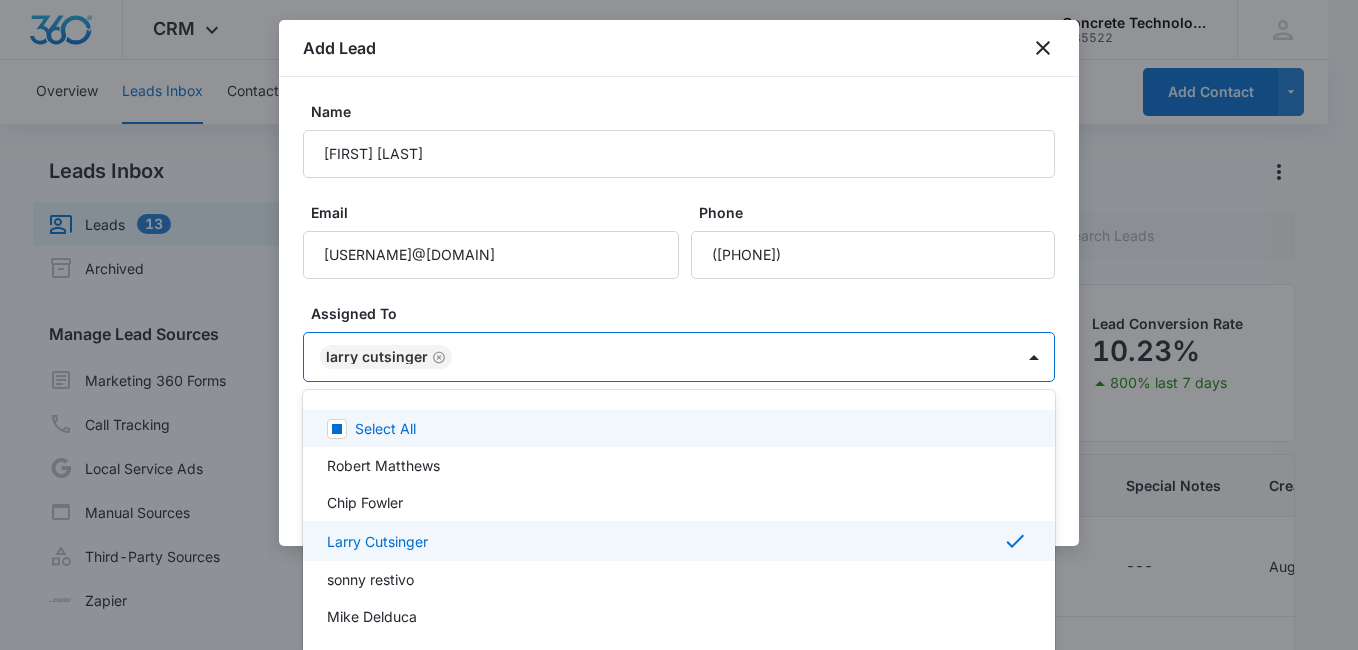 click at bounding box center [679, 325] 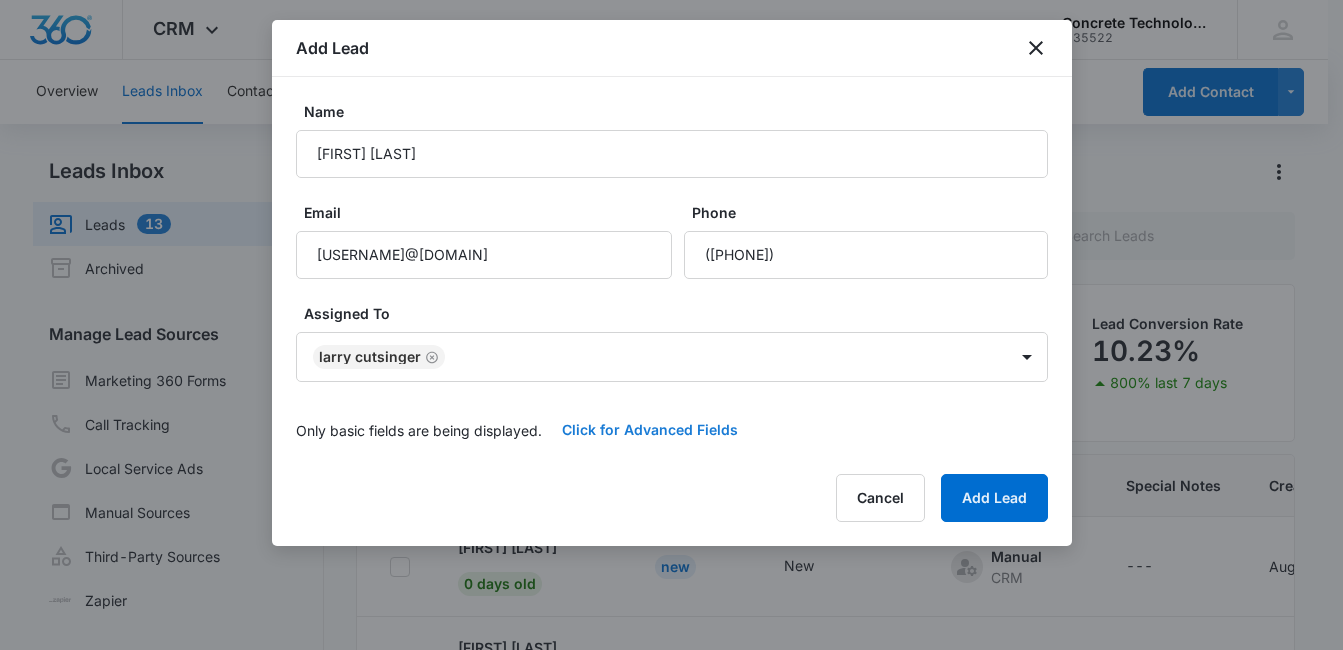 click on "Click for Advanced Fields" at bounding box center [650, 430] 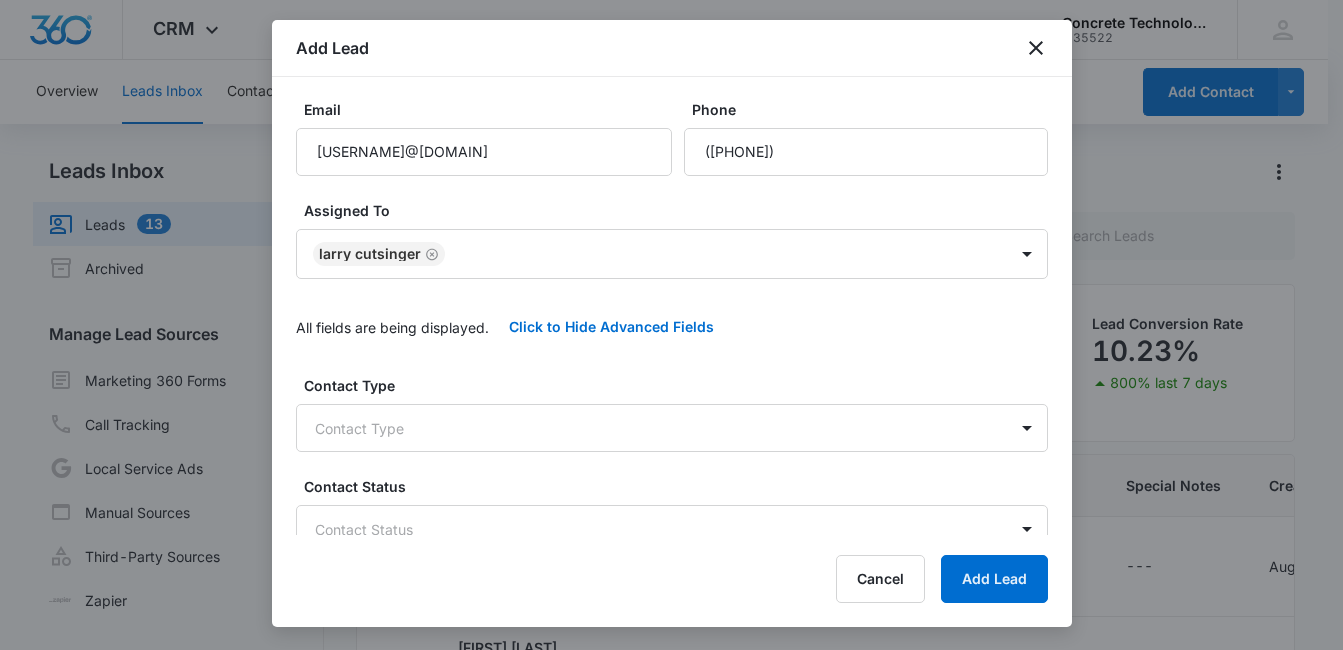 scroll, scrollTop: 115, scrollLeft: 0, axis: vertical 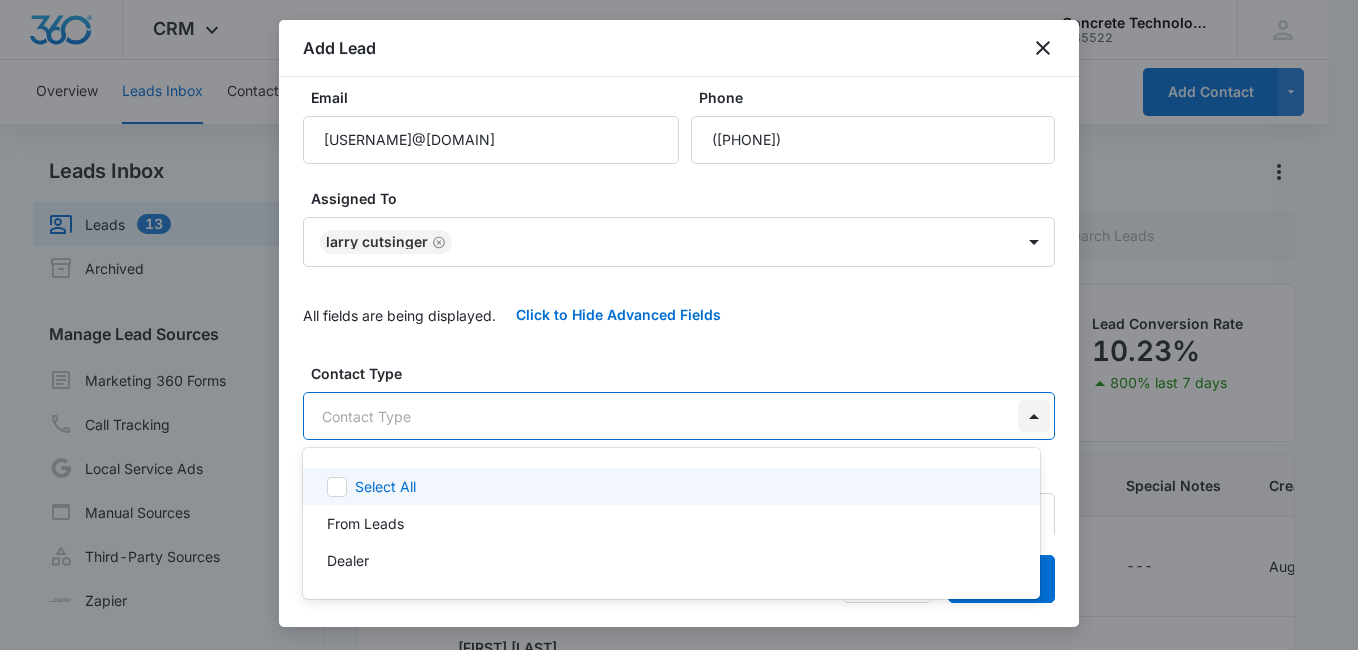 click on "CRM Apps Reputation Websites Forms CRM Email Social Content Ads Intelligence Files Brand Settings Concrete Technology M35522 Your Accounts View All MD [FIRST] [LAST] [INITIAL]@[DOMAIN].com My Profile Notifications Support Logout Terms & Conditions   •   Privacy Policy Overview Leads Inbox Leads 13 Archived Manage Lead Sources Marketing 360 Forms Call Tracking Local Service Ads Manual Sources Third-Party Sources Zapier Leads Lead Filters Lead Submissions this Week 70 100% last 7 days Unread Leads 10 Viewed Leads 37 Lead Conversion Rate 10.23% 800% last 7 days Lead Name Lead Status Qualifying Status Source Special Notes Created Assigned To     [FIRST] [LAST] 0 days old New New Manual CRM --- [MONTH] [DAY], [YEAR] [FIRST] [LAST] [FIRST] [LAST] 0 days old New New Manual CRM --- [MONTH] [DAY], [YEAR] Chip Fowler [FIRST] [LAST] [FIRST] [LAST] 0 days old New New Manual CRM --- [MONTH] [DAY], [YEAR] [FIRST] [LAST] [FIRST] [LAST] 0 days old New" at bounding box center [679, 325] 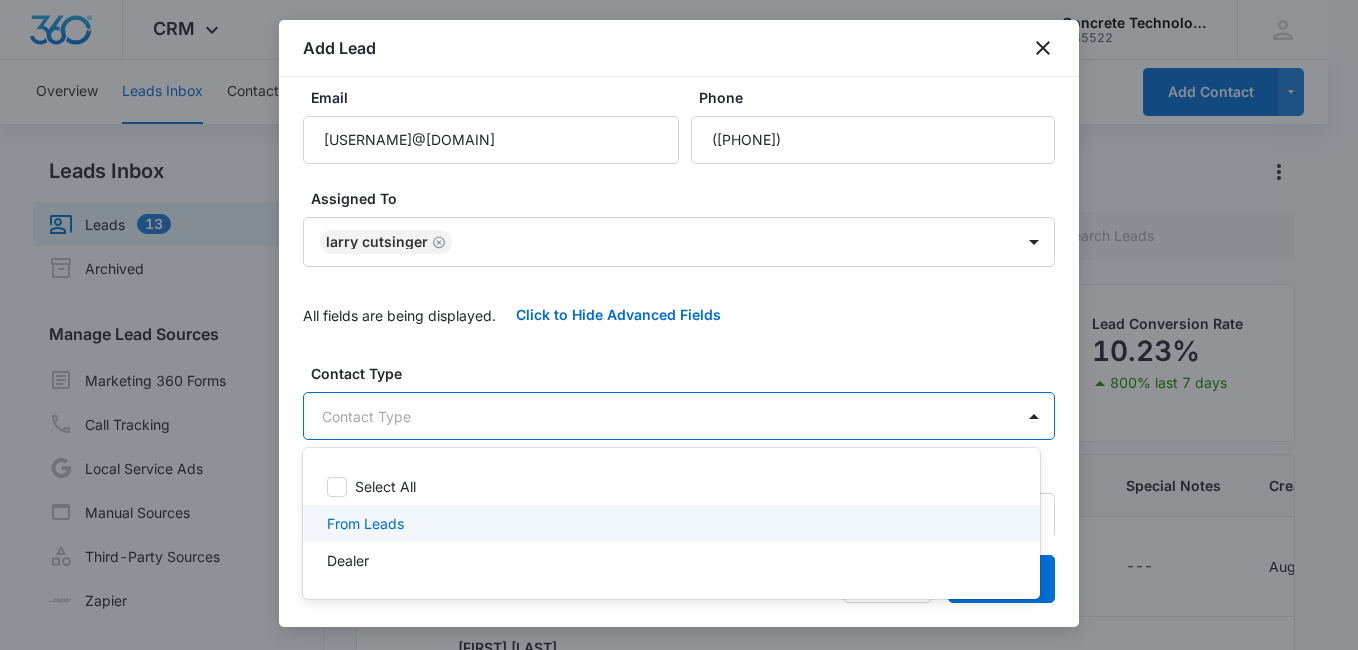 click on "From Leads" at bounding box center (671, 523) 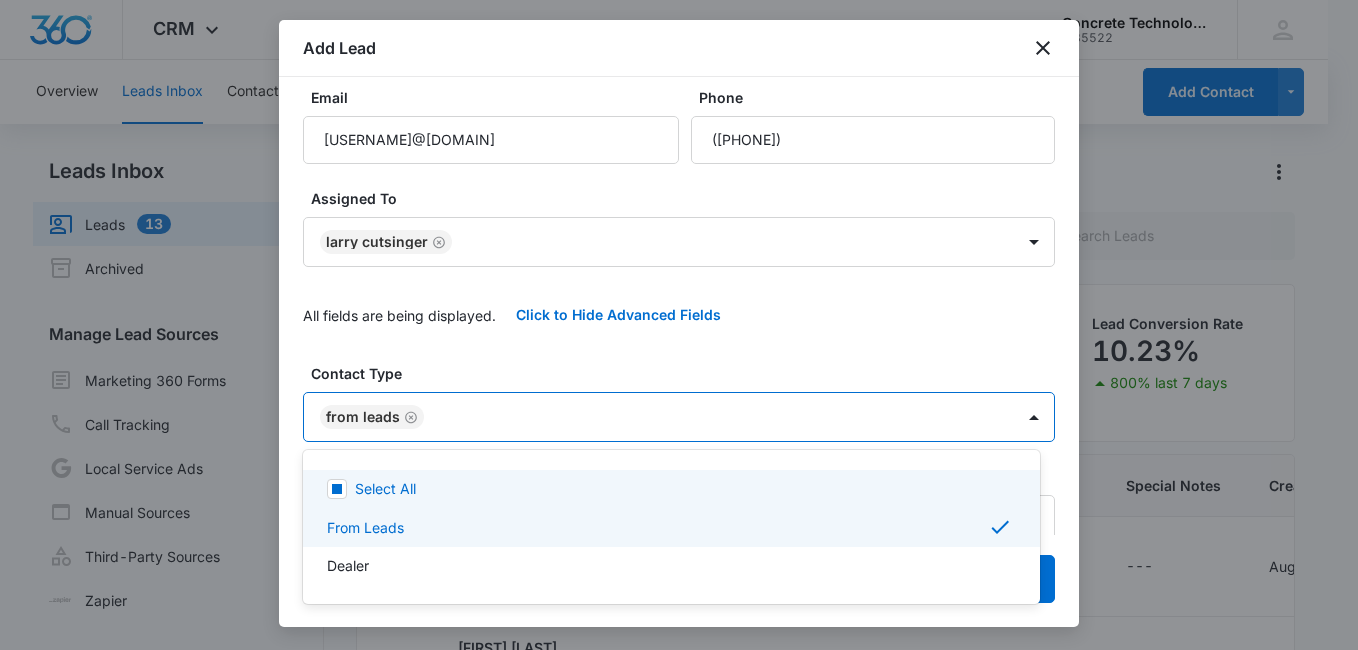 click at bounding box center (679, 325) 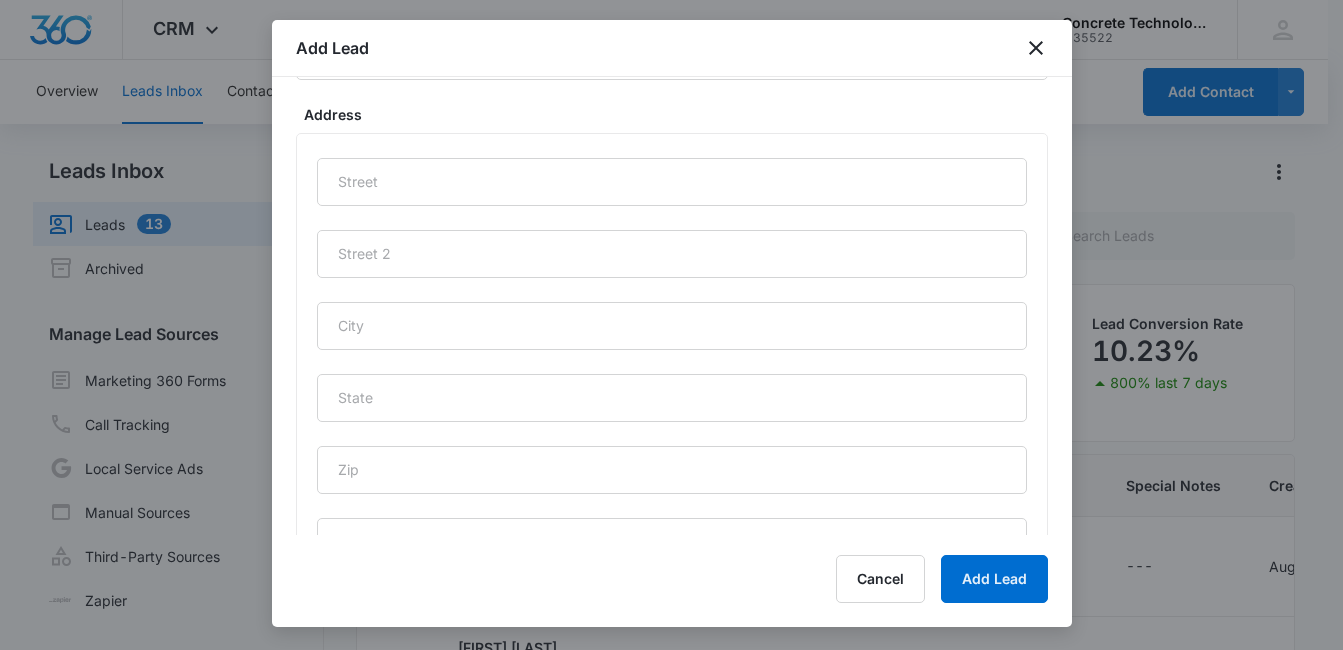 scroll, scrollTop: 998, scrollLeft: 0, axis: vertical 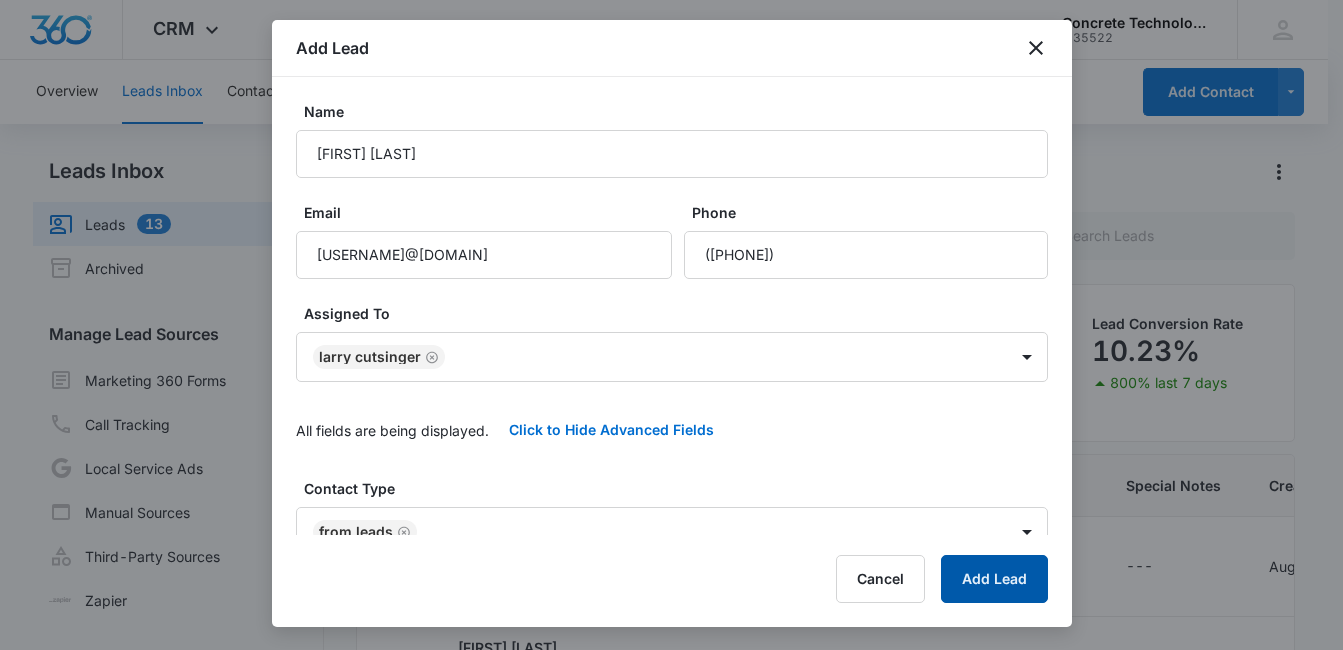 click on "Add Lead" at bounding box center [994, 579] 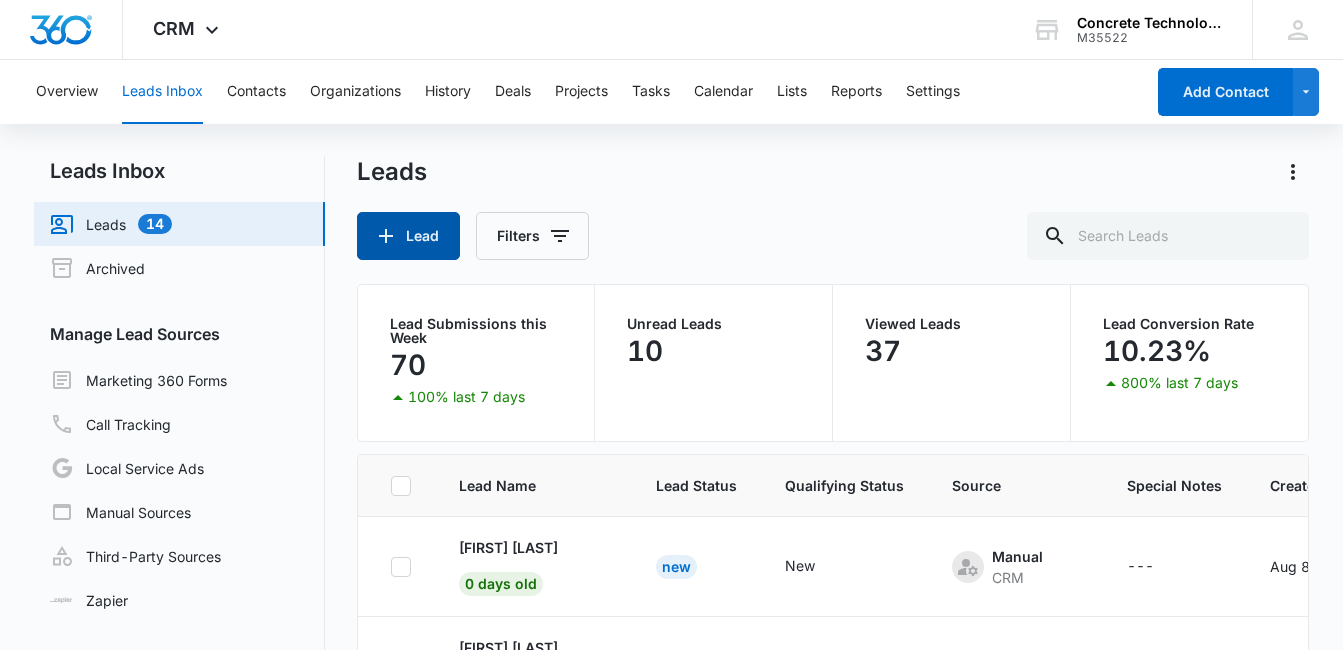 click on "Lead" at bounding box center [408, 236] 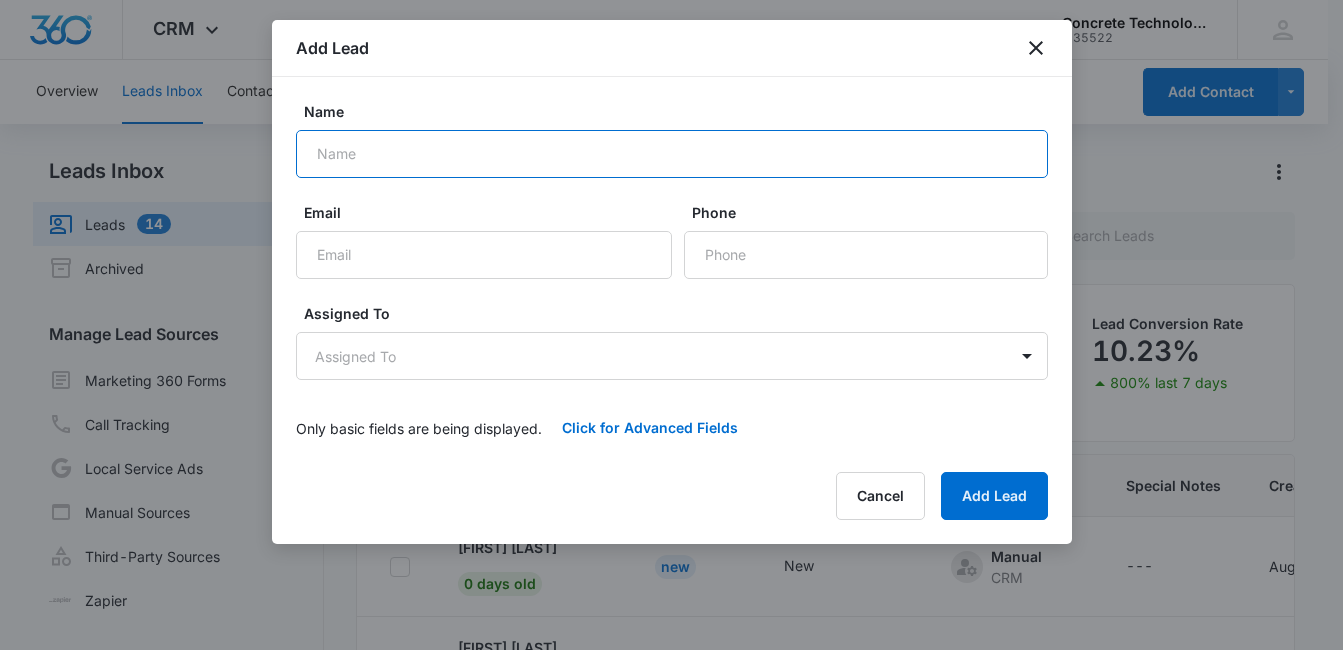 click on "Name" at bounding box center (672, 154) 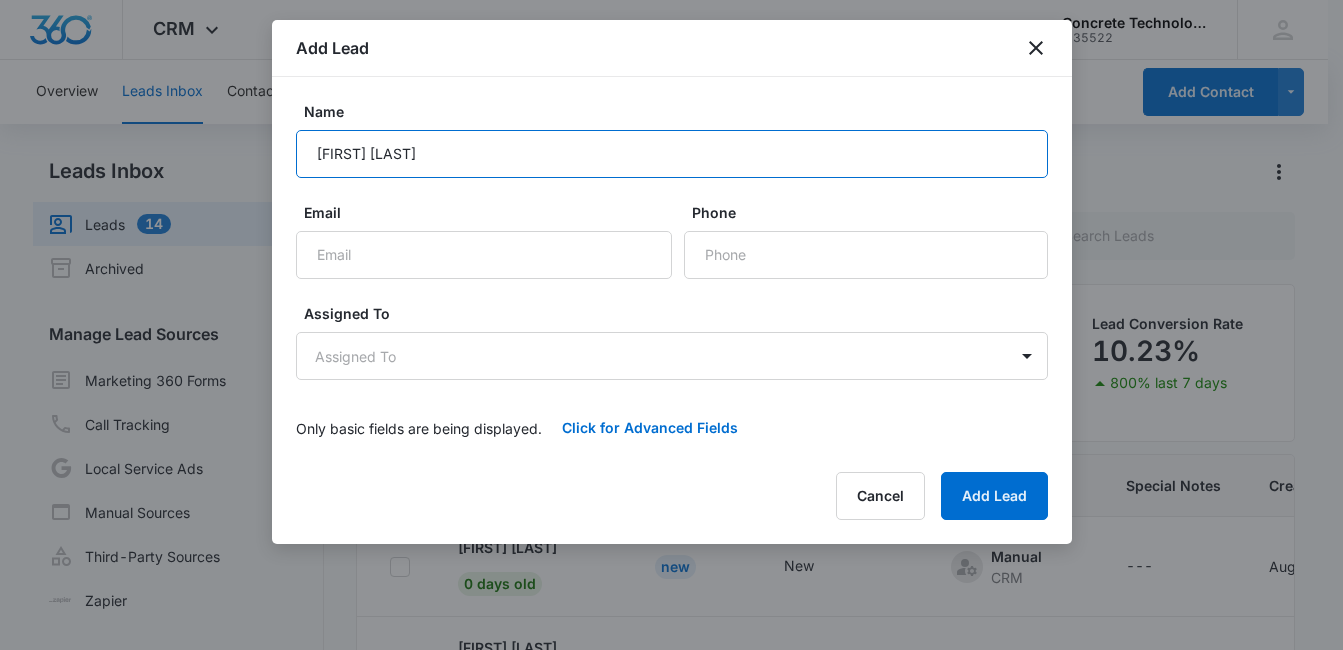 type on "[FIRST] [LAST]" 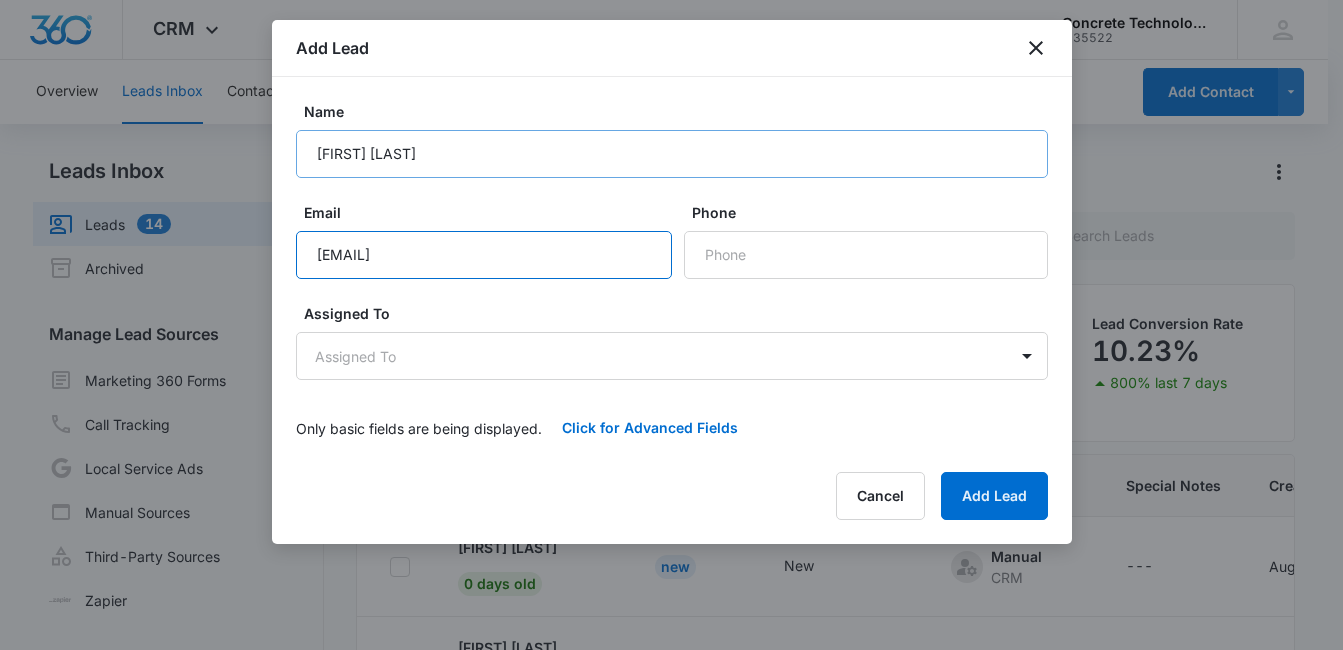 type on "[EMAIL]" 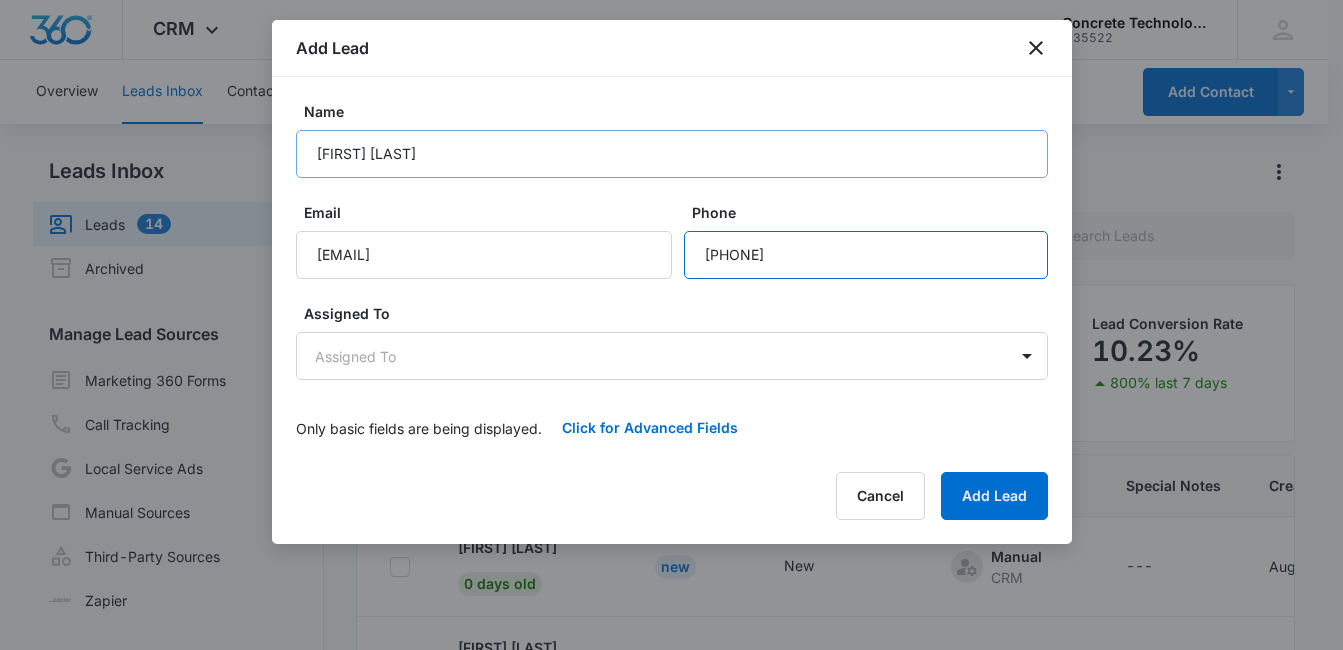 type on "[PHONE]" 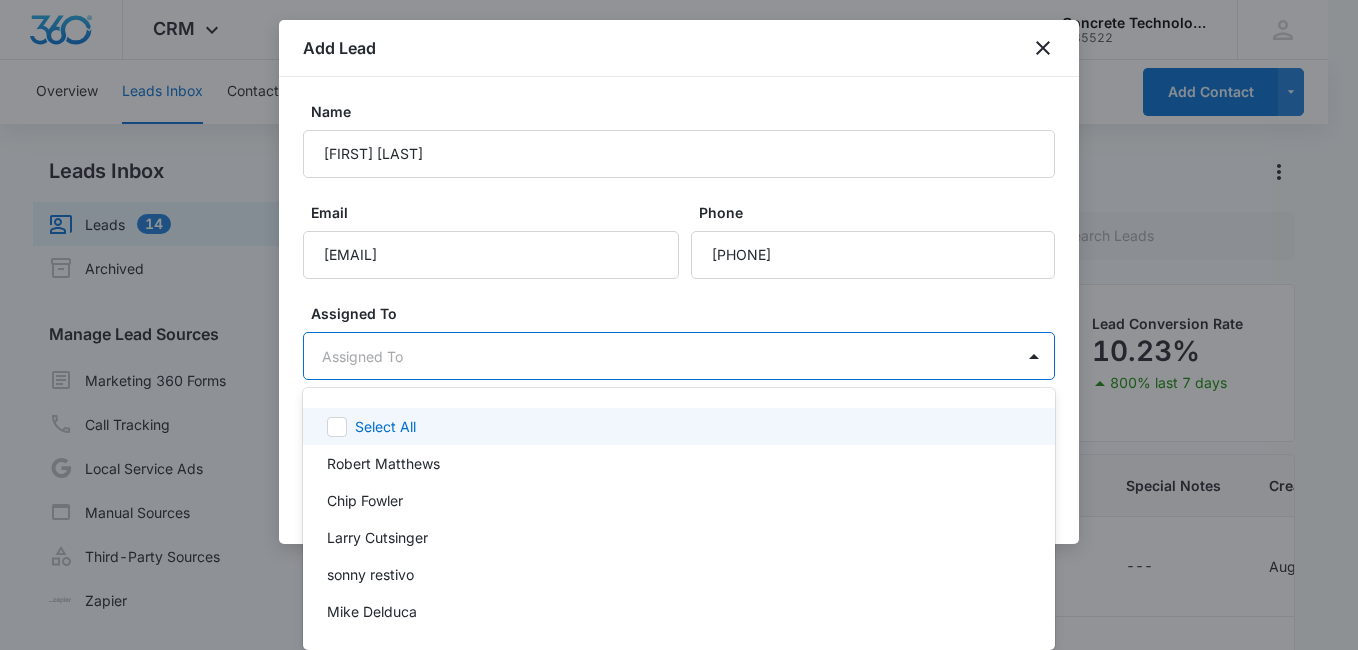 click on "CRM Apps Reputation Websites Forms CRM Email Social Content Ads Intelligence Files Brand Settings Concrete Technology M35522 Your Accounts View All MD [FIRST] [LAST] [EMAIL] My Profile Notifications Support Logout Terms & Conditions   •   Privacy Policy Overview Leads Inbox Contacts Organizations History Deals Projects Tasks Calendar Lists Reports Settings Add Contact Leads Inbox Leads 14 Archived Manage Lead Sources Marketing 360 Forms Call Tracking Local Service Ads Manual Sources Third-Party Sources Zapier Leads Lead Filters Lead Submissions this Week 70 100% last 7 days Unread Leads 10 Viewed Leads 37 Lead Conversion Rate 10.23% 800% last 7 days Lead Name Lead Status Qualifying Status Source Special Notes Created Assigned To     [FIRST] [LAST] 0 days old New New Manual CRM --- Aug 8, 2025 [FIRST] [LAST] [FIRST] [LAST] 0 days old New New Manual CRM --- Aug 8, 2025 [FIRST] [LAST] [FIRST] [LAST] 0 days old New New Manual CRM --- Aug 8, 2025 [FIRST] [LAST] [FIRST] [LAST] New New" at bounding box center (679, 325) 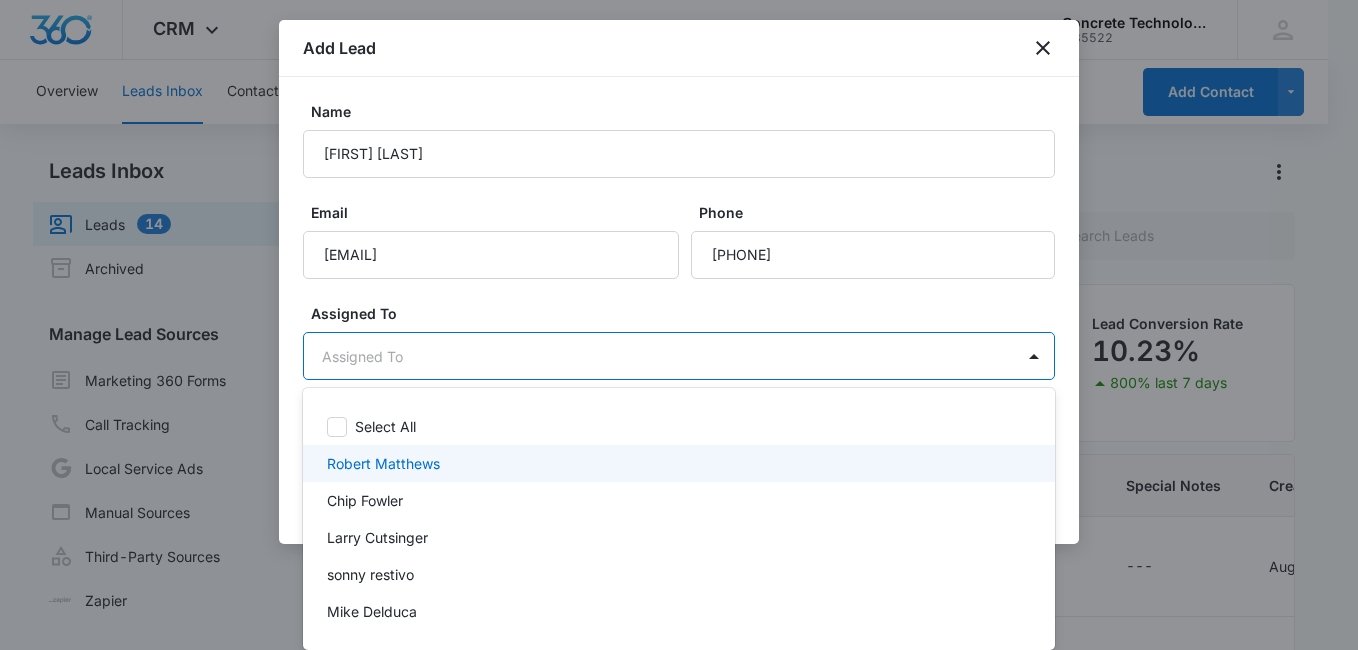 click on "Robert Matthews" at bounding box center (679, 463) 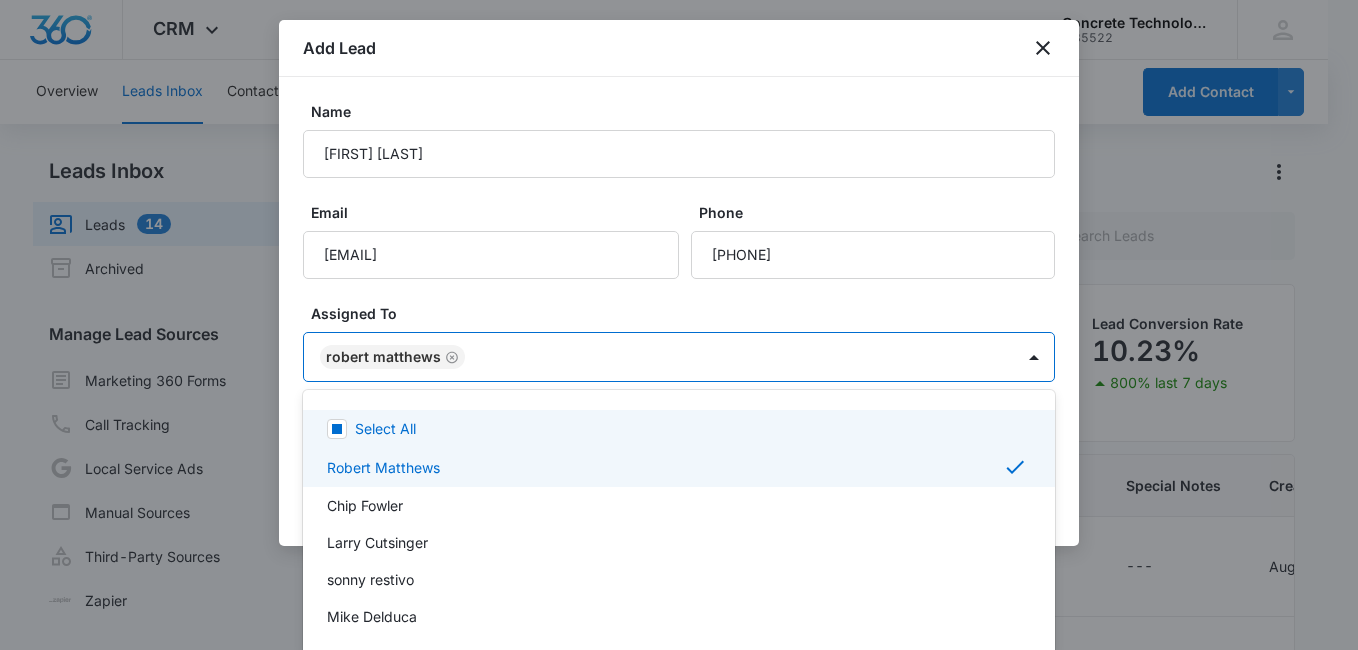 click at bounding box center (679, 325) 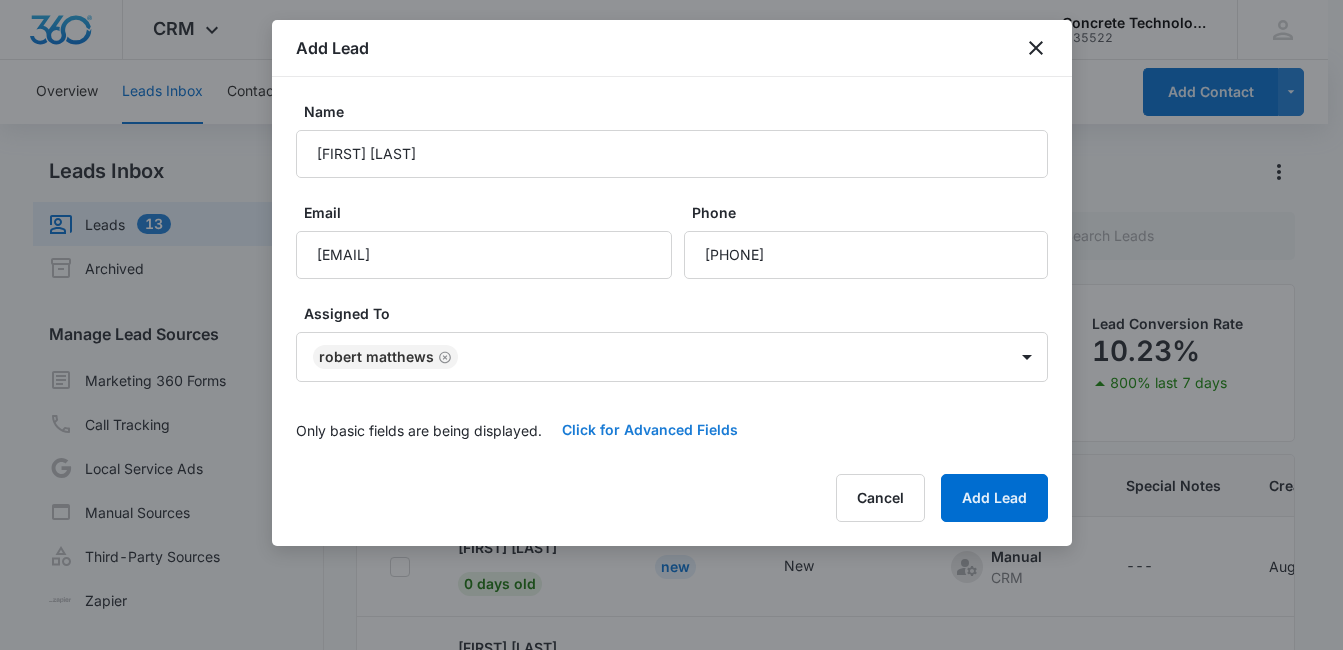 click on "Click for Advanced Fields" at bounding box center [650, 430] 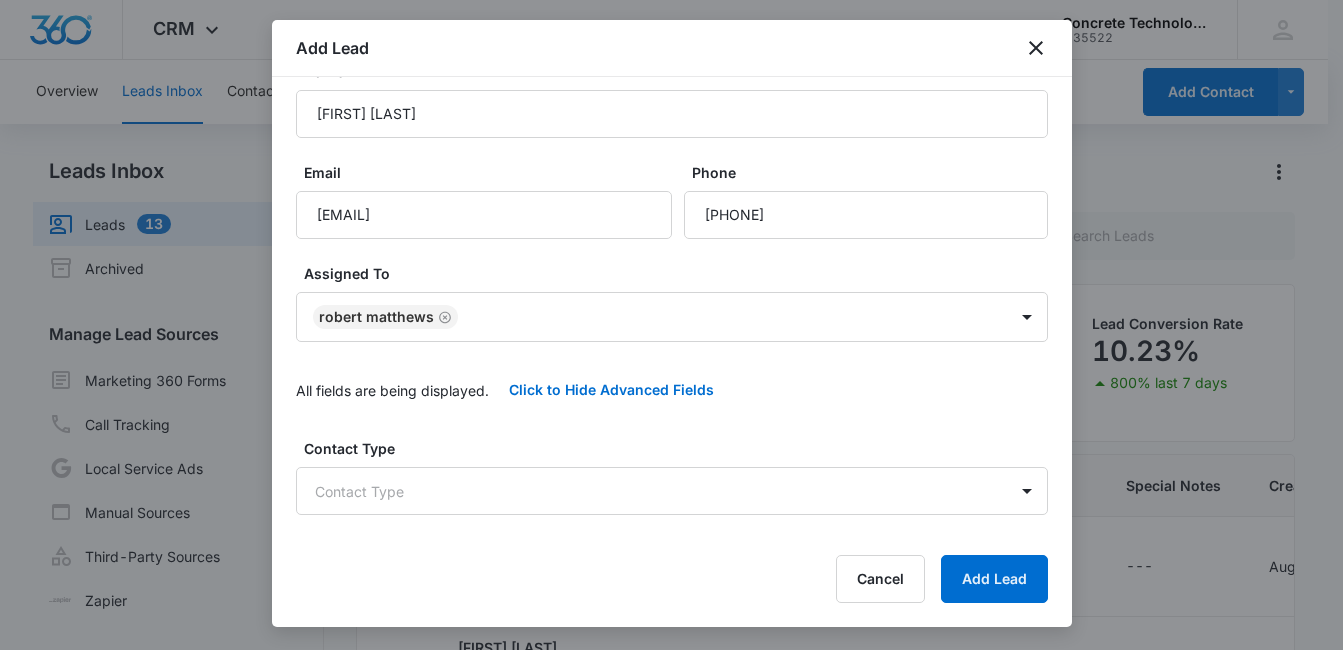 scroll, scrollTop: 115, scrollLeft: 0, axis: vertical 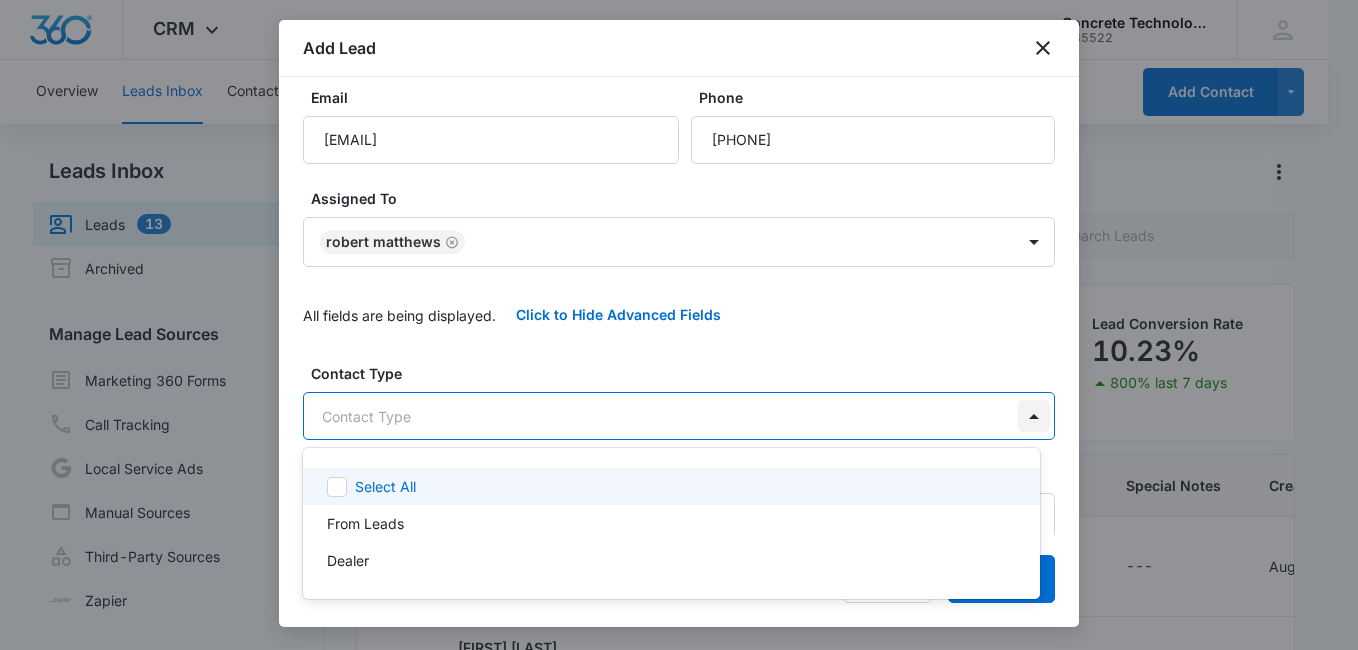 click on "CRM Apps Reputation Websites Forms CRM Email Social Content Ads Intelligence Files Brand Settings Concrete Technology M35522 Your Accounts View All MD [FIRST] [LAST] [EMAIL] My Profile Notifications Support Logout Terms & Conditions   •   Privacy Policy Overview Leads Inbox Contacts Organizations History Deals Projects Tasks Calendar Lists Reports Settings Add Contact Leads Inbox Leads 13 Archived Manage Lead Sources Marketing 360 Forms Call Tracking Local Service Ads Manual Sources Third-Party Sources Zapier Leads Lead Filters Lead Submissions this Week 70 100% last 7 days Unread Leads 10 Viewed Leads 38 Lead Conversion Rate 10.23% 800% last 7 days Lead Name Lead Status Qualifying Status Source Special Notes Created Assigned To     [FIRST] [LAST] 0 days old New New Manual CRM --- Aug 8, 2025 [FIRST] [LAST] [FIRST] [LAST] 0 days old New New Manual CRM --- Aug 8, 2025 [FIRST] [LAST] [FIRST] [LAST] 0 days old New New Manual CRM --- Aug 8, 2025 [LAST] [FIRST] [LAST] 0 days old" at bounding box center [679, 325] 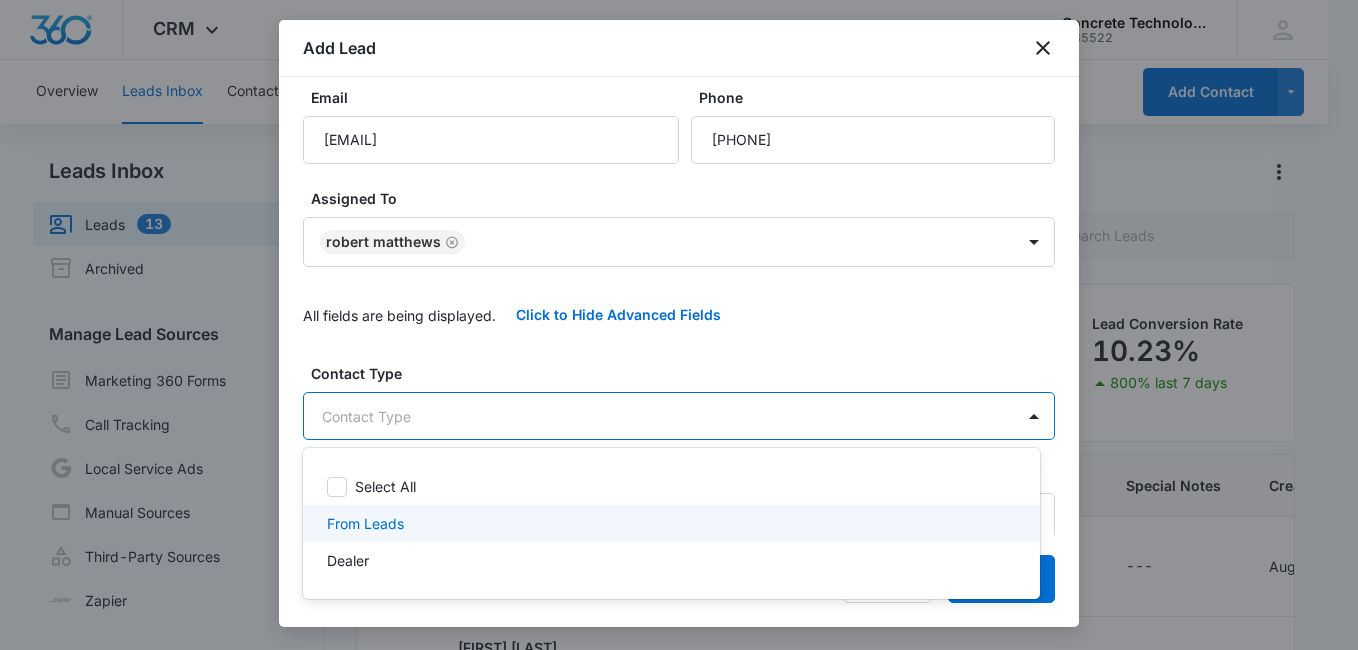 click on "From Leads" at bounding box center (669, 523) 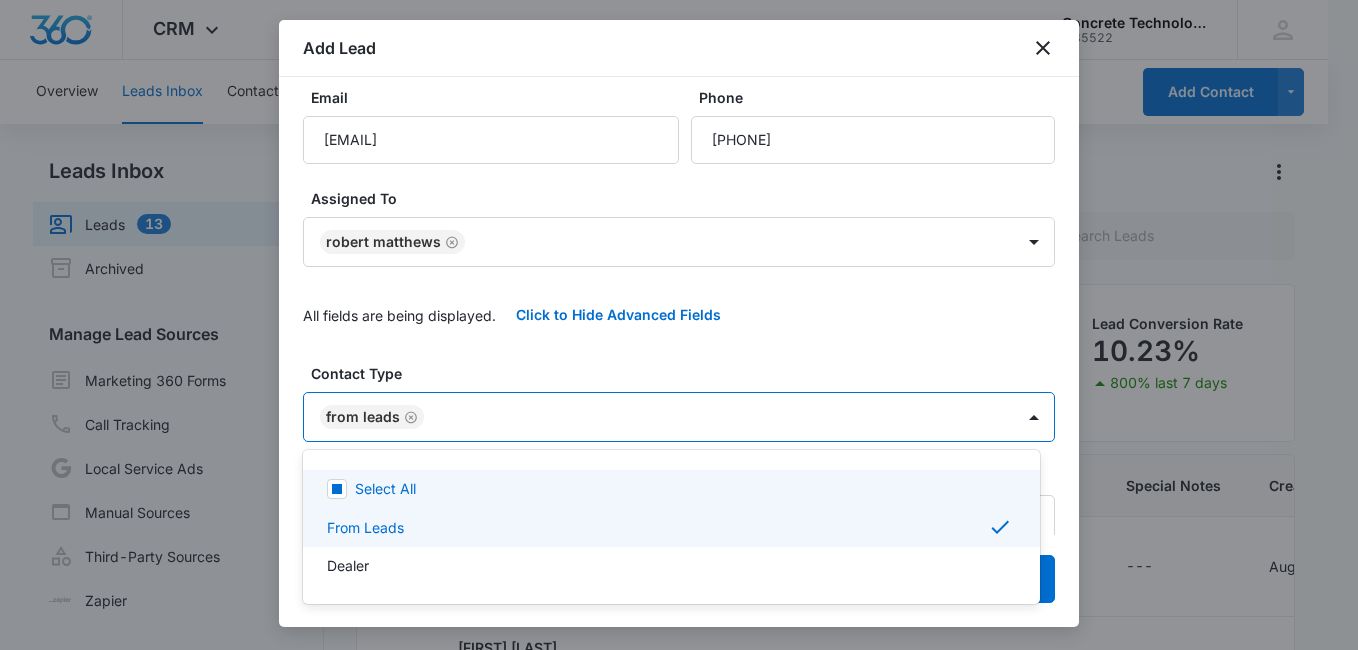 click at bounding box center (679, 325) 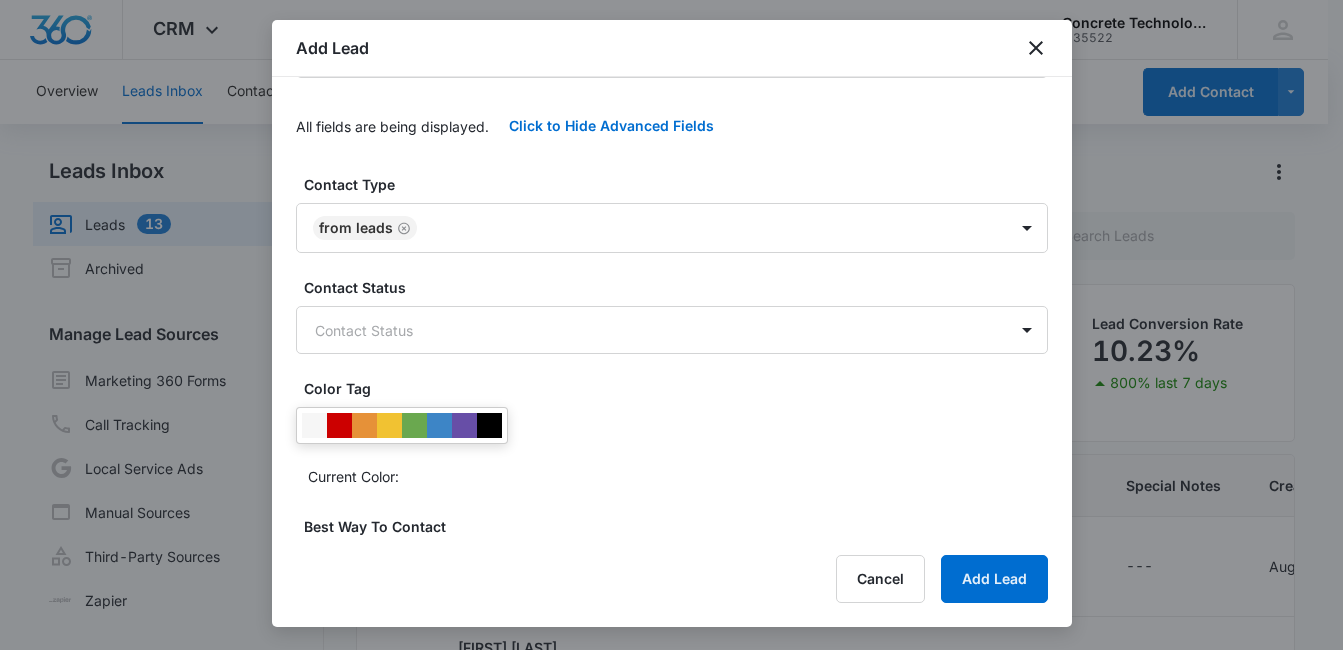 scroll, scrollTop: 0, scrollLeft: 0, axis: both 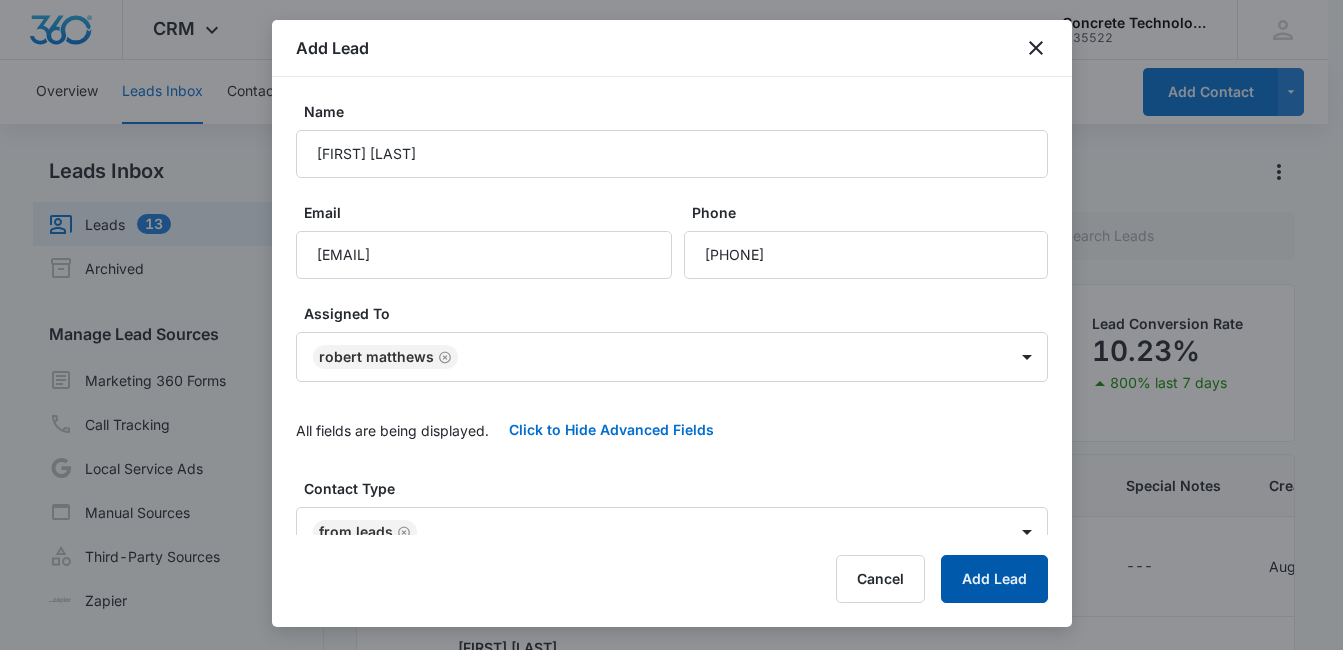 click on "Add Lead" at bounding box center (994, 579) 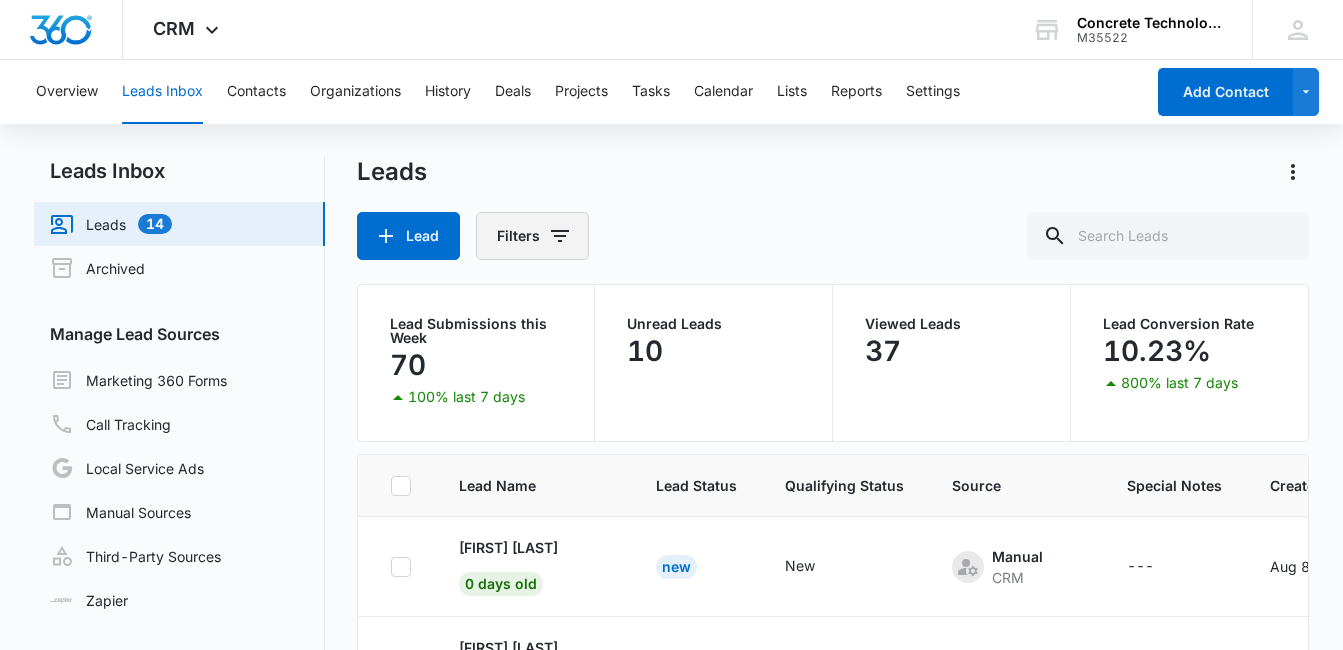click 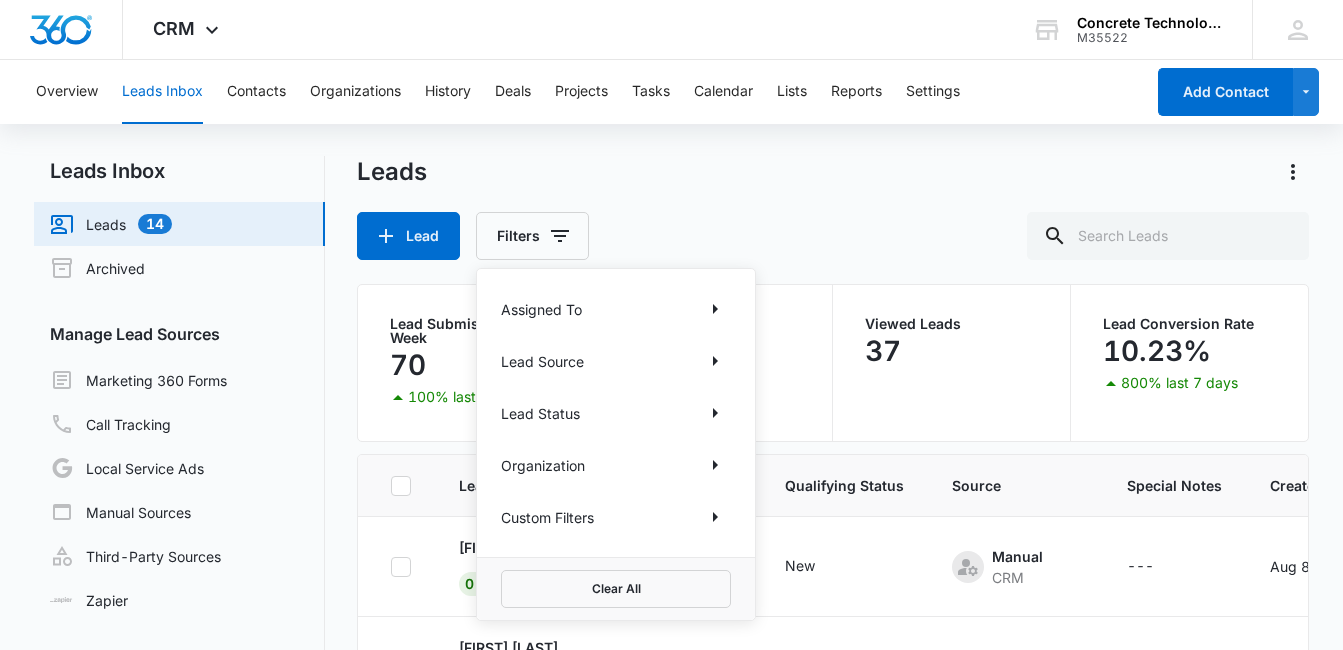 click on "Assigned To" at bounding box center [616, 309] 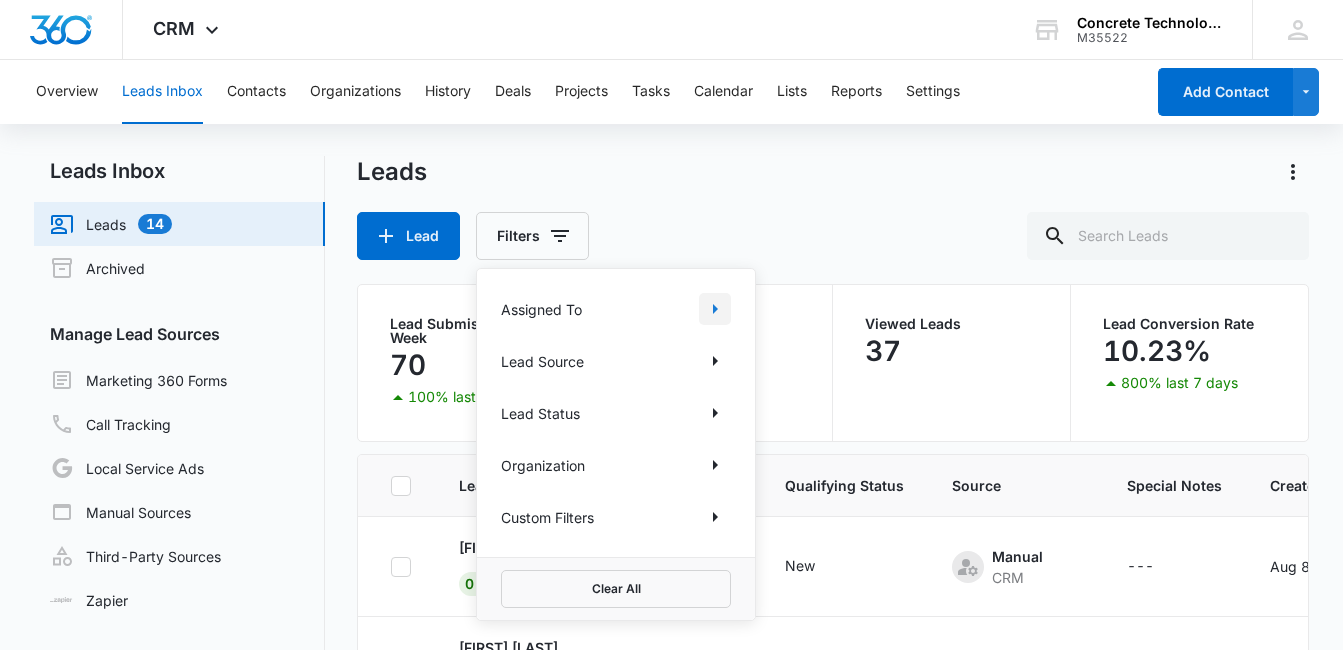 click 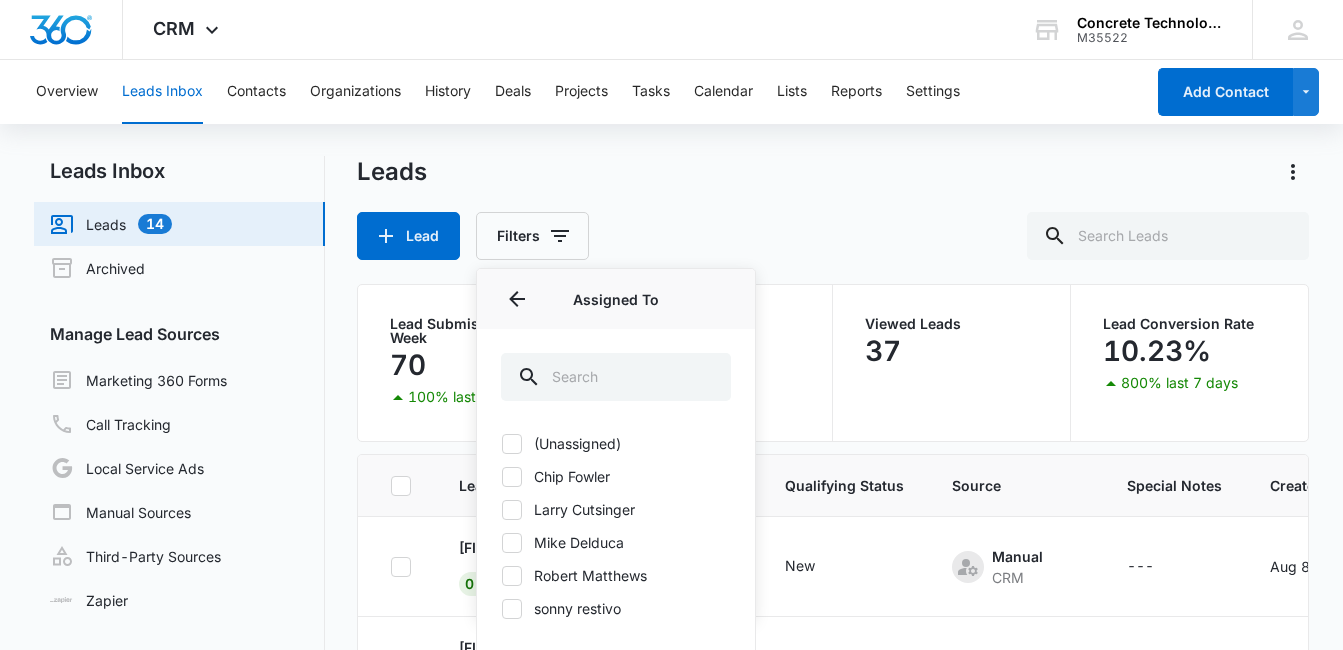click 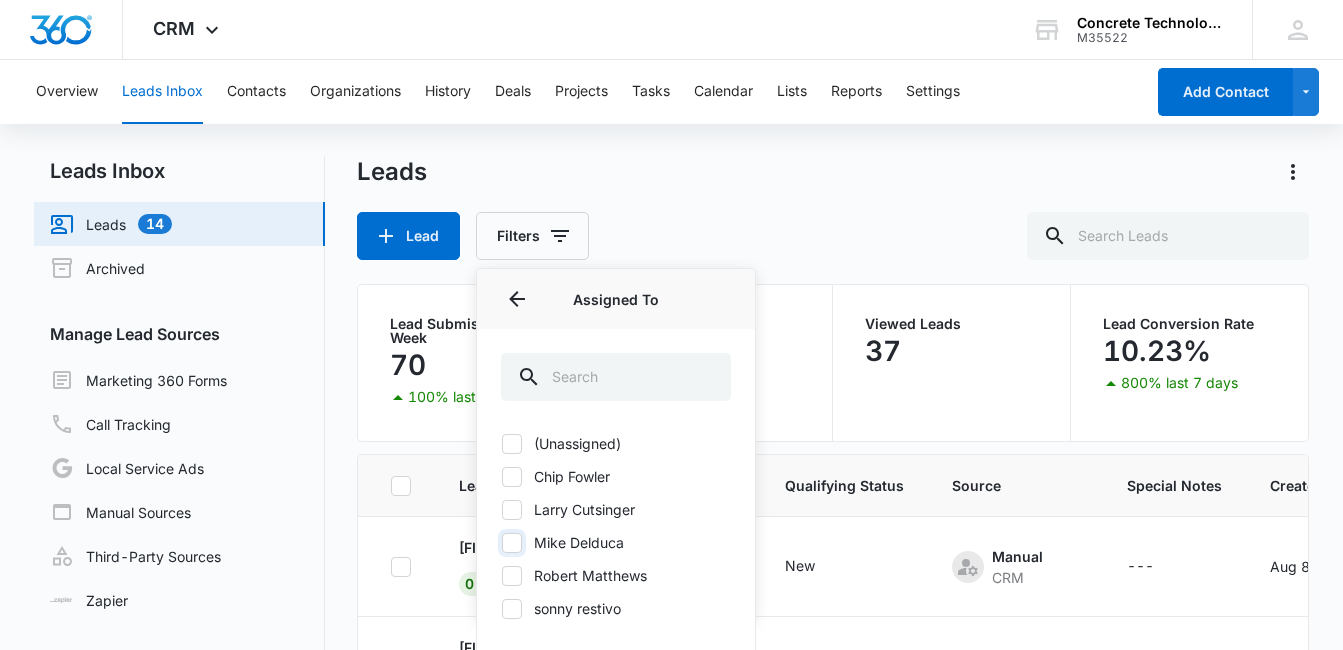 click on "Mike Delduca" at bounding box center [501, 542] 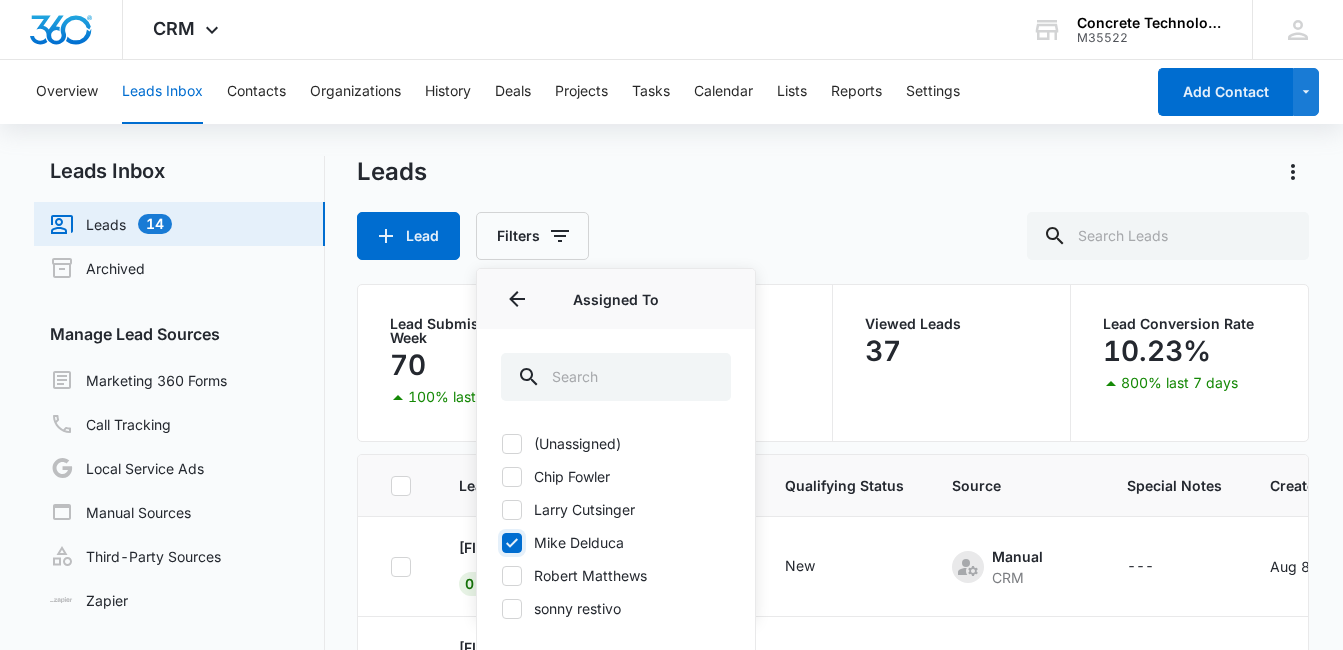 checkbox on "true" 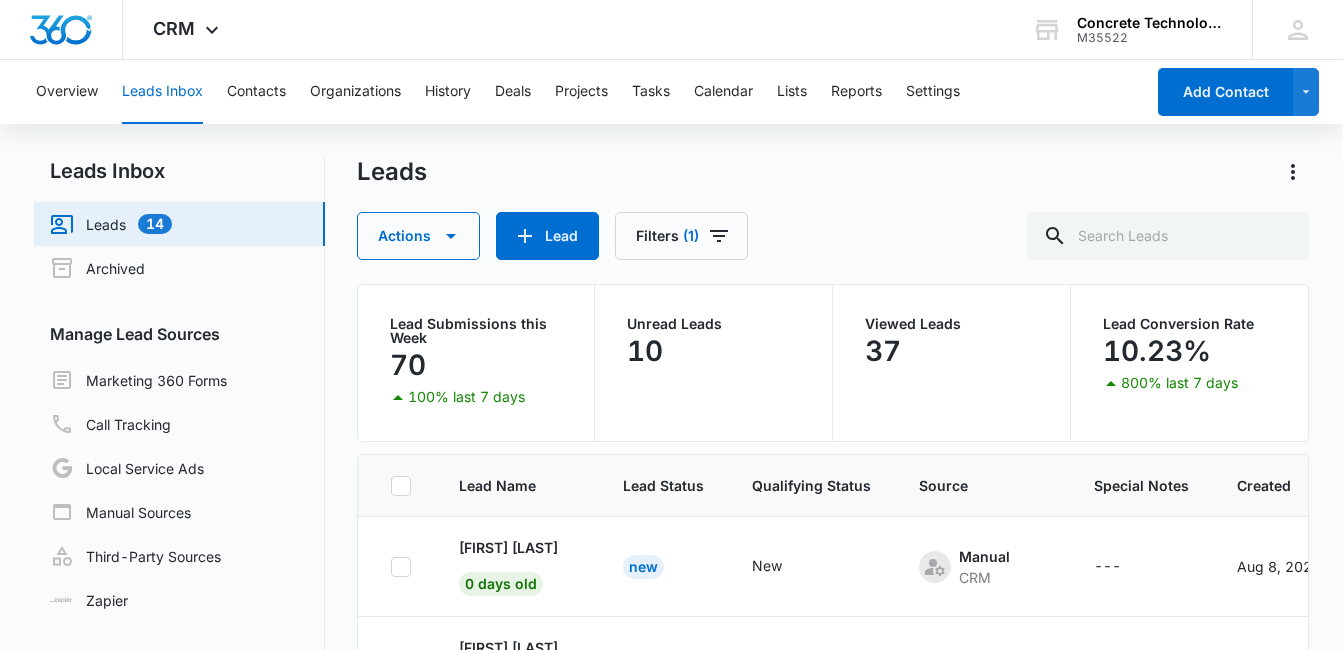click on "Actions Lead Filters (1)" at bounding box center [833, 236] 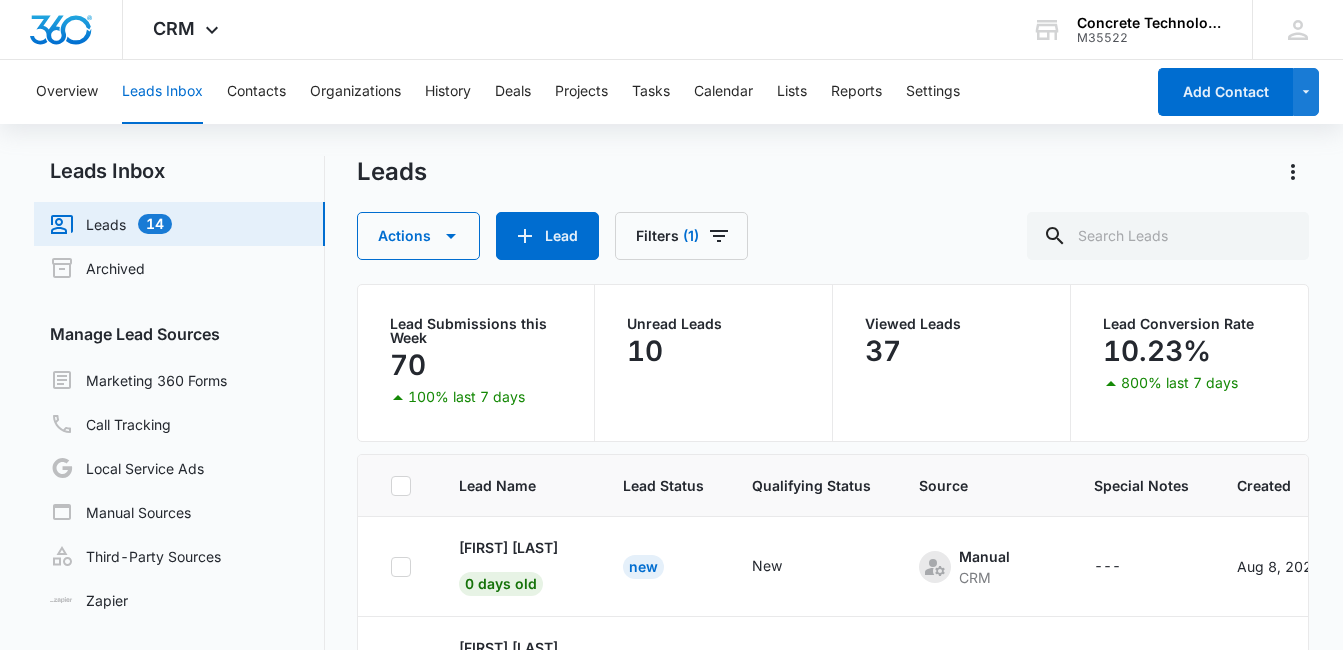 click on "Leads 14" at bounding box center [111, 224] 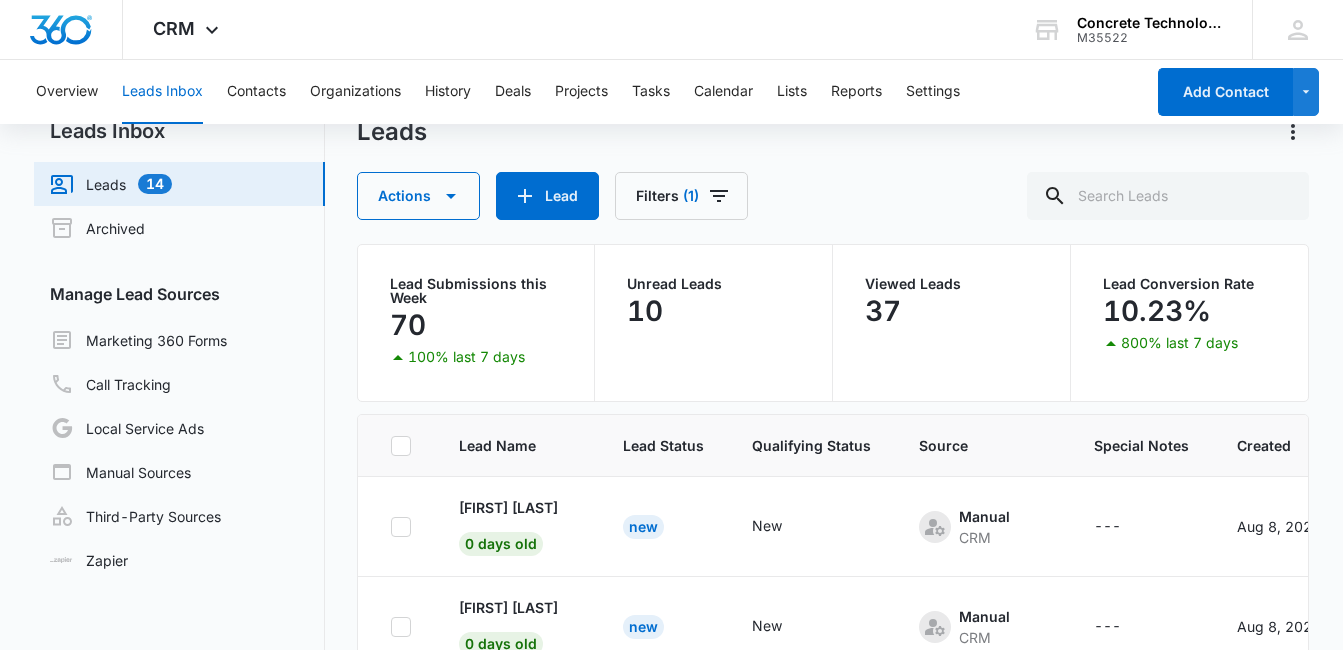 scroll, scrollTop: 168, scrollLeft: 0, axis: vertical 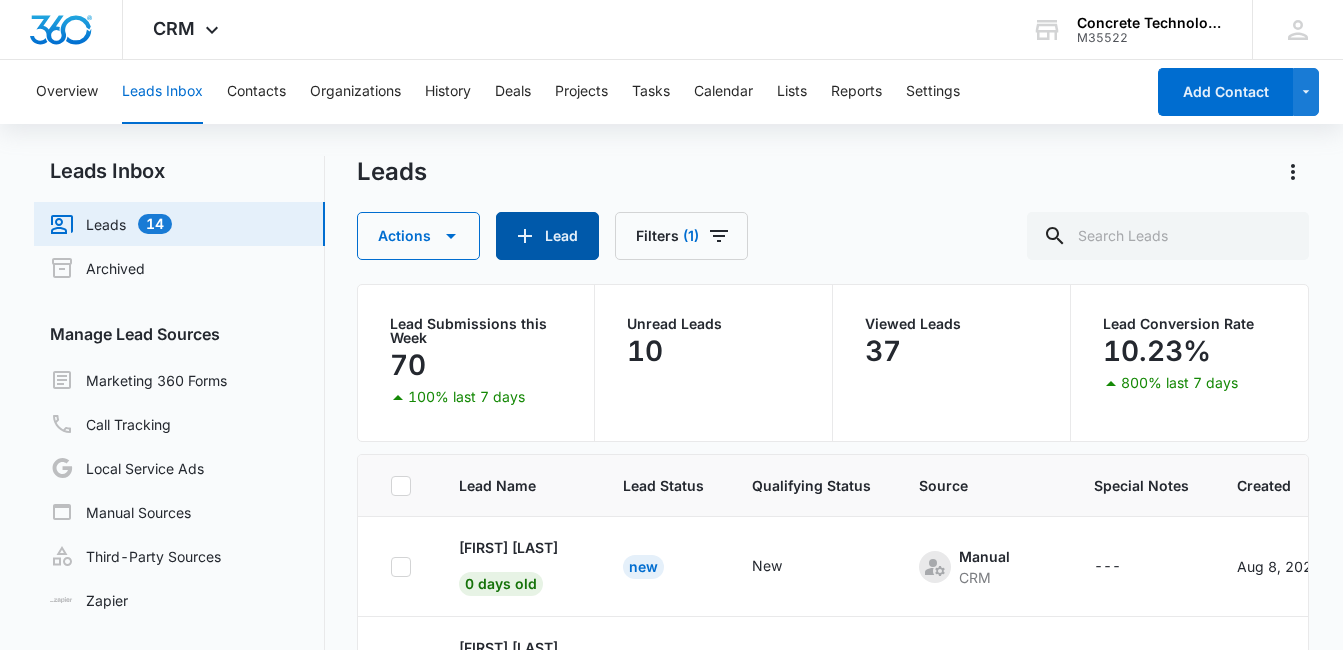 click on "Lead" at bounding box center (547, 236) 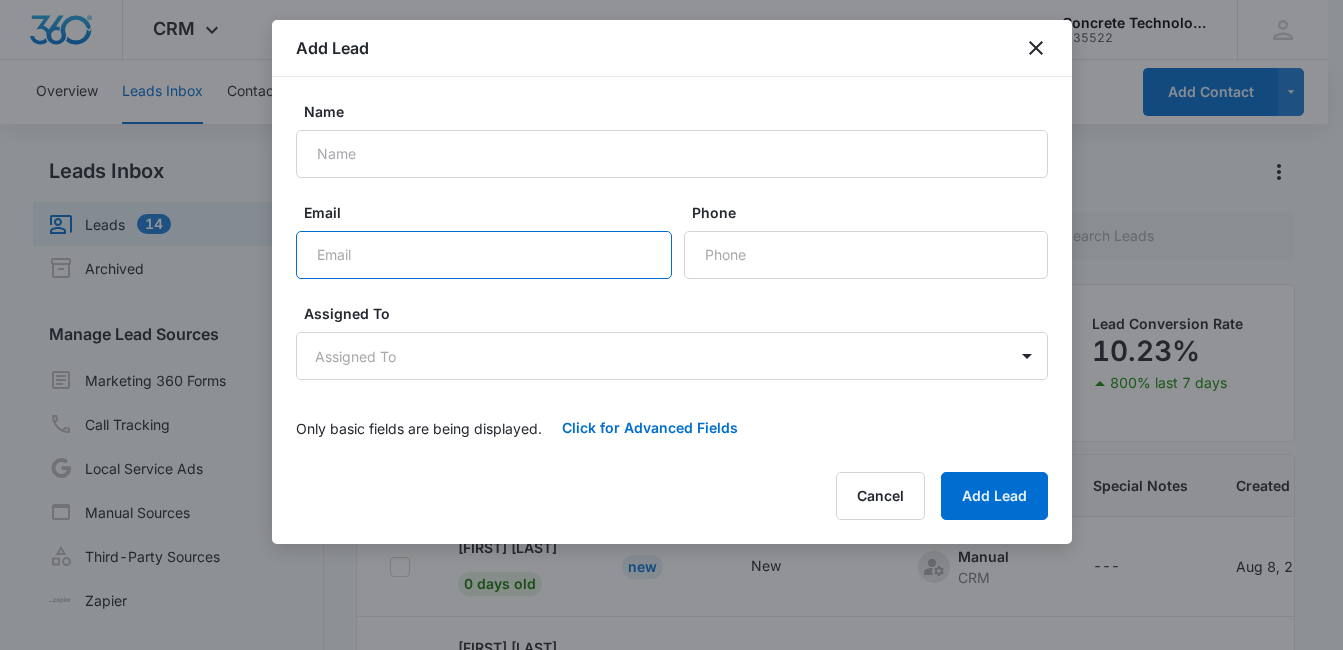 click on "Email" at bounding box center (484, 255) 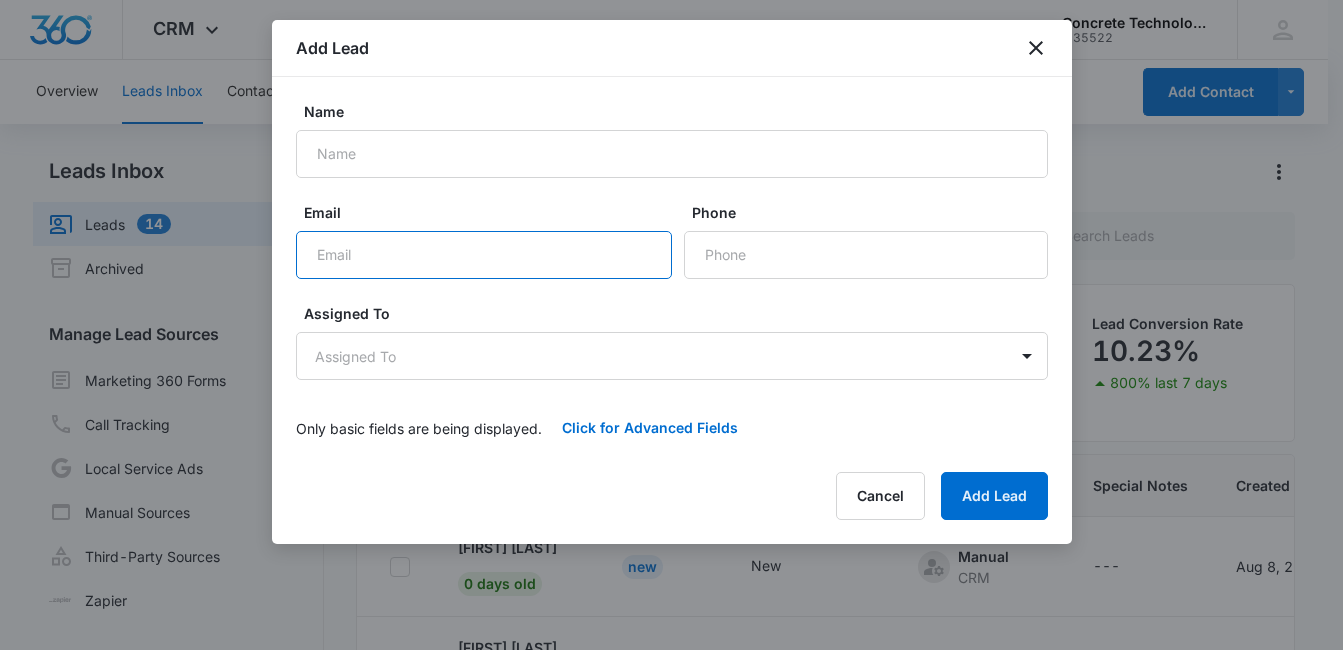 paste on "[EMAIL]" 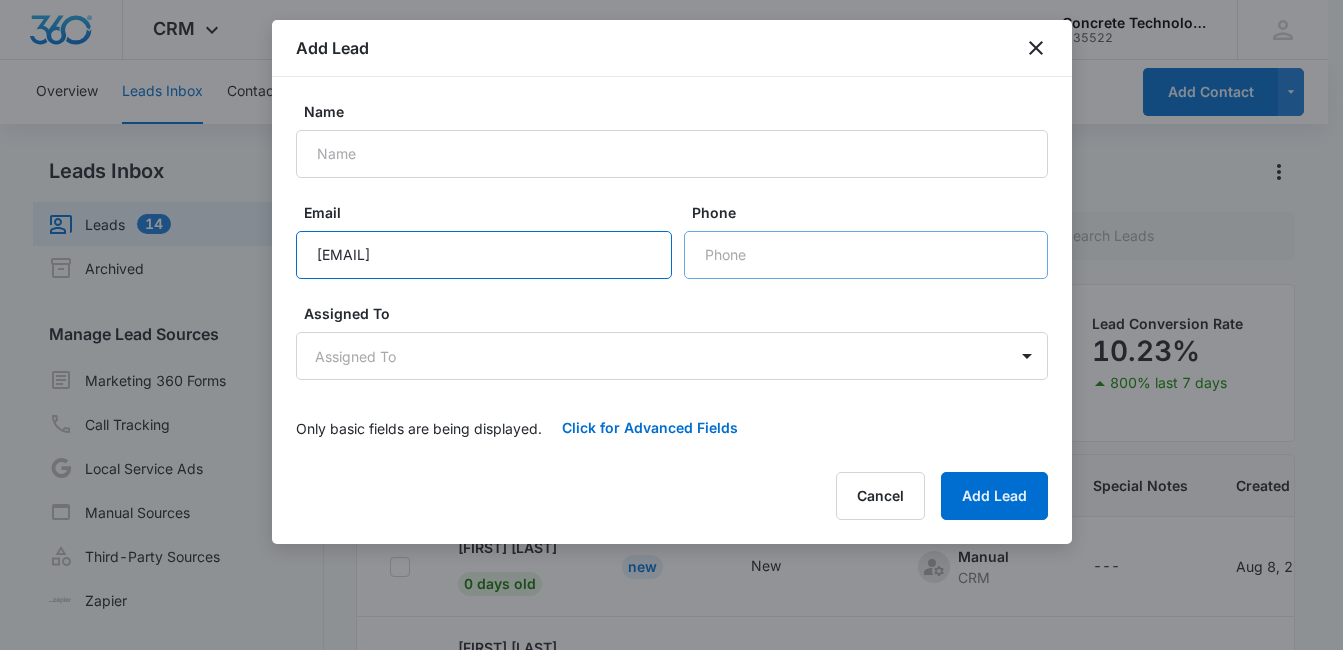 type on "[EMAIL]" 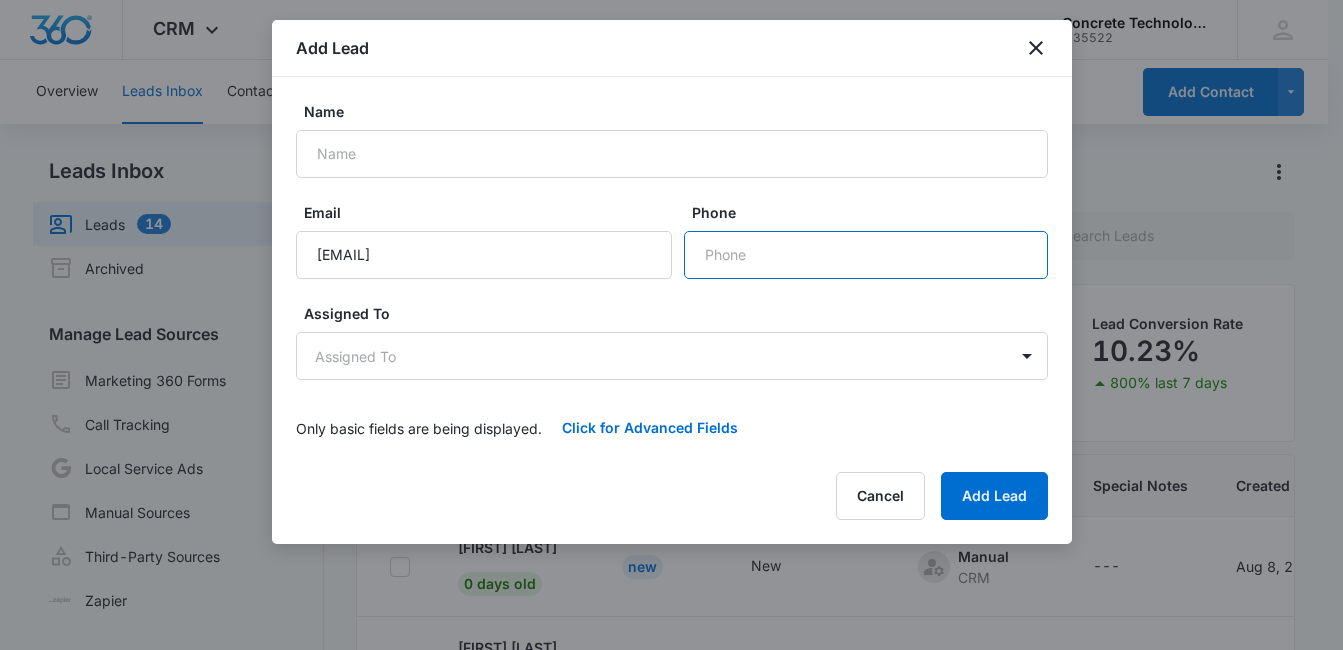 click on "Phone" at bounding box center (866, 255) 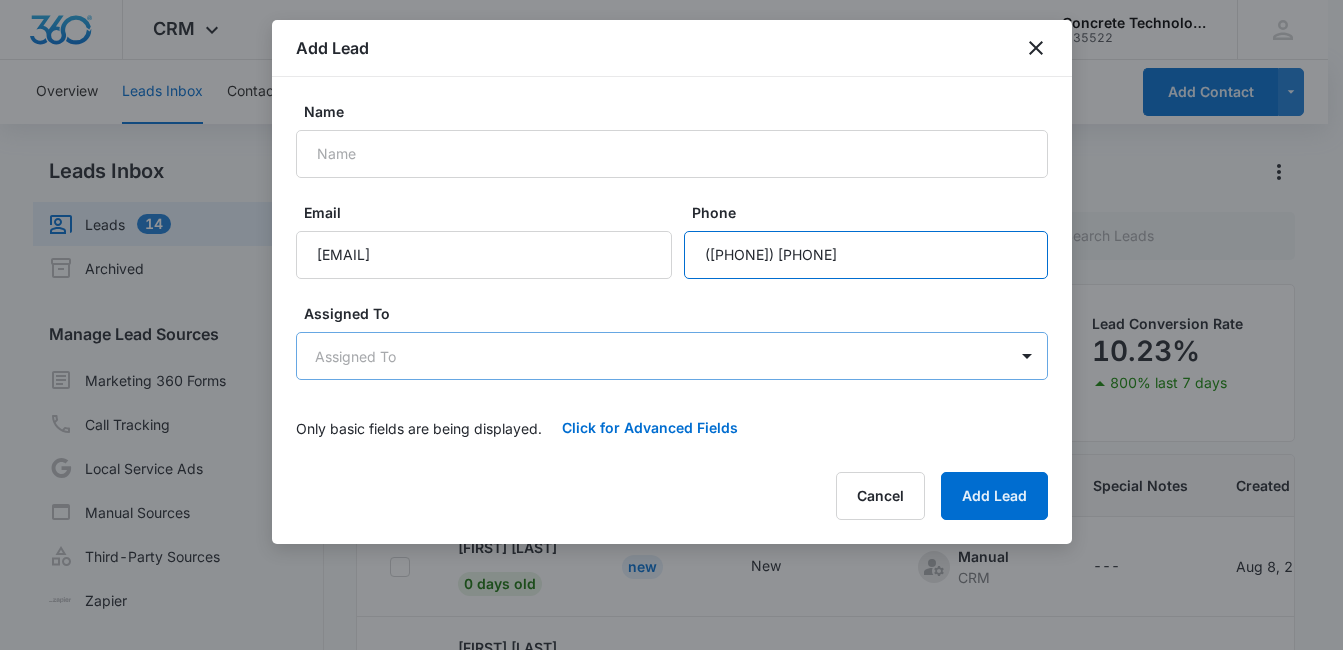 type on "([PHONE]) [PHONE]" 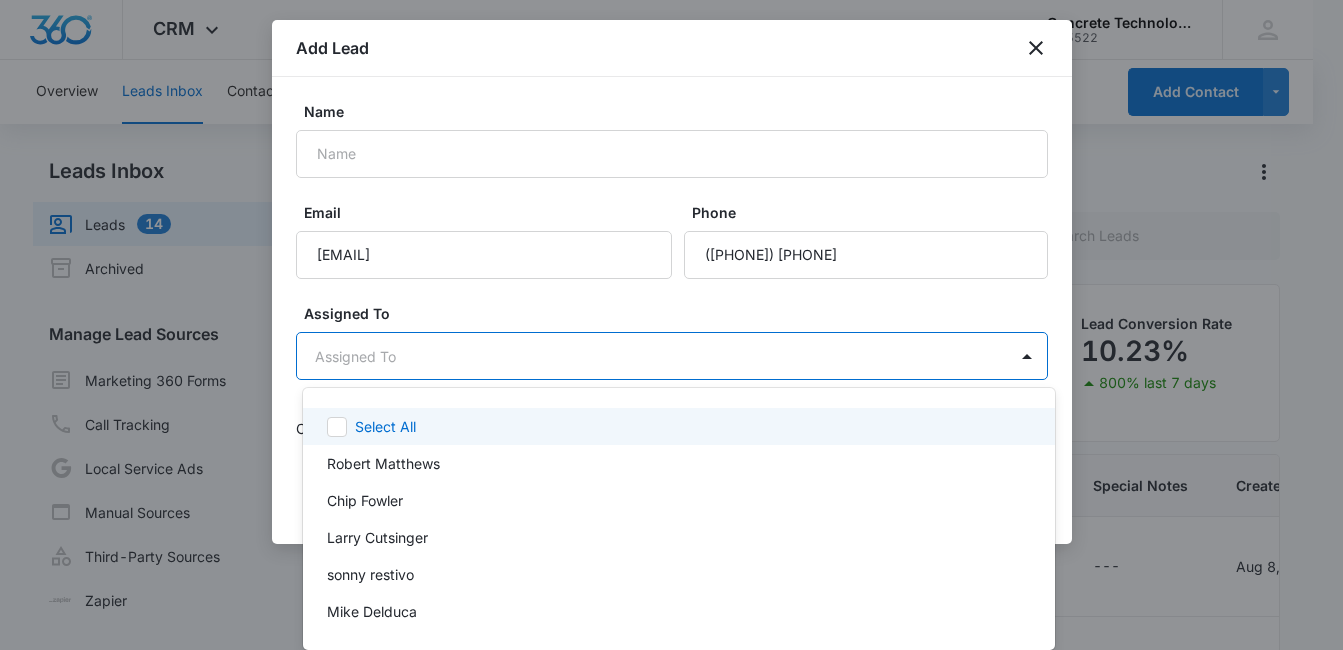 click on "CRM Apps Reputation Websites Forms CRM Email Social Content Ads Intelligence Files Brand Settings Concrete Technology M35522 Your Accounts View All MD [FIRST] [LAST] [EMAIL] My Profile Notifications Support Logout Terms & Conditions   •   Privacy Policy Overview Leads Inbox Contacts Organizations History Deals Projects Tasks Calendar Lists Reports Settings Add Contact Leads Inbox Leads 14 Archived Manage Lead Sources Marketing 360 Forms Call Tracking Local Service Ads Manual Sources Third-Party Sources Zapier Leads Actions Lead Filters (1) Lead Submissions this Week 70 100% last 7 days Unread Leads 10 Viewed Leads 37 Lead Conversion Rate 10.23% 800% last 7 days Lead Name Lead Status Qualifying Status Source Special Notes Created Assigned To     [FIRST] [LAST] 0 days old New New Manual CRM --- Aug 8, 2025 [FIRST] [LAST] [FIRST] [LAST] 0 days old New New Manual CRM --- Aug 8, 2025 [FIRST] [LAST] [FIRST] [LAST] 0 days old New New Manual CRM --- Aug 8, 2025 [FIRST] [LAST] [FIRST] [LAST] New New" at bounding box center (671, 325) 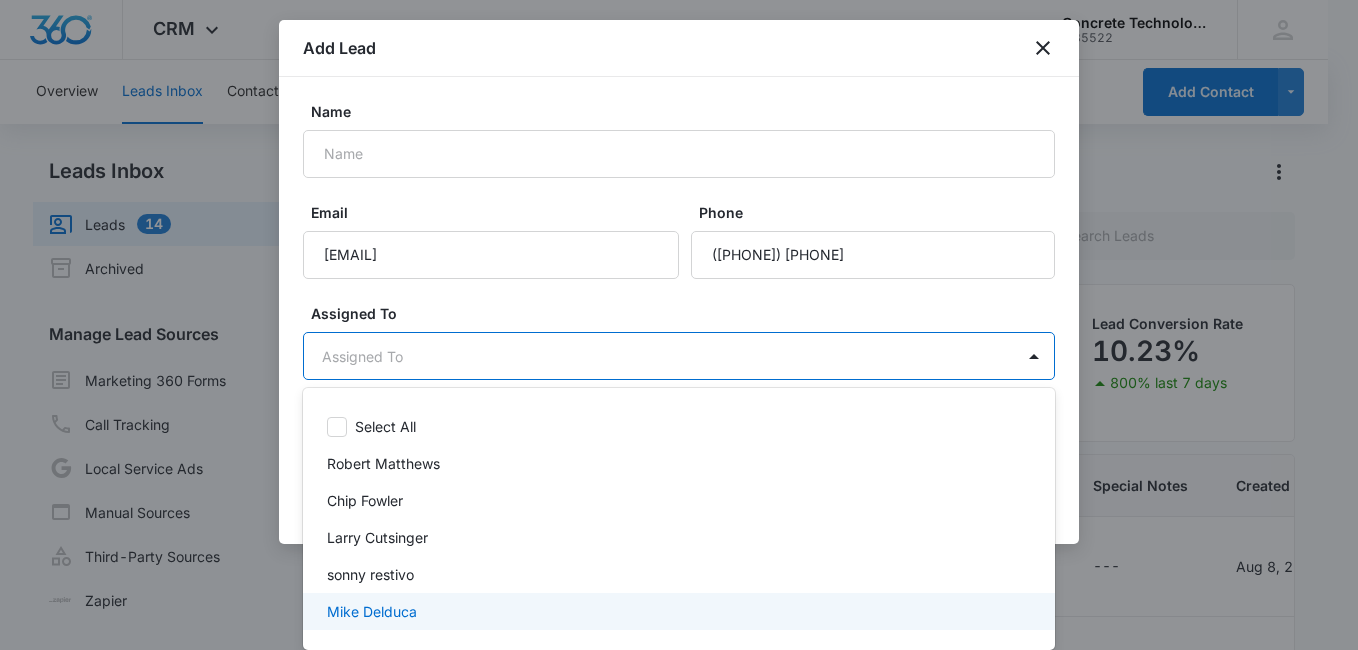 click on "Mike Delduca" at bounding box center [372, 611] 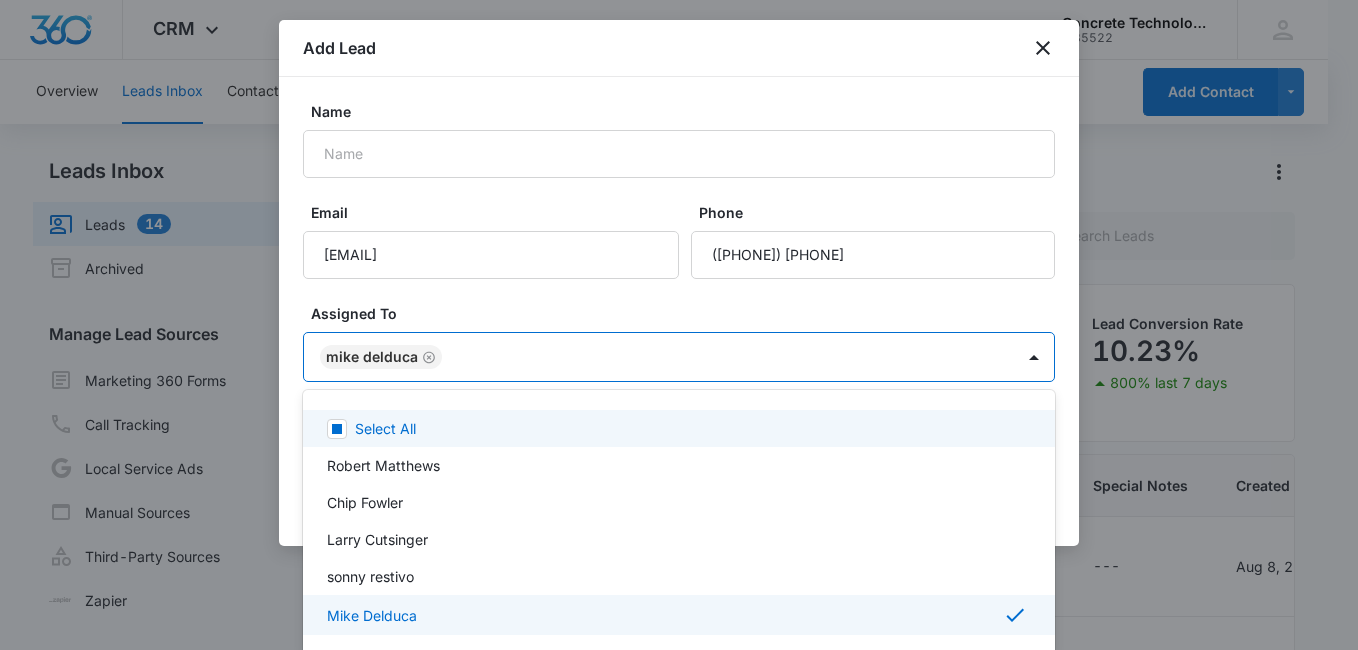 click at bounding box center [679, 325] 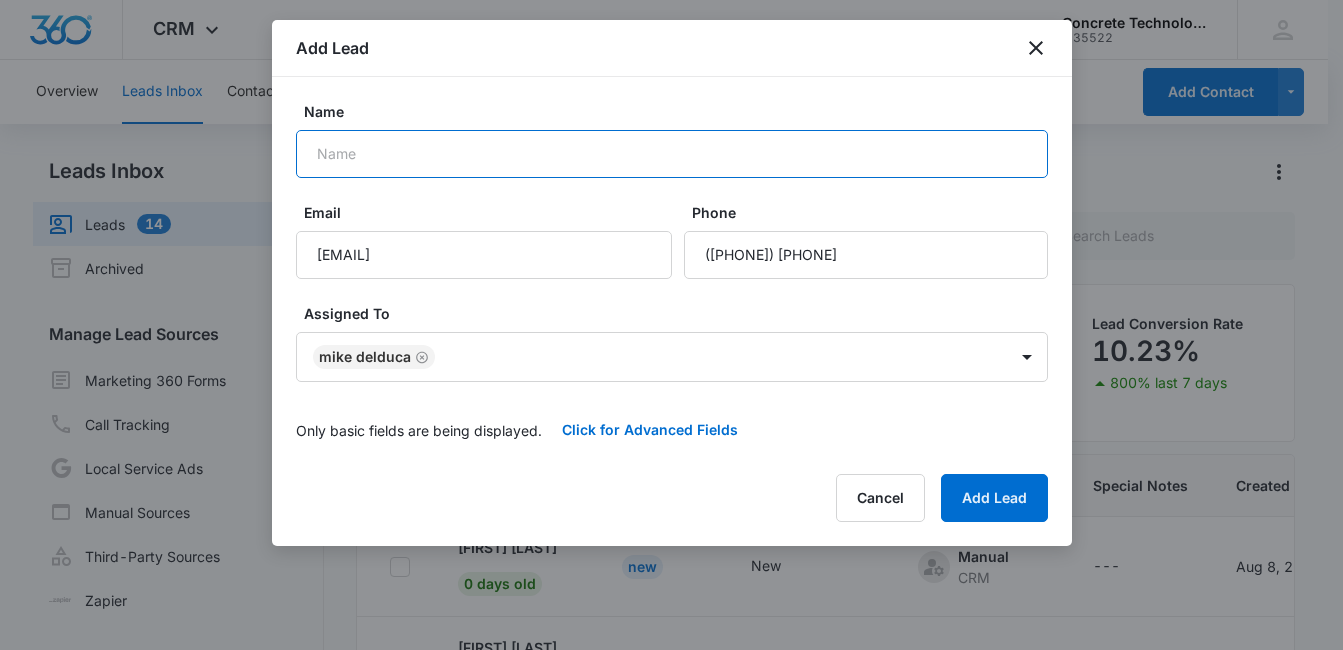 paste on "[FIRST]" 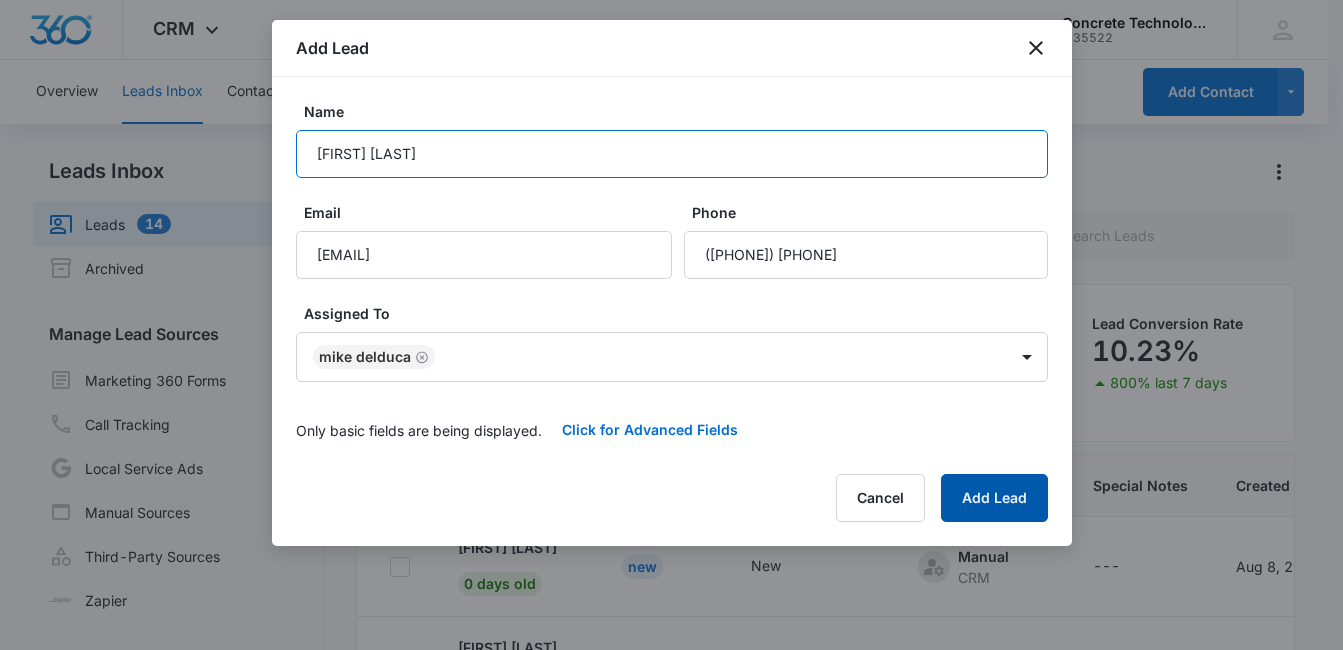 type on "[FIRST] [LAST]" 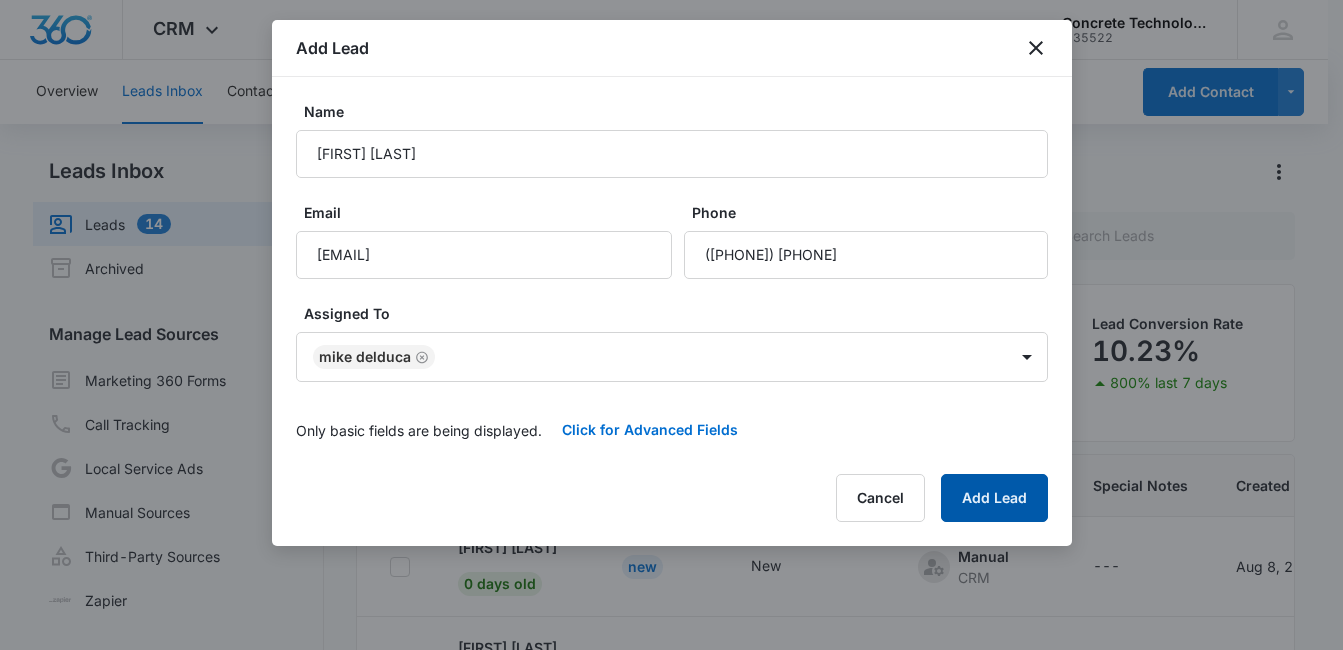click on "Add Lead" at bounding box center (994, 498) 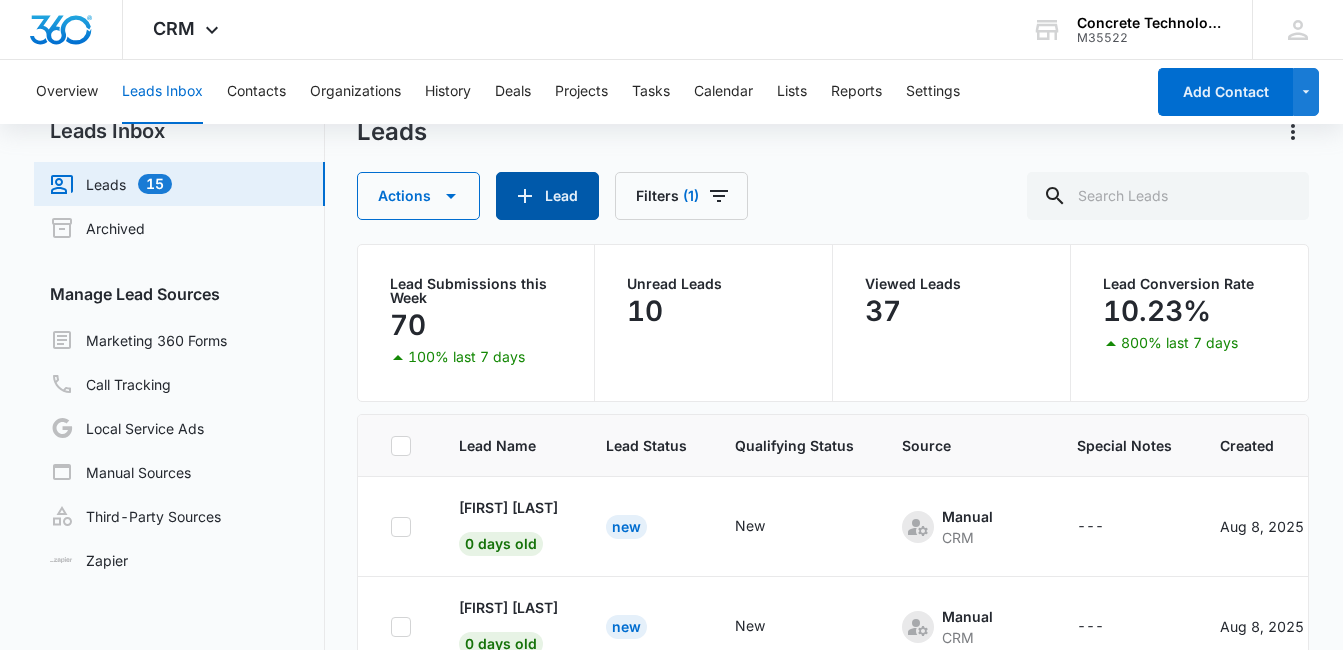 scroll, scrollTop: 168, scrollLeft: 0, axis: vertical 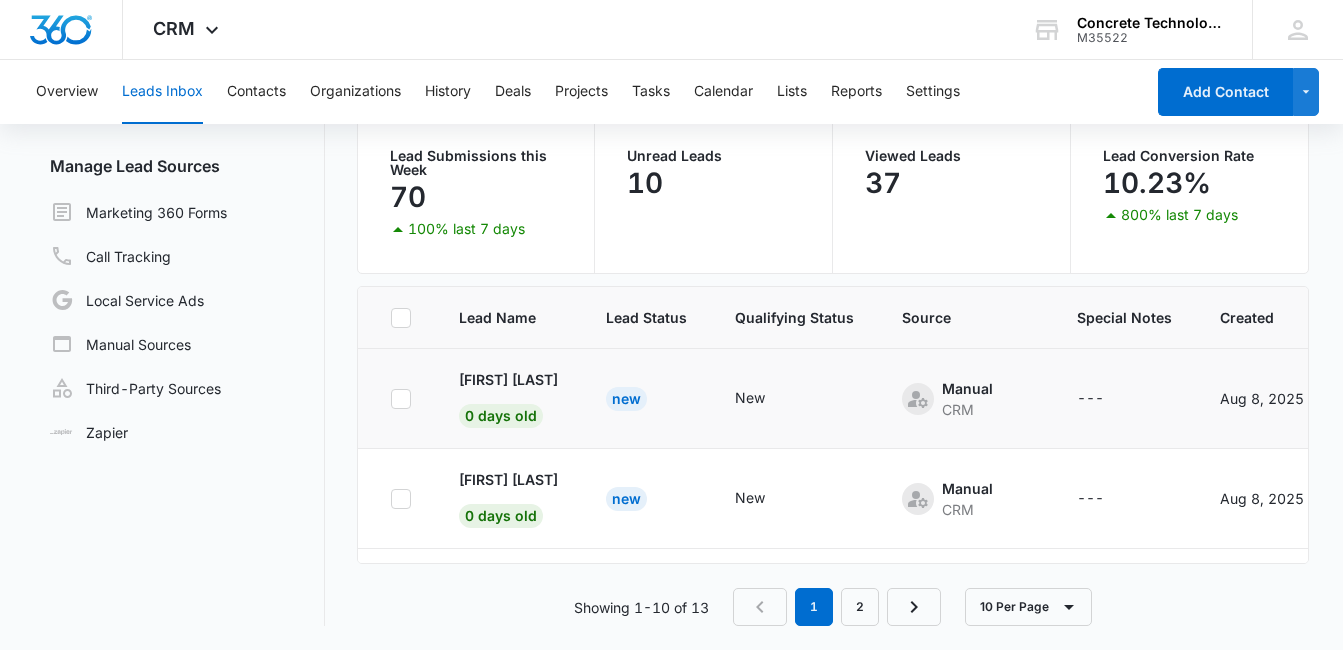 click on "New" at bounding box center [626, 399] 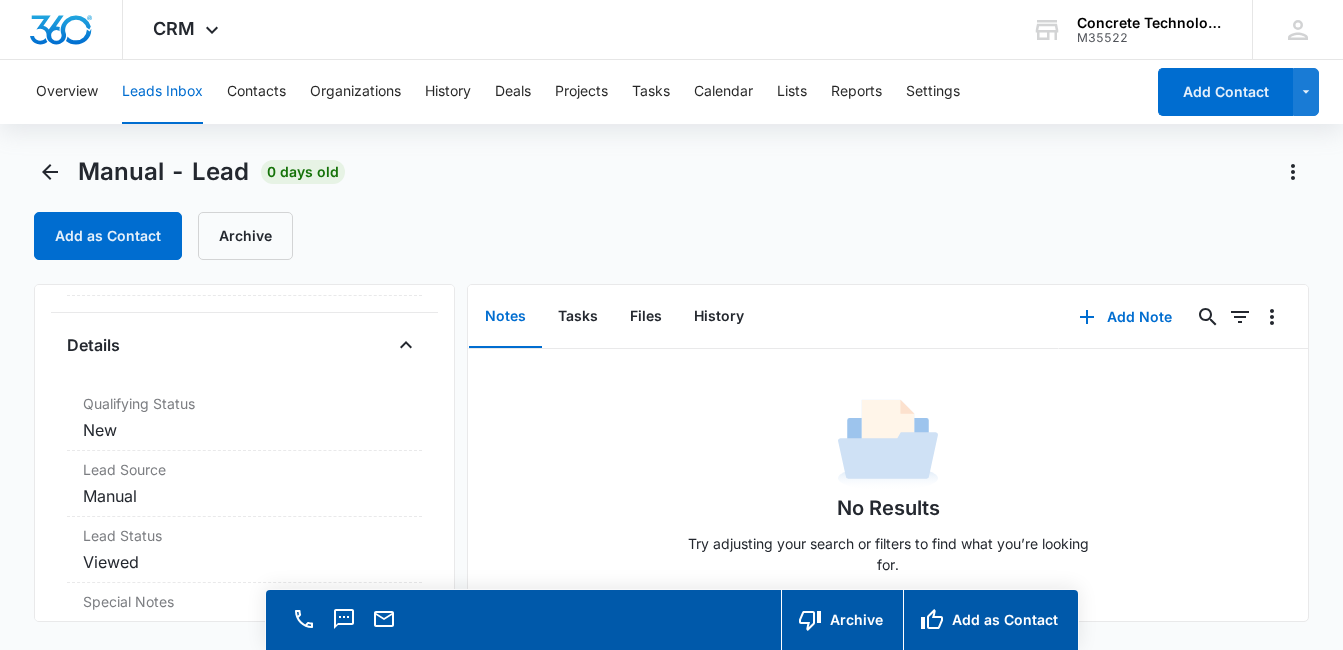 scroll, scrollTop: 520, scrollLeft: 0, axis: vertical 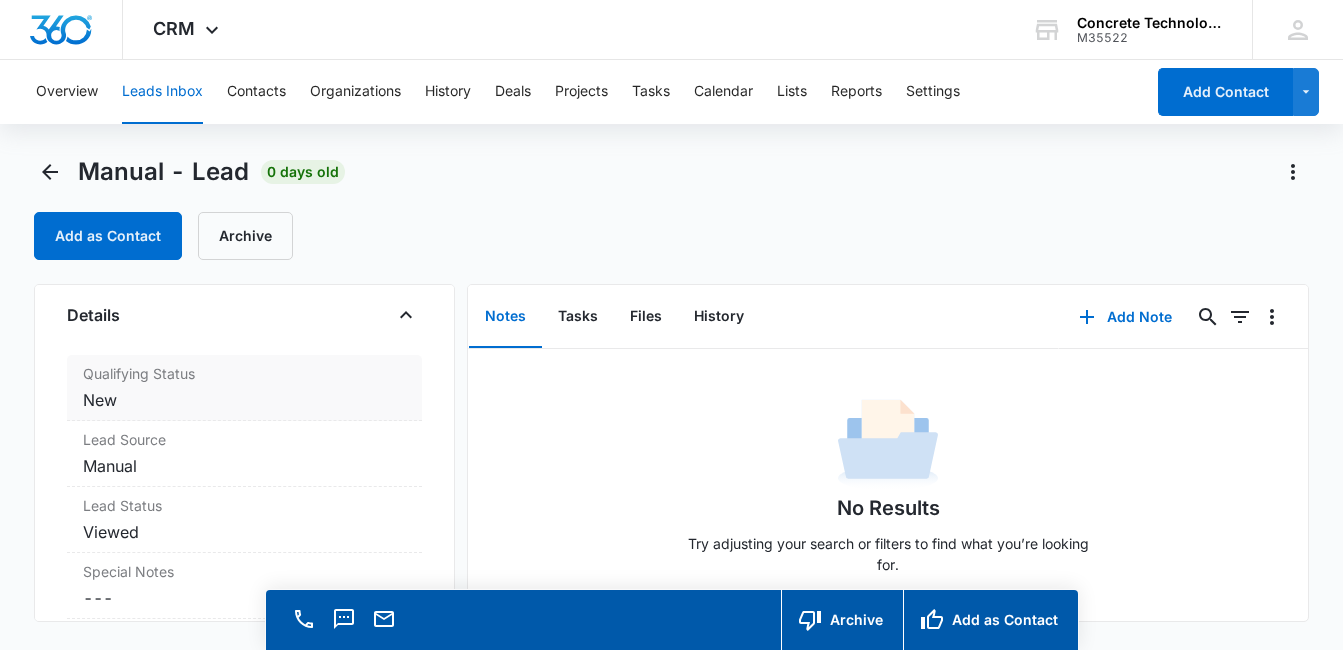 click on "Qualifying Status" at bounding box center (244, 373) 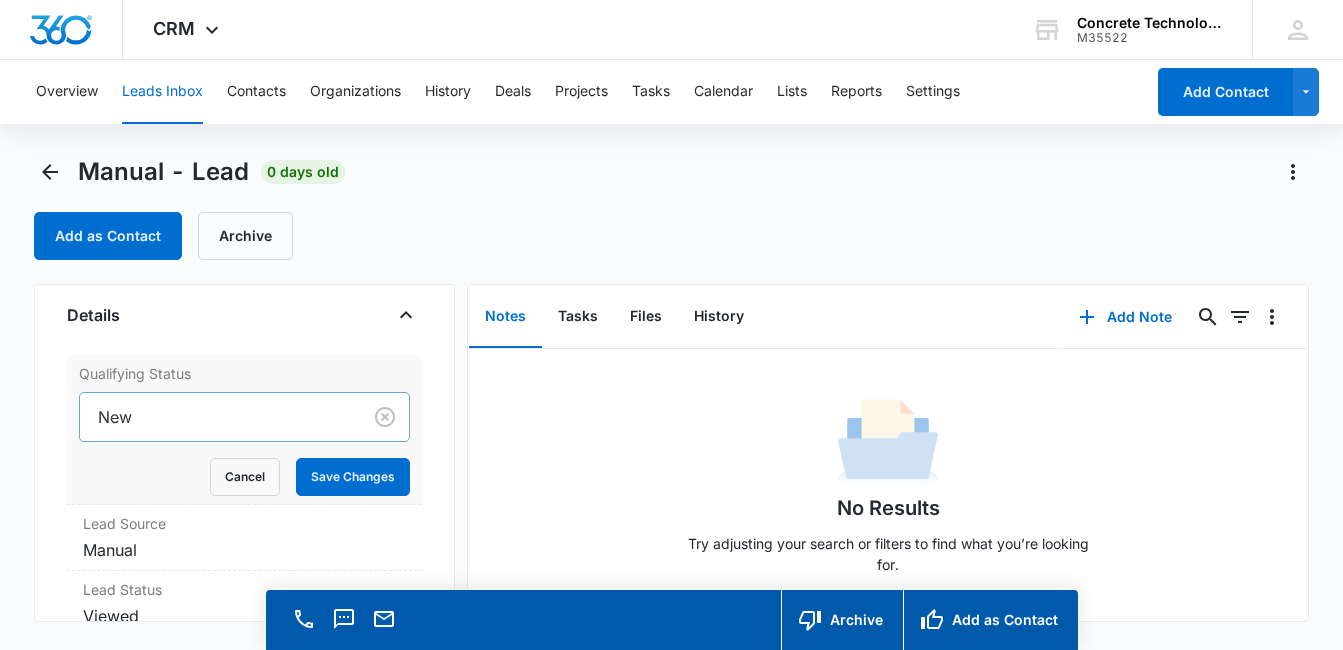 click at bounding box center (216, 417) 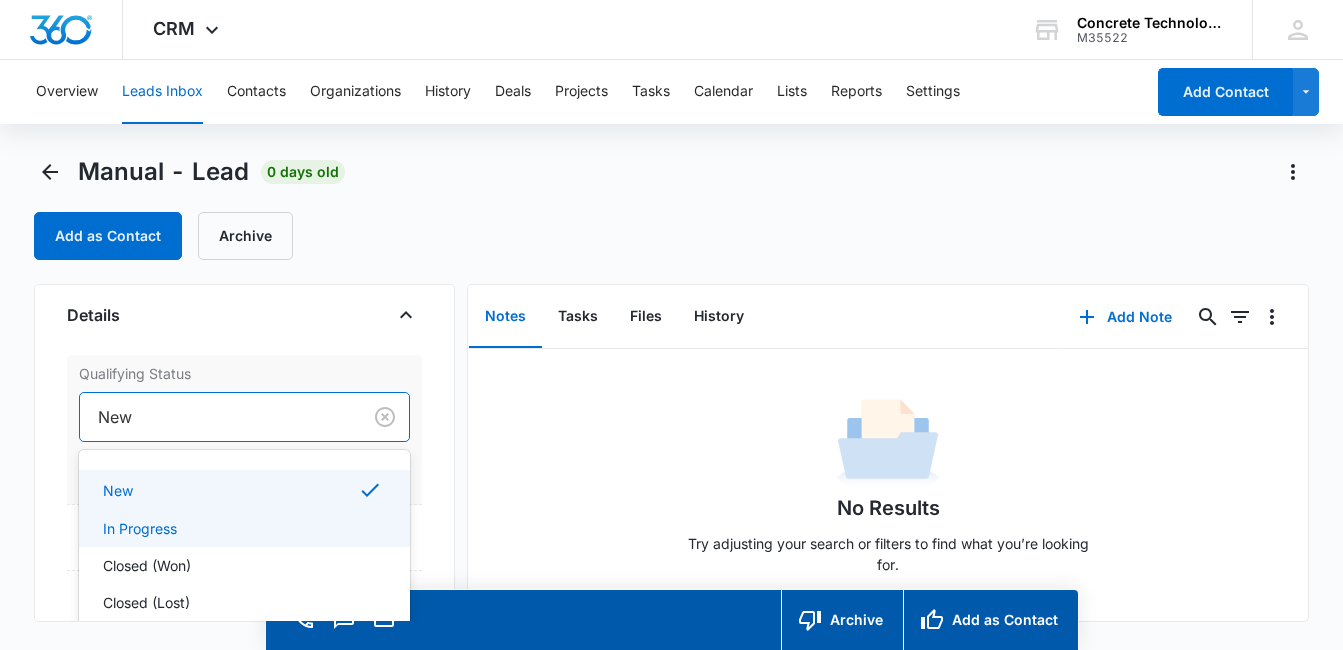 click on "In Progress" at bounding box center (244, 528) 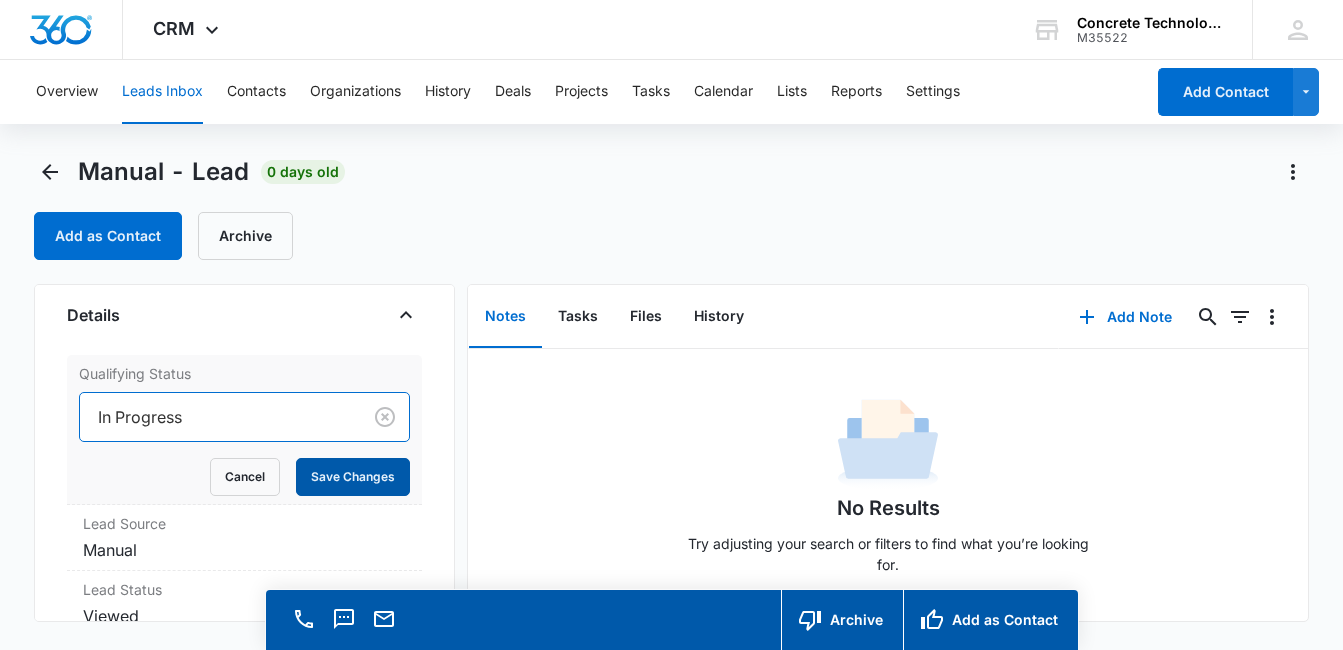 click on "Save Changes" at bounding box center (353, 477) 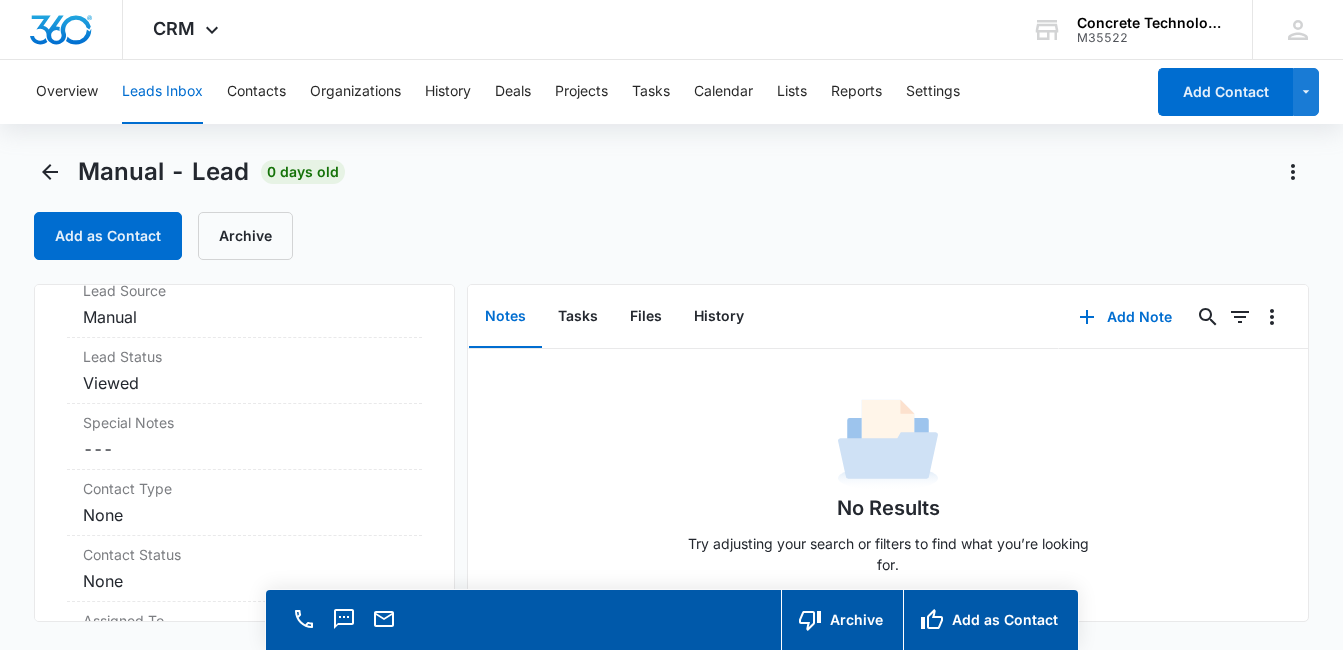 scroll, scrollTop: 683, scrollLeft: 0, axis: vertical 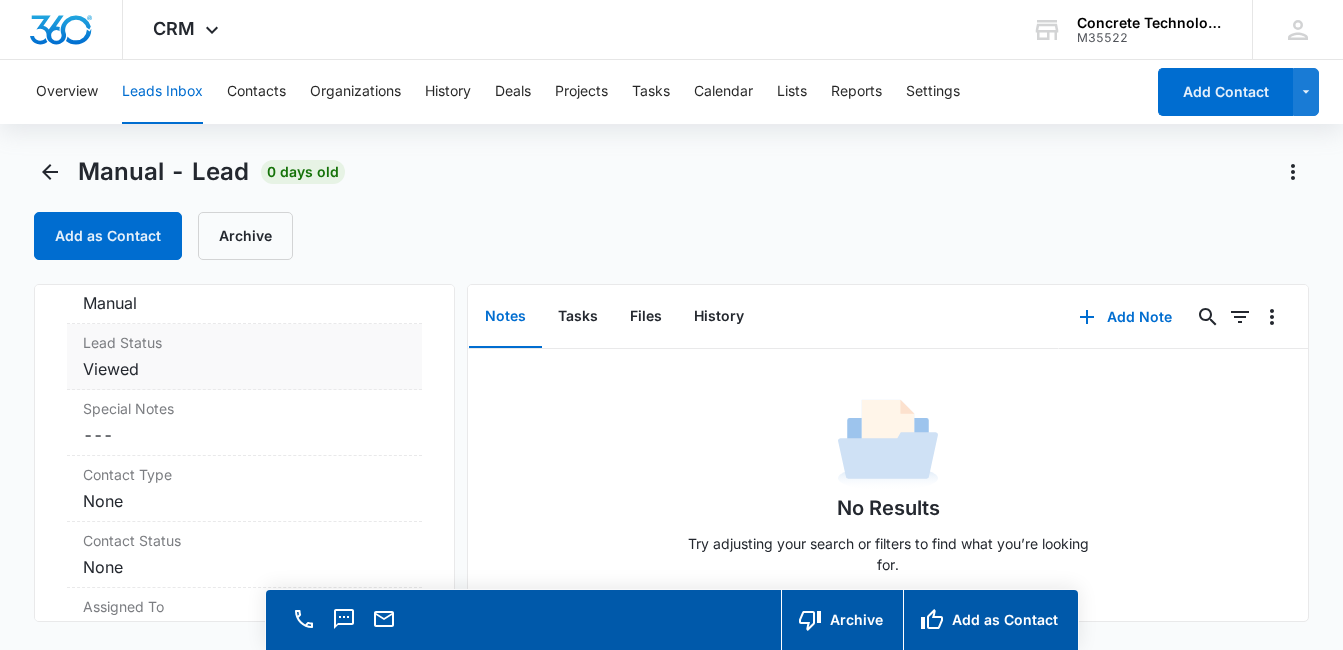 click on "Viewed" at bounding box center [244, 369] 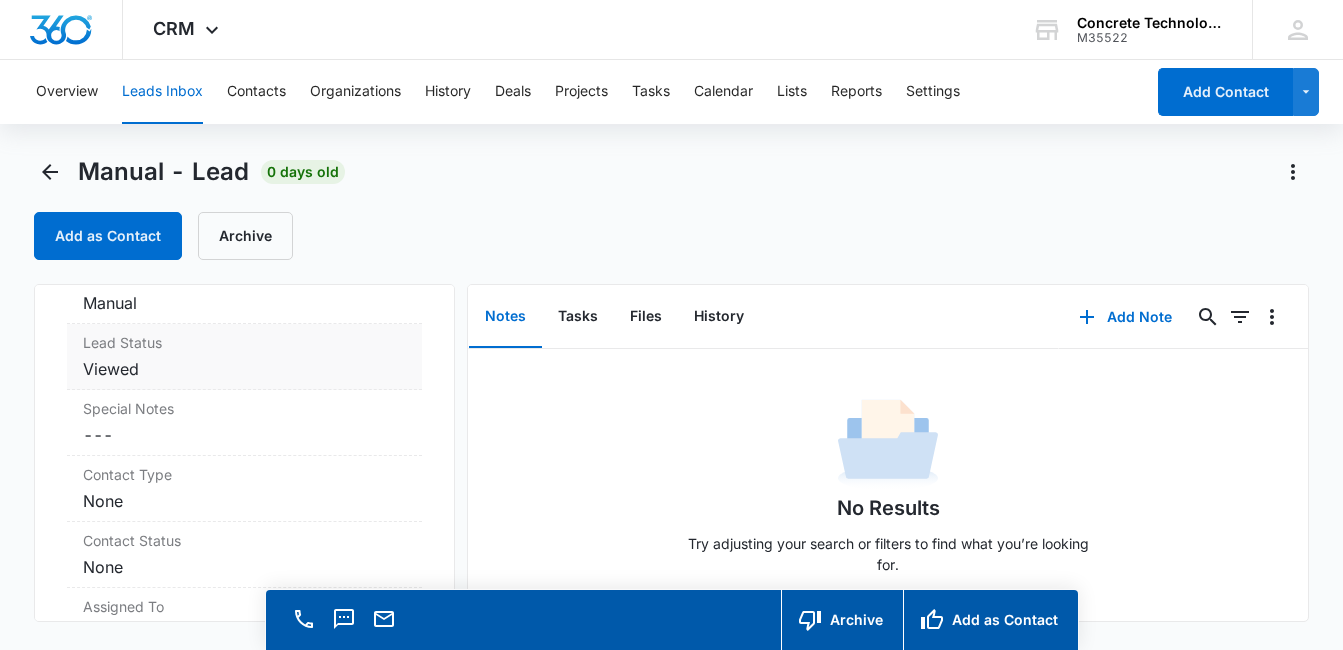 click on "Lead Status" at bounding box center (244, 342) 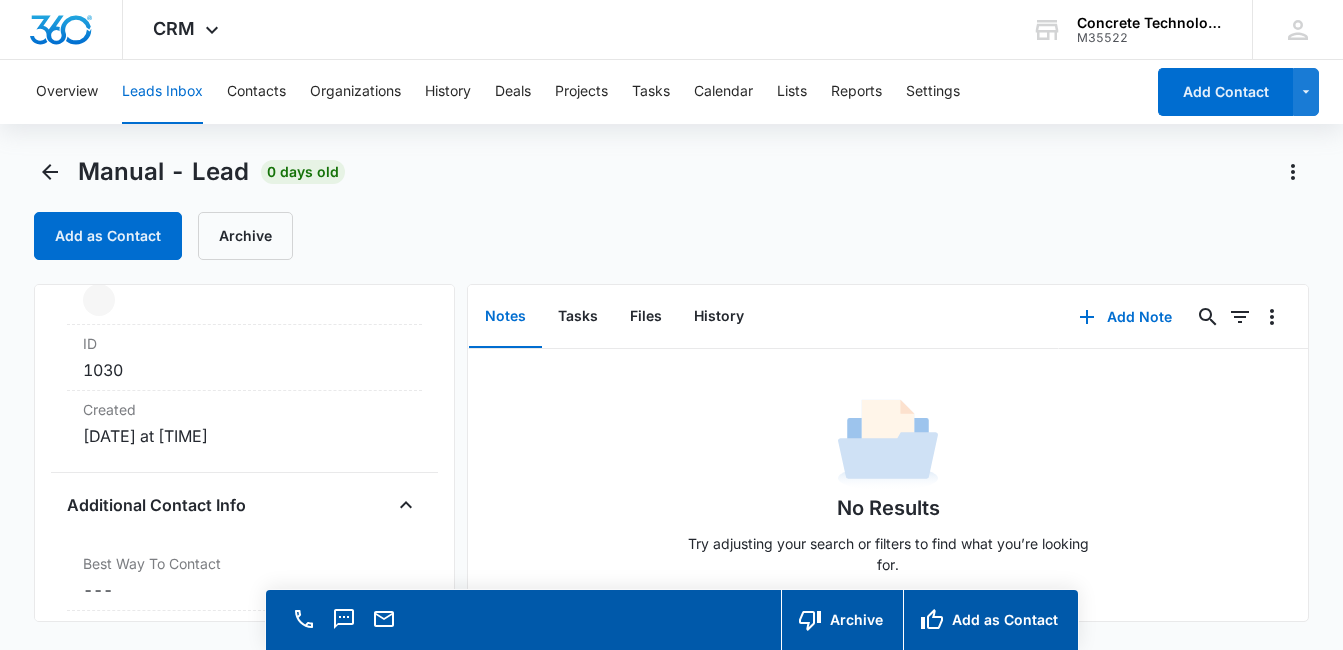 scroll, scrollTop: 1159, scrollLeft: 0, axis: vertical 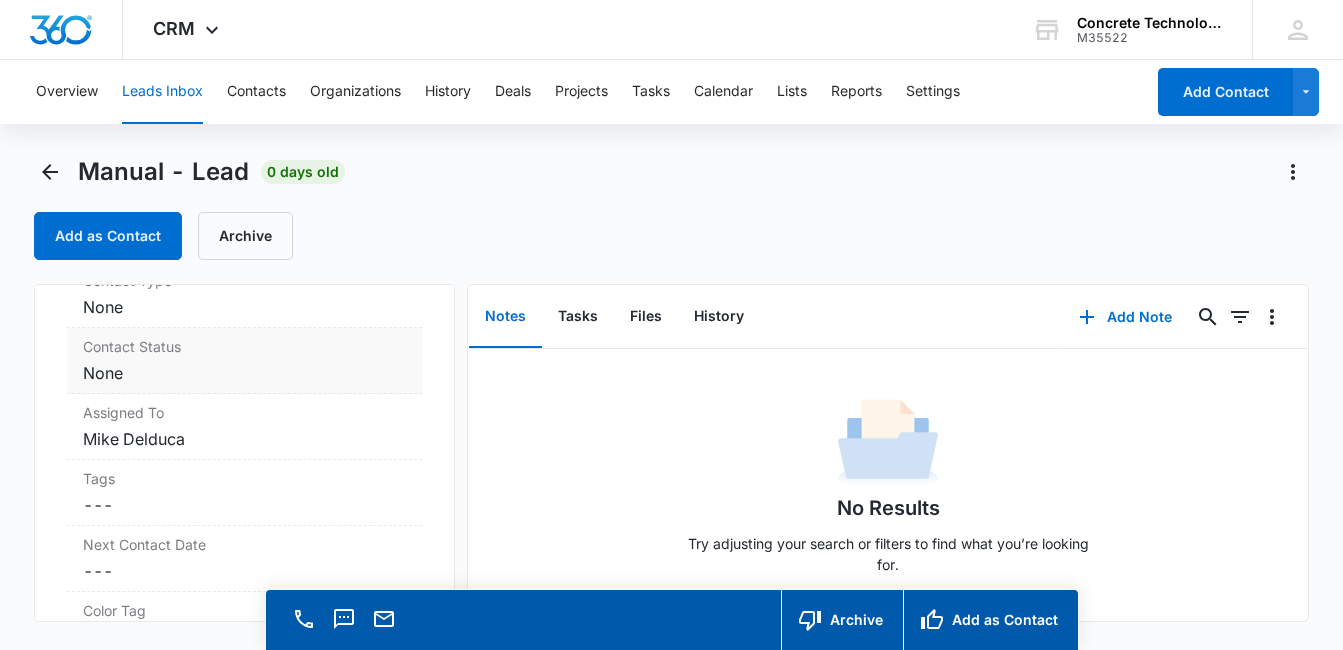 click on "Cancel Save Changes None" at bounding box center [244, 373] 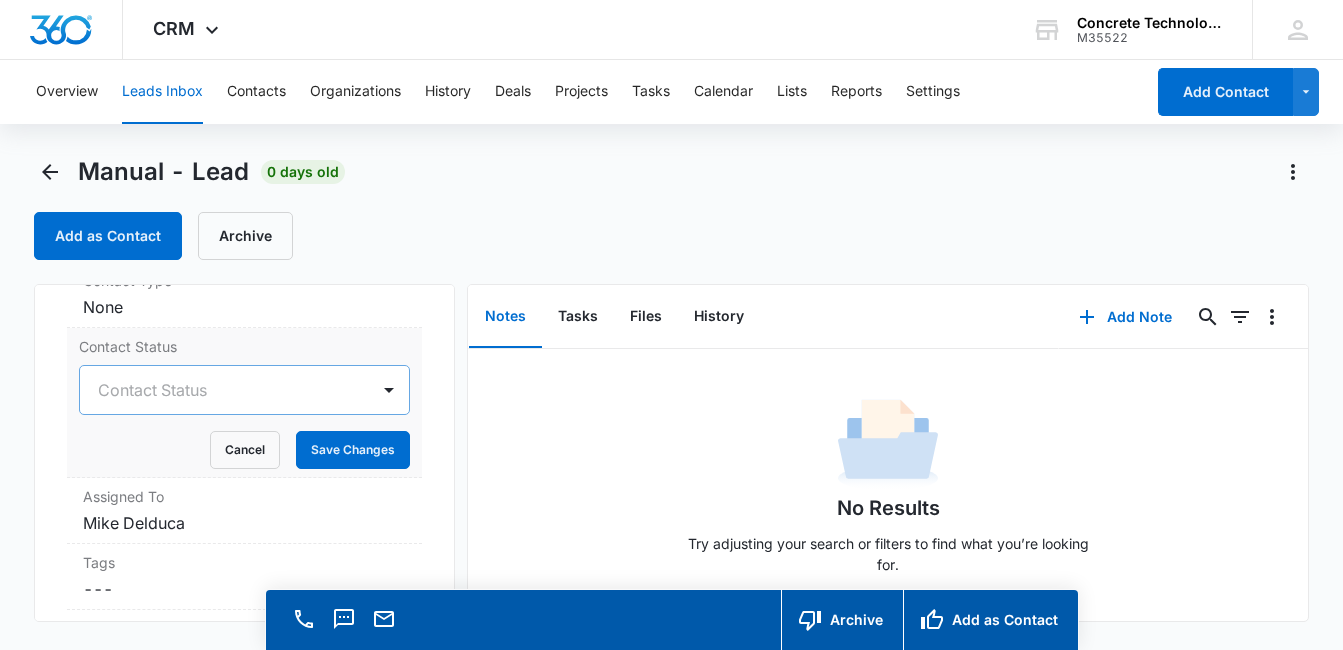 scroll, scrollTop: 57, scrollLeft: 0, axis: vertical 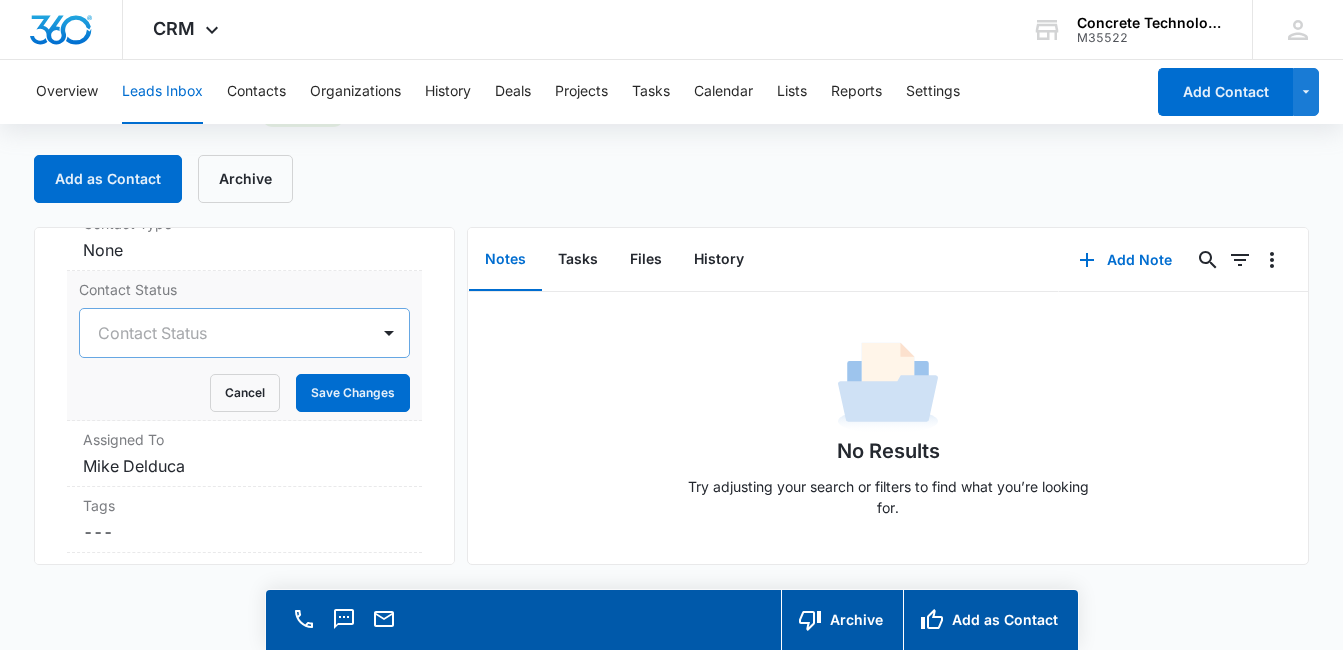 click on "Contact Status" at bounding box center (244, 333) 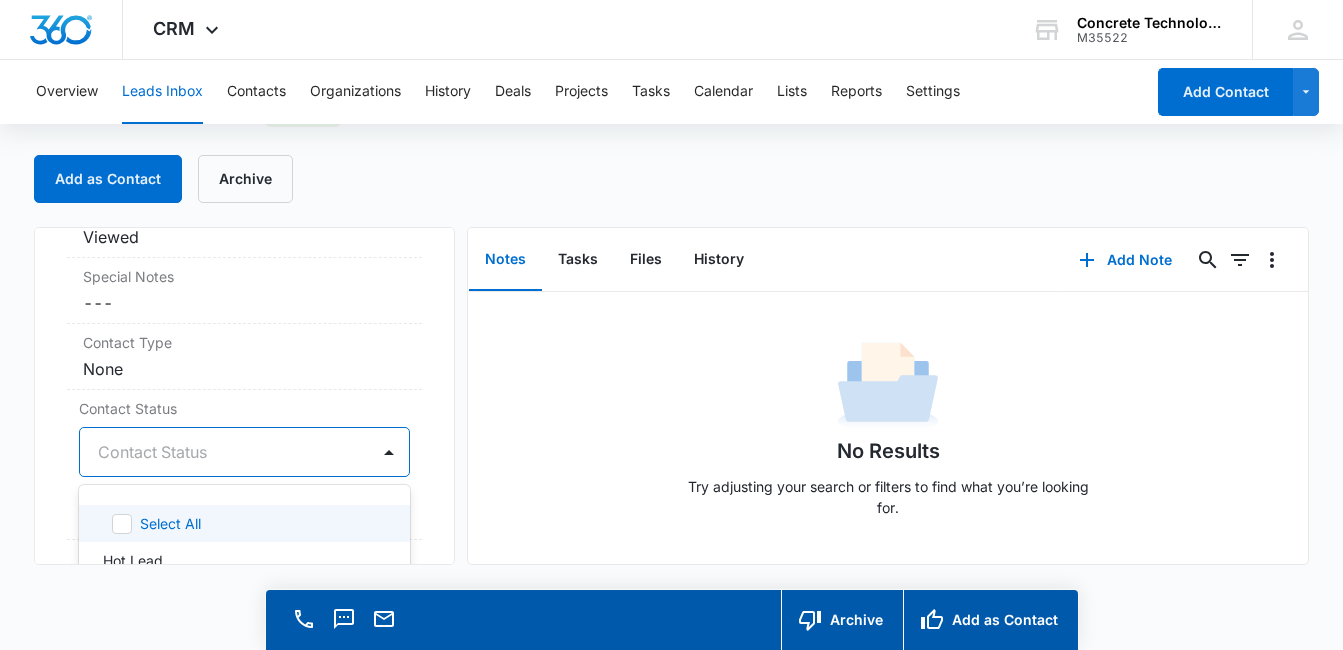scroll, scrollTop: 757, scrollLeft: 0, axis: vertical 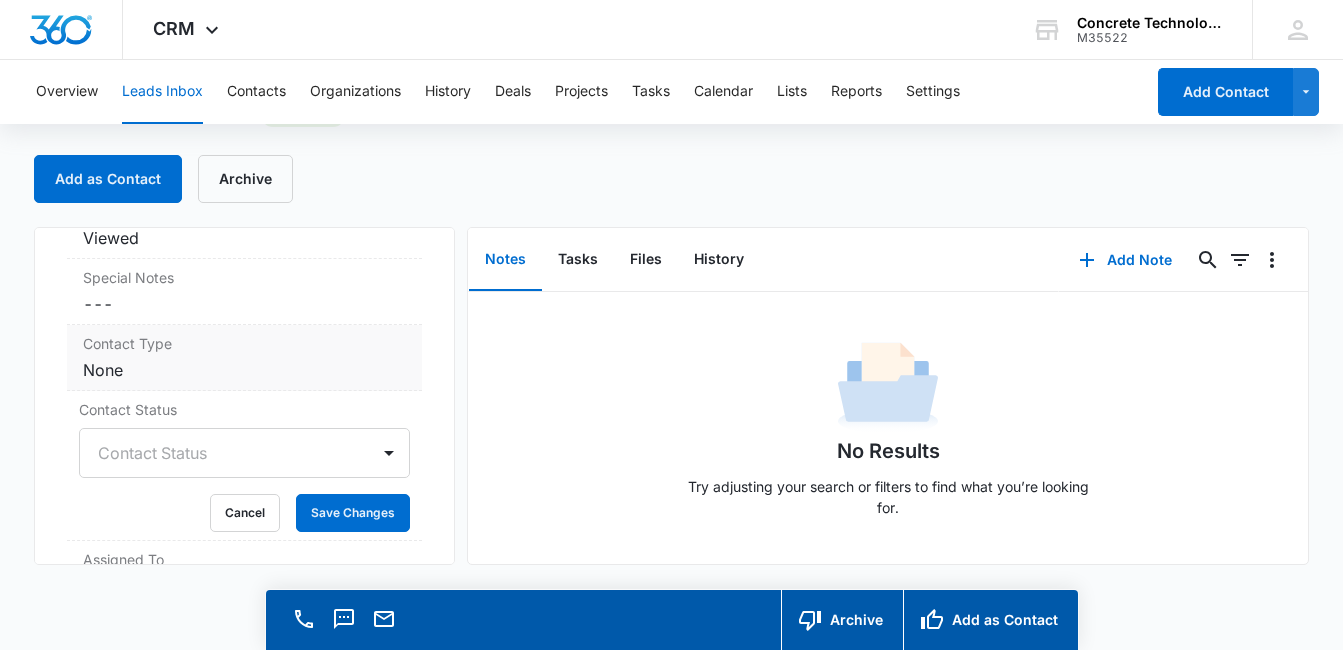 click on "Cancel Save Changes None" at bounding box center (244, 370) 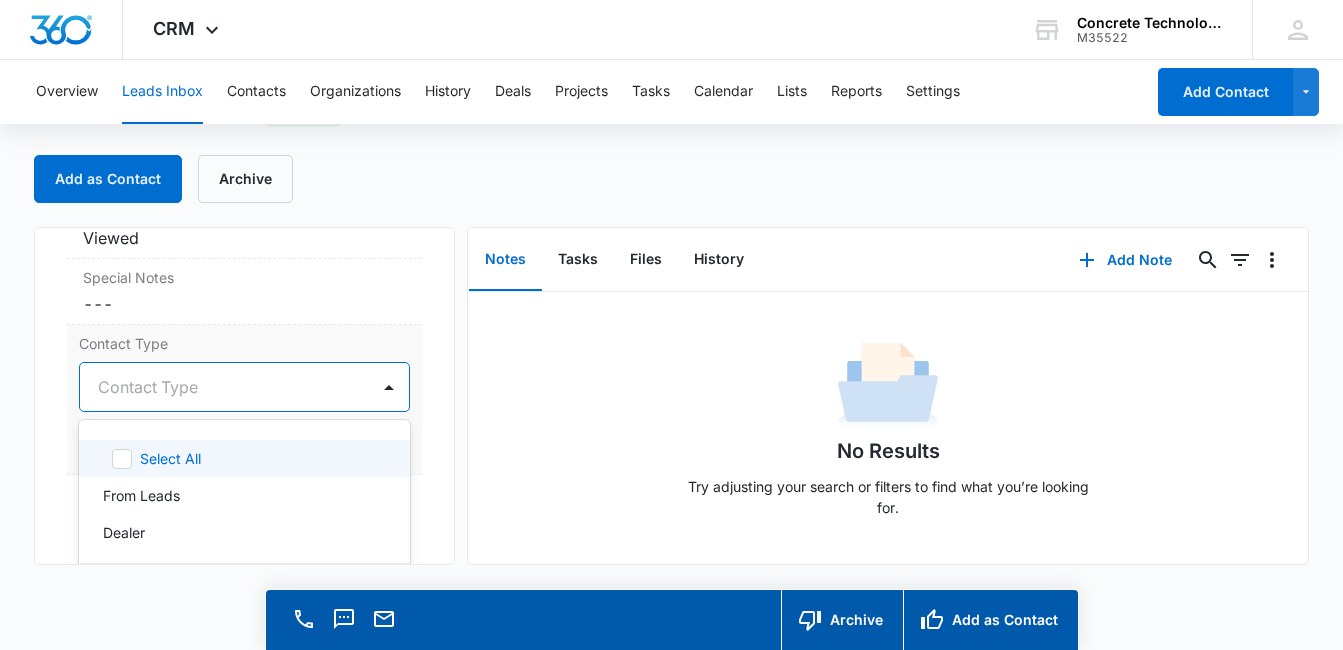 click at bounding box center [220, 387] 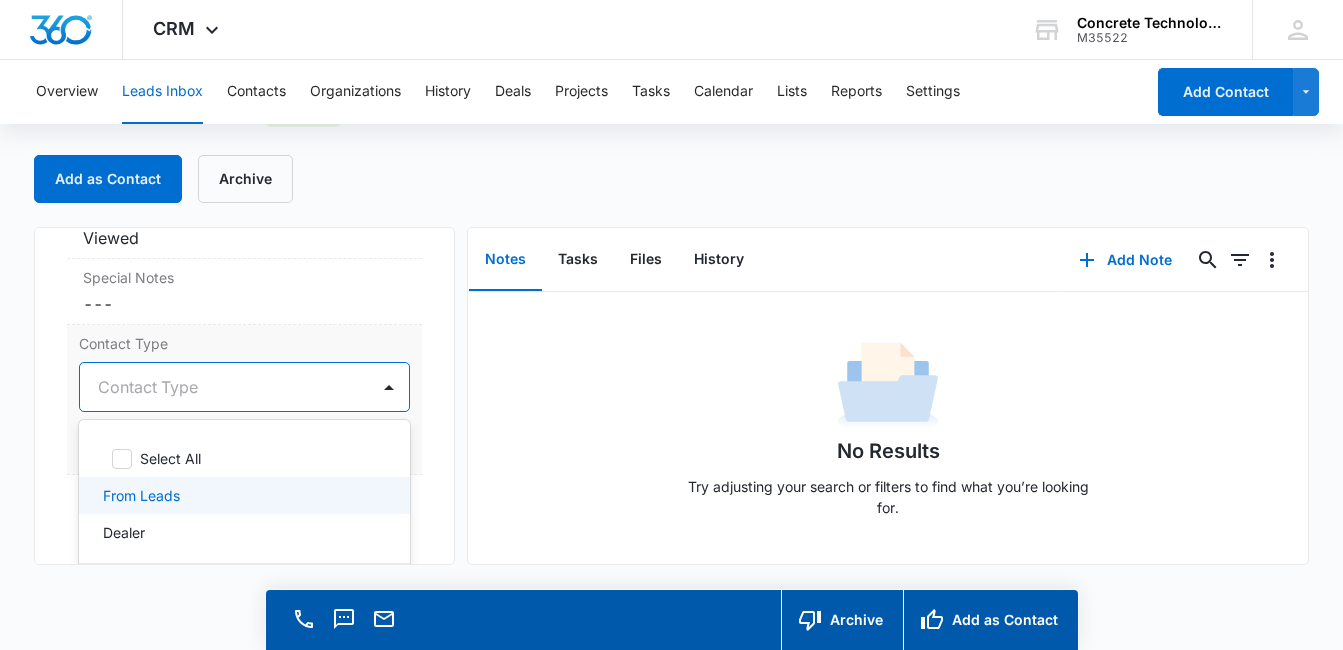 click on "From Leads" at bounding box center [242, 495] 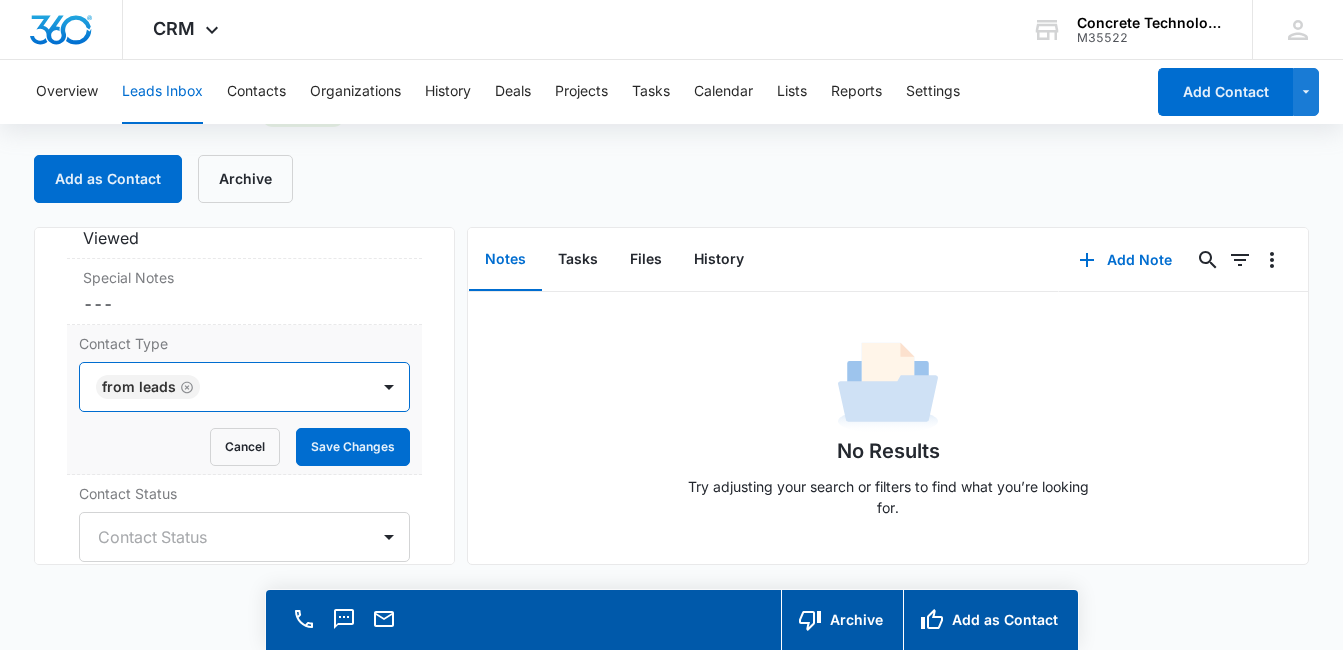click at bounding box center (274, 387) 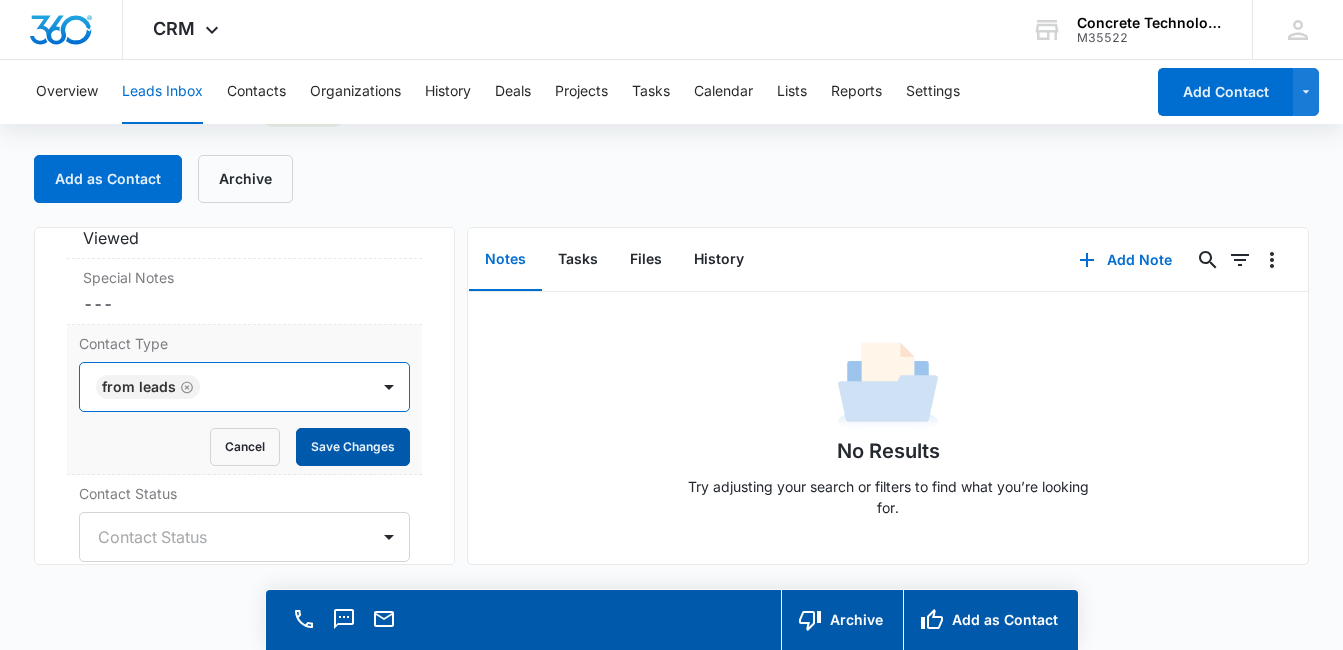 click on "Save Changes" at bounding box center [353, 447] 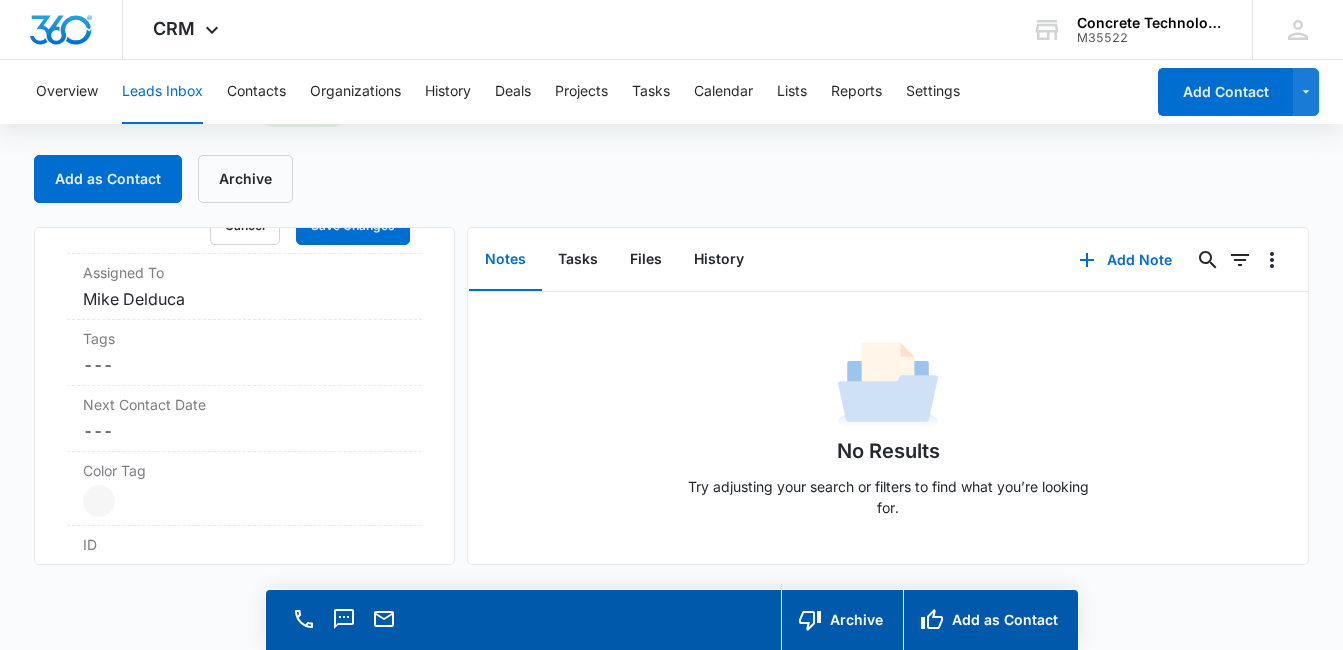 scroll, scrollTop: 802, scrollLeft: 0, axis: vertical 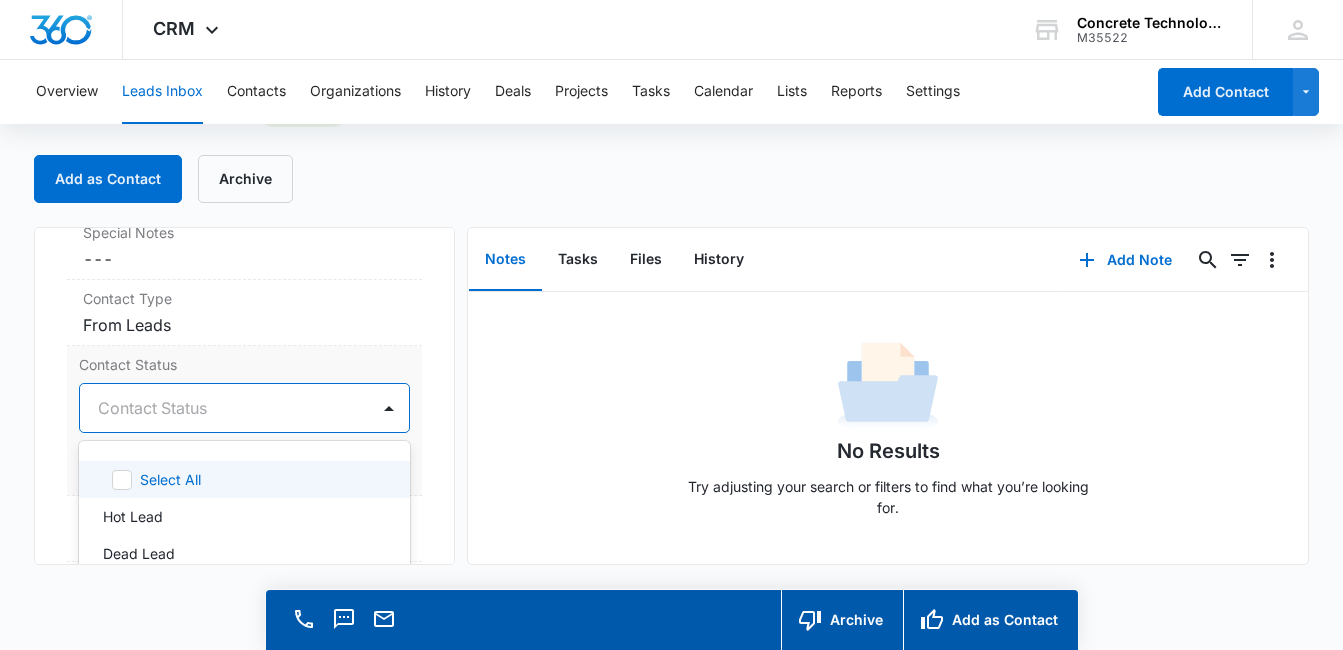 click at bounding box center [220, 408] 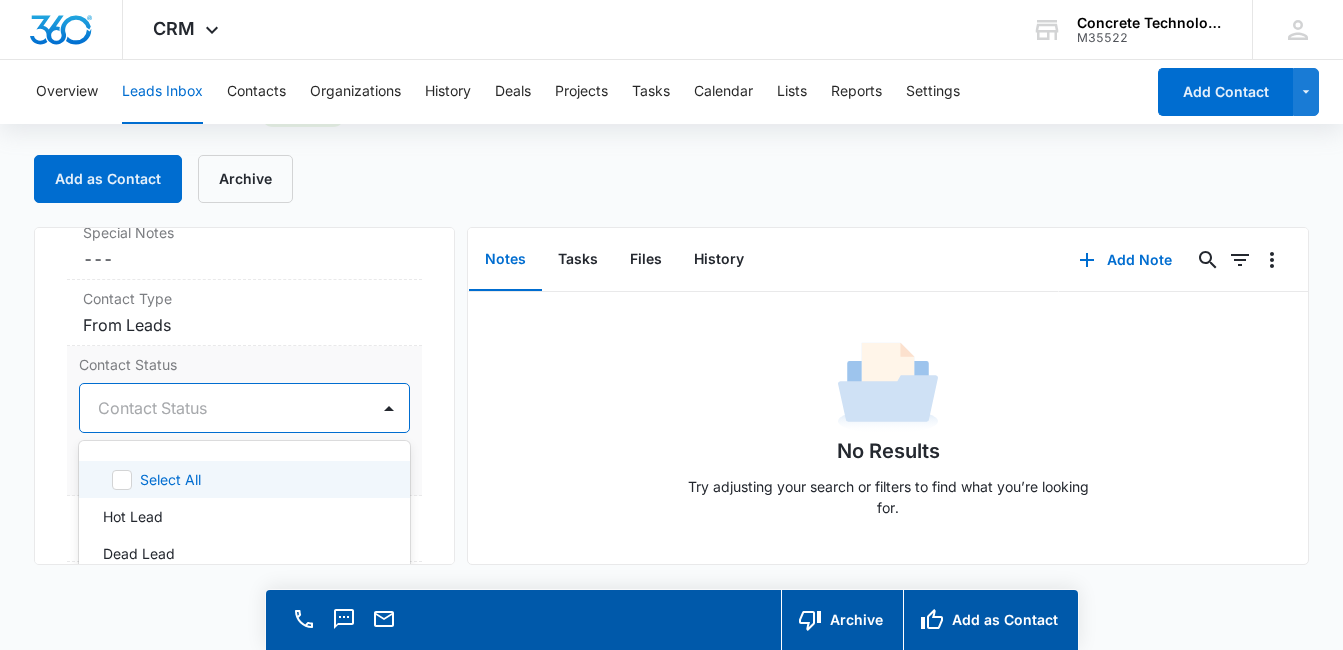 click at bounding box center (220, 408) 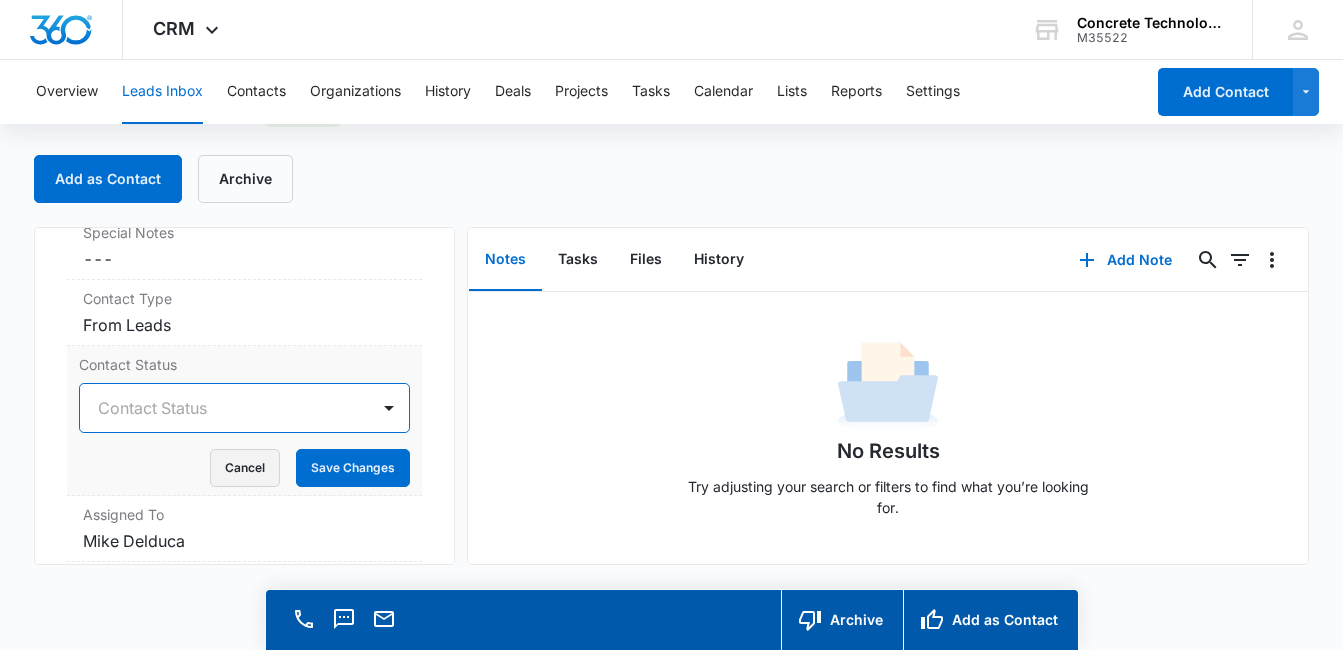click on "Cancel" at bounding box center [245, 468] 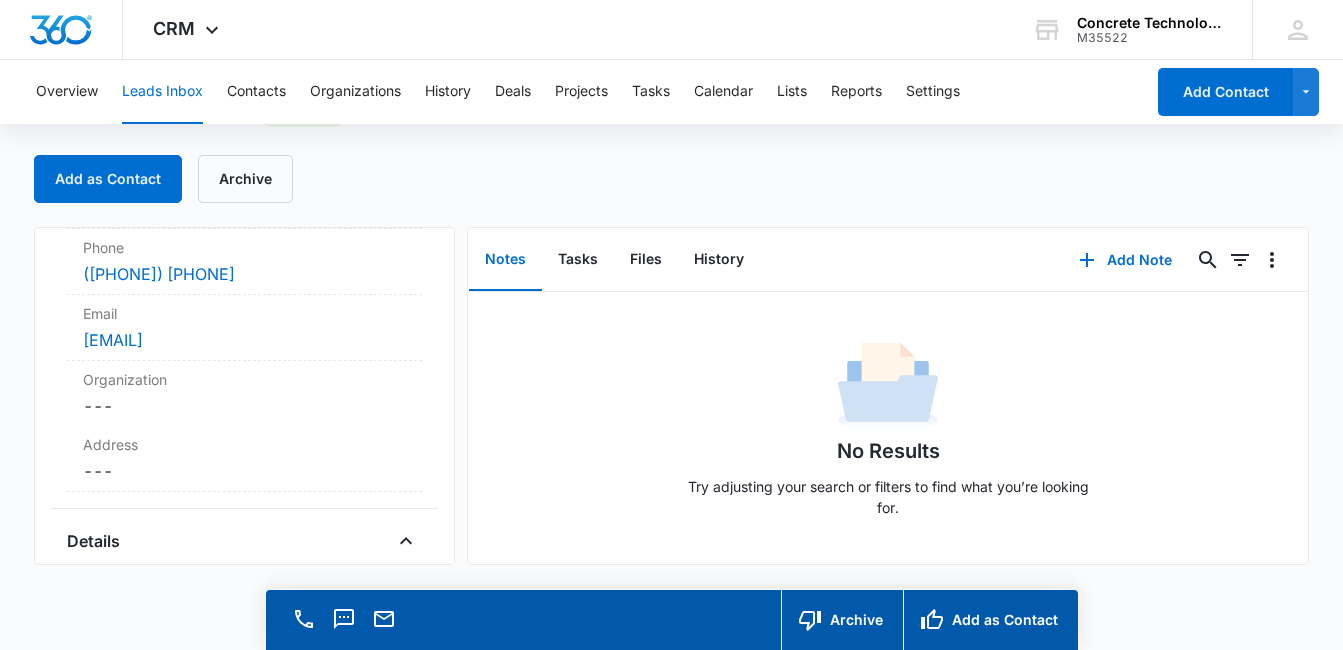 scroll, scrollTop: 208, scrollLeft: 0, axis: vertical 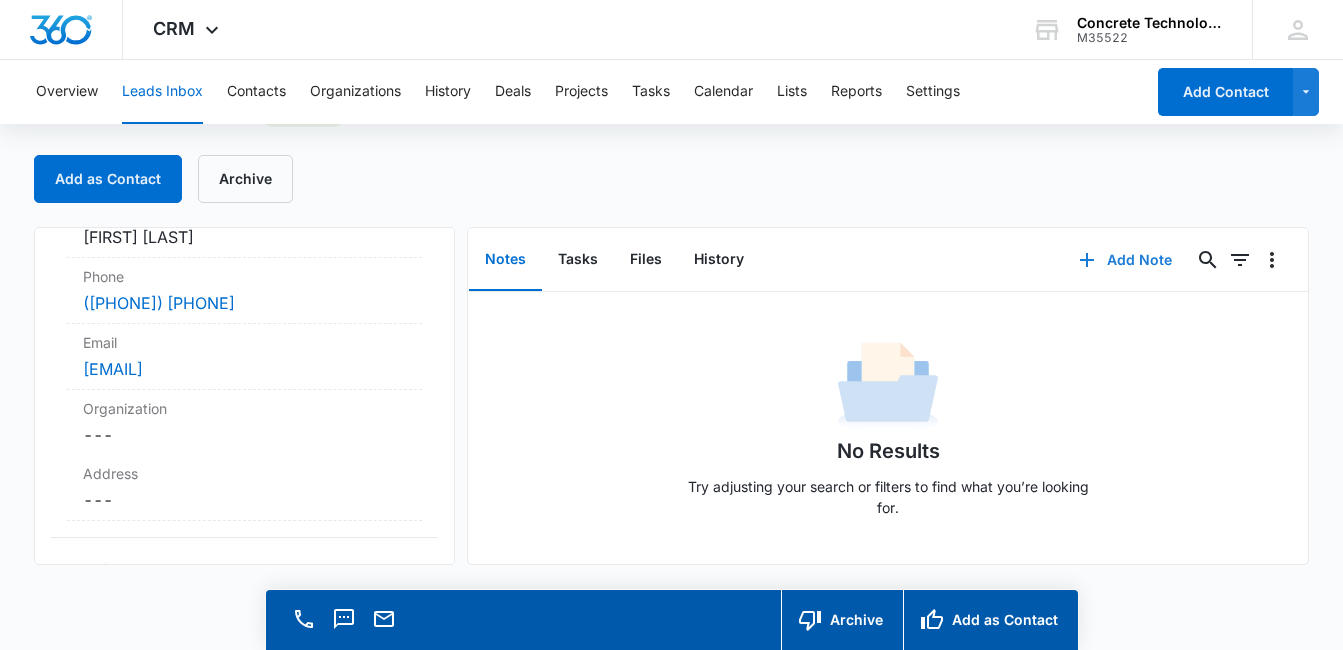 click on "Add Note" at bounding box center [1125, 260] 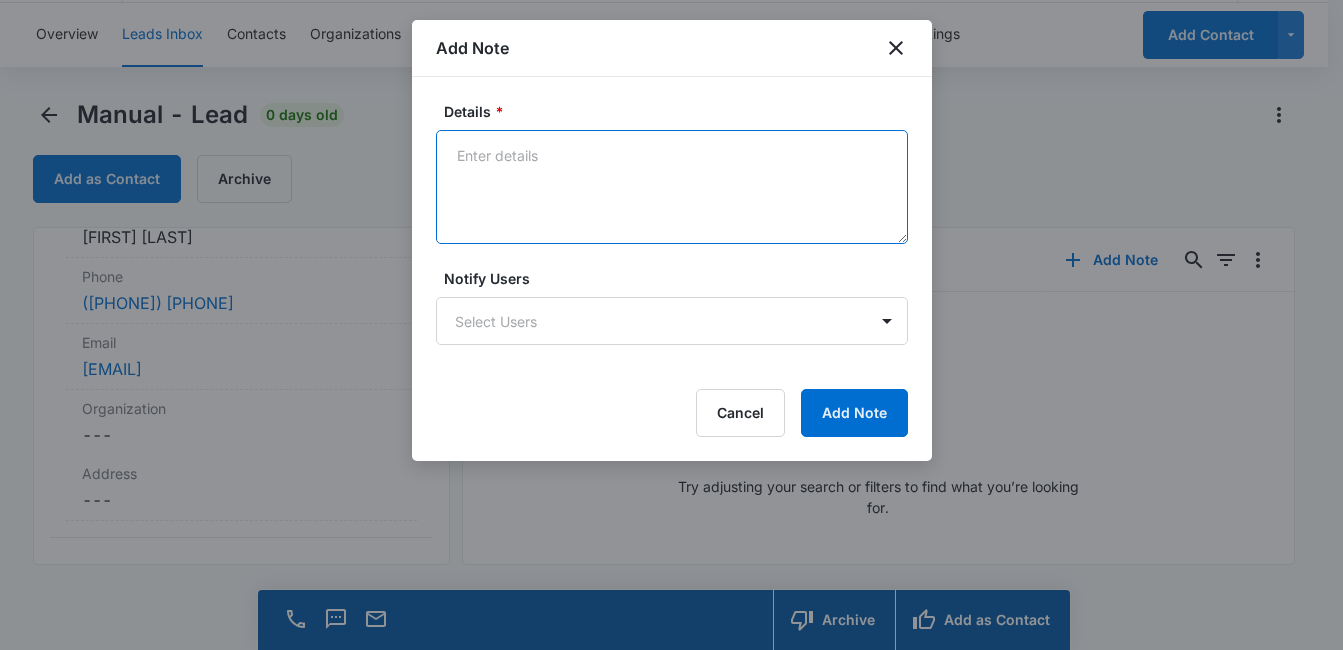click on "Details *" at bounding box center [672, 187] 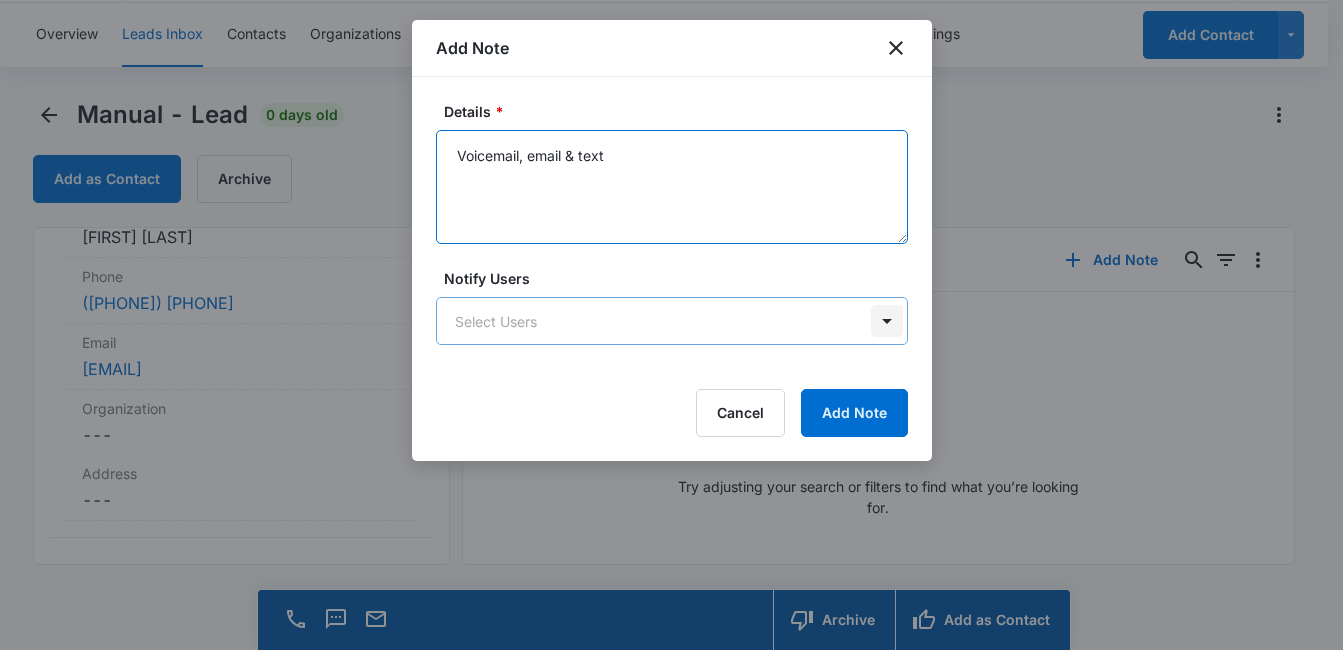 type on "Voicemail, email & text" 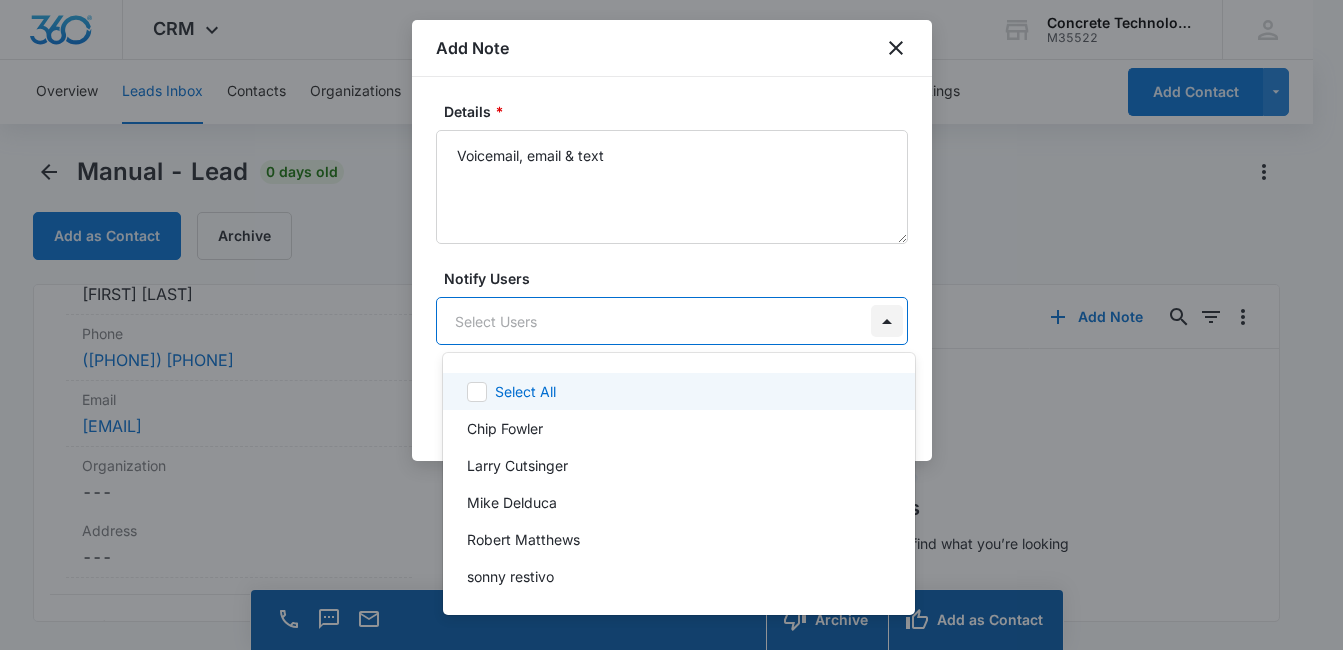 scroll, scrollTop: 0, scrollLeft: 0, axis: both 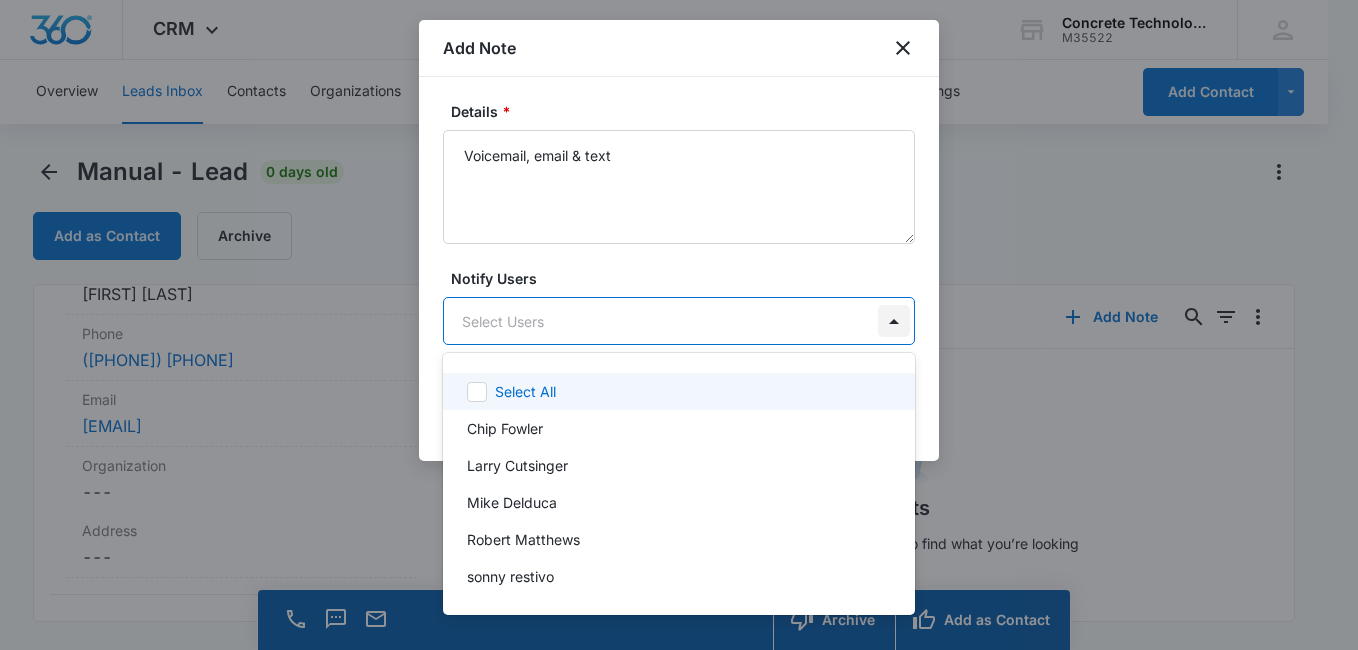 click on "CRM Apps Reputation Websites Forms CRM Email Social Content Ads Intelligence Files Brand Settings Concrete Technology M35522 Your Accounts View All MD [FIRST] [LAST] MDelduca@flycti.com My Profile Notifications Support Logout Terms & Conditions   •   Privacy Policy Overview Leads Inbox Contacts Organizations History Deals Projects Tasks Calendar Lists Reports Settings Add Contact Manual - Lead 0 days old Add as Contact Archive Manual Contact Info Name Cancel Save Changes [FIRST] [LAST] Phone Cancel Save Changes ([PHONE]) Email Cancel Save Changes [EMAIL] Organization Cancel Save Changes --- Address Cancel Save Changes --- Details Qualifying Status Cancel Save Changes In Progress Lead Source Manual Lead Status Viewed Special Notes Cancel Save Changes --- Contact Type Cancel Save Changes From Leads Contact Status Cancel Save Changes None Assigned To Cancel Save Changes [FIRST] [LAST] Tags Cancel Save Changes --- Next Contact Date Cancel Save Changes --- Color Tag Current Color: Cancel ID 0" at bounding box center (679, 325) 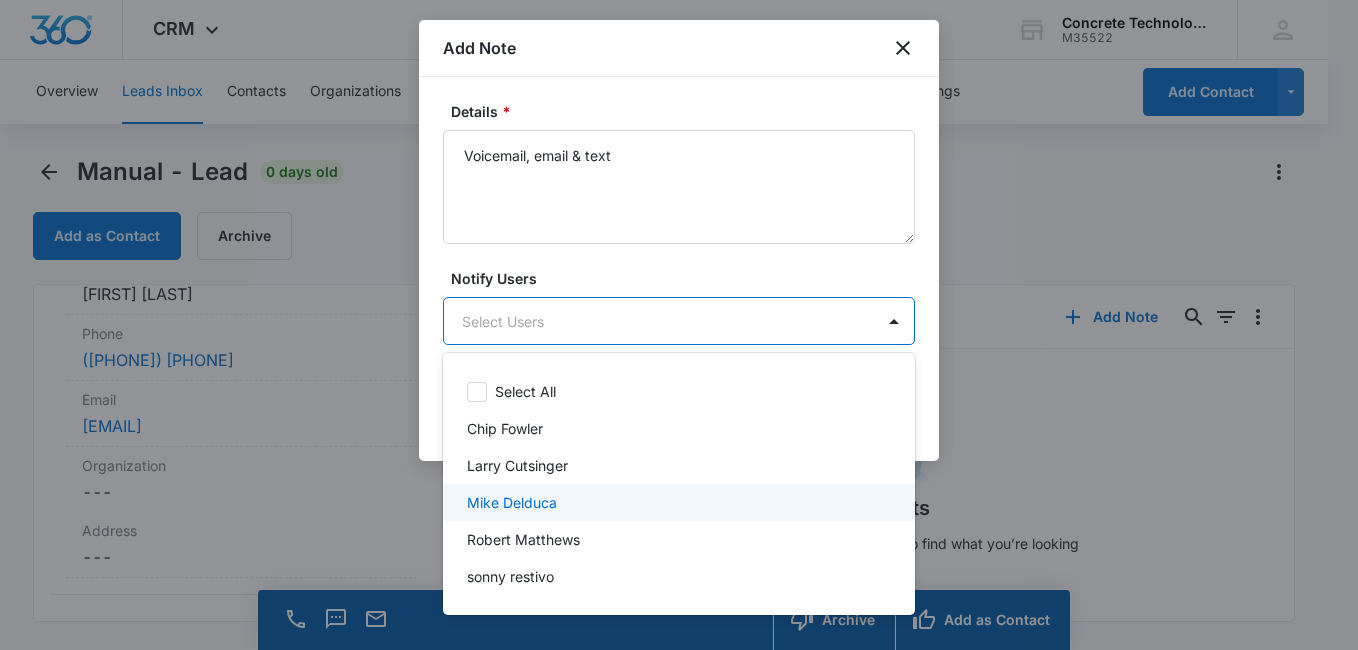 drag, startPoint x: 676, startPoint y: 506, endPoint x: 689, endPoint y: 491, distance: 19.849434 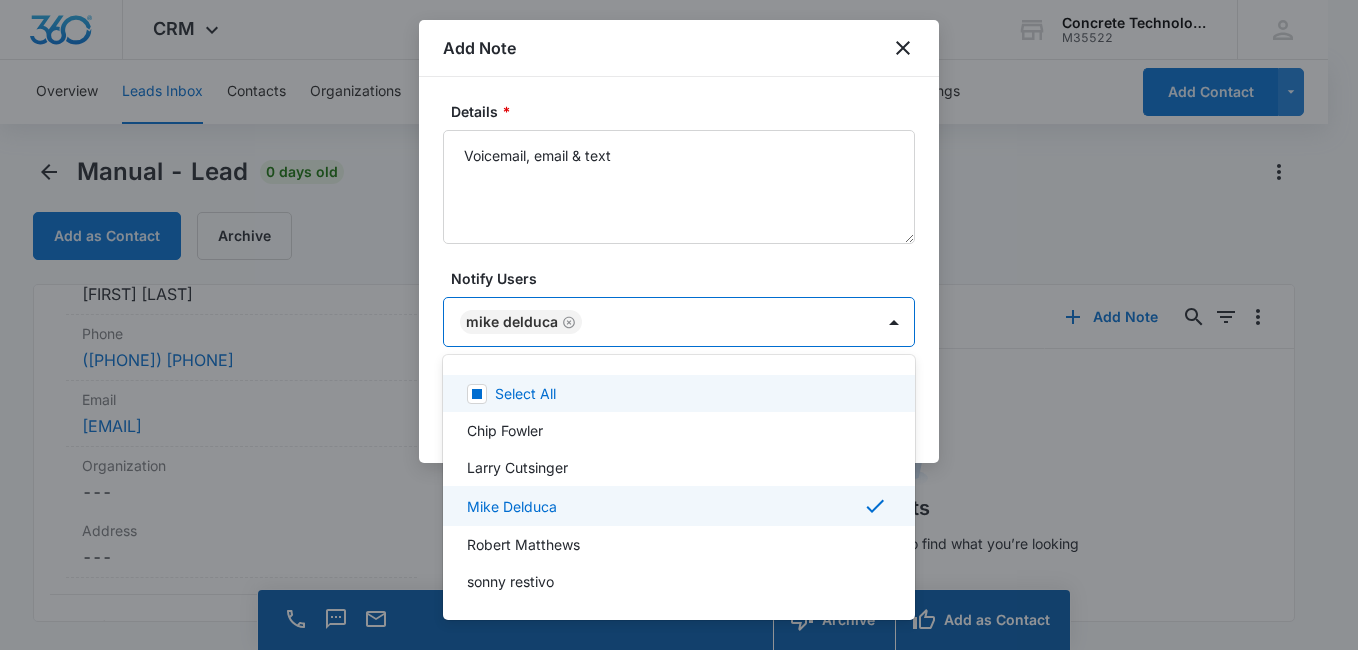 click at bounding box center (679, 325) 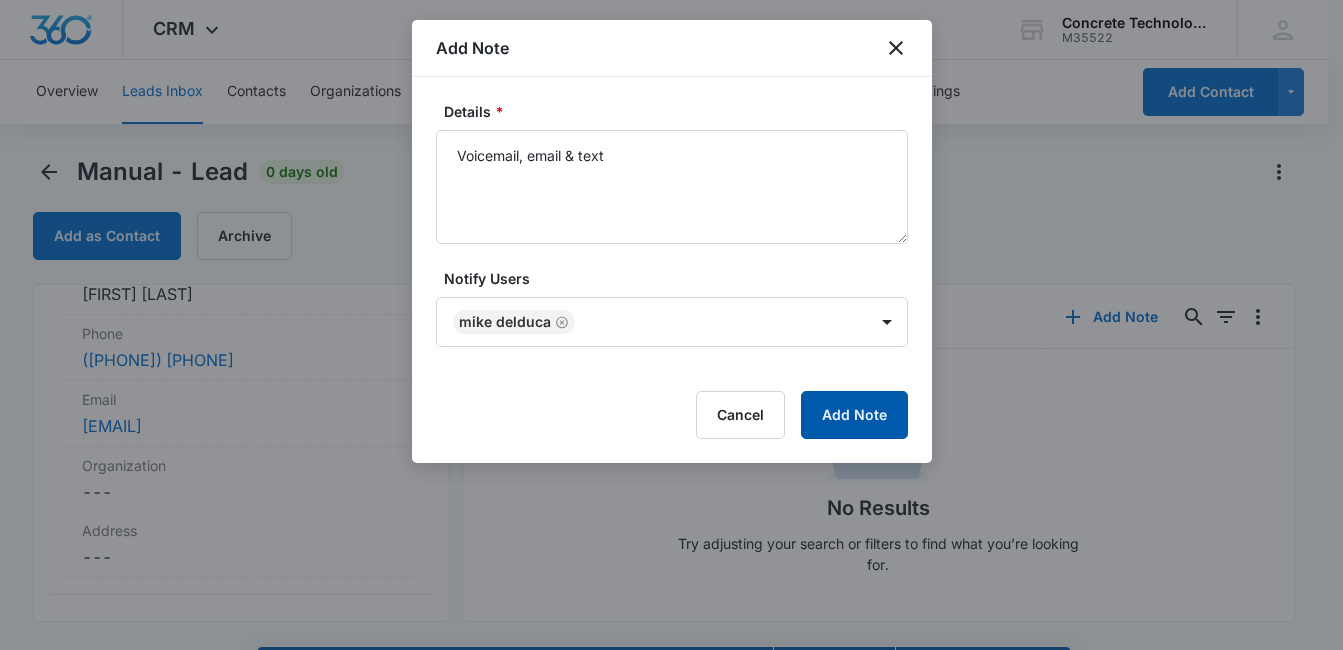 click on "Add Note" at bounding box center (854, 415) 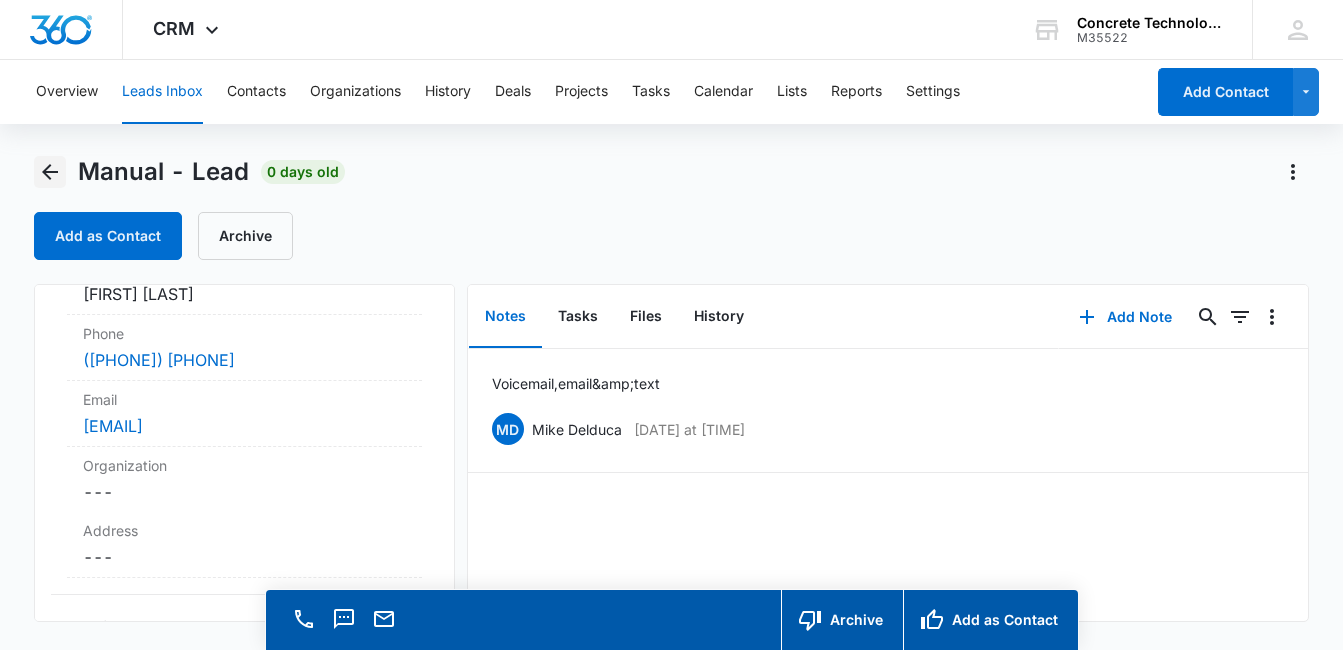 click 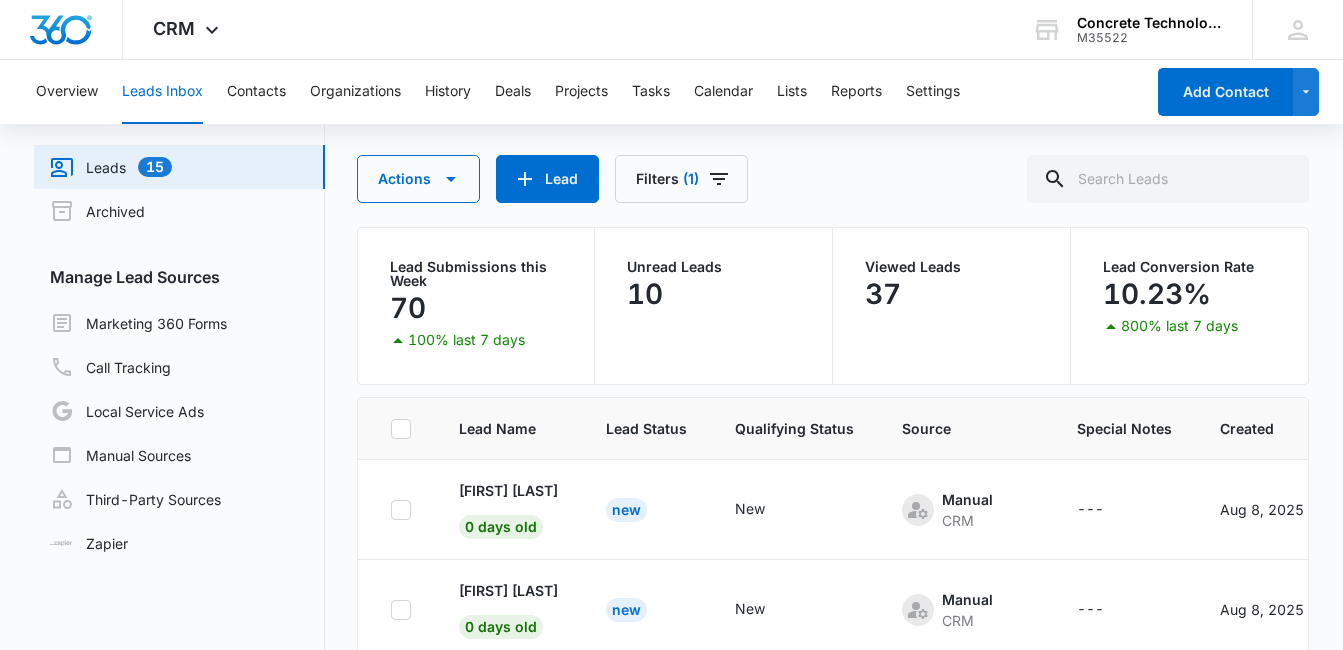 scroll, scrollTop: 0, scrollLeft: 0, axis: both 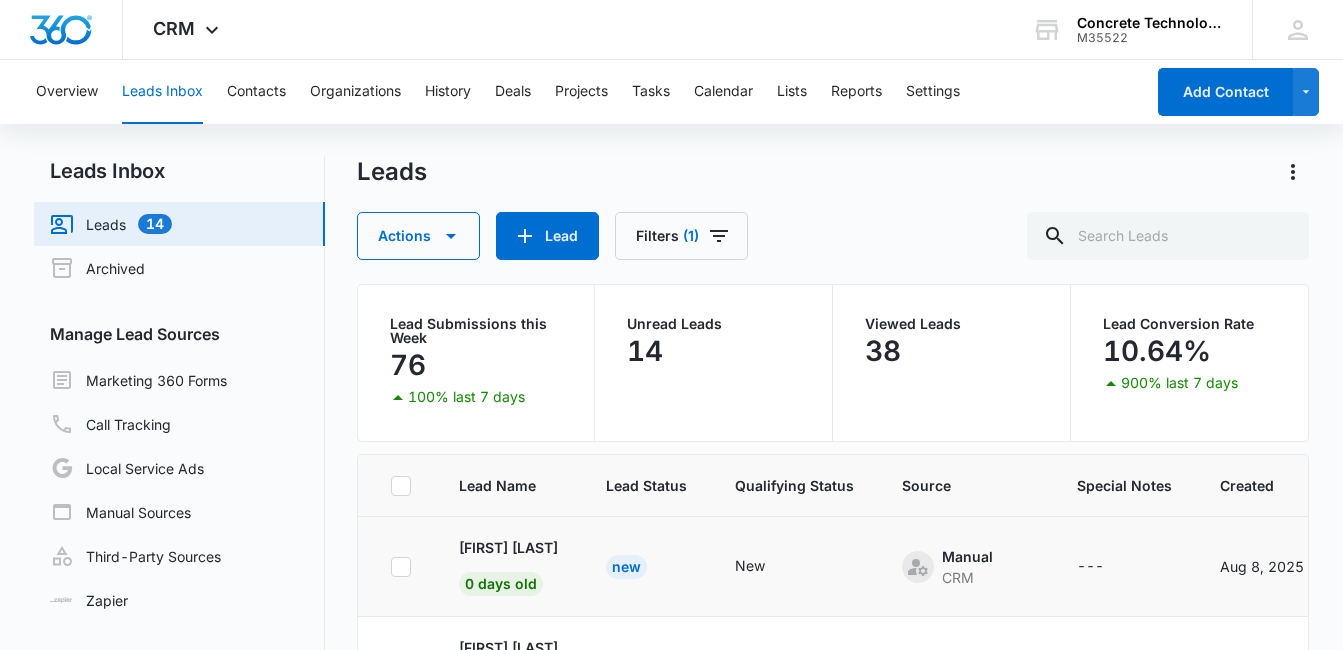 click on "New" at bounding box center (626, 567) 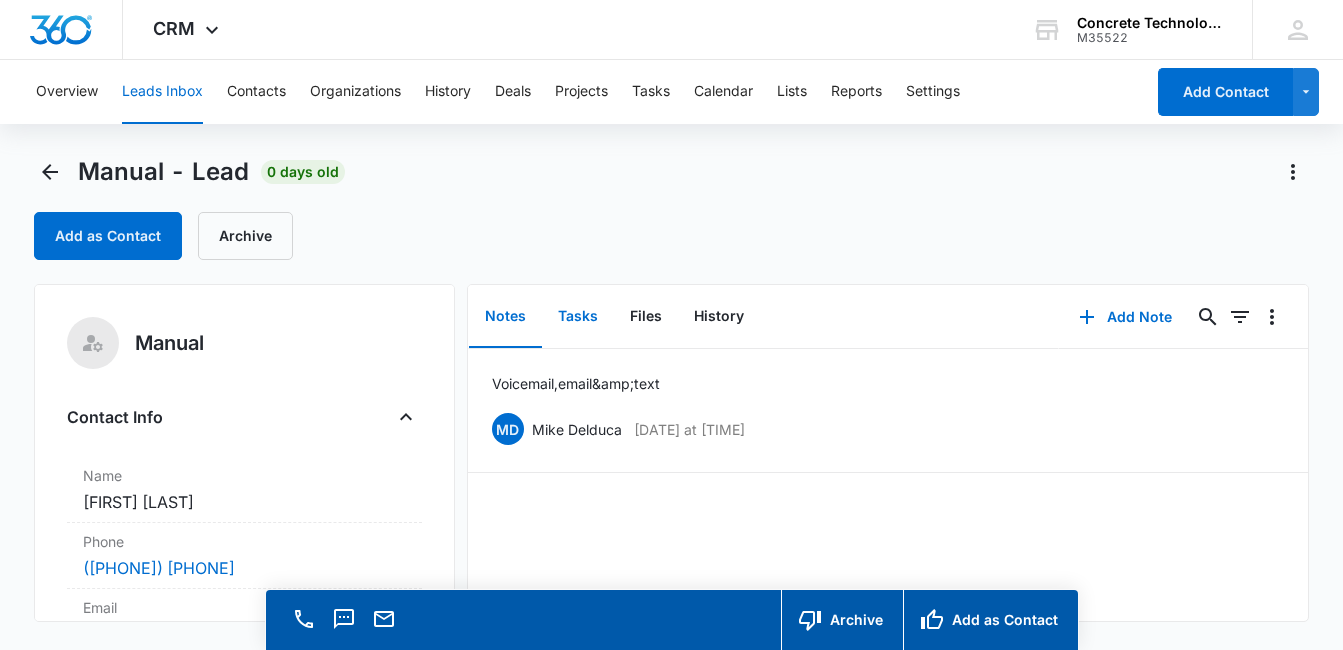 click on "Tasks" at bounding box center (578, 317) 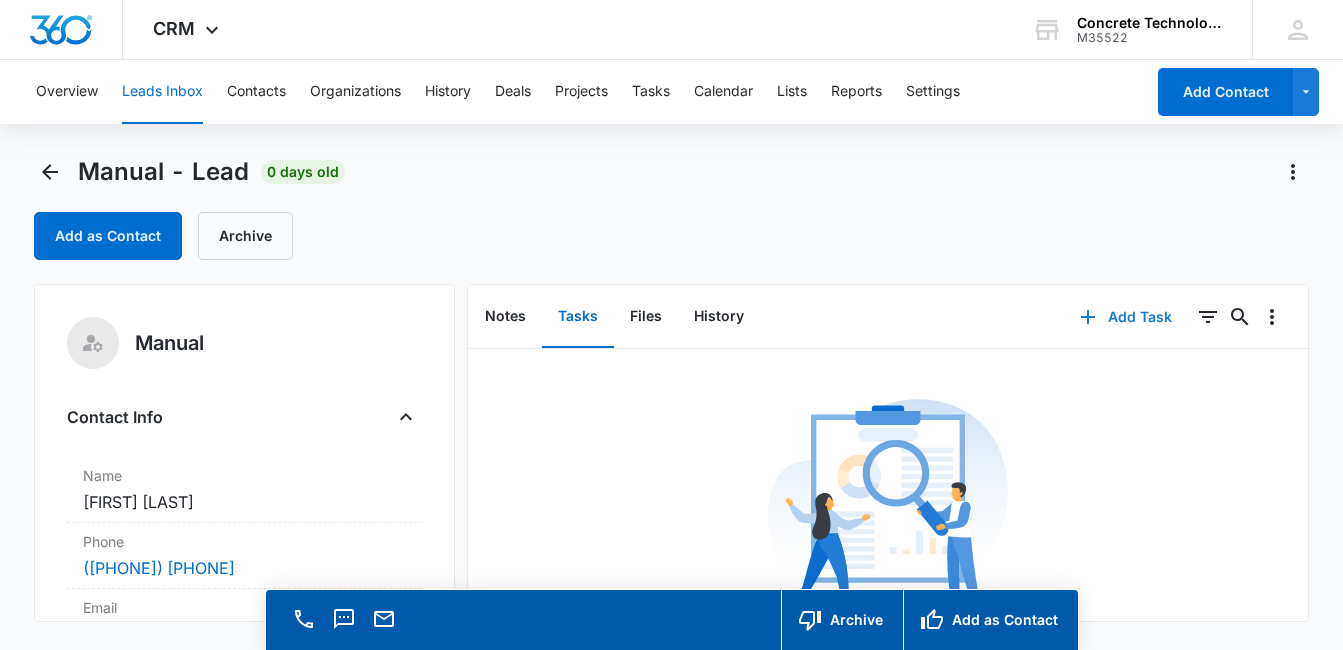 click on "Add Task" at bounding box center [1126, 317] 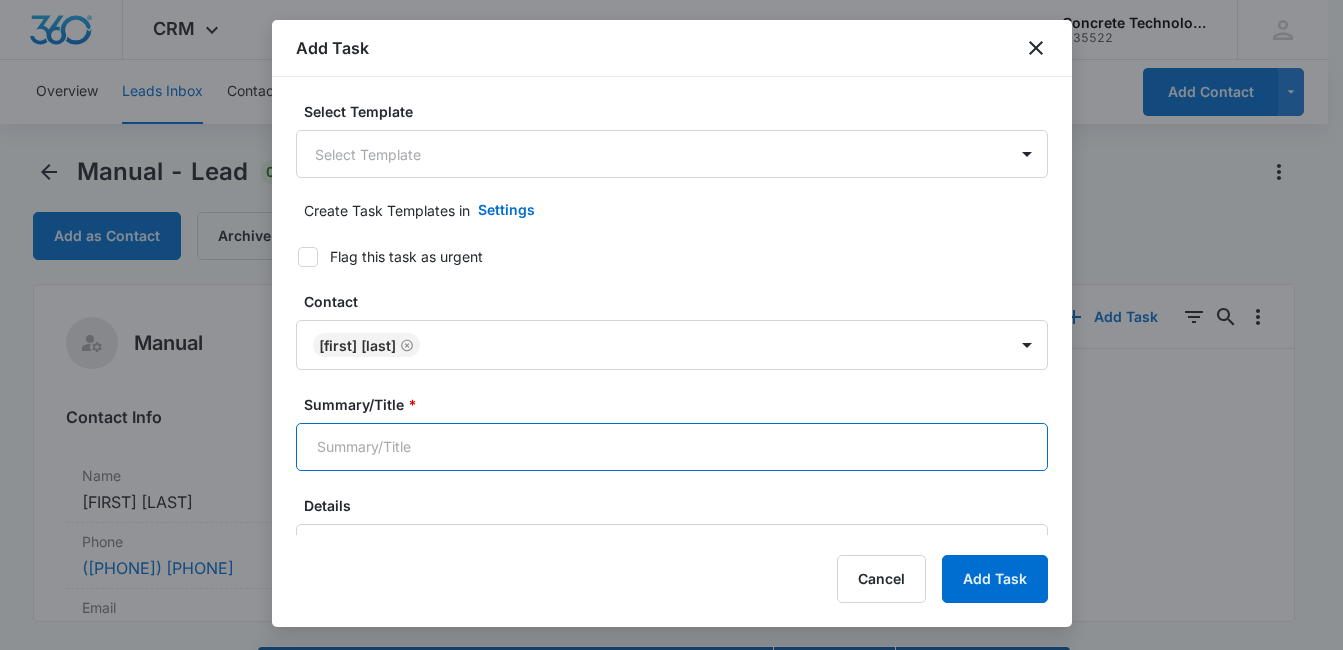 click on "Summary/Title *" at bounding box center (672, 447) 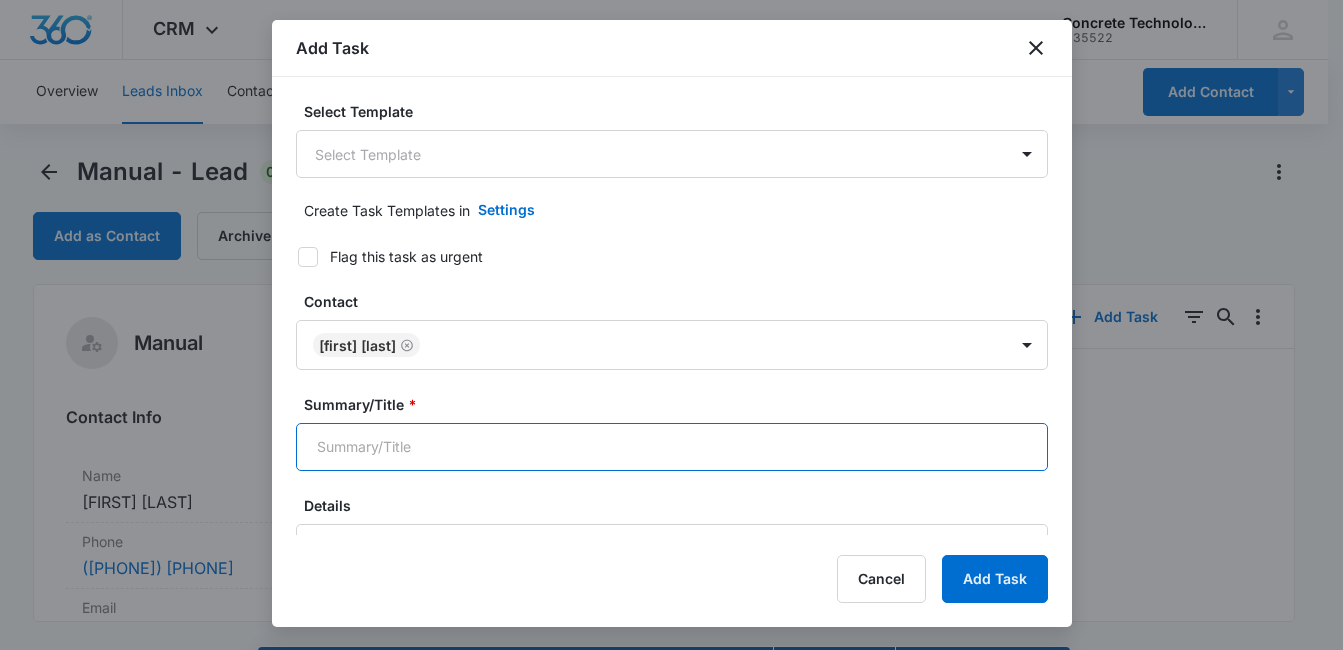 type on "Call 2" 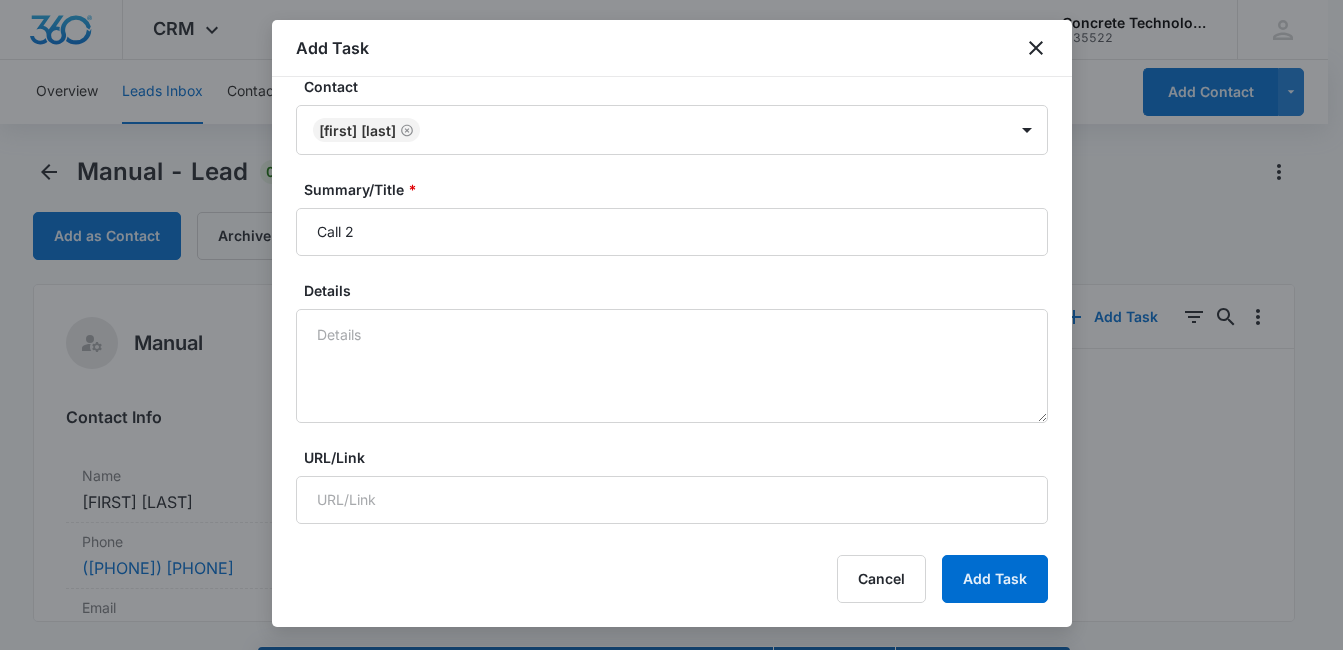 scroll, scrollTop: 265, scrollLeft: 0, axis: vertical 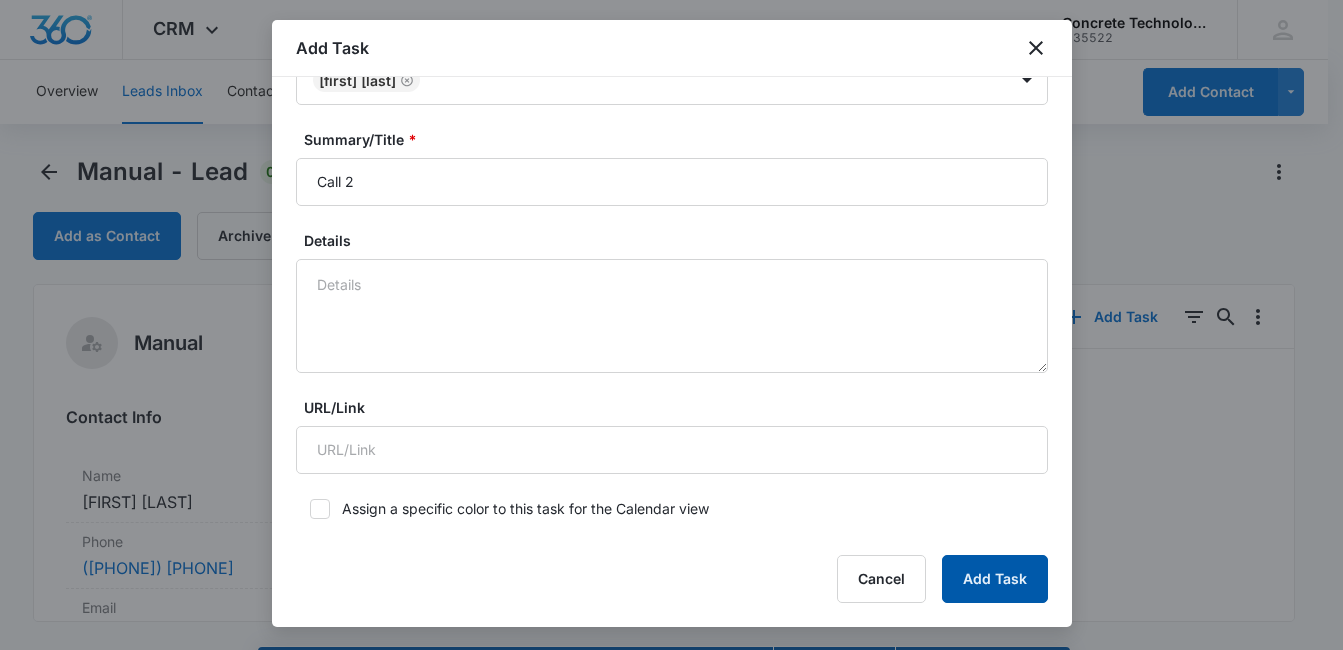 click on "Add Task" at bounding box center [995, 579] 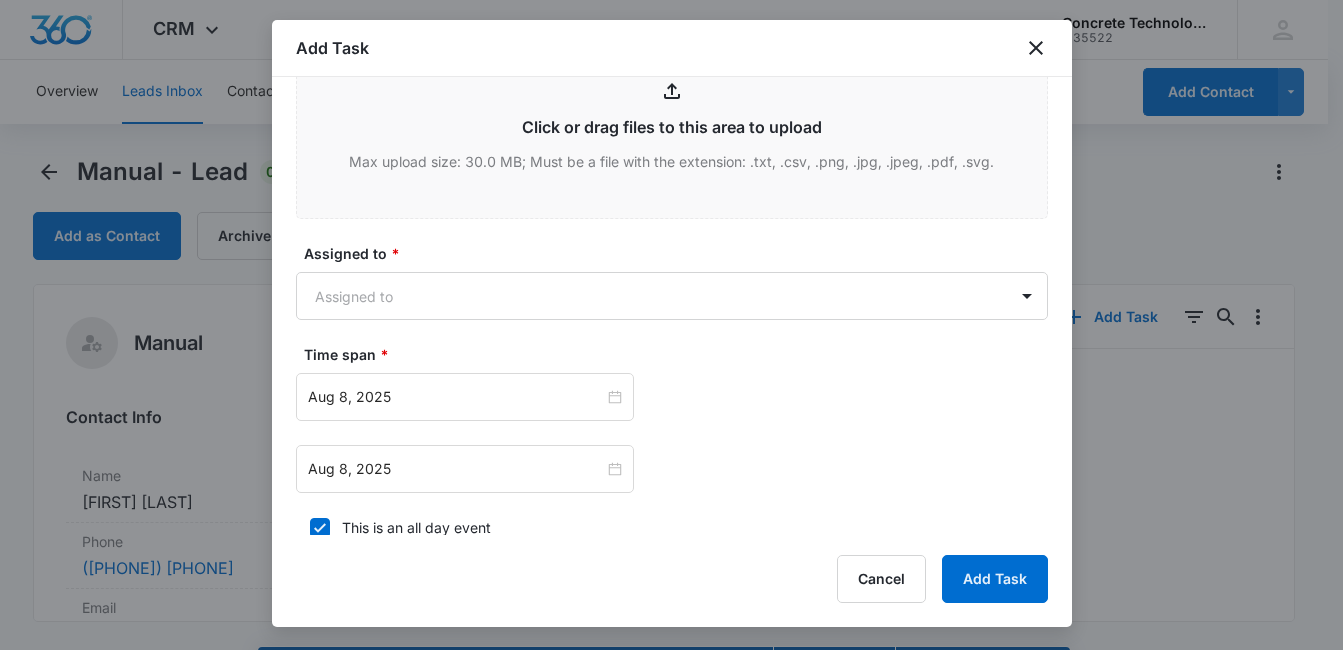 scroll, scrollTop: 817, scrollLeft: 0, axis: vertical 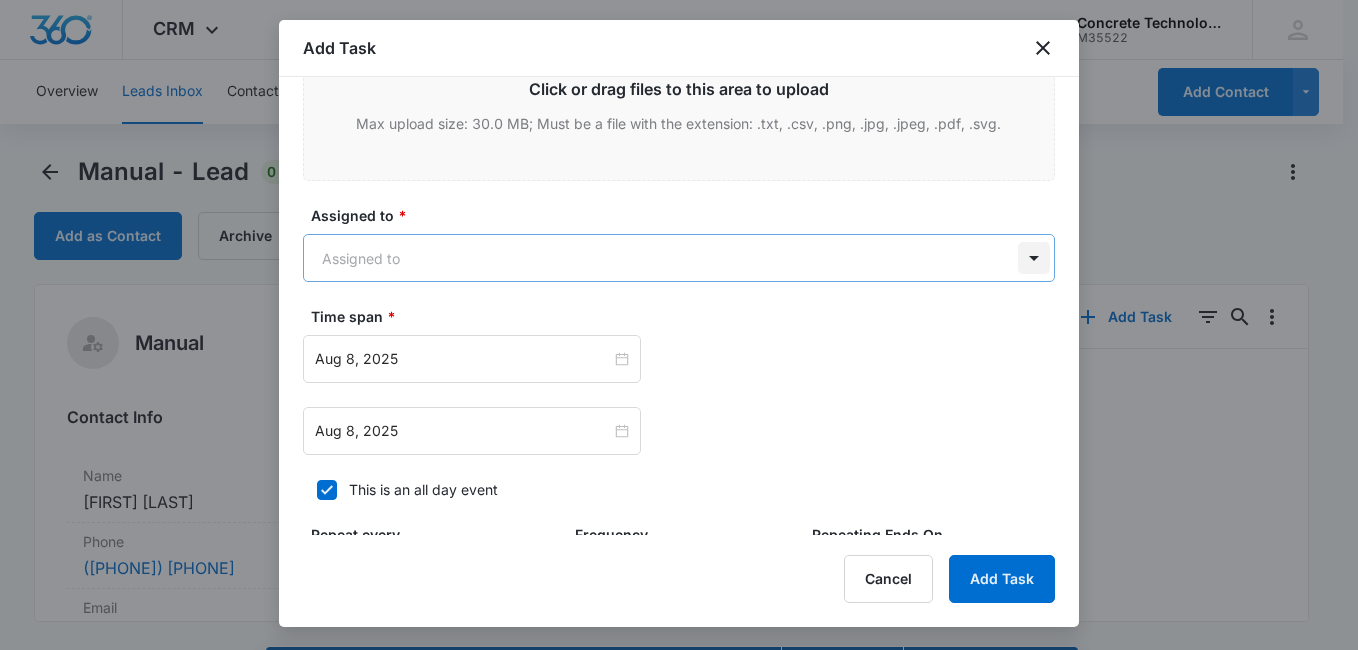 click on "CRM Apps Reputation Websites Forms CRM Email Social Content Ads Intelligence Files Brand Settings Concrete Technology M35522 Your Accounts View All MD [FIRST] [LAST] MDelduca@flycti.com My Profile Notifications Support Logout Terms & Conditions   •   Privacy Policy Overview Leads Inbox Contacts Organizations History Deals Projects Tasks Calendar Lists Reports Settings Add Contact Manual - Lead 0 days old Add as Contact Archive Manual Contact Info Name Cancel Save Changes [FIRST] [LAST] Phone Cancel Save Changes ([PHONE]) Email Cancel Save Changes [EMAIL] Organization Cancel Save Changes --- Address Cancel Save Changes --- Details Qualifying Status Cancel Save Changes In Progress Lead Source Manual Lead Status Viewed Special Notes Cancel Save Changes --- Contact Type Cancel Save Changes From Leads Contact Status Cancel Save Changes None Assigned To Cancel Save Changes [FIRST] [LAST] Tags Cancel Save Changes --- Next Contact Date Cancel Save Changes --- Color Tag Current Color: Cancel ID 0" at bounding box center (679, 353) 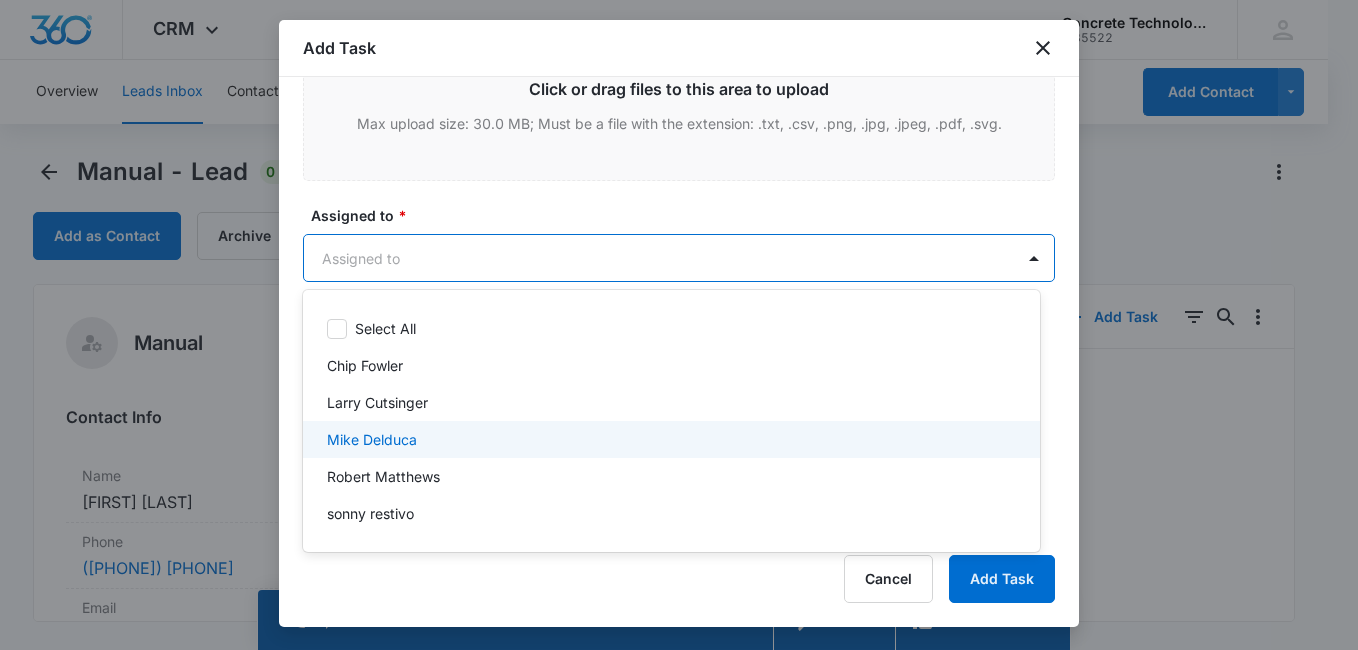 click on "Mike Delduca" at bounding box center (671, 439) 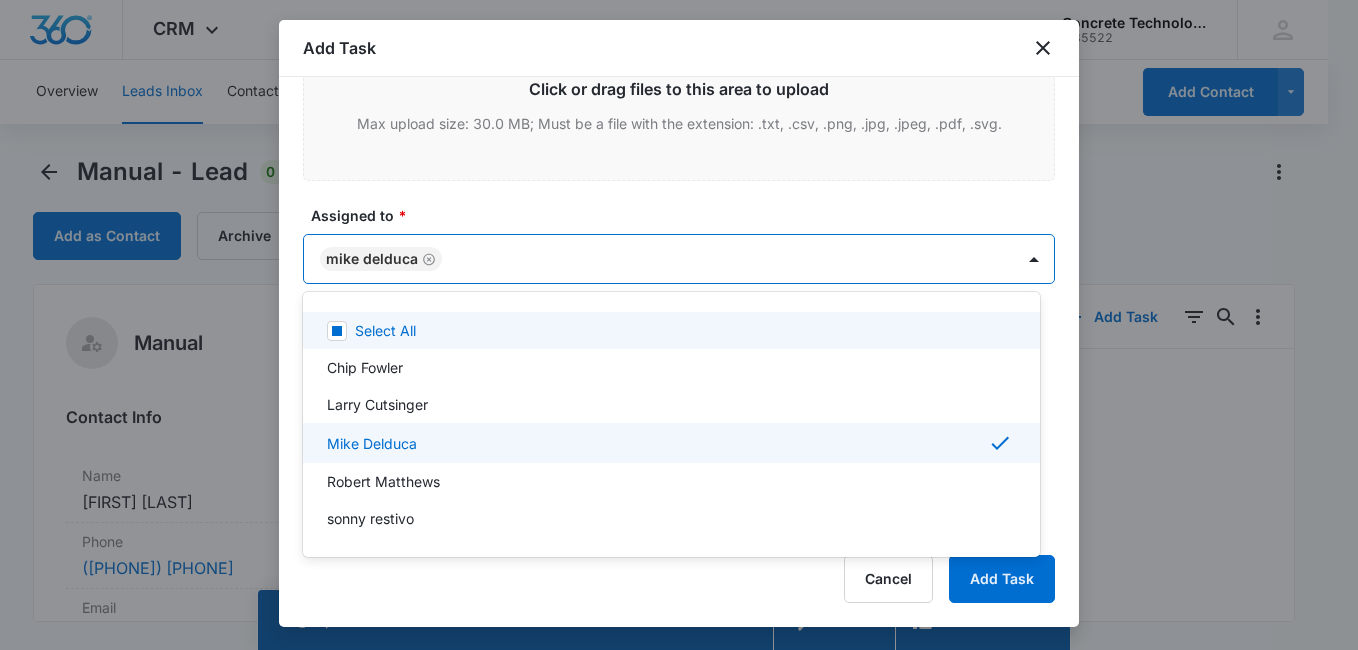 click at bounding box center (679, 325) 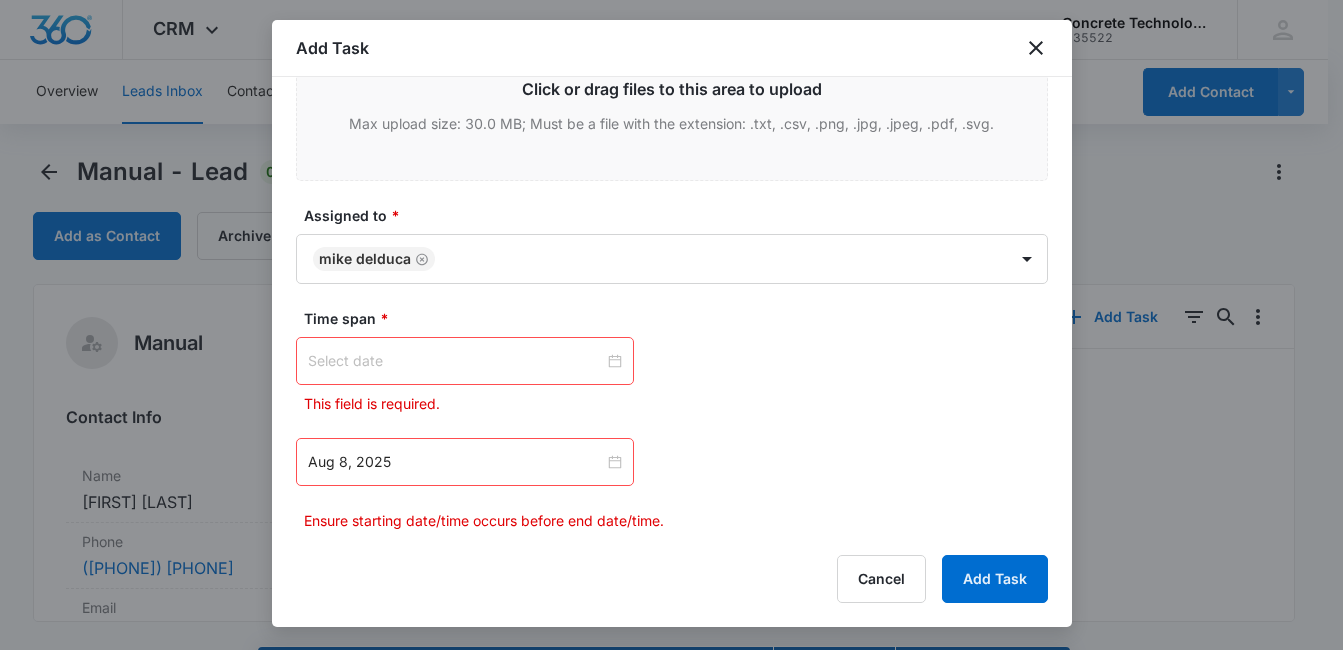 click at bounding box center (456, 361) 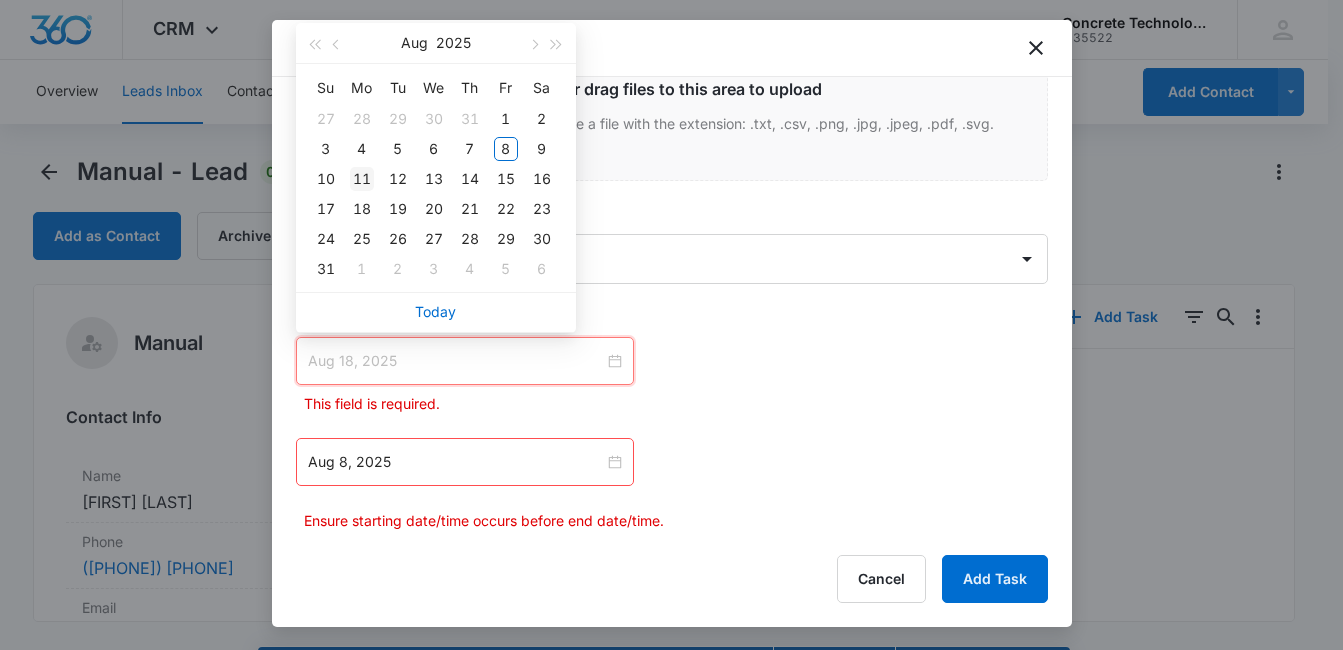 type on "Aug 11, 2025" 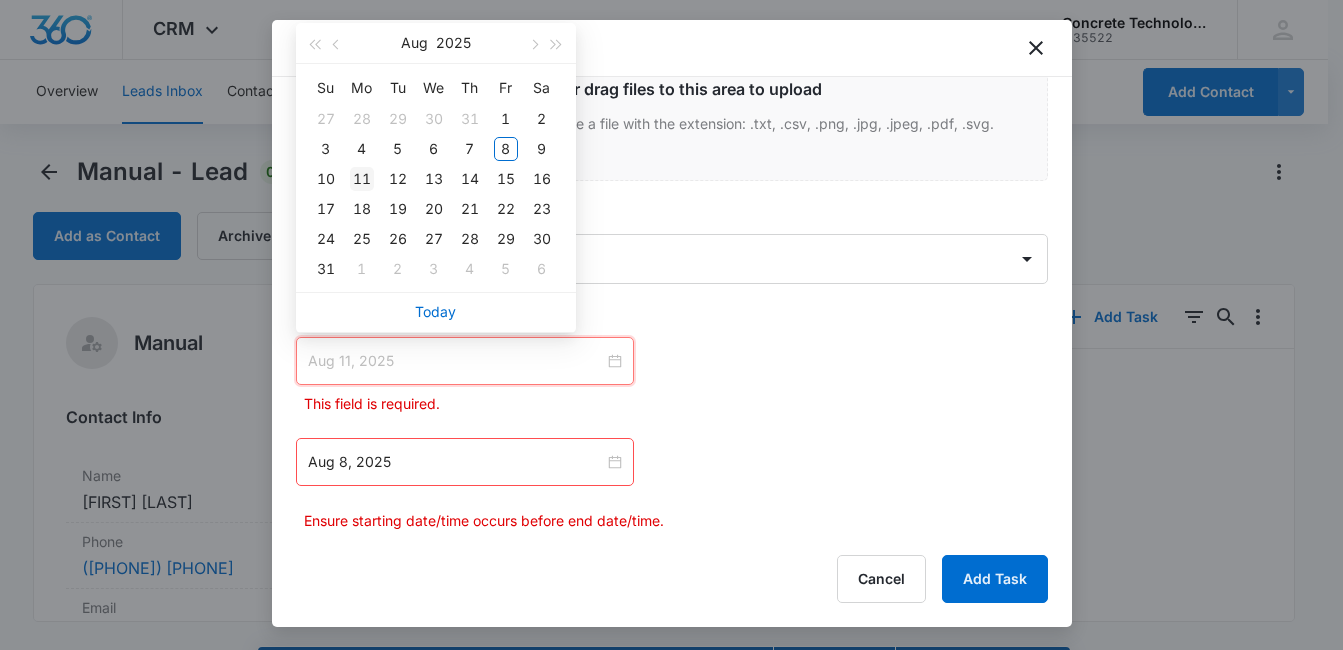 click on "11" at bounding box center [362, 179] 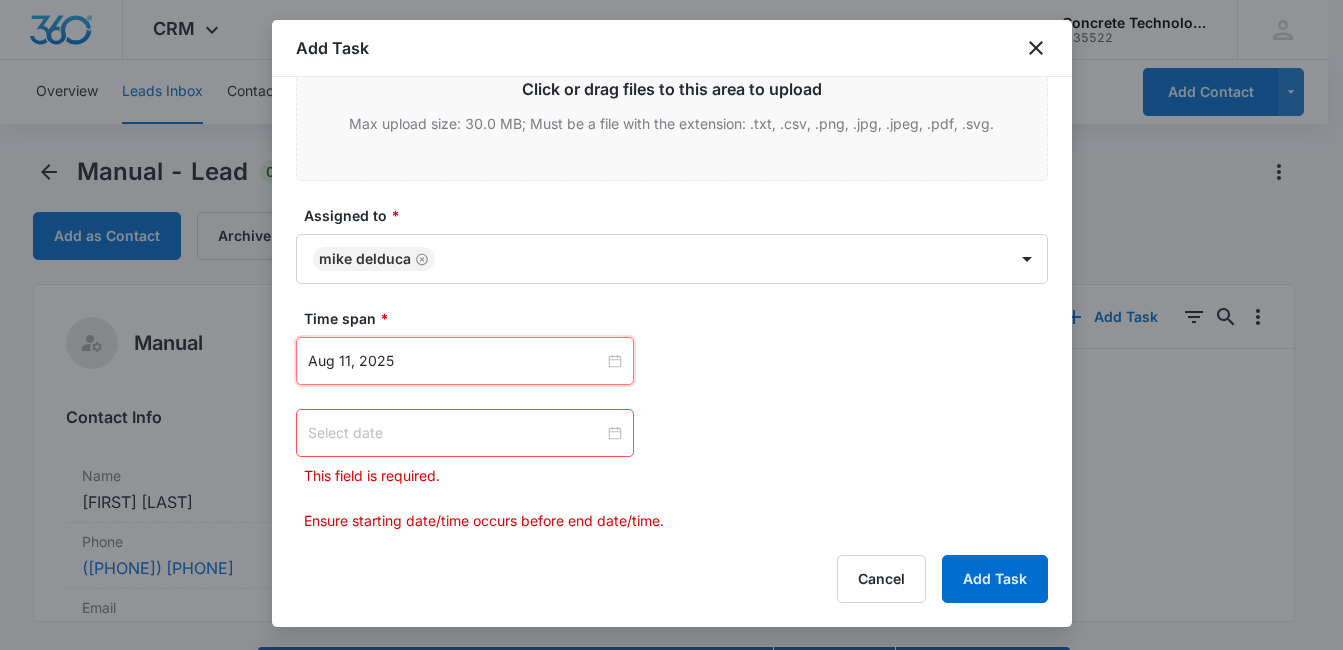 click at bounding box center [456, 433] 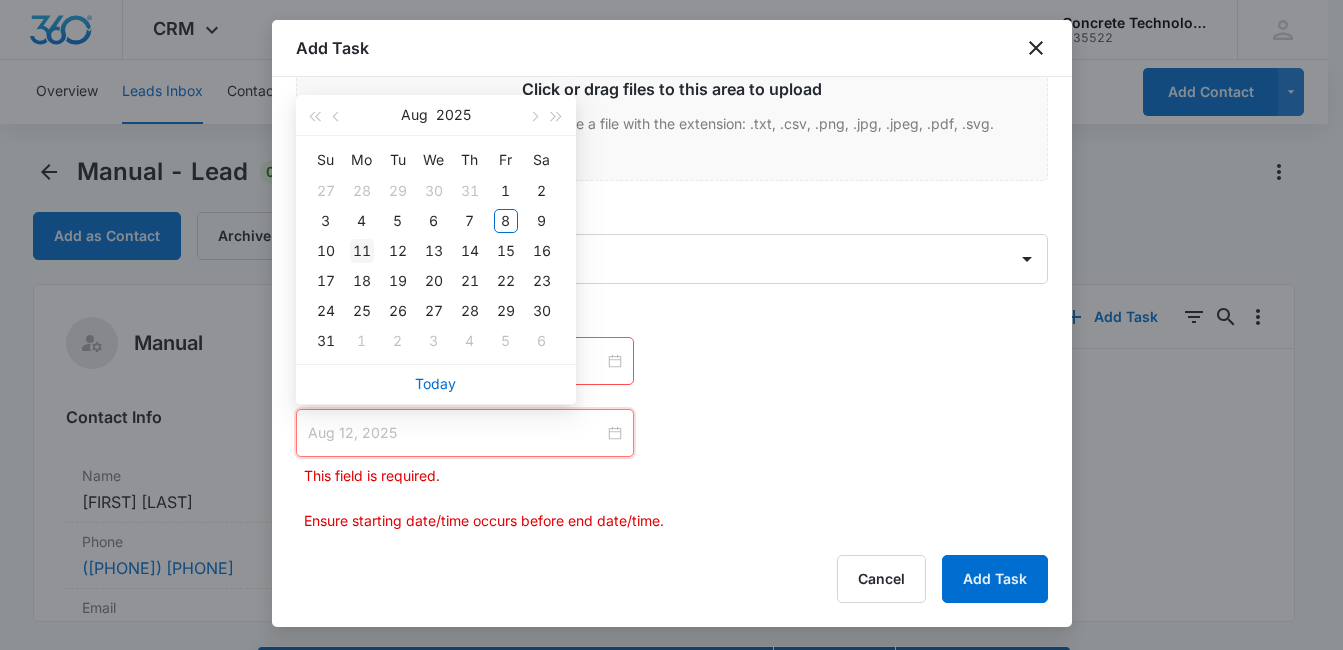 type on "Aug 11, 2025" 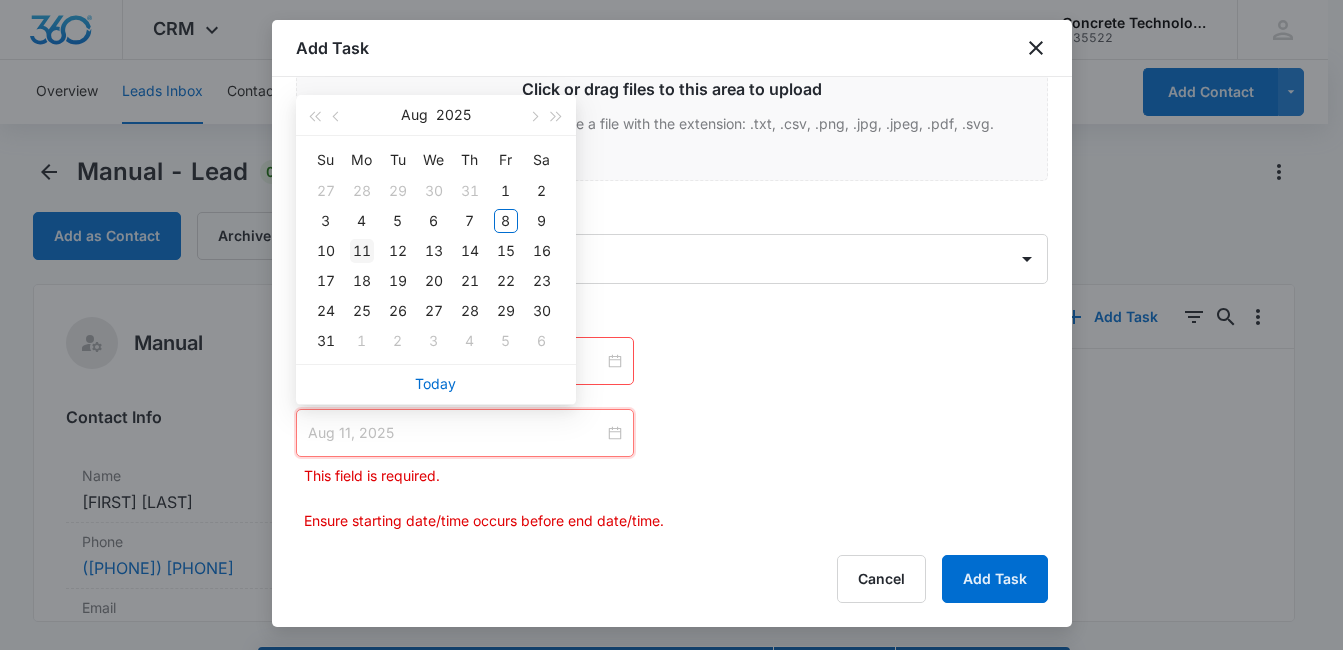 click on "11" at bounding box center (362, 251) 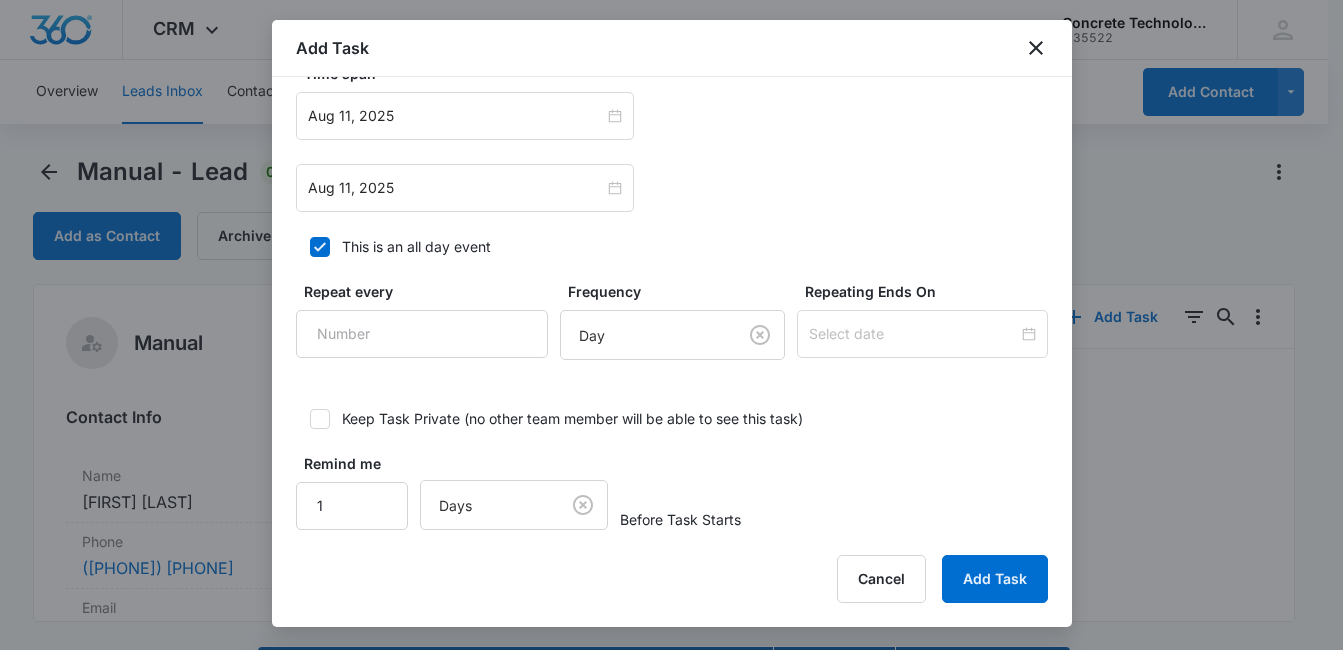 scroll, scrollTop: 1081, scrollLeft: 0, axis: vertical 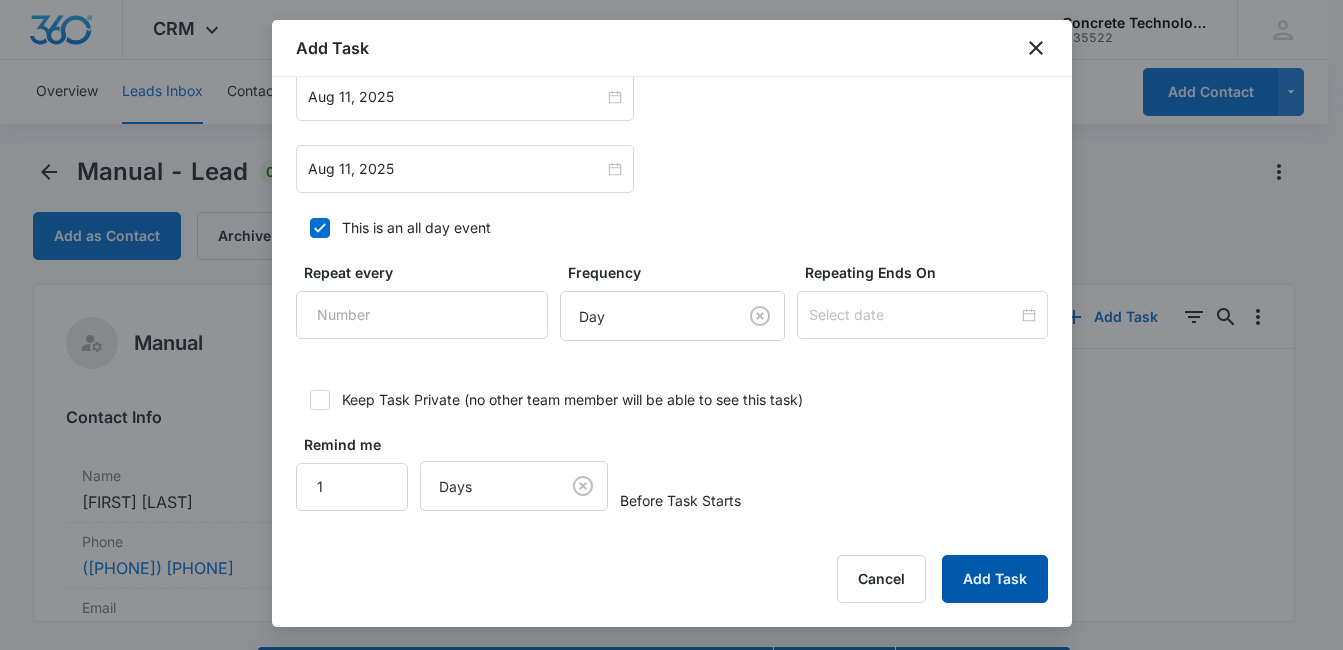 click on "Add Task" at bounding box center (995, 579) 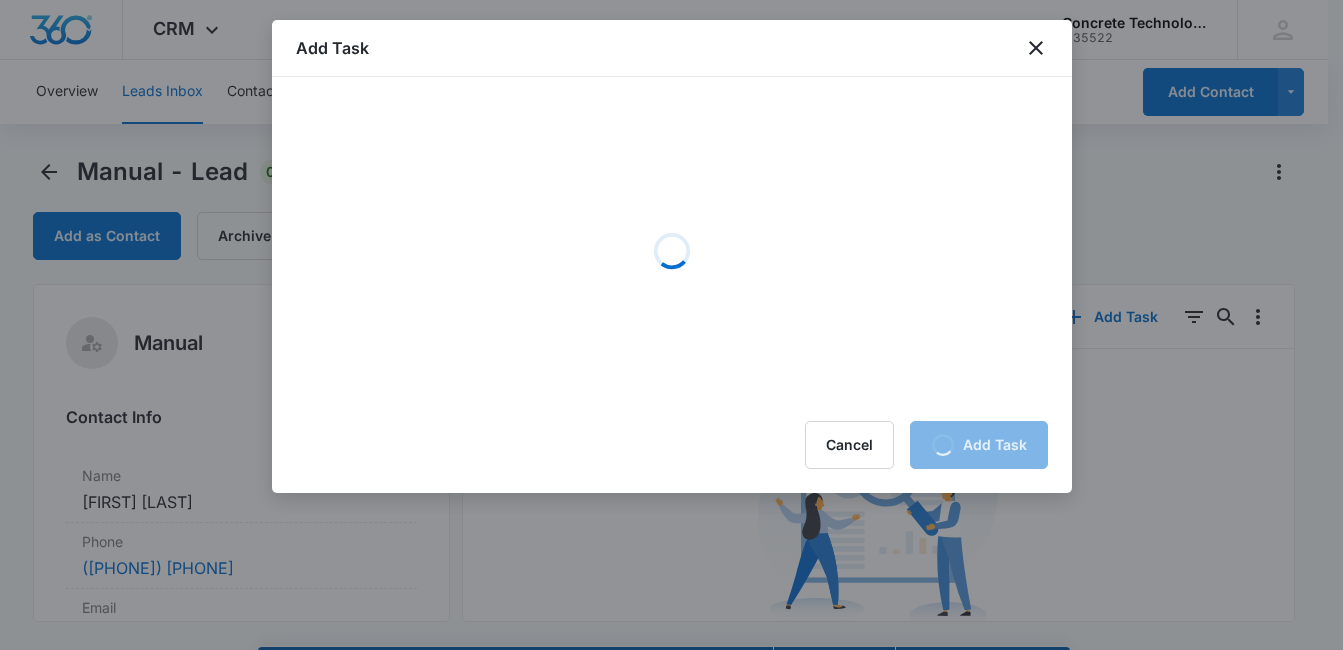 scroll, scrollTop: 0, scrollLeft: 0, axis: both 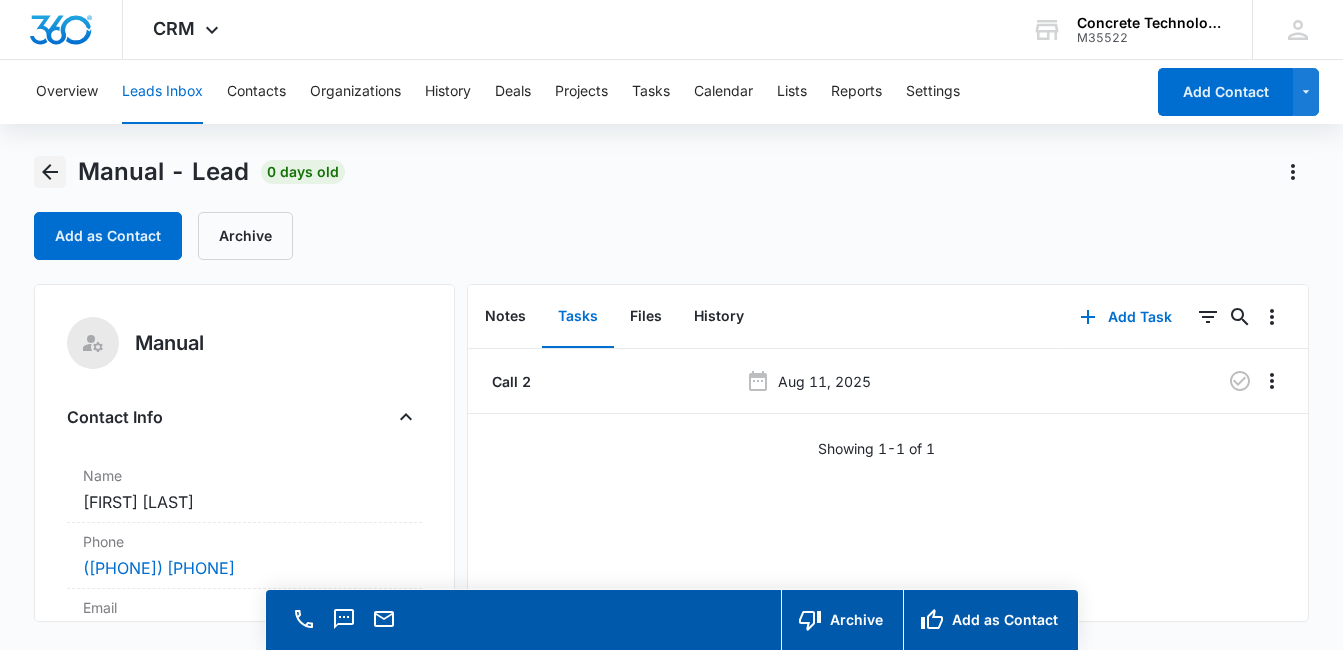 click 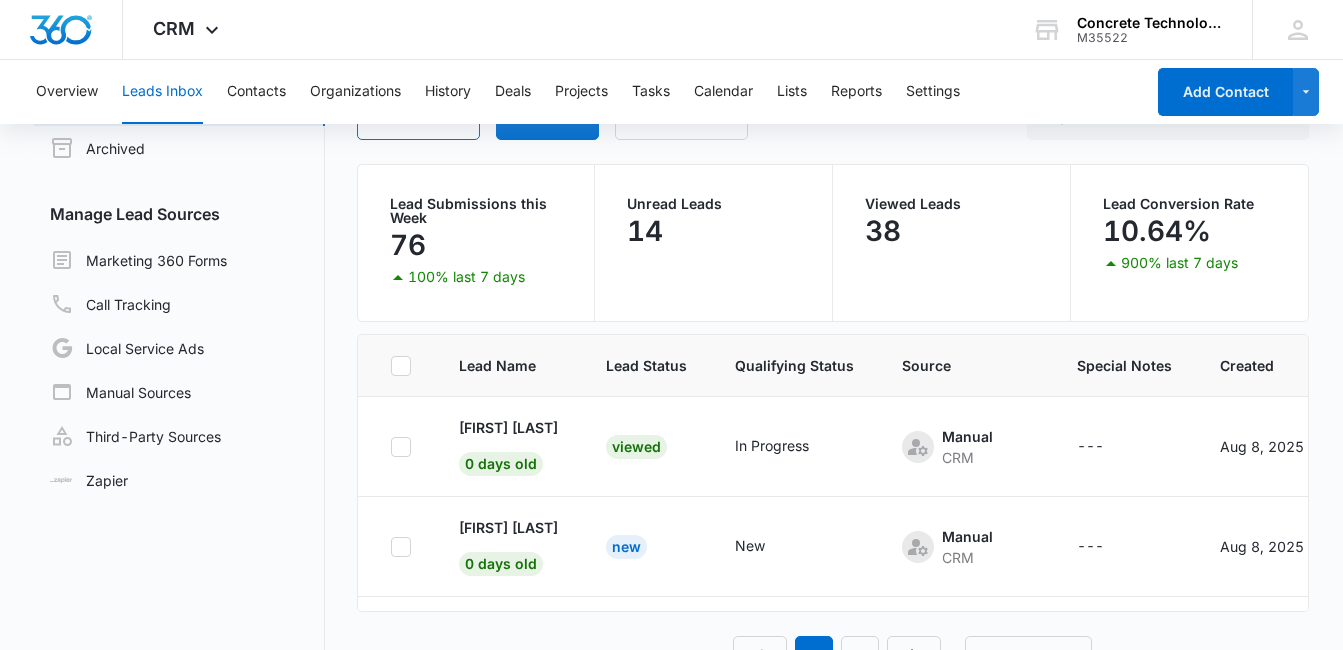 scroll, scrollTop: 160, scrollLeft: 0, axis: vertical 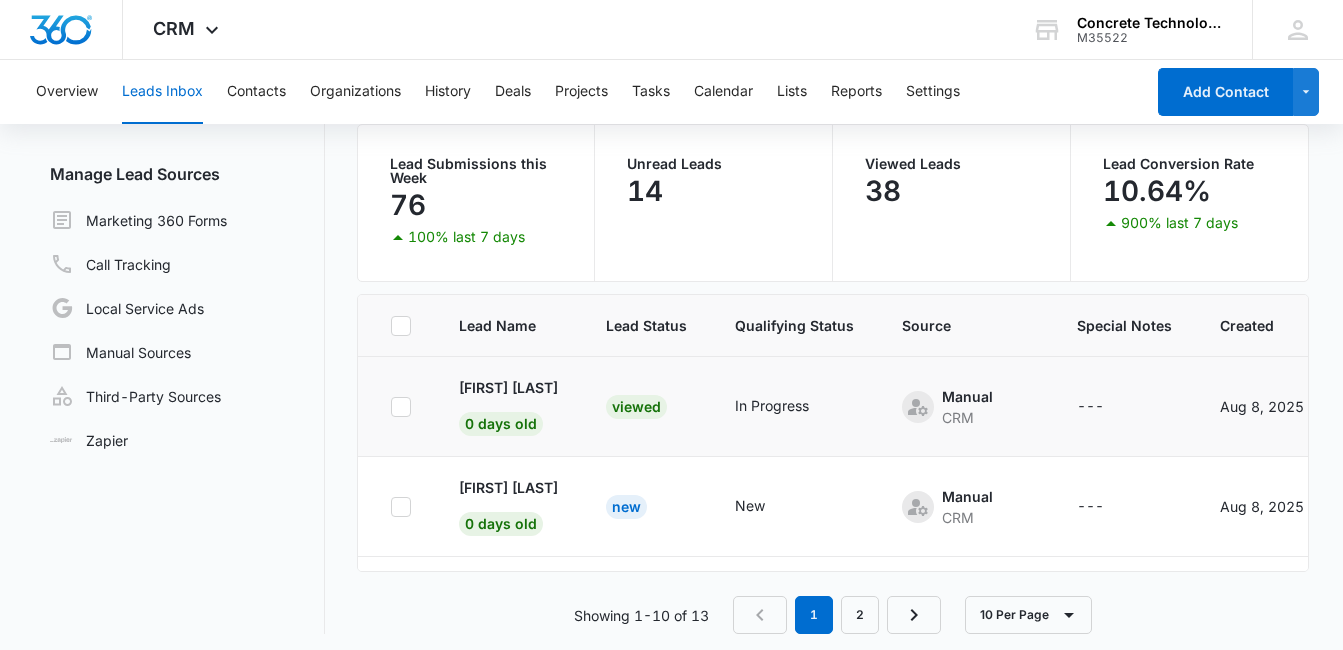 click on "Viewed" at bounding box center (636, 407) 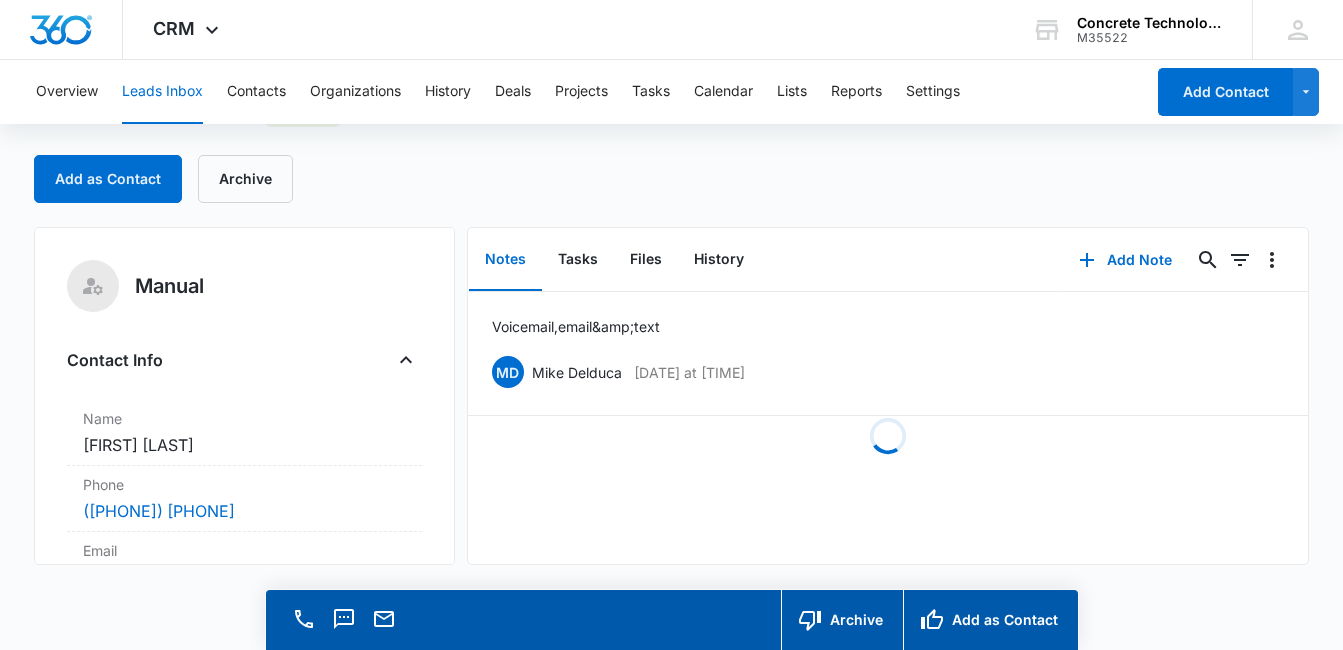 scroll, scrollTop: 0, scrollLeft: 0, axis: both 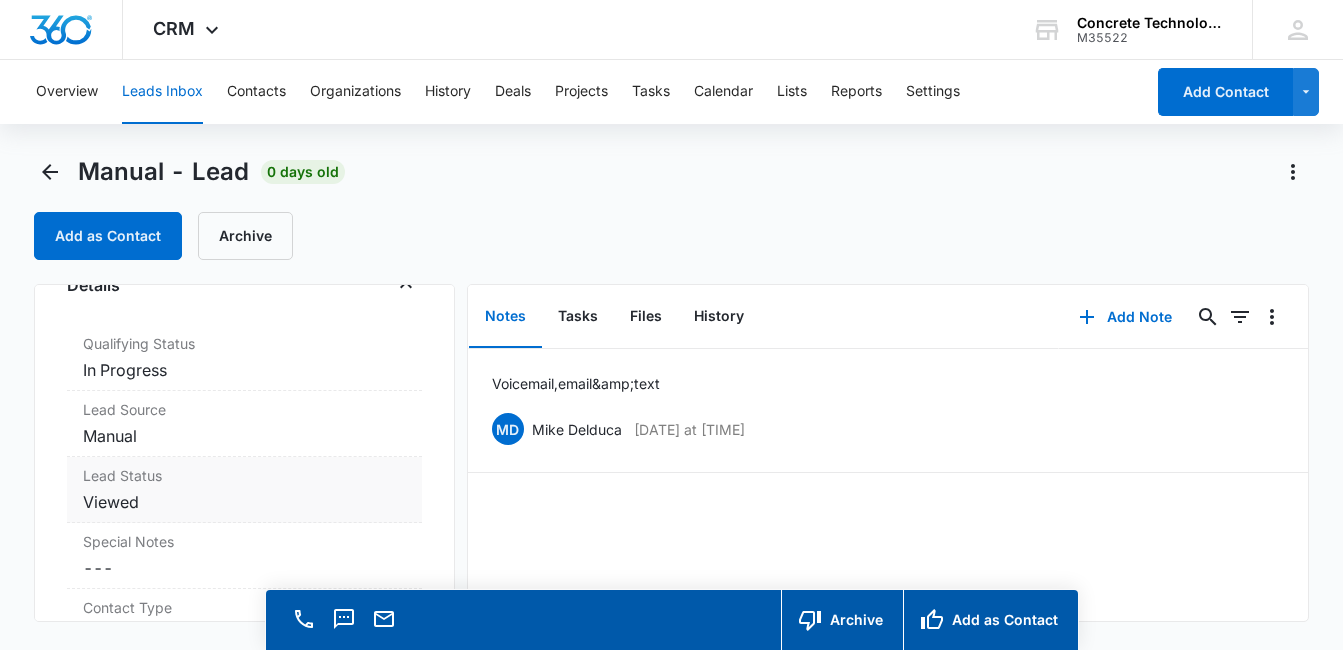 click on "Viewed" at bounding box center (244, 502) 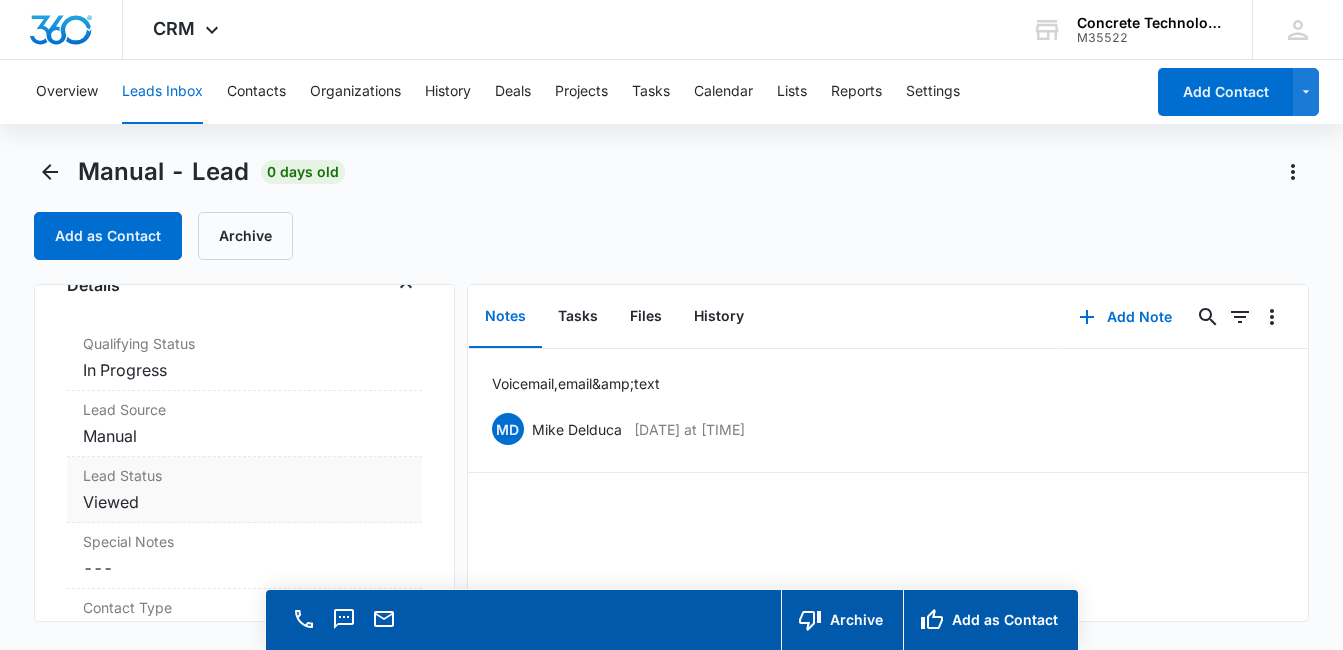 click on "Lead Status" at bounding box center [244, 475] 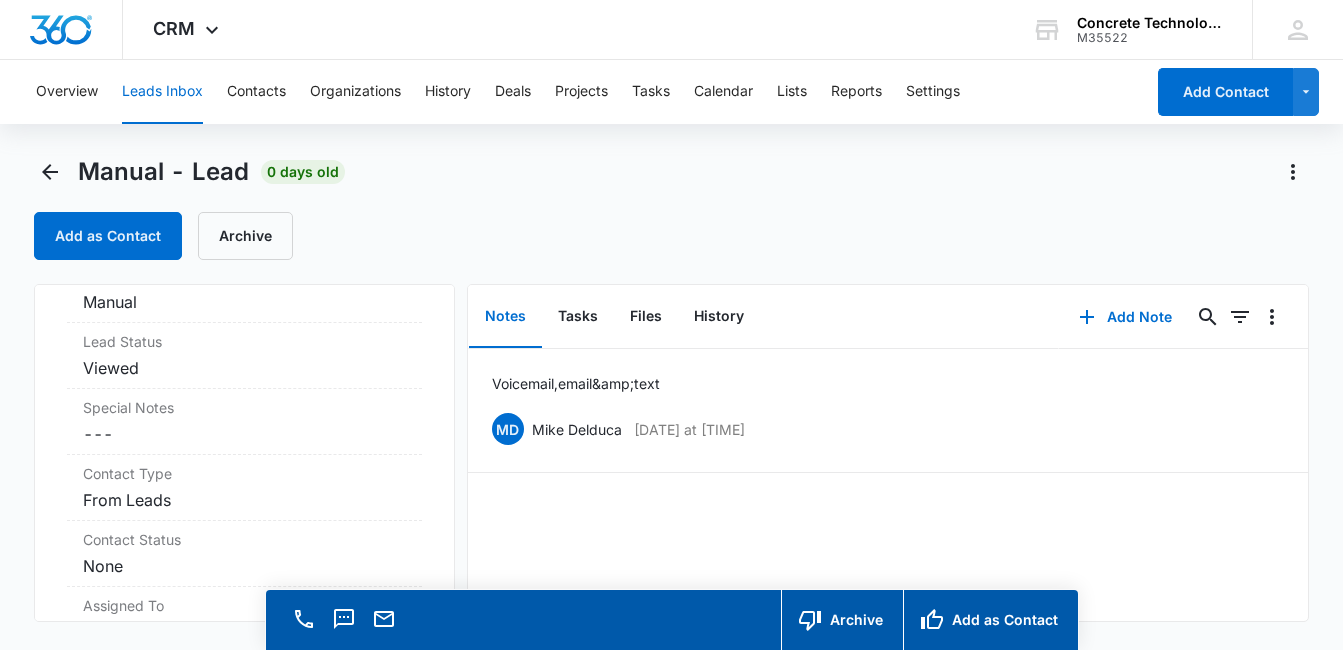 scroll, scrollTop: 728, scrollLeft: 0, axis: vertical 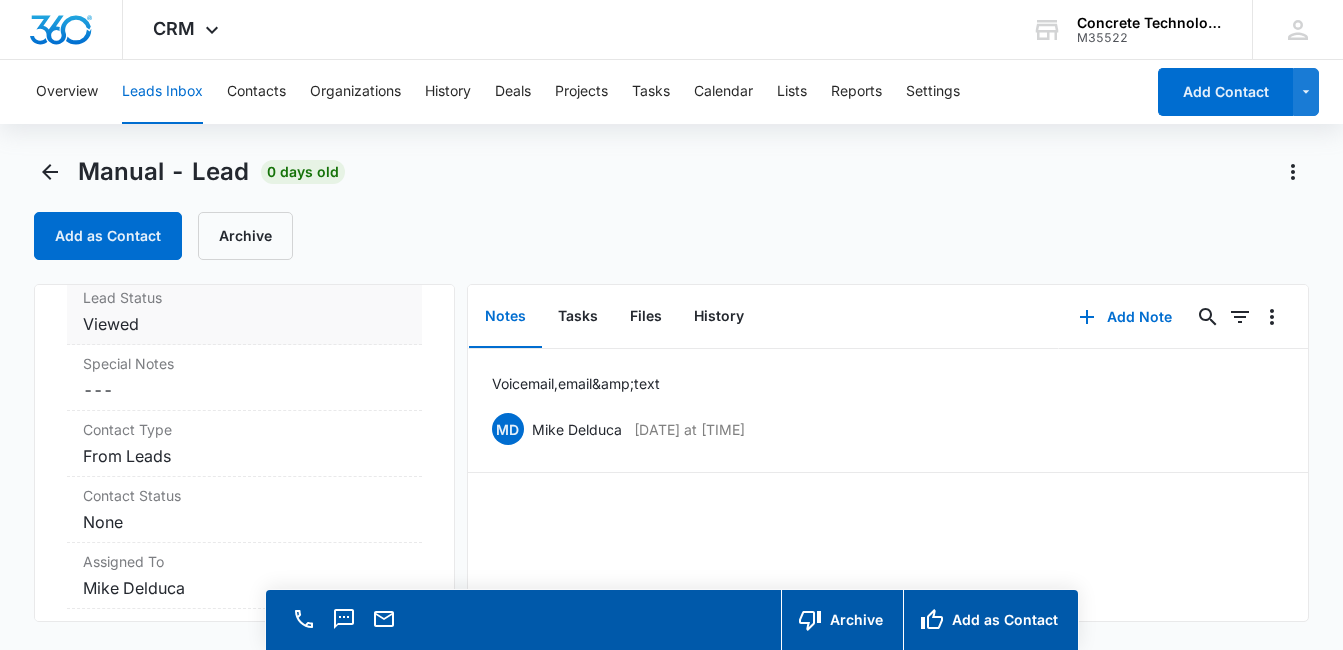 click on "Lead Status" at bounding box center [244, 297] 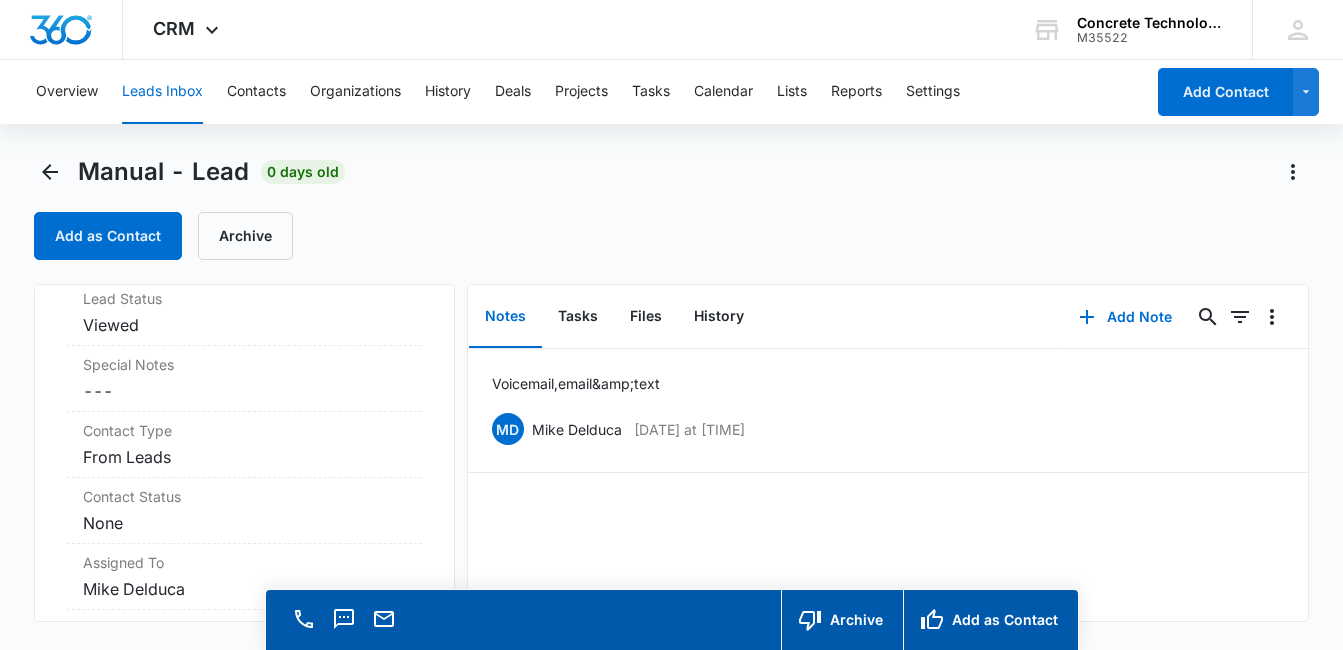 scroll, scrollTop: 654, scrollLeft: 0, axis: vertical 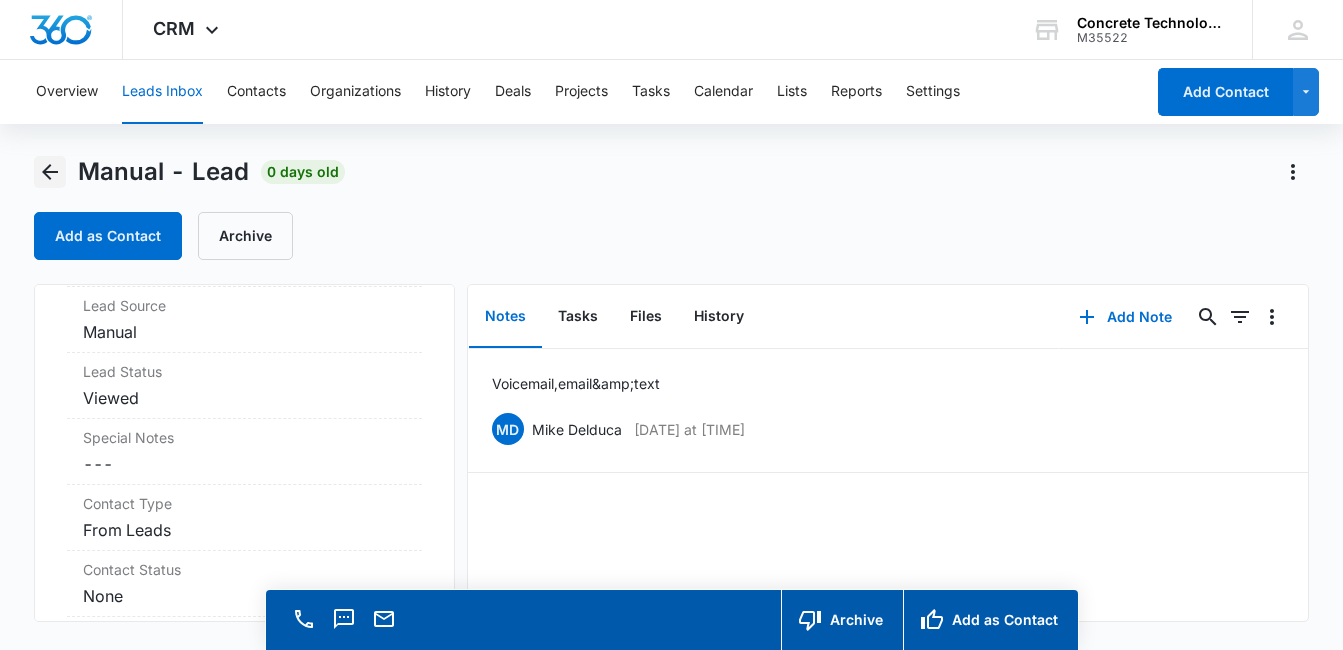 click 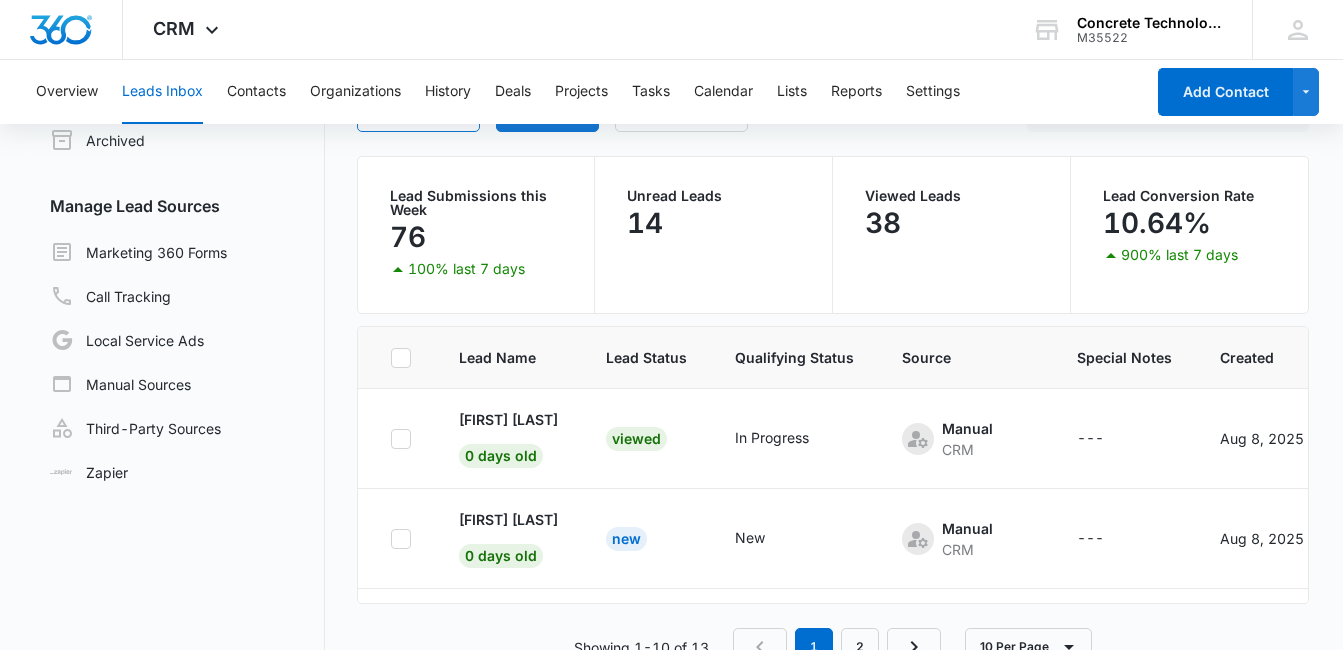 scroll, scrollTop: 168, scrollLeft: 0, axis: vertical 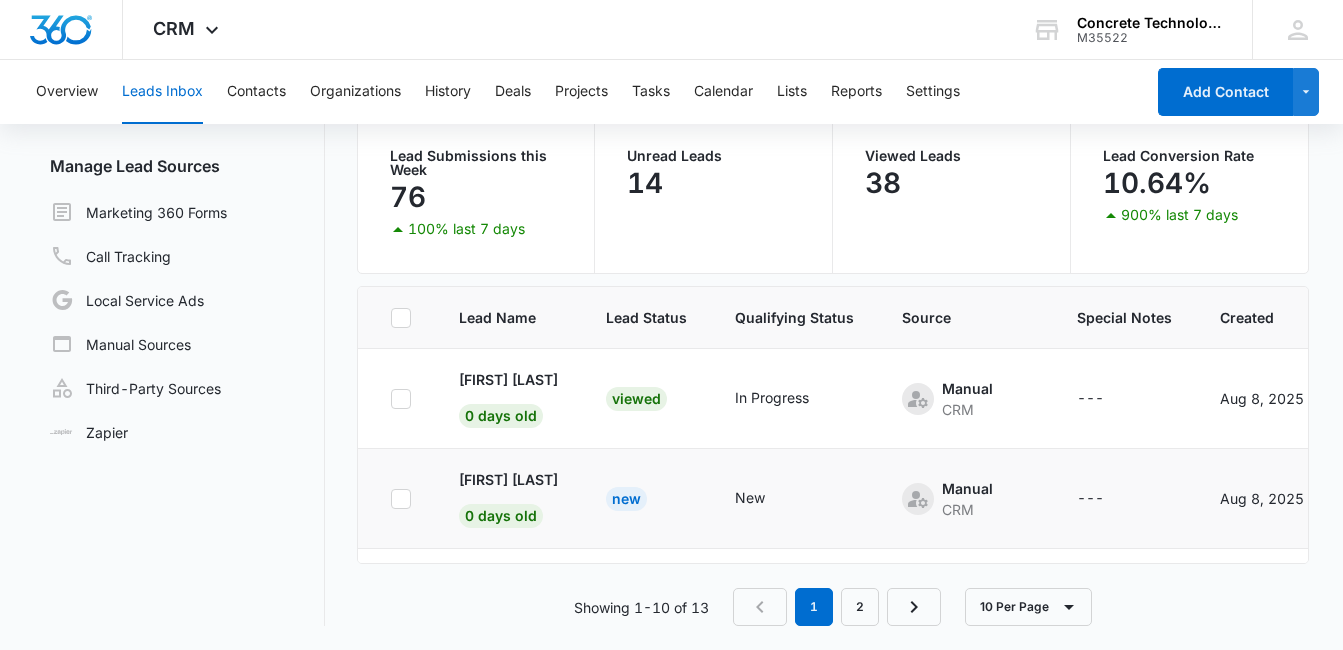 click on "New" at bounding box center (626, 499) 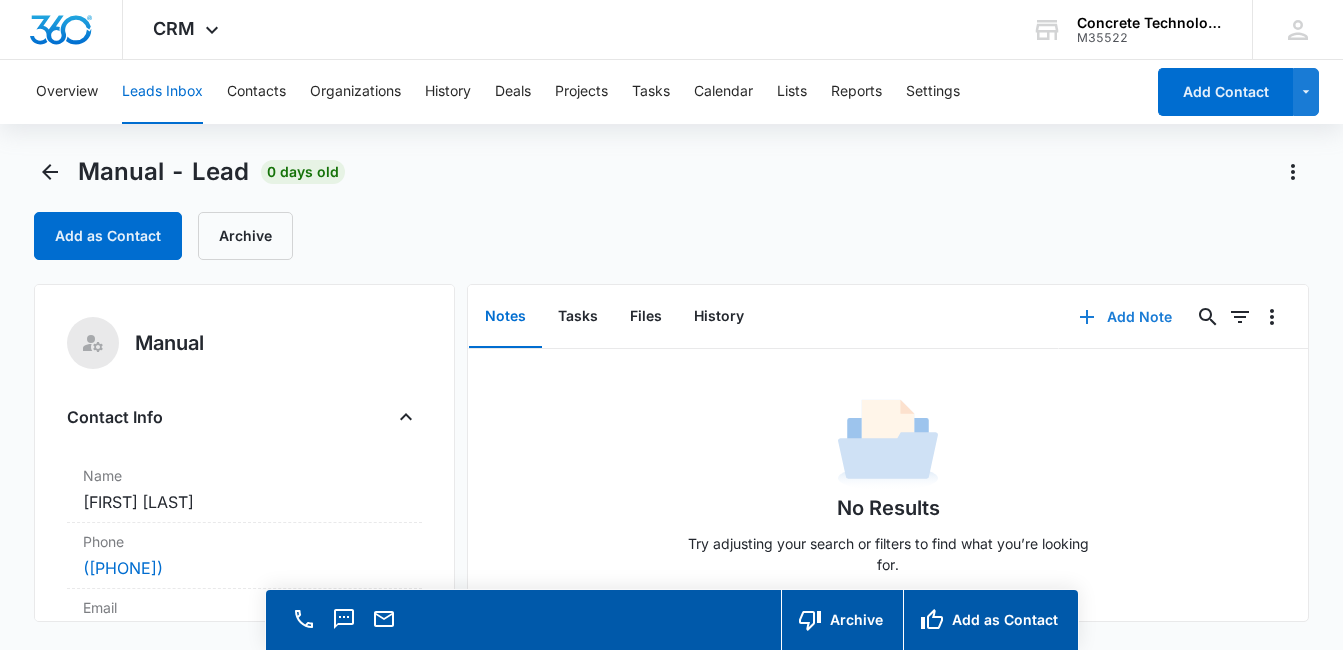 click on "Add Note" at bounding box center [1125, 317] 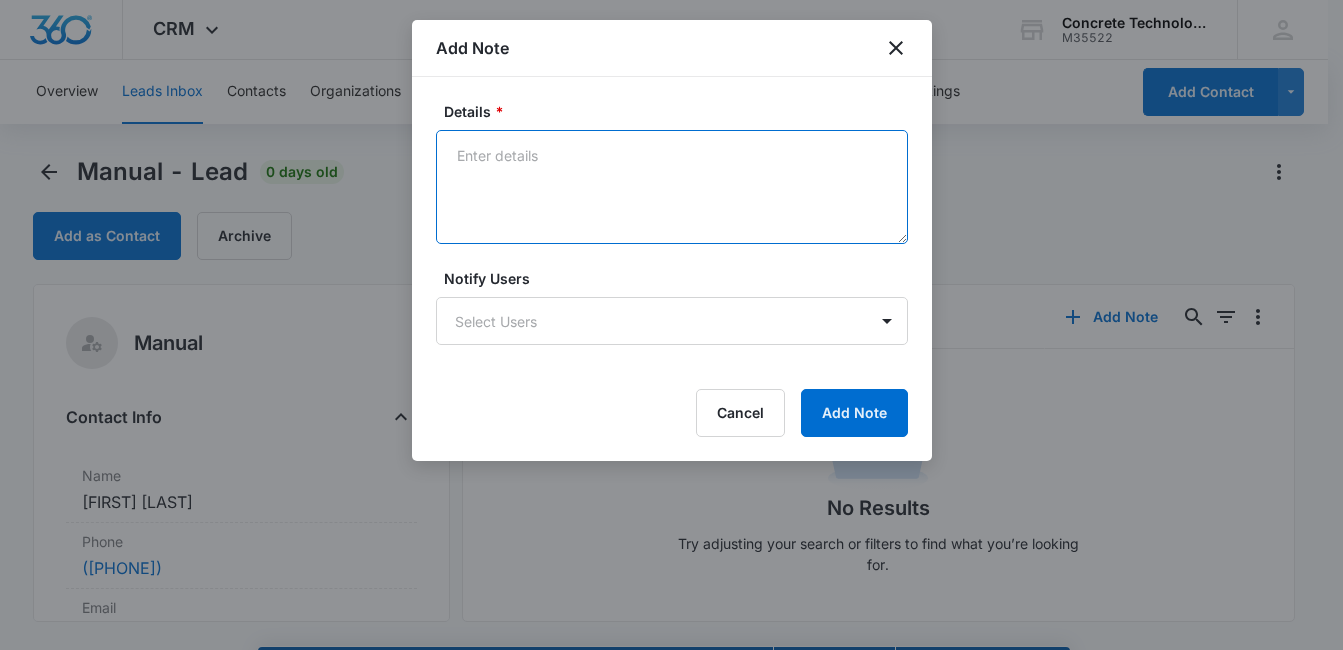 click on "Details *" at bounding box center (672, 187) 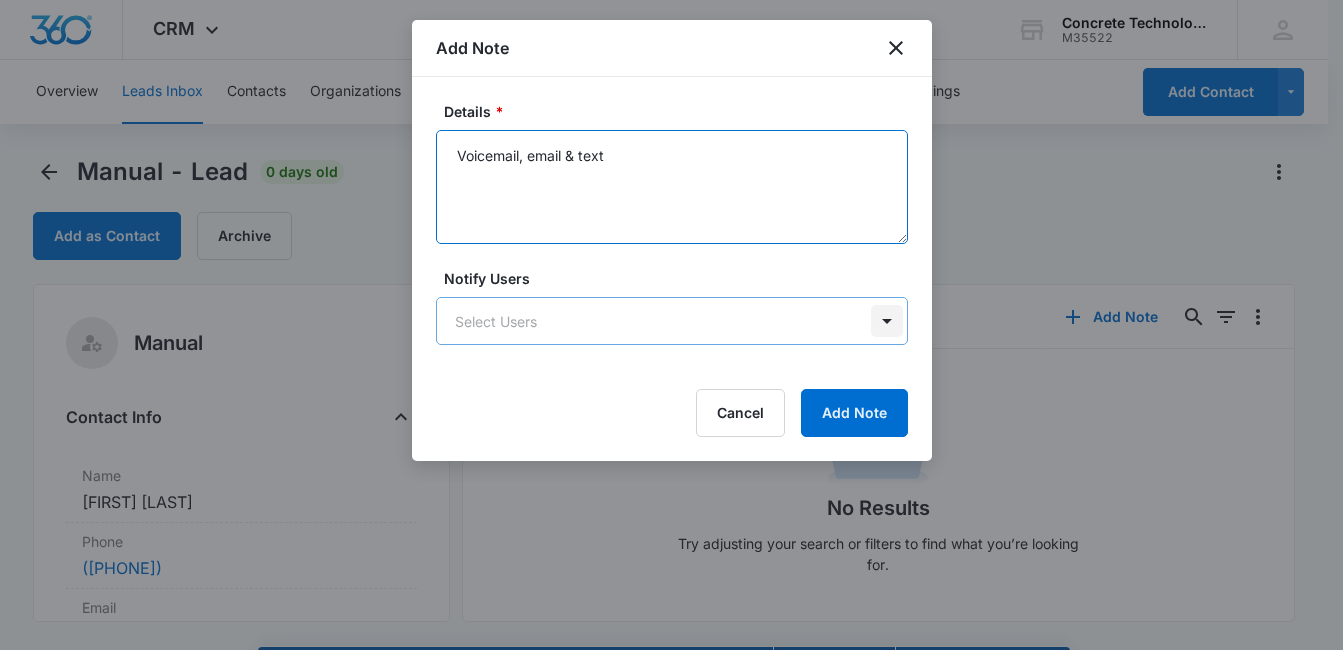 type on "Voicemail, email & text" 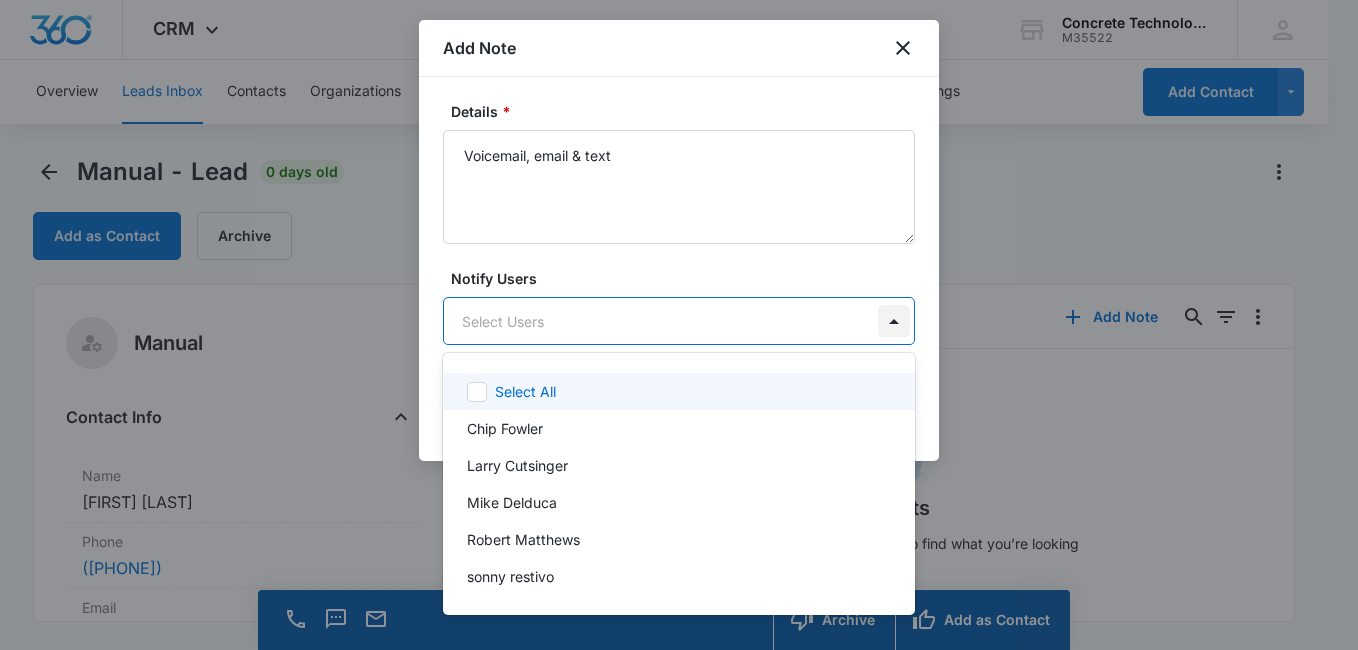 click on "CRM Apps Reputation Websites Forms CRM Email Social Content Ads Intelligence Files Brand Settings Concrete Technology M35522 Your Accounts View All MD [FIRST] [LAST] [EMAIL] My Profile Notifications Support Logout Terms & Conditions   •   Privacy Policy Overview Leads Inbox Contacts Organizations History Deals Projects Tasks Calendar Lists Reports Settings Add Contact Manual - Lead 0 days old Add as Contact Archive Manual Contact Info Name Cancel Save Changes [FIRST] [USERNAME] Phone Cancel Save Changes ([PHONE]) Email Cancel Save Changes [EMAIL] Organization Cancel Save Changes --- Address Cancel Save Changes --- Details Qualifying Status Cancel Save Changes New Lead Source Manual Lead Status Viewed Special Notes Cancel Save Changes --- Contact Type Cancel Save Changes From Leads Contact Status Cancel Save Changes None Assigned To Cancel Save Changes [FIRST] [LAST] Tags Cancel Save Changes --- Next Contact Date Cancel Save Changes --- Color Tag Current Color: Cancel ID 1027 ---" at bounding box center [679, 325] 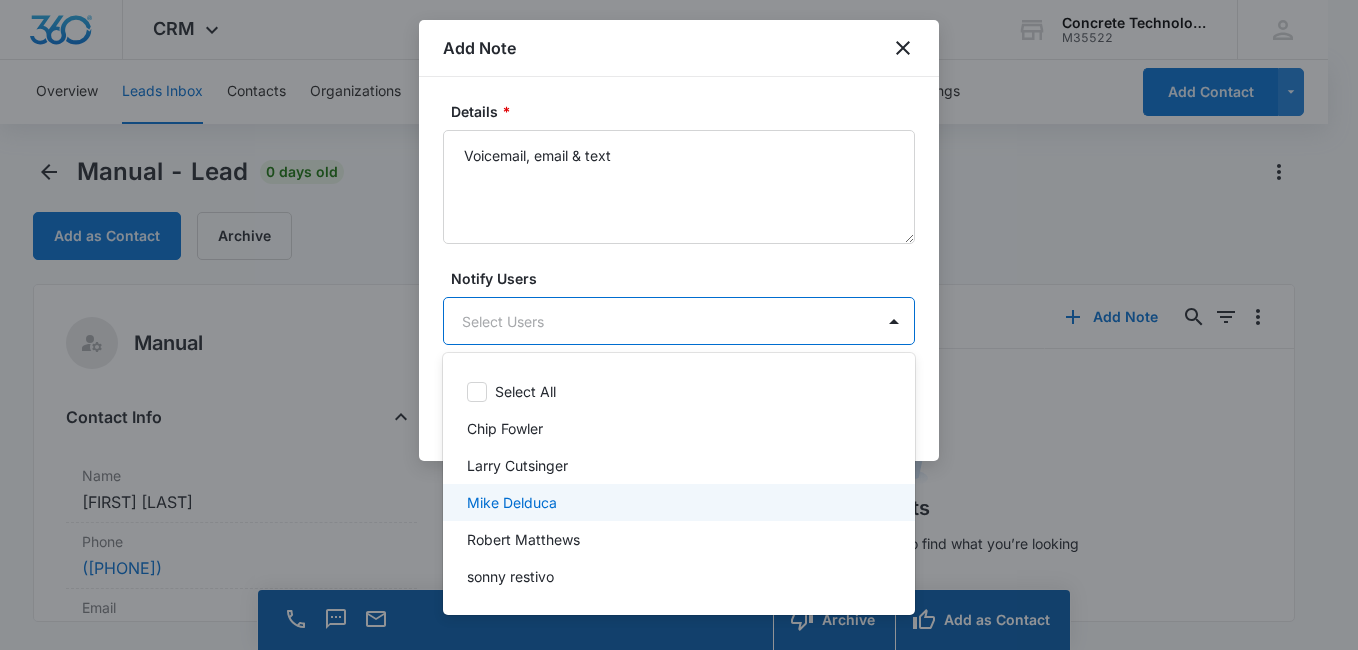 click on "Mike Delduca" at bounding box center [677, 502] 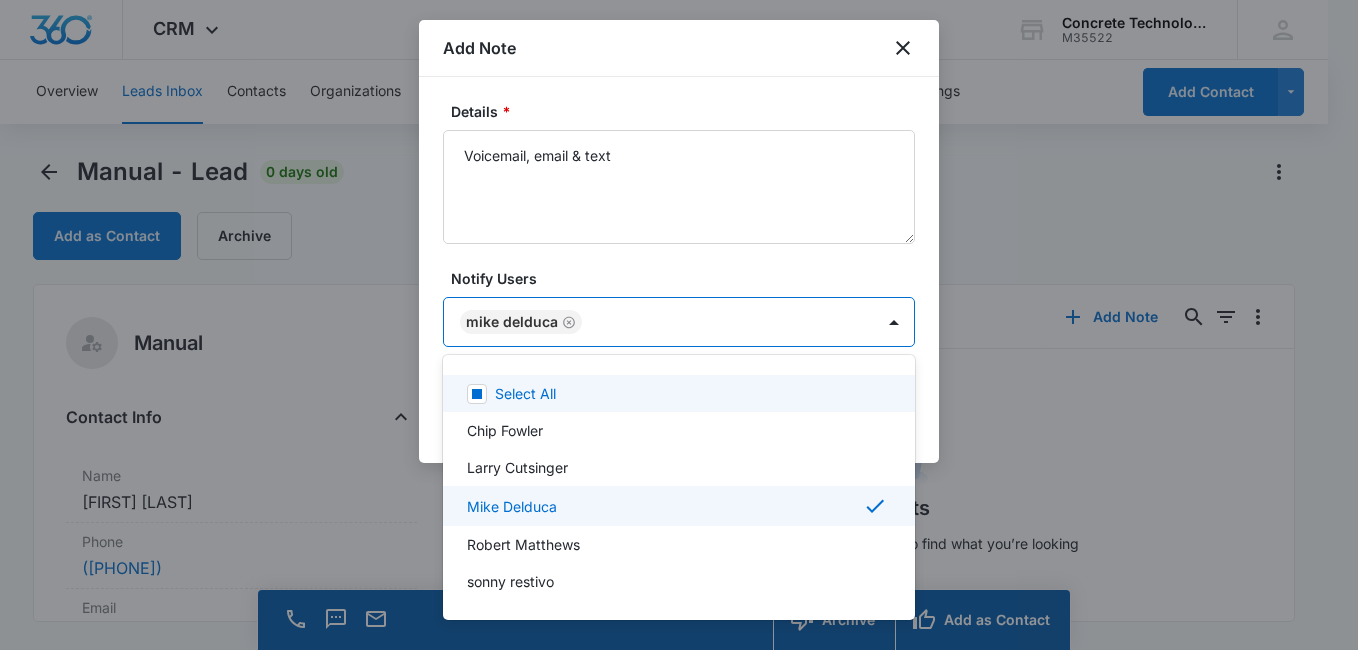 click at bounding box center (679, 325) 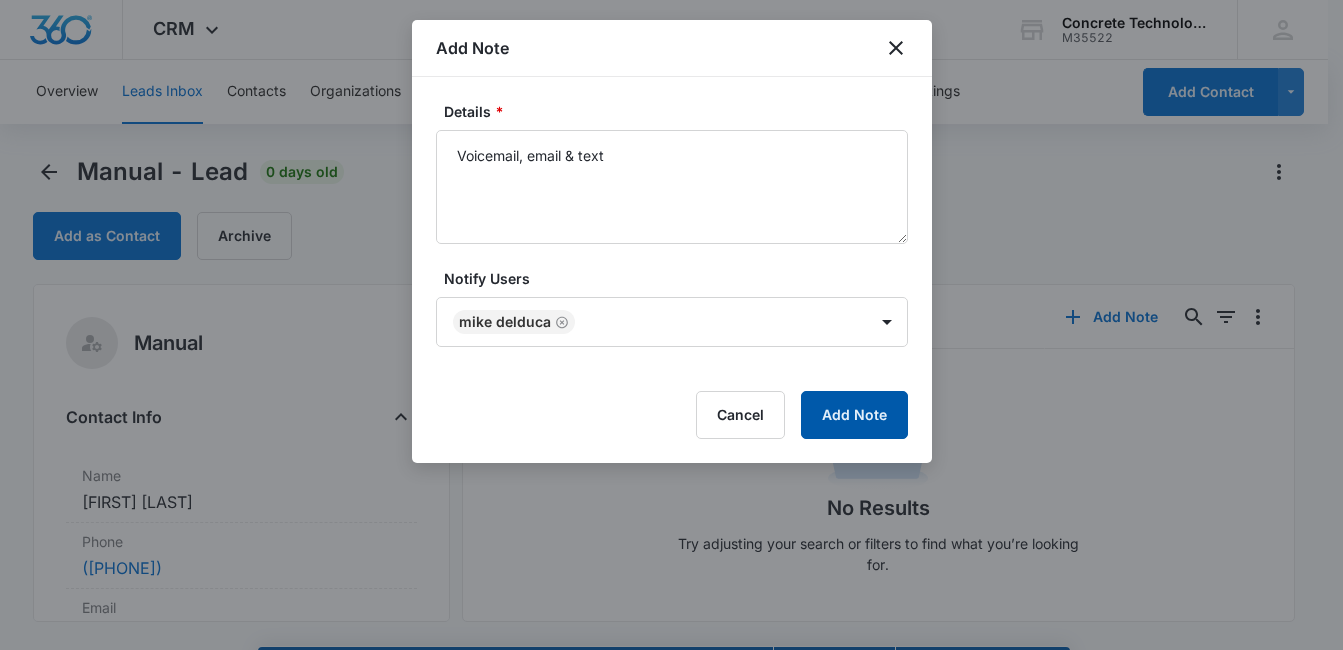 click on "Add Note" at bounding box center [854, 415] 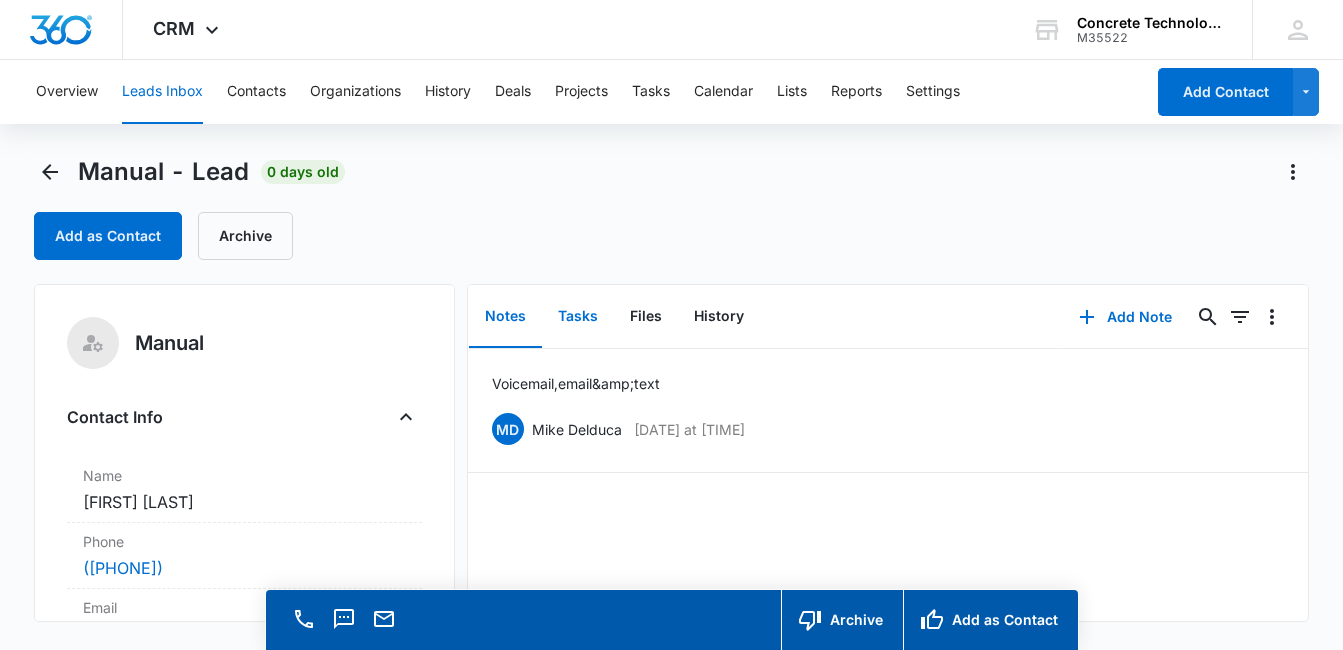 click on "Tasks" at bounding box center (578, 317) 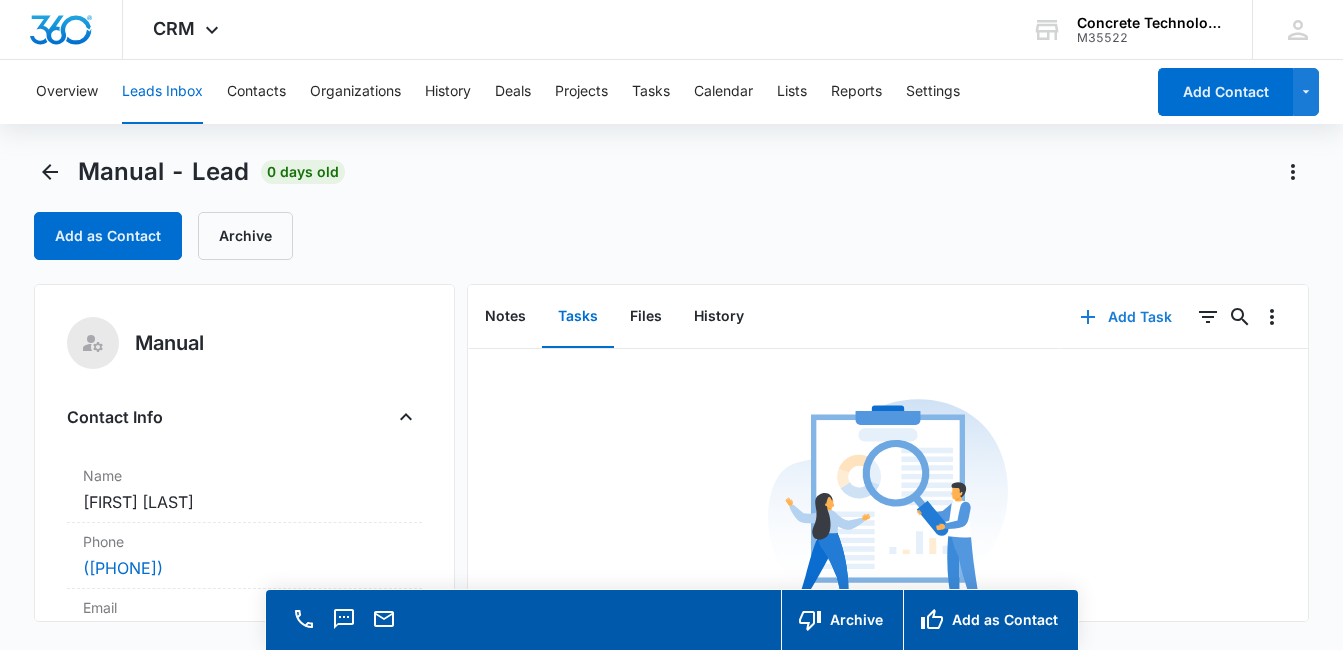 click on "Add Task" at bounding box center [1126, 317] 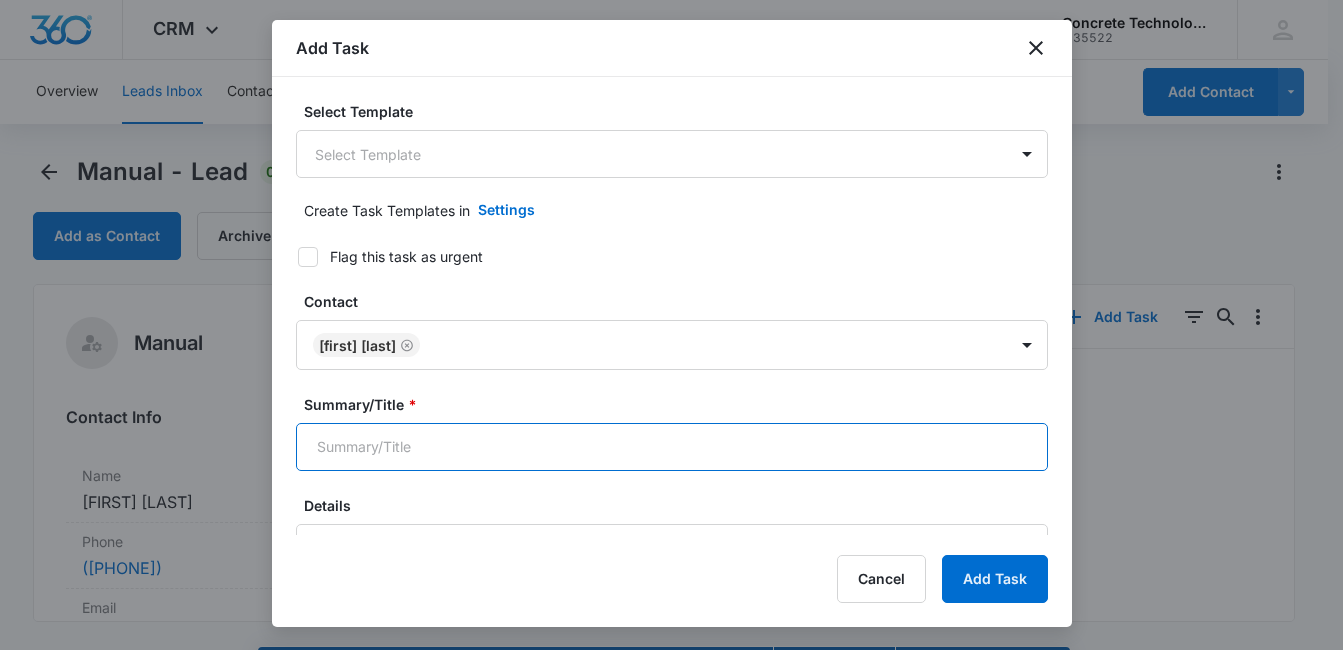 click on "Summary/Title *" at bounding box center [672, 447] 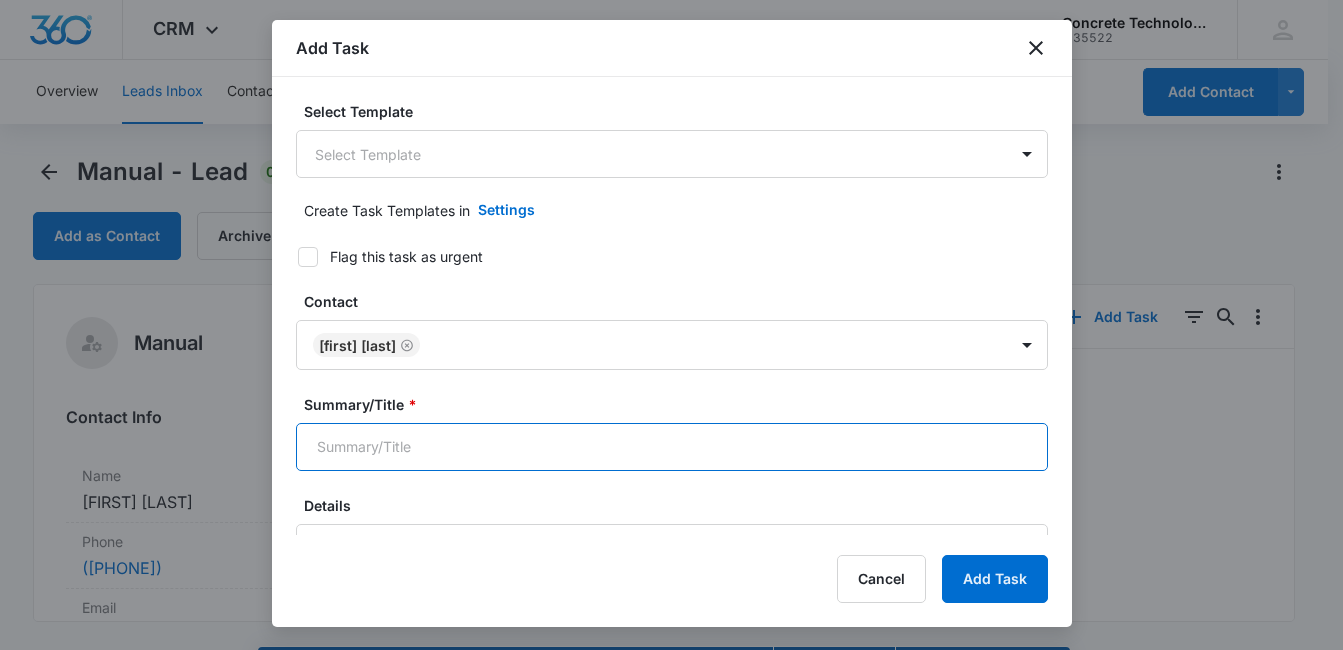 type on "Call 2" 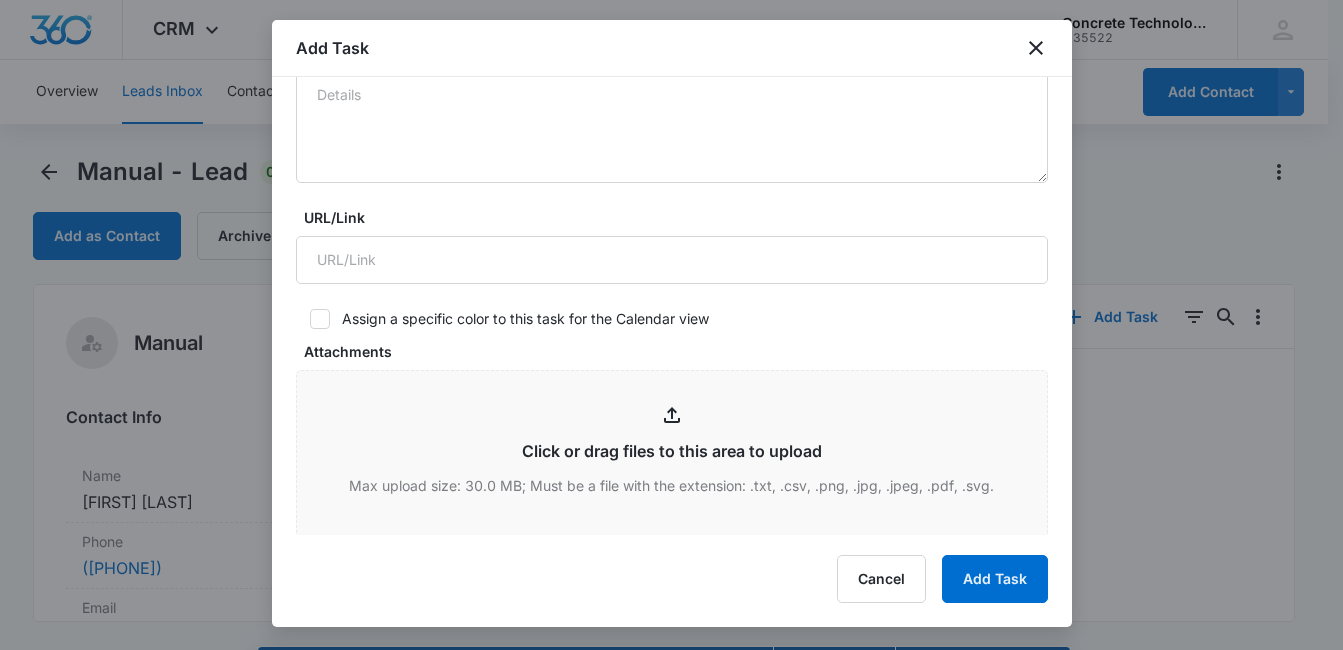 scroll, scrollTop: 480, scrollLeft: 0, axis: vertical 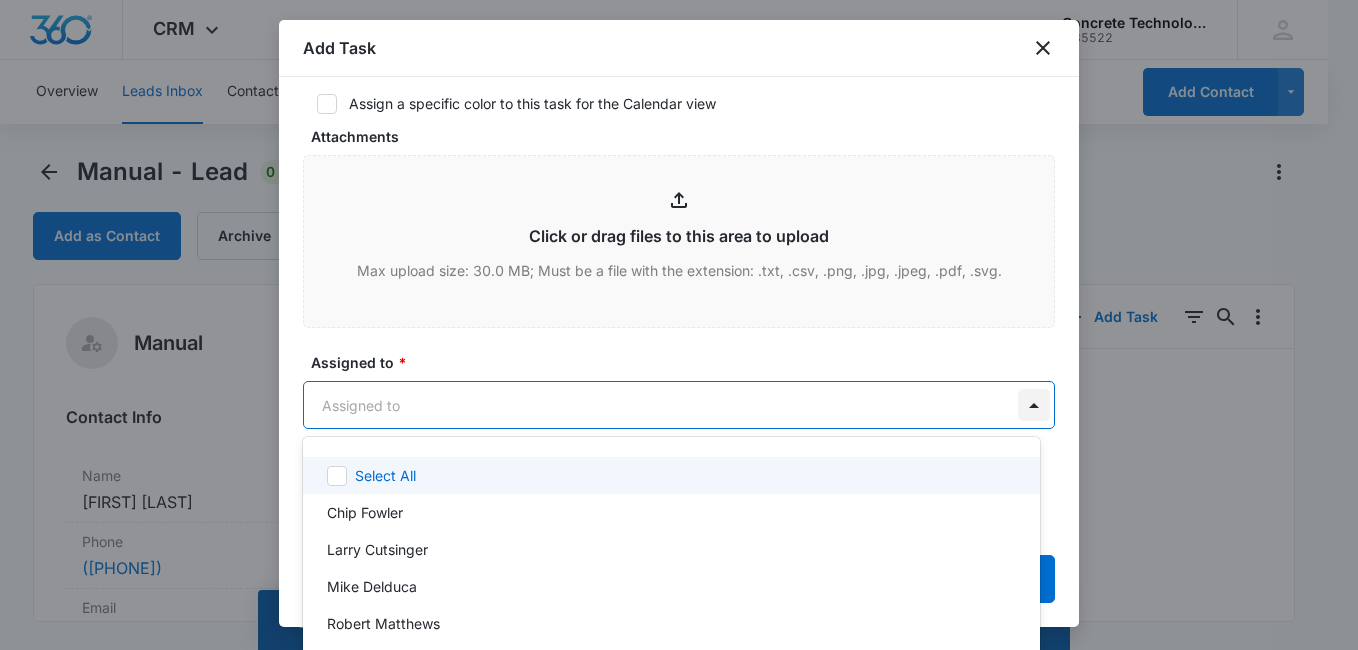 click on "CRM Apps Reputation Websites Forms CRM Email Social Content Ads Intelligence Files Brand Settings Concrete Technology M35522 Your Accounts View All MD [FIRST] [LAST] [EMAIL] My Profile Notifications Support Logout Terms & Conditions   •   Privacy Policy Overview Leads Inbox Contacts Organizations History Deals Projects Tasks Calendar Lists Reports Settings Add Contact Manual - Lead 0 days old Add as Contact Archive Manual Contact Info Name Cancel Save Changes [FIRST] [USERNAME] Phone Cancel Save Changes ([PHONE]) Email Cancel Save Changes [EMAIL] Organization Cancel Save Changes --- Address Cancel Save Changes --- Details Qualifying Status Cancel Save Changes New Lead Source Manual Lead Status Viewed Special Notes Cancel Save Changes --- Contact Type Cancel Save Changes From Leads Contact Status Cancel Save Changes None Assigned To Cancel Save Changes [FIRST] [LAST] Tags Cancel Save Changes --- Next Contact Date Cancel Save Changes --- Color Tag Current Color: Cancel ID 1027 ---" at bounding box center (679, 325) 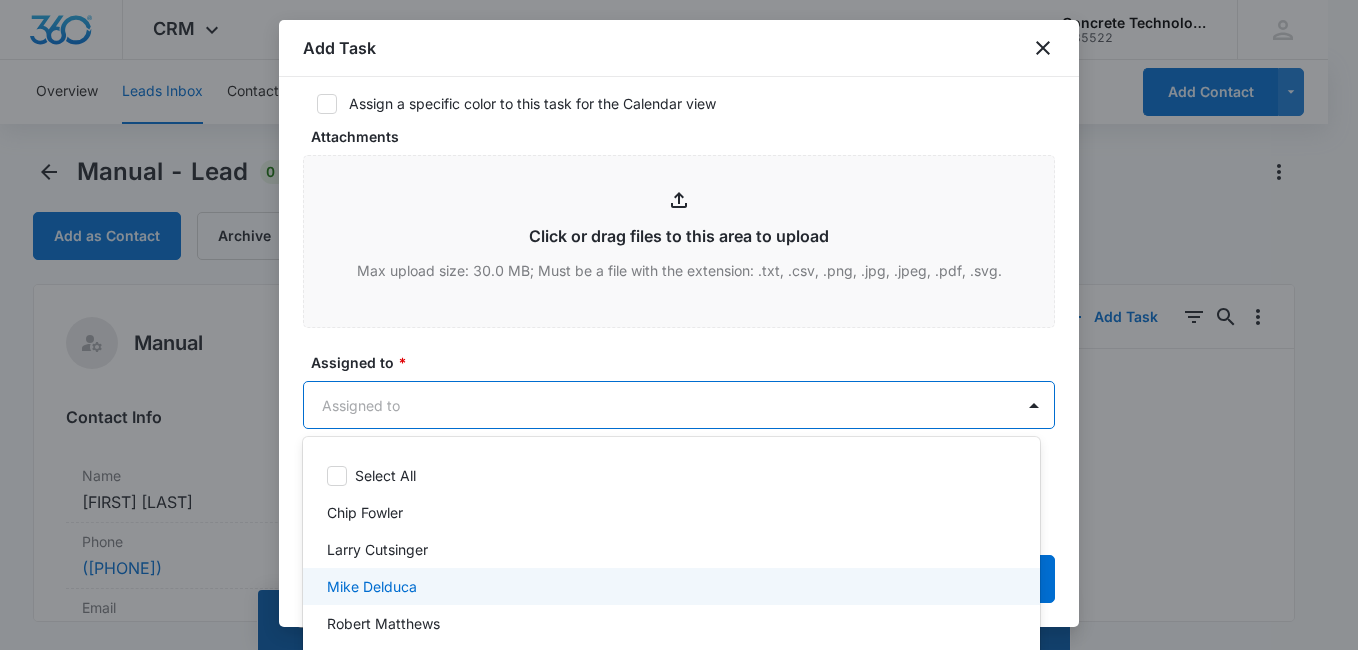 click on "Mike Delduca" at bounding box center (669, 586) 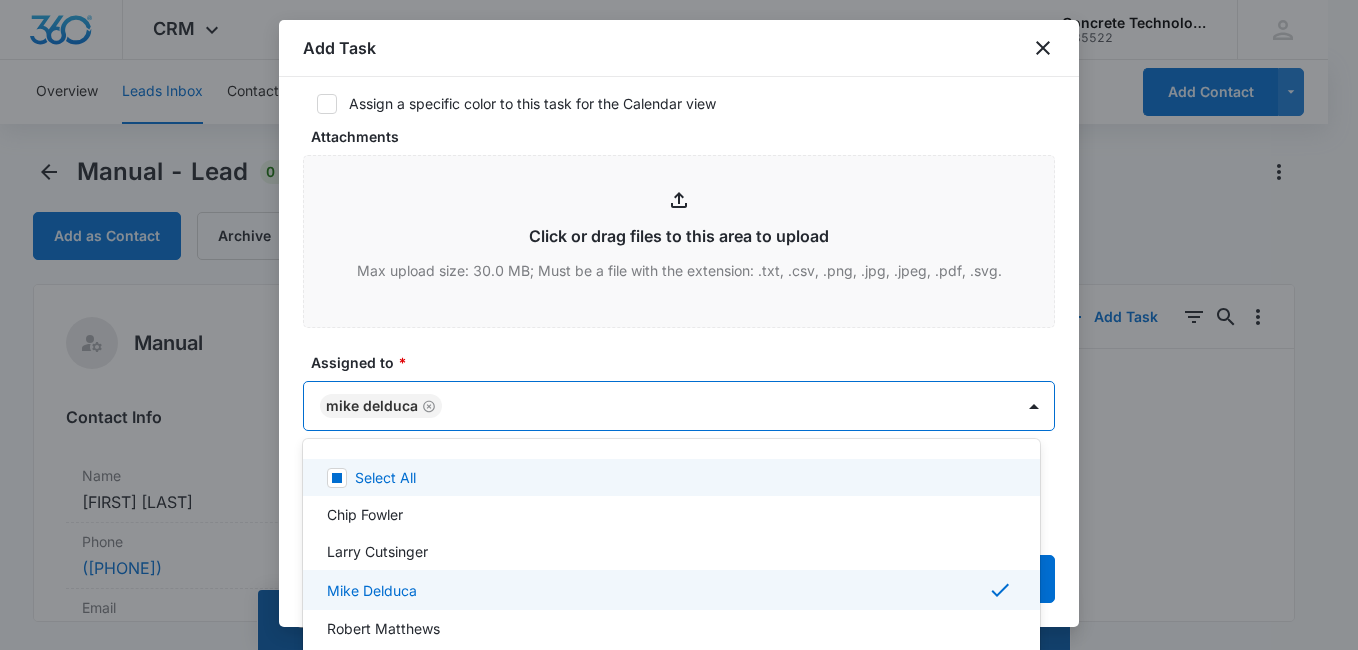 click at bounding box center [679, 325] 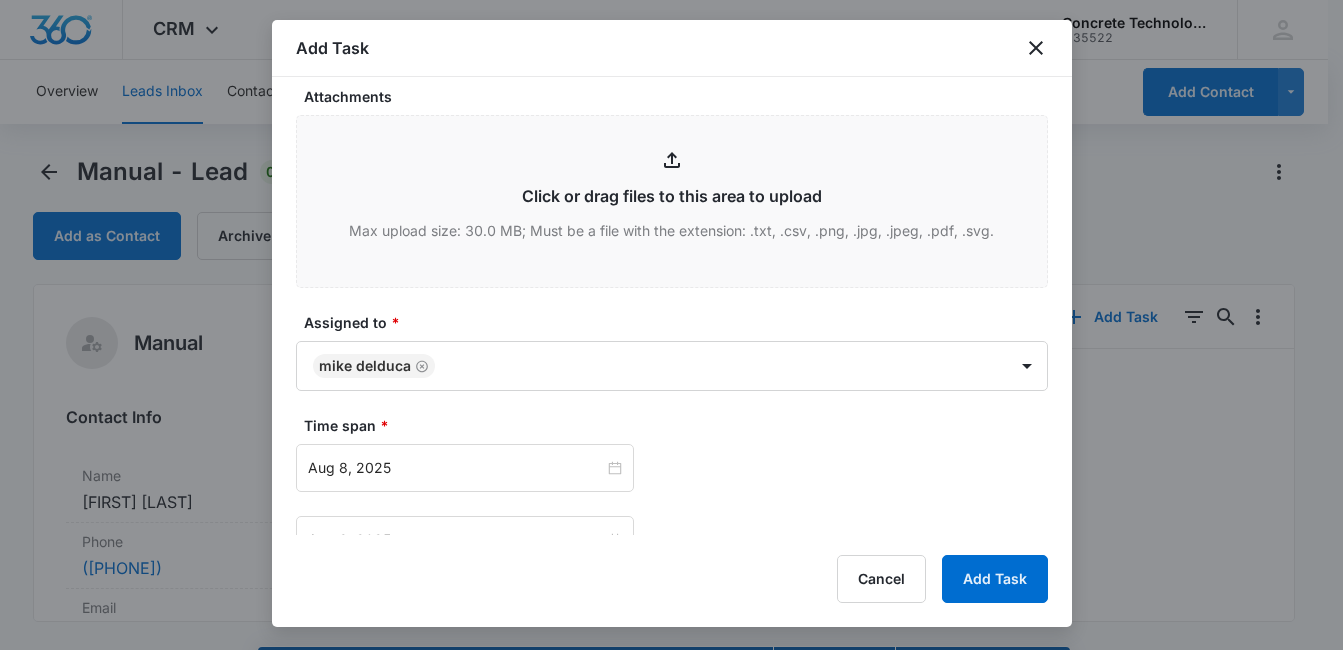 scroll, scrollTop: 873, scrollLeft: 0, axis: vertical 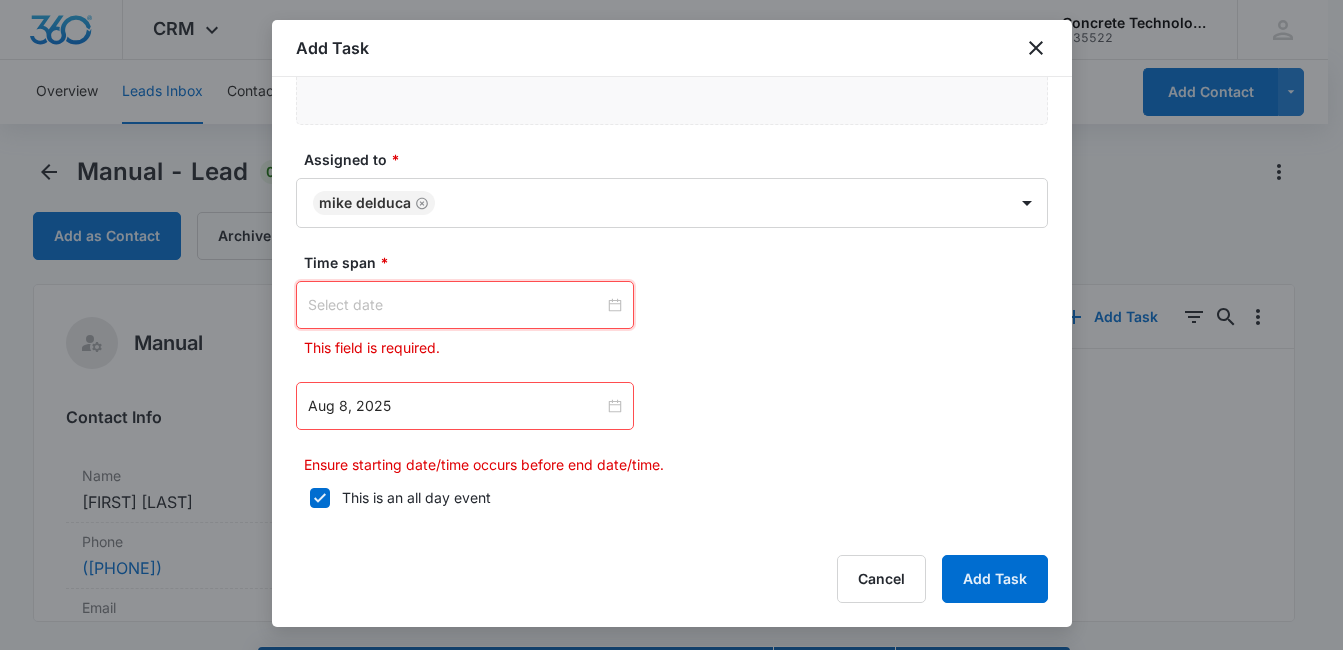 click at bounding box center (456, 305) 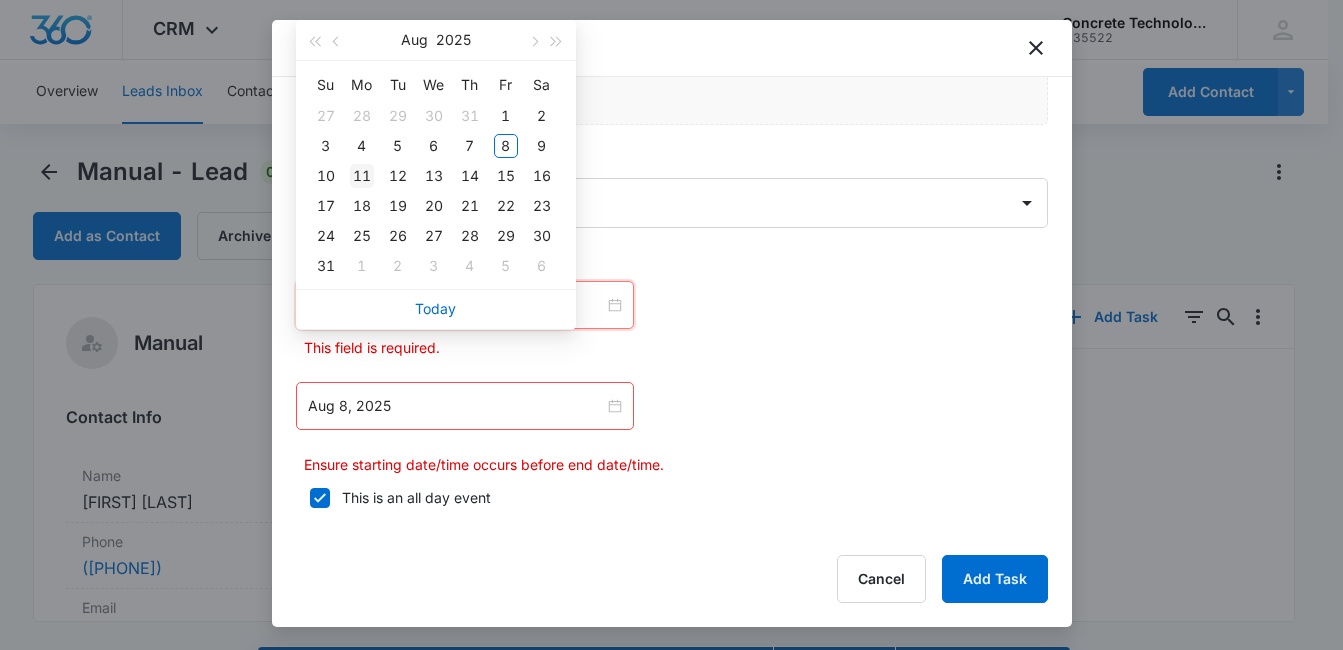 type on "Aug 11, 2025" 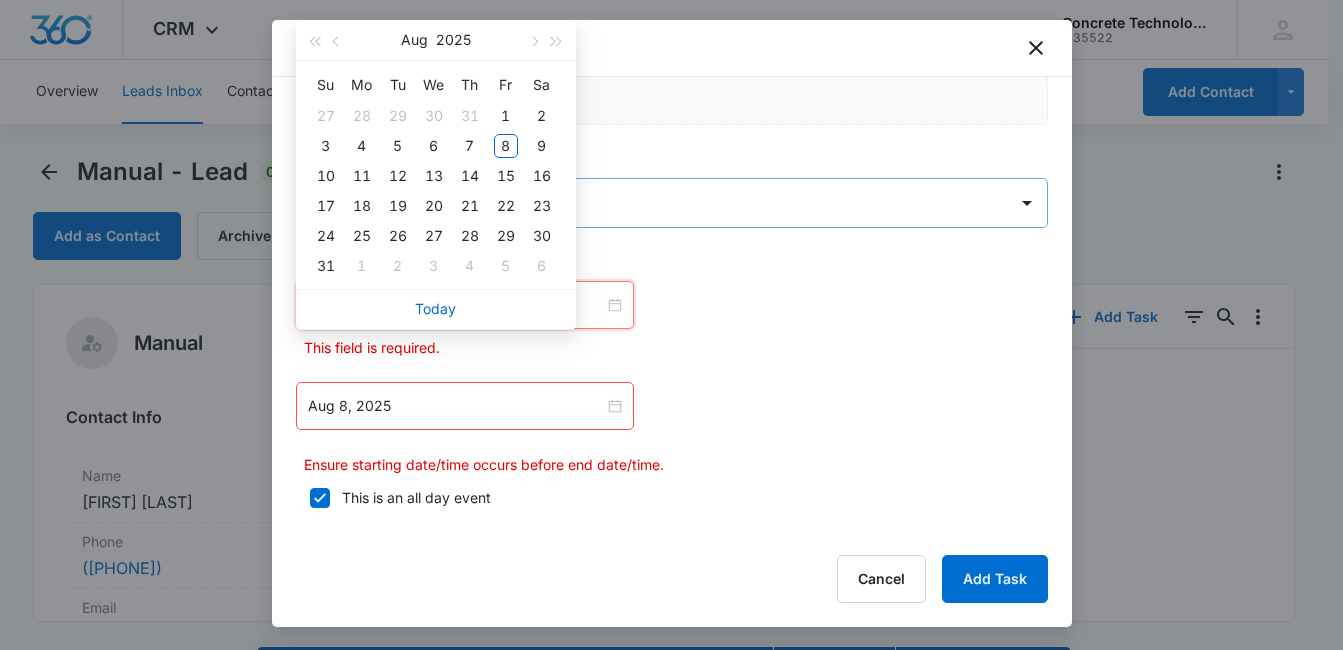 click on "11" at bounding box center [362, 176] 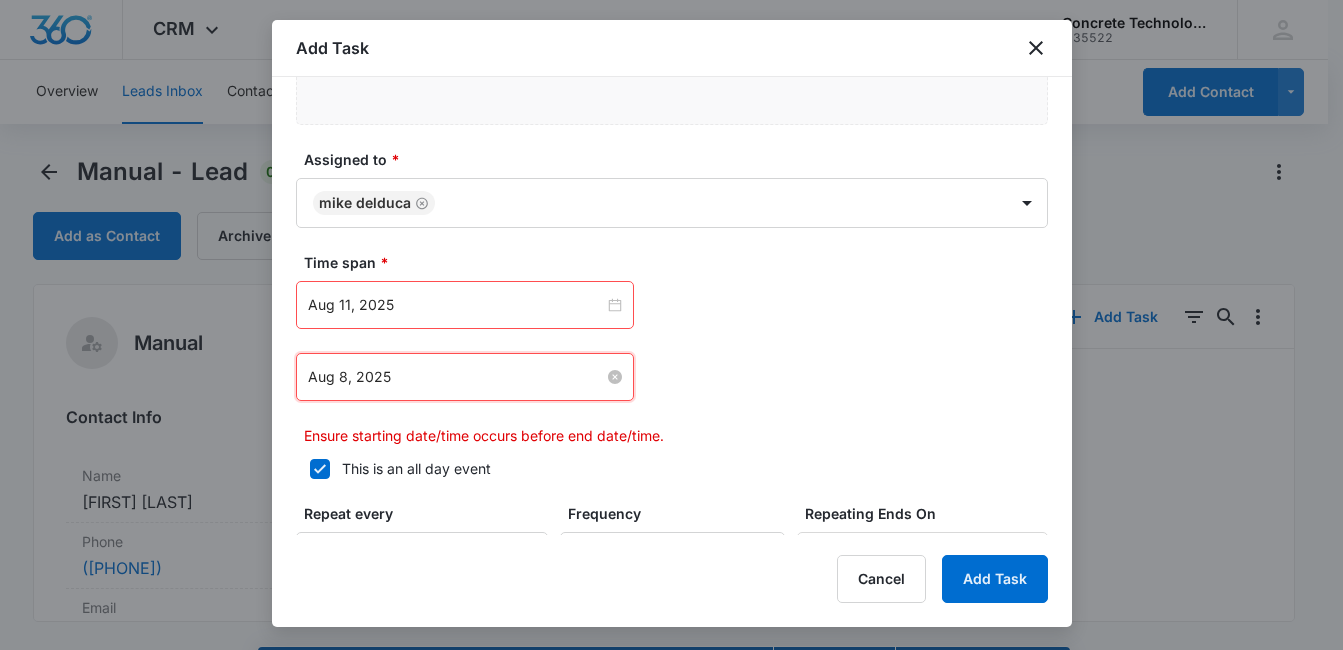 click on "Aug 8, 2025" at bounding box center [456, 377] 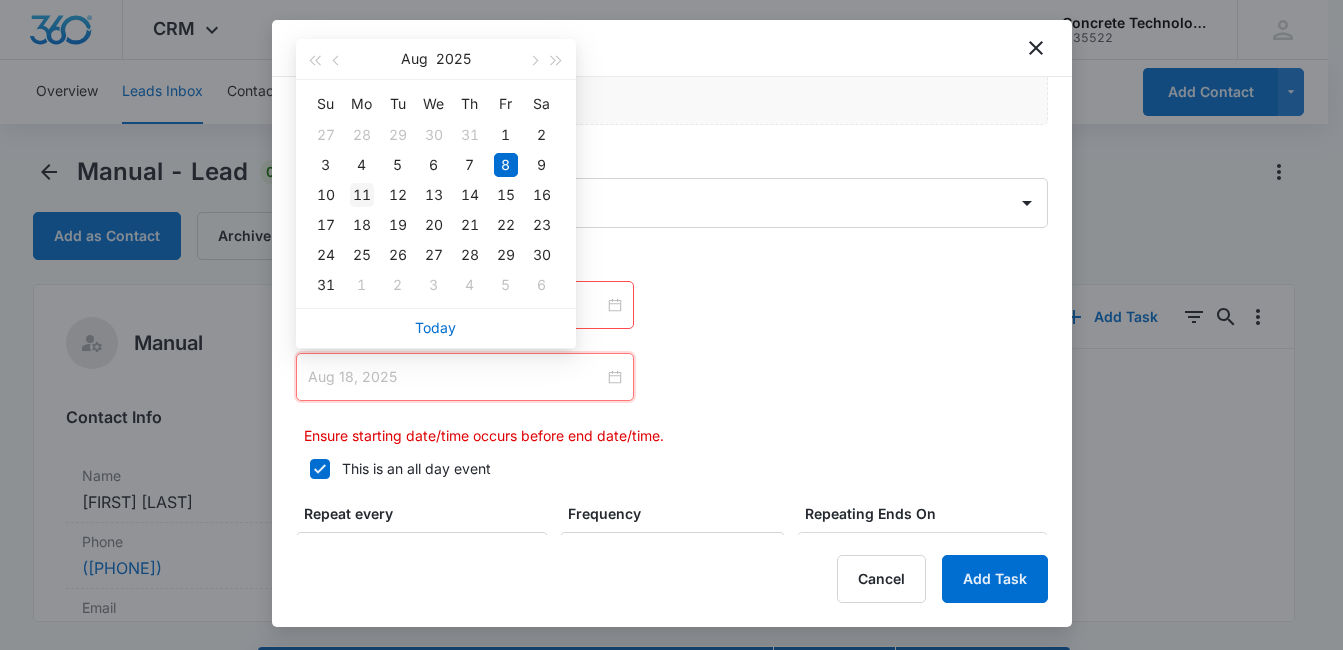 type on "Aug 11, 2025" 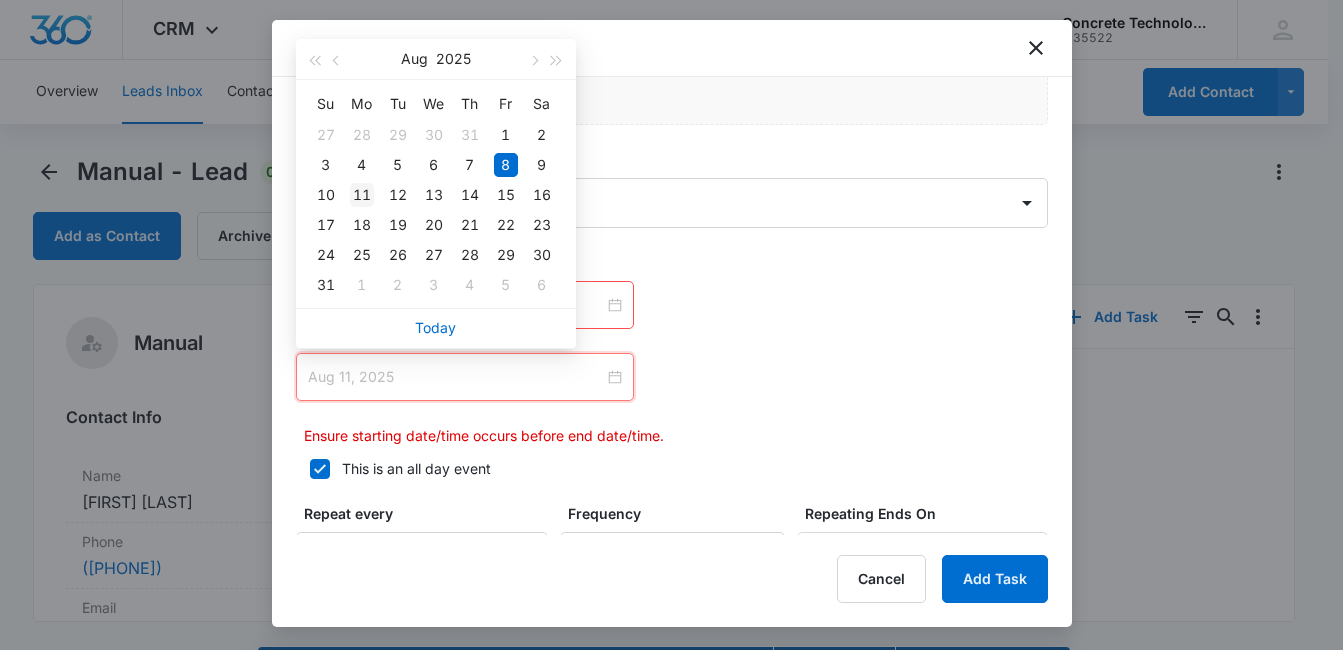 click on "11" at bounding box center (362, 195) 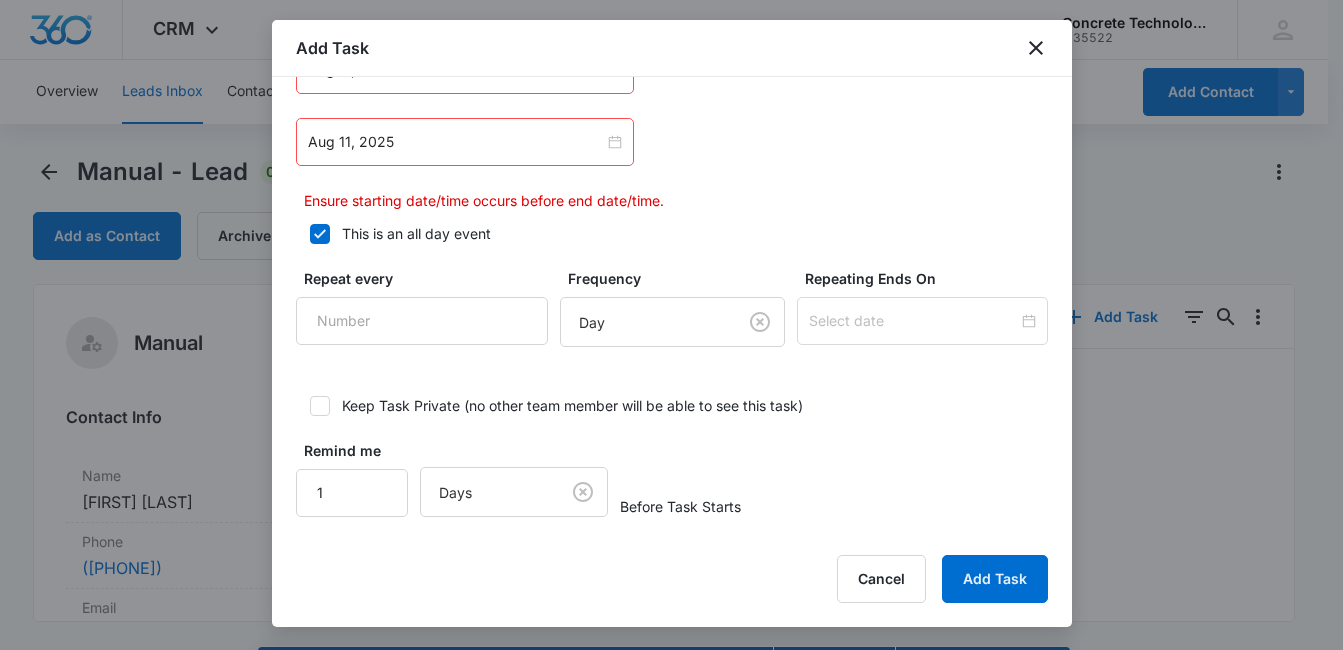 scroll, scrollTop: 1114, scrollLeft: 0, axis: vertical 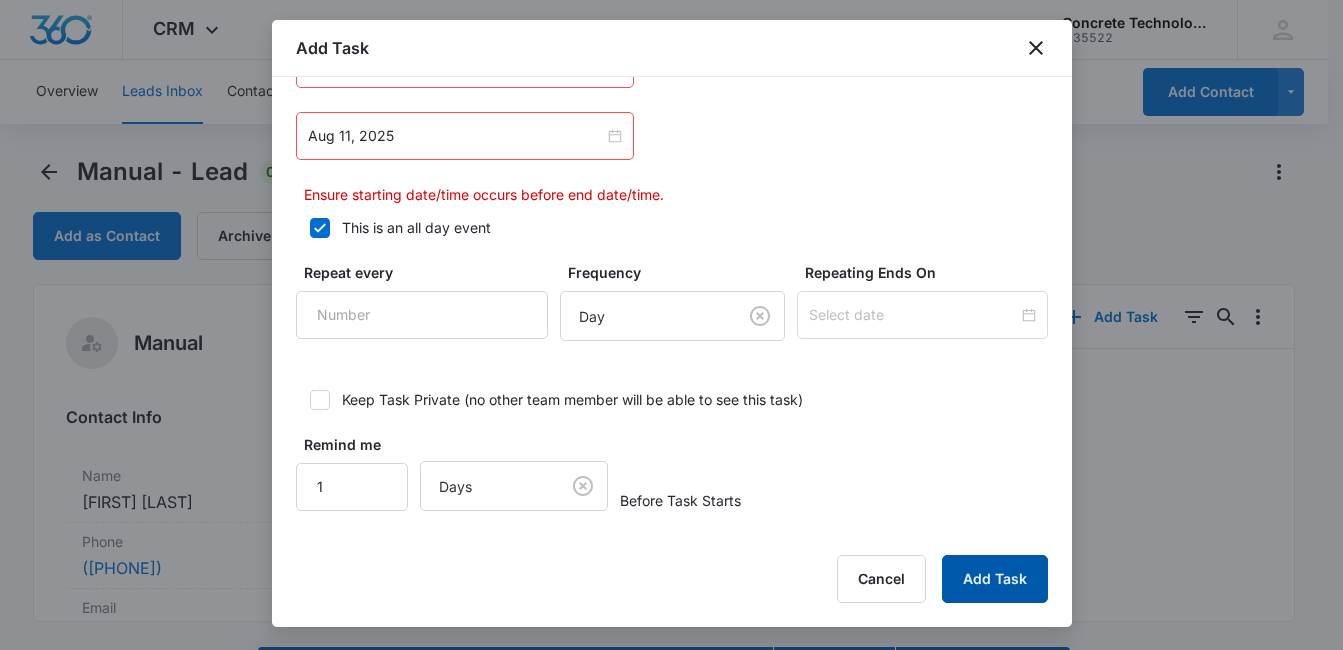 click on "Add Task" at bounding box center [995, 579] 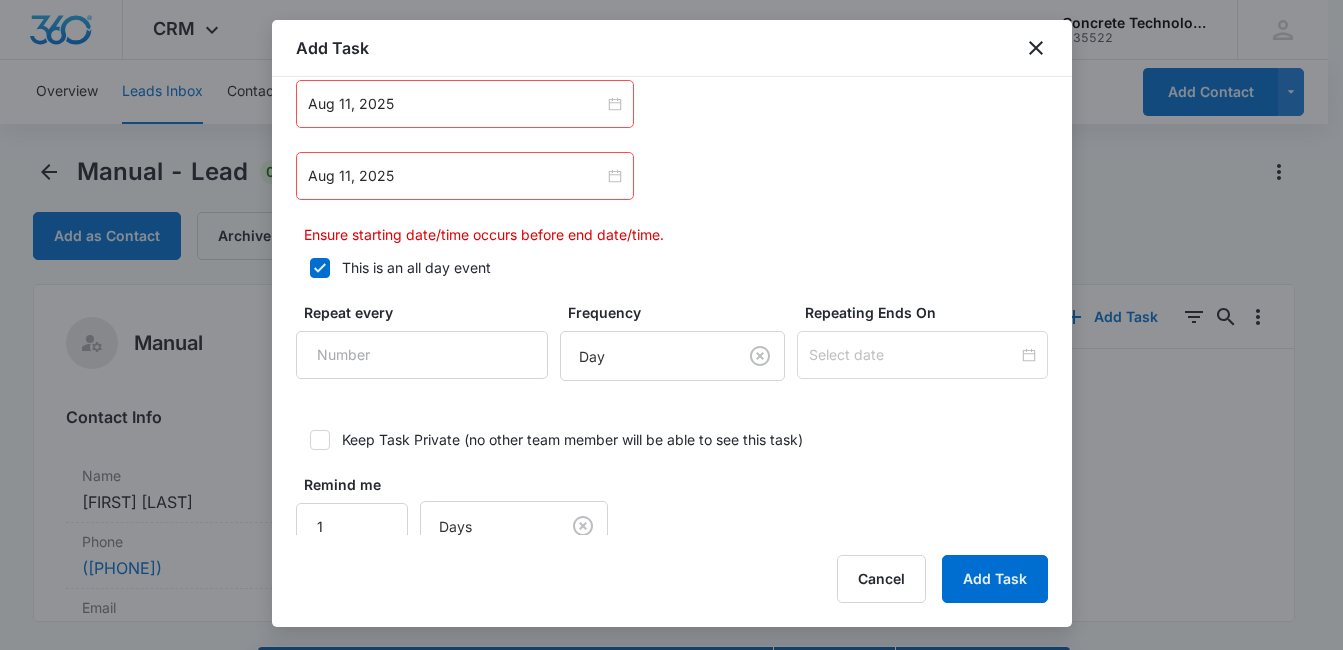 scroll, scrollTop: 986, scrollLeft: 0, axis: vertical 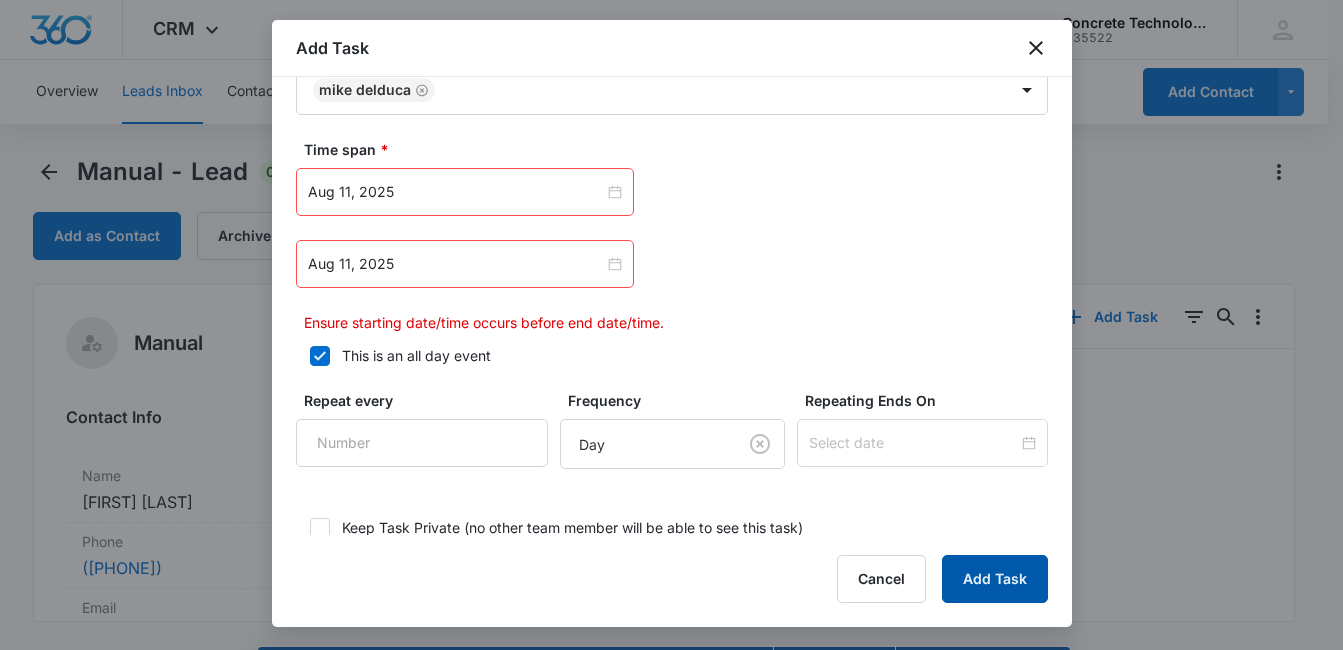 click on "Add Task" at bounding box center [995, 579] 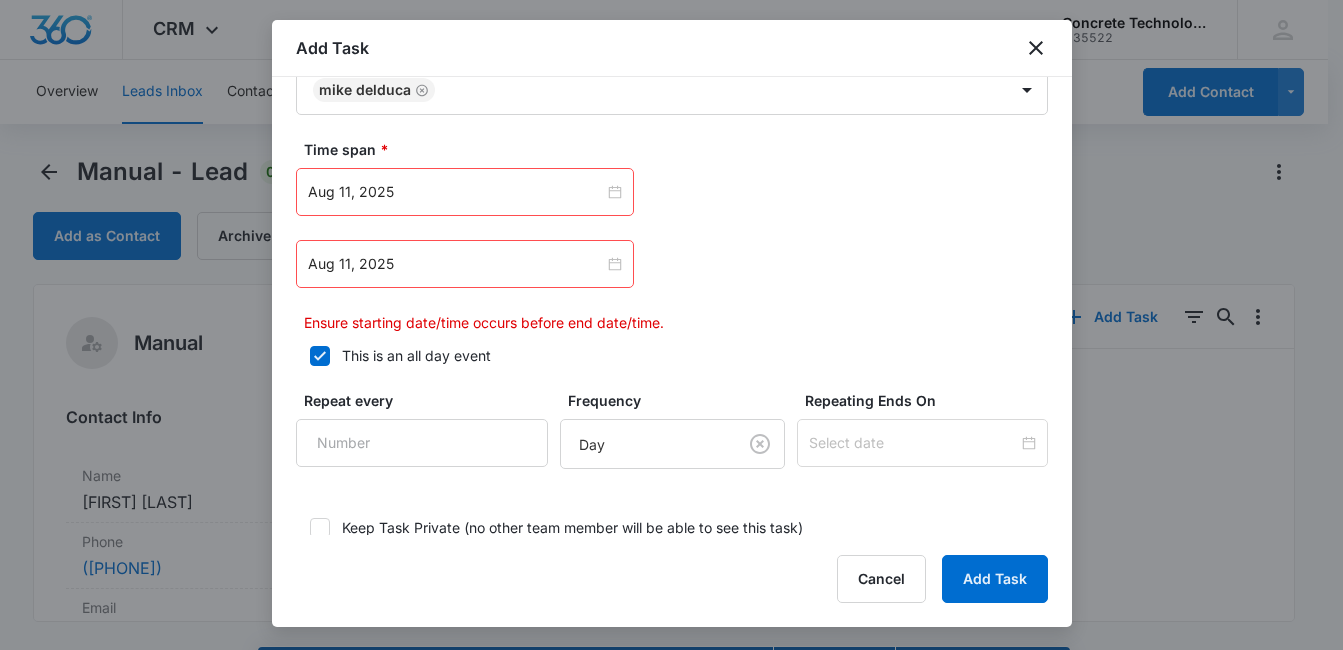 click 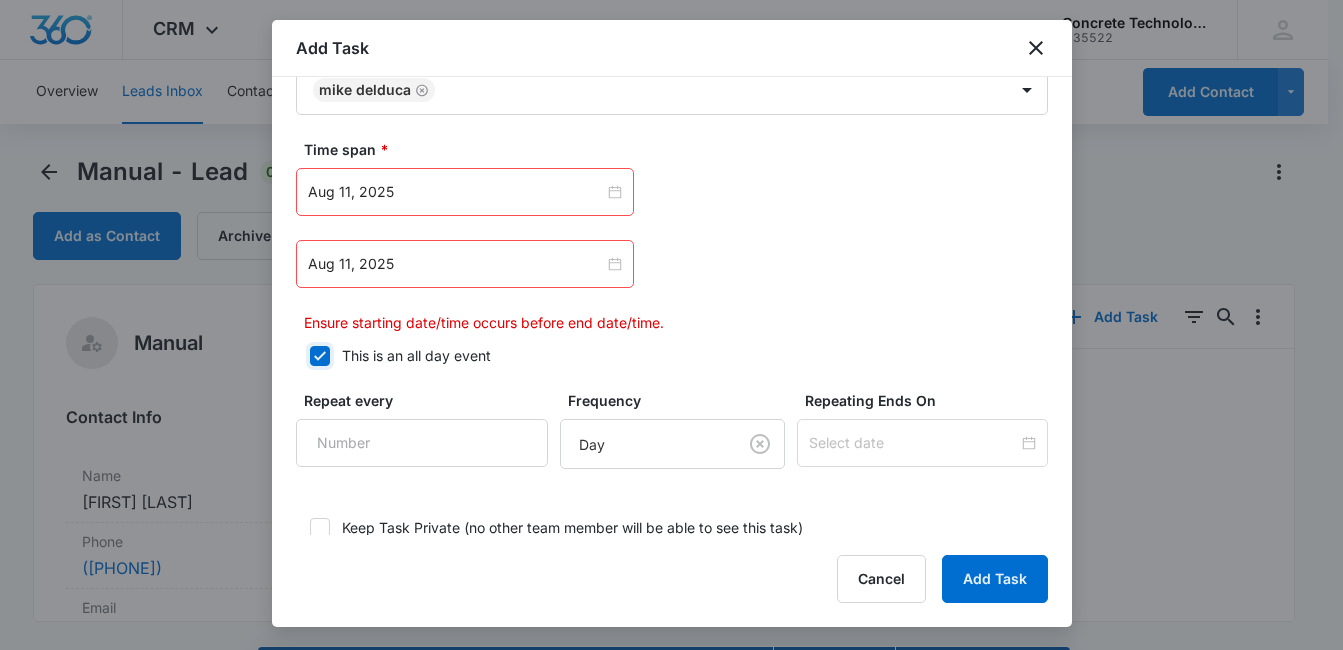 click on "This is an all day event" at bounding box center [303, 356] 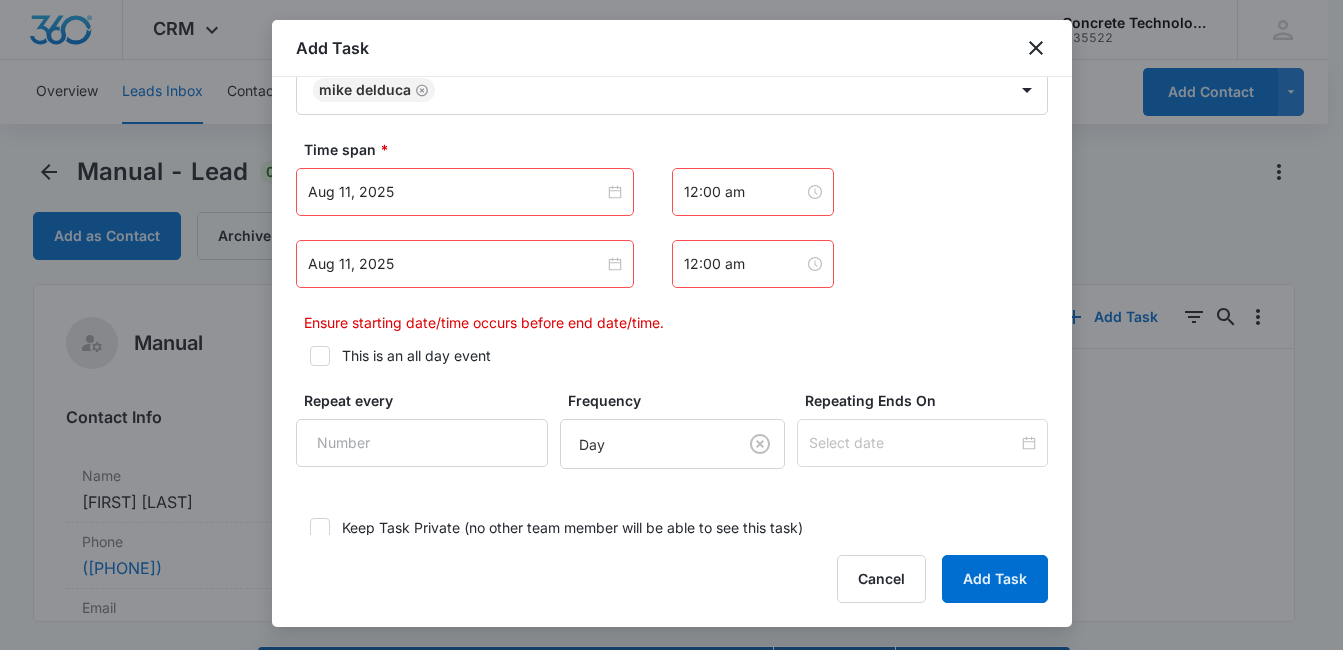 click 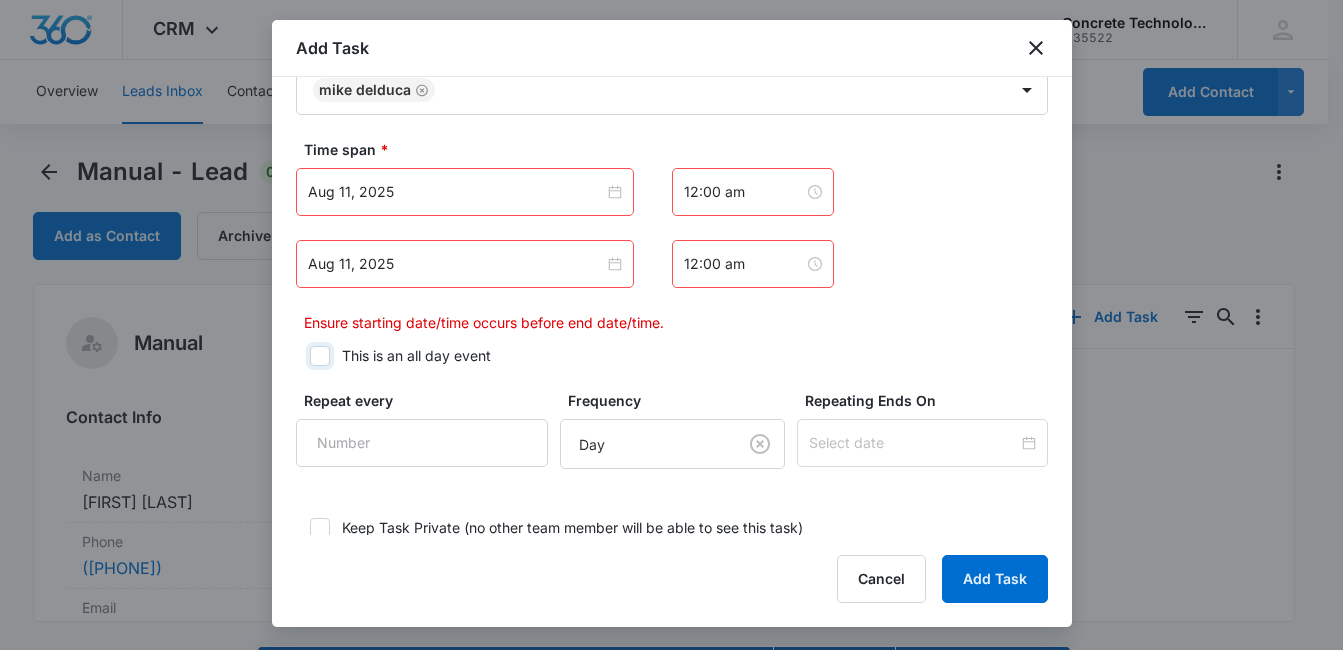 click on "This is an all day event" at bounding box center (303, 356) 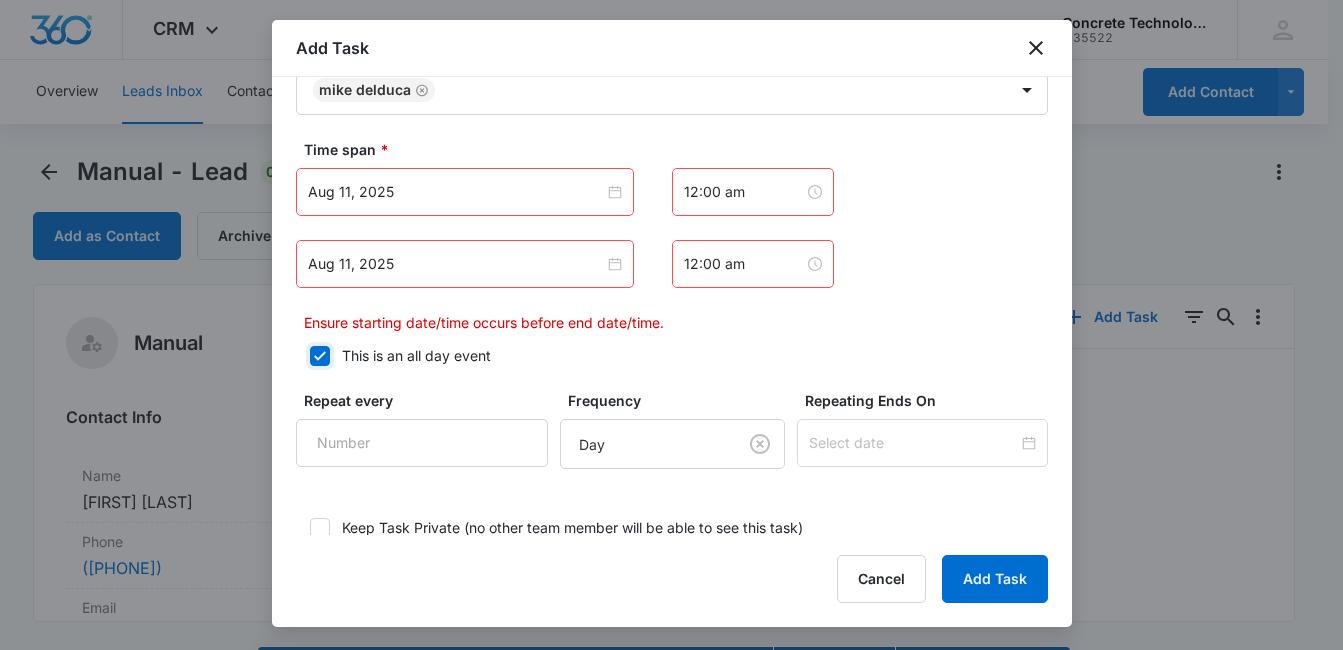 checkbox on "true" 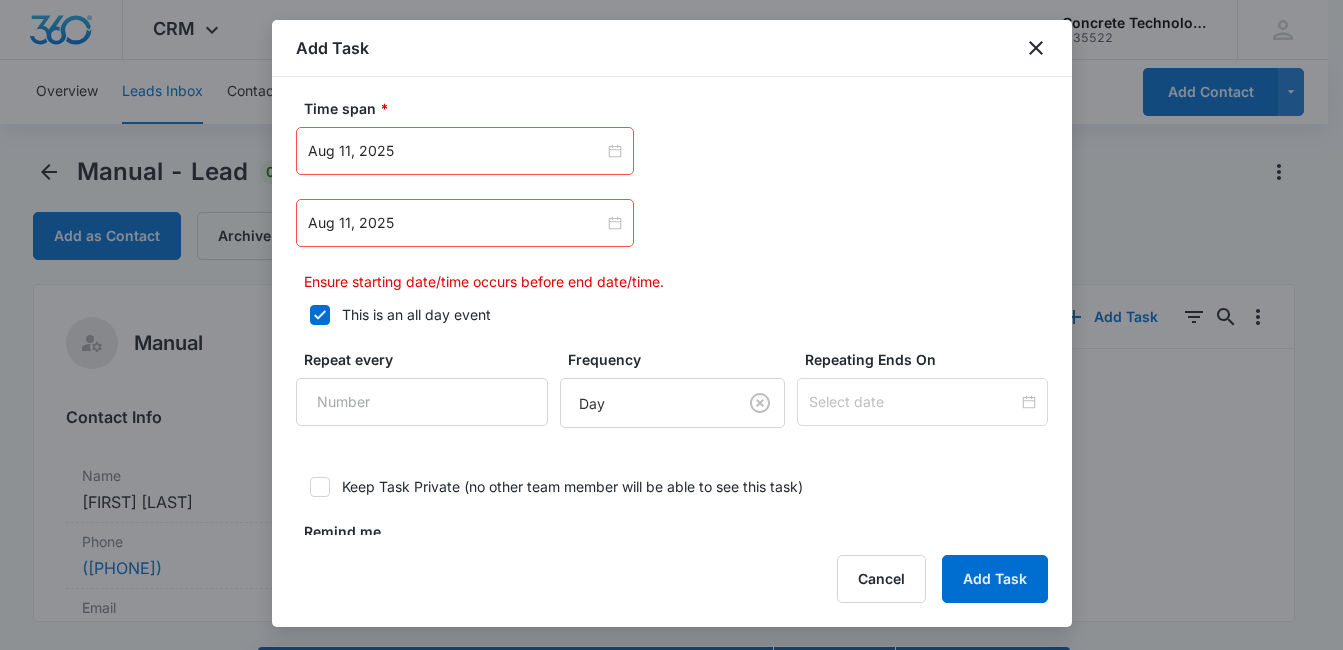 scroll, scrollTop: 1114, scrollLeft: 0, axis: vertical 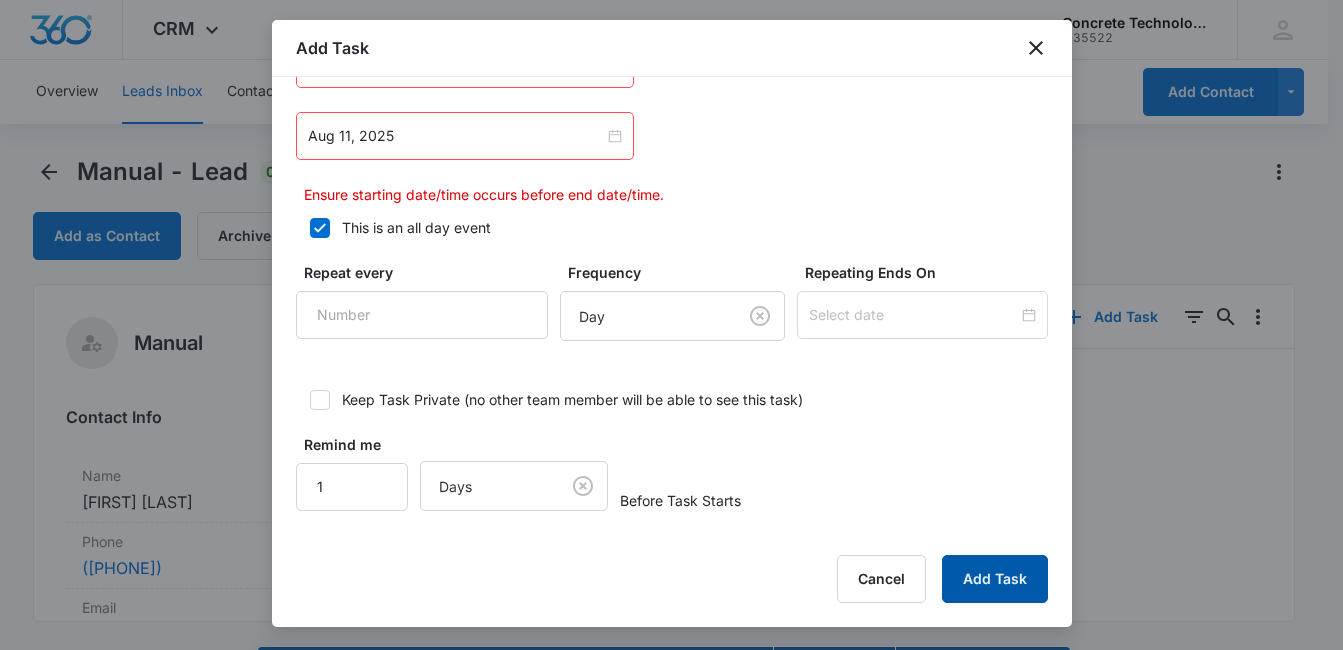click on "Add Task" at bounding box center [995, 579] 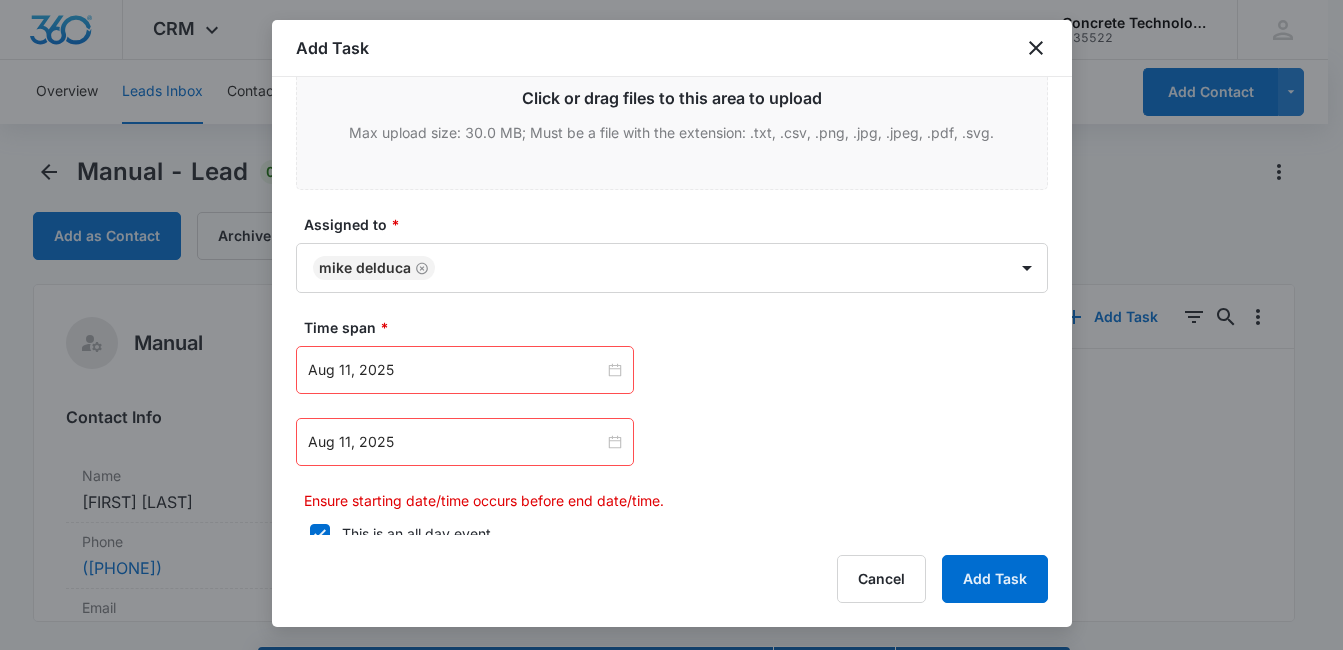 scroll, scrollTop: 858, scrollLeft: 0, axis: vertical 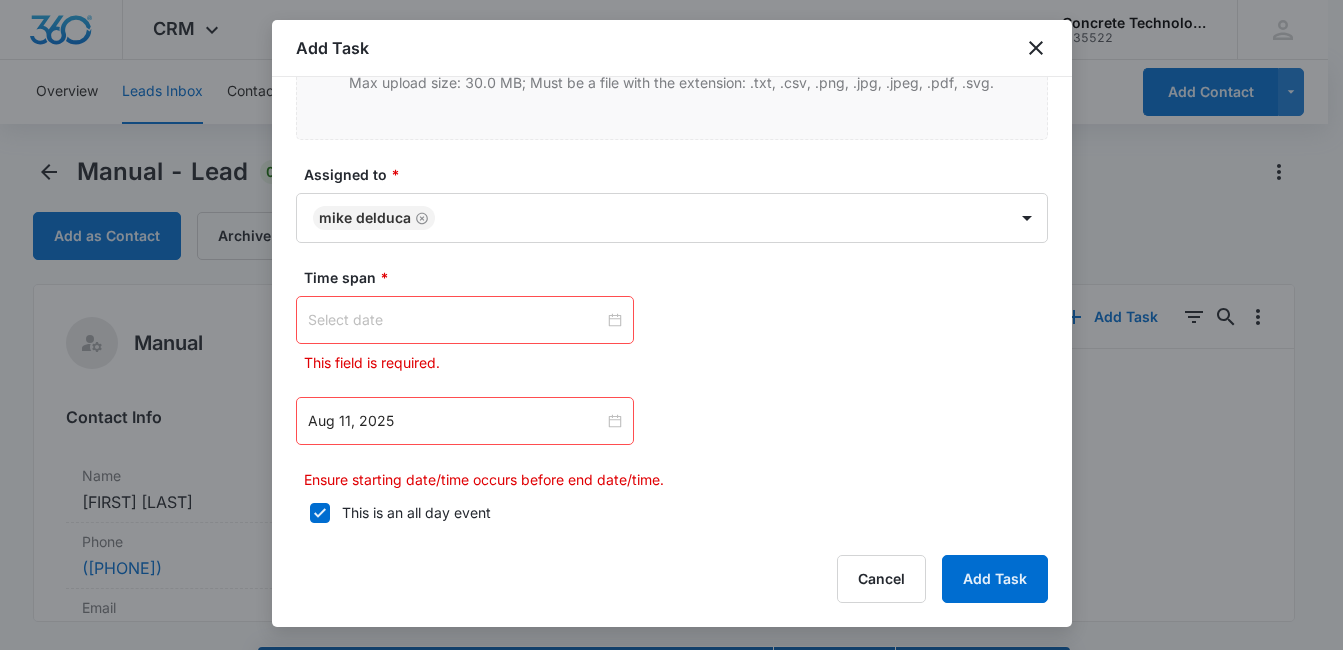 click at bounding box center (456, 320) 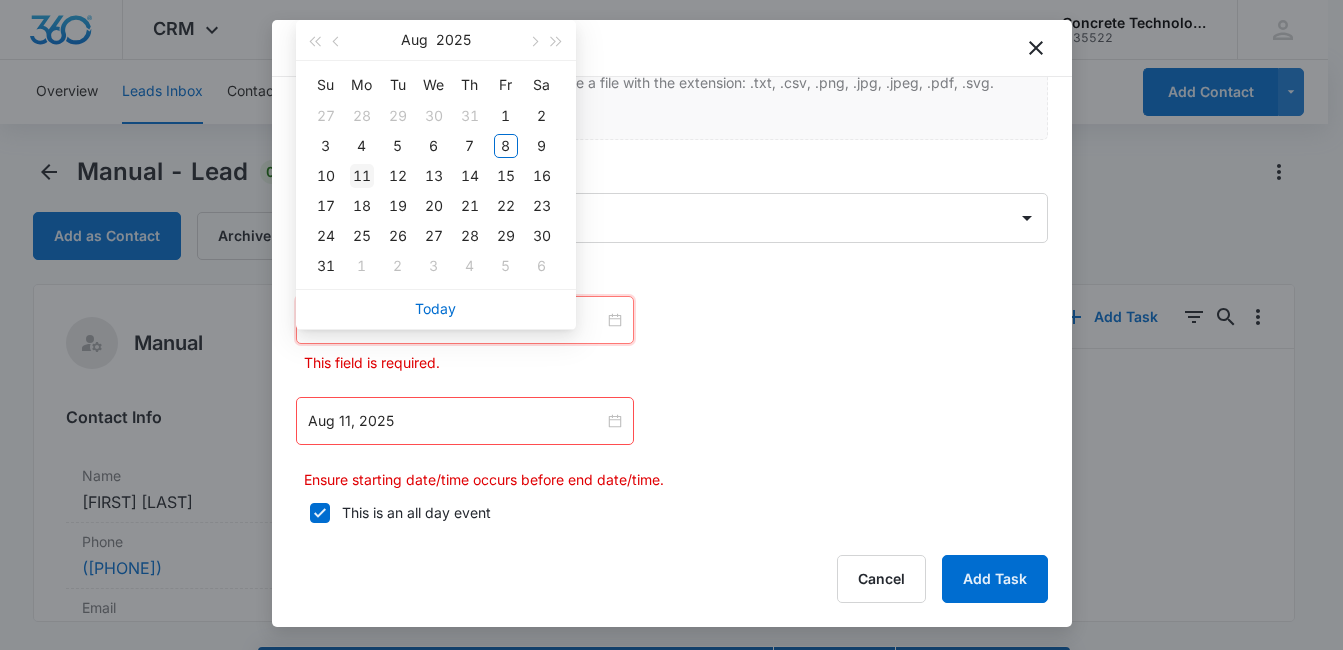 type on "Aug 11, 2025" 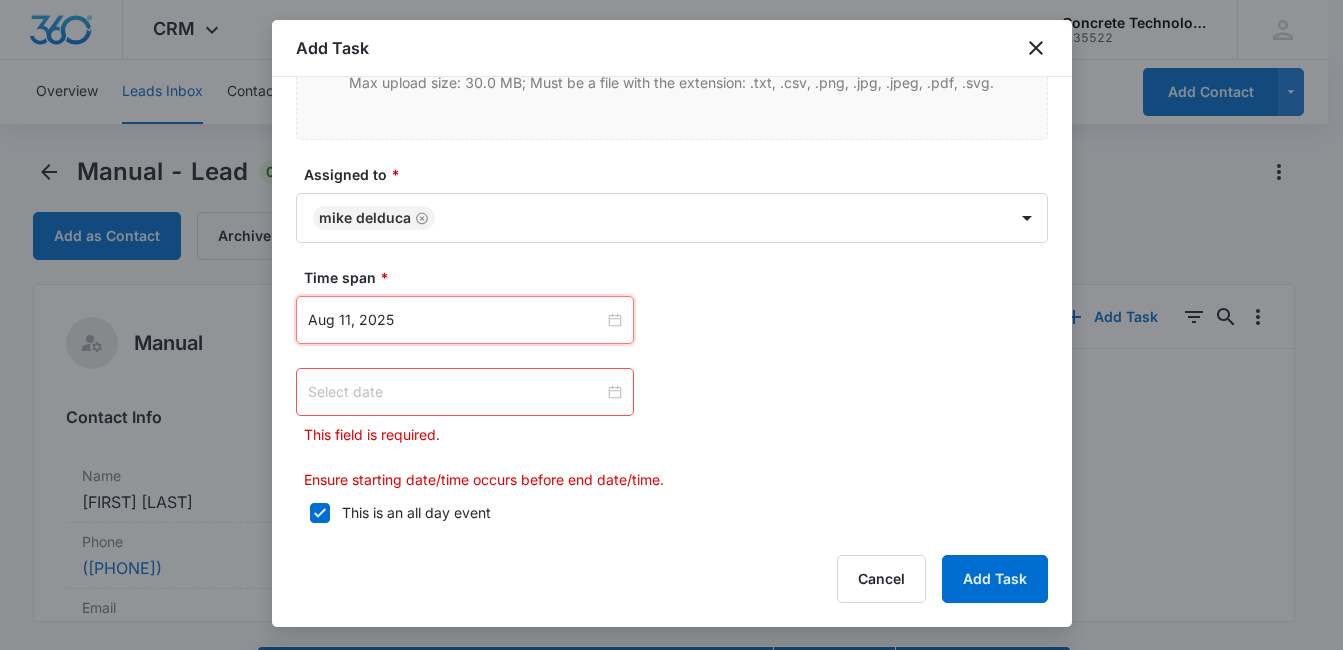 click at bounding box center [456, 392] 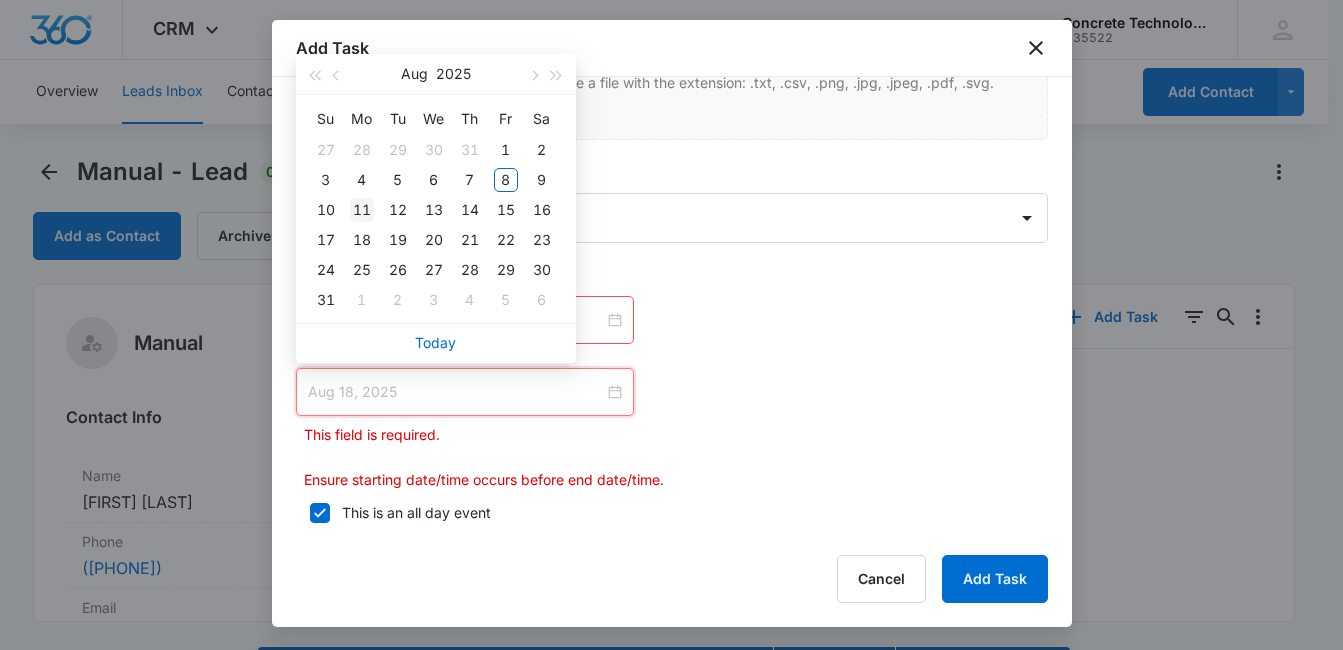 type on "Aug 11, 2025" 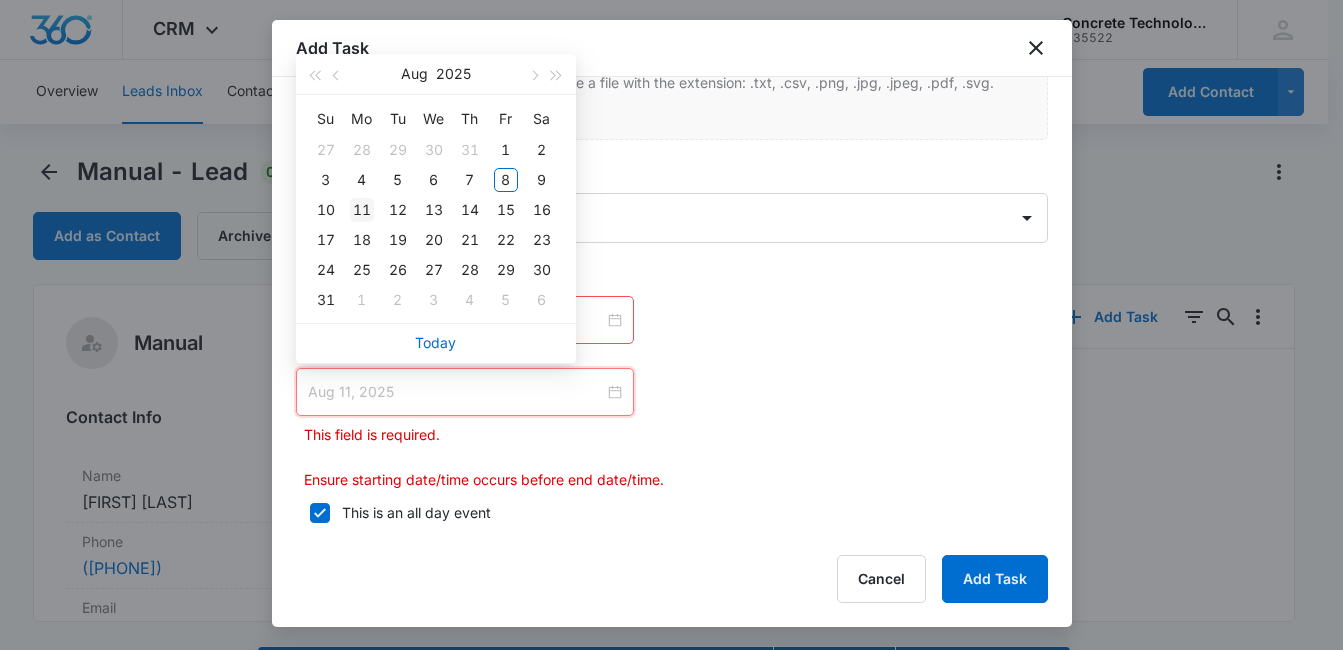 click on "11" at bounding box center [362, 210] 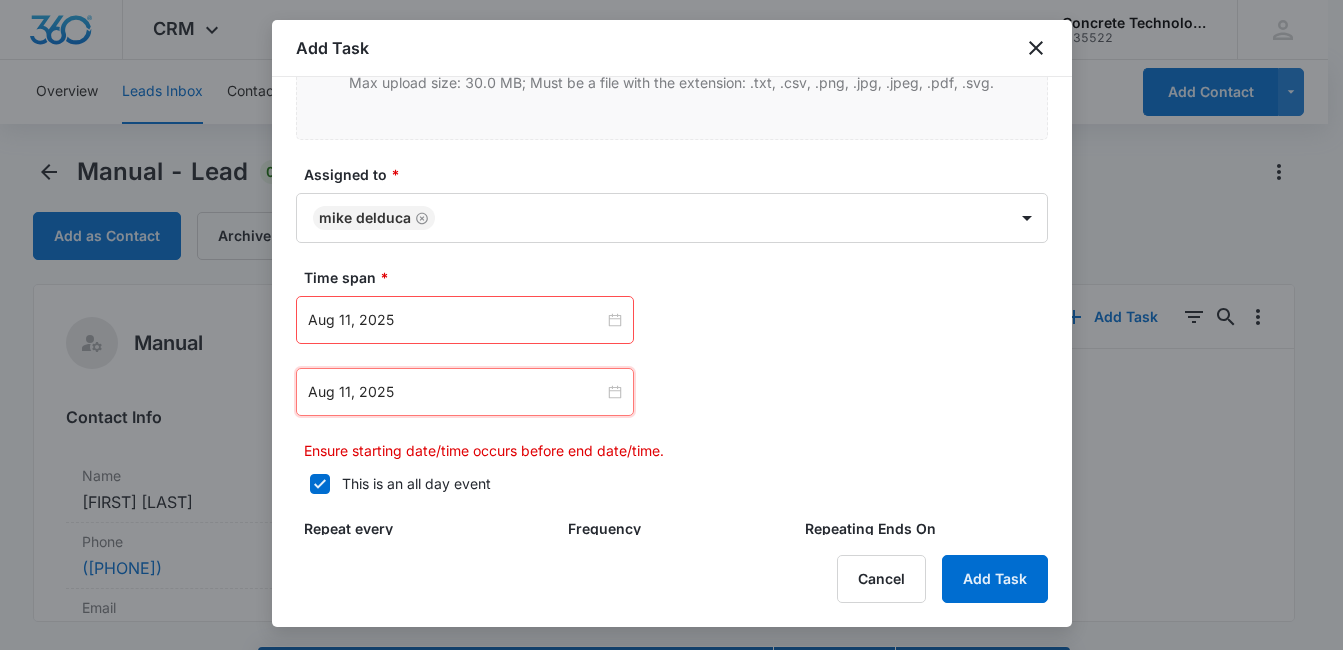 click 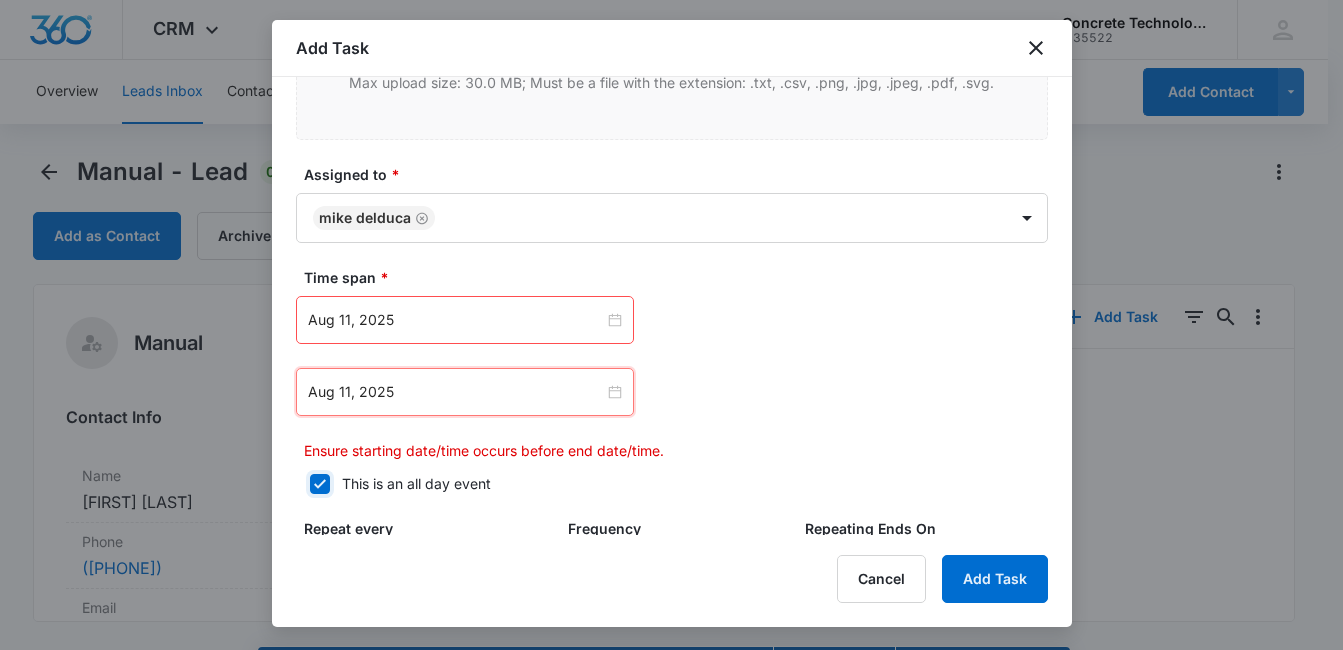 click on "This is an all day event" at bounding box center [303, 484] 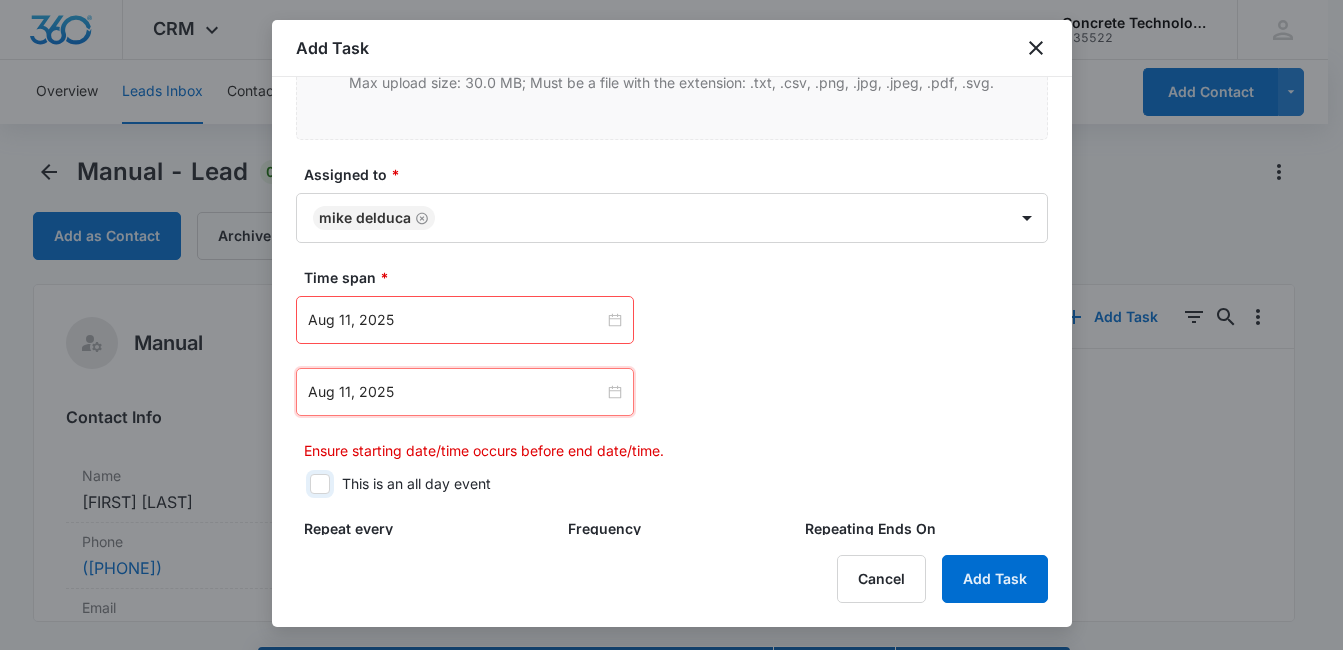 checkbox on "false" 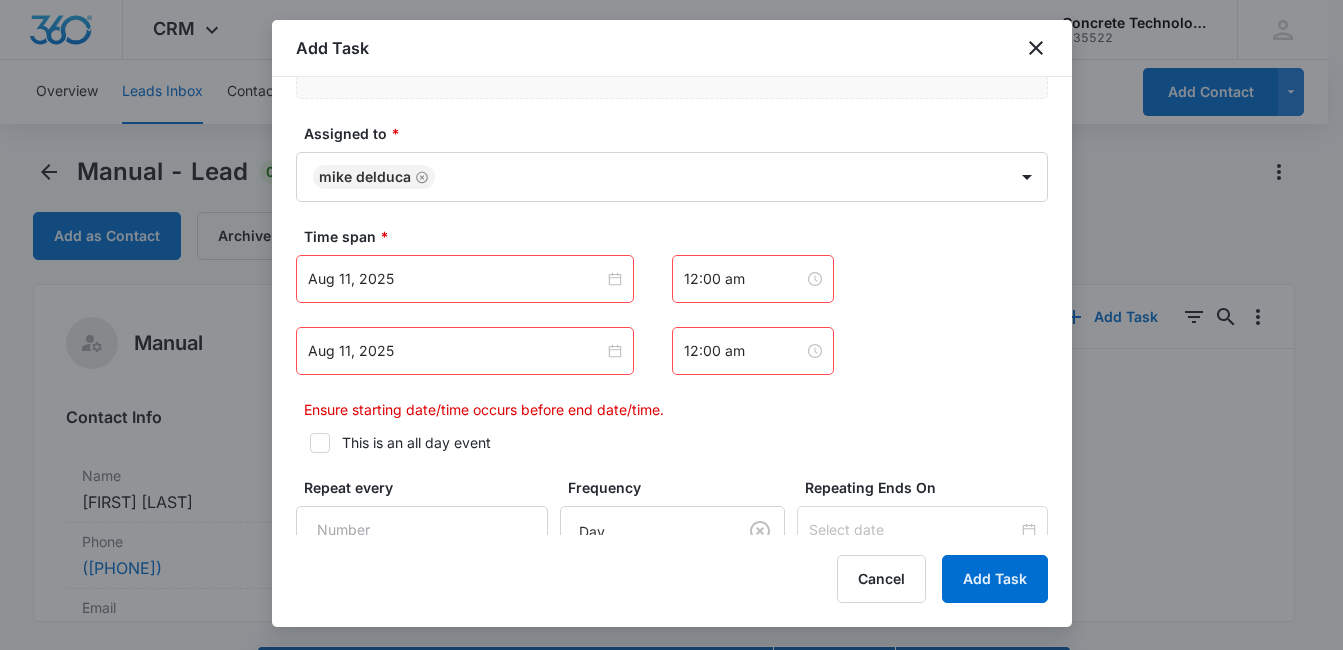 scroll, scrollTop: 886, scrollLeft: 0, axis: vertical 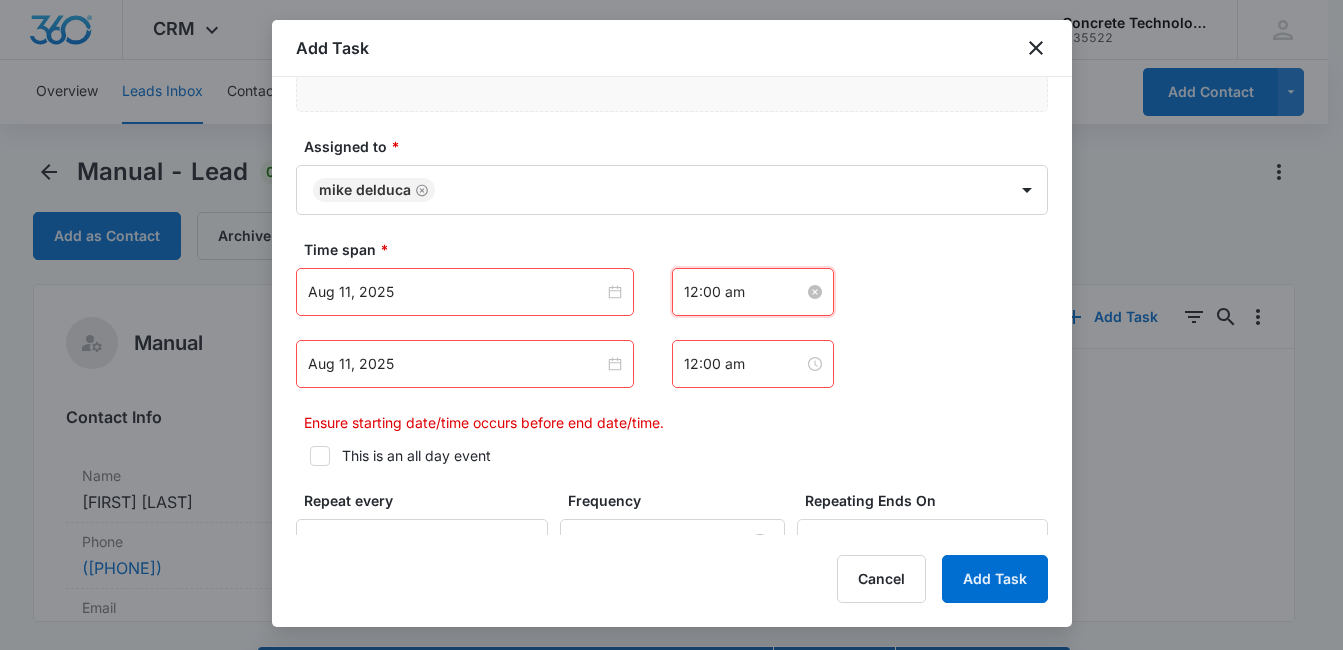 click on "12:00 am" at bounding box center [744, 292] 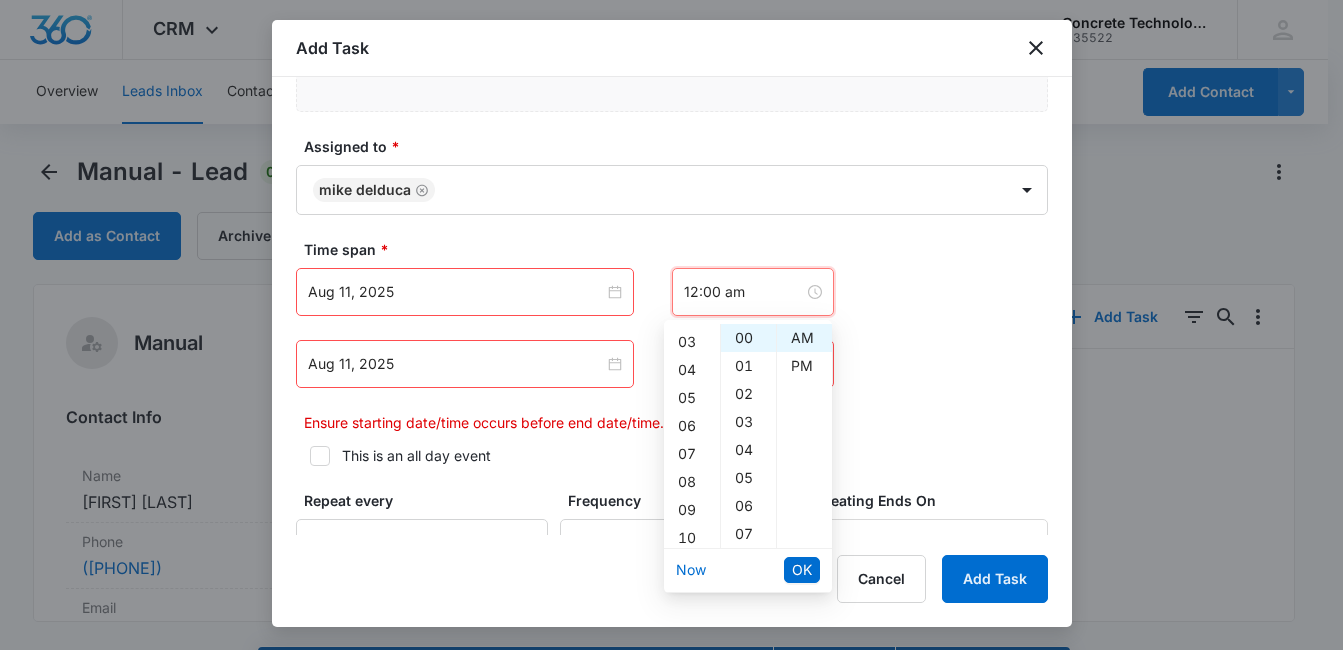 scroll, scrollTop: 143, scrollLeft: 0, axis: vertical 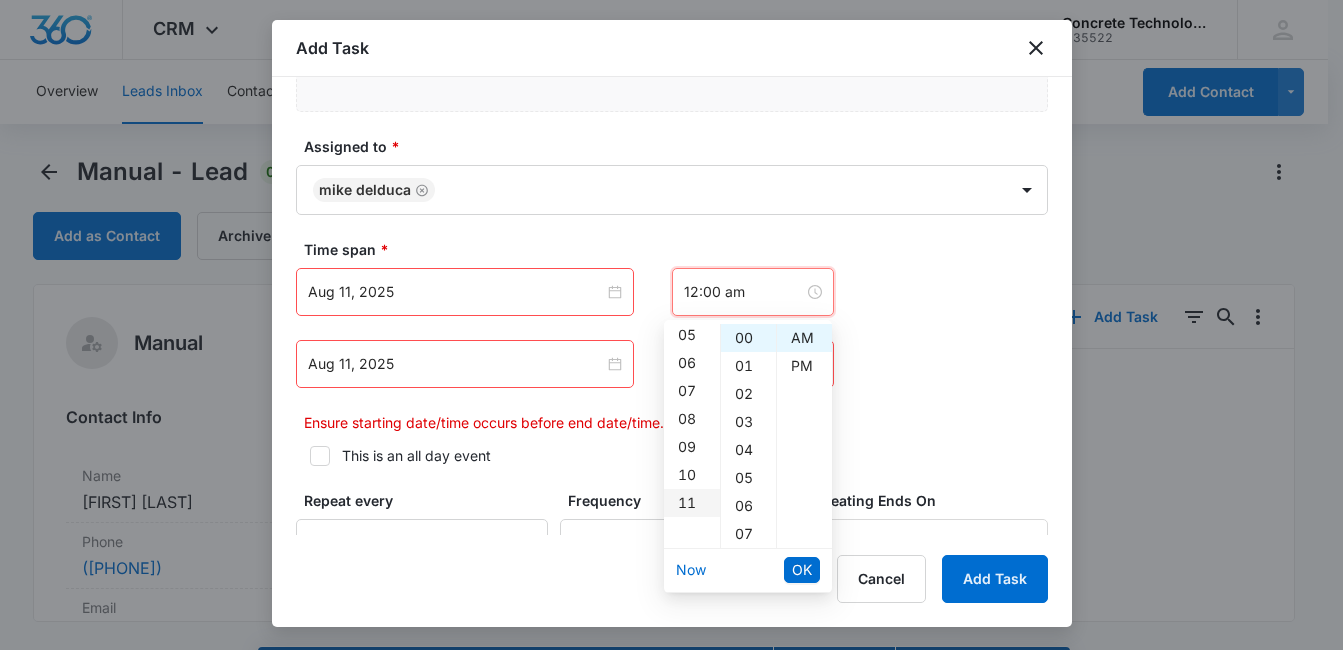 click on "11" at bounding box center (692, 503) 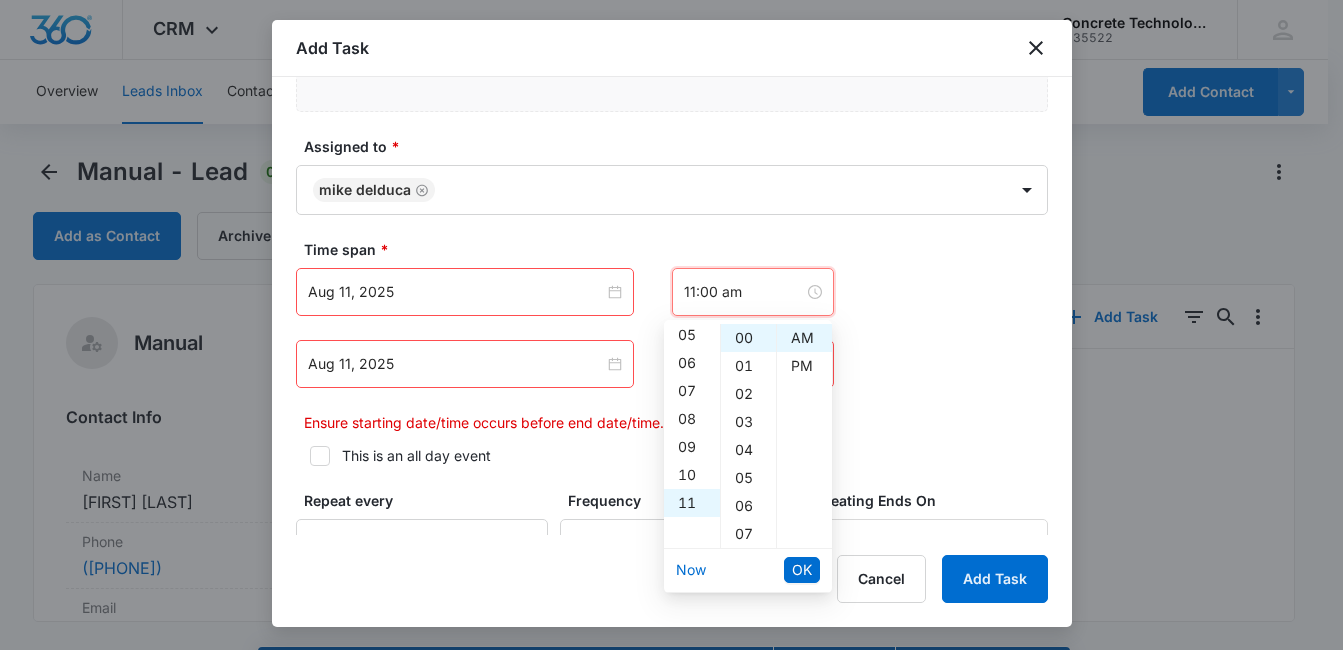 scroll, scrollTop: 308, scrollLeft: 0, axis: vertical 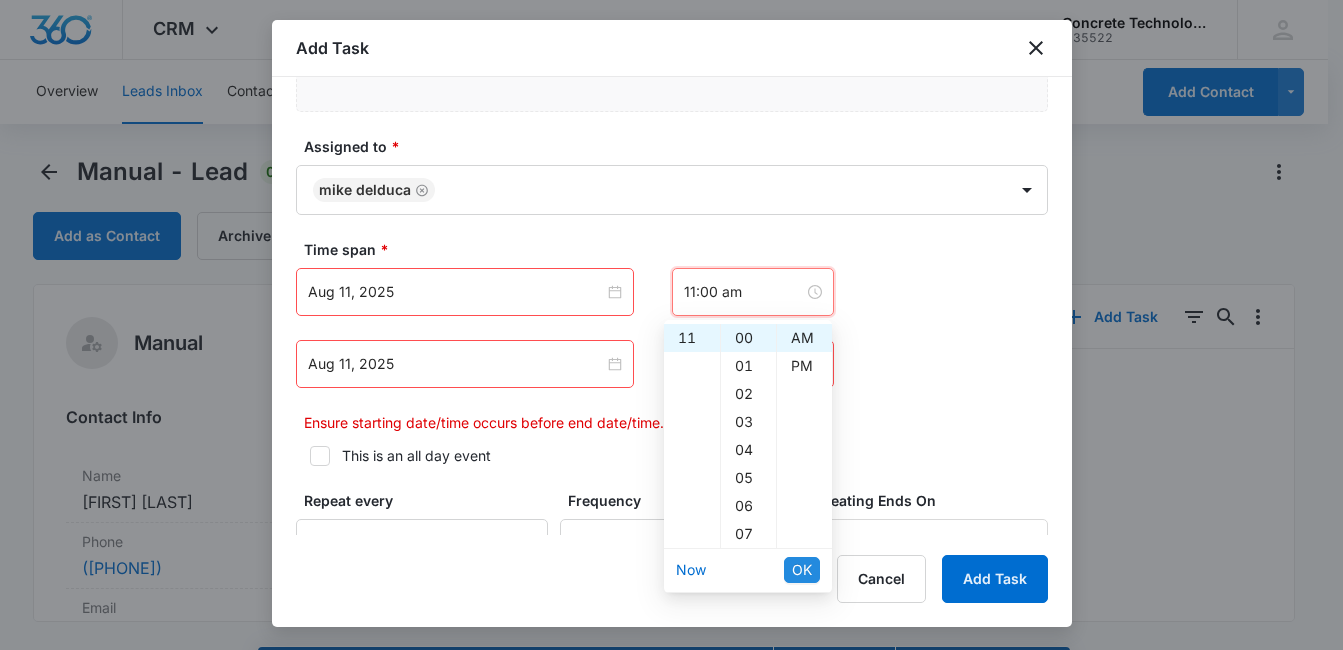 click on "OK" at bounding box center (802, 570) 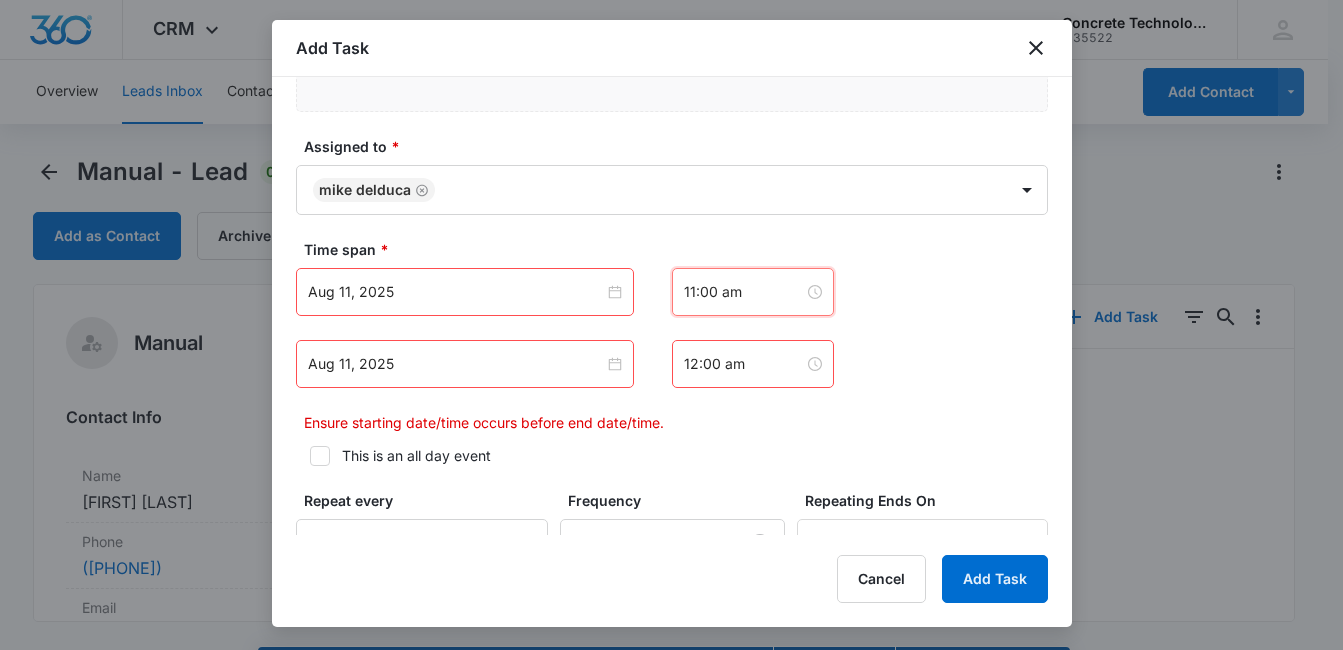 click on "12:00 am" at bounding box center [753, 364] 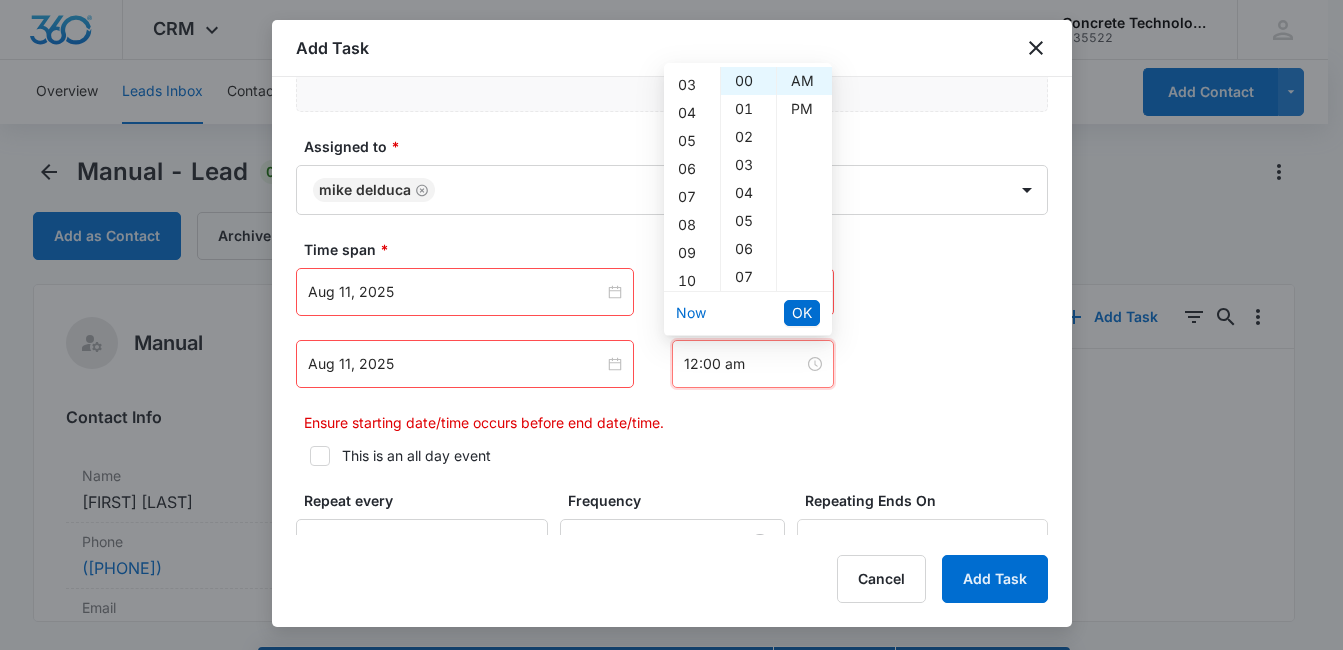 scroll, scrollTop: 120, scrollLeft: 0, axis: vertical 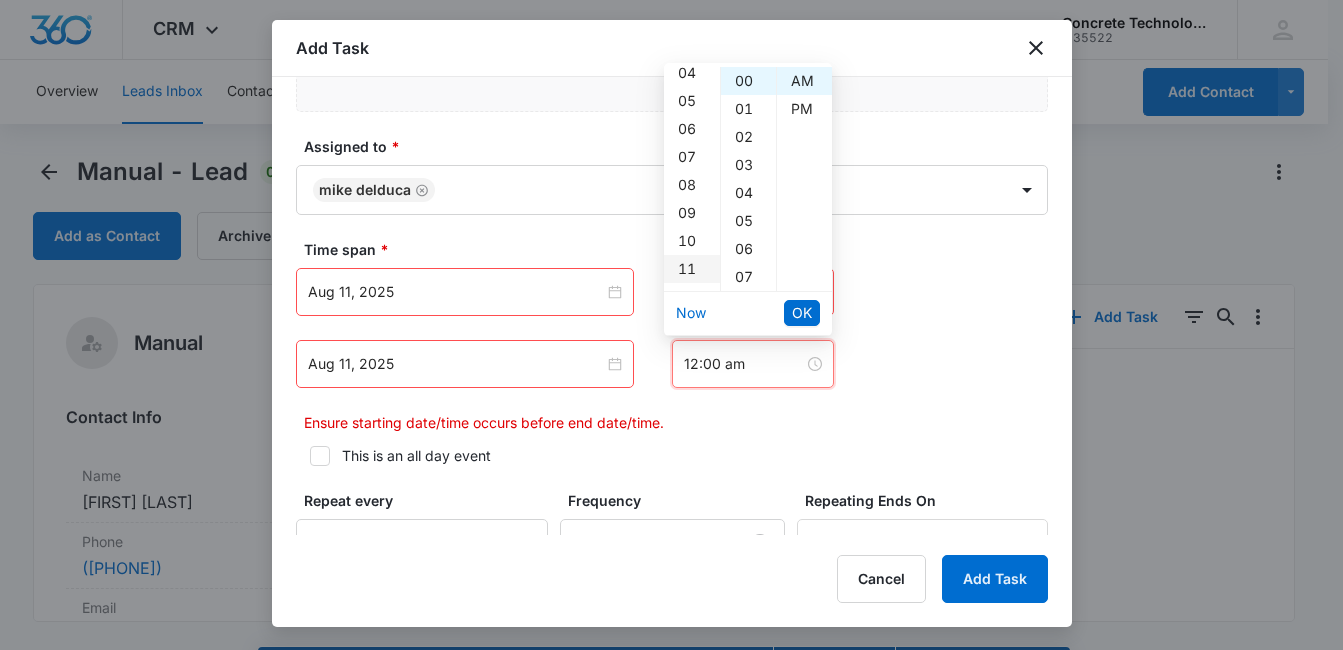 click on "11" at bounding box center [692, 269] 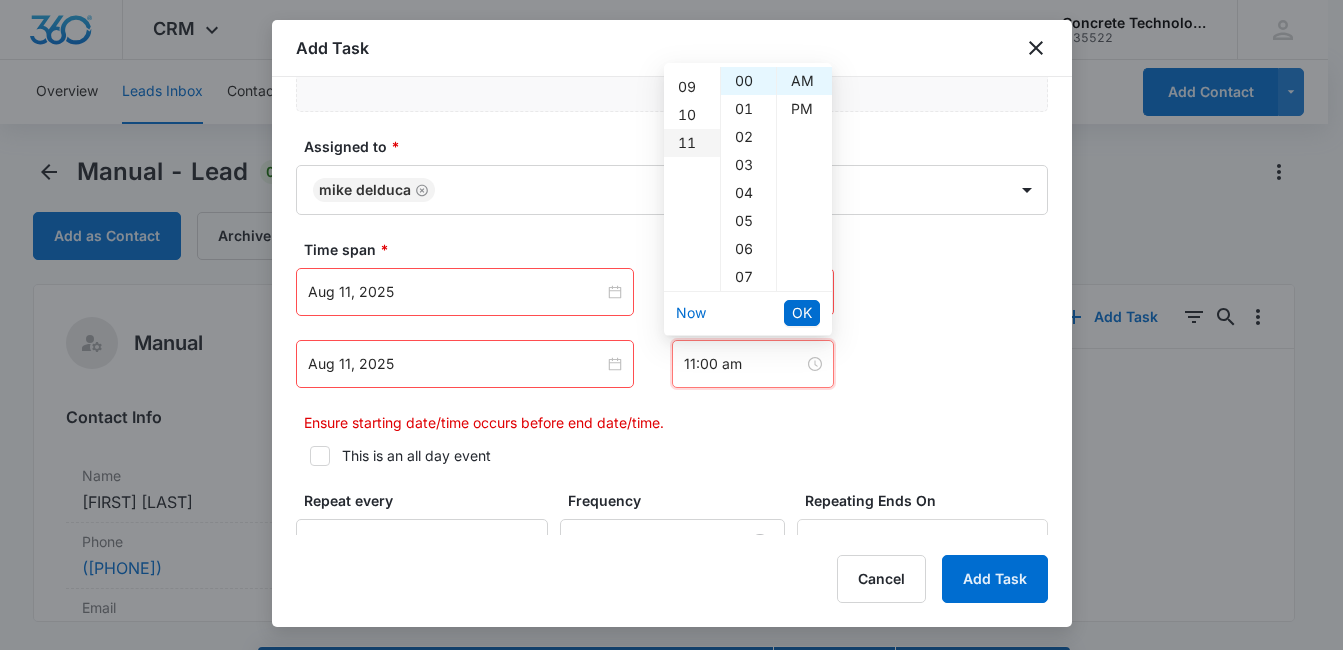 scroll, scrollTop: 308, scrollLeft: 0, axis: vertical 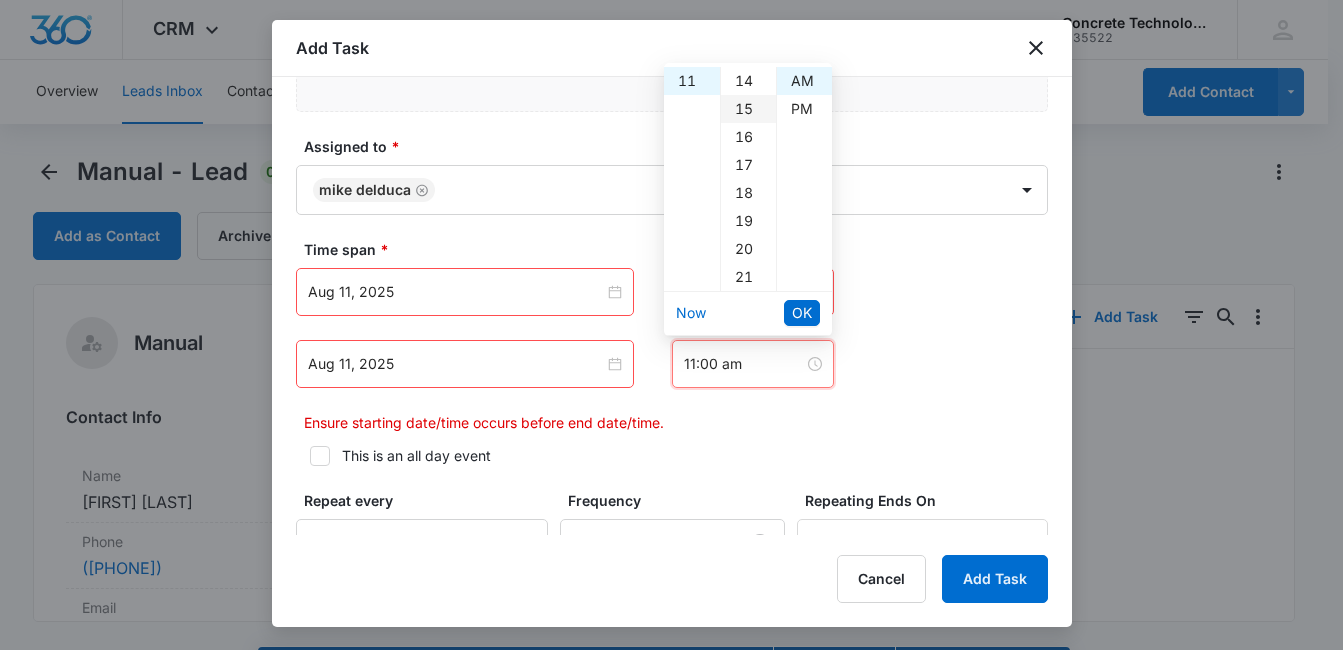 click on "15" at bounding box center (748, 109) 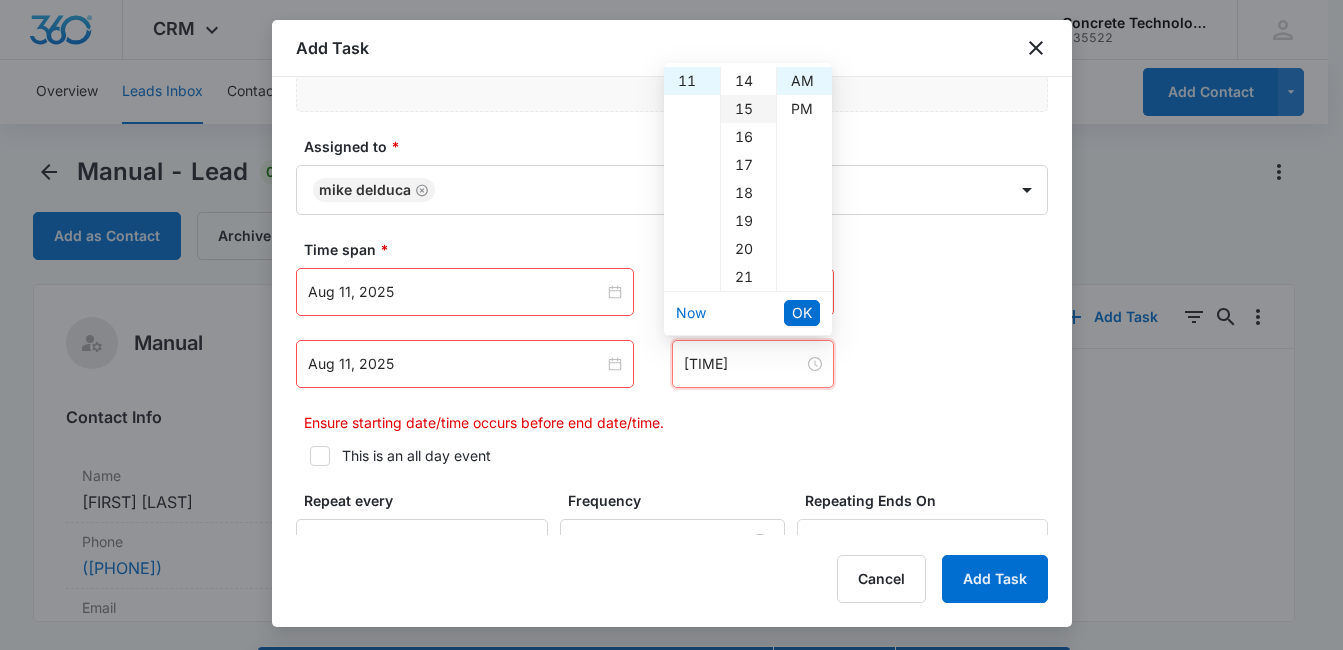 scroll, scrollTop: 420, scrollLeft: 0, axis: vertical 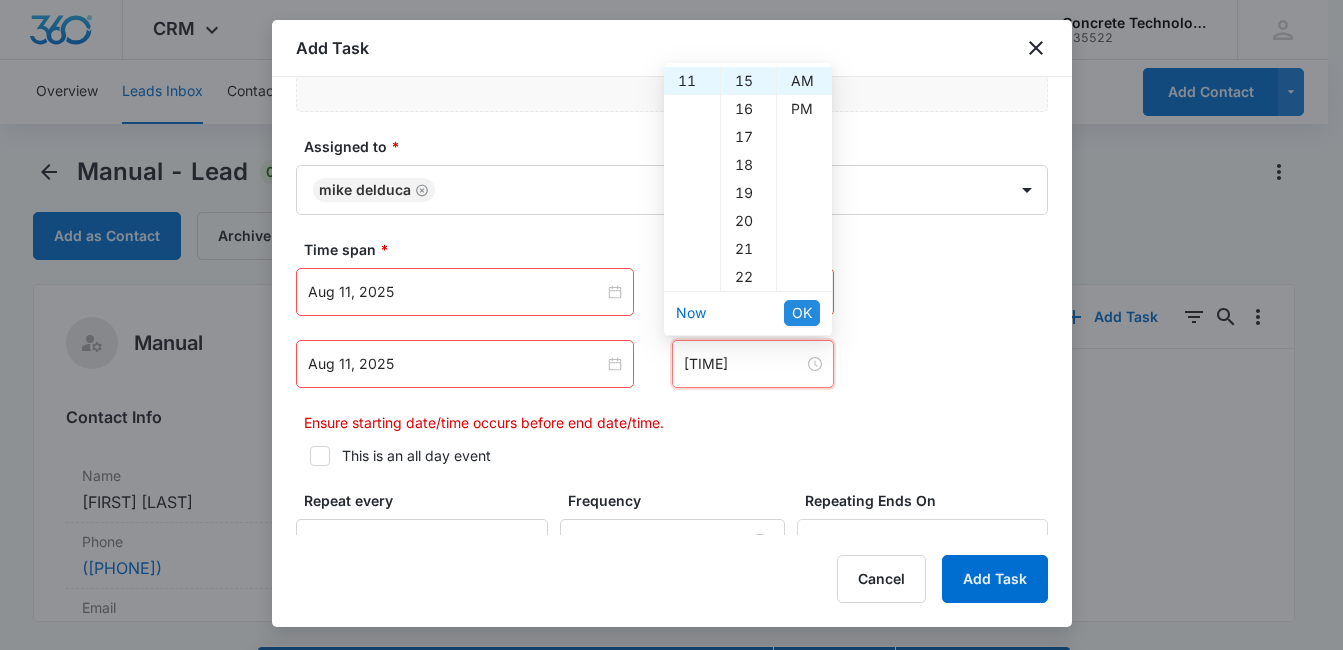 click on "OK" at bounding box center [802, 313] 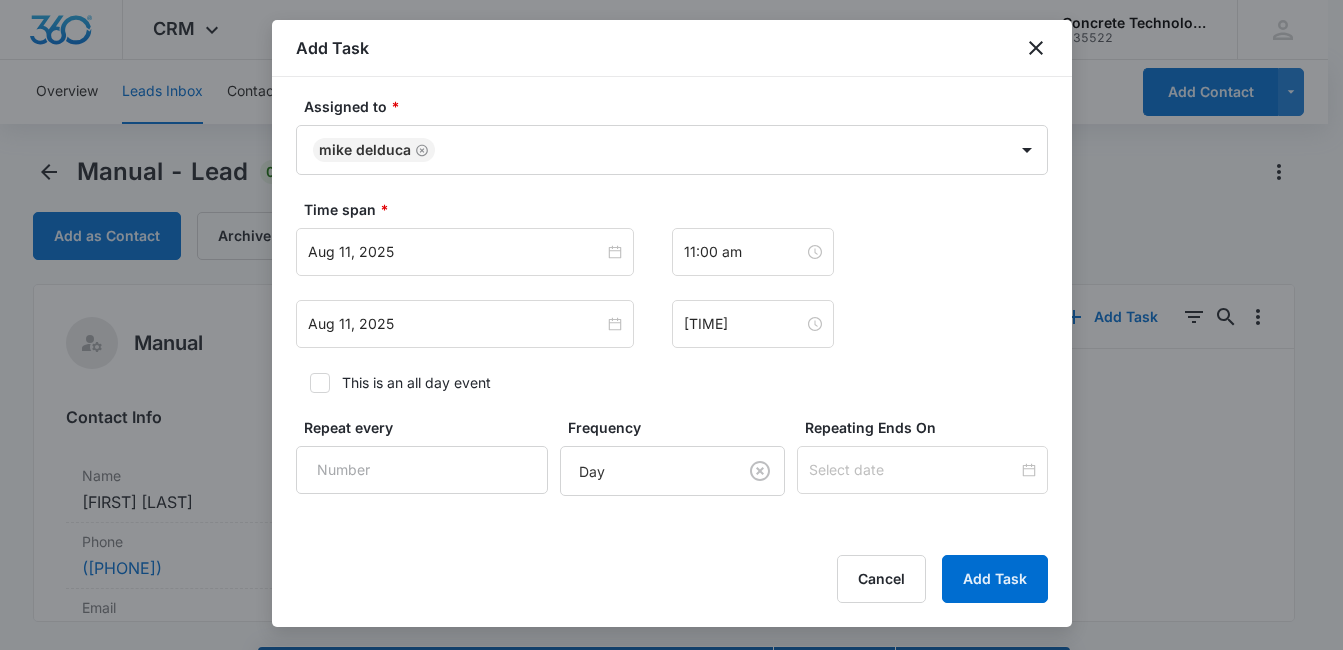 scroll, scrollTop: 1081, scrollLeft: 0, axis: vertical 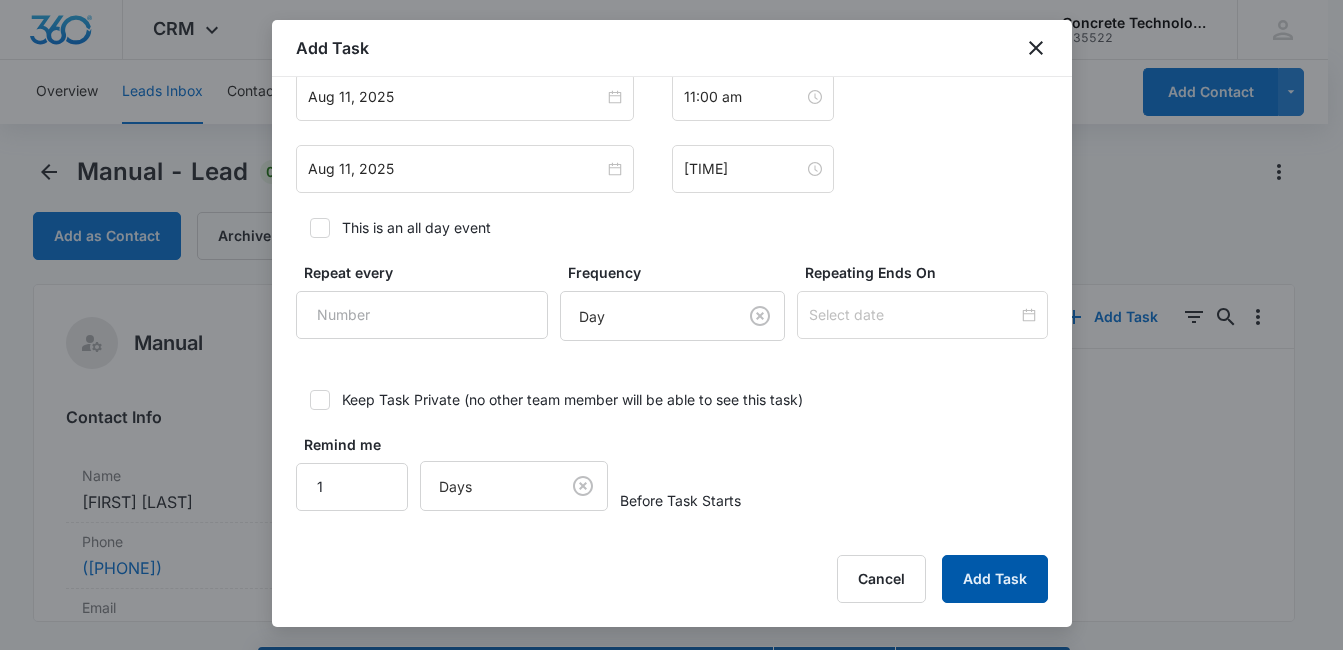 click on "Add Task" at bounding box center [995, 579] 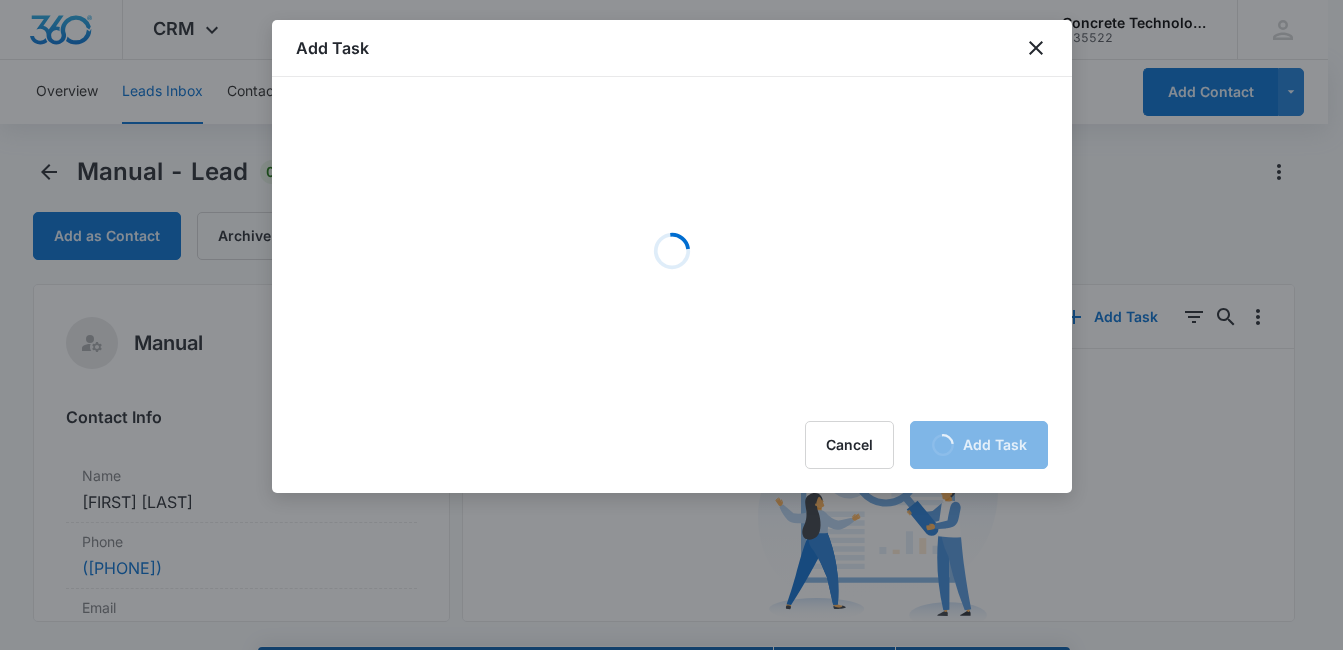 scroll, scrollTop: 0, scrollLeft: 0, axis: both 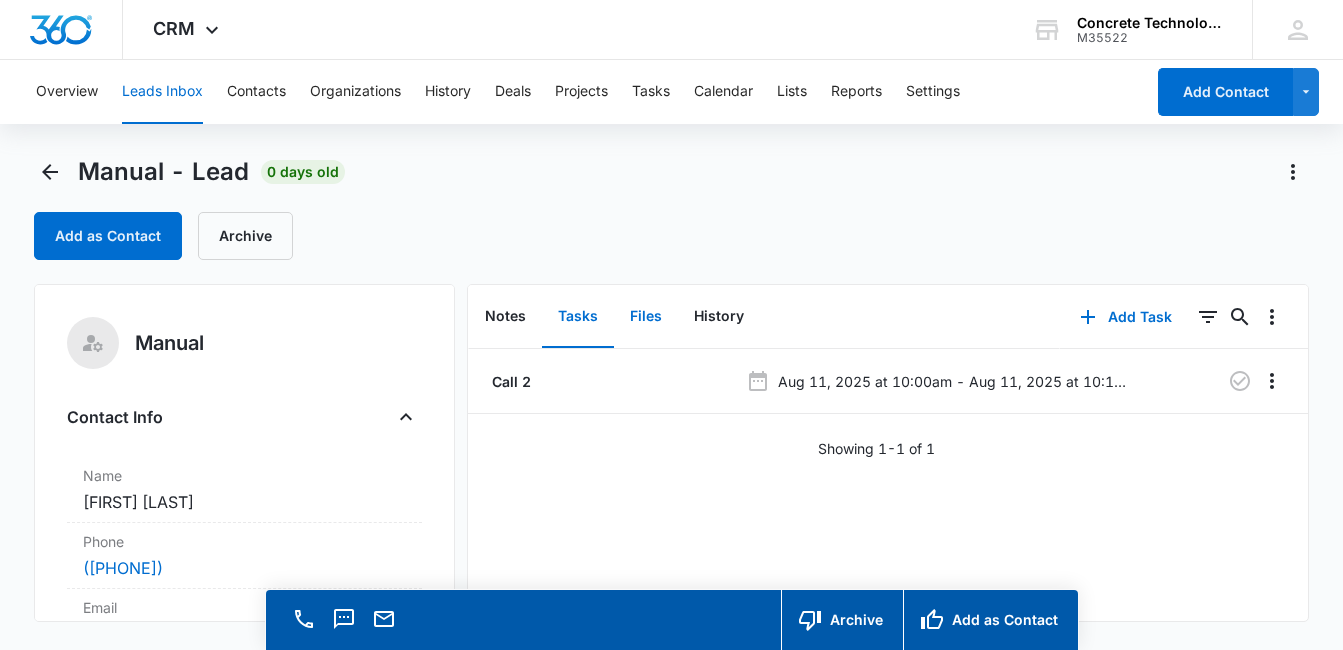 click on "Files" at bounding box center [646, 317] 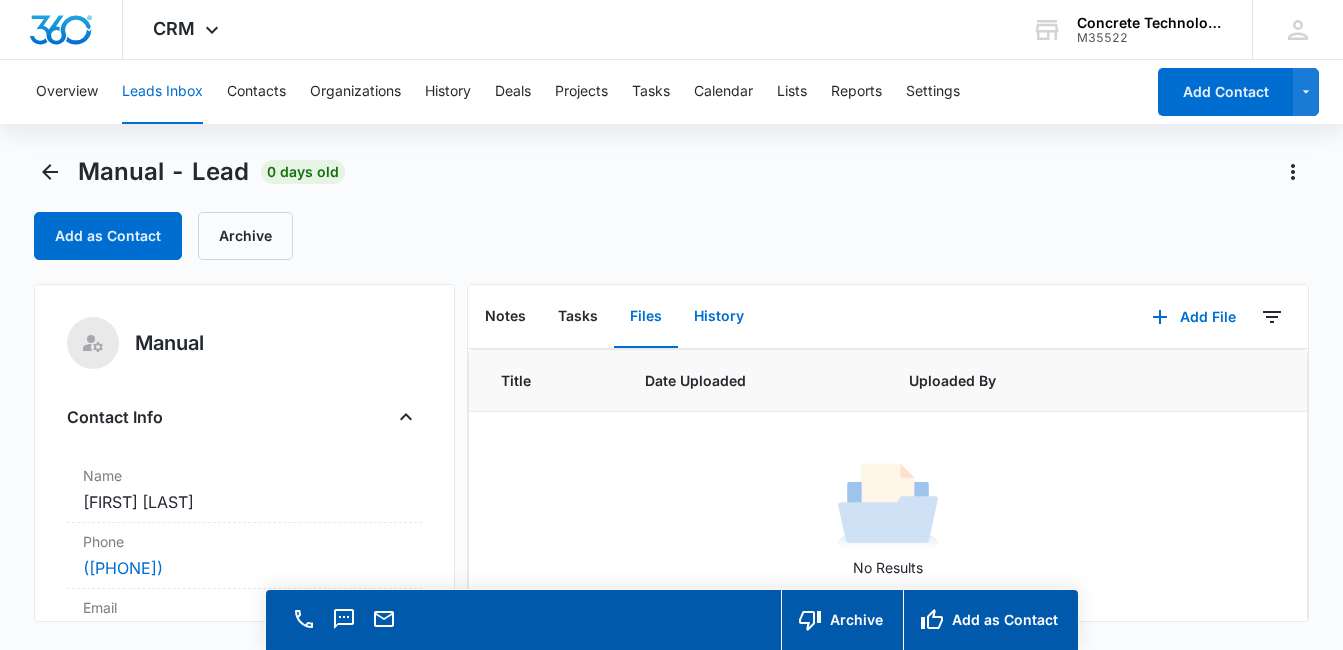 click on "History" at bounding box center (719, 317) 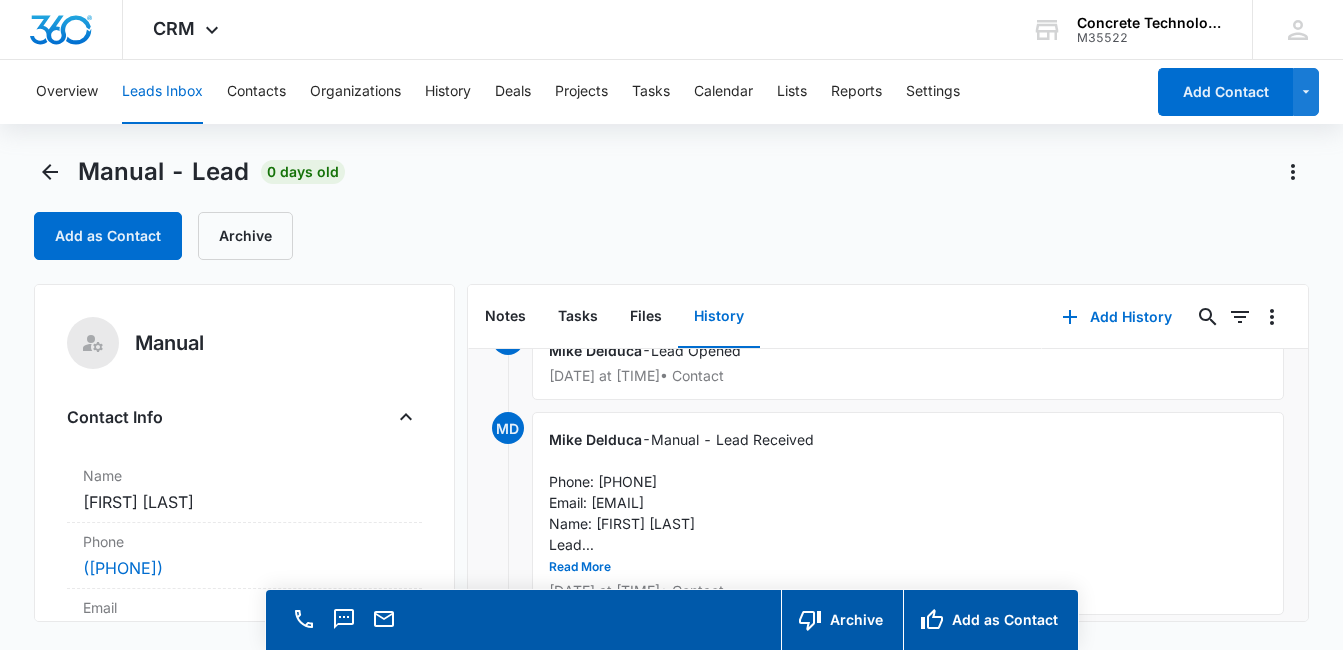 scroll, scrollTop: 155, scrollLeft: 0, axis: vertical 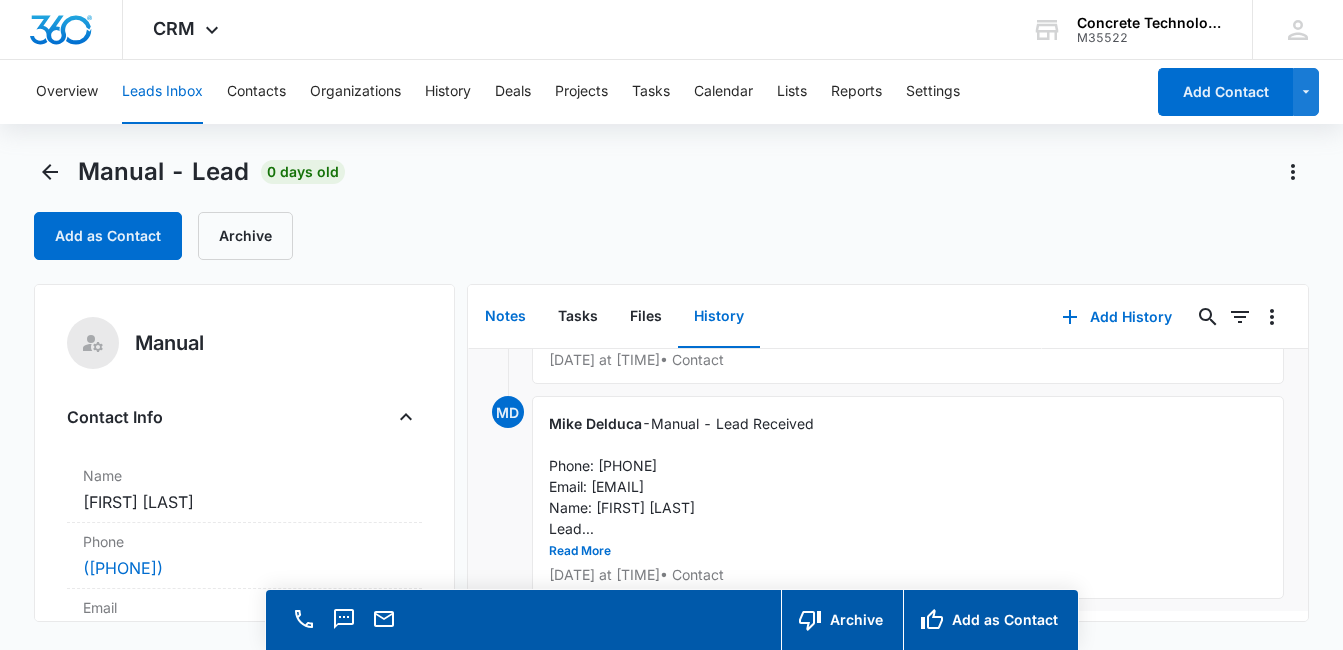 click on "Notes" at bounding box center [505, 317] 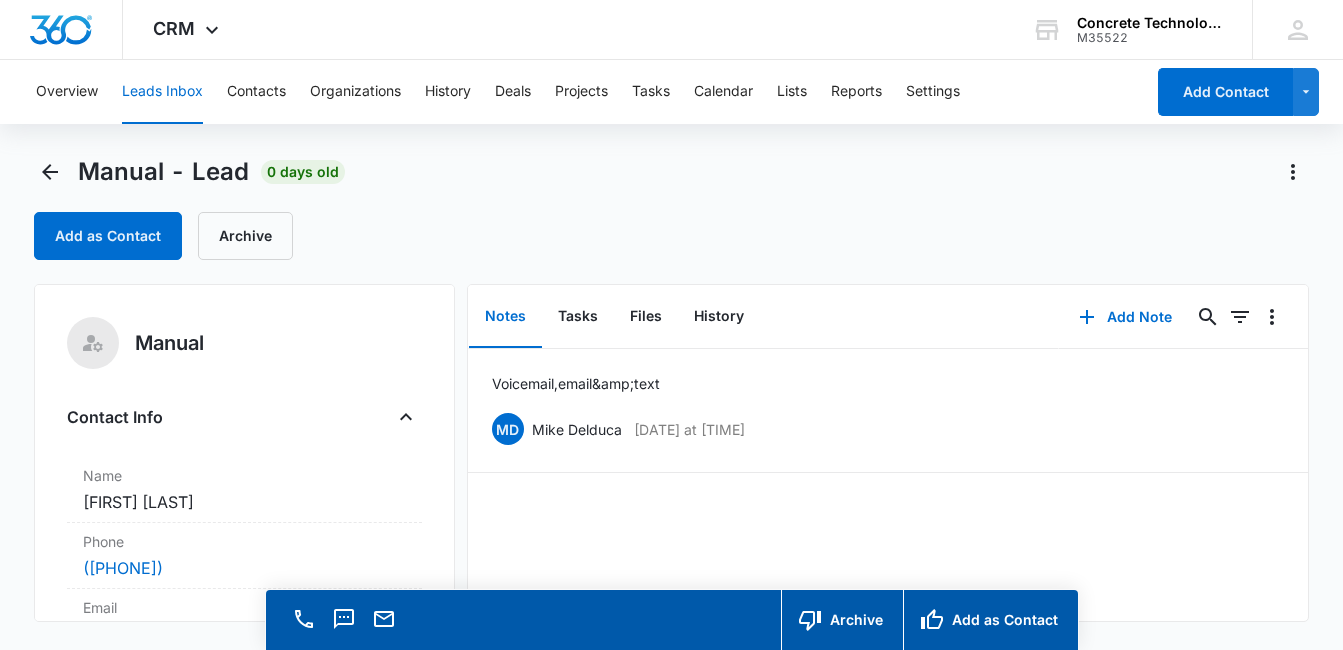 click on "Manual - Lead" at bounding box center [163, 172] 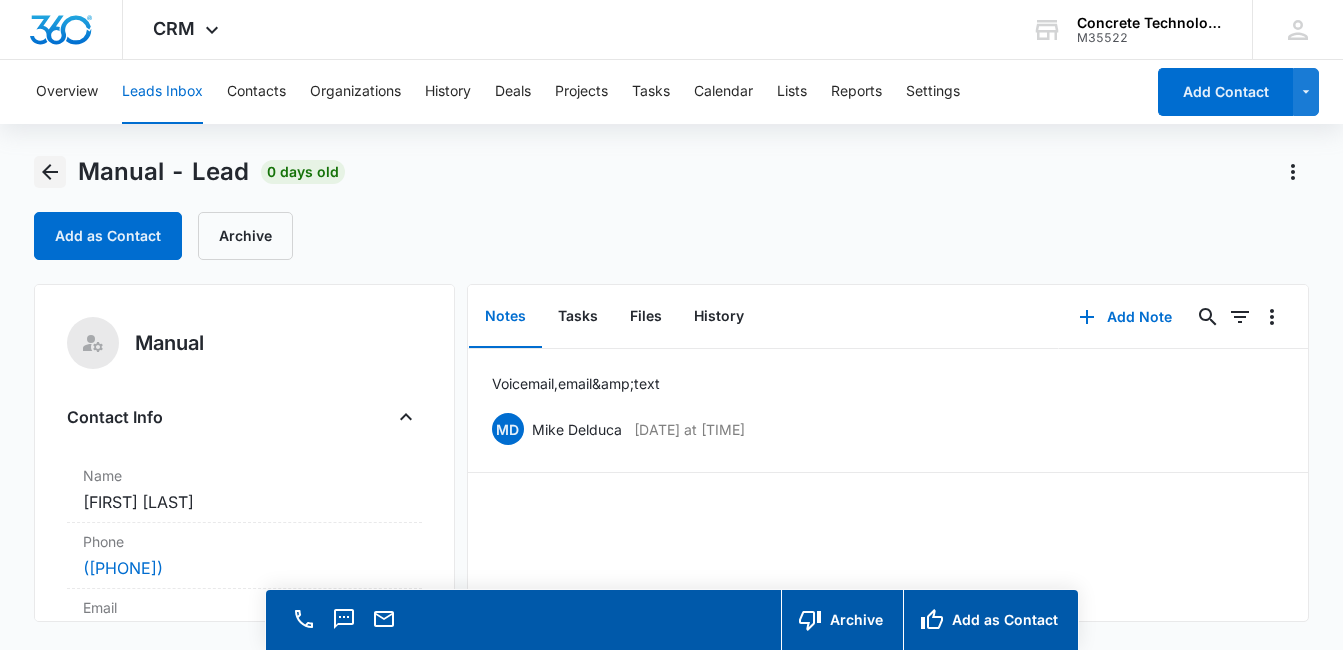 click 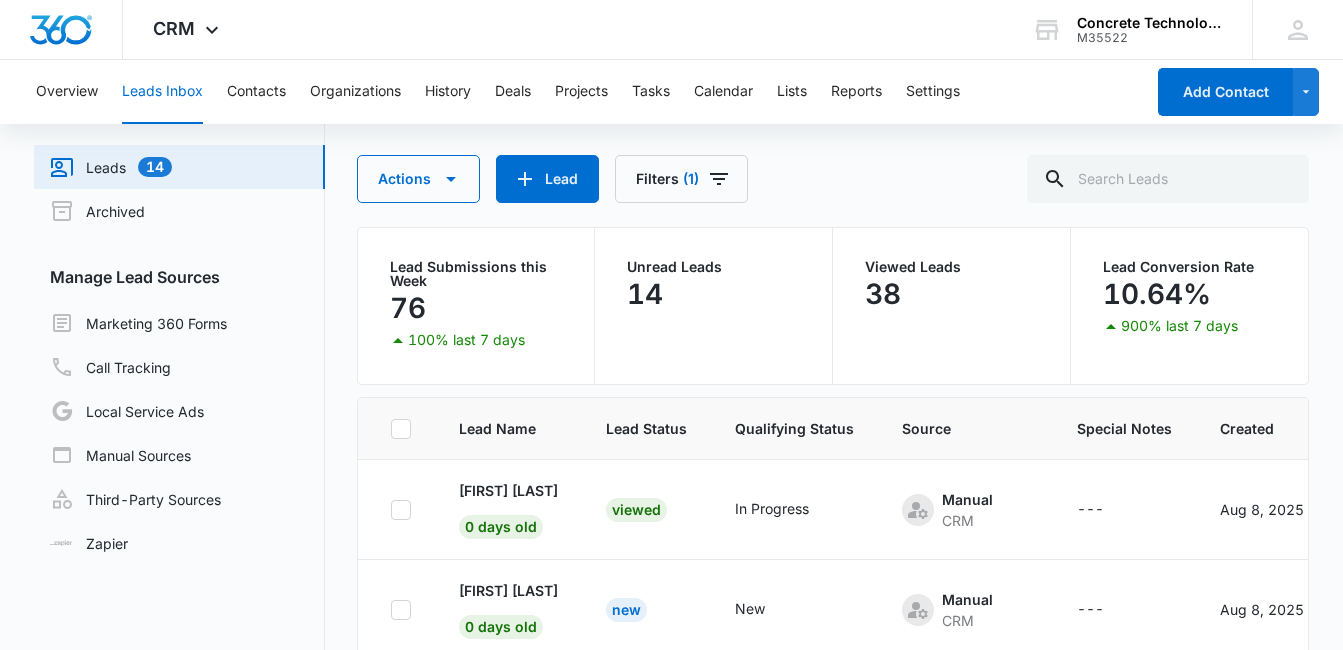 scroll, scrollTop: 0, scrollLeft: 0, axis: both 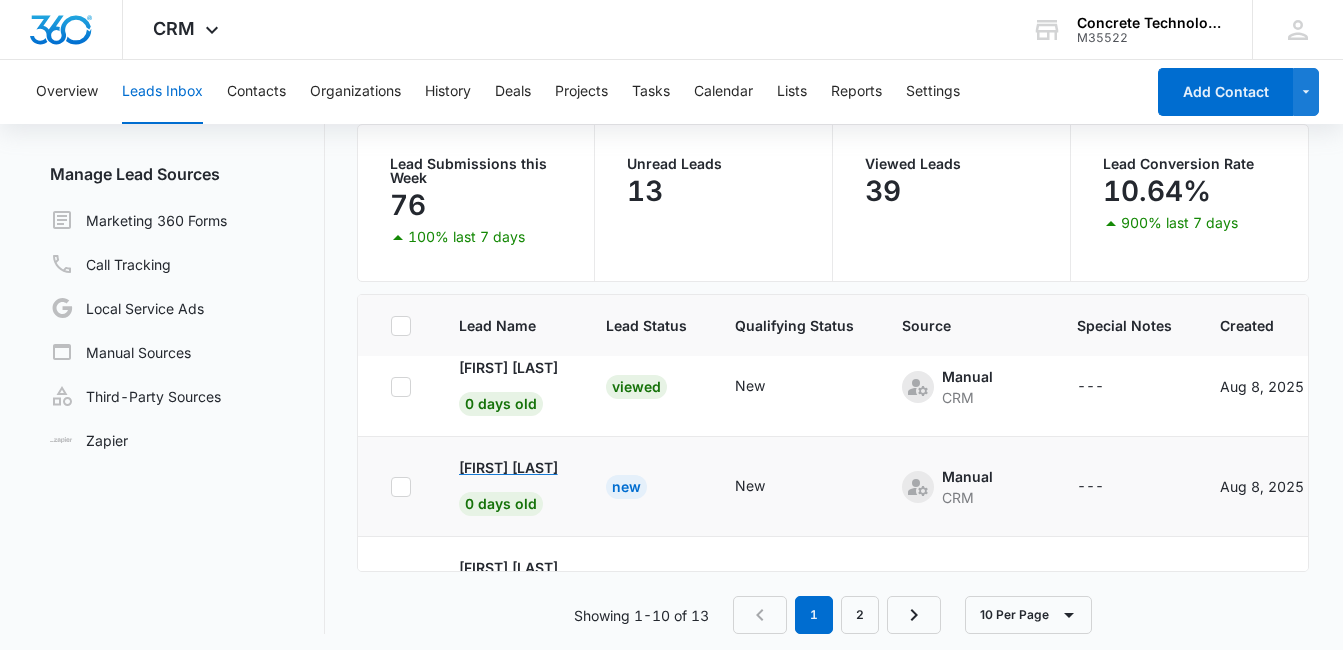 click on "[FIRST] [LAST]" at bounding box center (508, 467) 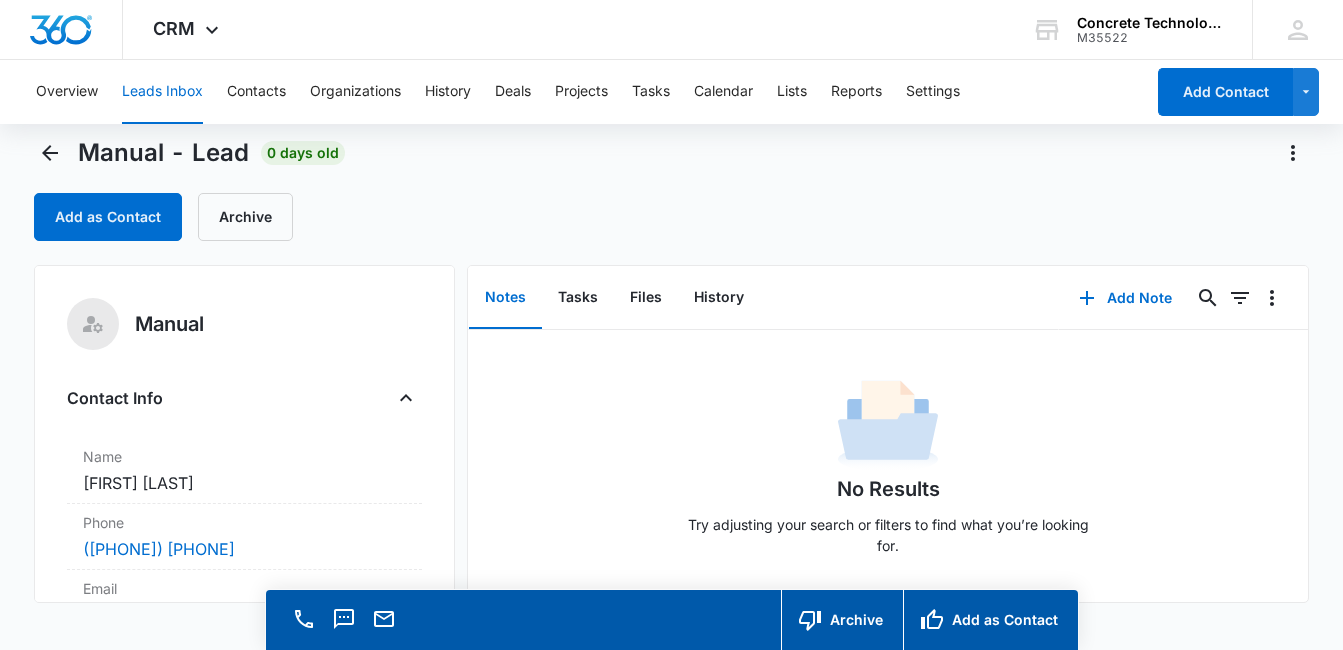 scroll, scrollTop: 21, scrollLeft: 0, axis: vertical 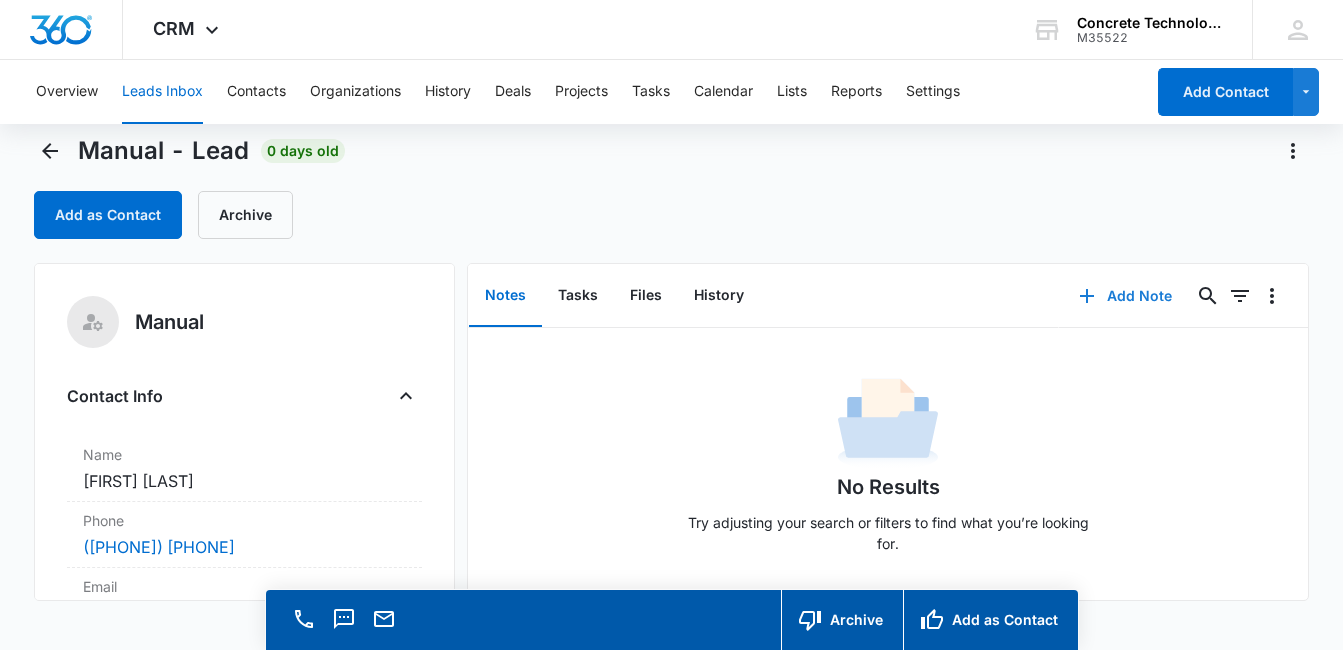 click on "Add Note" at bounding box center [1125, 296] 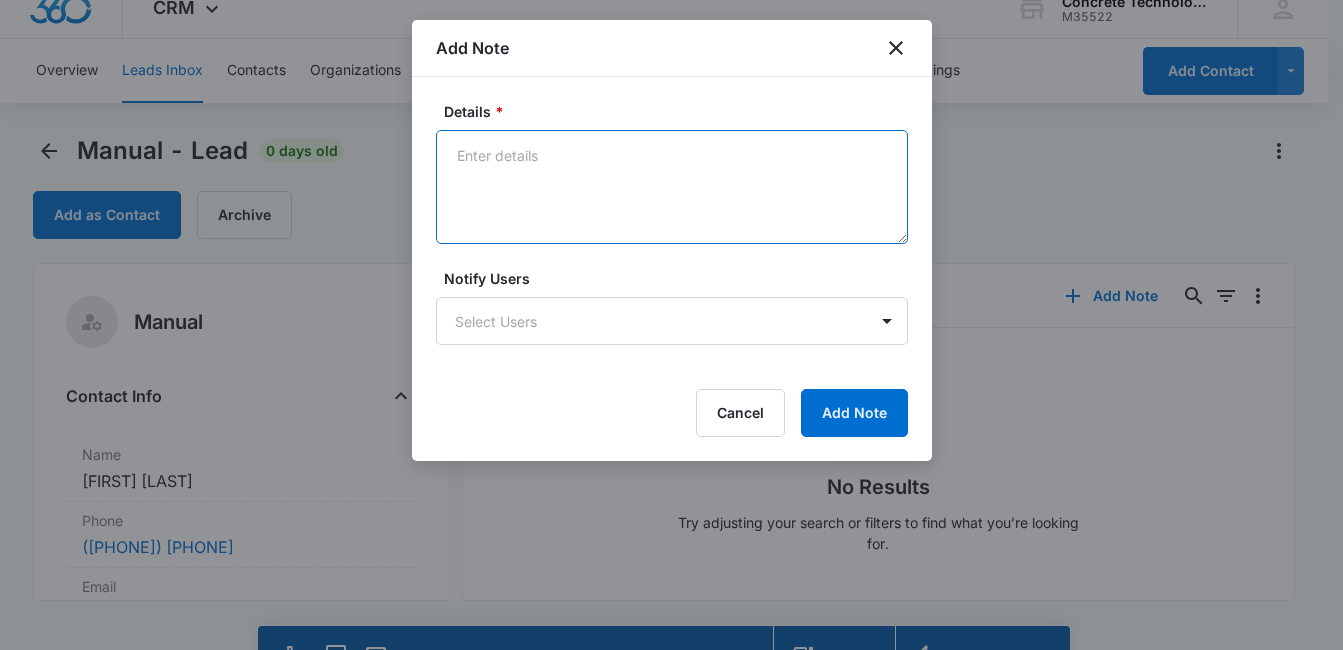 click on "Details *" at bounding box center (672, 187) 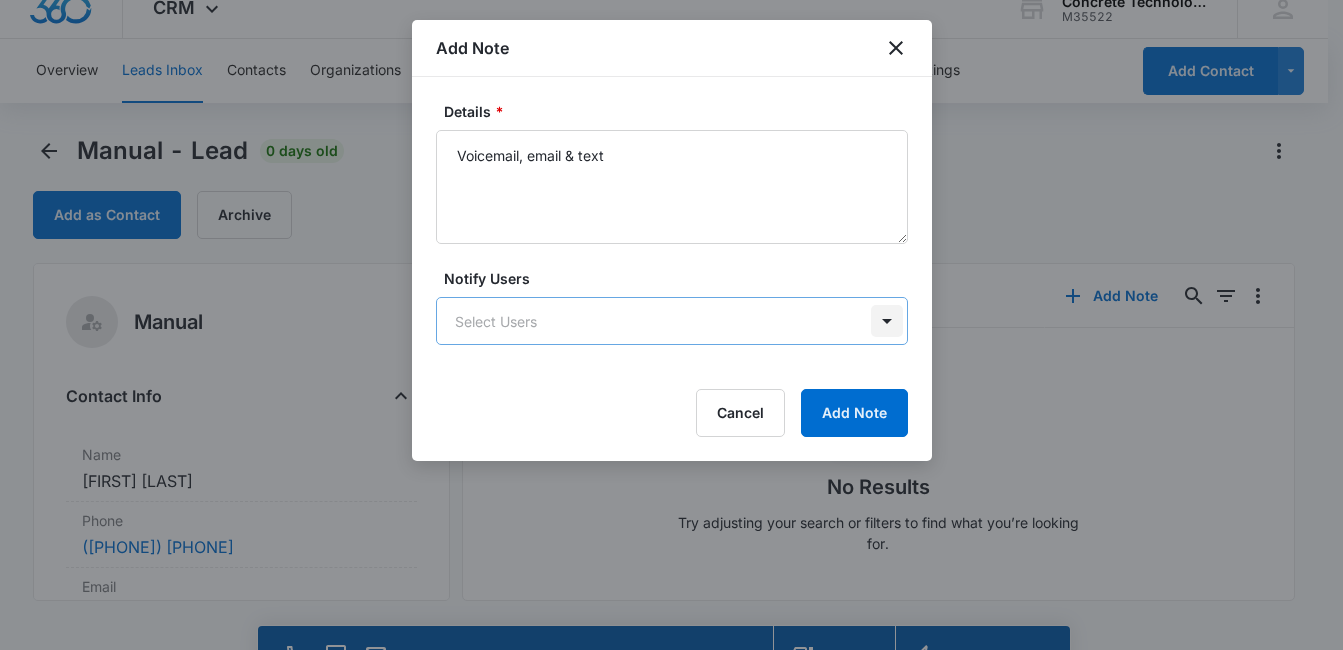 click on "CRM Apps Reputation Websites Forms CRM Email Social Content Ads Intelligence Files Brand Settings Concrete Technology M35522 Your Accounts View All MD [FIRST] [LAST] [INITIAL]@[DOMAIN].com My Profile Notifications Support Logout Terms & Conditions   •   Privacy Policy Overview Leads Inbox Contacts Organizations History Deals Projects Tasks Calendar Lists Reports Settings Add Contact Manual - Lead 0 days old Add as Contact Archive Manual Contact Info Name Cancel Save Changes [FIRST] [LAST] Phone Cancel Save Changes ([AREA]) [EXCHANGE]-[LINE] Email Cancel Save Changes [FIRST][LAST][NUMBER]@[DOMAIN] Organization Cancel Save Changes --- Address Cancel Save Changes --- Details Qualifying Status Cancel Save Changes New Lead Source Manual Lead Status Viewed Special Notes Cancel Save Changes --- Contact Type Cancel Save Changes From Leads Contact Status Cancel Save Changes None Assigned To Cancel Save Changes [FIRST] [LAST] Tags Cancel Save Changes --- Next Contact Date Cancel Save Changes --- Color Tag Current Color: Cancel ID 0" at bounding box center [671, 332] 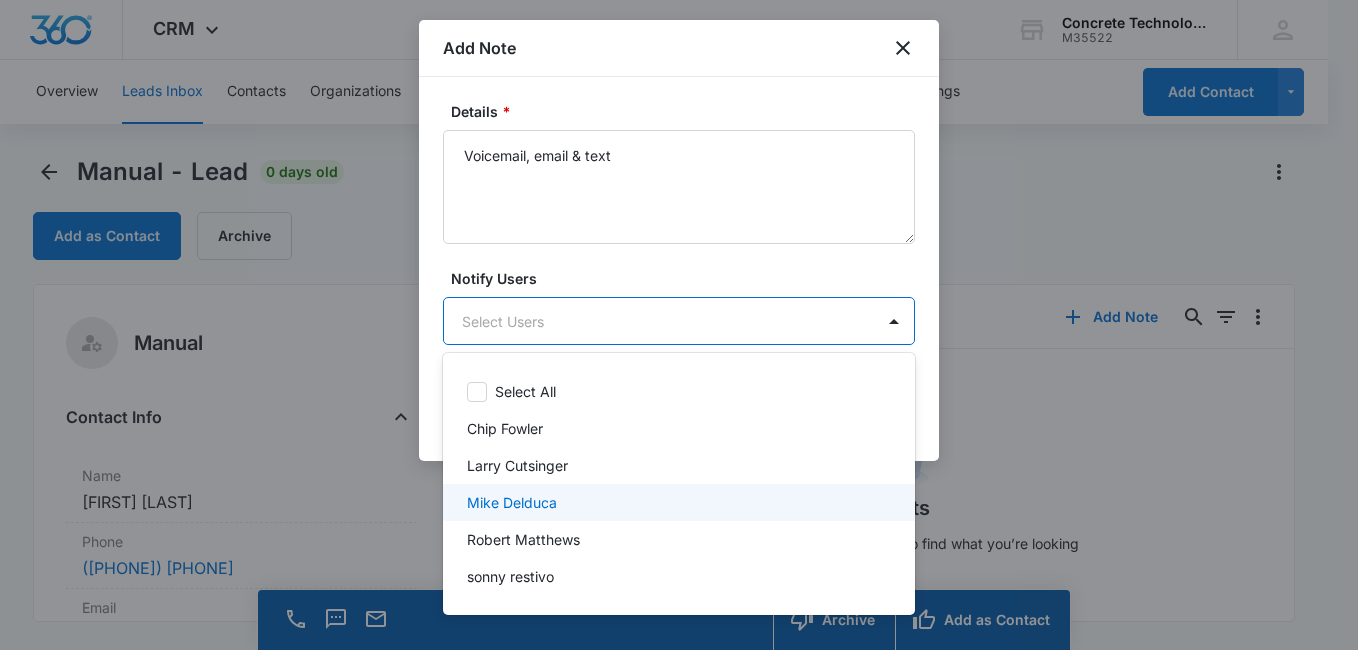 click on "Mike Delduca" at bounding box center (677, 502) 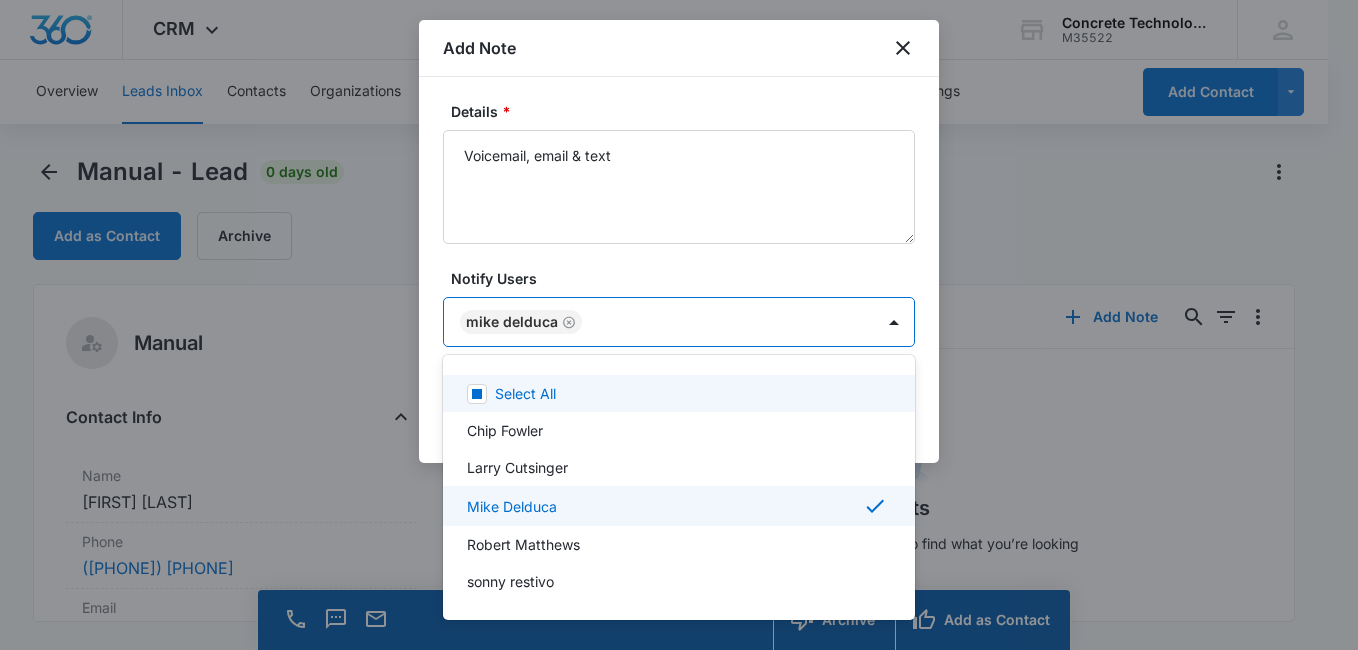 click at bounding box center [679, 325] 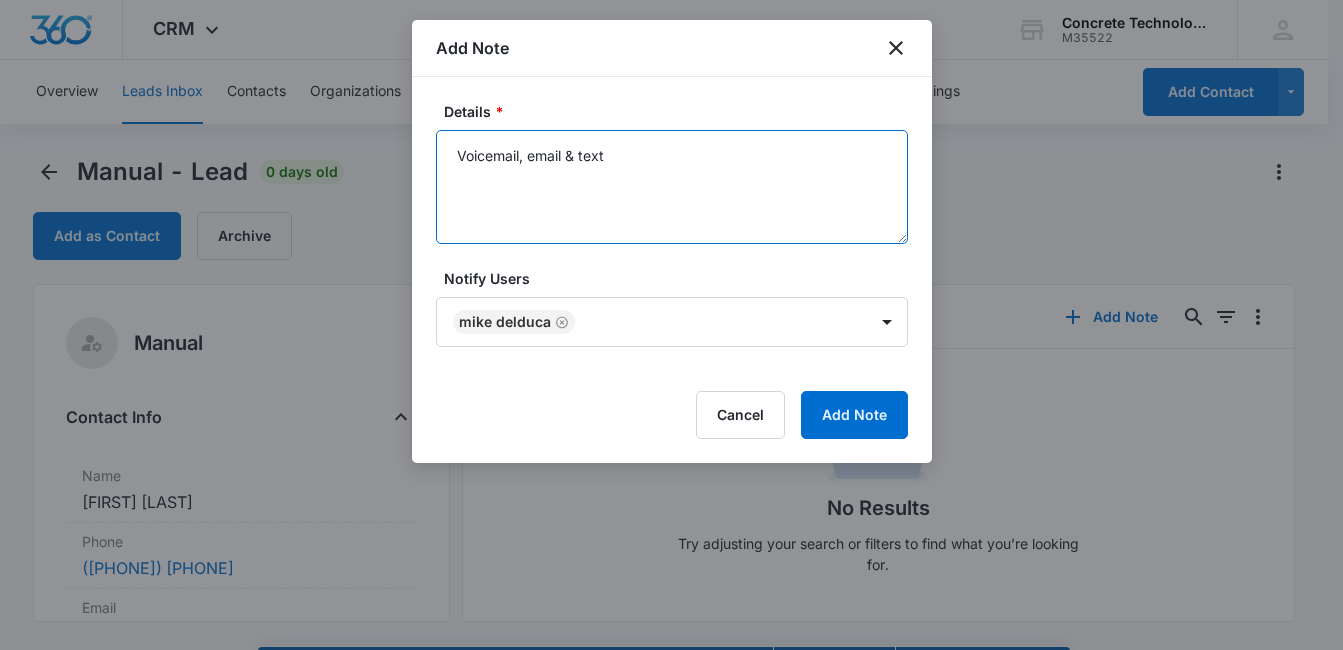 click on "Voicemail, email & text" at bounding box center (672, 187) 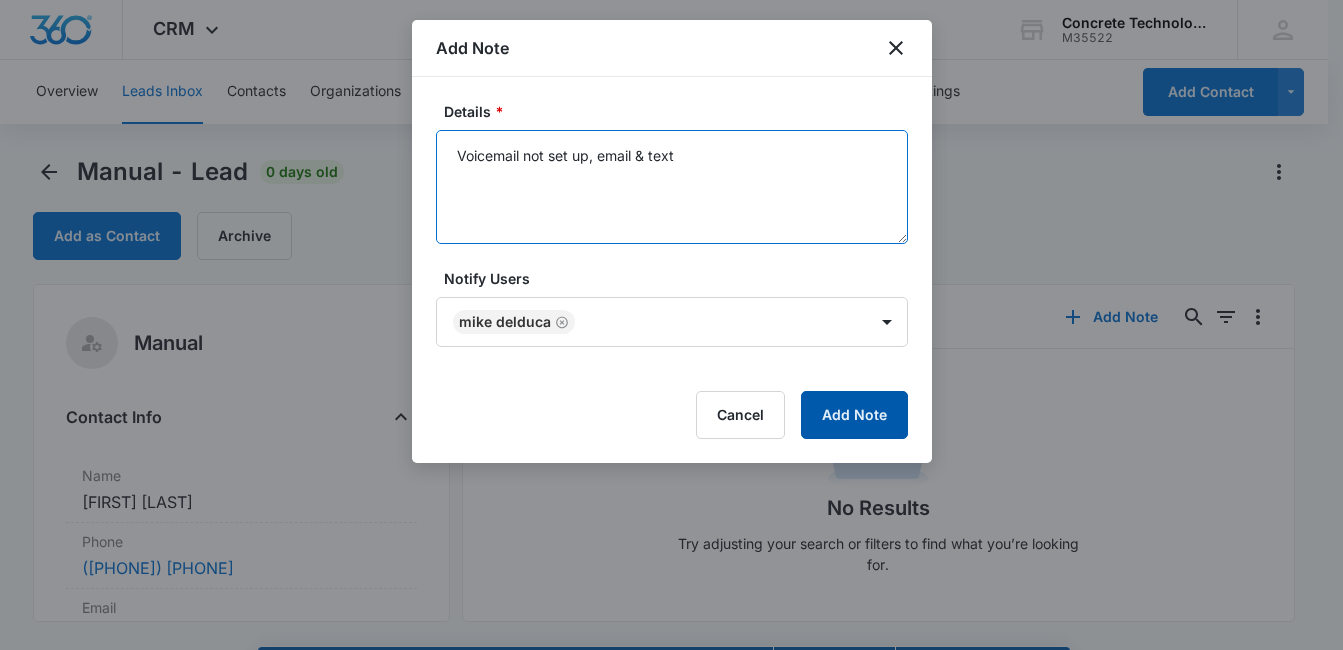 type on "Voicemail not set up, email & text" 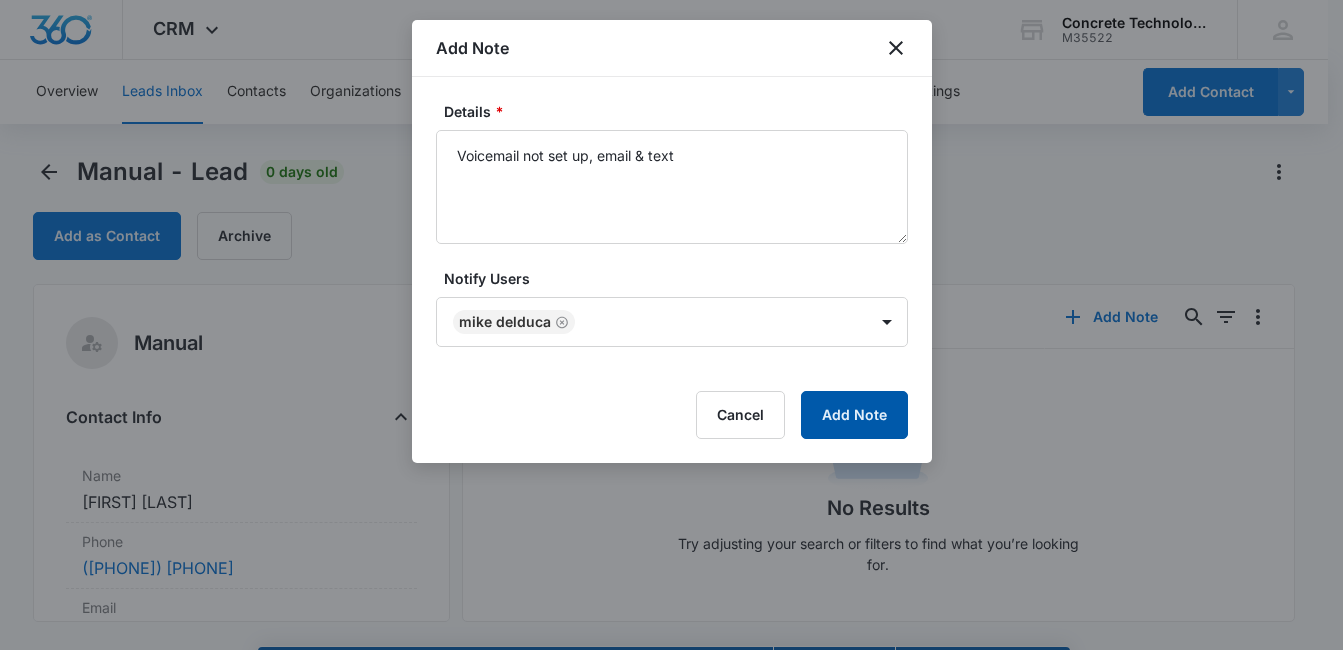click on "Add Note" at bounding box center [854, 415] 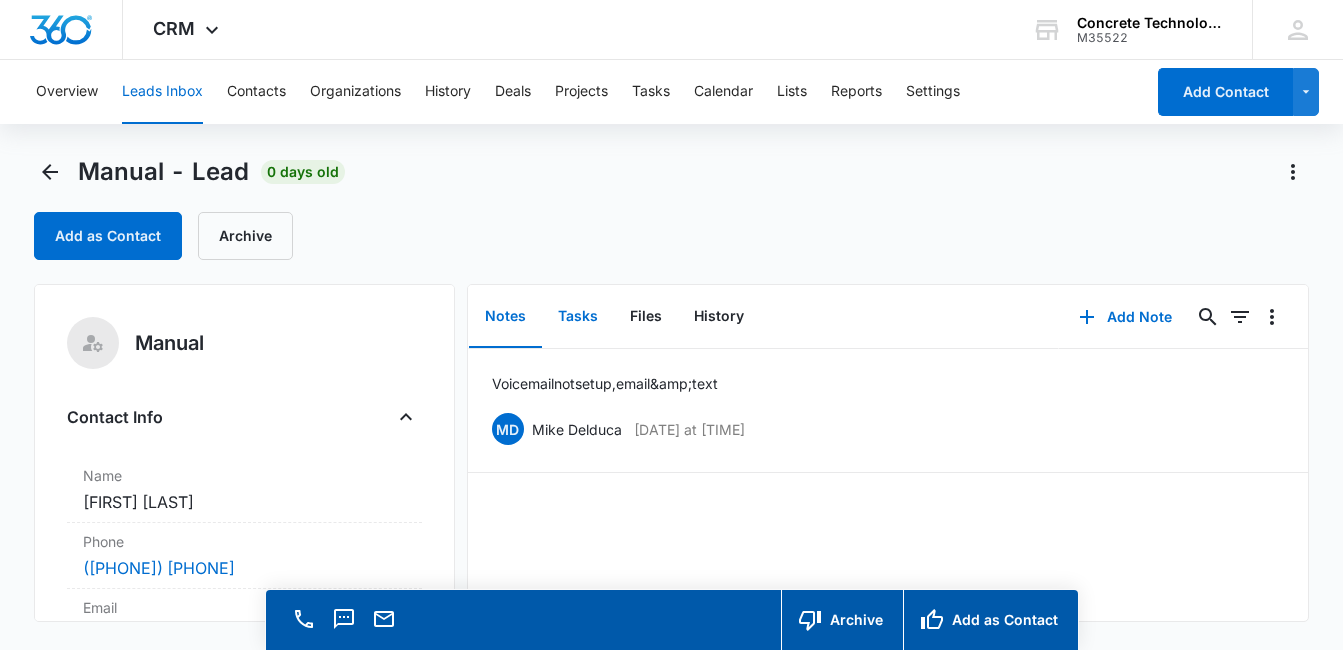 click on "Tasks" at bounding box center [578, 317] 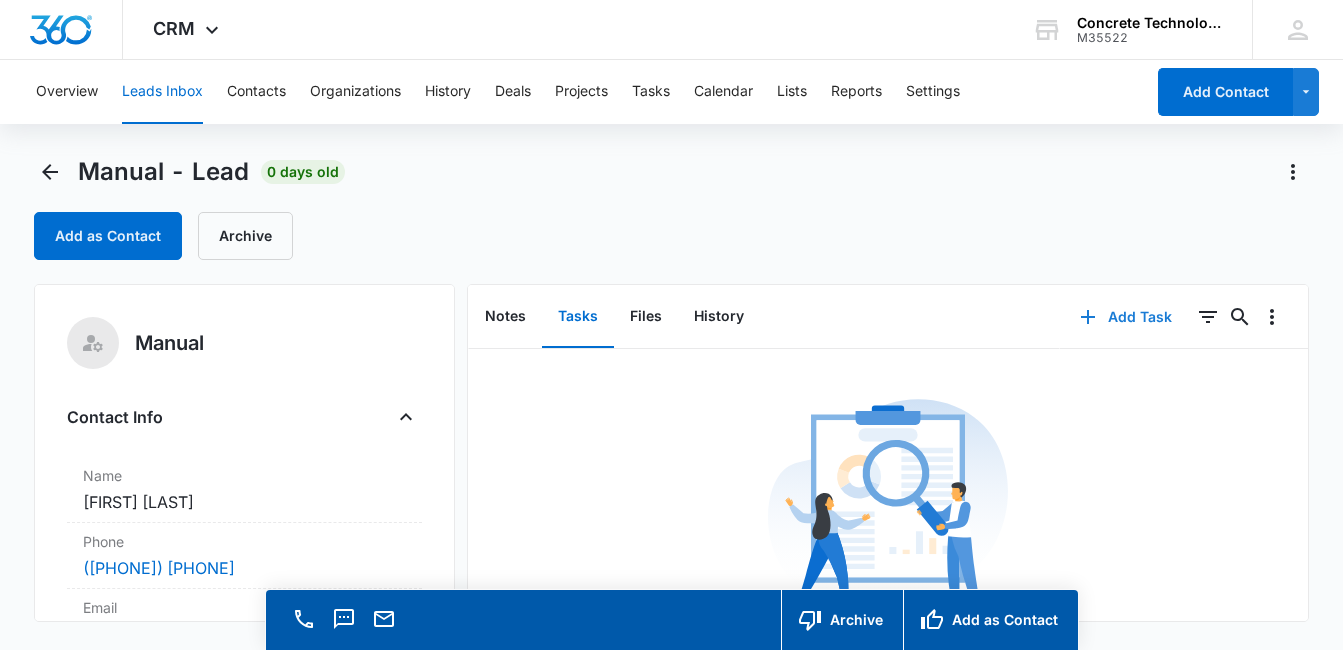 click on "Add Task" at bounding box center (1126, 317) 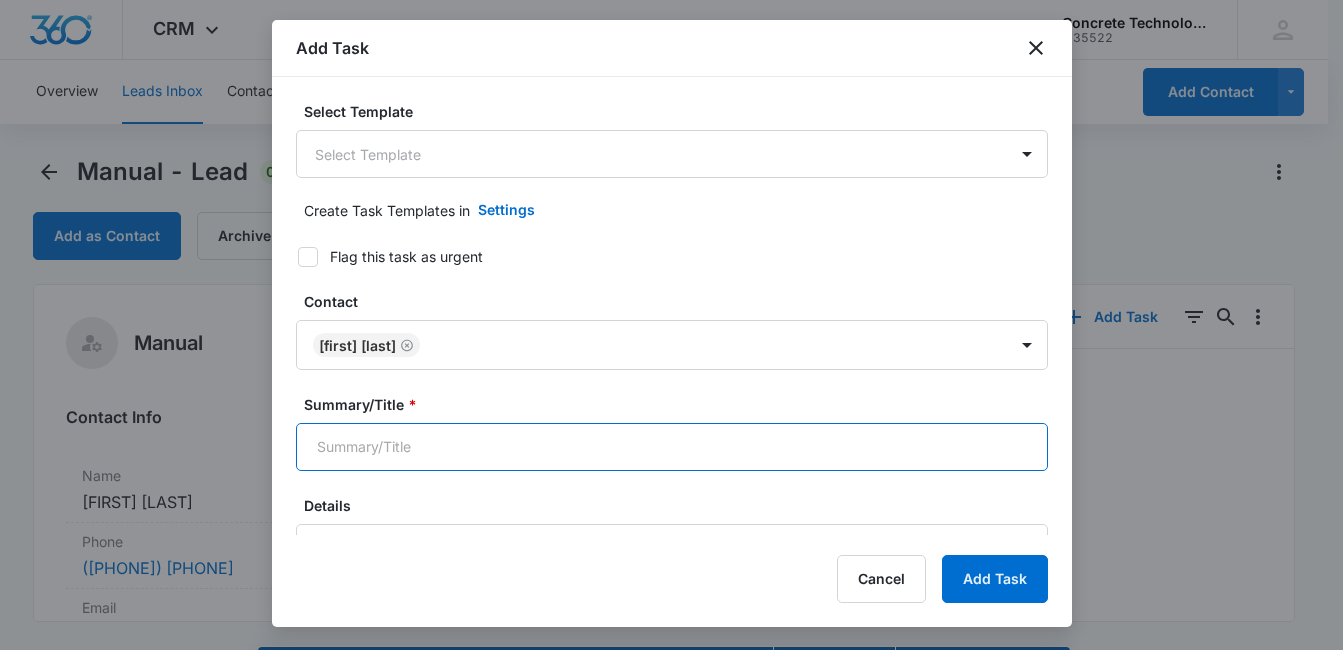 click on "Summary/Title *" at bounding box center (672, 447) 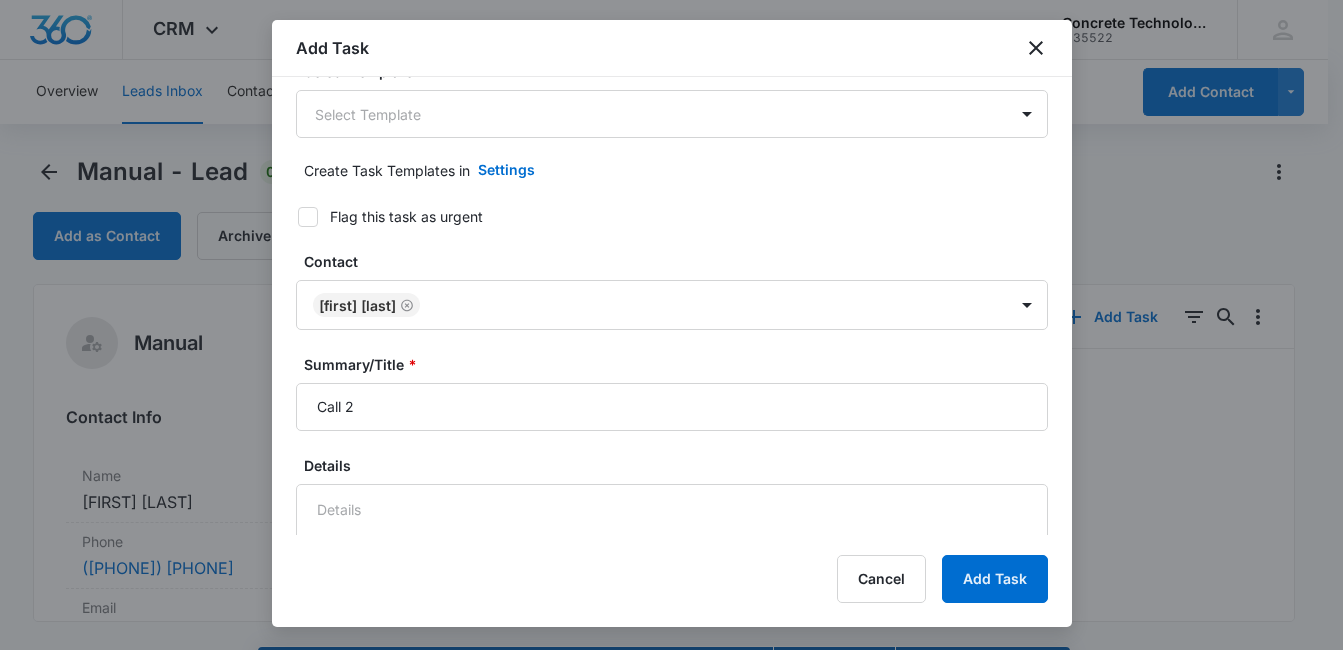 scroll, scrollTop: 190, scrollLeft: 0, axis: vertical 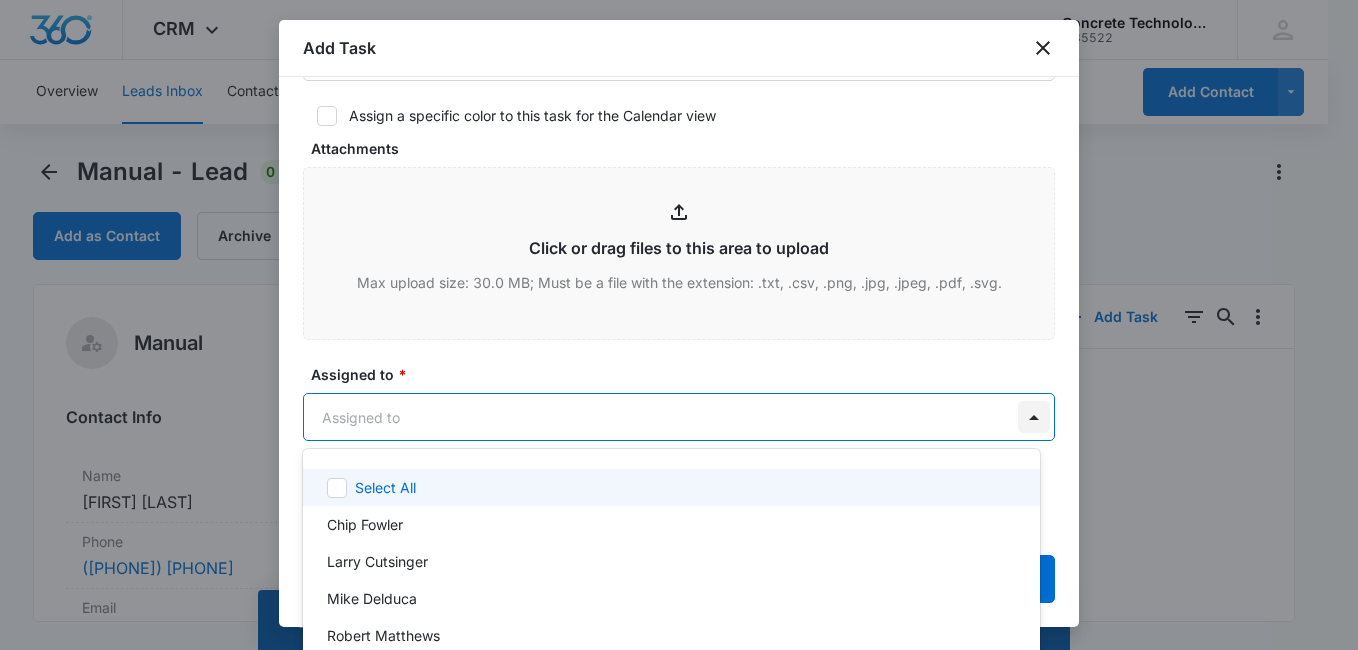 click on "CRM Apps Reputation Websites Forms CRM Email Social Content Ads Intelligence Files Brand Settings Concrete Technology M35522 Your Accounts View All MD [FIRST] [LAST] [INITIAL]@[DOMAIN].com My Profile Notifications Support Logout Terms & Conditions   •   Privacy Policy Overview Leads Inbox Contacts Organizations History Deals Projects Tasks Calendar Lists Reports Settings Add Contact Manual - Lead 0 days old Add as Contact Archive Manual Contact Info Name Cancel Save Changes [FIRST] [LAST] Phone Cancel Save Changes ([AREA]) [EXCHANGE]-[LINE] Email Cancel Save Changes [FIRST][LAST][NUMBER]@[DOMAIN] Organization Cancel Save Changes --- Address Cancel Save Changes --- Details Qualifying Status Cancel Save Changes New Lead Source Manual Lead Status Viewed Special Notes Cancel Save Changes --- Contact Type Cancel Save Changes From Leads Contact Status Cancel Save Changes None Assigned To Cancel Save Changes [FIRST] [LAST] Tags Cancel Save Changes --- Next Contact Date Cancel Save Changes --- Color Tag Current Color: Cancel ID 0" at bounding box center [679, 325] 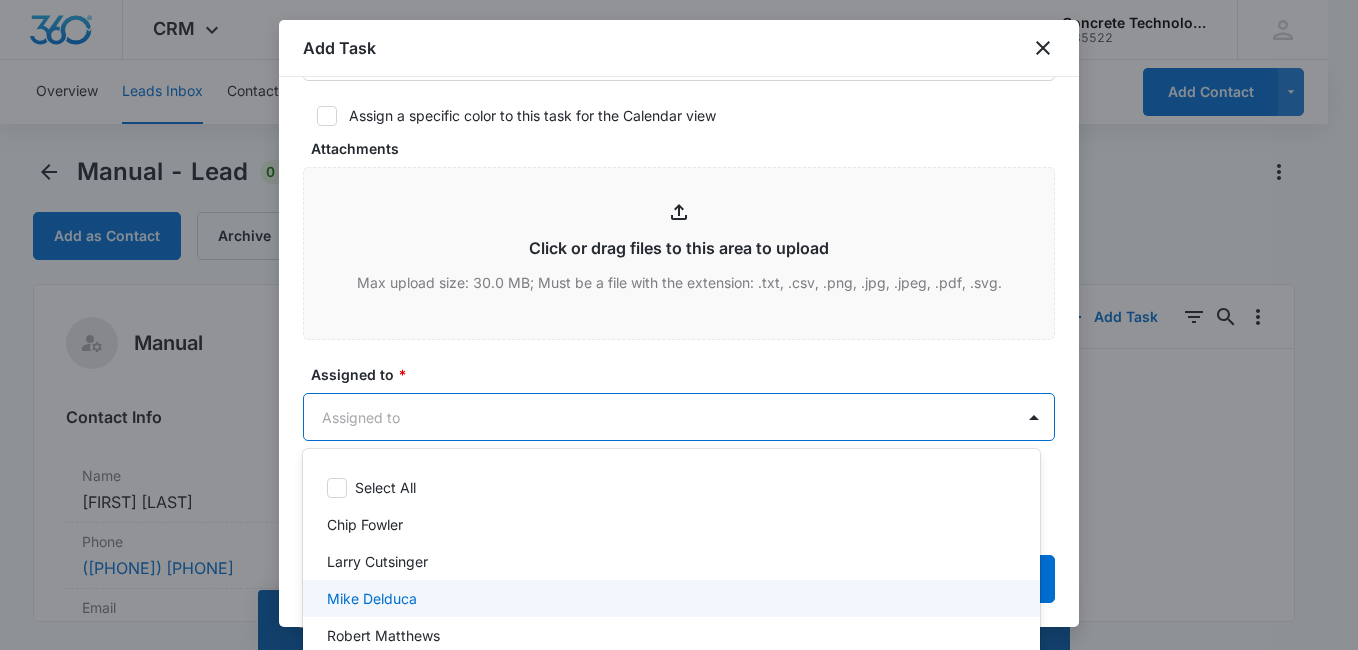 click on "Mike Delduca" at bounding box center [671, 598] 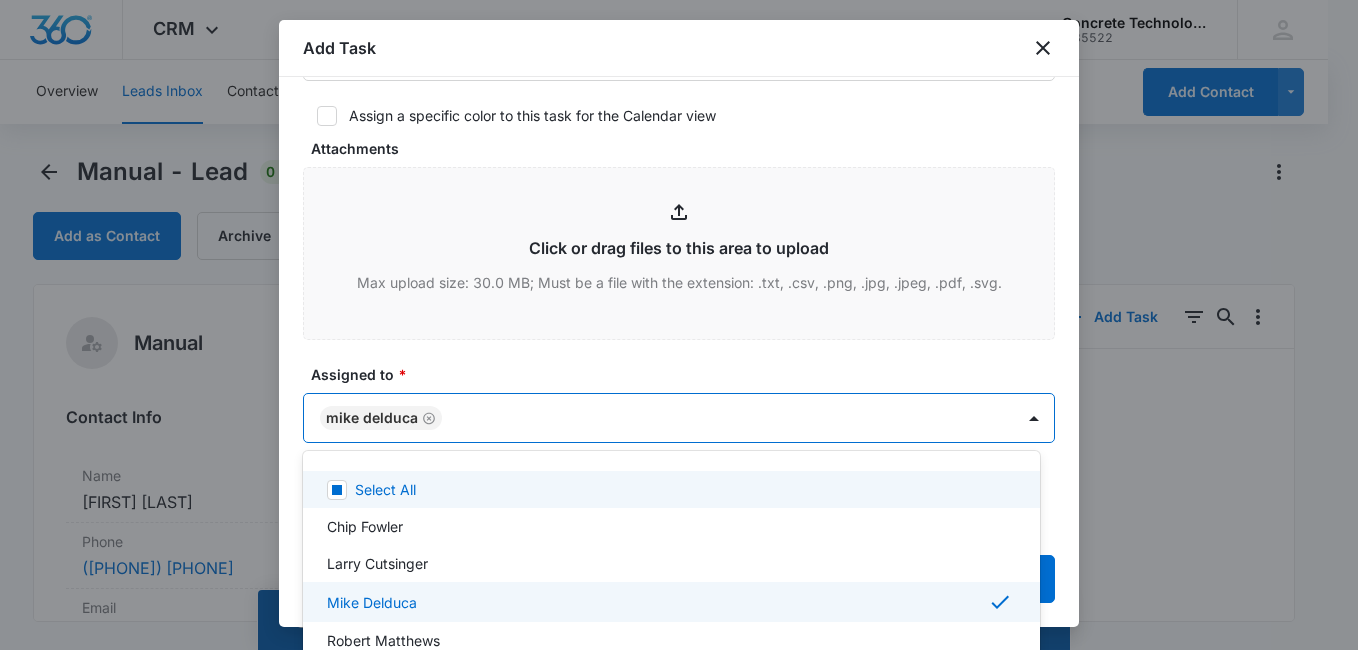 click at bounding box center (679, 325) 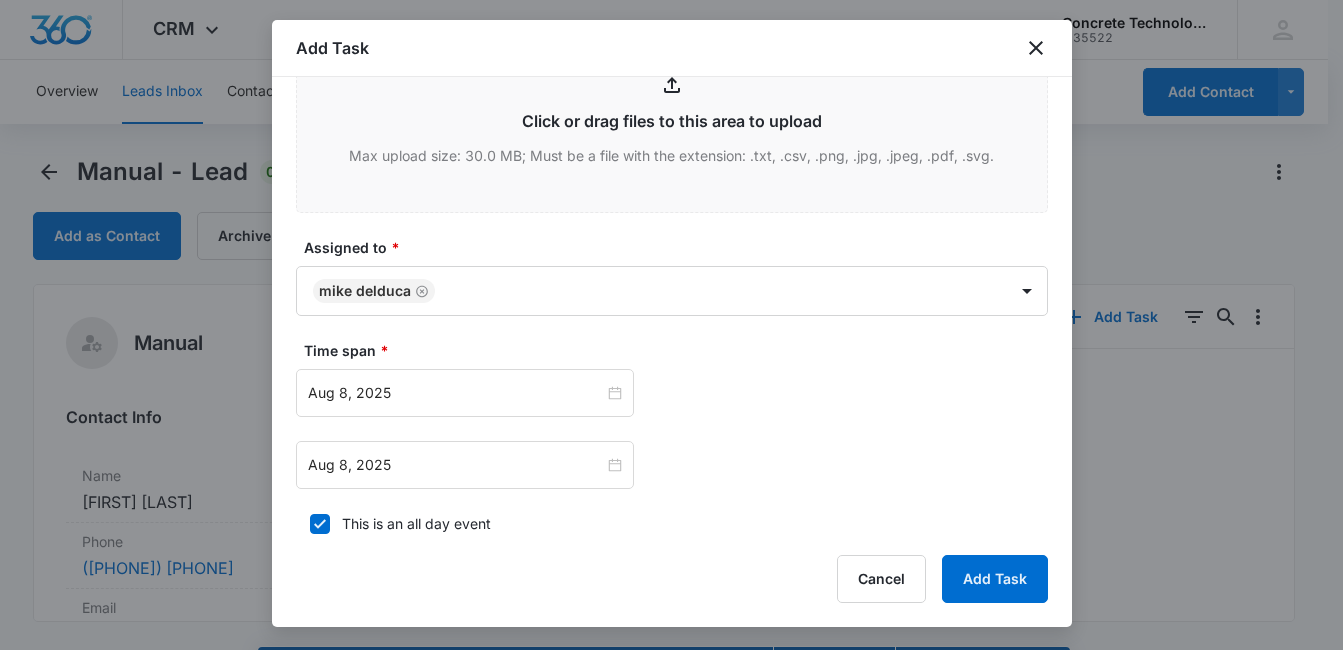 scroll, scrollTop: 848, scrollLeft: 0, axis: vertical 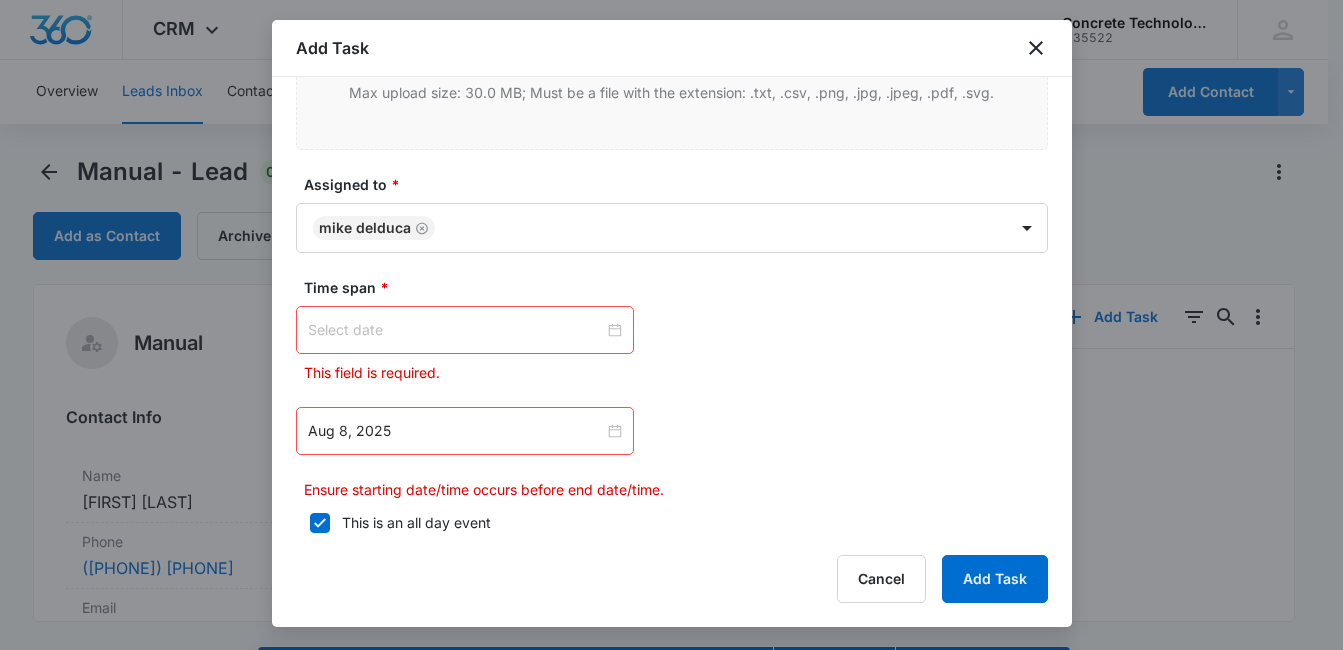 click at bounding box center (465, 330) 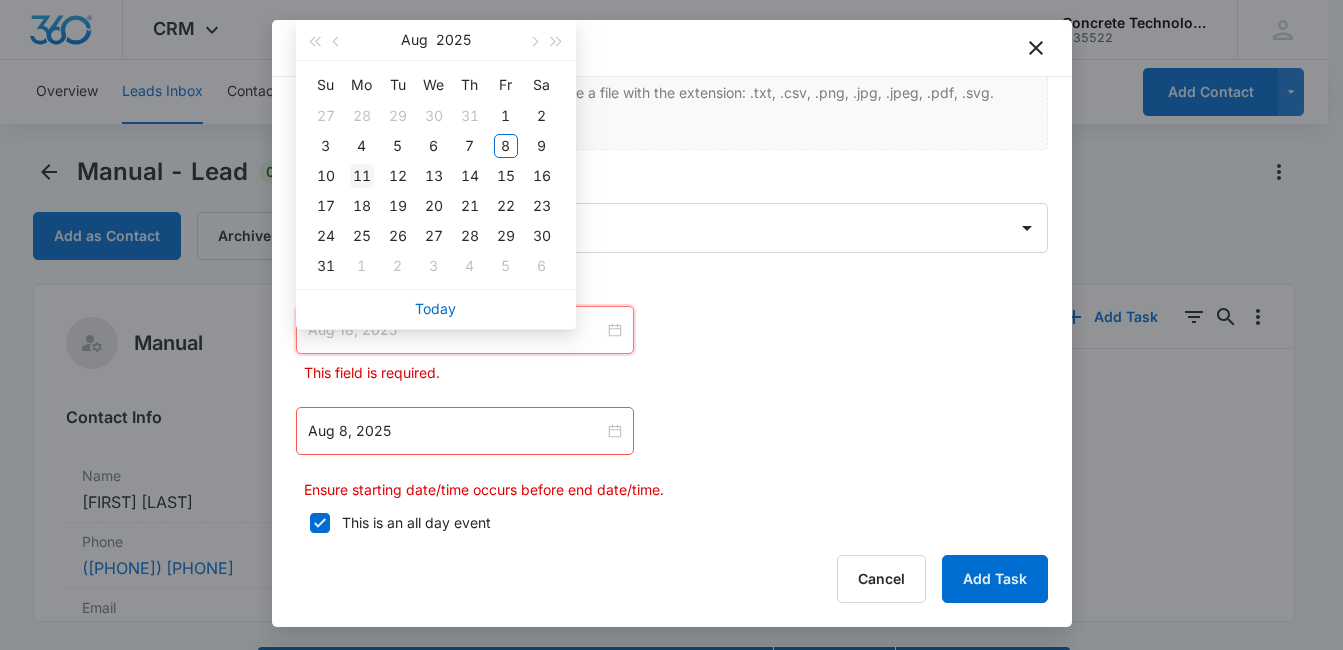 type on "Aug 11, 2025" 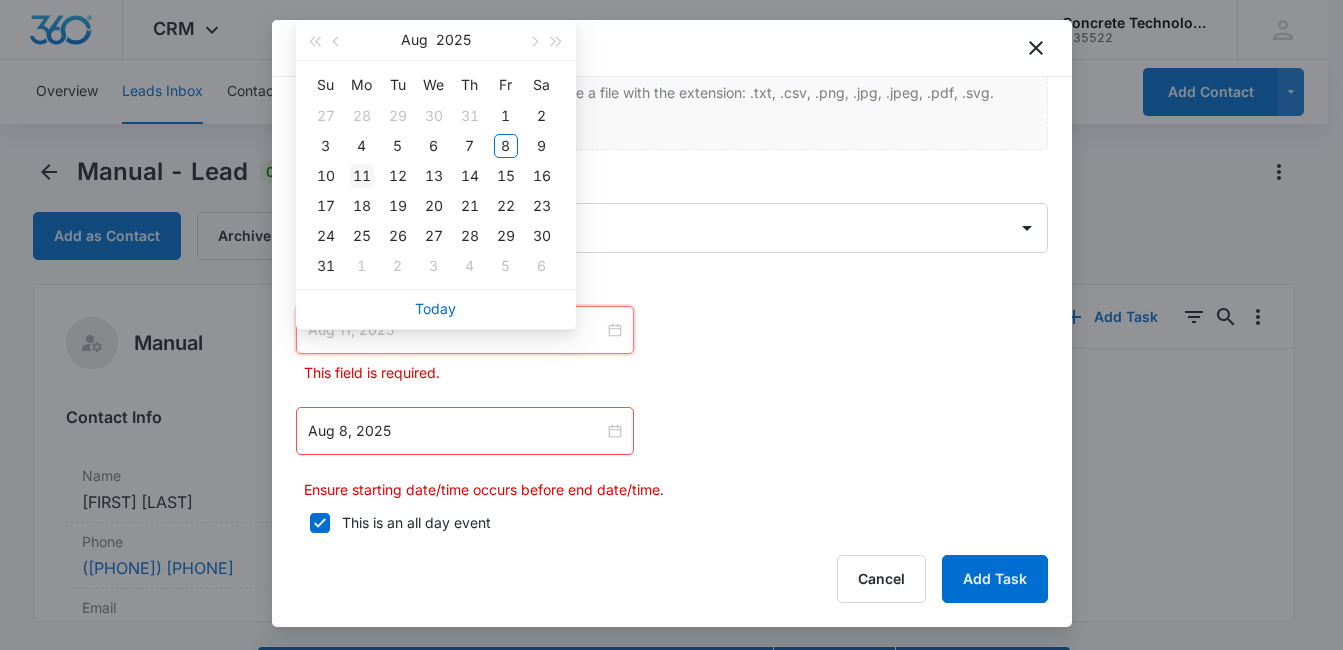 click on "11" at bounding box center [362, 176] 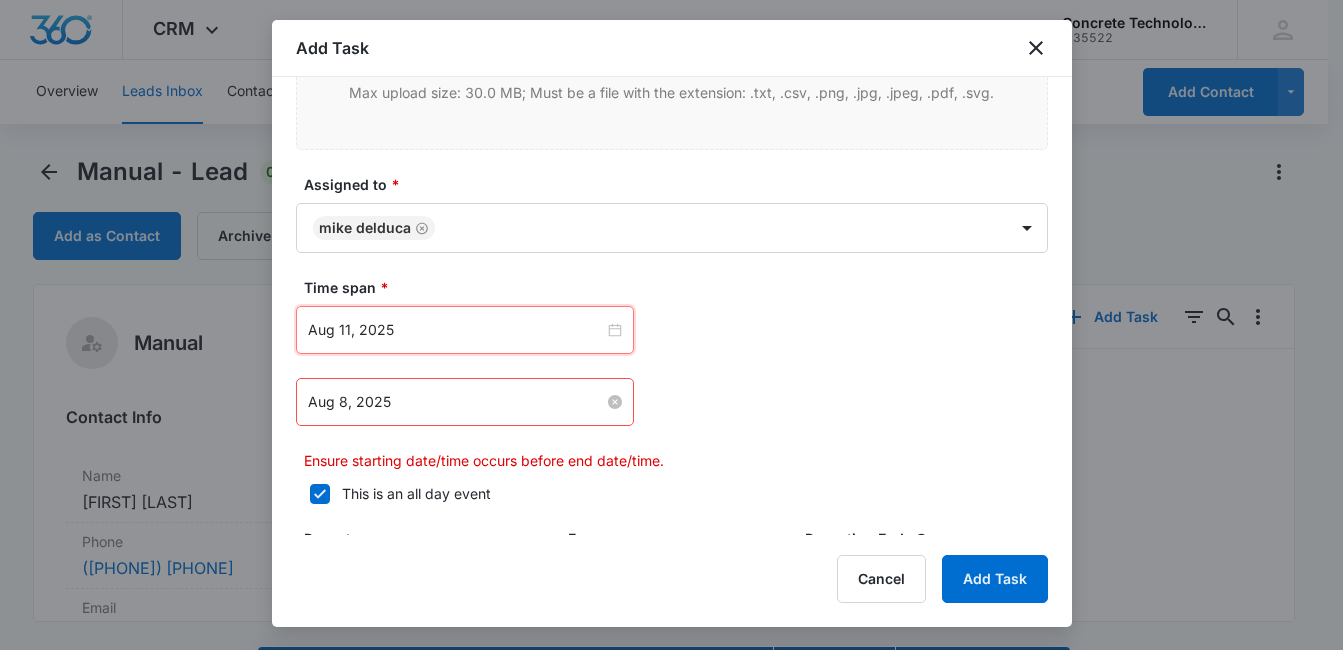 click on "Aug 8, 2025" at bounding box center [465, 402] 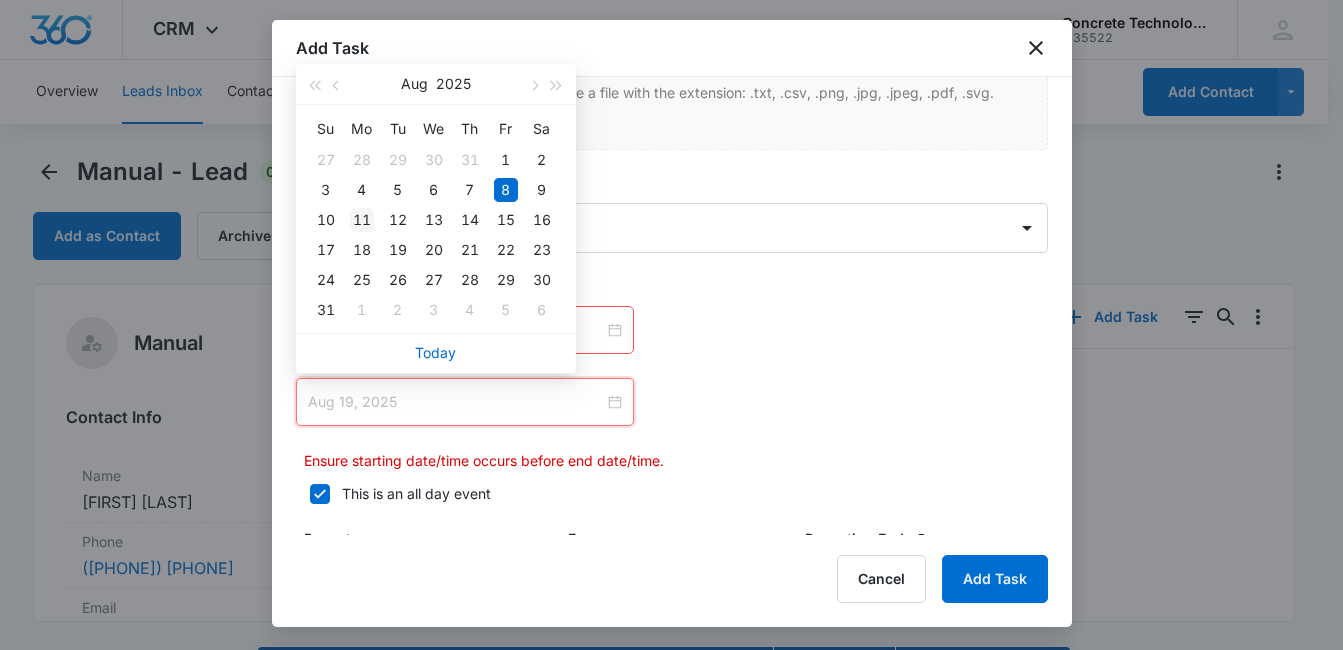 type on "Aug 11, 2025" 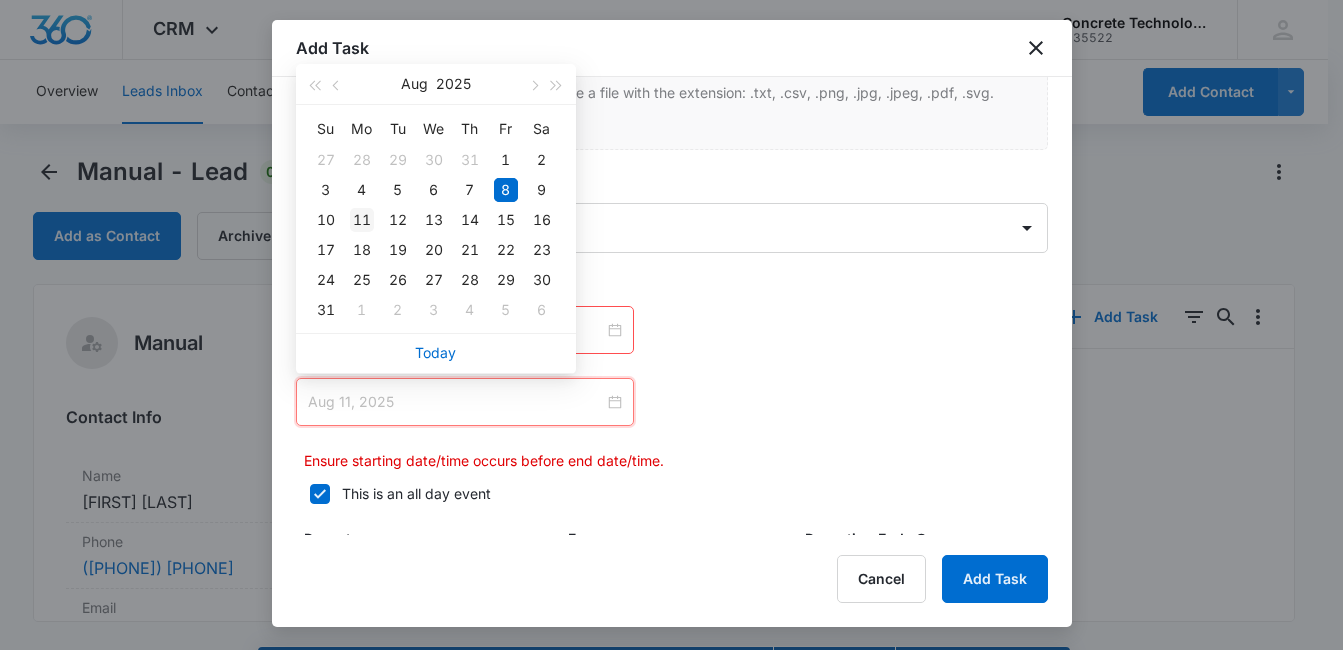 click on "11" at bounding box center [362, 220] 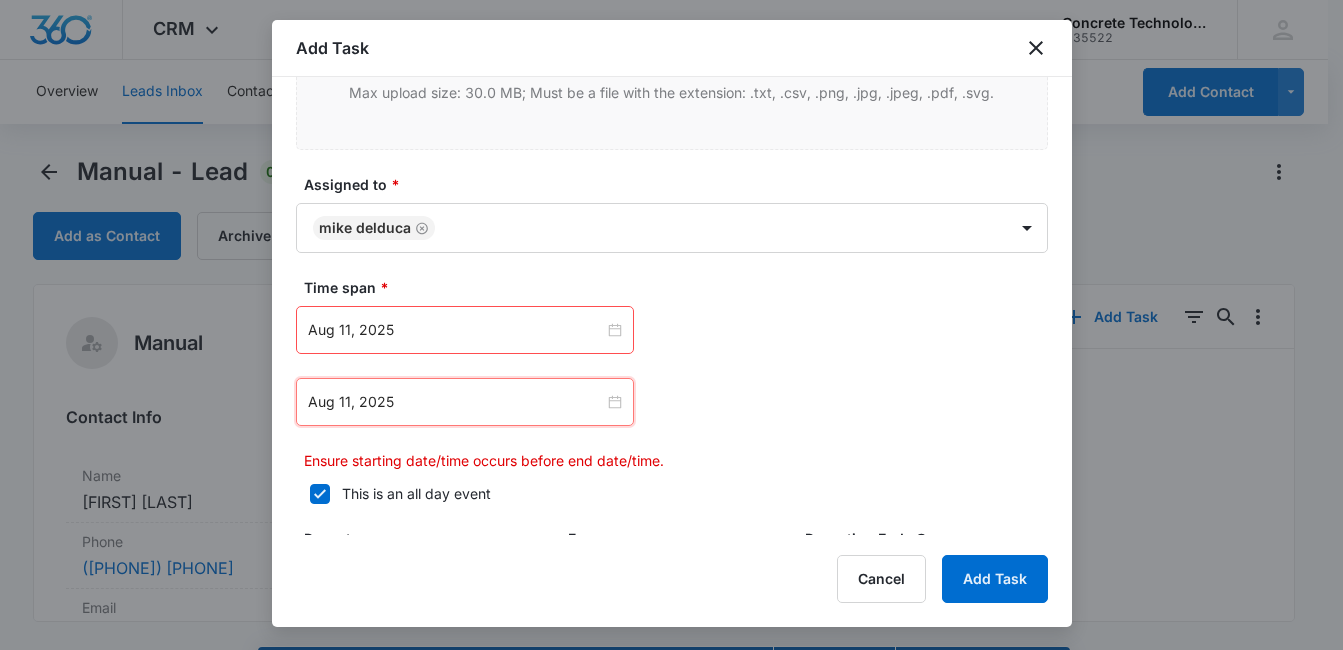 click 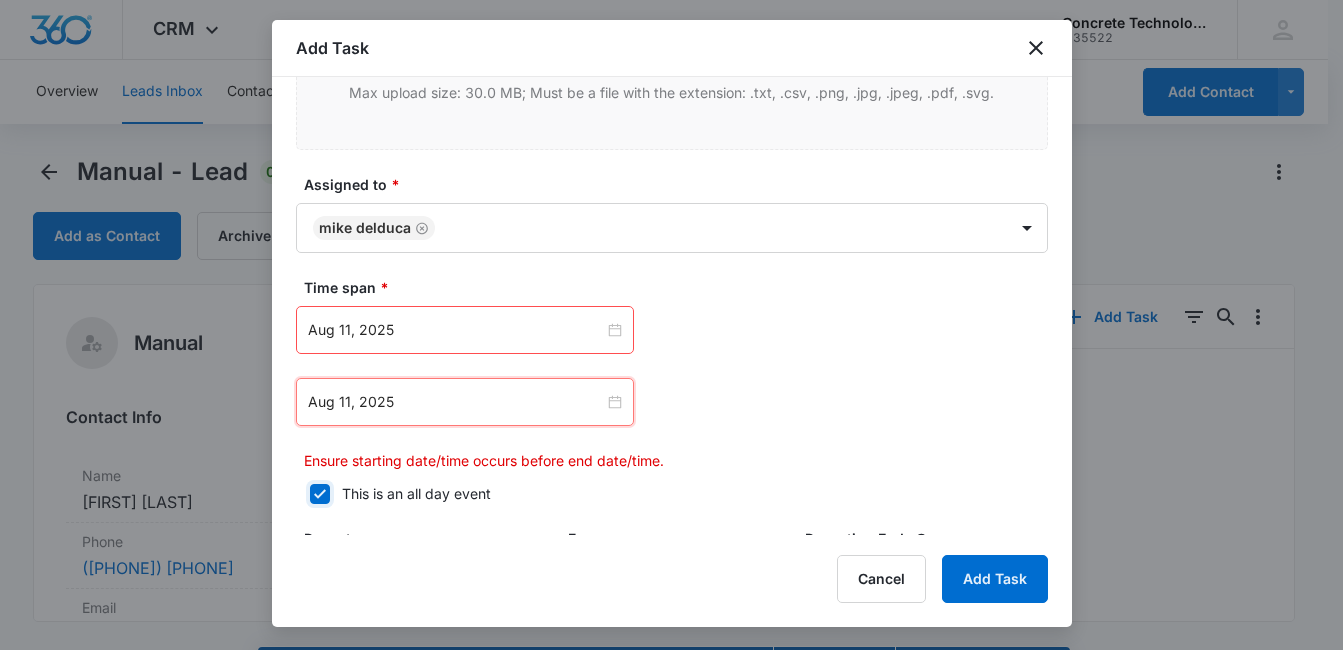click on "This is an all day event" at bounding box center [303, 494] 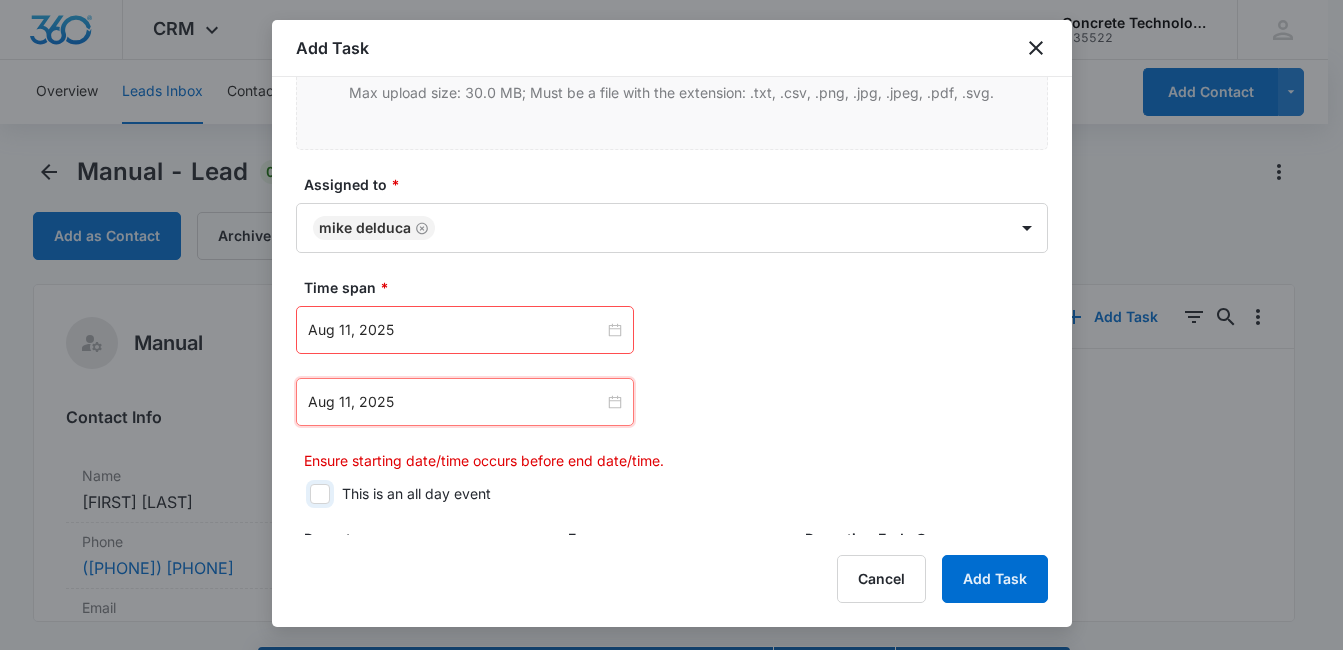 checkbox on "false" 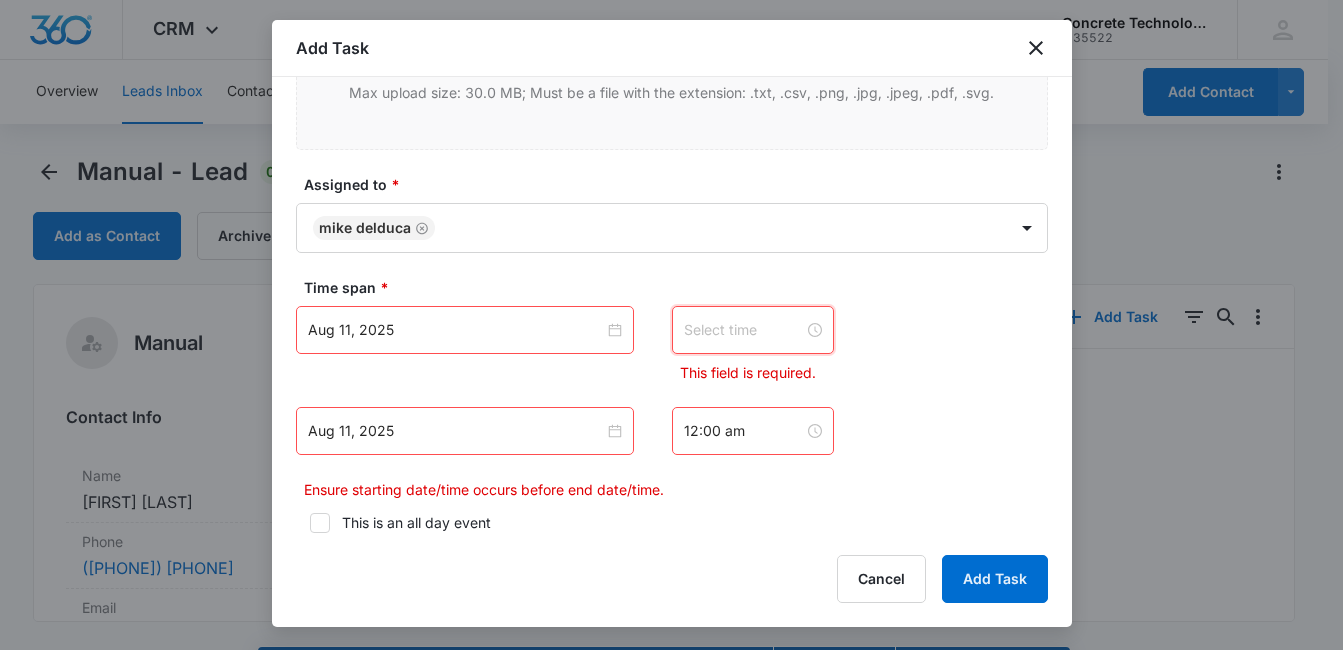 click at bounding box center [744, 330] 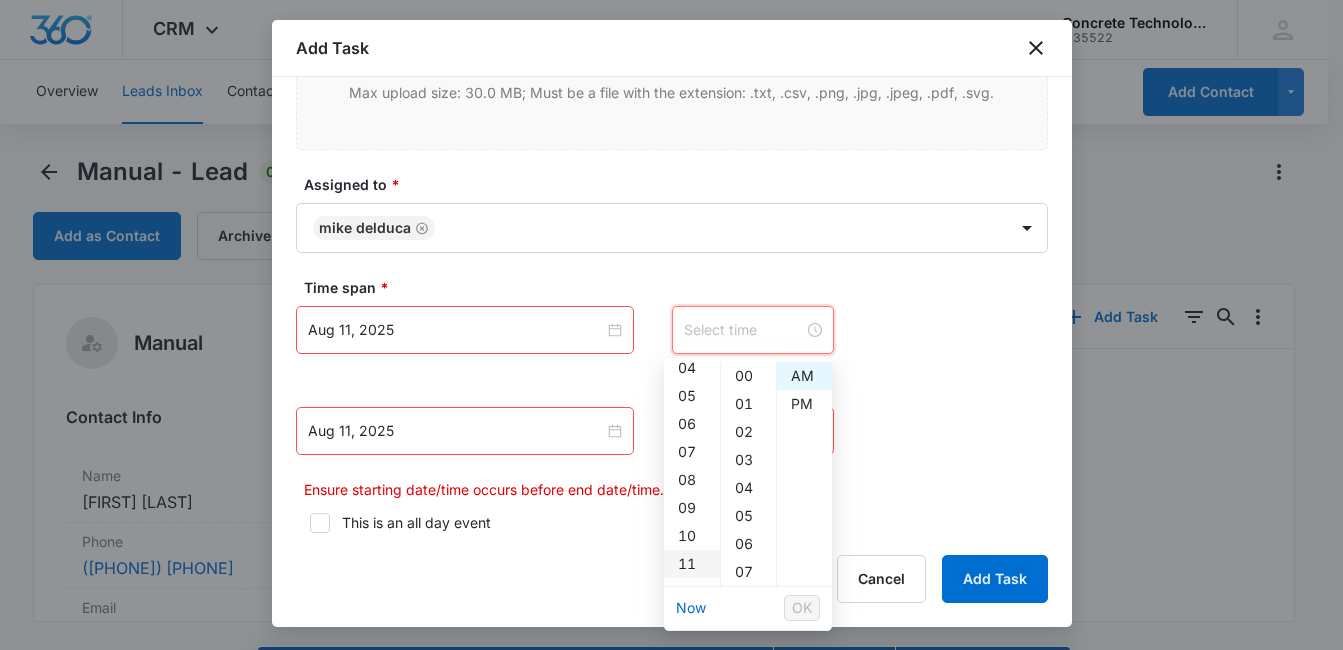 click on "11" at bounding box center (692, 564) 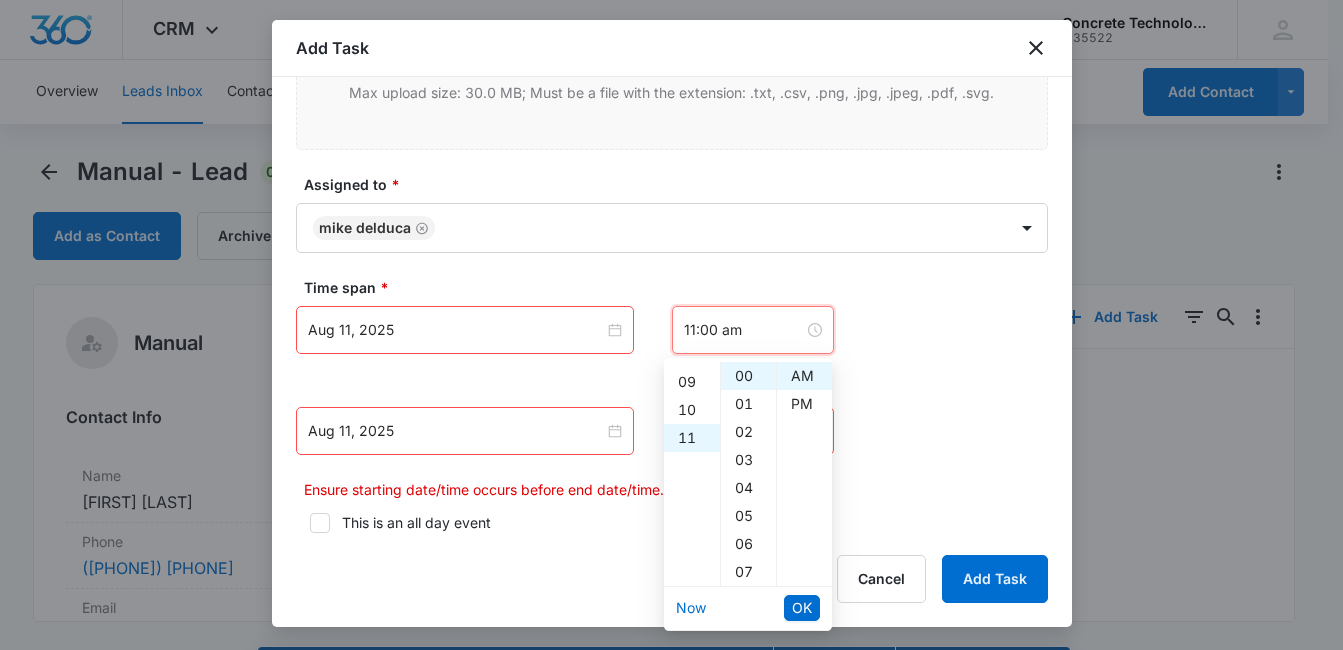 scroll, scrollTop: 308, scrollLeft: 0, axis: vertical 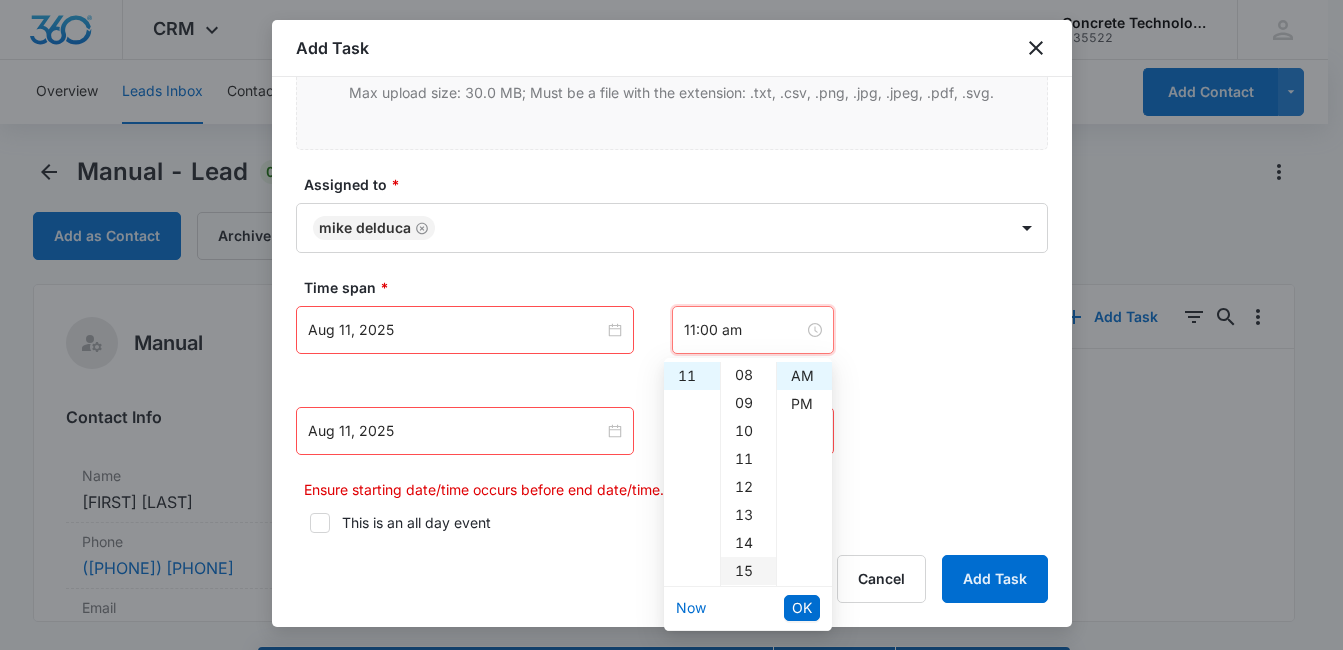 click on "15" at bounding box center [748, 571] 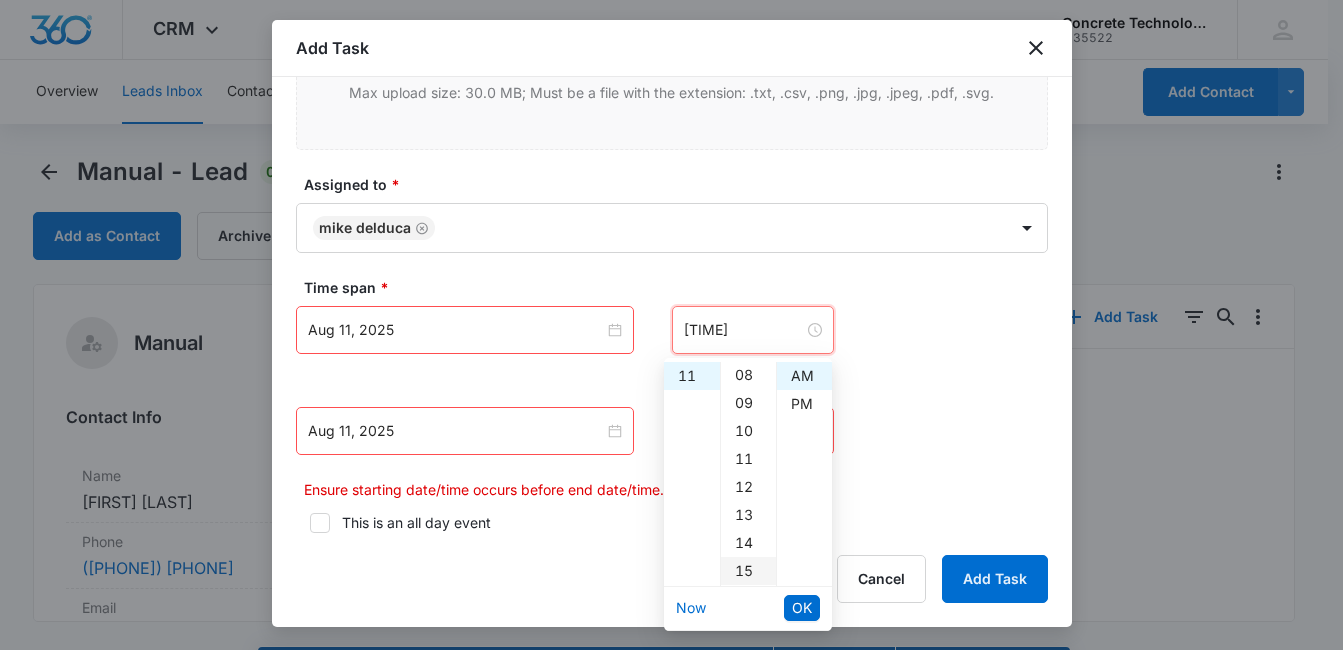 scroll, scrollTop: 420, scrollLeft: 0, axis: vertical 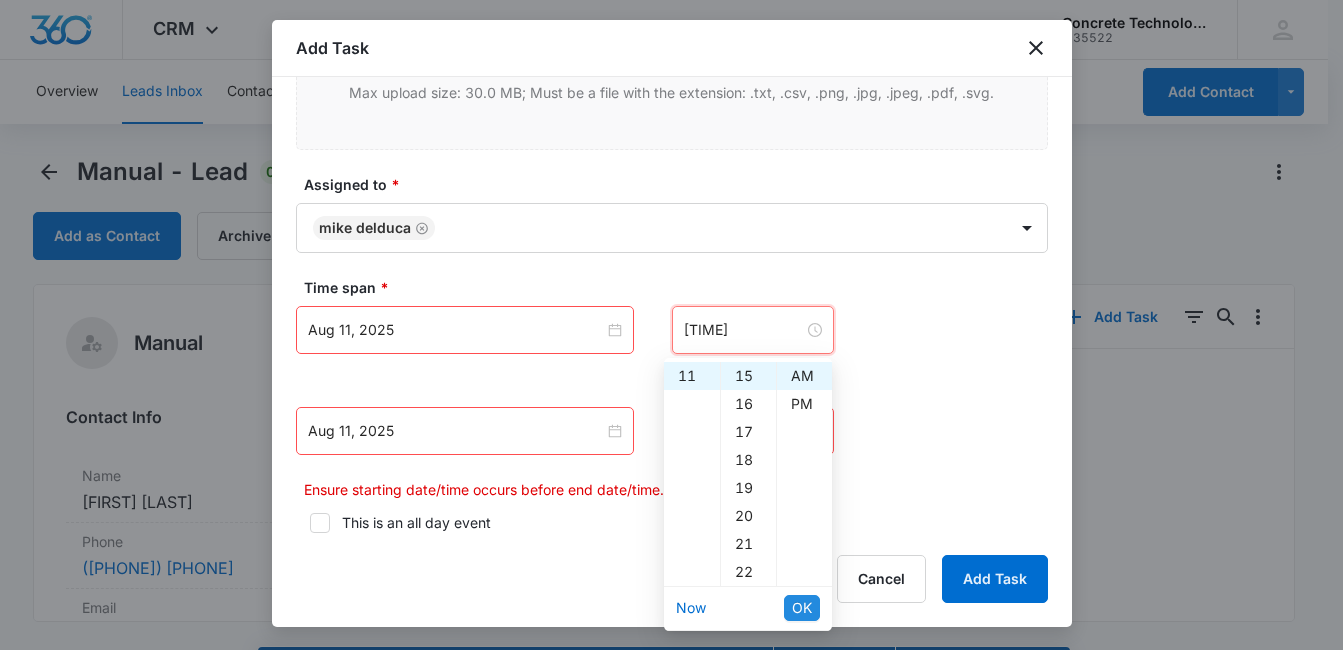 click on "OK" at bounding box center (802, 608) 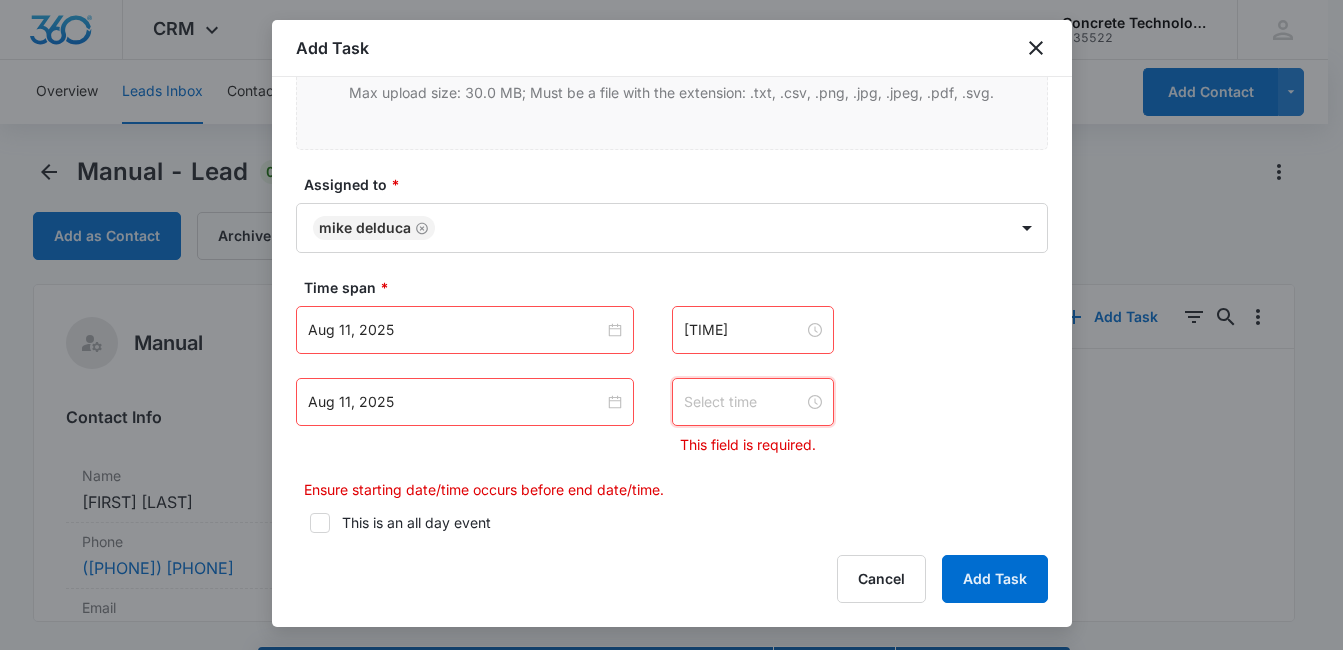 click at bounding box center (744, 402) 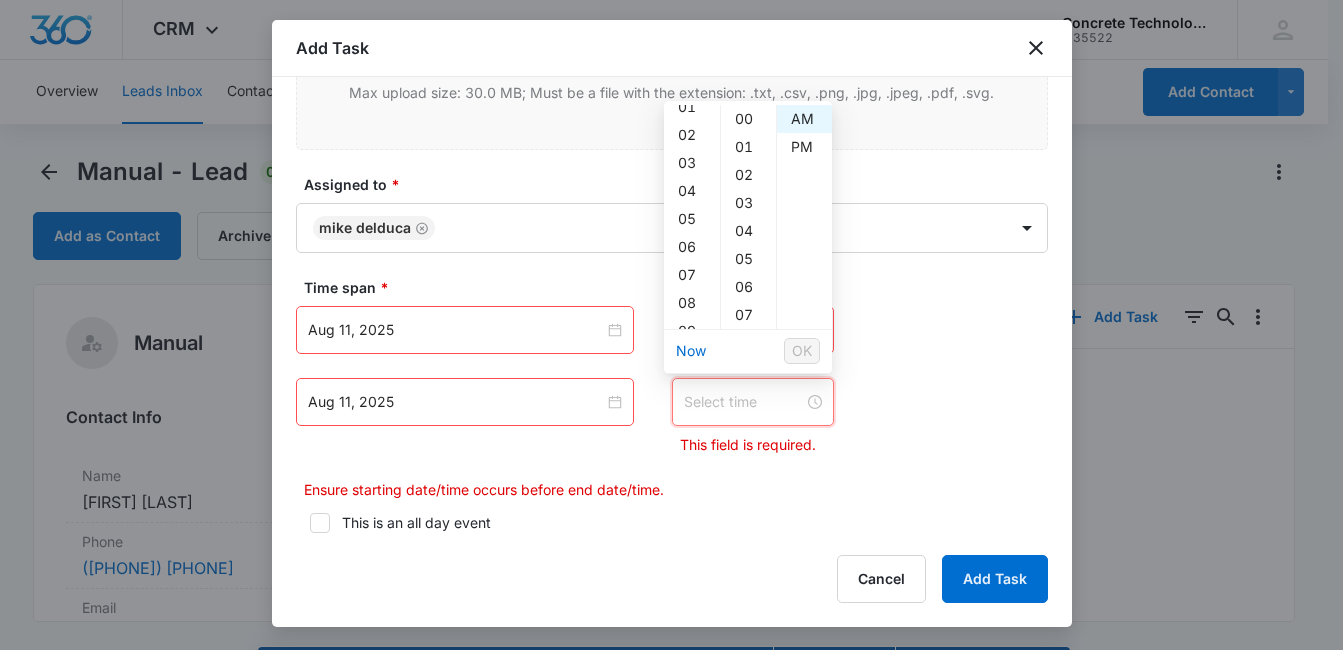 scroll, scrollTop: 115, scrollLeft: 0, axis: vertical 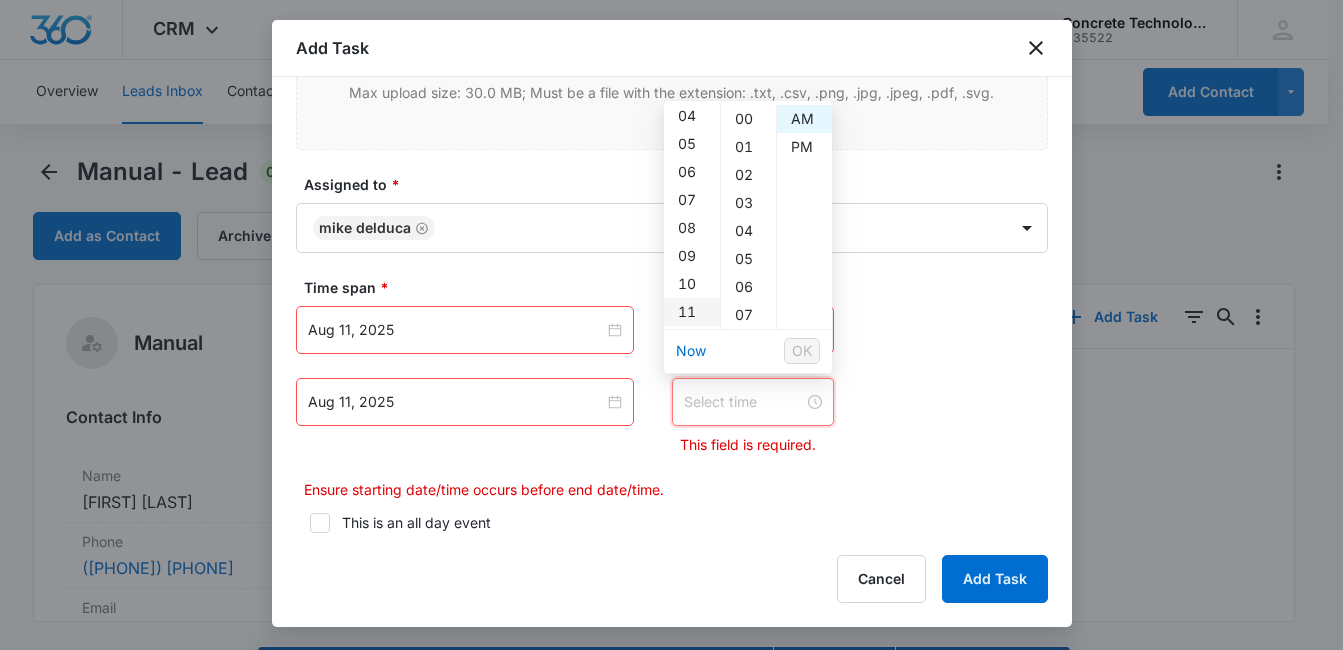 click on "11" at bounding box center (692, 312) 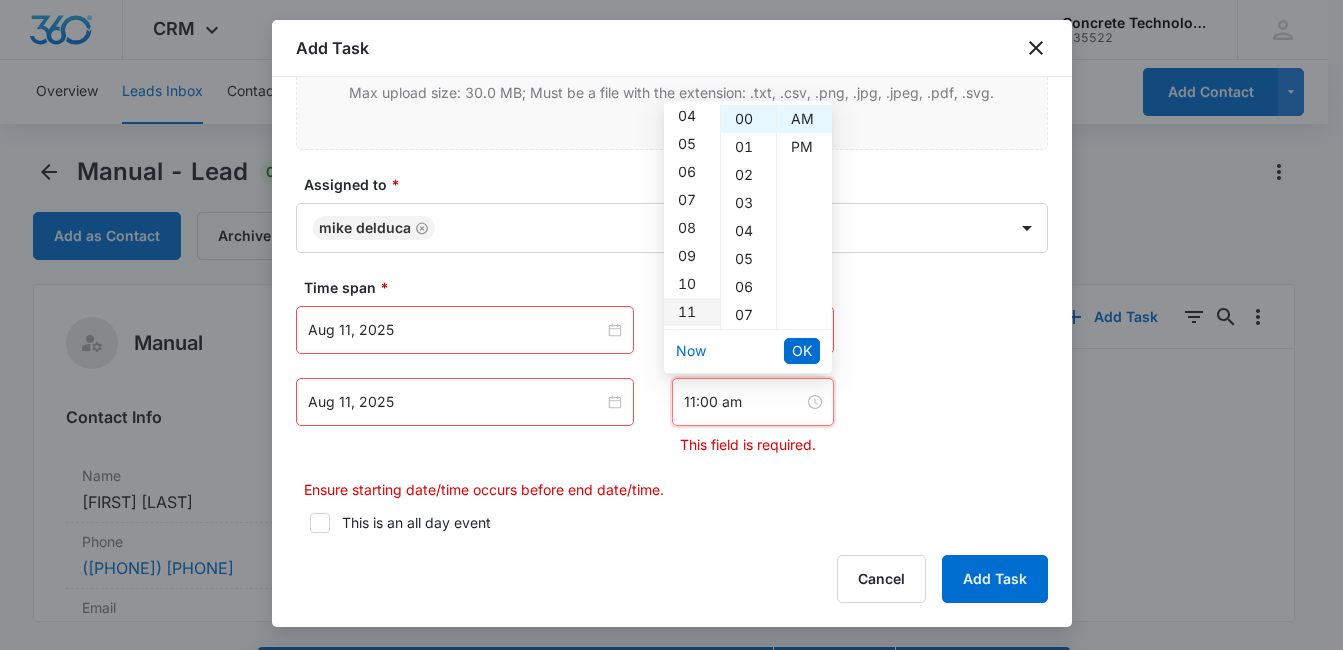 scroll, scrollTop: 308, scrollLeft: 0, axis: vertical 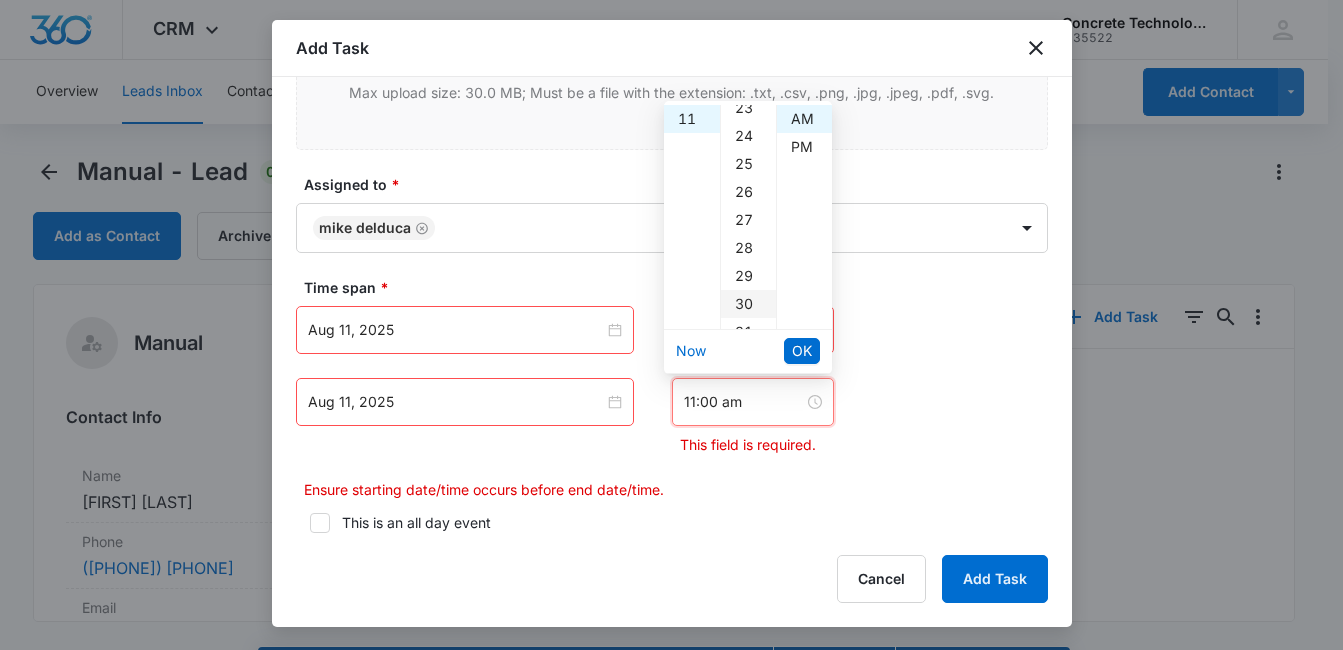 click on "30" at bounding box center [748, 304] 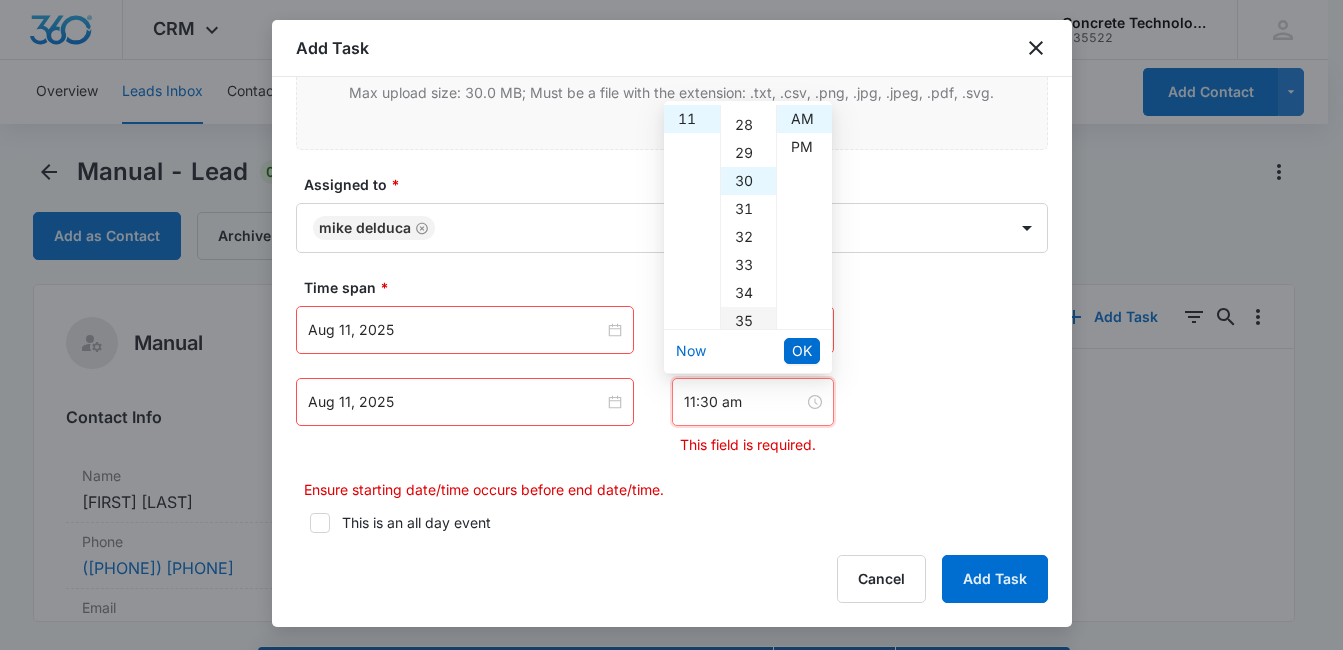scroll, scrollTop: 840, scrollLeft: 0, axis: vertical 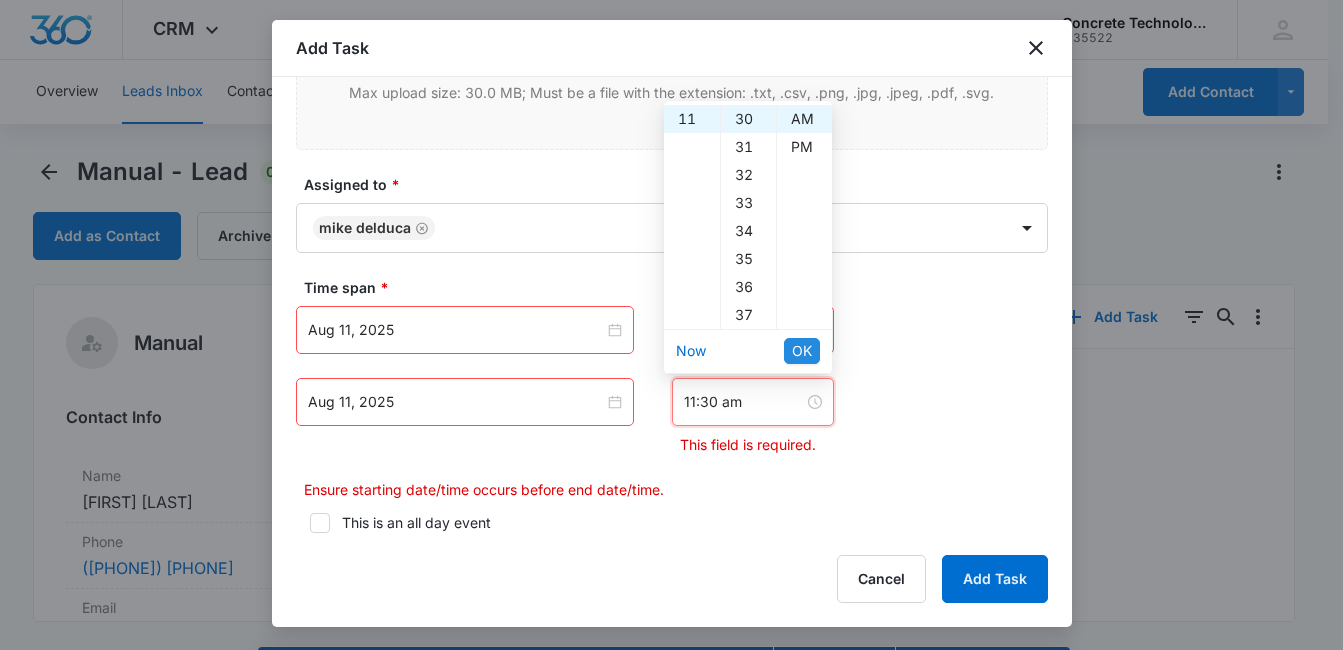 click on "OK" at bounding box center [802, 351] 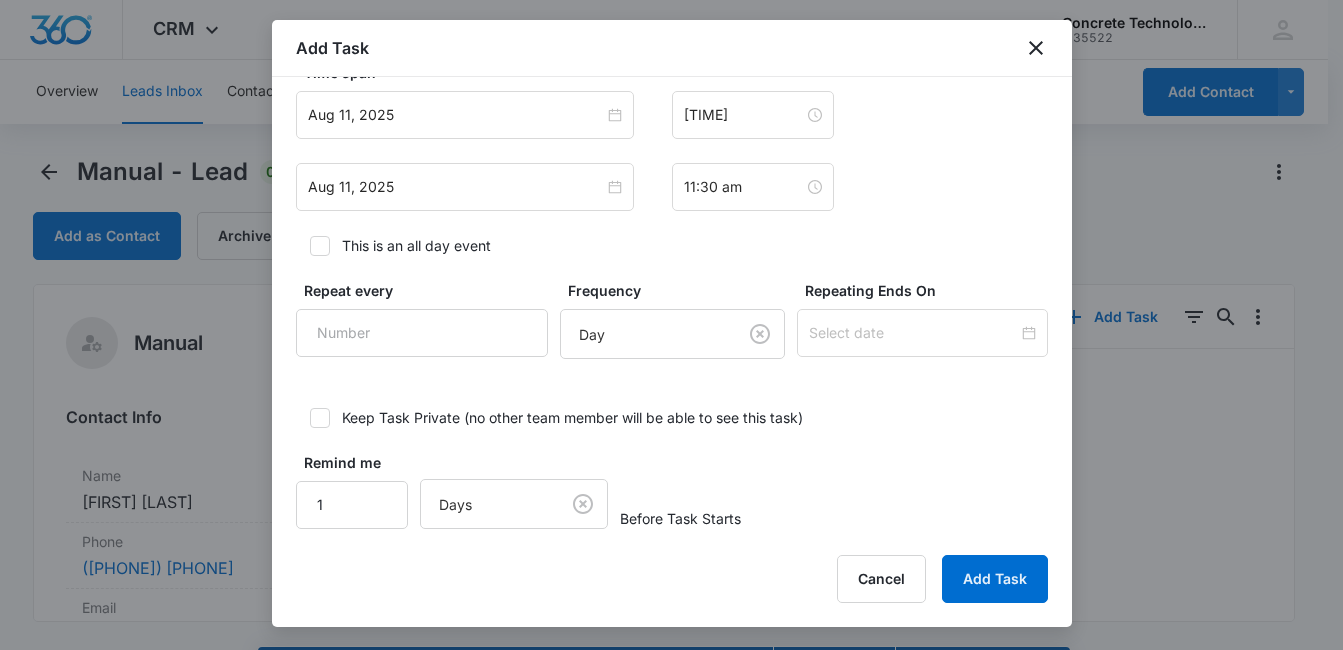 scroll, scrollTop: 1081, scrollLeft: 0, axis: vertical 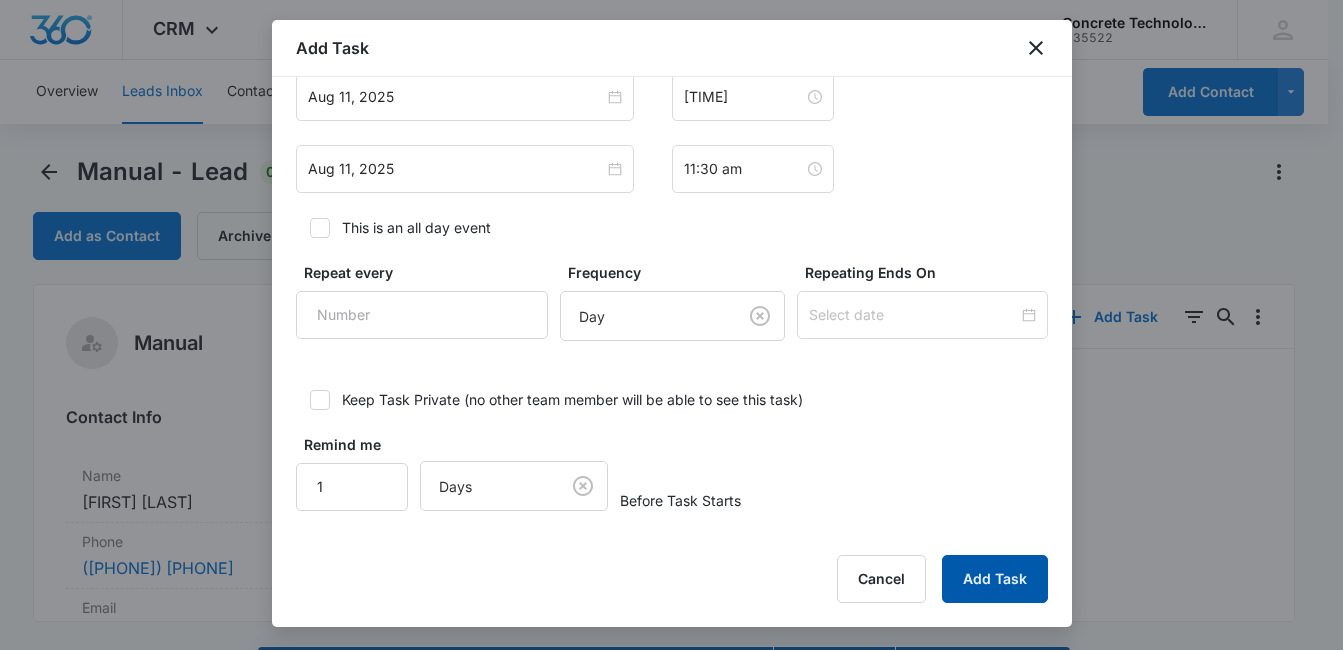 click on "Add Task" at bounding box center [995, 579] 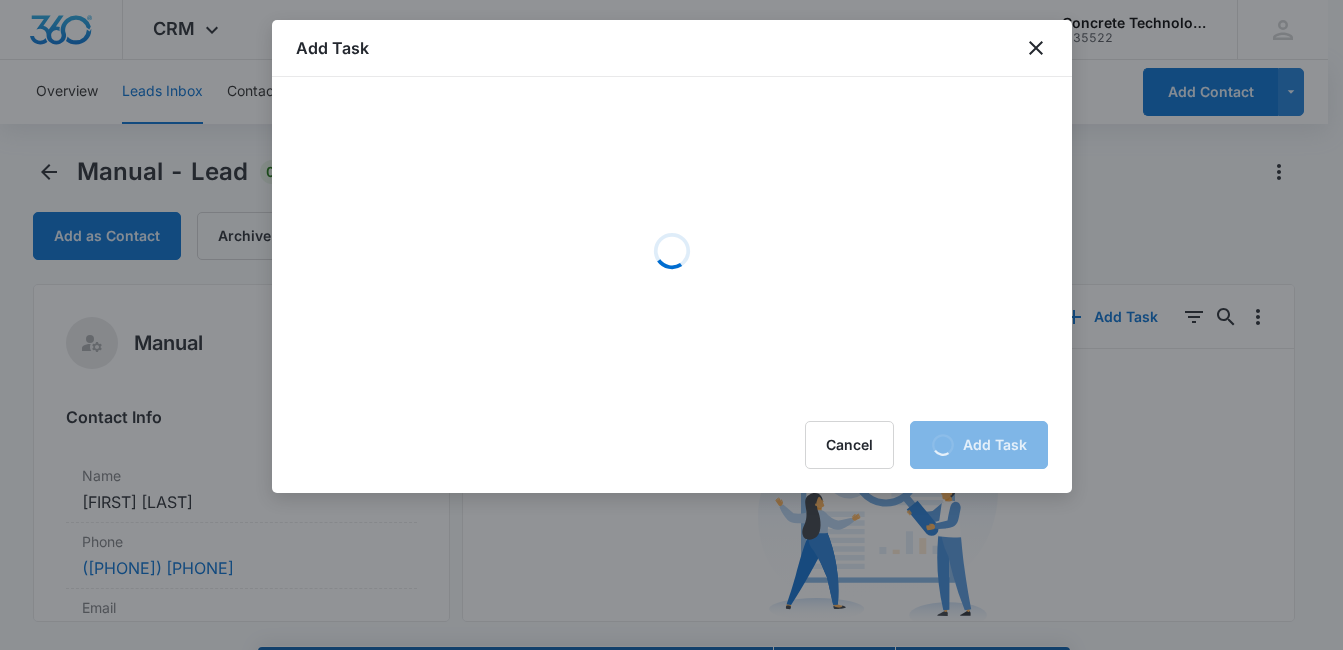 scroll, scrollTop: 0, scrollLeft: 0, axis: both 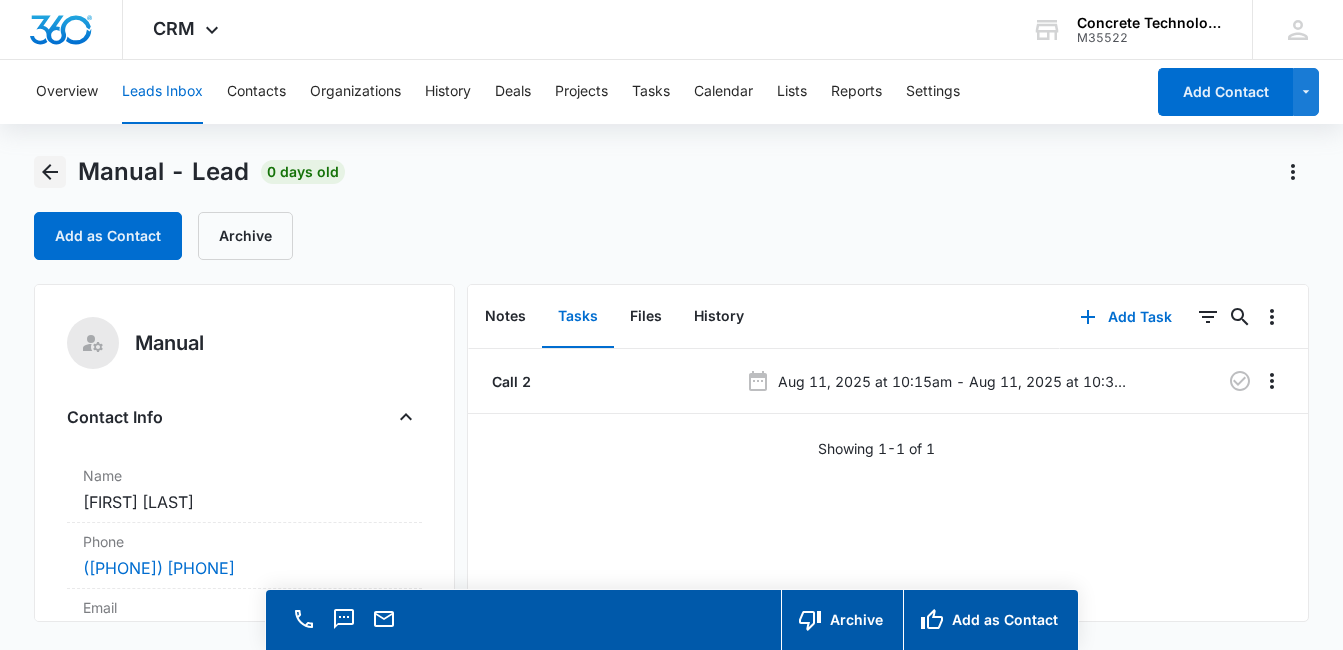 click 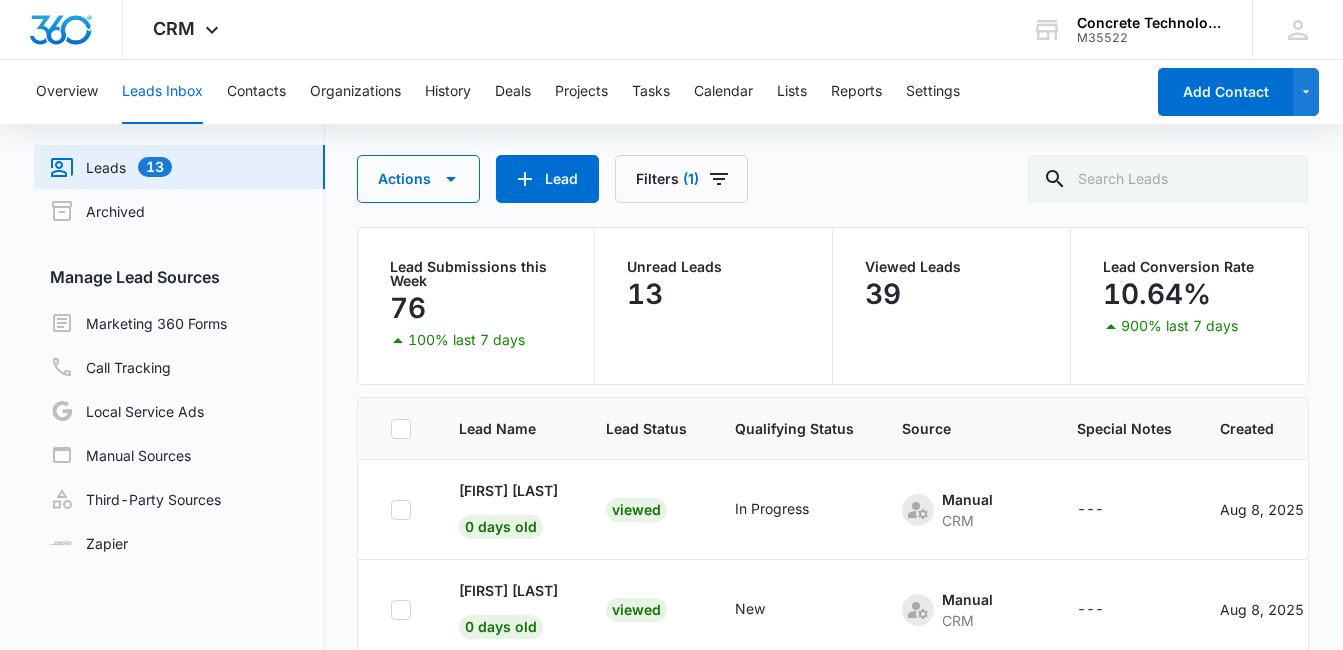 scroll, scrollTop: 0, scrollLeft: 0, axis: both 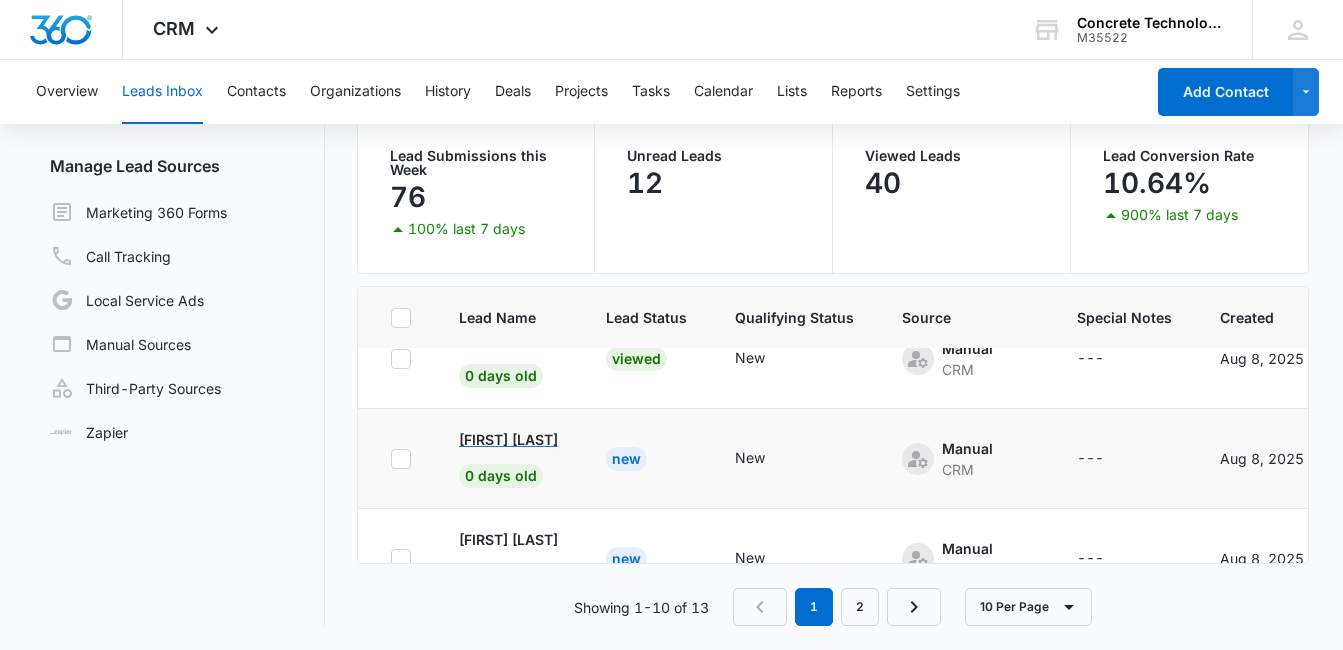 click on "[FIRST] [LAST]" at bounding box center [508, 439] 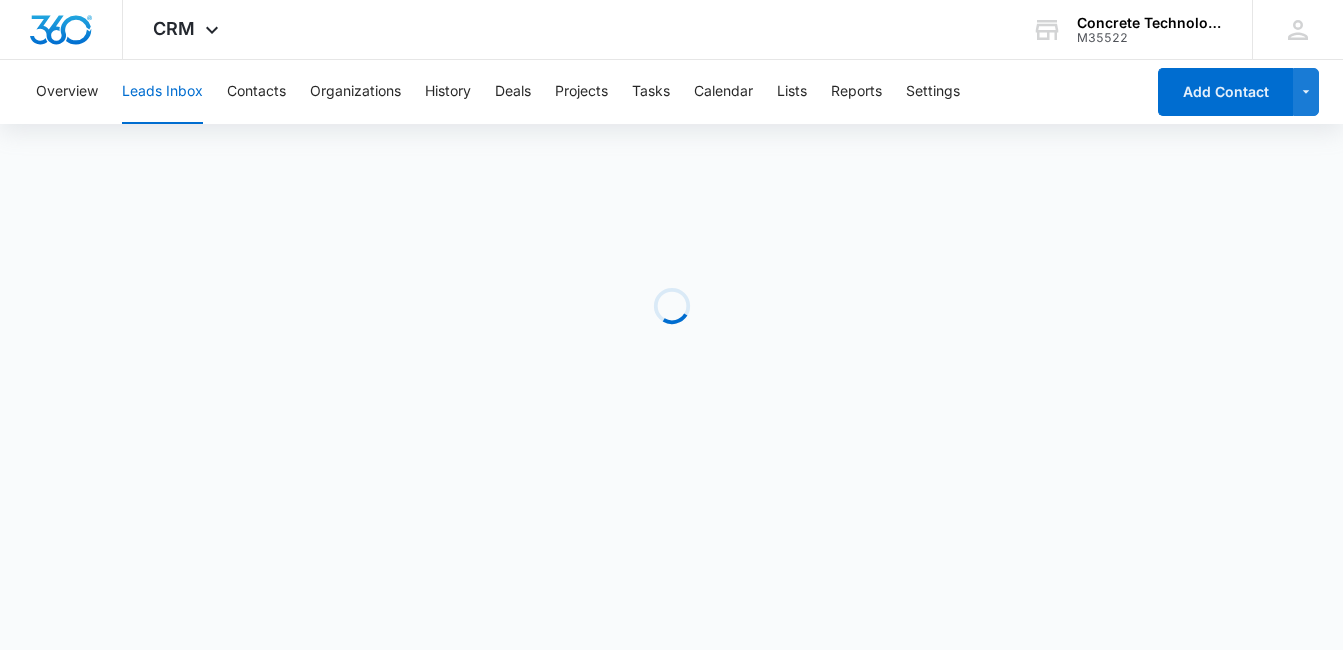 scroll, scrollTop: 0, scrollLeft: 0, axis: both 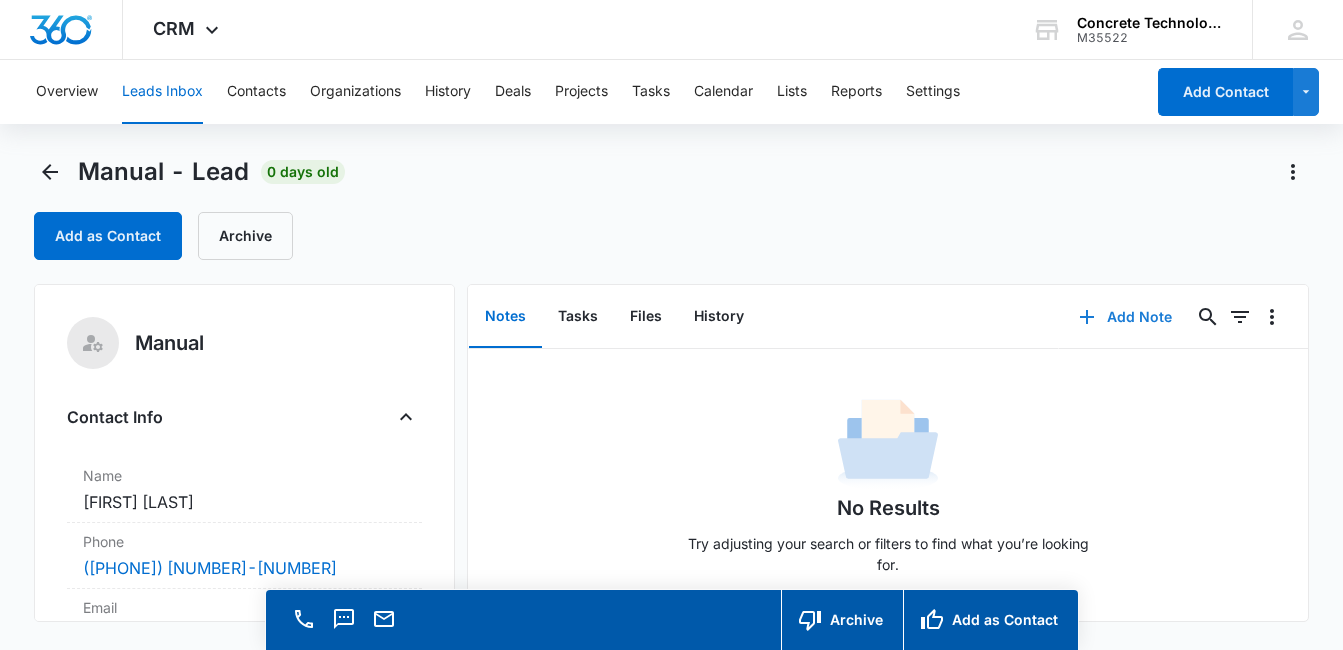 click on "Add Note" at bounding box center (1125, 317) 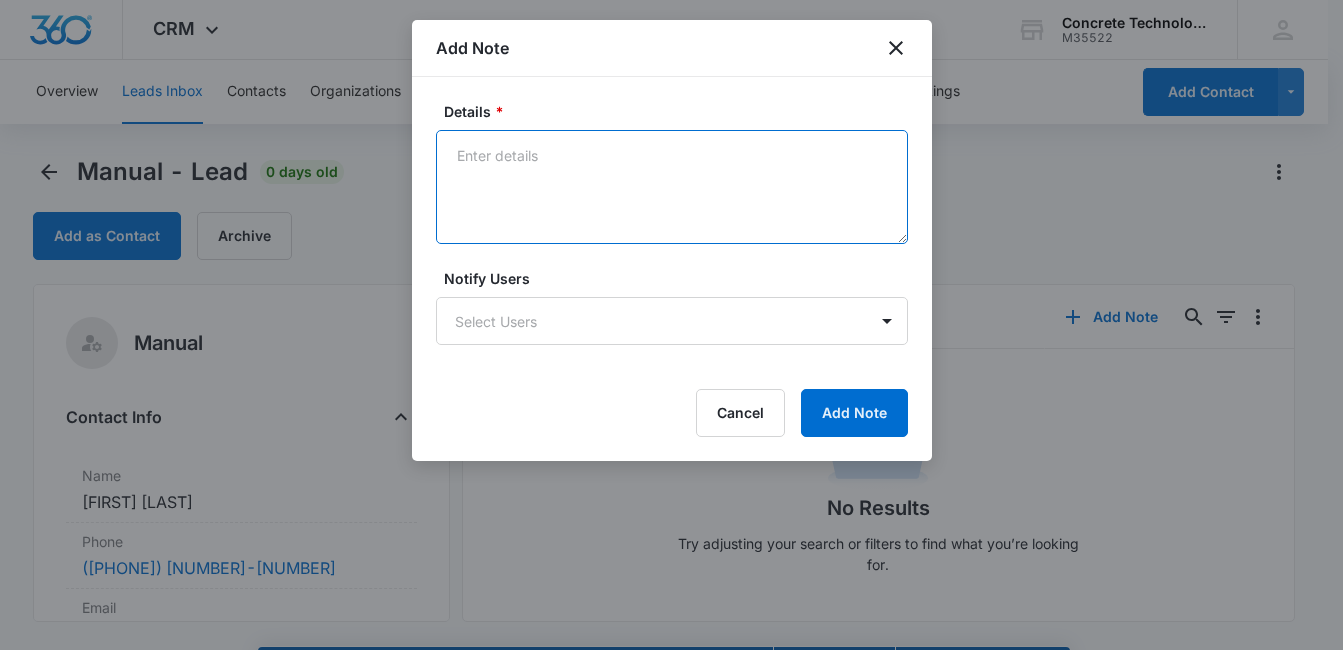 click on "Details *" at bounding box center [672, 187] 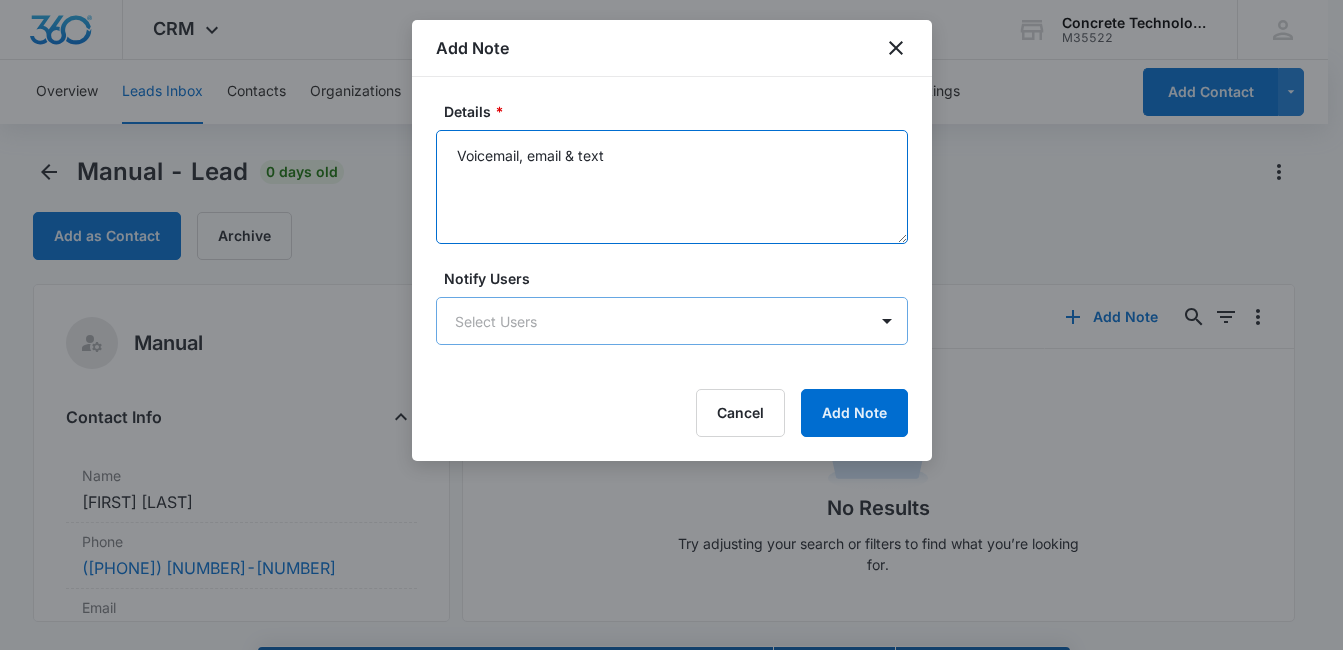 type on "Voicemail, email & text" 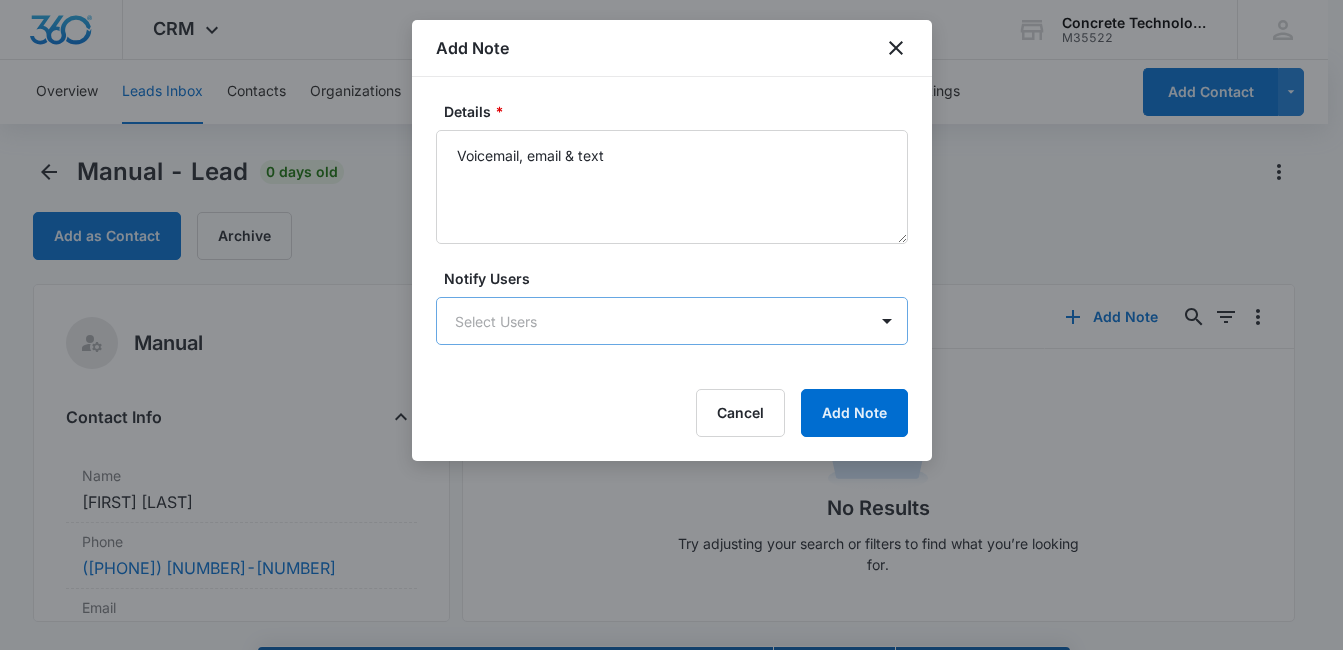 click on "CRM Apps Reputation Websites Forms CRM Email Social Content Ads Intelligence Files Brand Settings Concrete Technology M35522 Your Accounts View All MD [FIRST] [LAST] MDelduca@flycti.com My Profile Notifications Support Logout Terms & Conditions   •   Privacy Policy Overview Leads Inbox Contacts Organizations History Deals Projects Tasks Calendar Lists Reports Settings Add Contact Manual - Lead 0 days old Add as Contact Archive Manual Contact Info Name Cancel Save Changes [FIRST] [LAST] Phone Cancel Save Changes ([PHONE]) Email Cancel Save Changes [EMAIL] Organization Cancel Save Changes --- Address Cancel Save Changes --- Details Qualifying Status Cancel Save Changes New Lead Source Manual Lead Status Viewed Special Notes Cancel Save Changes --- Contact Type Cancel Save Changes From Leads Contact Status Cancel Save Changes None Assigned To Cancel Save Changes [FIRST] [LAST] Tags Cancel Save Changes --- Next Contact Date Cancel Save Changes --- Color Tag Current Color: Cancel ID 1019 ---" at bounding box center [671, 353] 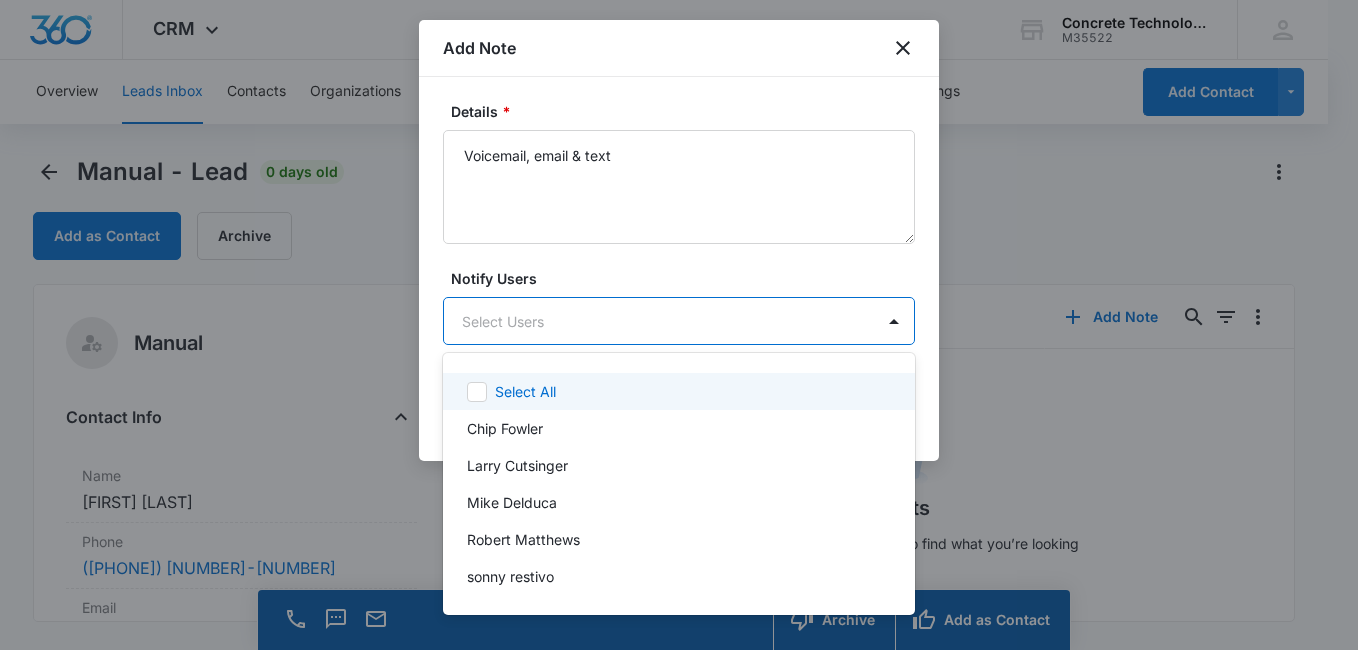 click at bounding box center (679, 325) 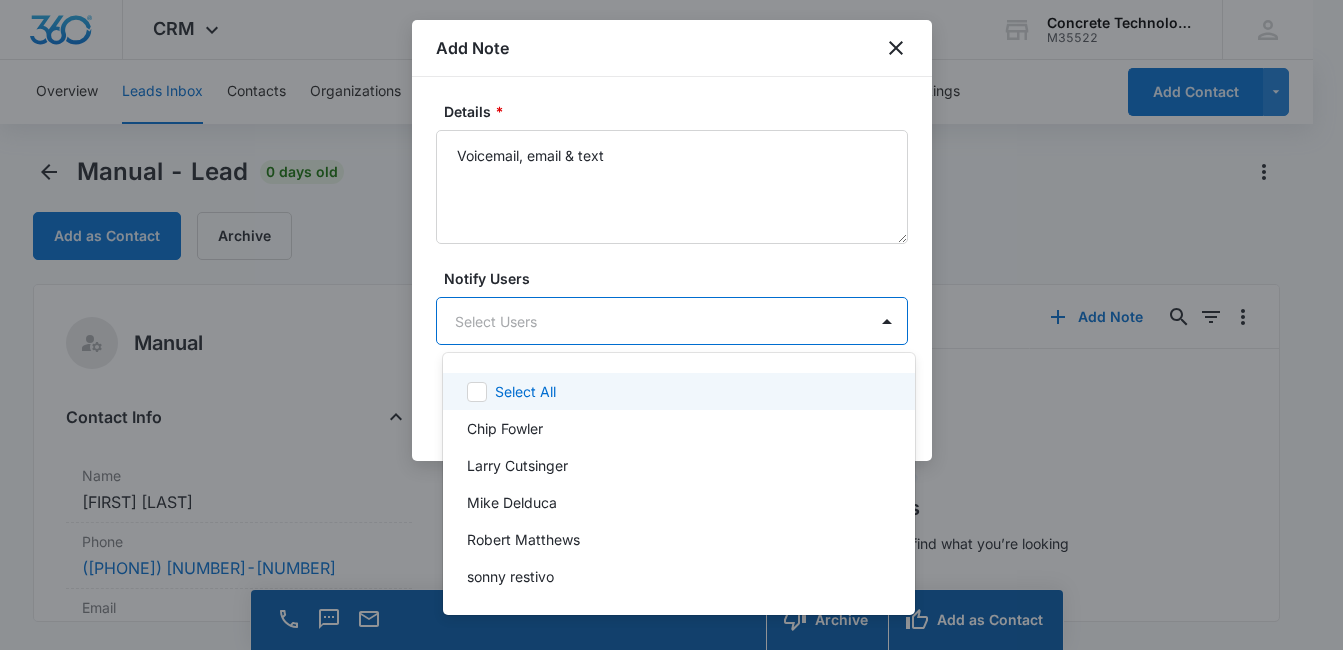click on "CRM Apps Reputation Websites Forms CRM Email Social Content Ads Intelligence Files Brand Settings Concrete Technology M35522 Your Accounts View All MD [FIRST] [LAST] MDelduca@flycti.com My Profile Notifications Support Logout Terms & Conditions   •   Privacy Policy Overview Leads Inbox Contacts Organizations History Deals Projects Tasks Calendar Lists Reports Settings Add Contact Manual - Lead 0 days old Add as Contact Archive Manual Contact Info Name Cancel Save Changes [FIRST] [LAST] Phone Cancel Save Changes ([PHONE]) Email Cancel Save Changes [EMAIL] Organization Cancel Save Changes --- Address Cancel Save Changes --- Details Qualifying Status Cancel Save Changes New Lead Source Manual Lead Status Viewed Special Notes Cancel Save Changes --- Contact Type Cancel Save Changes From Leads Contact Status Cancel Save Changes None Assigned To Cancel Save Changes [FIRST] [LAST] Tags Cancel Save Changes --- Next Contact Date Cancel Save Changes --- Color Tag Current Color: Cancel ID 1019 ---" at bounding box center [671, 325] 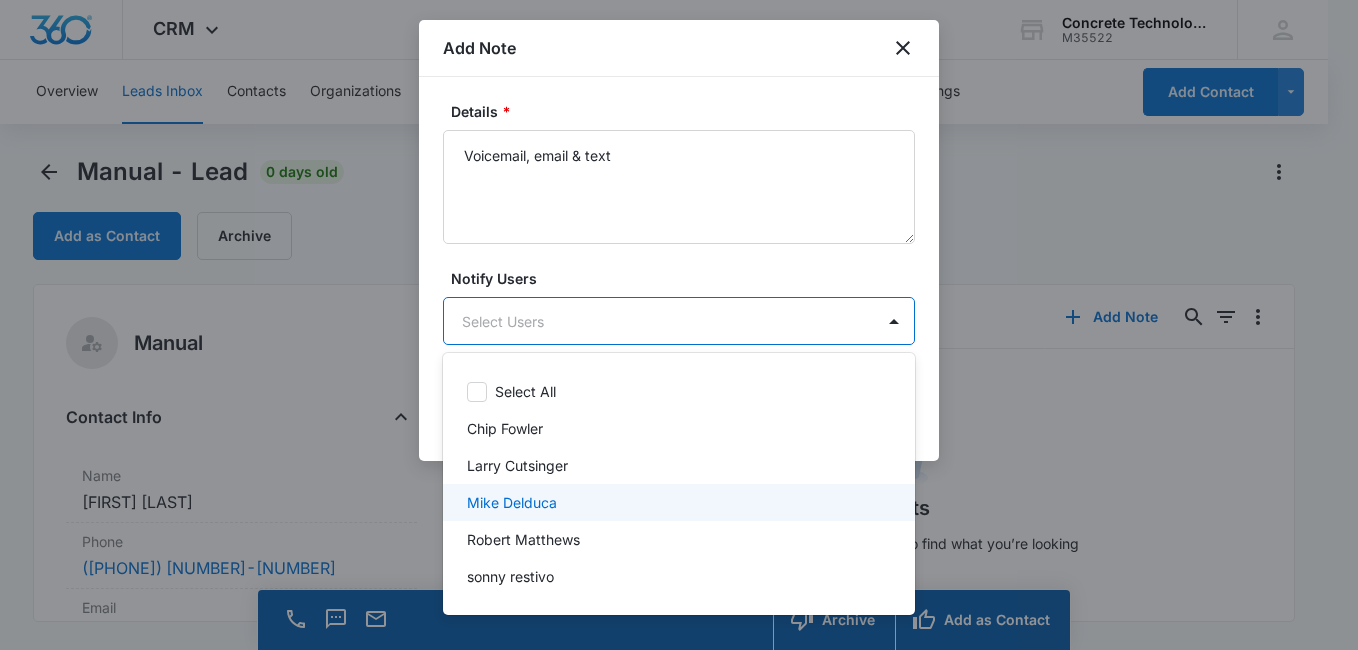 click on "Mike Delduca" at bounding box center [677, 502] 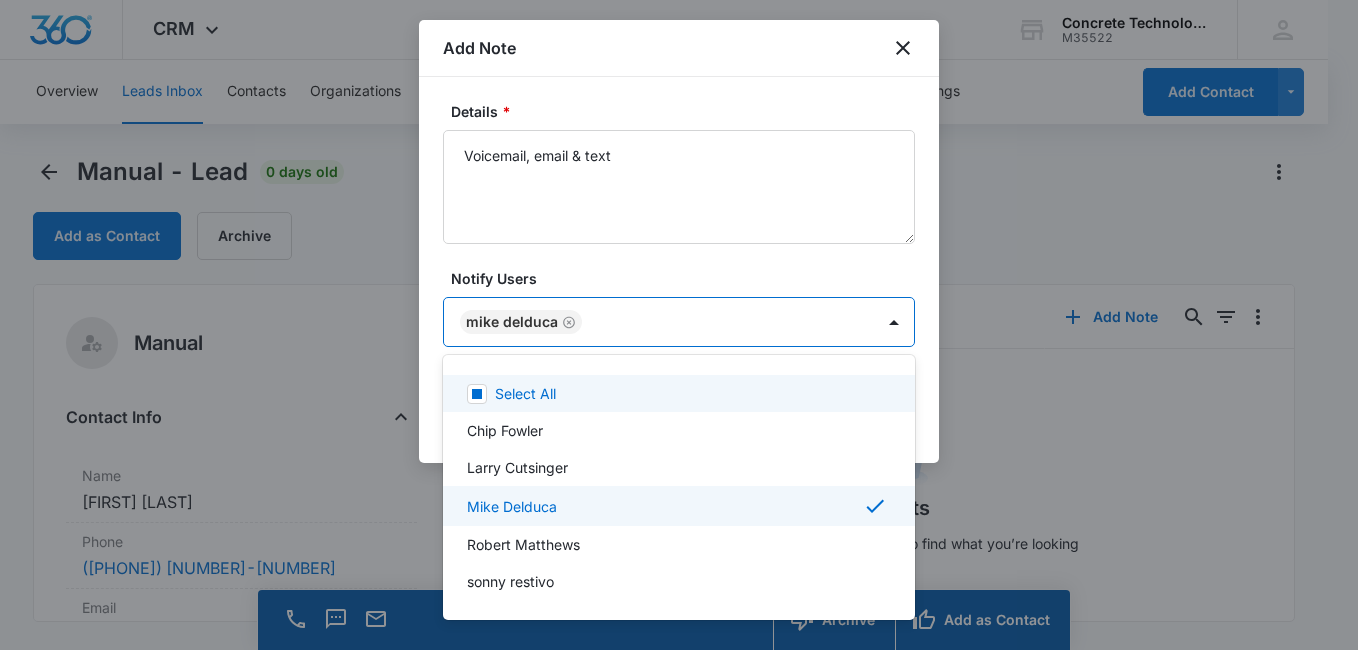 click at bounding box center (679, 325) 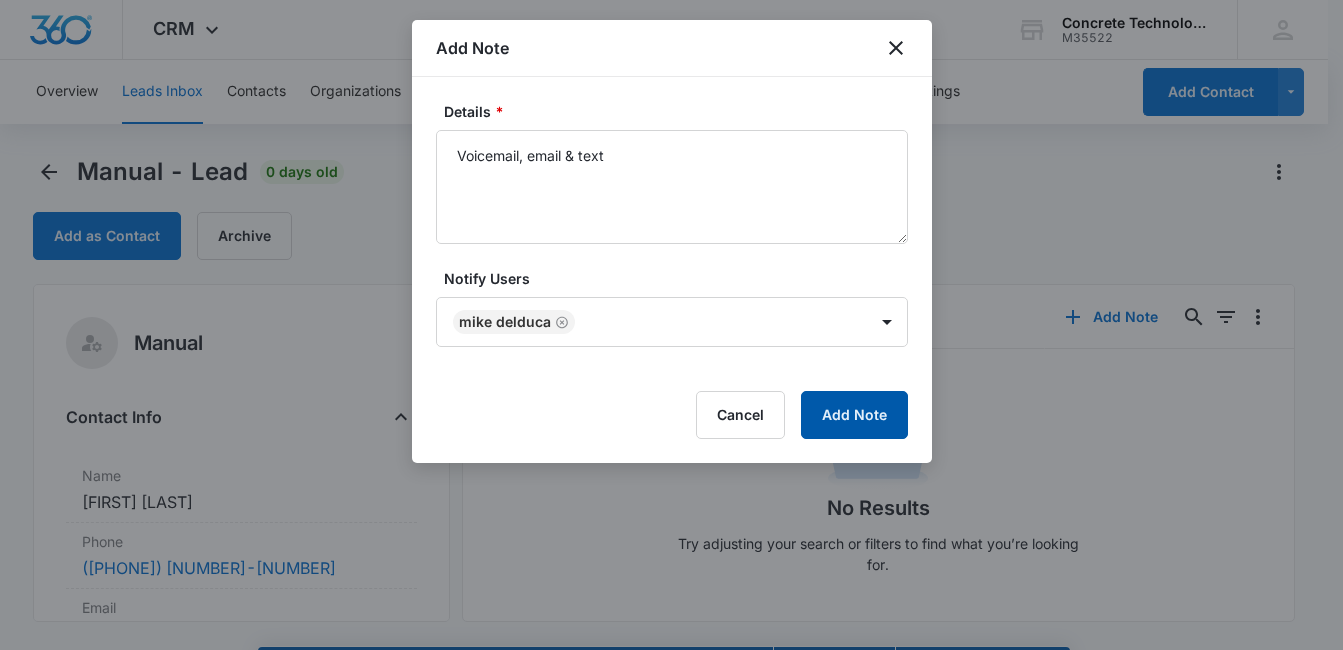 click on "Add Note" at bounding box center (854, 415) 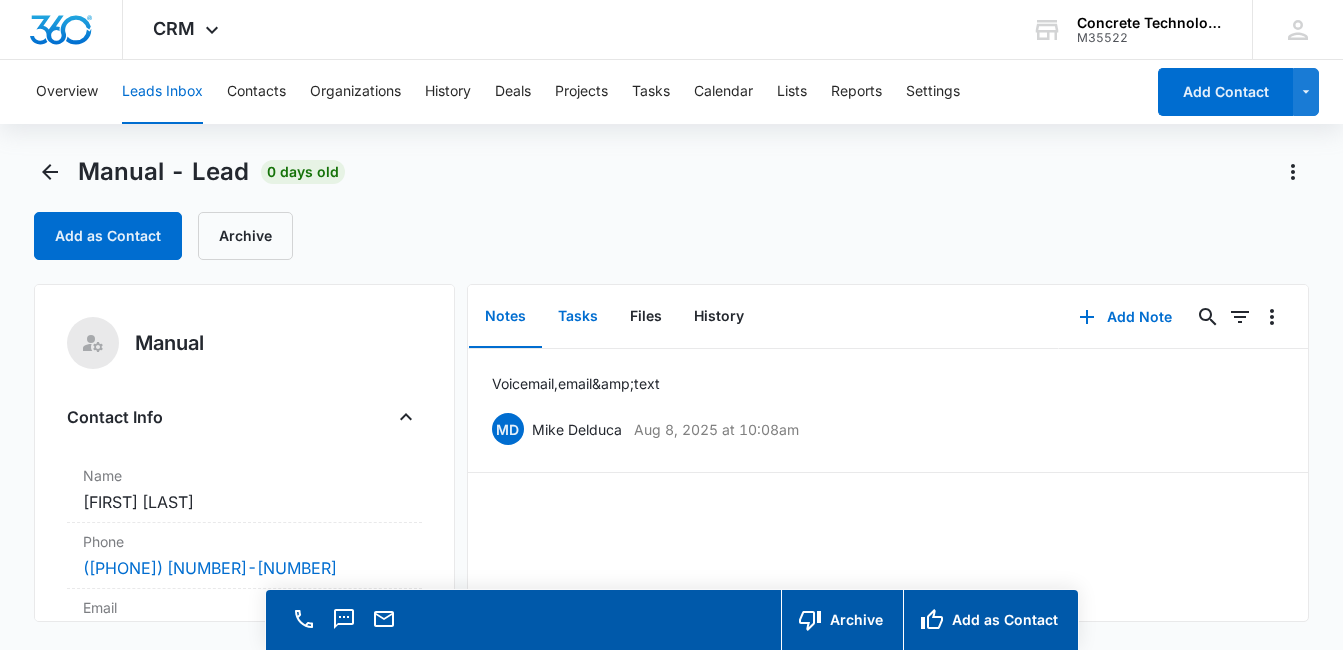 click on "Tasks" at bounding box center (578, 317) 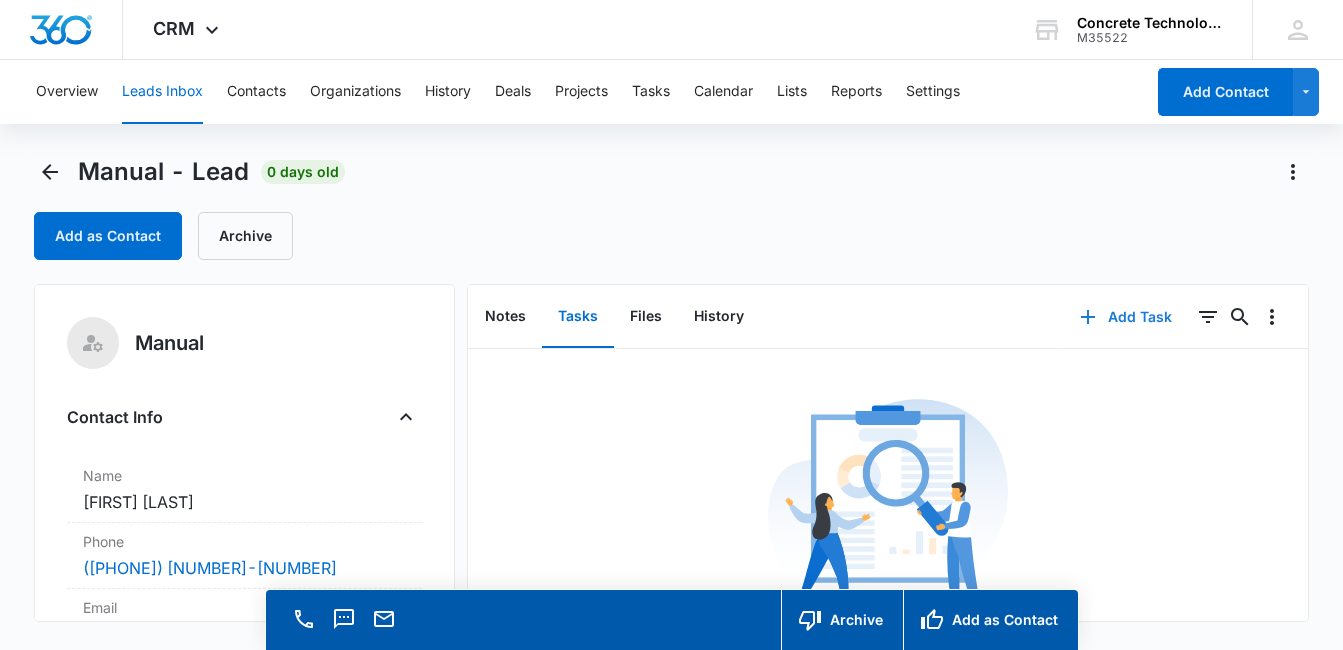 click on "Add Task" at bounding box center (1126, 317) 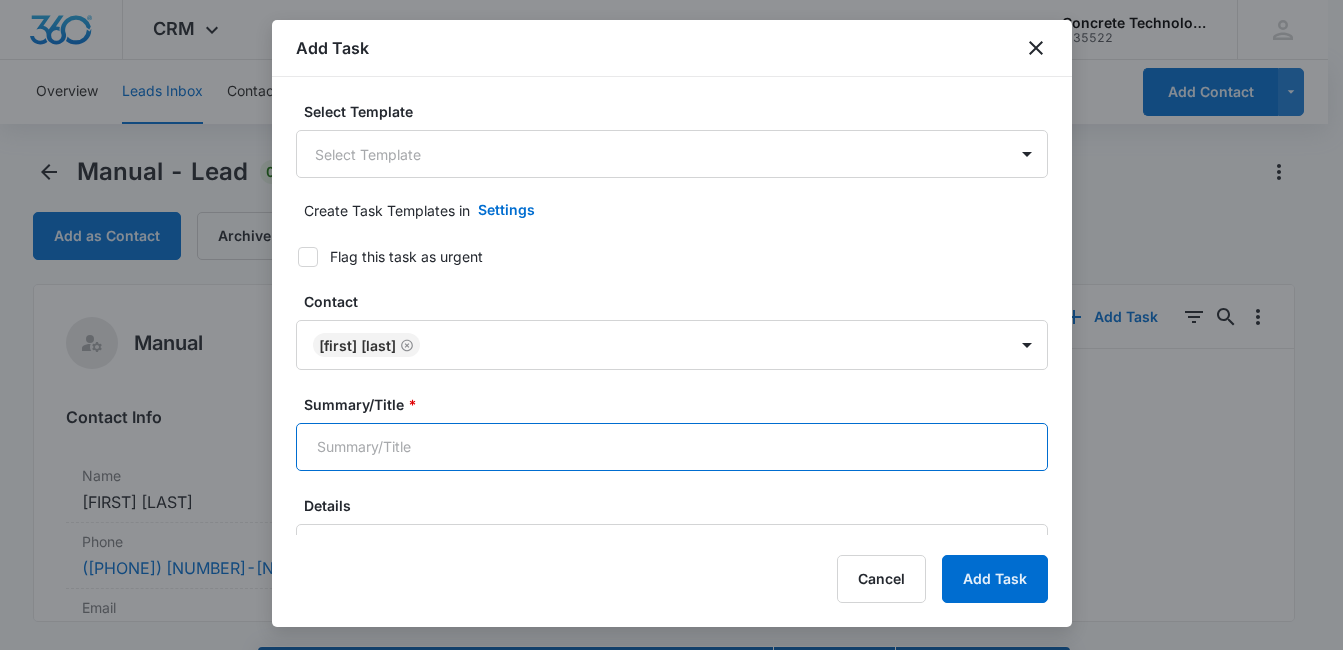click on "Summary/Title *" at bounding box center (672, 447) 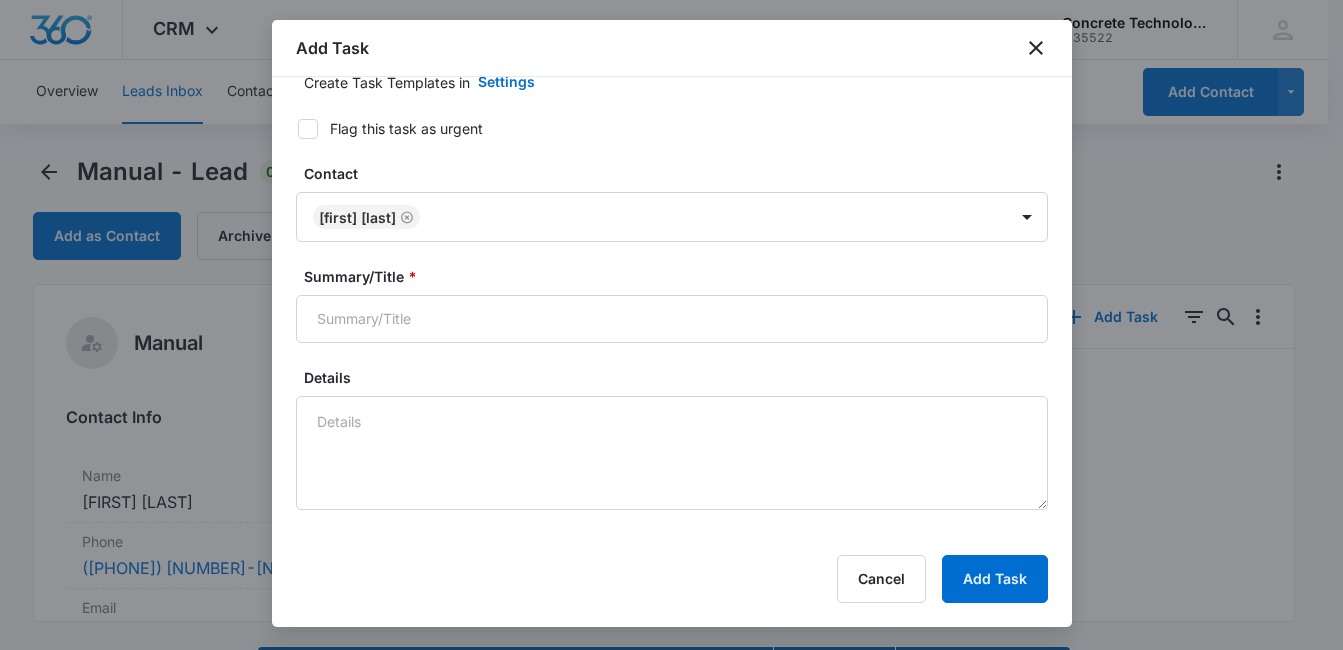 click on "Select Template Select Template Create Task Templates in Settings Flag this task as urgent Contact [FIRST] [LAST] Summary/Title * Details URL/Link Assign a specific color to this task for the Calendar view Color Tag Current Color: Attachments Click or drag files to this area to upload Max upload size: 30.0 MB; Must be a file with the extension: .txt, .csv, .png, .jpg, .jpeg, .pdf, .svg. Assigned to * Assigned to Time span * Aug 8, 2025 Aug 8, 2025 This is an all day event Repeat every Frequency Day Repeating Ends On Day of the Week Day of the Week Repeat by Day of the month Day of the week Repeat by Day of the month Day of the week Keep Task Private (no other team member will be able to see this task) Remind me 1 Days Before Task Starts Cancel" at bounding box center [672, 306] 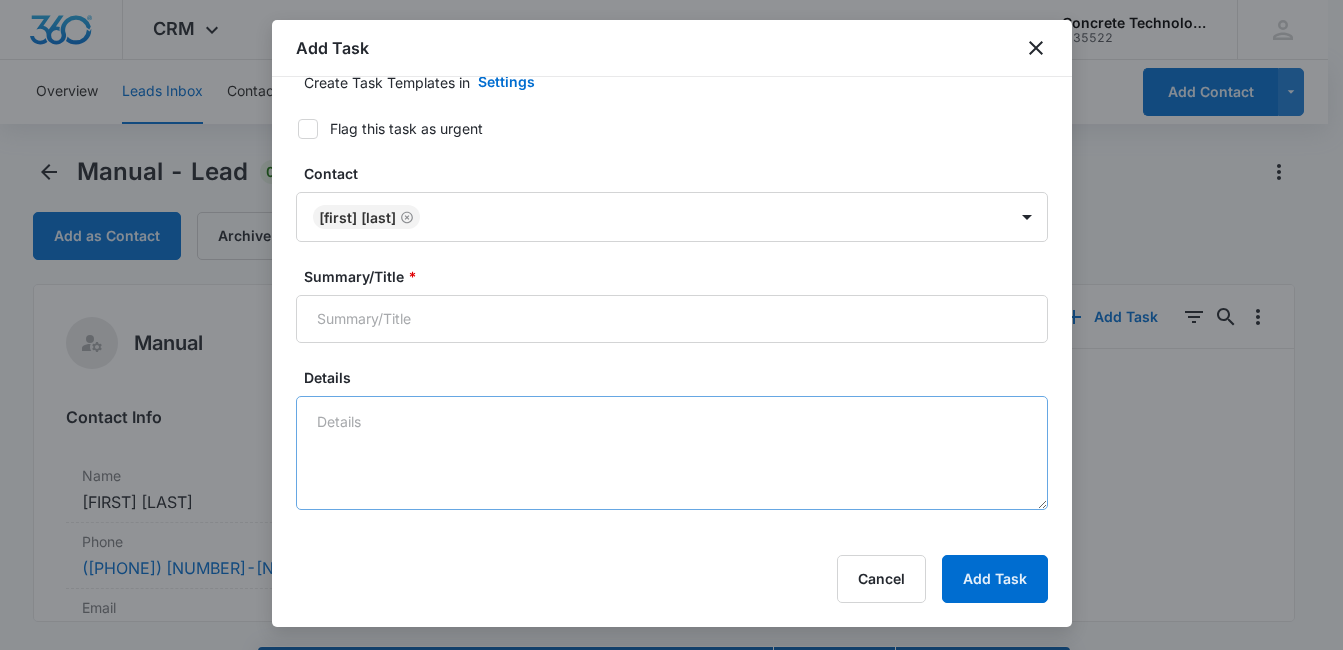 scroll, scrollTop: 140, scrollLeft: 0, axis: vertical 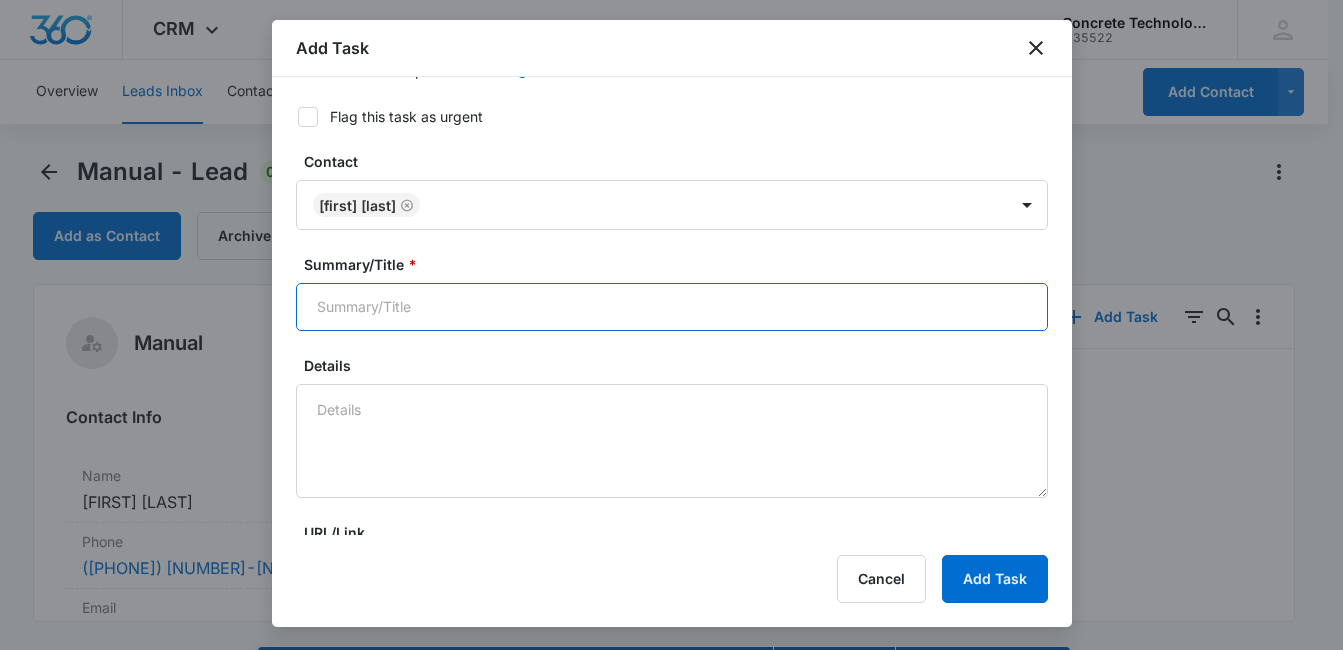 click on "Summary/Title *" at bounding box center [672, 307] 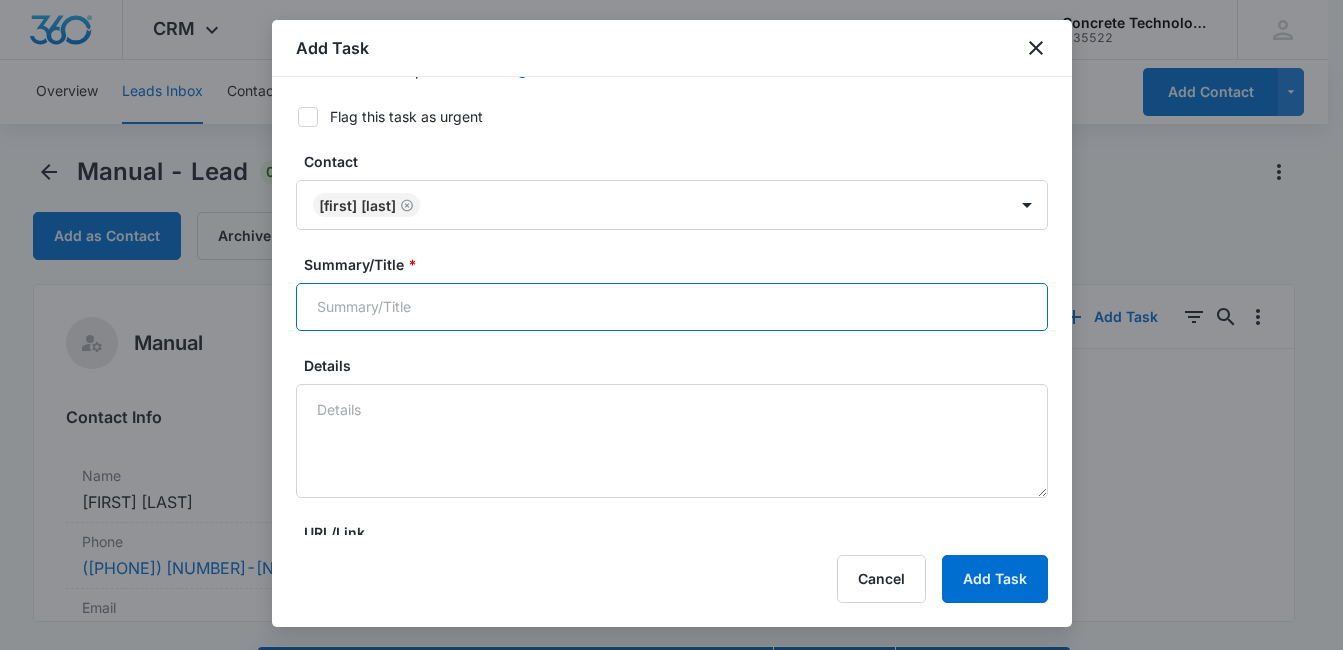 type on "Call 2" 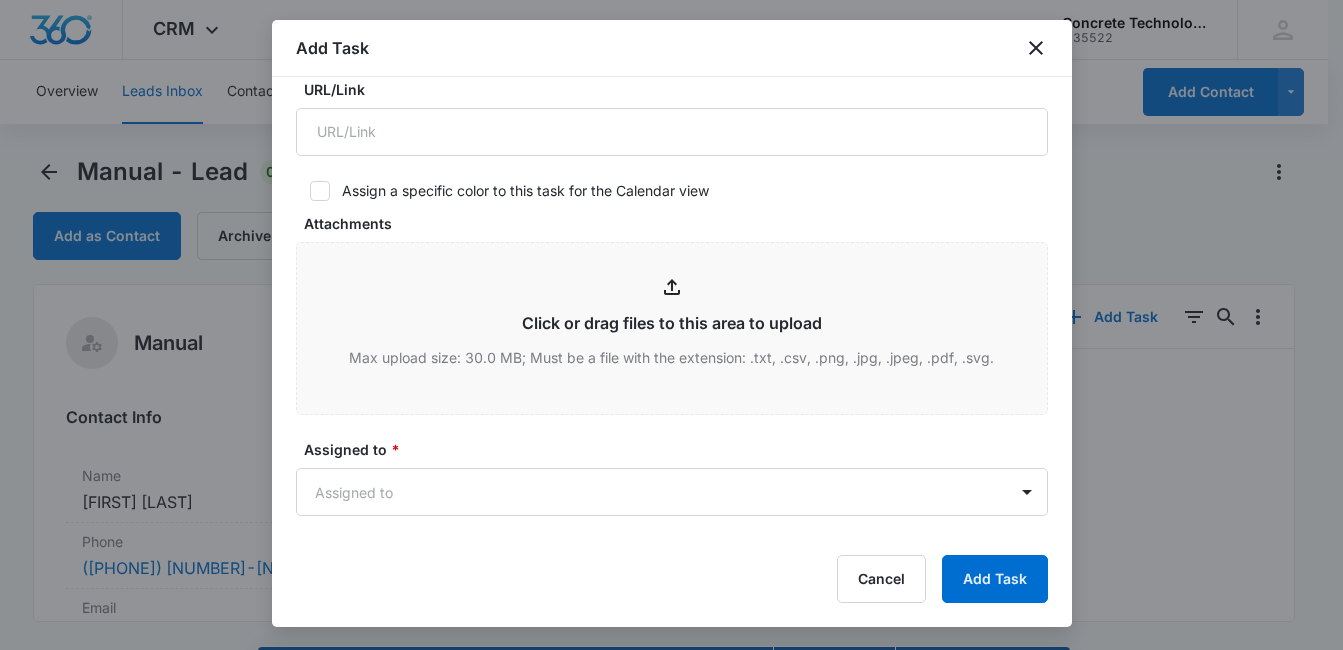 scroll, scrollTop: 645, scrollLeft: 0, axis: vertical 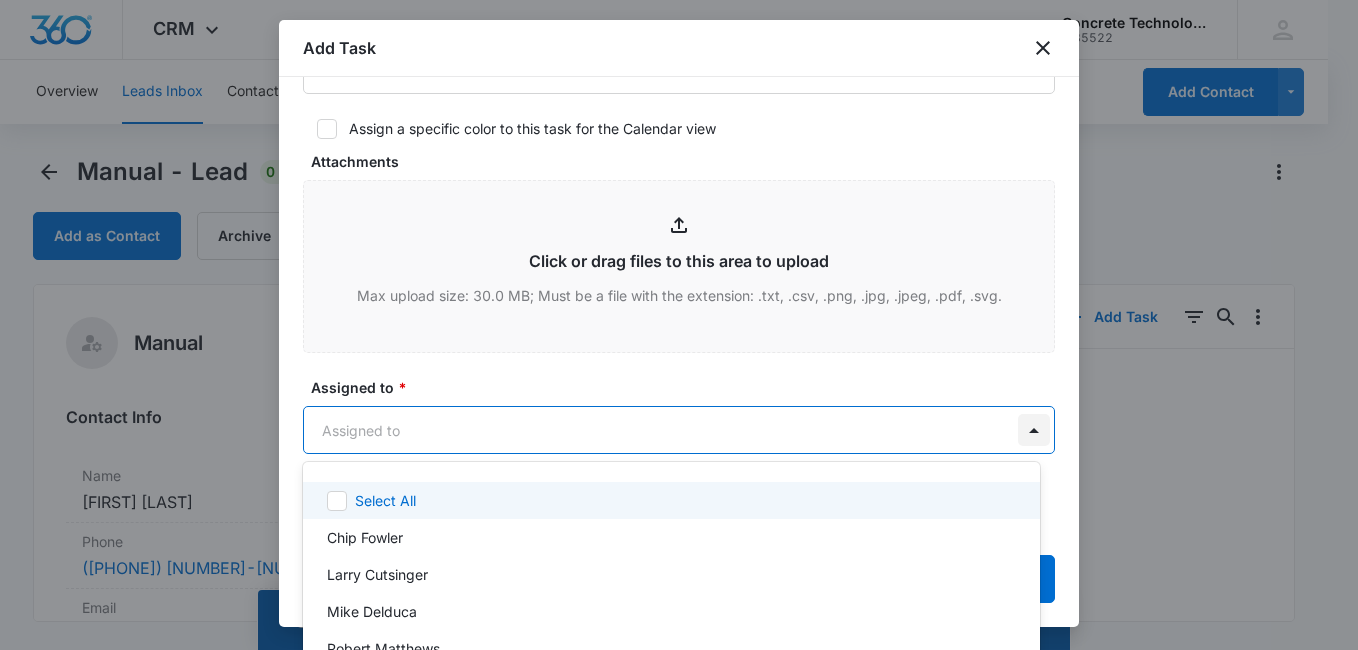 click on "CRM Apps Reputation Websites Forms CRM Email Social Content Ads Intelligence Files Brand Settings Concrete Technology M35522 Your Accounts View All MD [FIRST] [LAST] MDelduca@flycti.com My Profile Notifications Support Logout Terms & Conditions   •   Privacy Policy Overview Leads Inbox Contacts Organizations History Deals Projects Tasks Calendar Lists Reports Settings Add Contact Manual - Lead 0 days old Add as Contact Archive Manual Contact Info Name Cancel Save Changes [FIRST] [LAST] Phone Cancel Save Changes ([PHONE]) Email Cancel Save Changes [EMAIL] Organization Cancel Save Changes --- Address Cancel Save Changes --- Details Qualifying Status Cancel Save Changes New Lead Source Manual Lead Status Viewed Special Notes Cancel Save Changes --- Contact Type Cancel Save Changes From Leads Contact Status Cancel Save Changes None Assigned To Cancel Save Changes [FIRST] [LAST] Tags Cancel Save Changes --- Next Contact Date Cancel Save Changes --- Color Tag Current Color: Cancel ID 1019 ---" at bounding box center (679, 325) 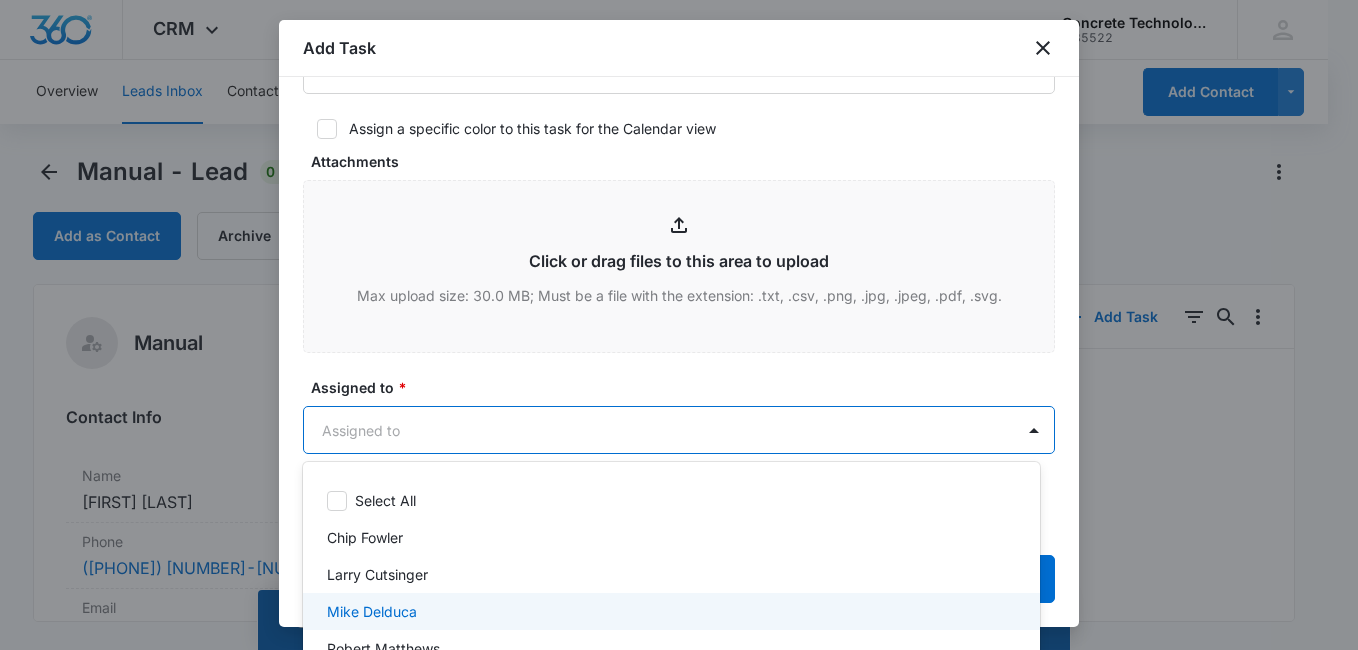 click on "Mike Delduca" at bounding box center [669, 611] 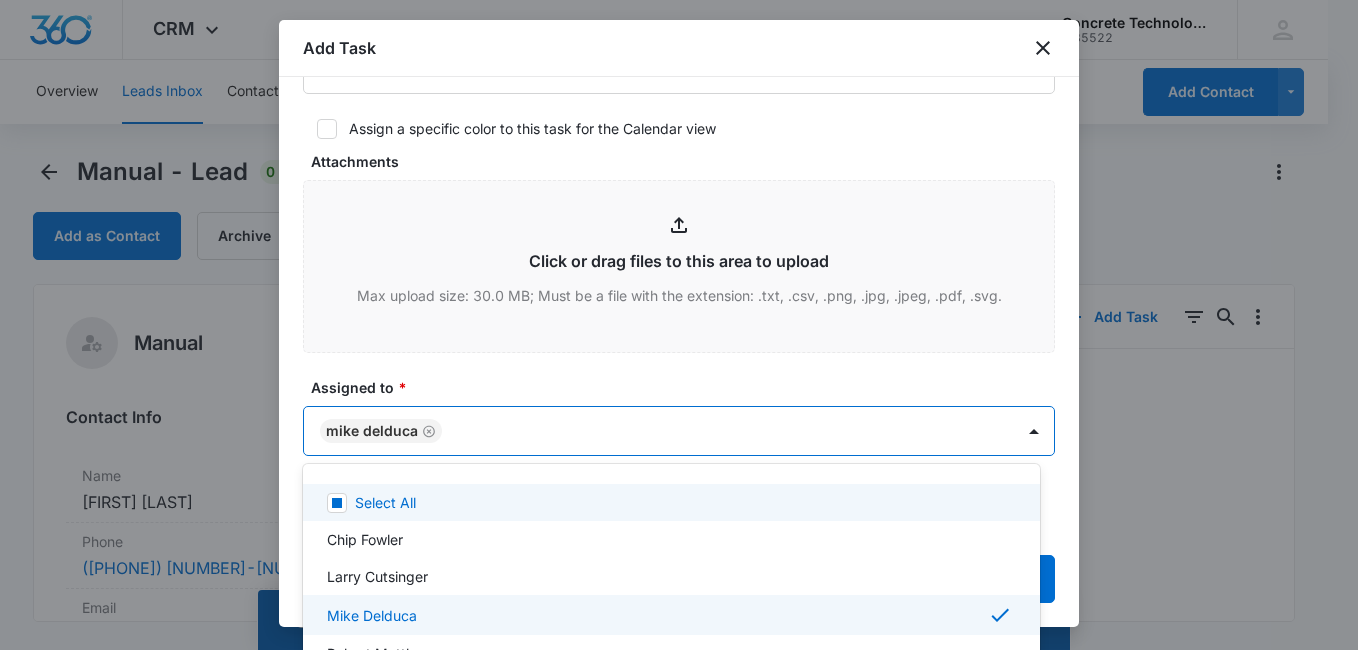 click at bounding box center [679, 325] 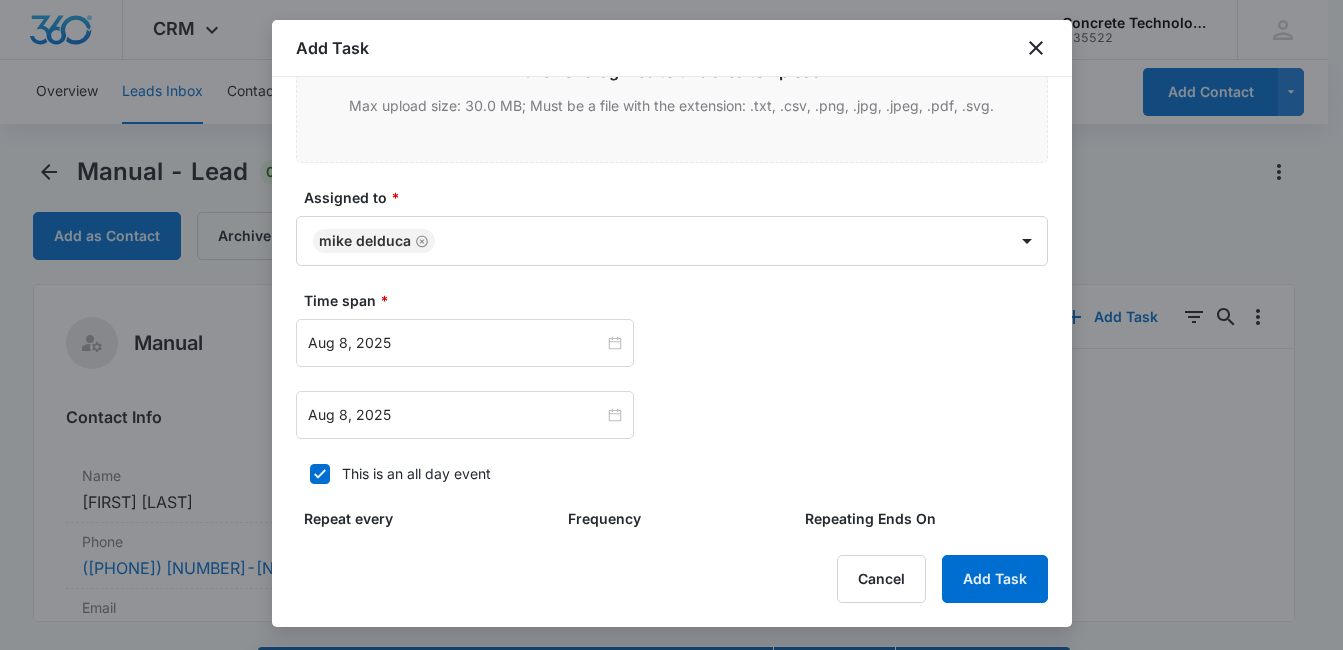 scroll, scrollTop: 898, scrollLeft: 0, axis: vertical 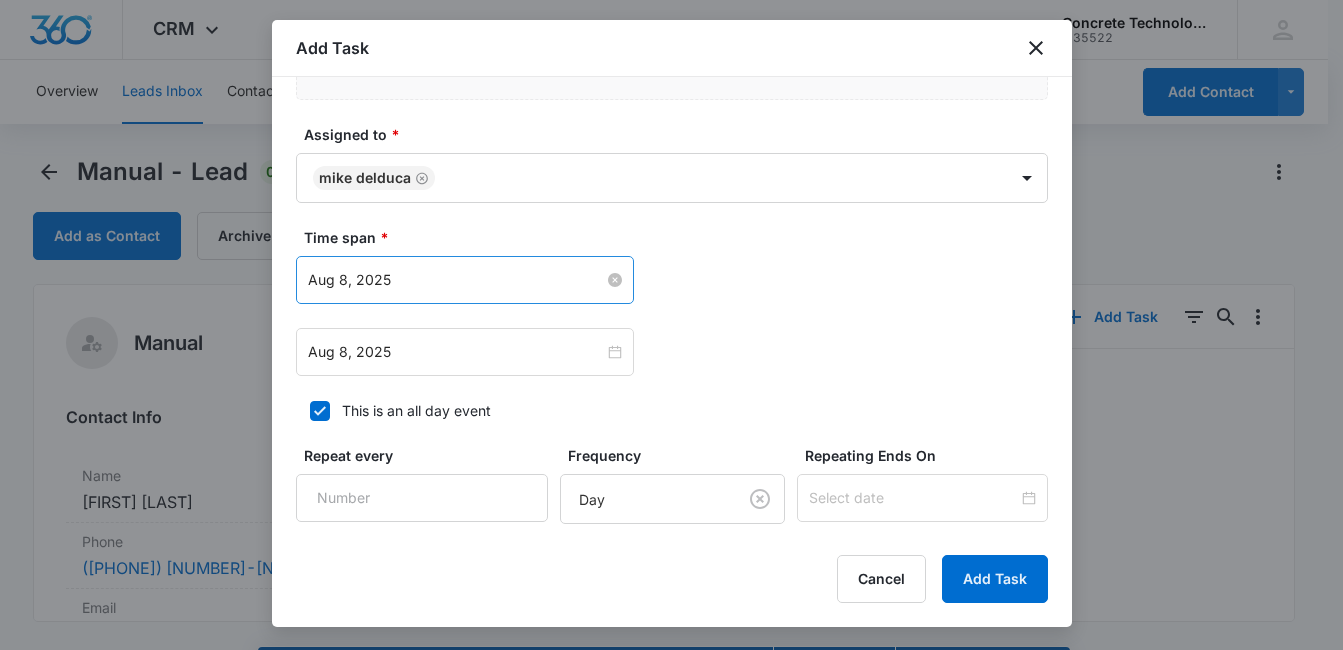 click on "Aug 8, 2025" at bounding box center (465, 280) 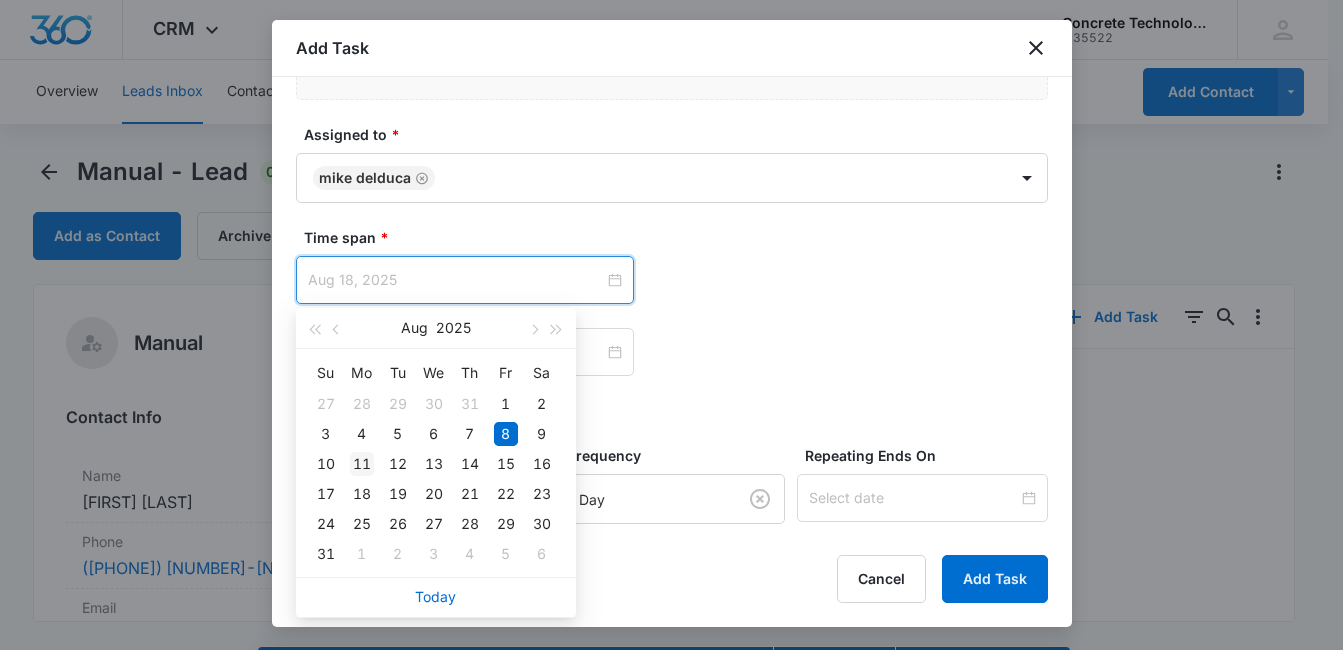 type on "Aug 11, 2025" 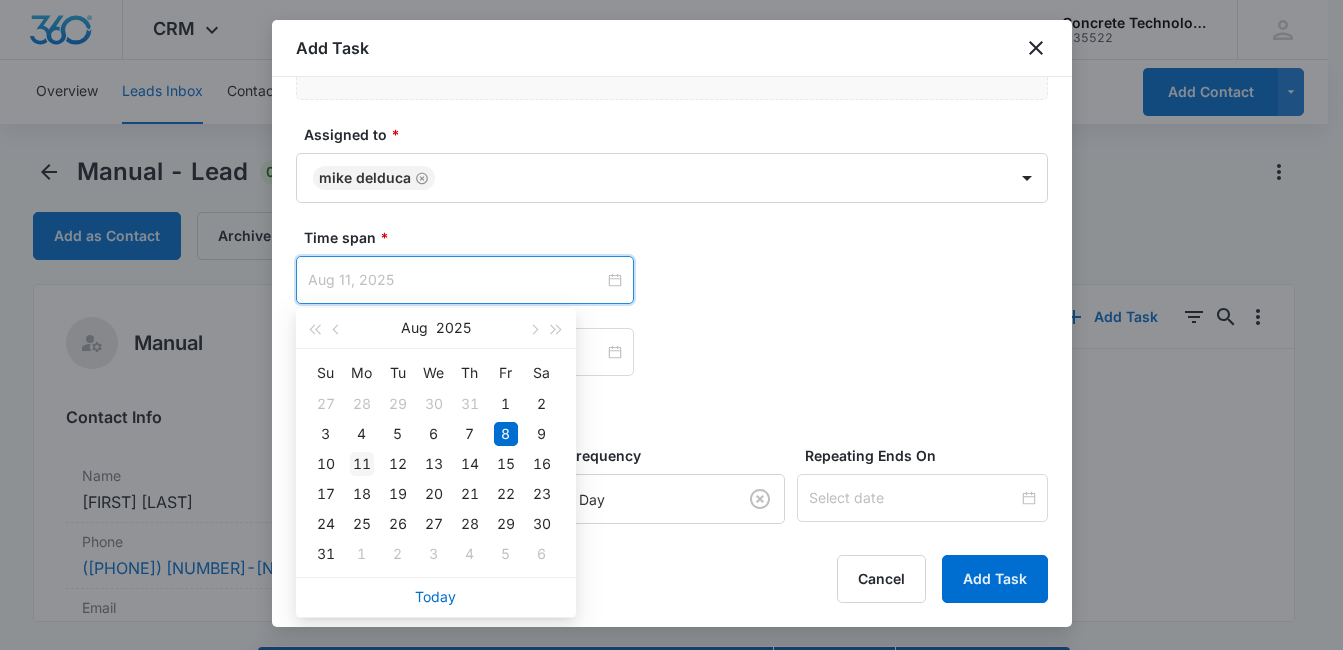 click on "11" at bounding box center [362, 464] 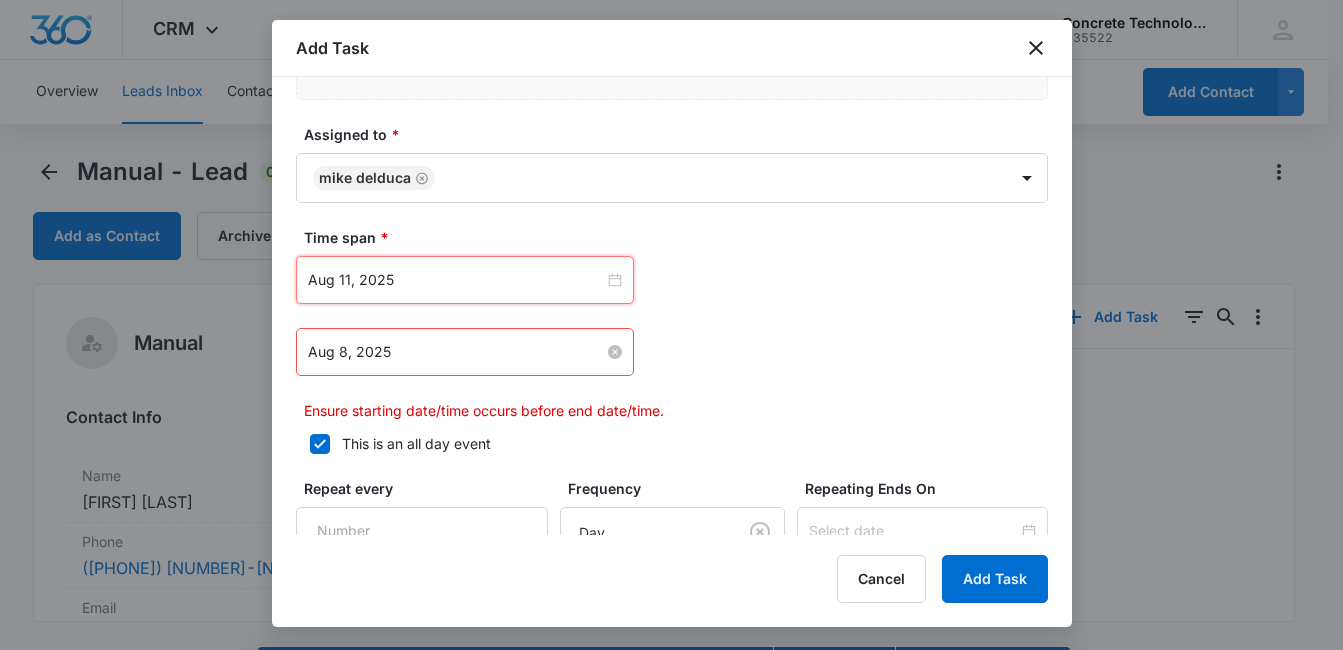 click on "Aug 8, 2025" at bounding box center [456, 352] 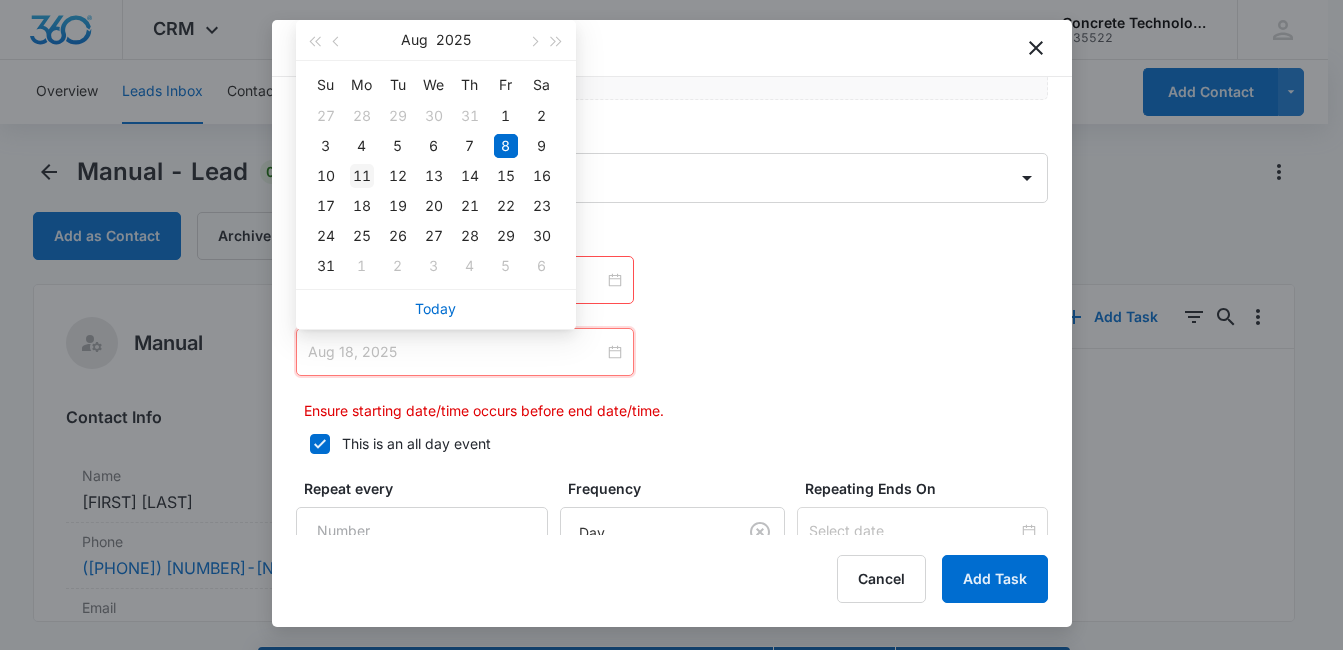 type on "Aug 11, 2025" 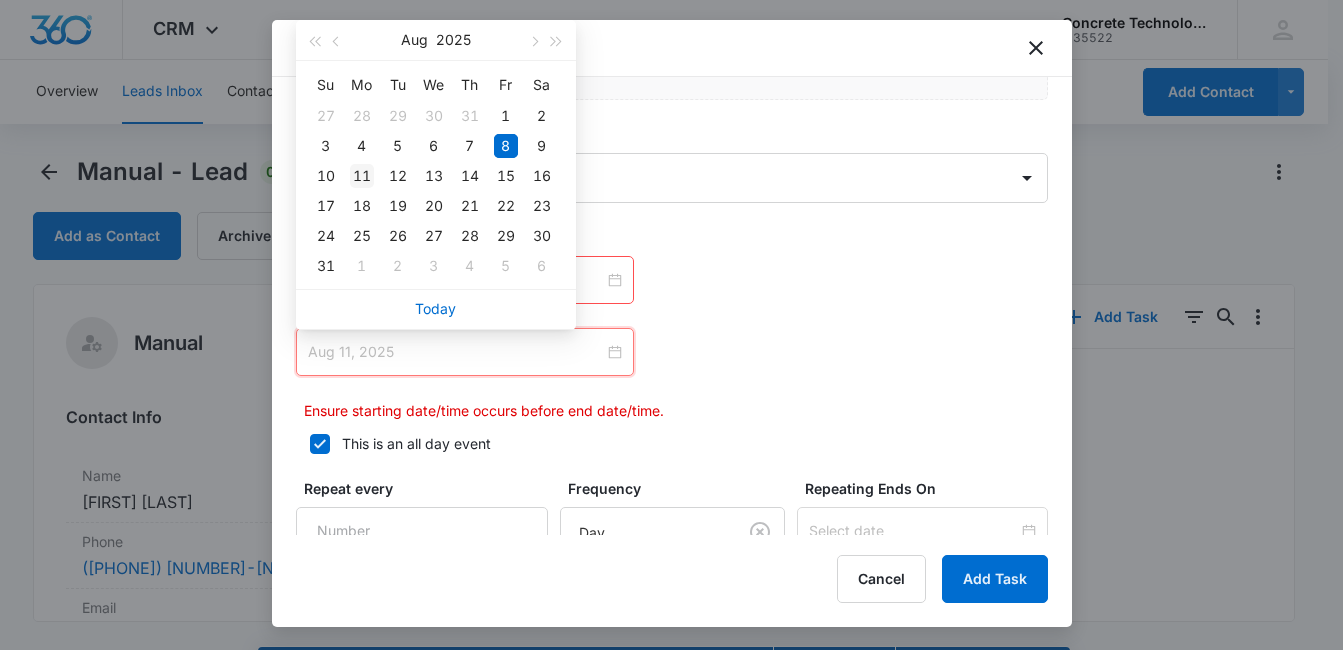 click on "11" at bounding box center [362, 176] 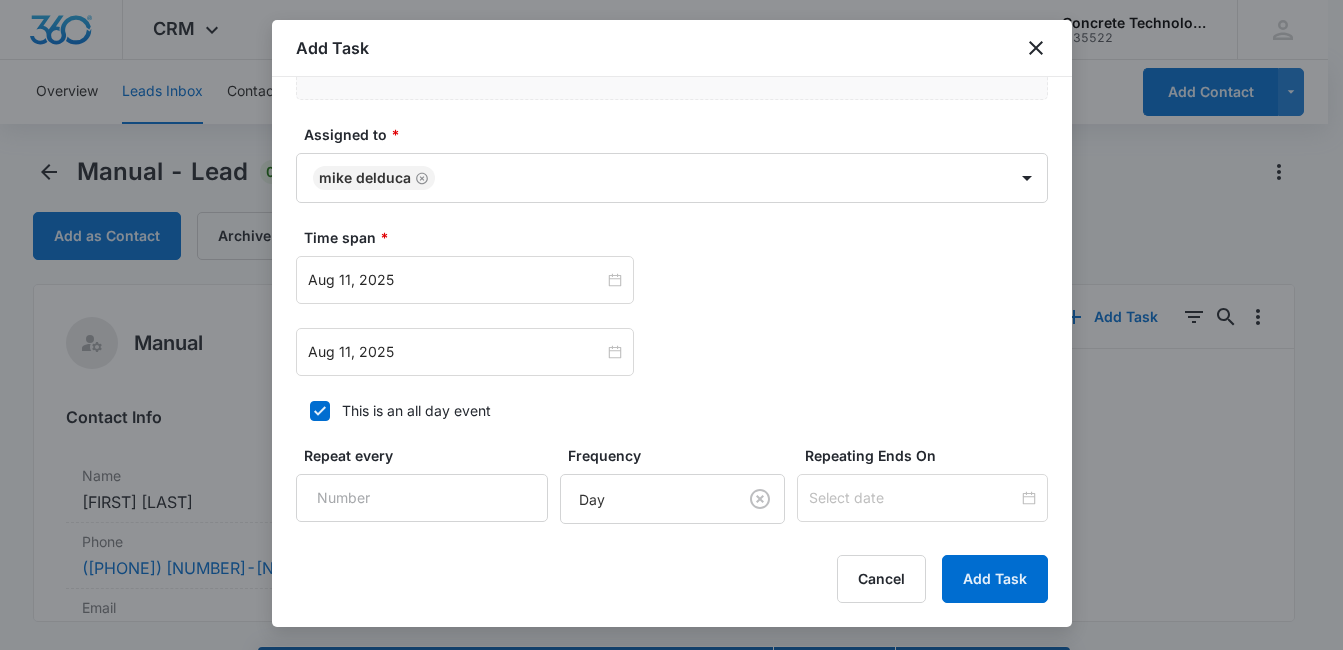 click 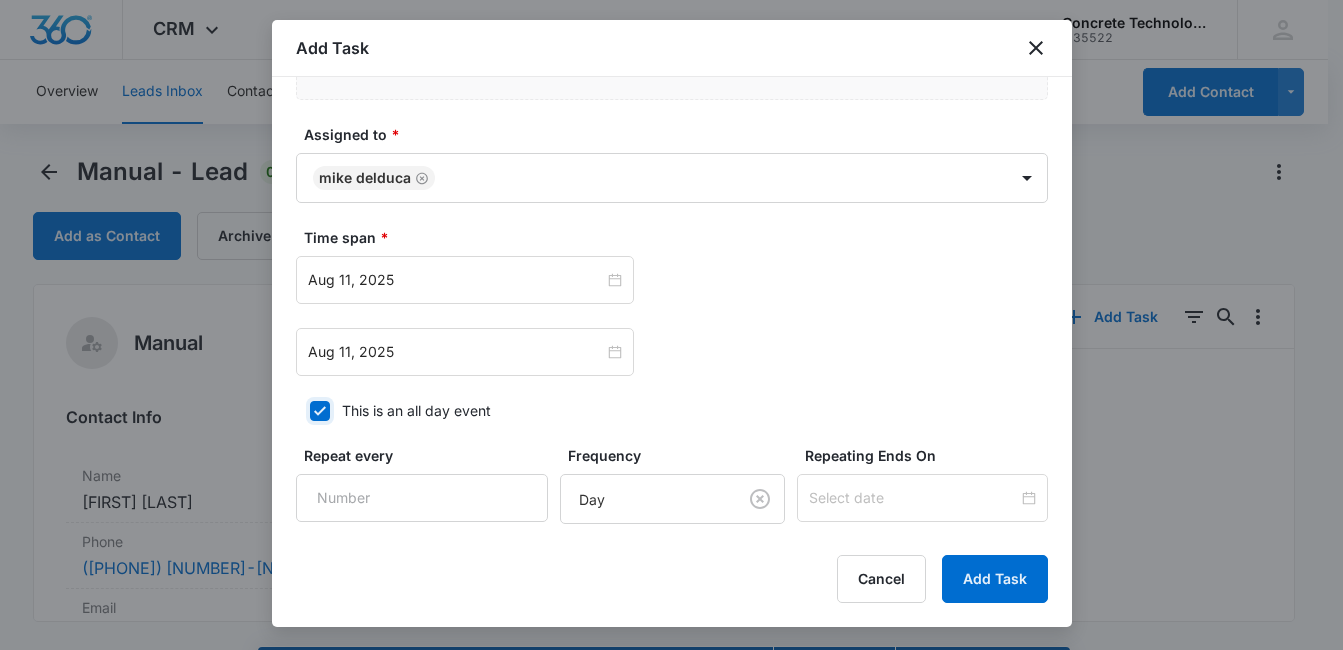 click on "This is an all day event" at bounding box center (303, 411) 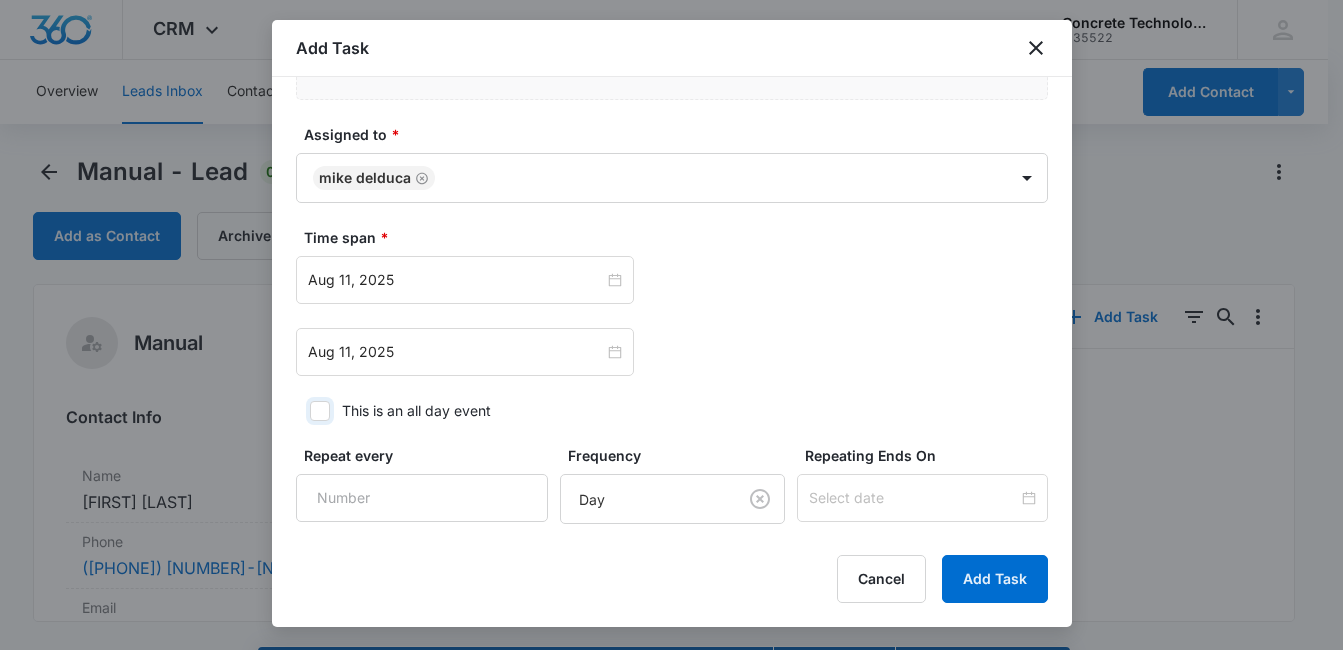 checkbox on "false" 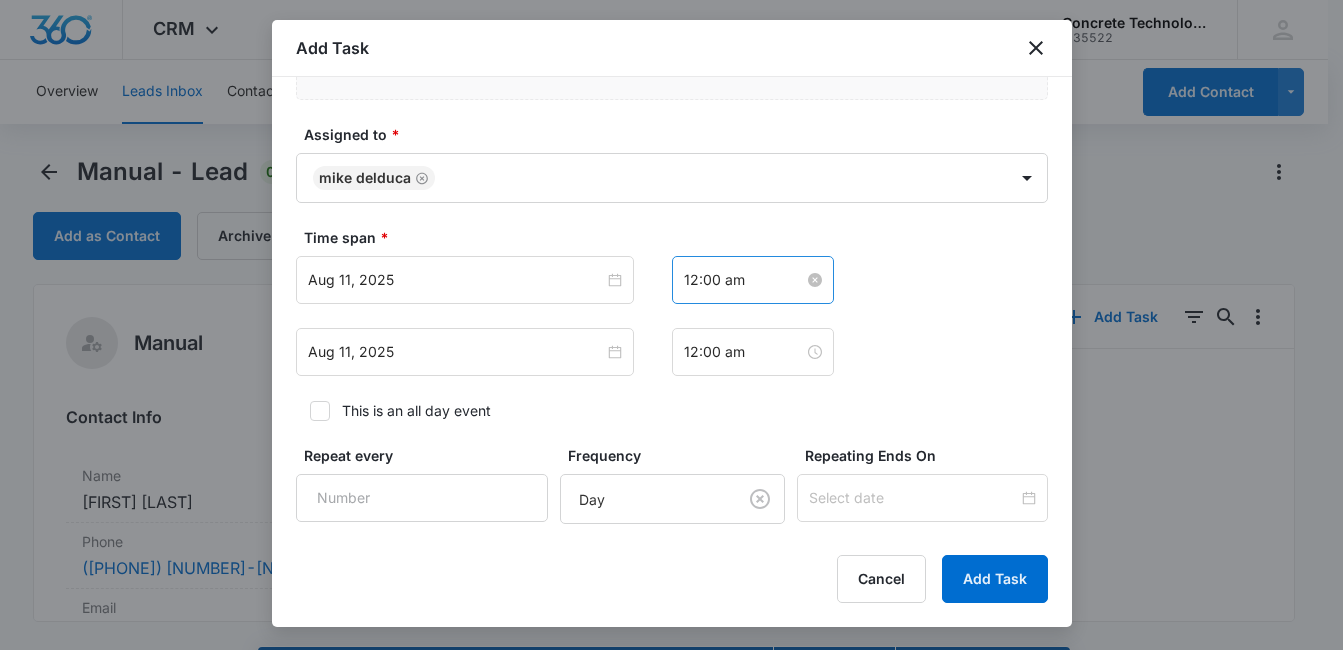 click on "12:00 am" at bounding box center [744, 280] 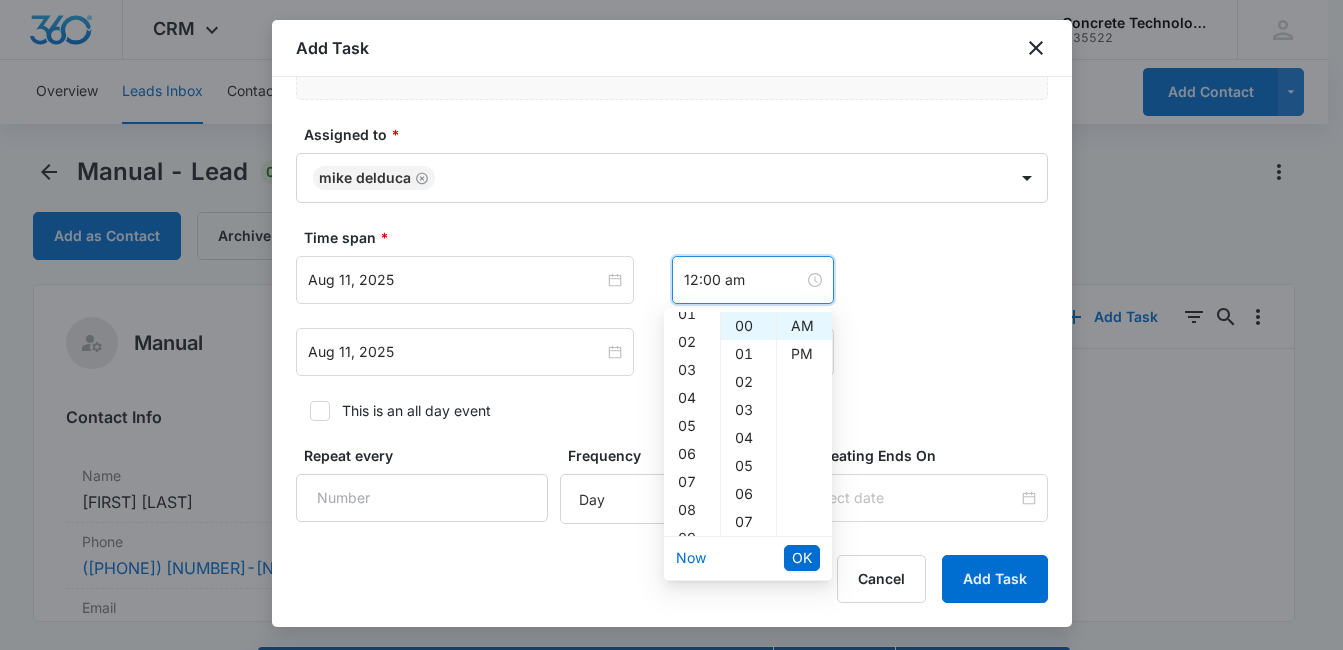scroll, scrollTop: 115, scrollLeft: 0, axis: vertical 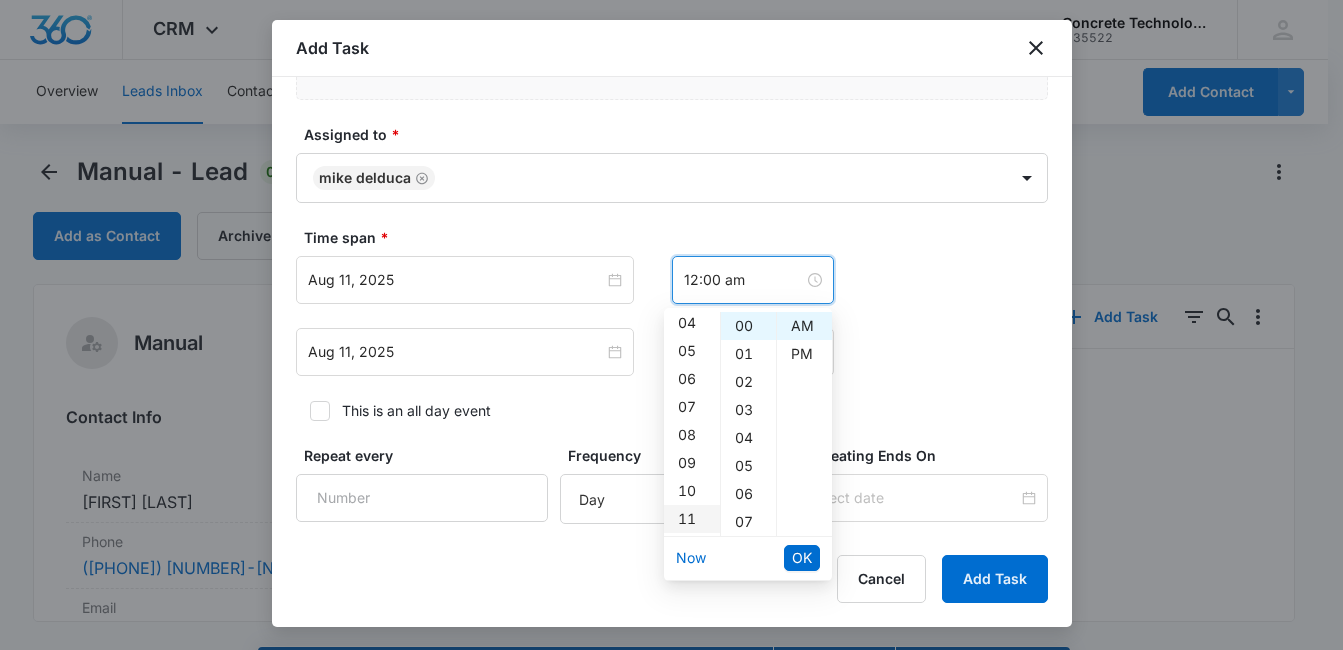 click on "11" at bounding box center (692, 519) 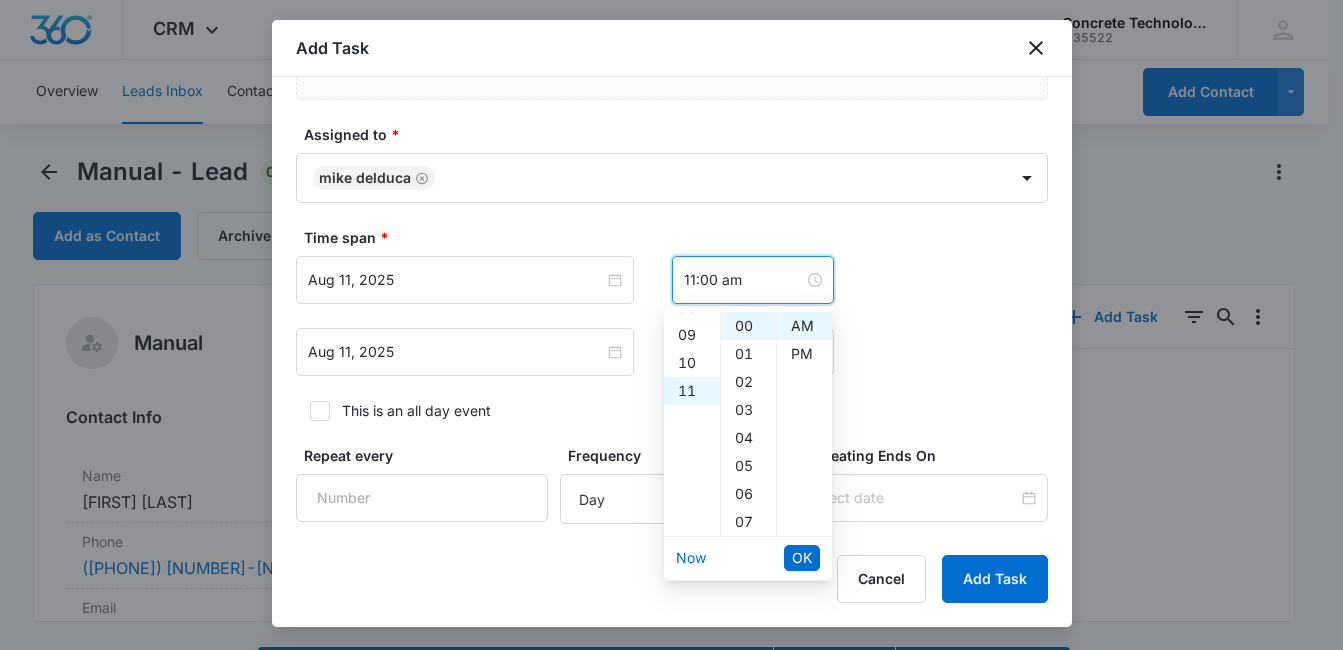 scroll, scrollTop: 308, scrollLeft: 0, axis: vertical 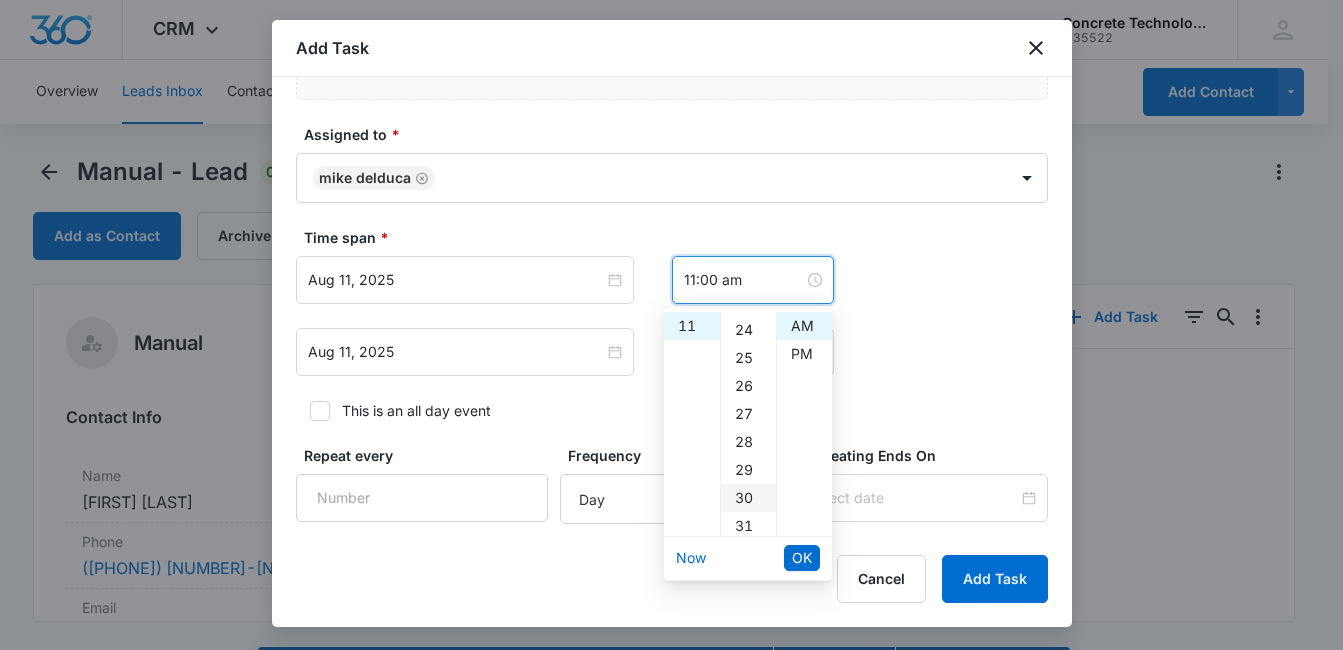 click on "30" at bounding box center [748, 498] 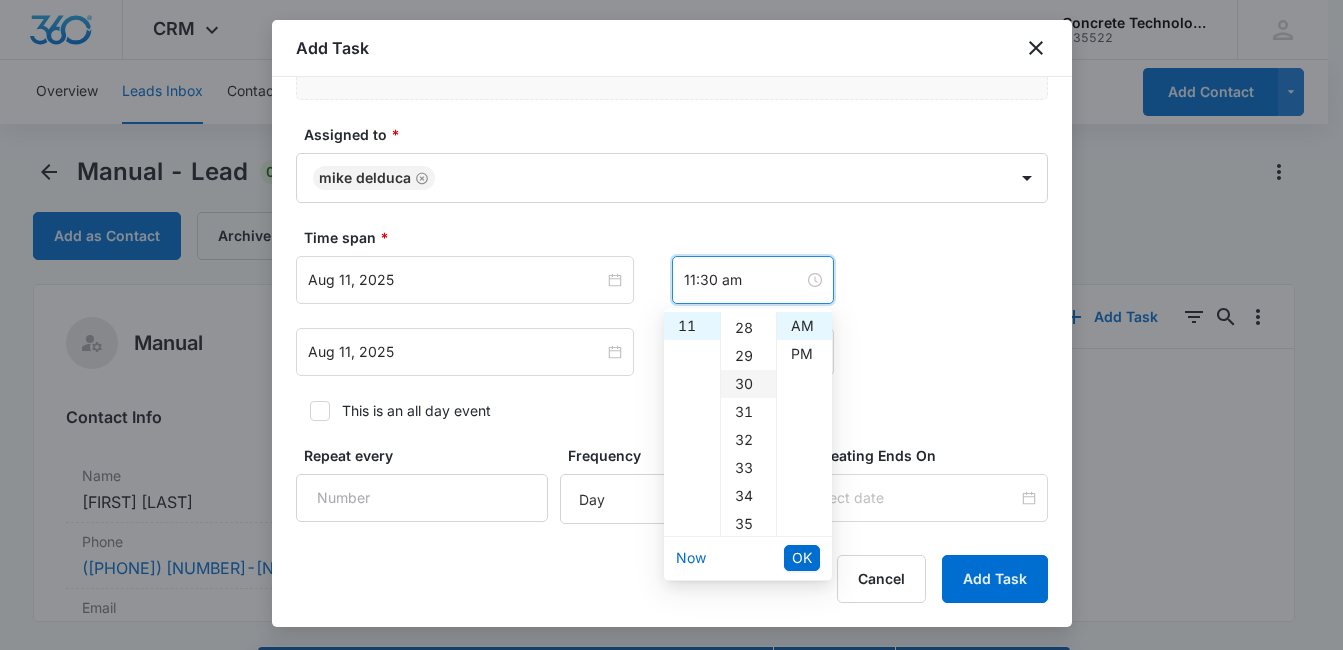 scroll, scrollTop: 840, scrollLeft: 0, axis: vertical 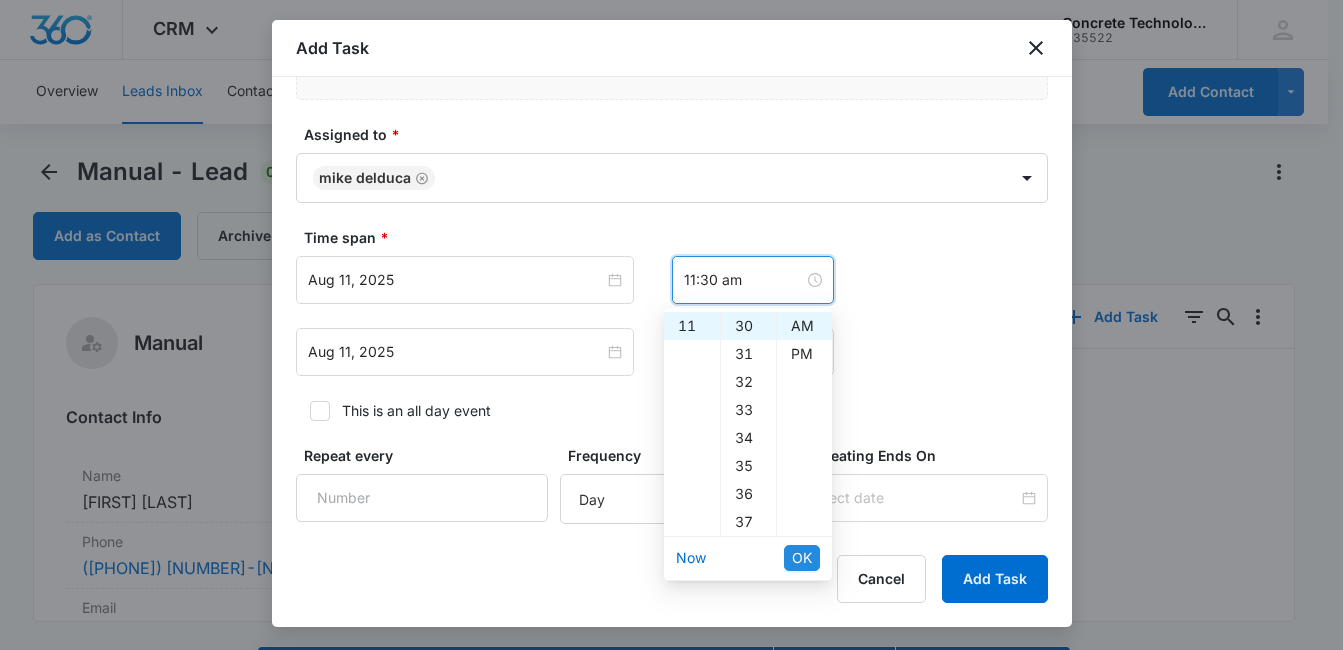 click on "OK" at bounding box center [802, 558] 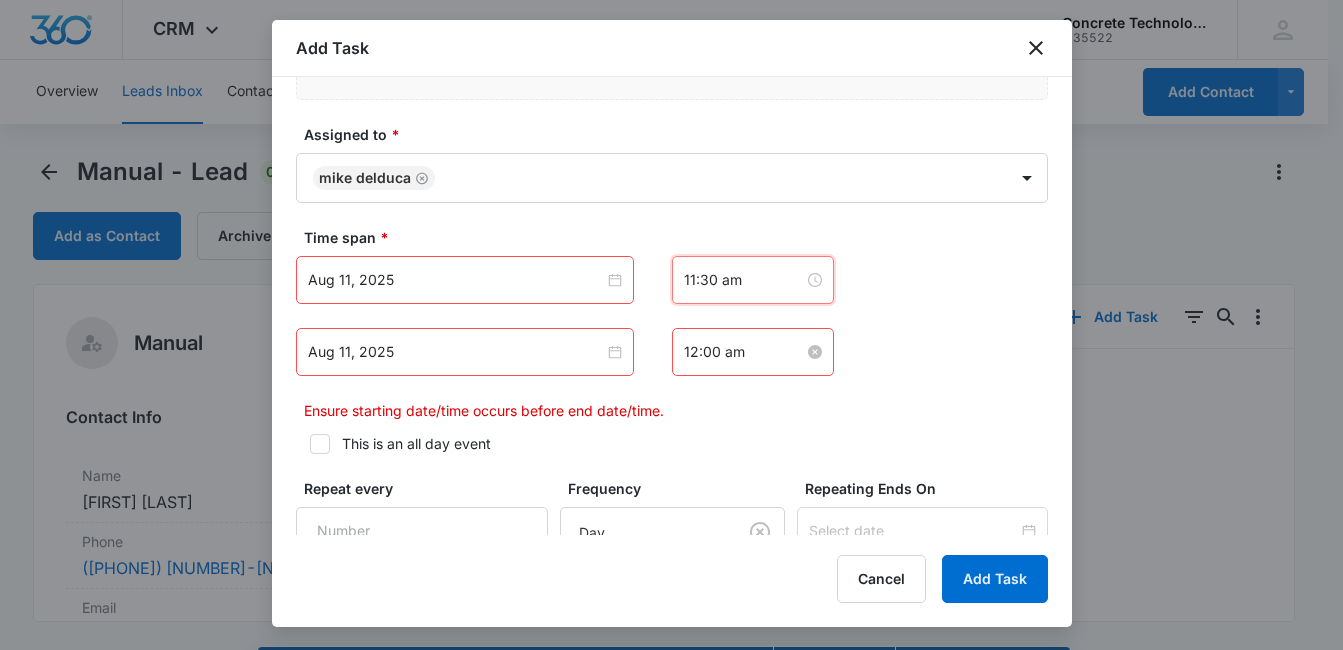 click on "12:00 am" at bounding box center (744, 352) 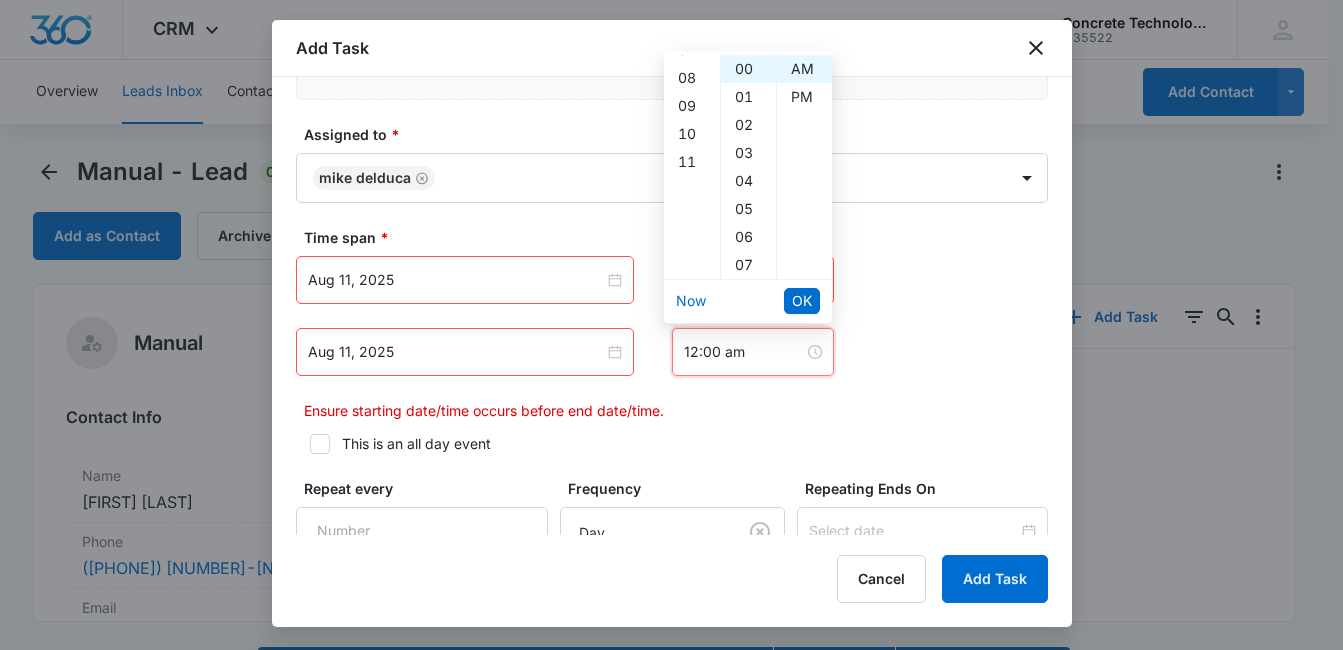 scroll, scrollTop: 290, scrollLeft: 0, axis: vertical 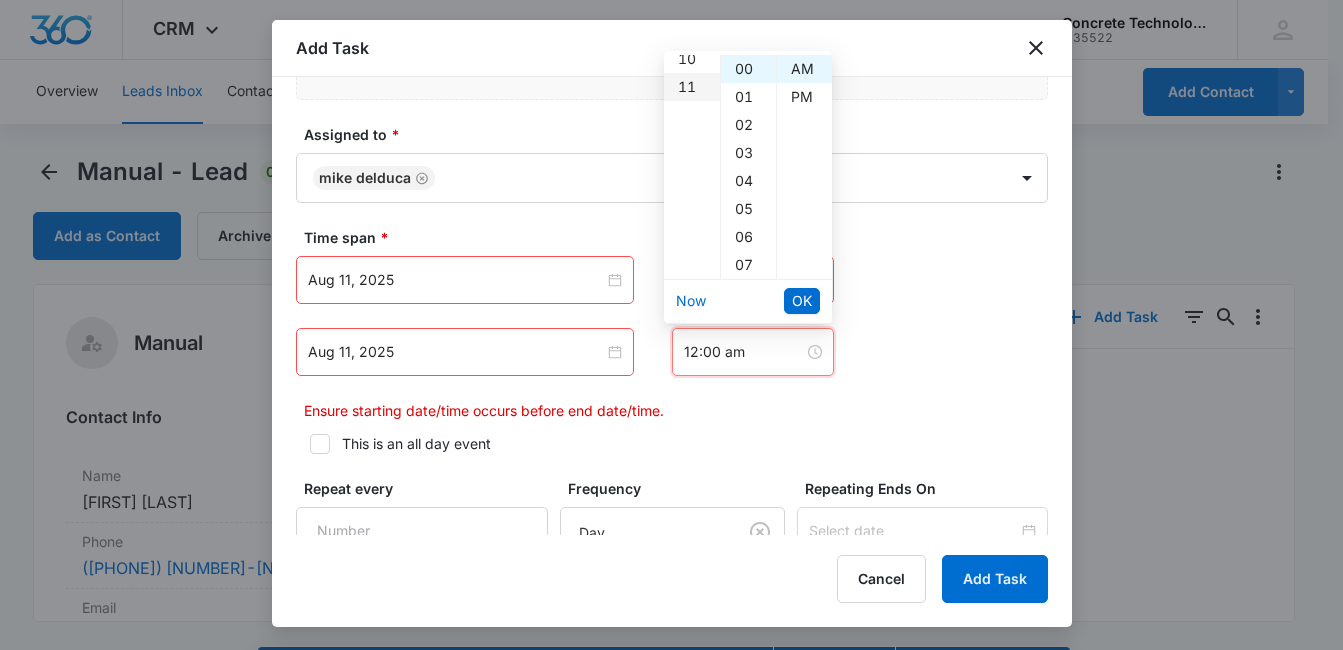click on "11" at bounding box center [692, 87] 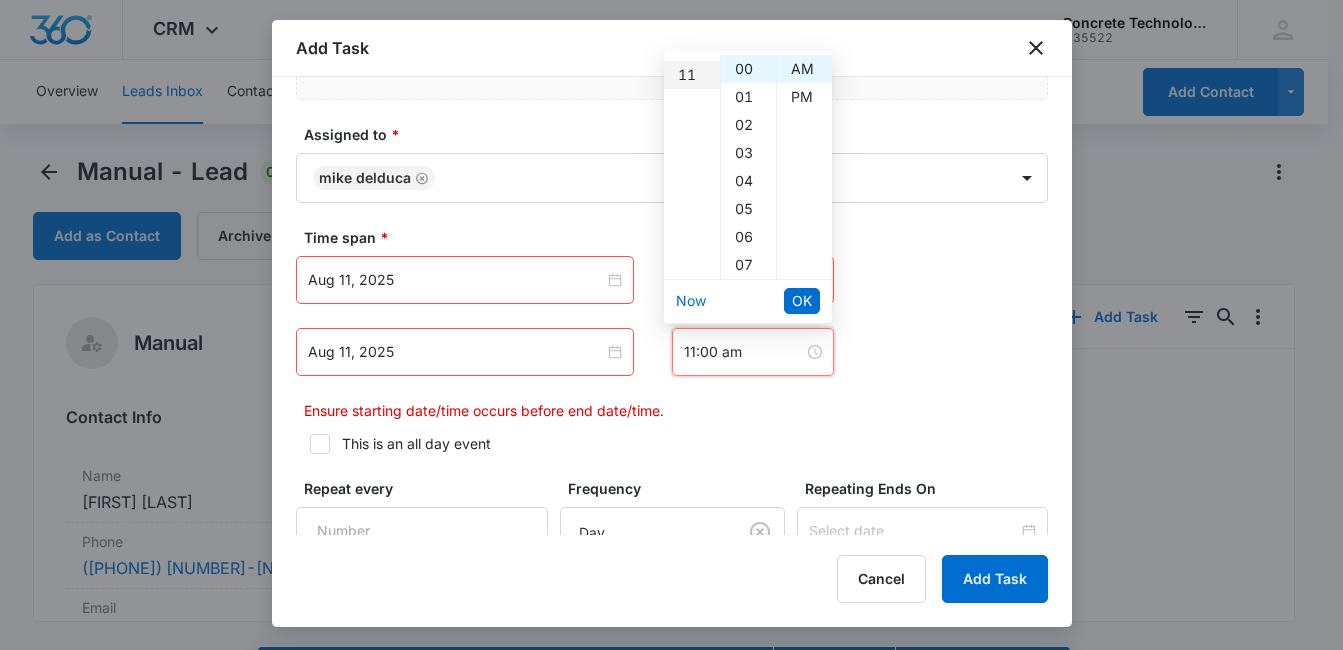 scroll, scrollTop: 308, scrollLeft: 0, axis: vertical 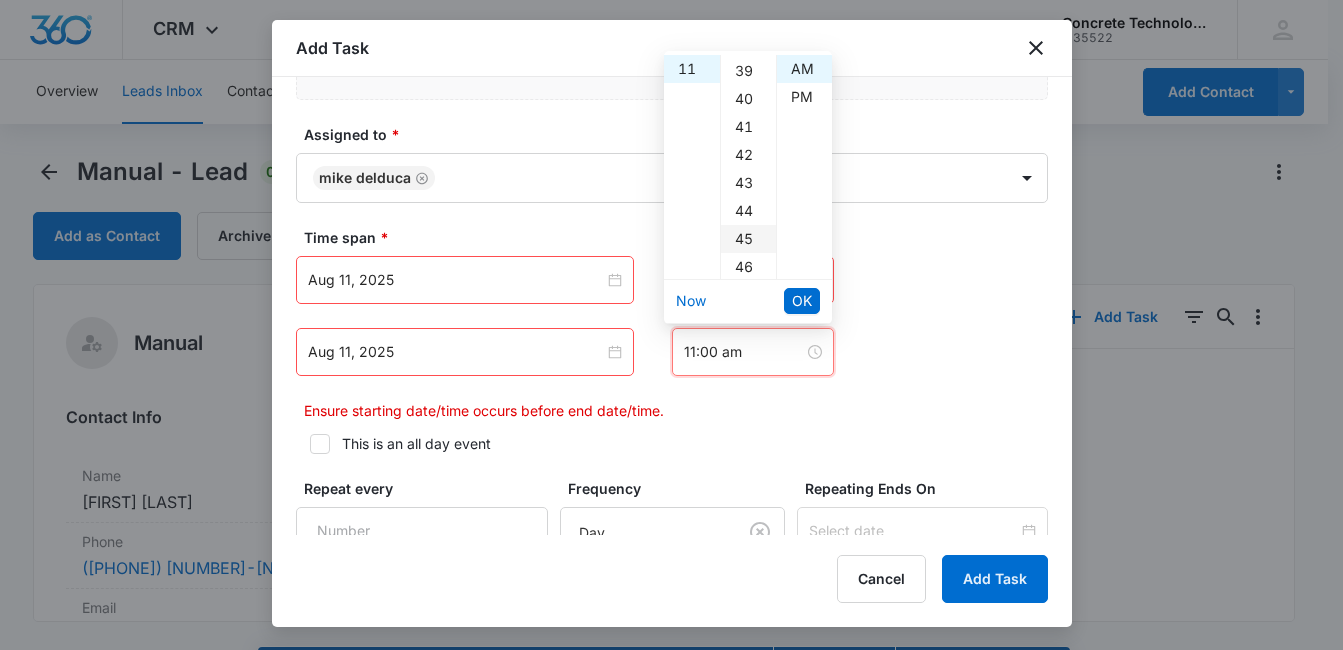 click on "45" at bounding box center [748, 239] 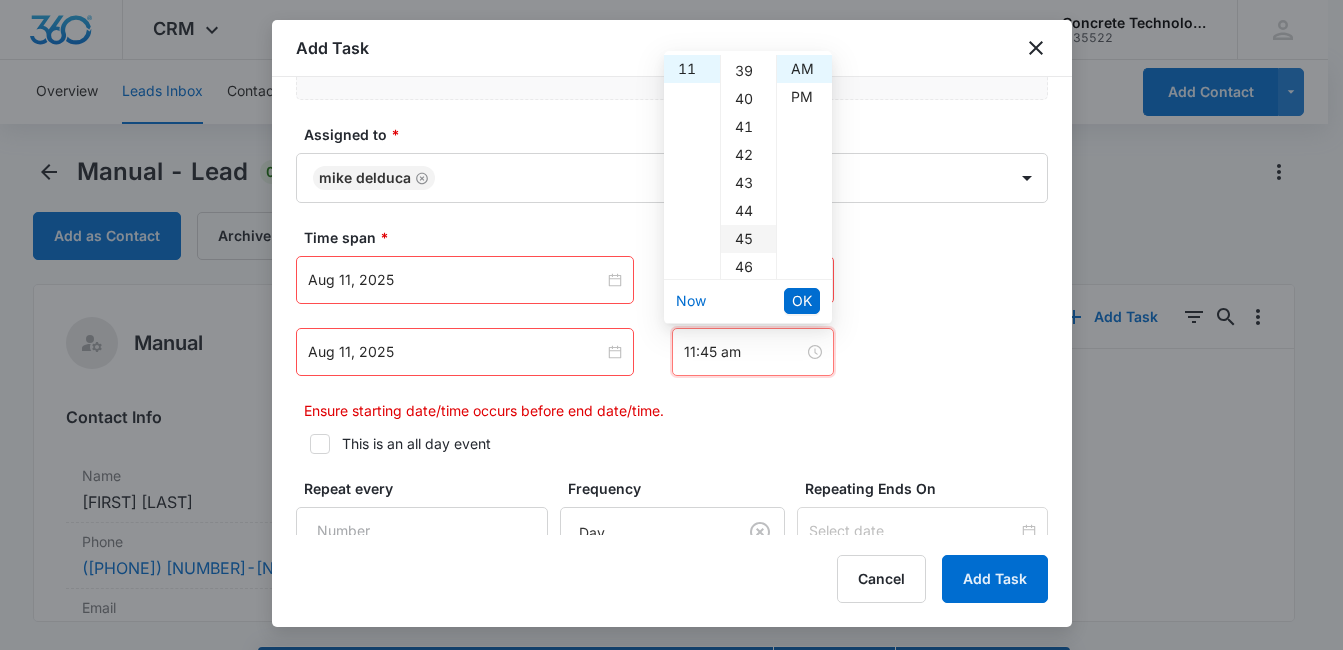 scroll, scrollTop: 1260, scrollLeft: 0, axis: vertical 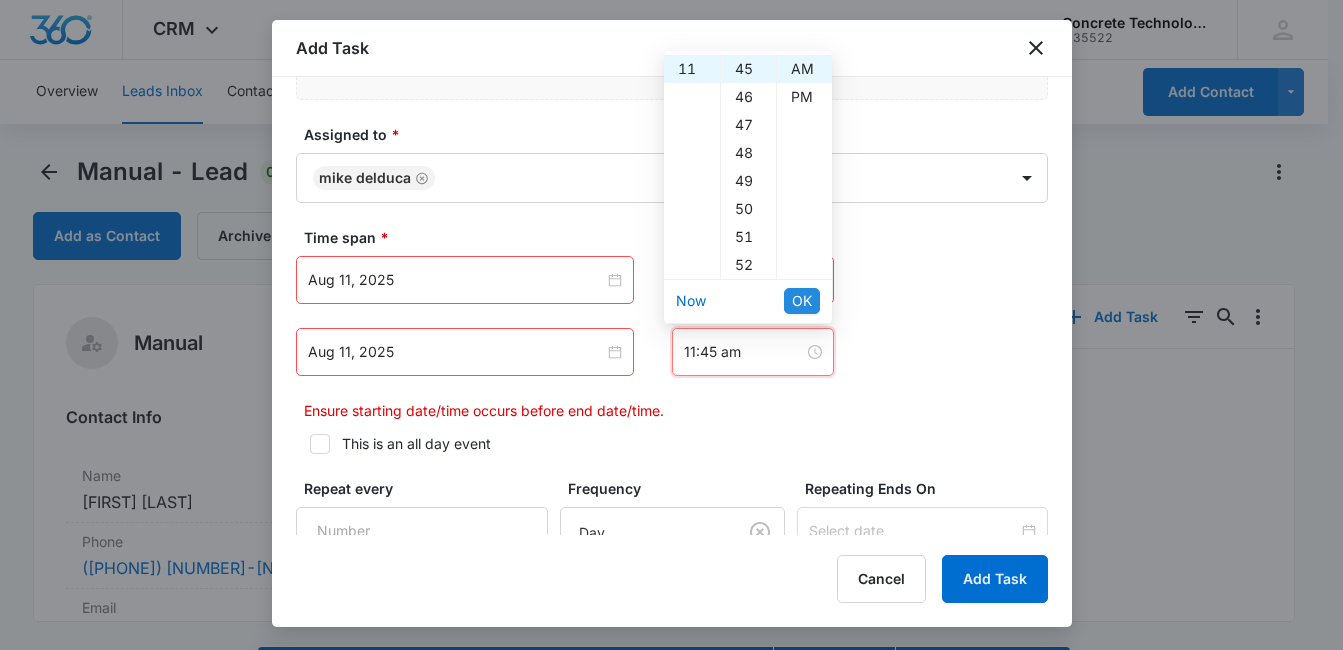 click on "OK" at bounding box center (802, 301) 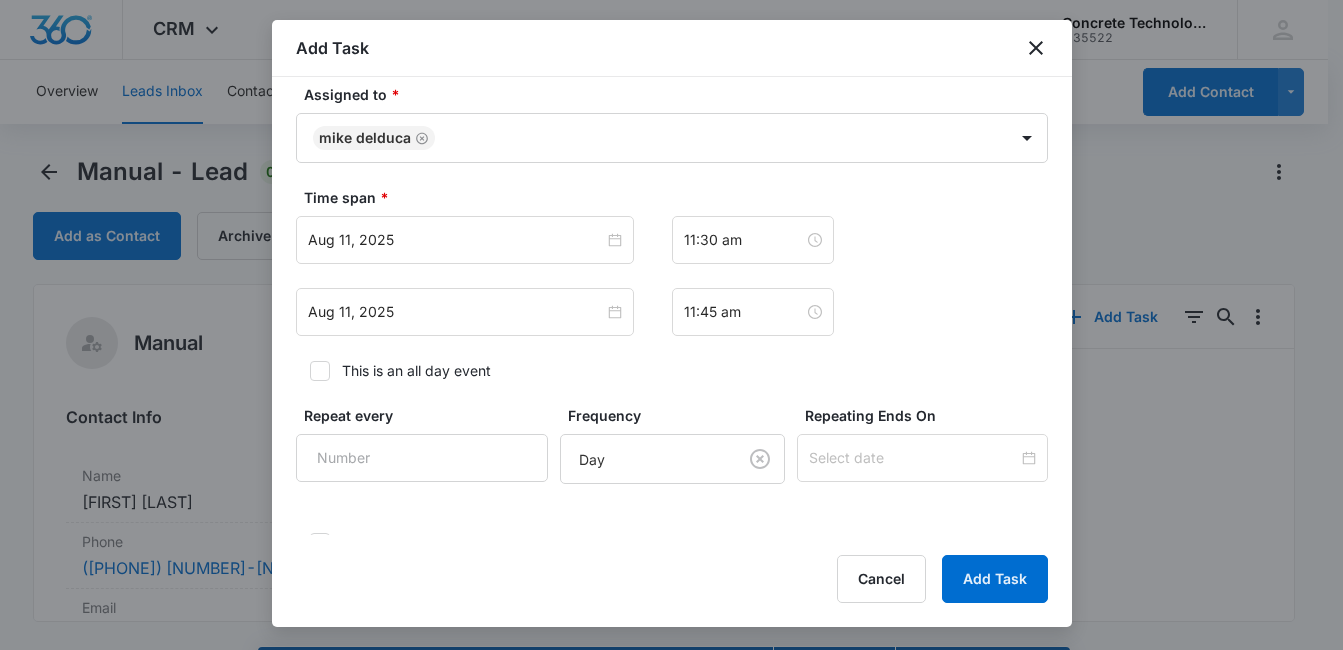 scroll, scrollTop: 1081, scrollLeft: 0, axis: vertical 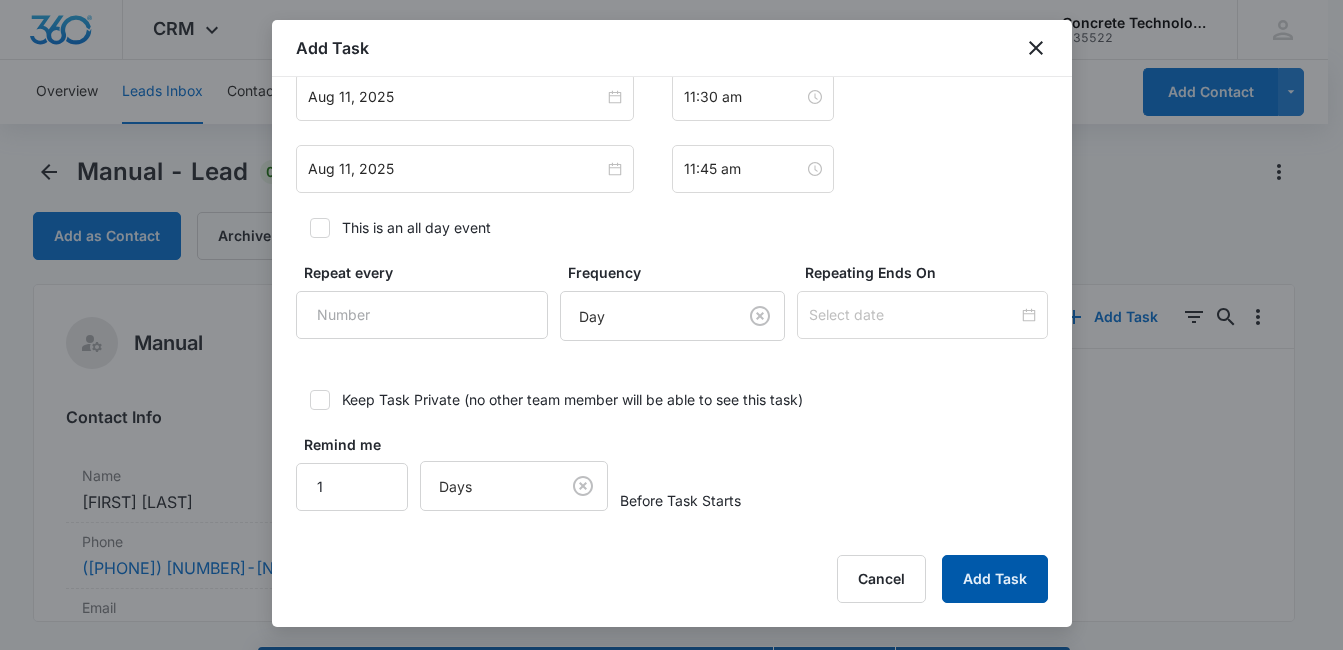 click on "Add Task" at bounding box center [995, 579] 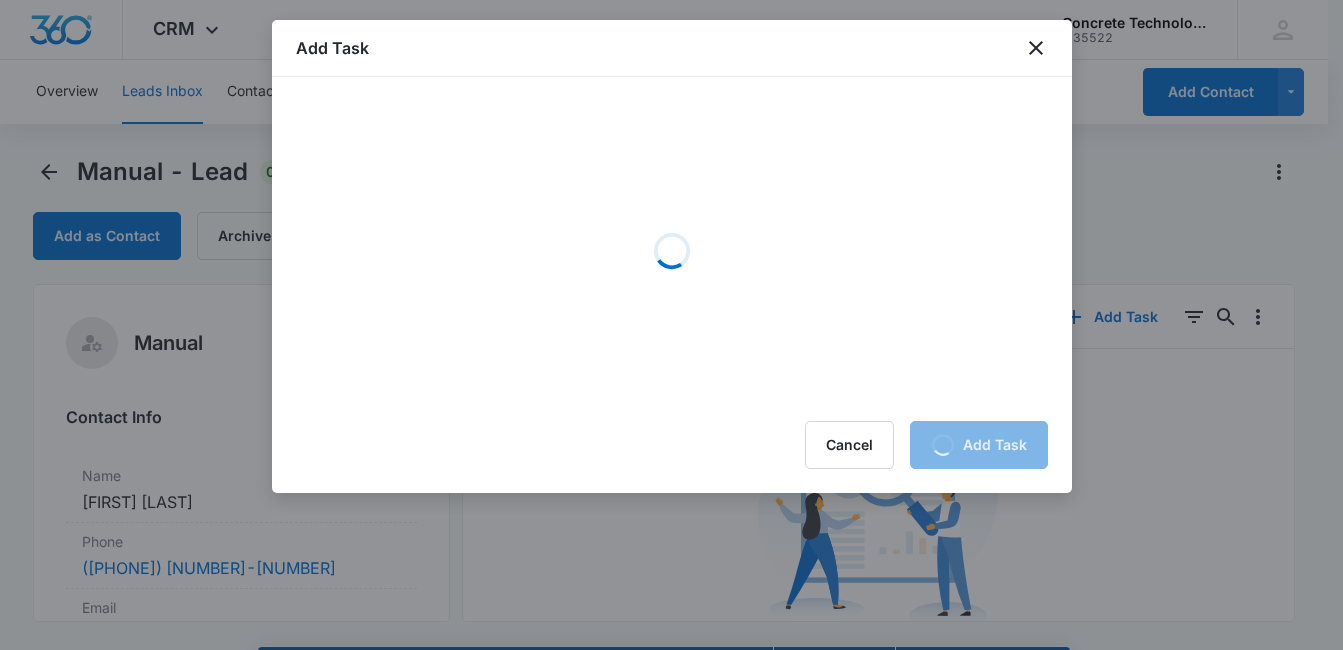 scroll, scrollTop: 0, scrollLeft: 0, axis: both 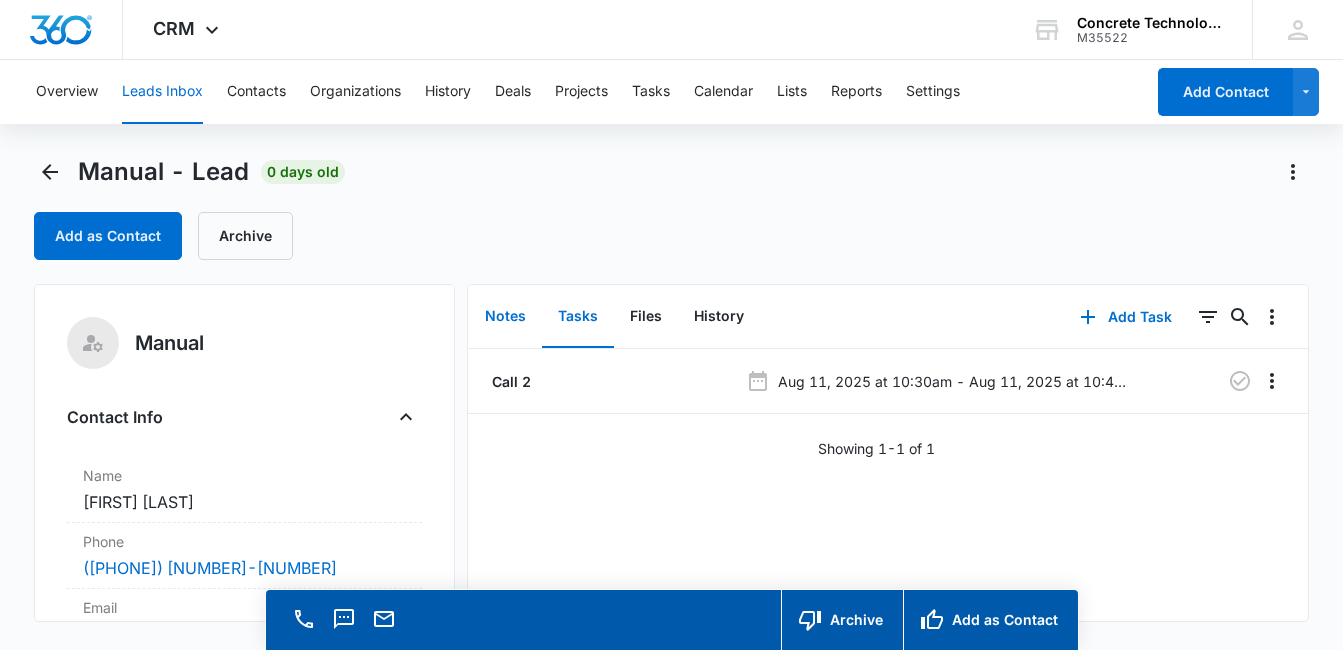 click on "Notes" at bounding box center (505, 317) 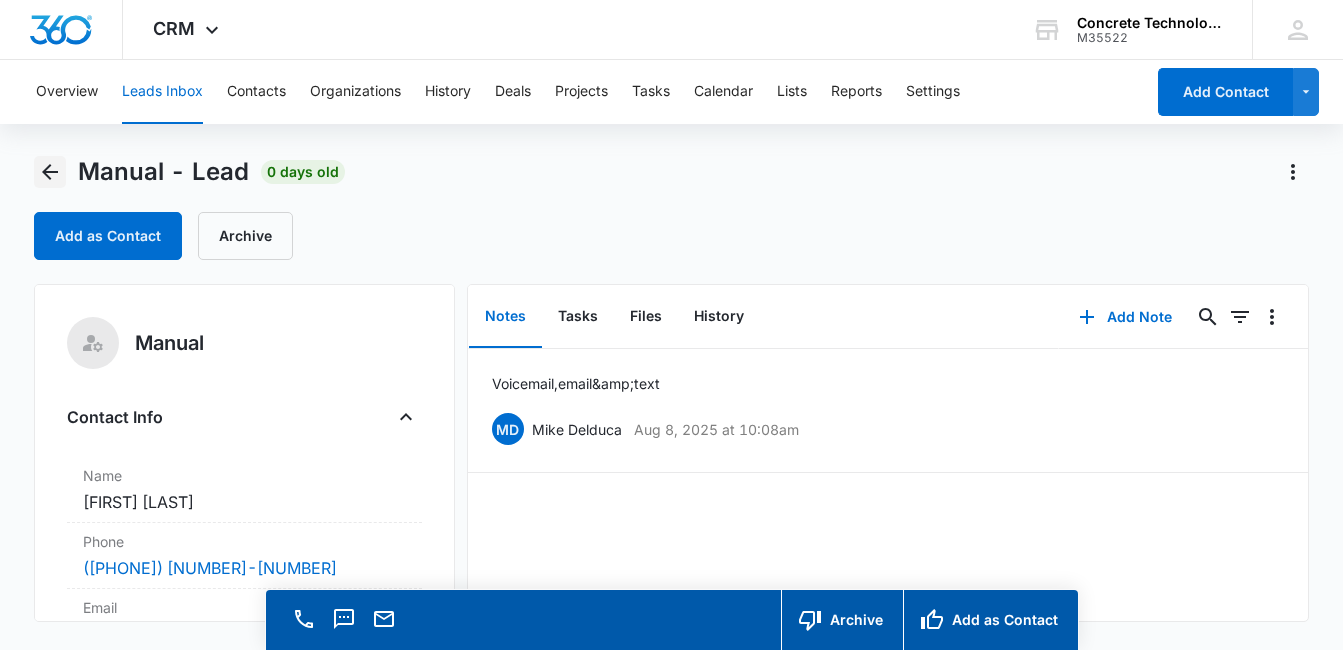 click 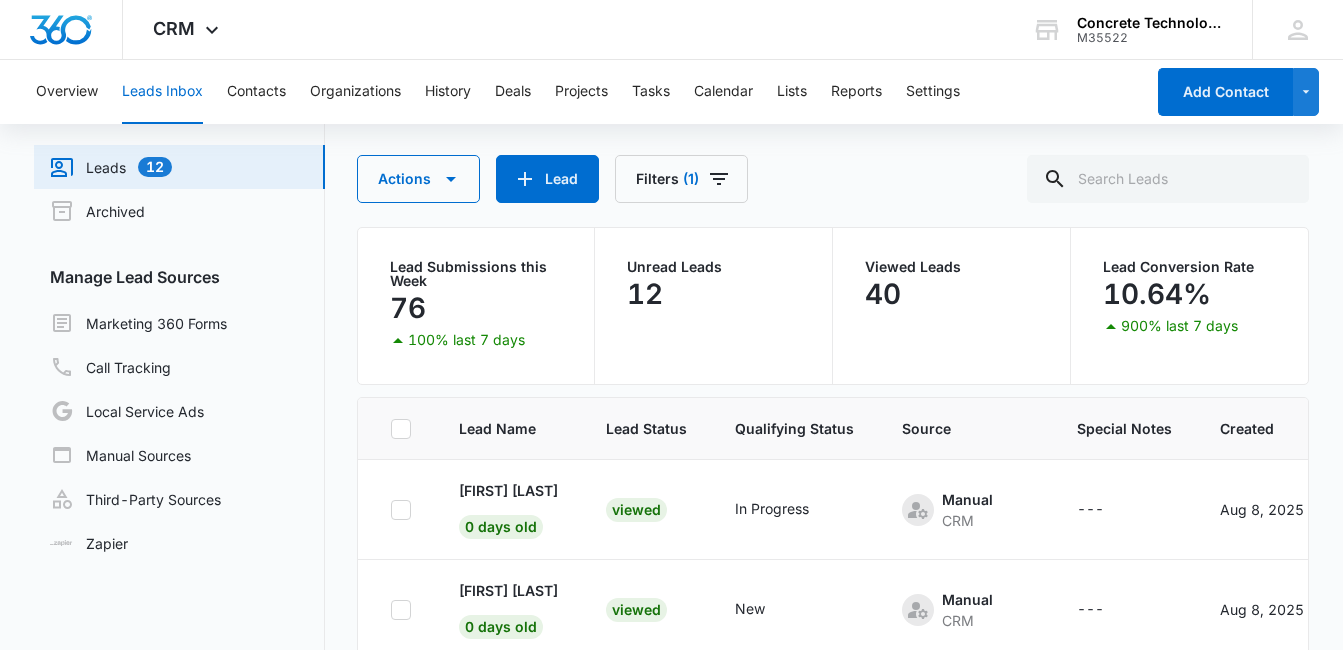 scroll, scrollTop: 0, scrollLeft: 0, axis: both 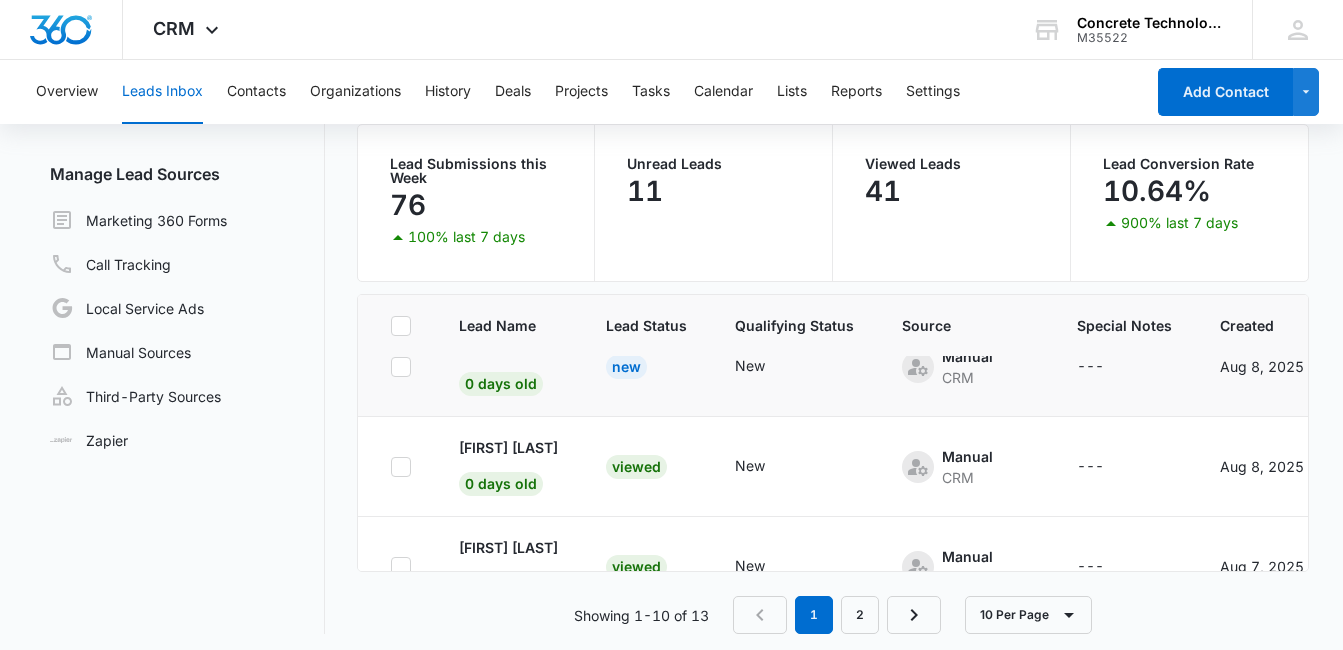 click on "0 days old" at bounding box center (501, 384) 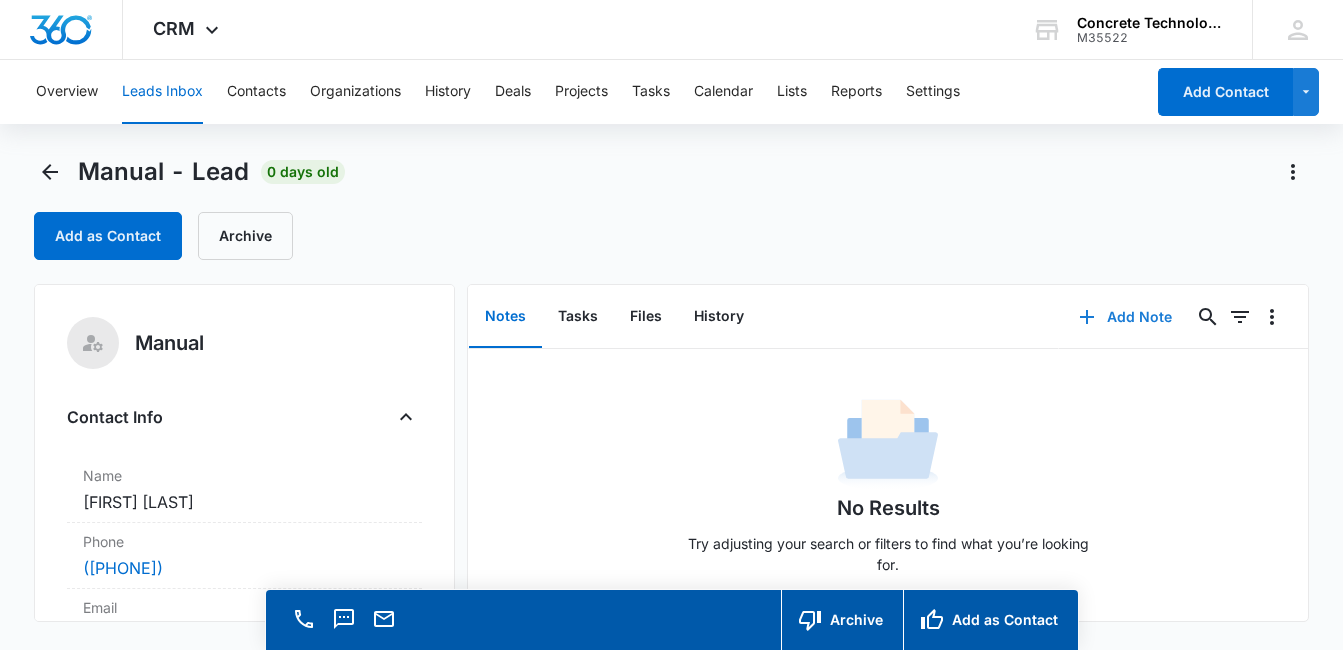 click on "Add Note" at bounding box center [1125, 317] 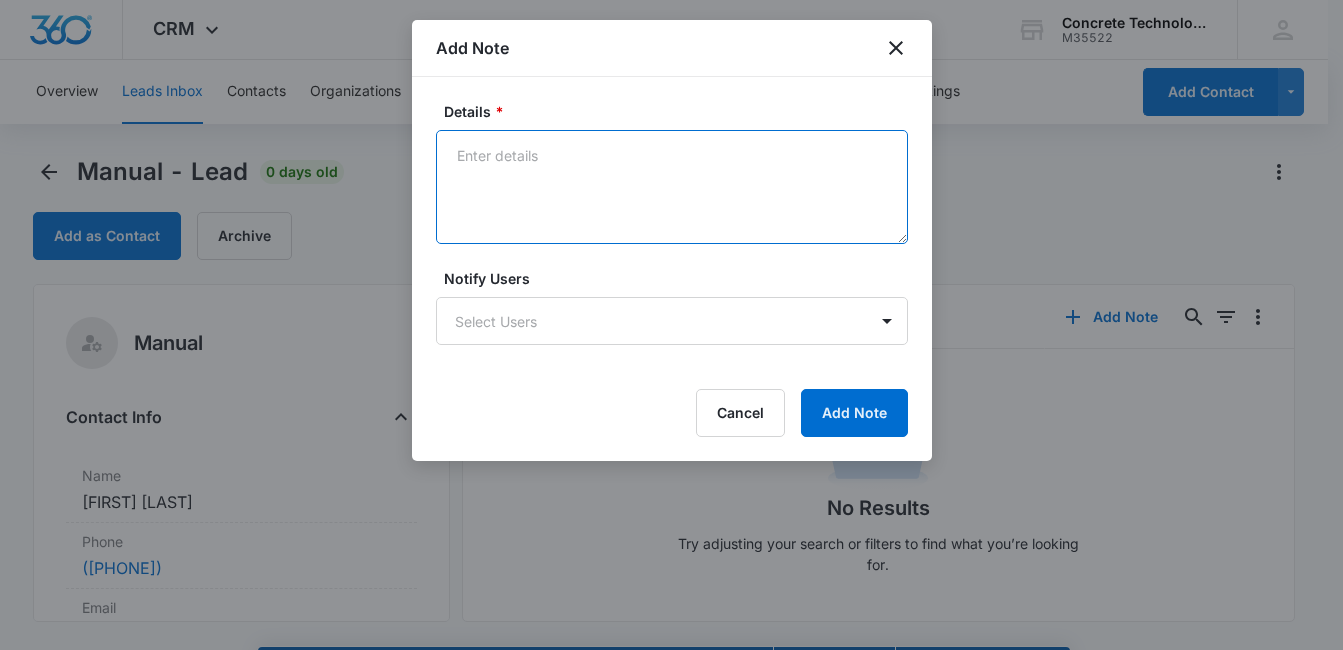 click on "Details *" at bounding box center [672, 187] 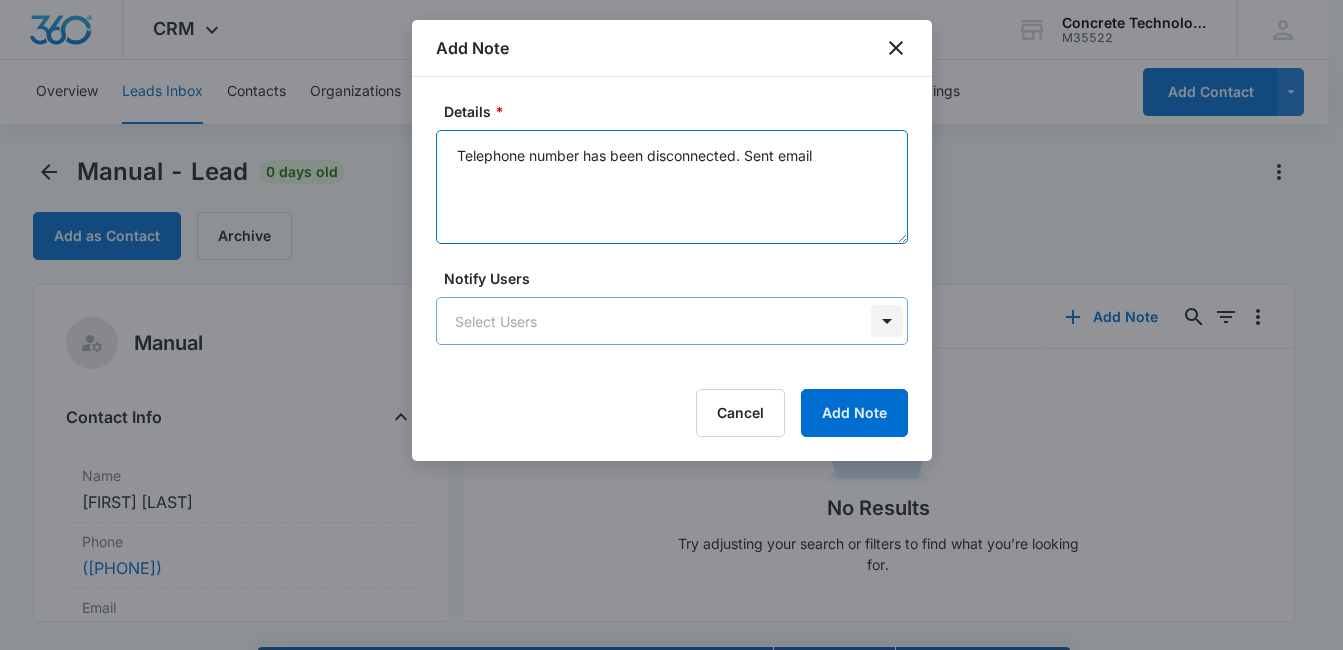 type on "Telephone number has been disconnected. Sent email" 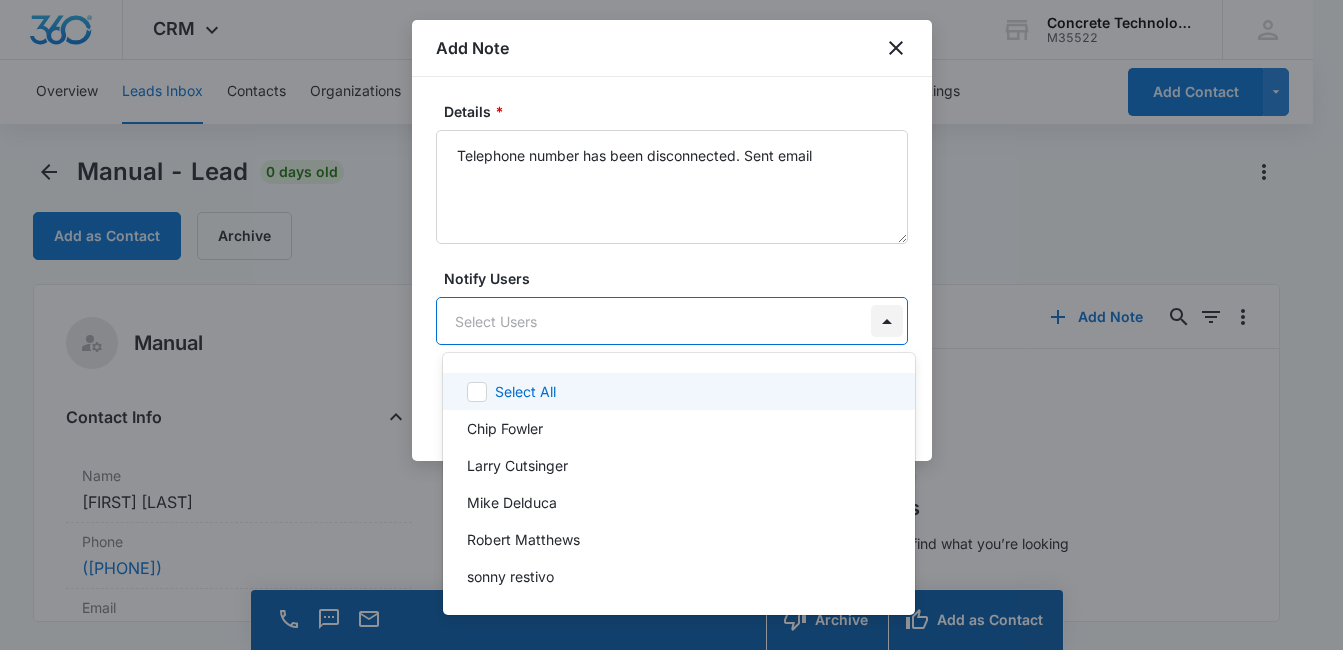 click on "CRM Apps Reputation Websites Forms CRM Email Social Content Ads Intelligence Files Brand Settings Concrete Technology M35522 Your Accounts View All MD [FIRST] [LAST] [EMAIL] My Profile Notifications Support Logout Terms & Conditions &nbsp; &bull; &nbsp; Privacy Policy Overview Leads Inbox Contacts Organizations History Deals Projects Tasks Calendar Lists Reports Settings Add Contact Manual - Lead 0 days old Add as Contact Archive Manual Contact Info Name Cancel Save Changes [FIRST] [LAST] Phone Cancel Save Changes [PHONE] Email Cancel Save Changes [EMAIL] Organization Cancel Save Changes --- Address Cancel Save Changes --- Details Qualifying Status Cancel Save Changes New Lead Source Manual Lead Status Viewed Special Notes Cancel Save Changes --- Contact Type Cancel Save Changes From Leads Contact Status Cancel Save Changes None Assigned To Cancel Save Changes [FIRST] [LAST] Tags Cancel Save Changes --- Next Contact Date Cancel Save Changes --- Color Tag Current Color: Cancel Save Changes ID 1015" at bounding box center (671, 325) 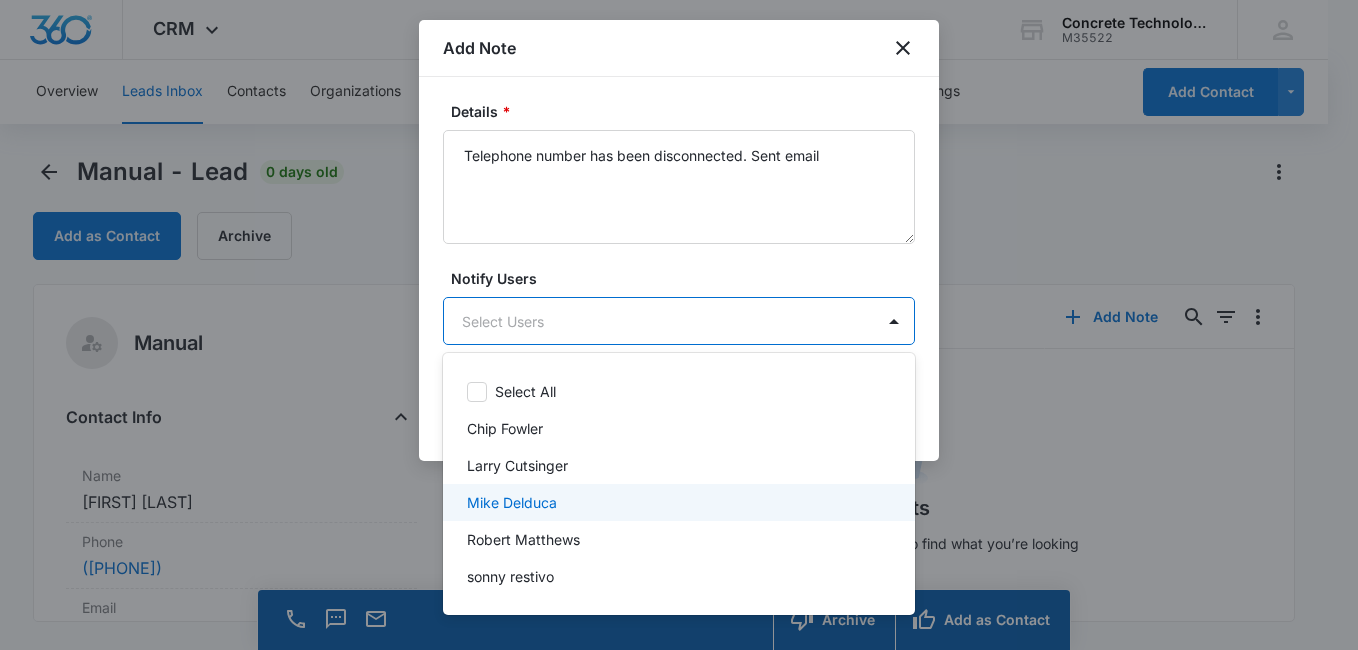 click on "Mike Delduca" at bounding box center [679, 502] 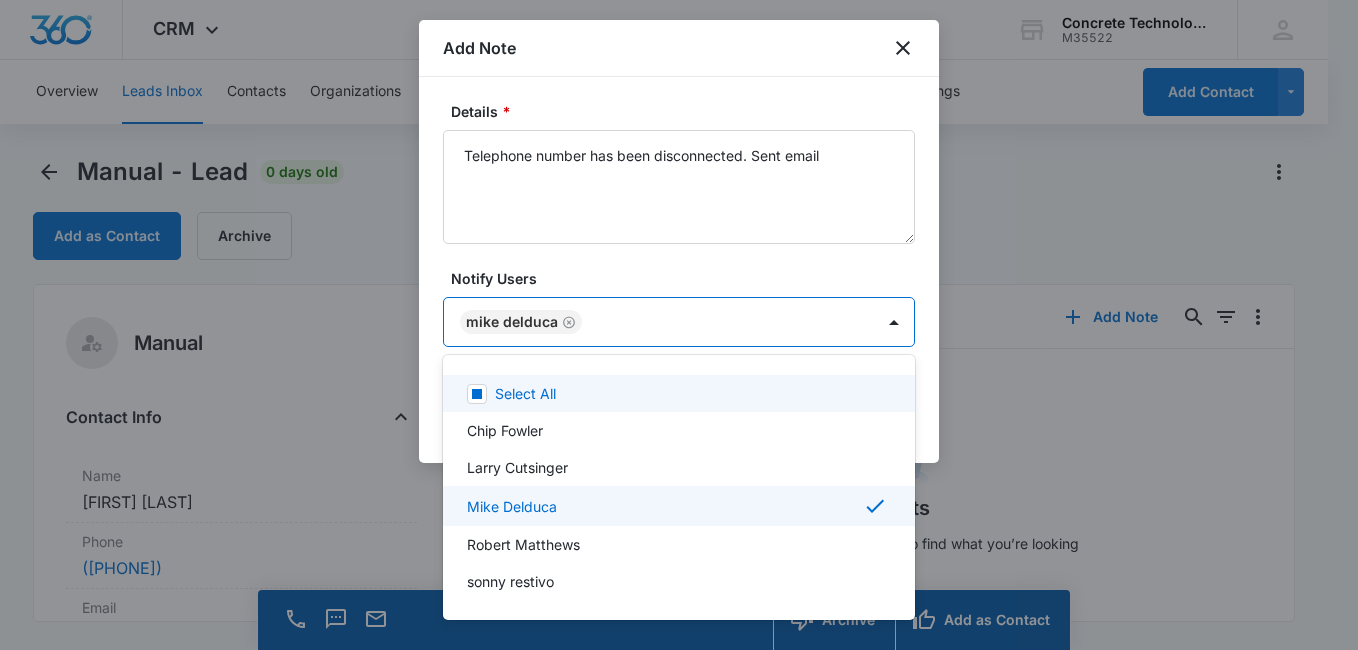 click at bounding box center (679, 325) 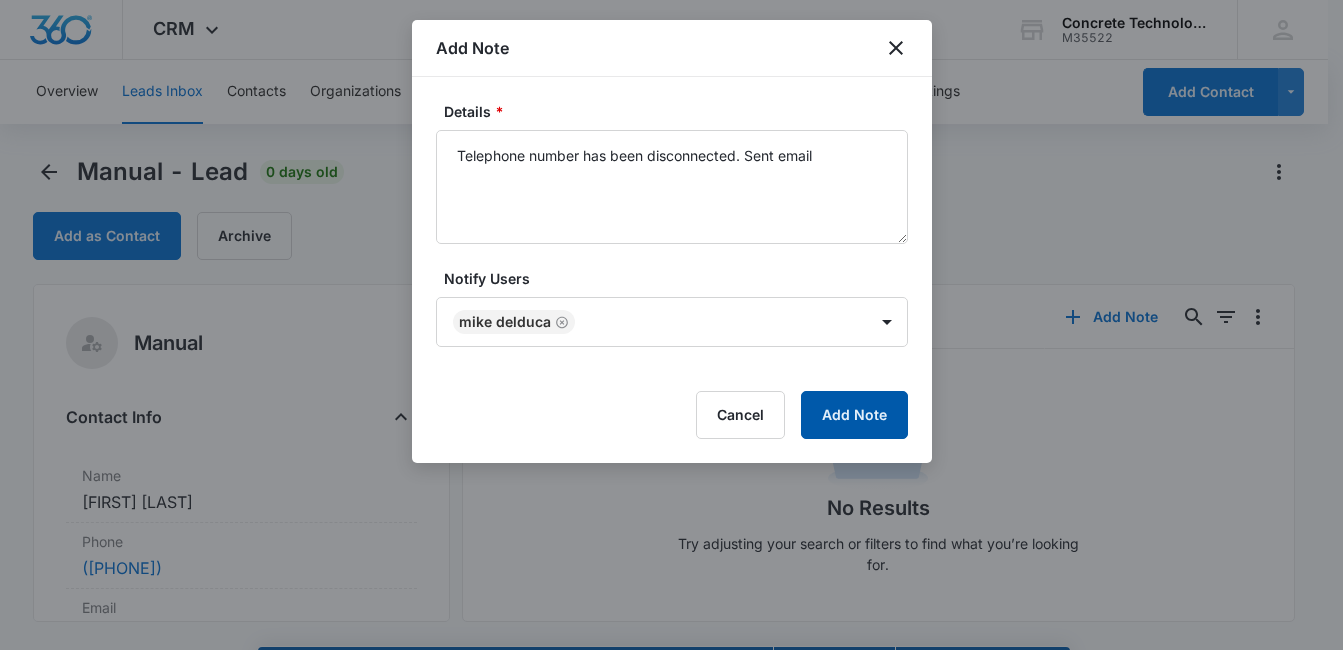 click on "Add Note" at bounding box center (854, 415) 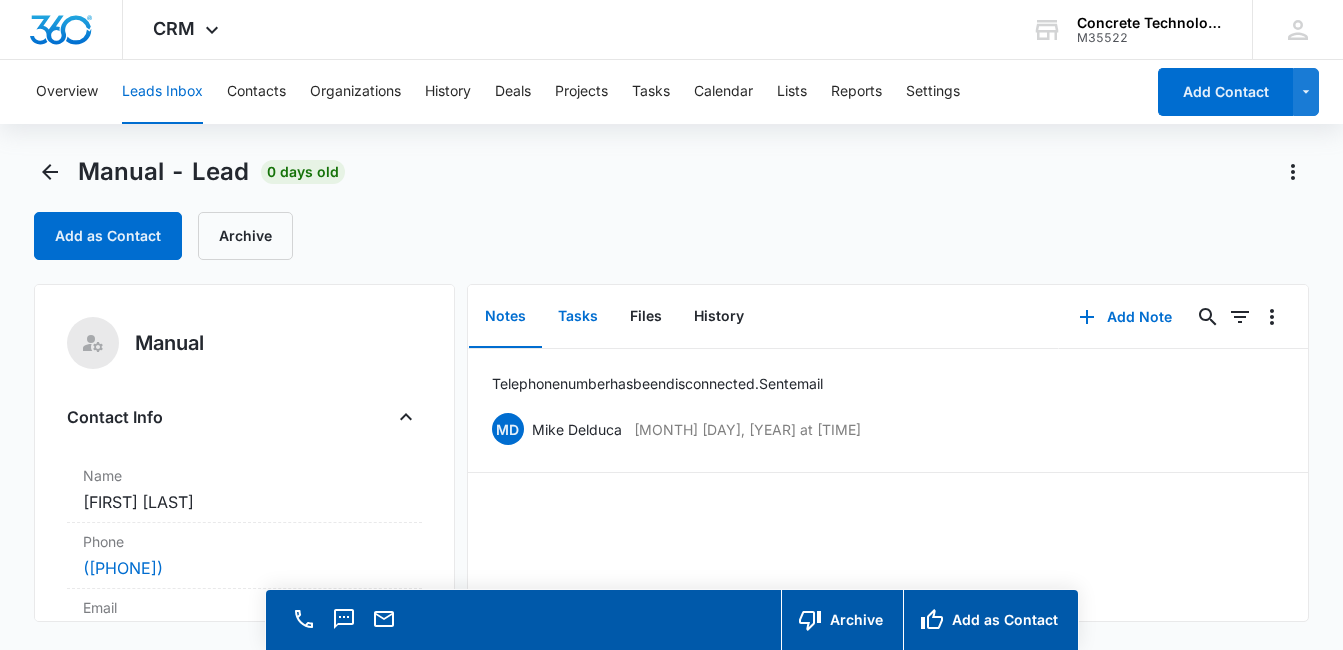 click on "Tasks" at bounding box center (578, 317) 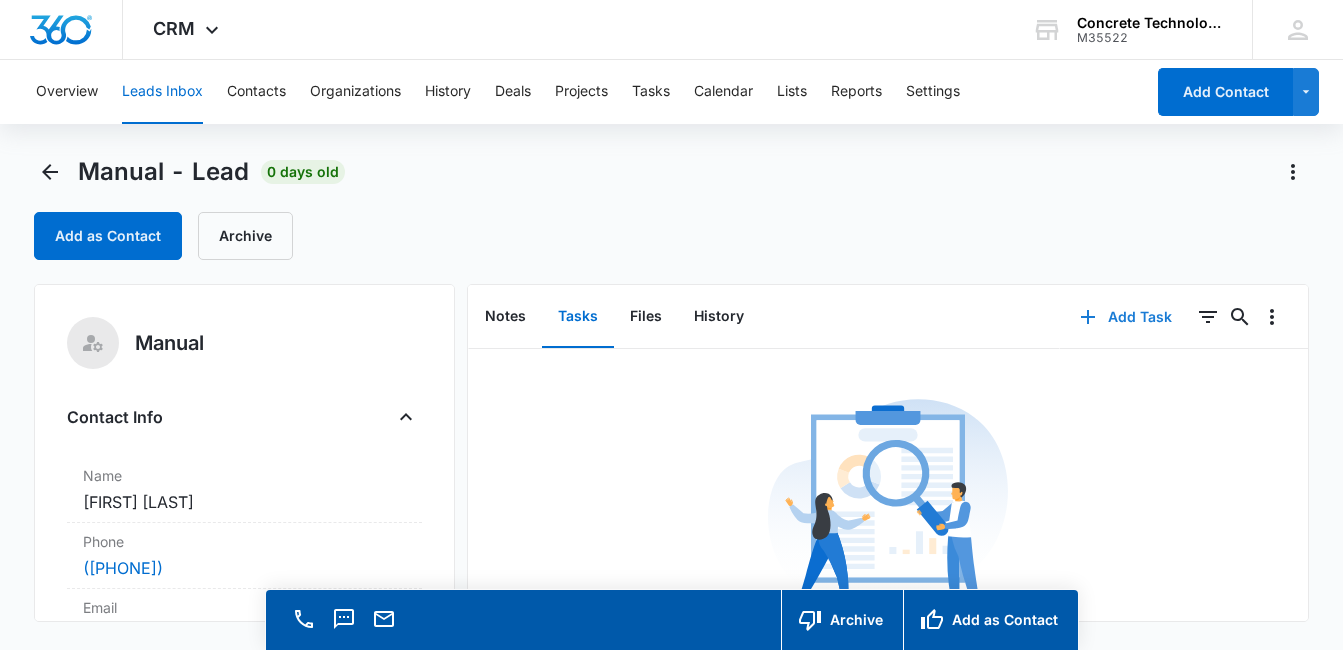click on "Add Task" at bounding box center [1126, 317] 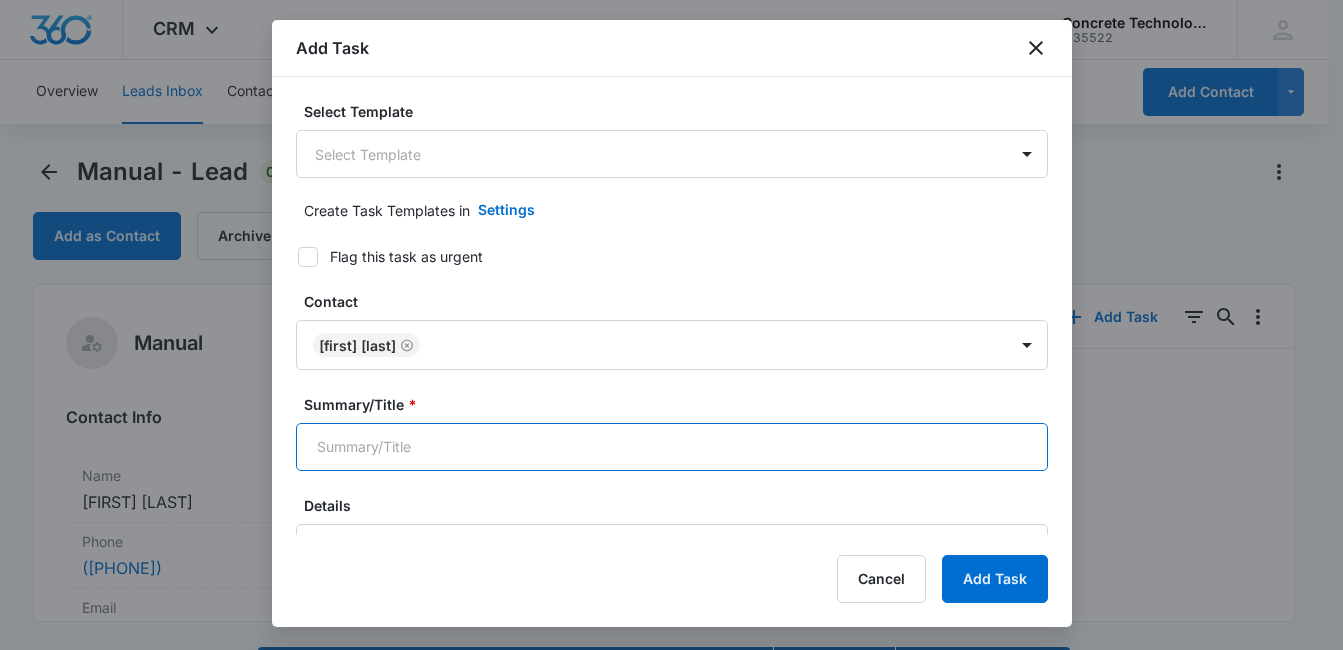 click on "Summary/Title *" at bounding box center (672, 447) 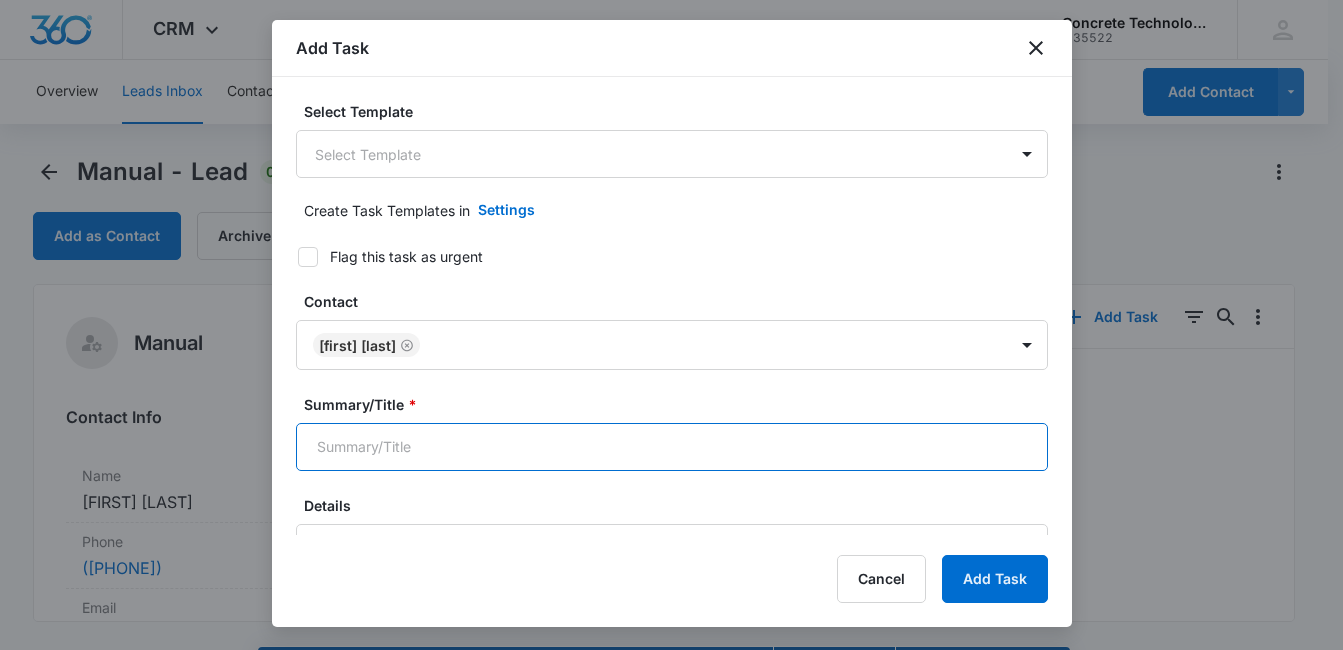 type on "Call 2" 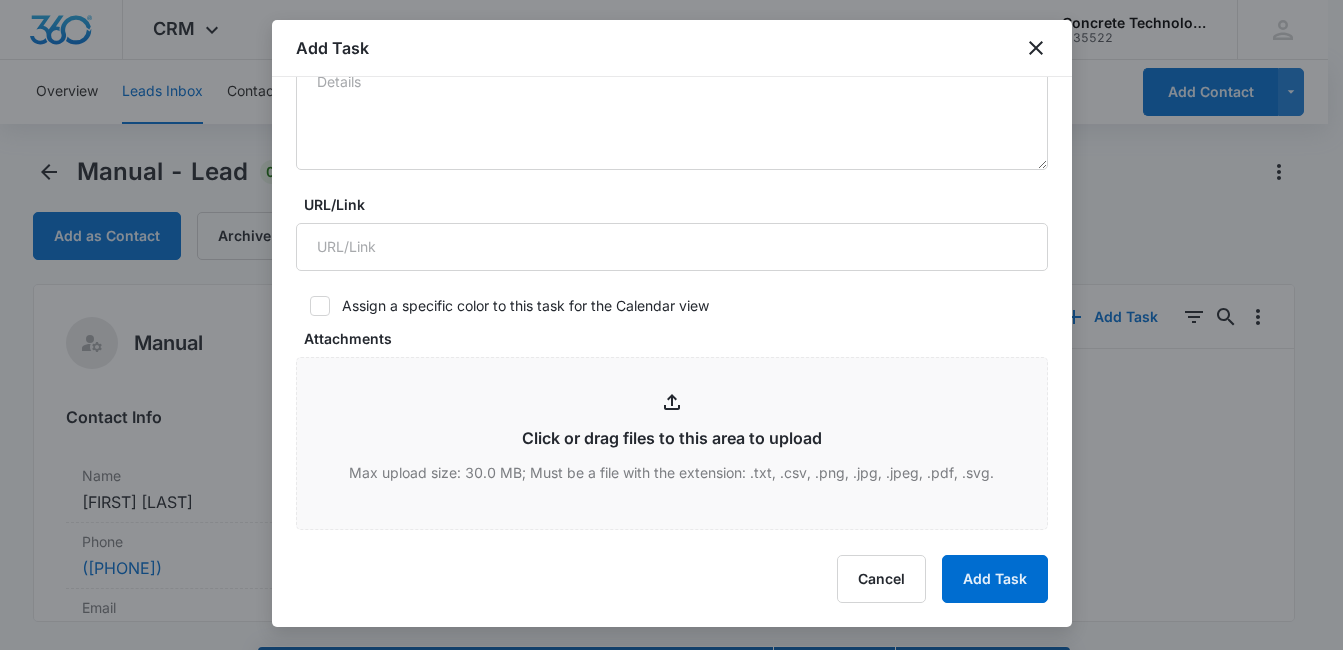 scroll, scrollTop: 618, scrollLeft: 0, axis: vertical 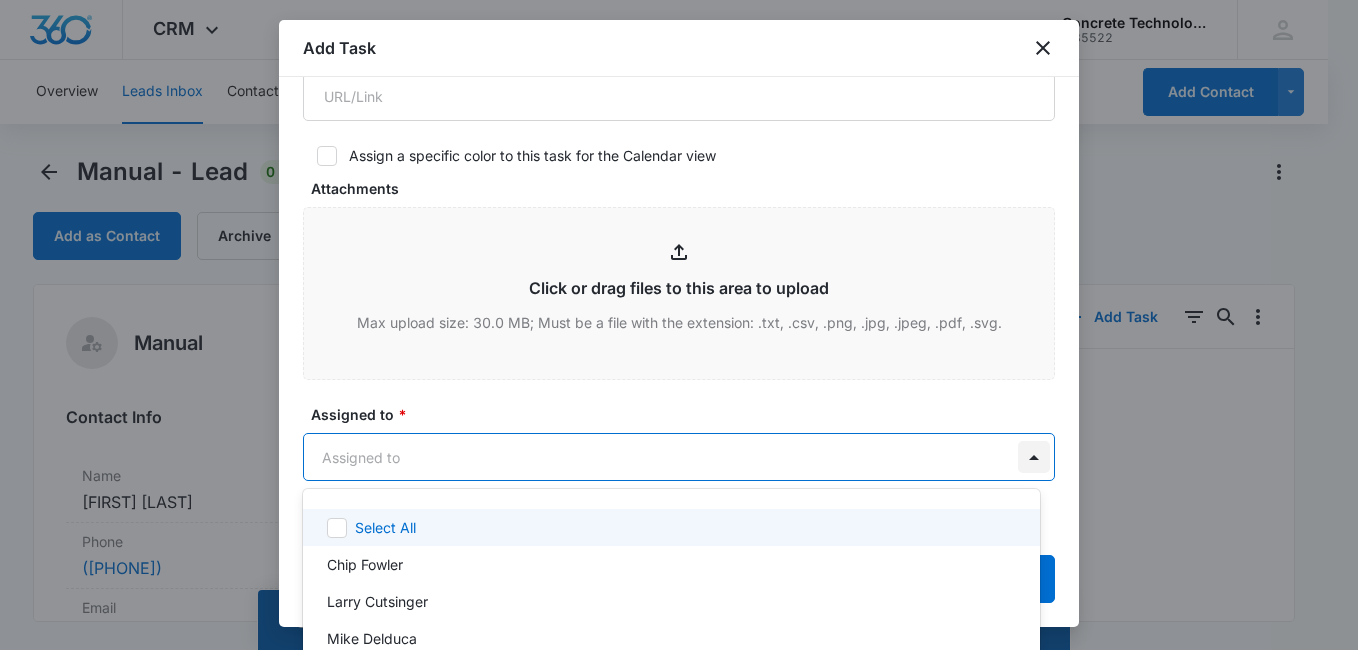click on "CRM Apps Reputation Websites Forms CRM Email Social Content Ads Intelligence Files Brand Settings Concrete Technology M35522 Your Accounts View All MD [FIRST] [LAST] [EMAIL] My Profile Notifications Support Logout Terms & Conditions &nbsp; &bull; &nbsp; Privacy Policy Overview Leads Inbox Contacts Organizations History Deals Projects Tasks Calendar Lists Reports Settings Add Contact Manual - Lead 0 days old Add as Contact Archive Manual Contact Info Name Cancel Save Changes [FIRST] [LAST] Phone Cancel Save Changes [PHONE] Email Cancel Save Changes [EMAIL] Organization Cancel Save Changes --- Address Cancel Save Changes --- Details Qualifying Status Cancel Save Changes New Lead Source Manual Lead Status Viewed Special Notes Cancel Save Changes --- Contact Type Cancel Save Changes From Leads Contact Status Cancel Save Changes None Assigned To Cancel Save Changes [FIRST] [LAST] Tags Cancel Save Changes --- Next Contact Date Cancel Save Changes --- Color Tag Current Color: Cancel Save Changes ID 1015" at bounding box center [679, 325] 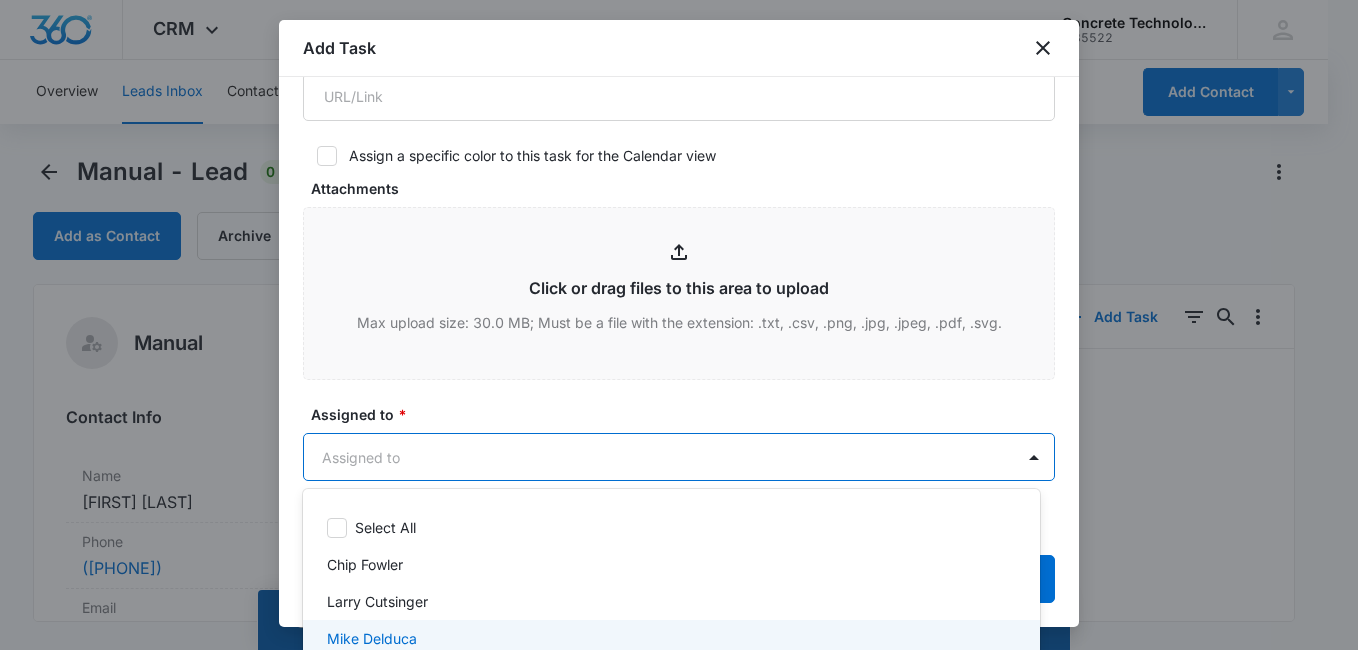 click on "Mike Delduca" at bounding box center (669, 638) 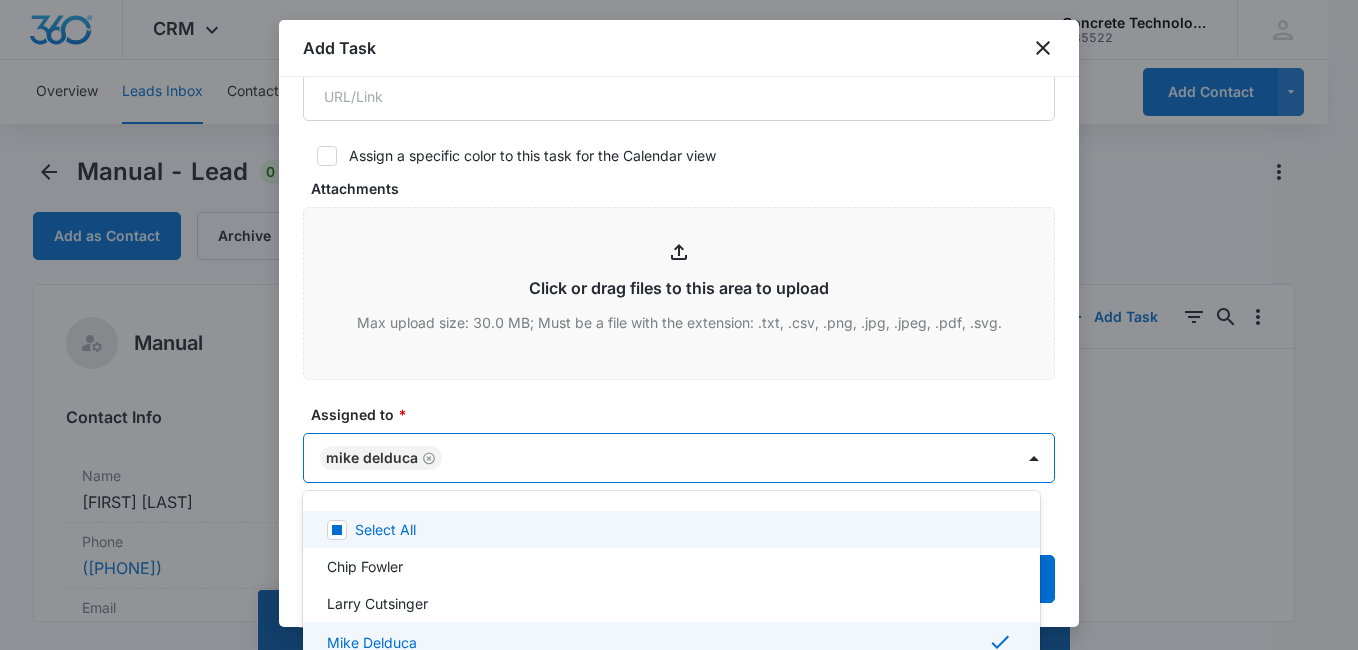 click at bounding box center [679, 325] 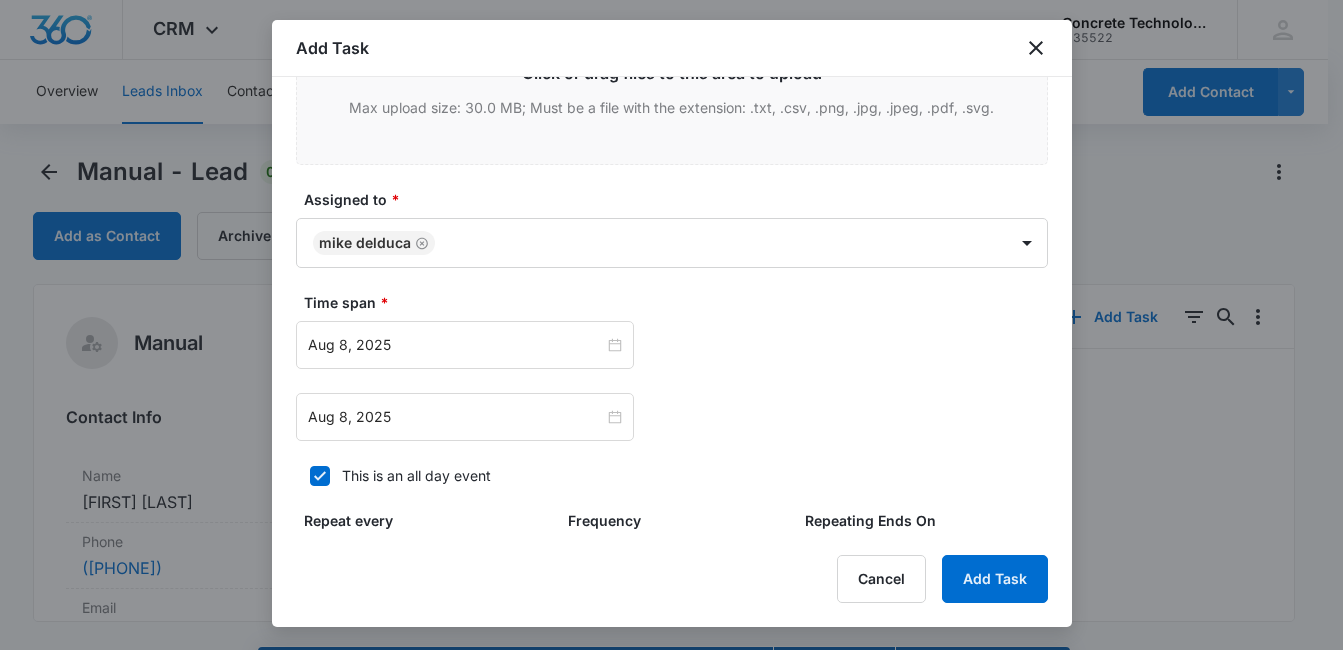 scroll, scrollTop: 895, scrollLeft: 0, axis: vertical 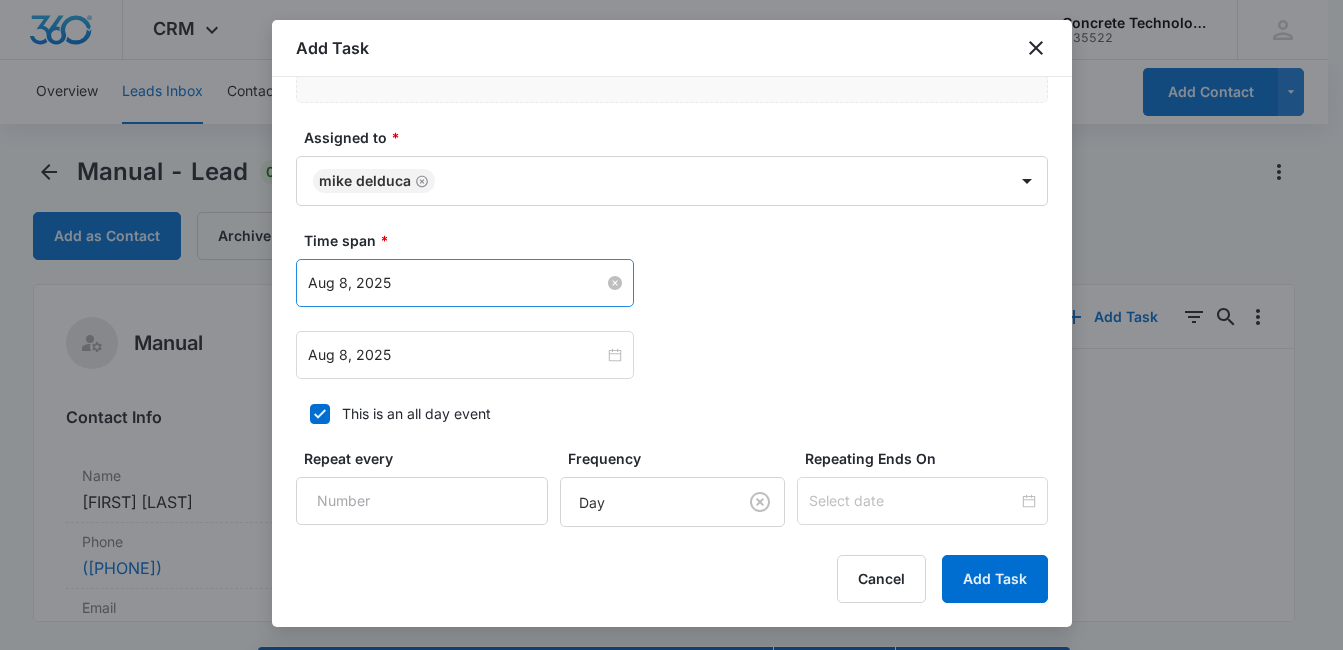 click on "Aug 8, 2025" at bounding box center [465, 283] 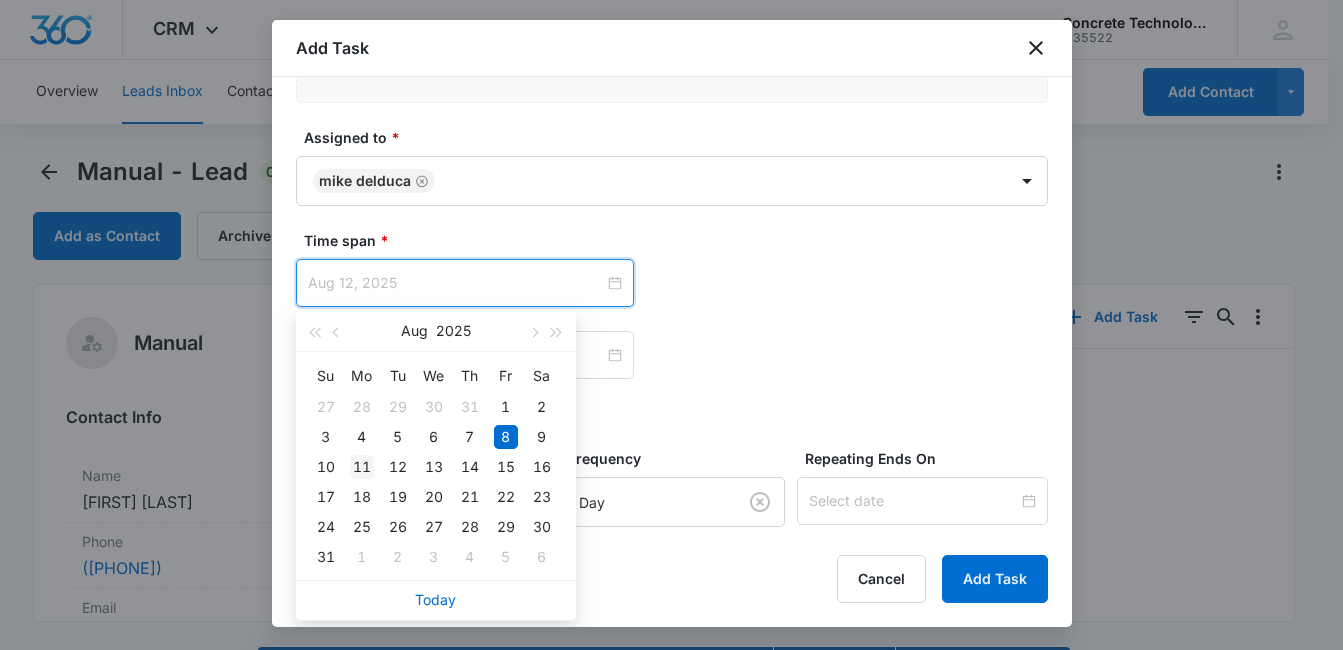 type on "Aug 11, 2025" 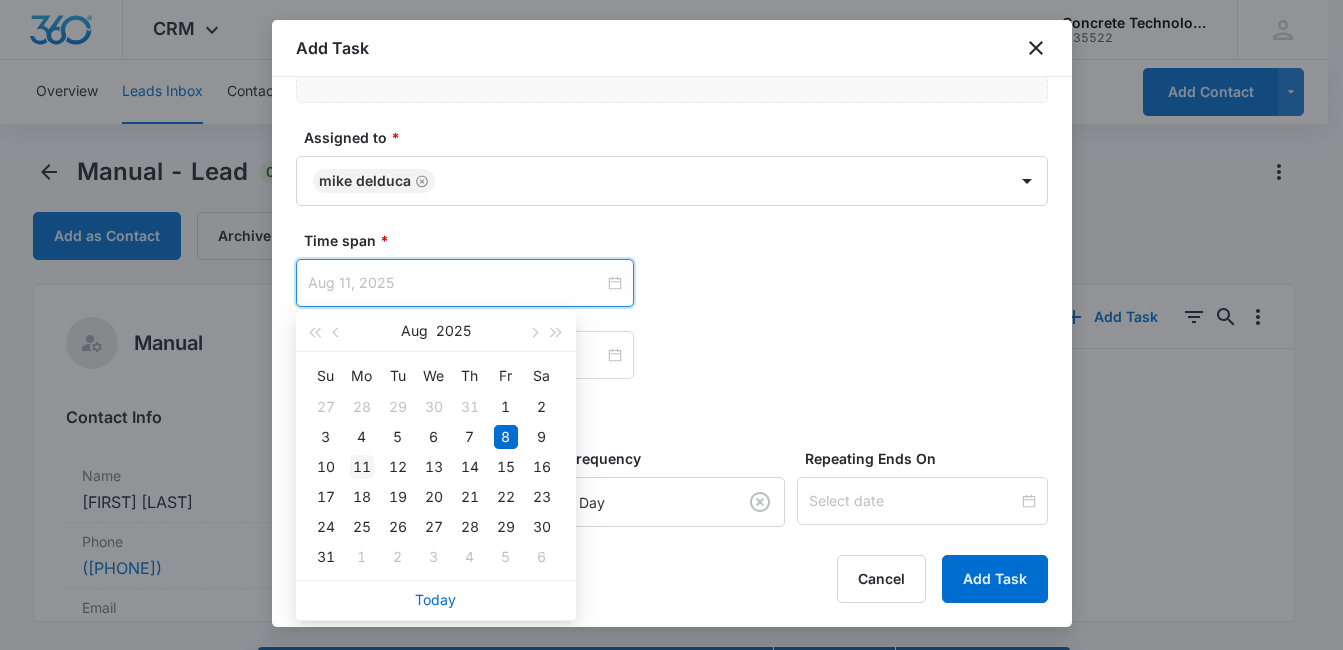 click on "11" at bounding box center [362, 467] 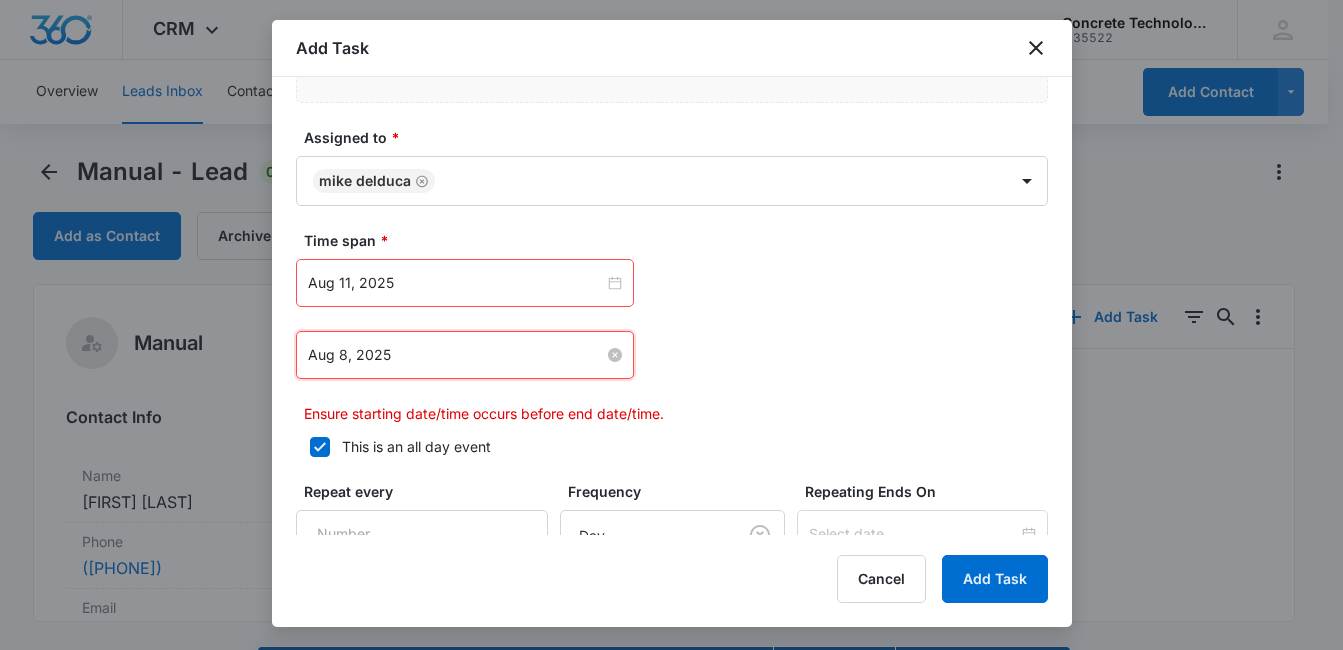 click on "Aug 8, 2025" at bounding box center (456, 355) 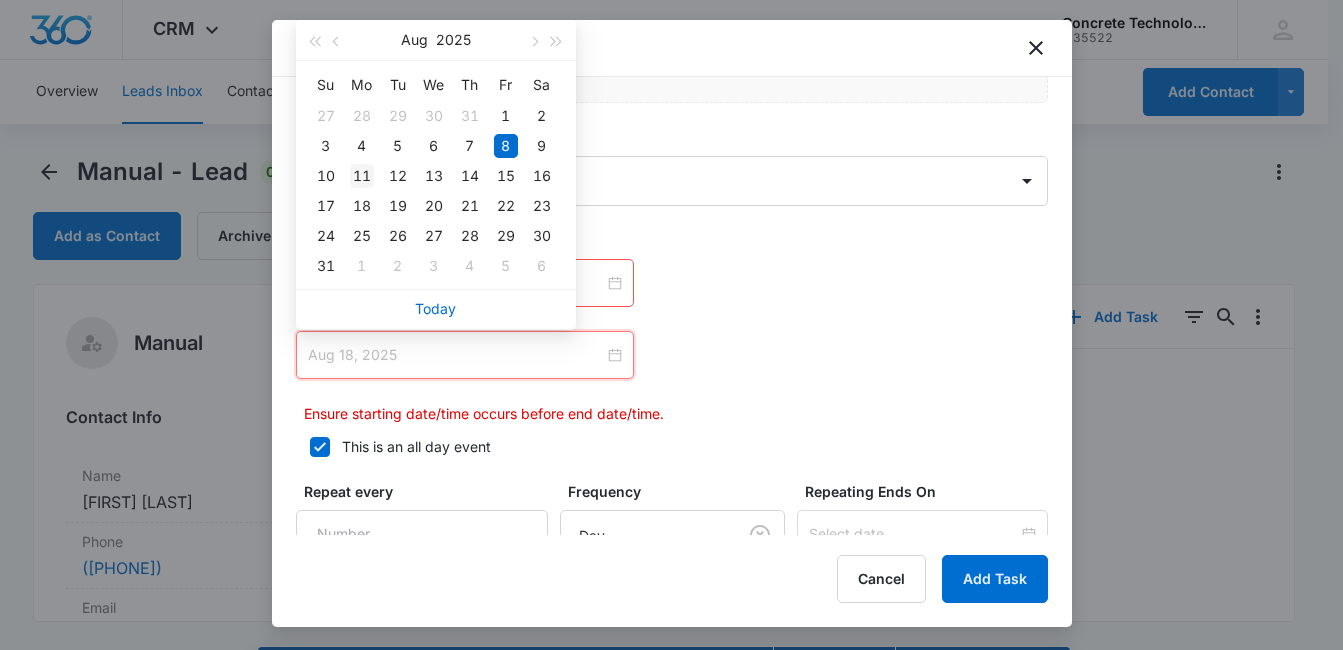 type on "Aug 11, 2025" 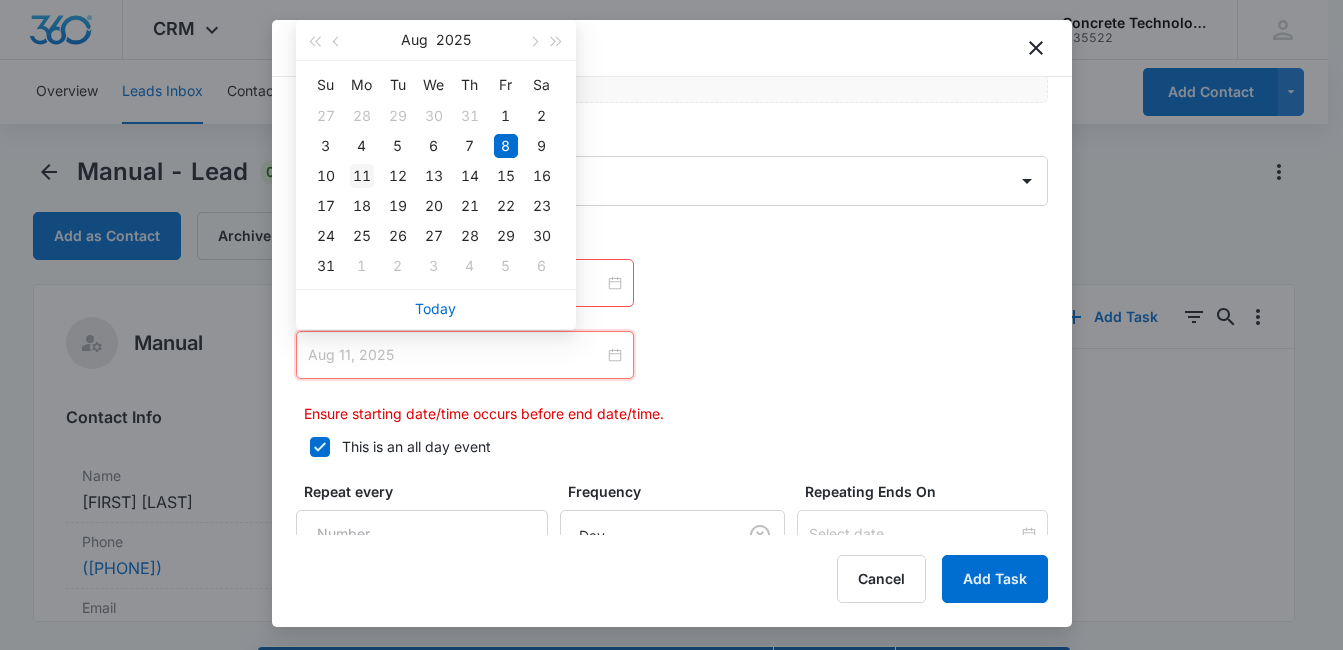 click on "11" at bounding box center [362, 176] 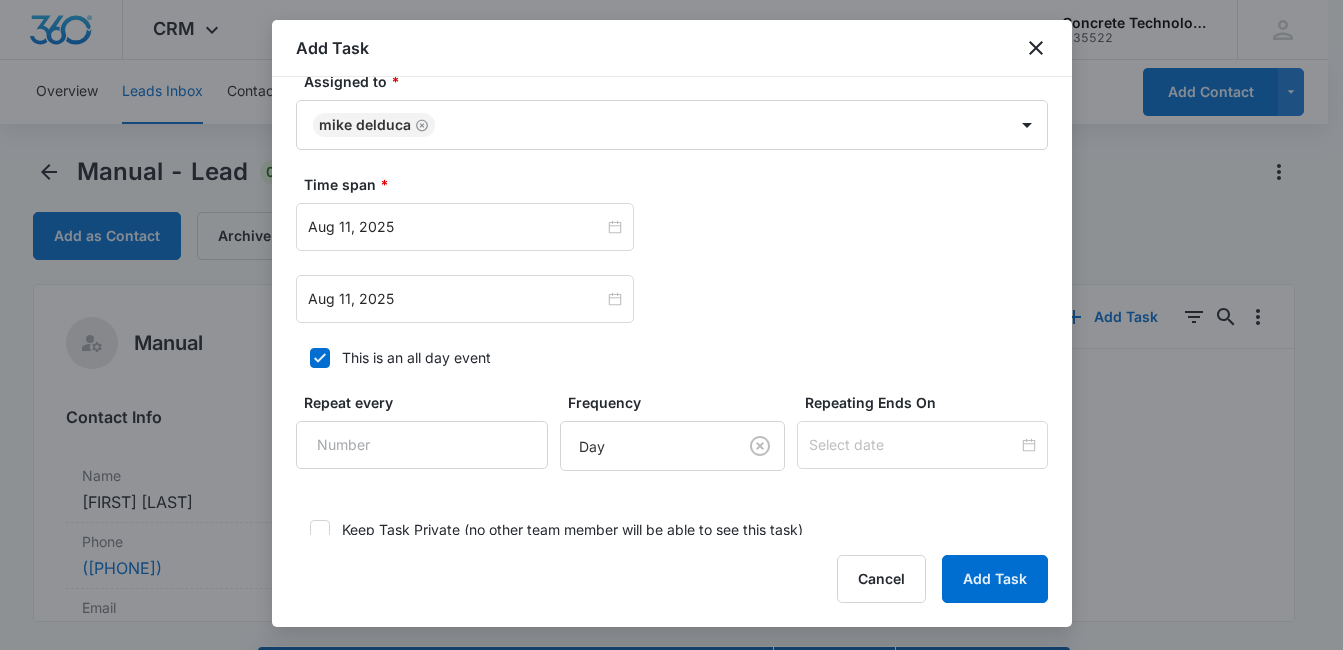scroll, scrollTop: 955, scrollLeft: 0, axis: vertical 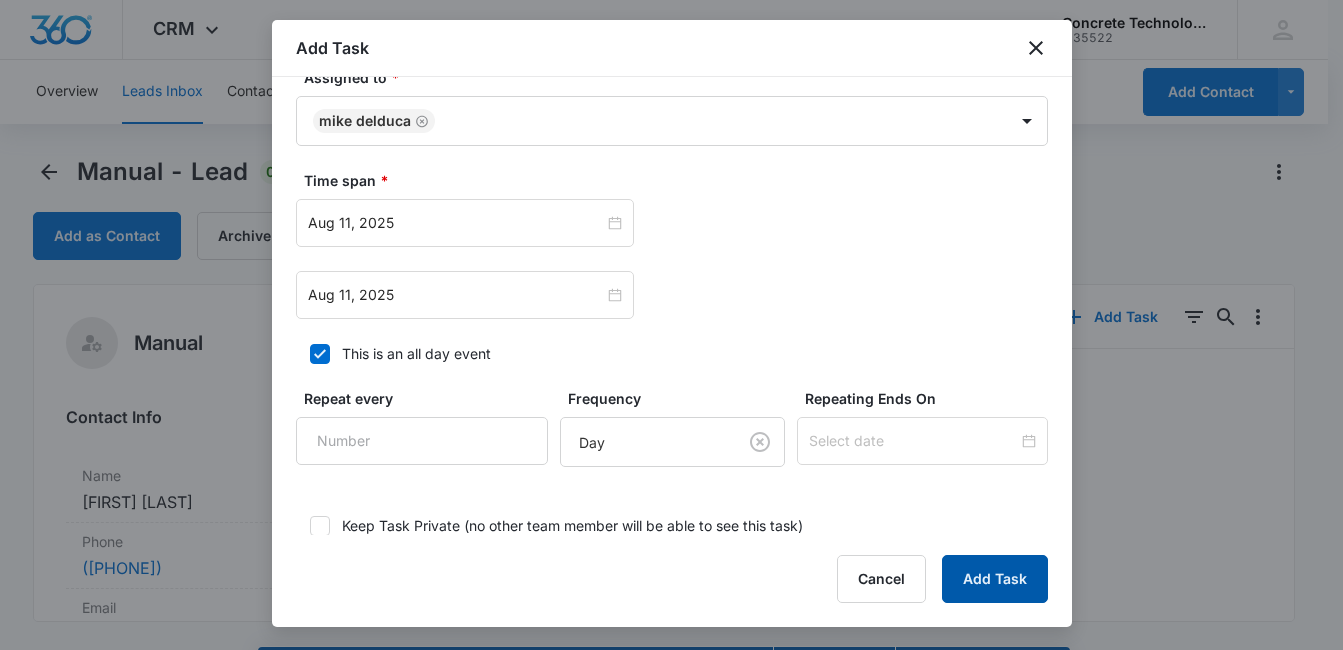 click on "Add Task" at bounding box center (995, 579) 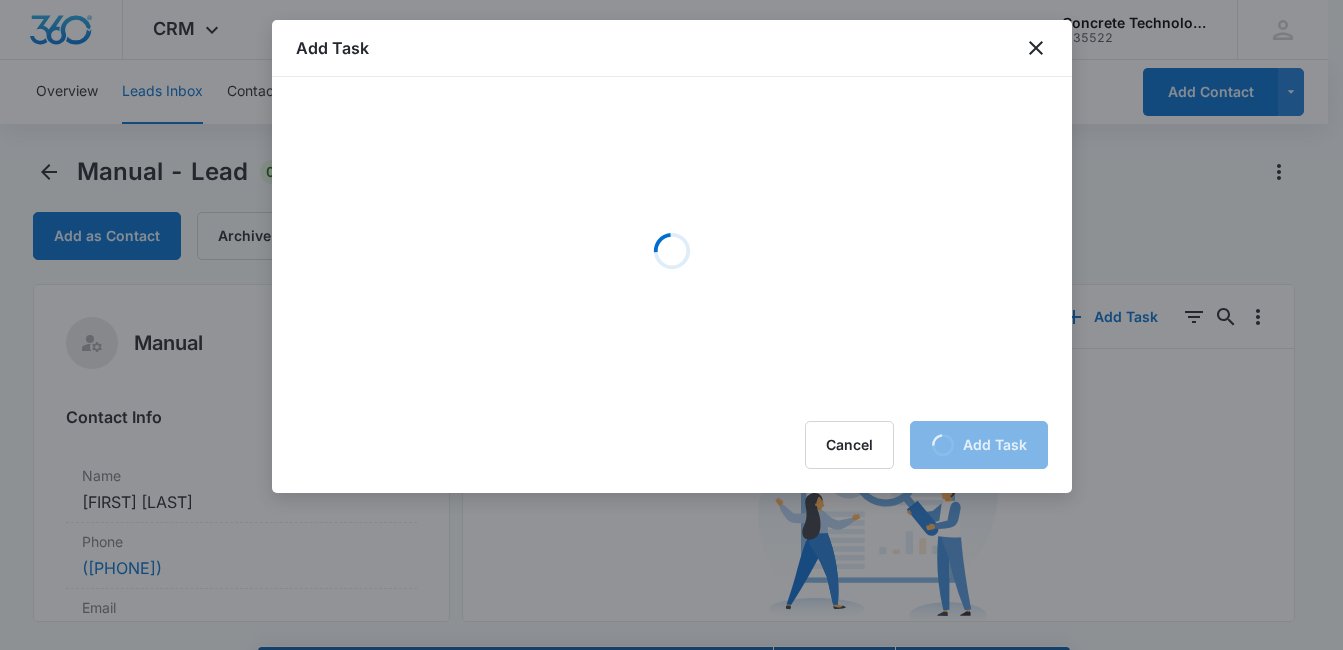 scroll, scrollTop: 0, scrollLeft: 0, axis: both 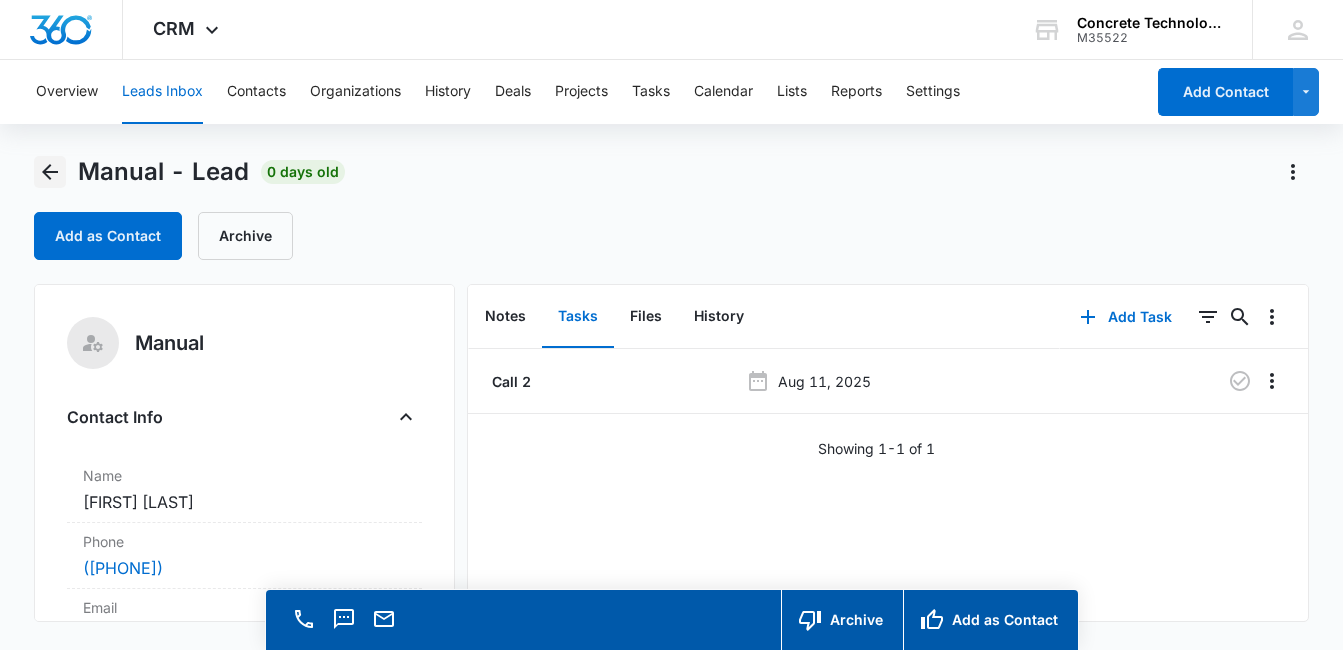 click 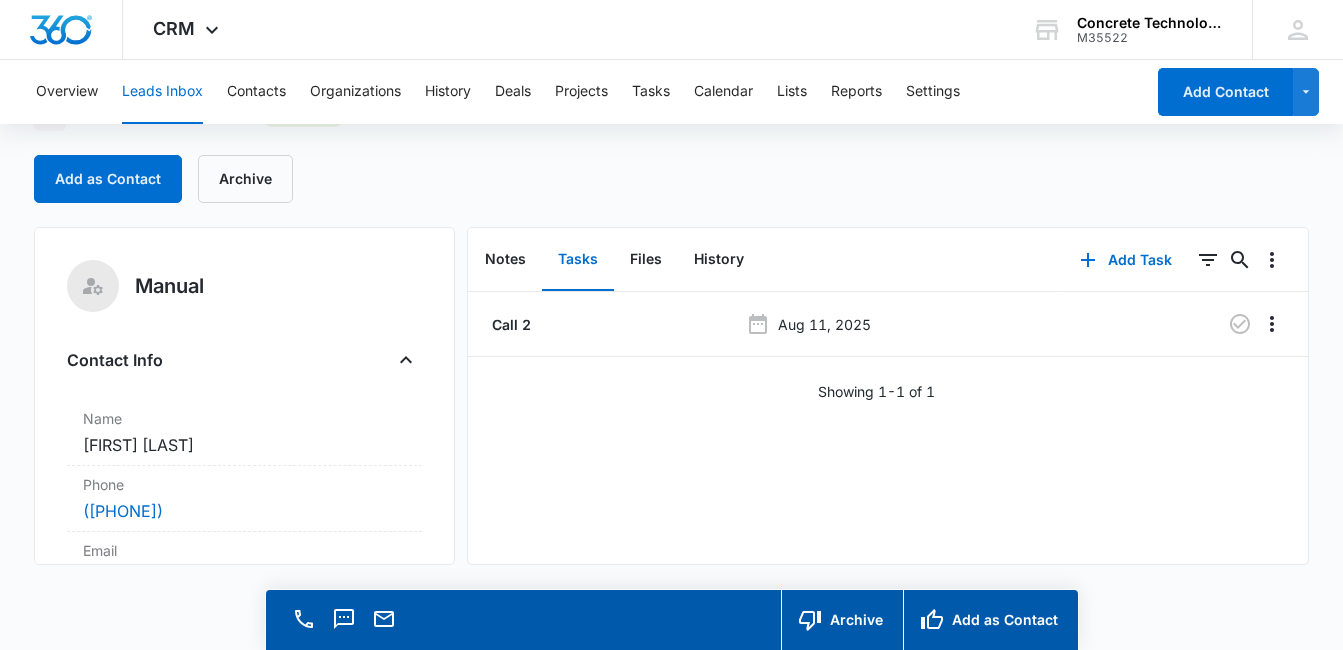 scroll, scrollTop: 0, scrollLeft: 0, axis: both 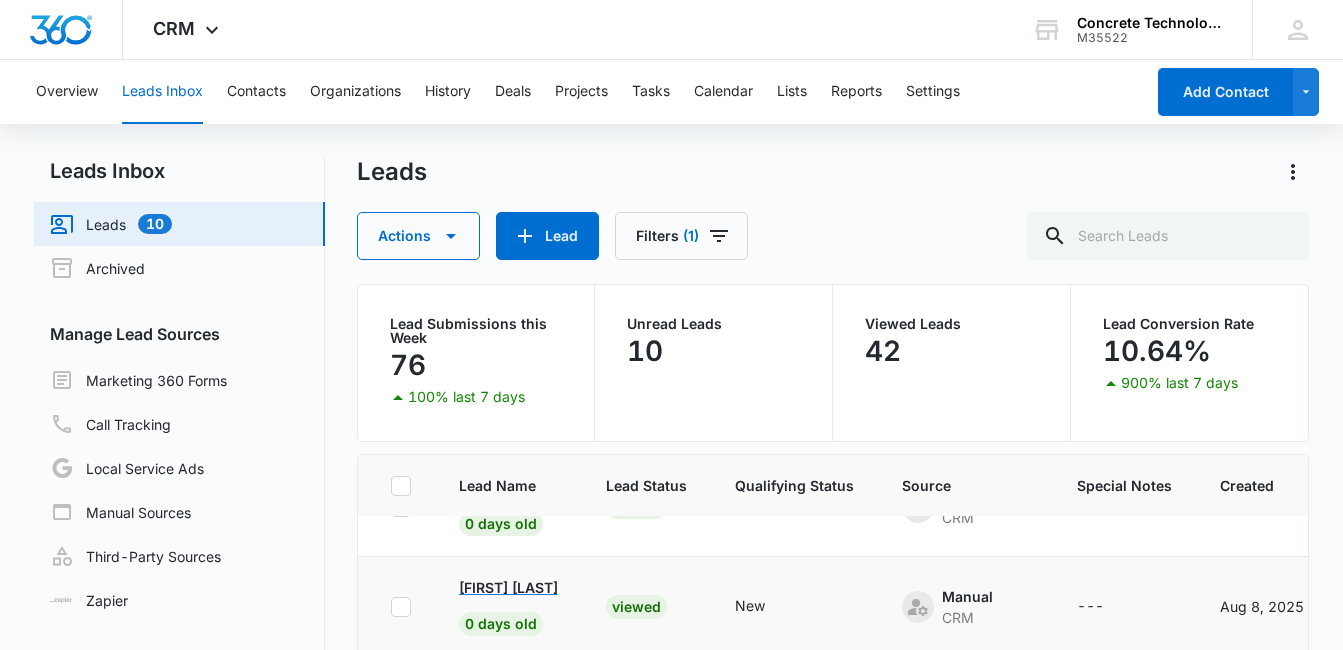 click on "[FIRST] [LAST]" at bounding box center [508, 587] 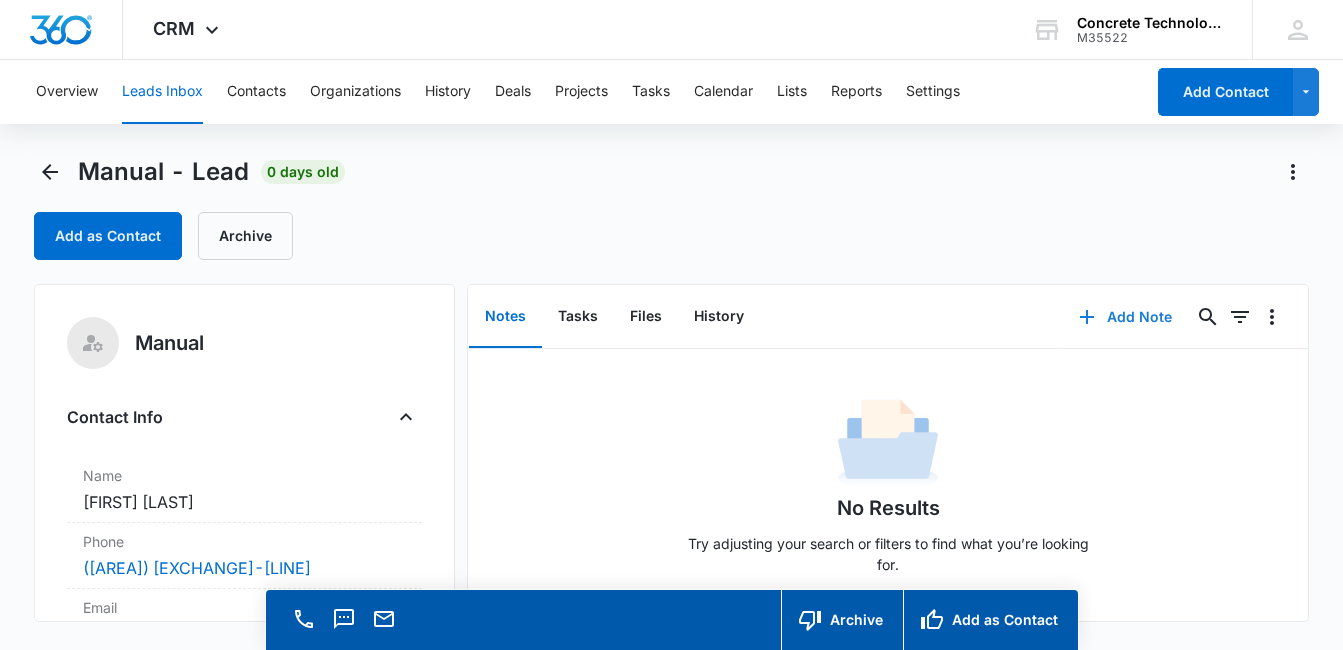 click on "Add Note" at bounding box center [1125, 317] 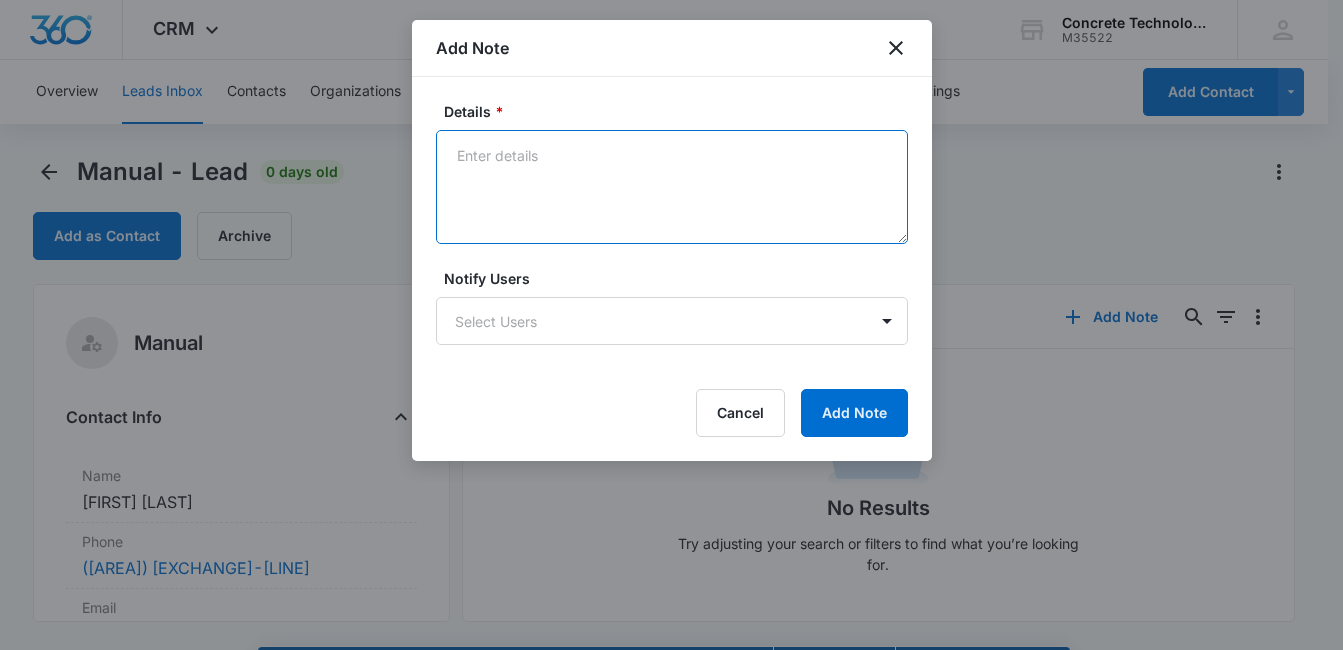 click on "Details *" at bounding box center (672, 187) 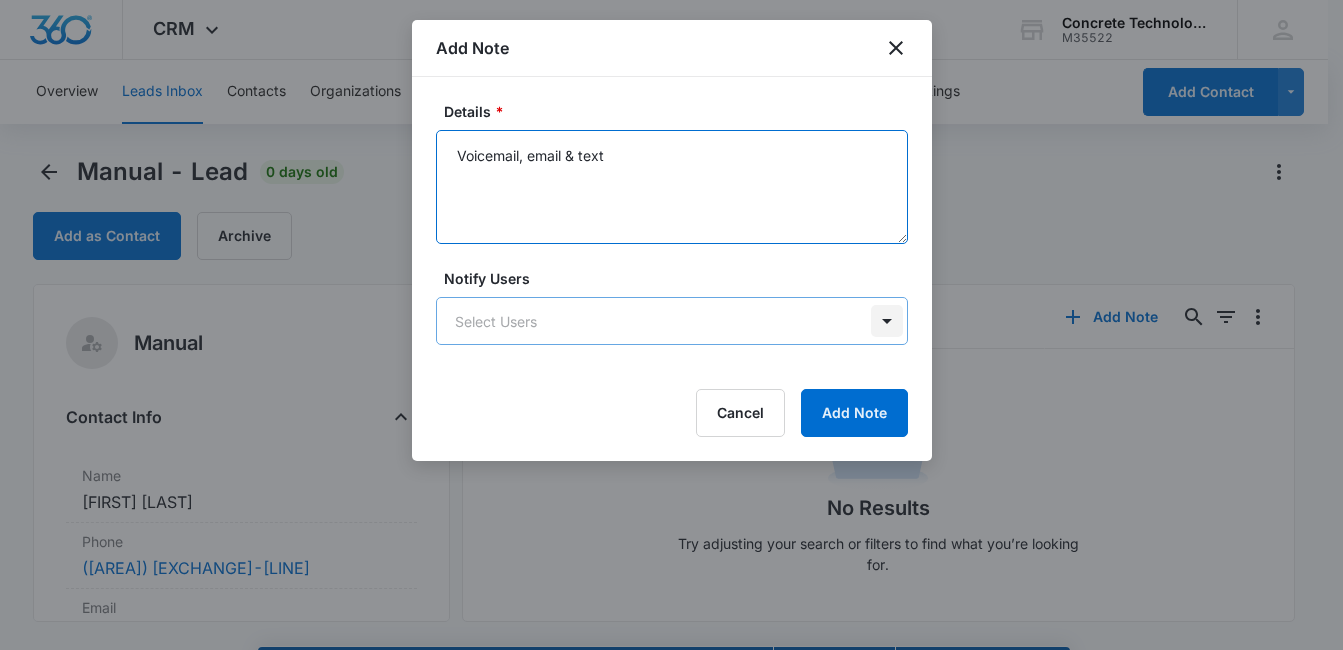 type on "Voicemail, email & text" 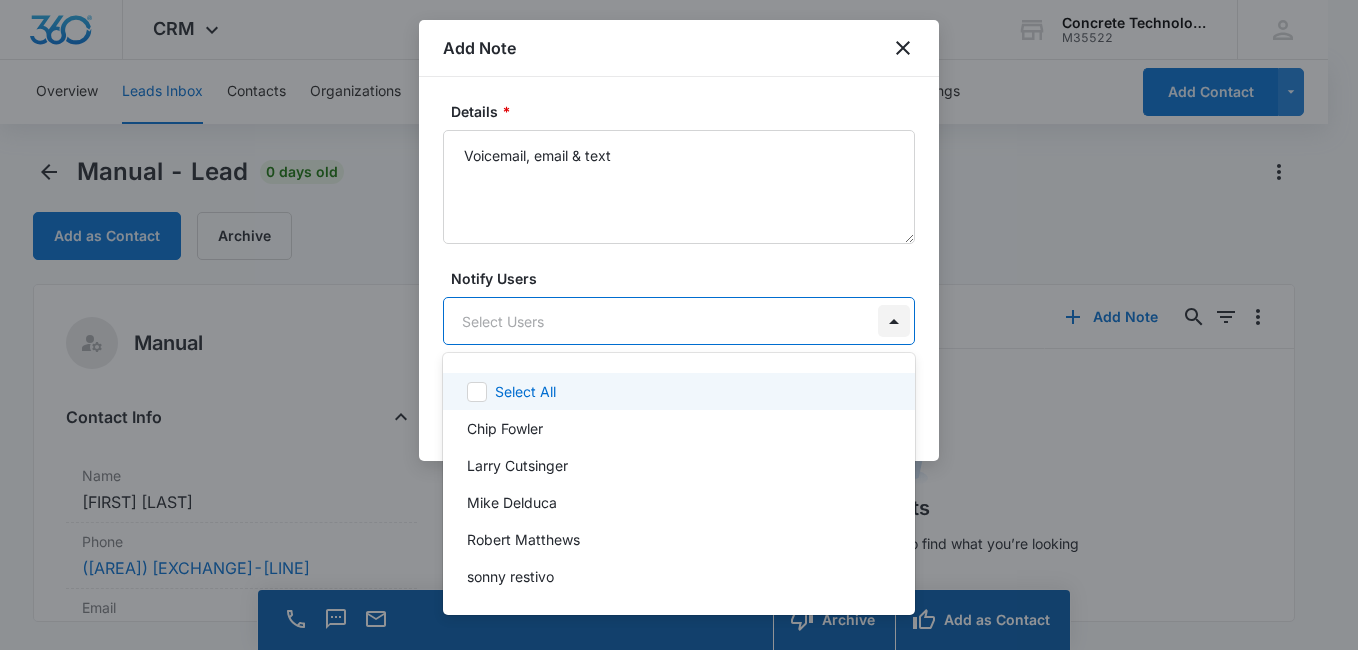 click on "CRM Apps Reputation Websites Forms CRM Email Social Content Ads Intelligence Files Brand Settings Concrete Technology M35522 Your Accounts View All MD [FIRST] [LAST] [INITIAL]@[DOMAIN].com My Profile Notifications Support Logout Terms & Conditions   •   Privacy Policy Overview Leads Inbox Contacts Organizations History Deals Projects Tasks Calendar Lists Reports Settings Add Contact Manual - Lead 0 days old Add as Contact Archive Manual Contact Info Name Cancel Save Changes [FIRST] [LAST] Phone Cancel Save Changes ([AREA]) [EXCHANGE]-[LINE] Email Cancel Save Changes [USERNAME]@[DOMAIN] Organization Cancel Save Changes --- Address Cancel Save Changes --- Details Qualifying Status Cancel Save Changes New Lead Source Manual Lead Status Viewed Special Notes Cancel Save Changes --- Contact Type Cancel Save Changes From Leads Contact Status Cancel Save Changes None Assigned To Cancel Save Changes [FIRST] [LAST] Tags Cancel Save Changes --- Next Contact Date Cancel Save Changes --- Color Tag Current Color: Cancel Save Changes 0" at bounding box center [679, 325] 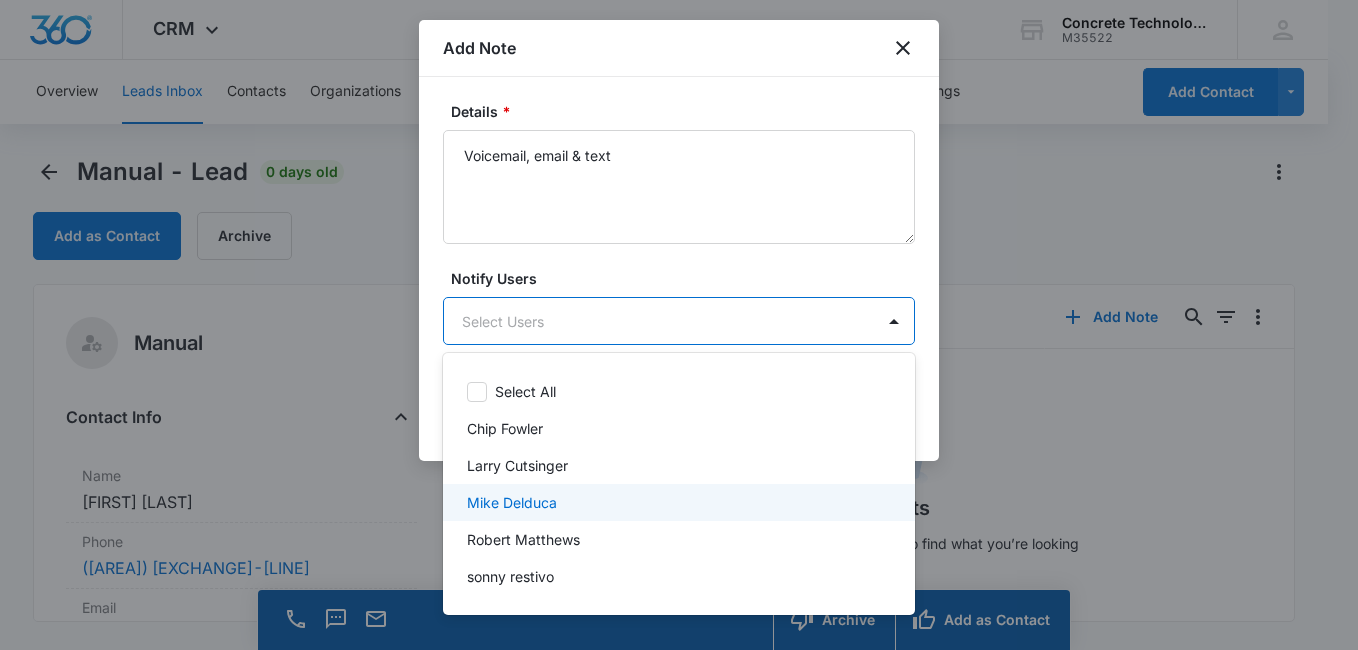 click on "Mike Delduca" at bounding box center [677, 502] 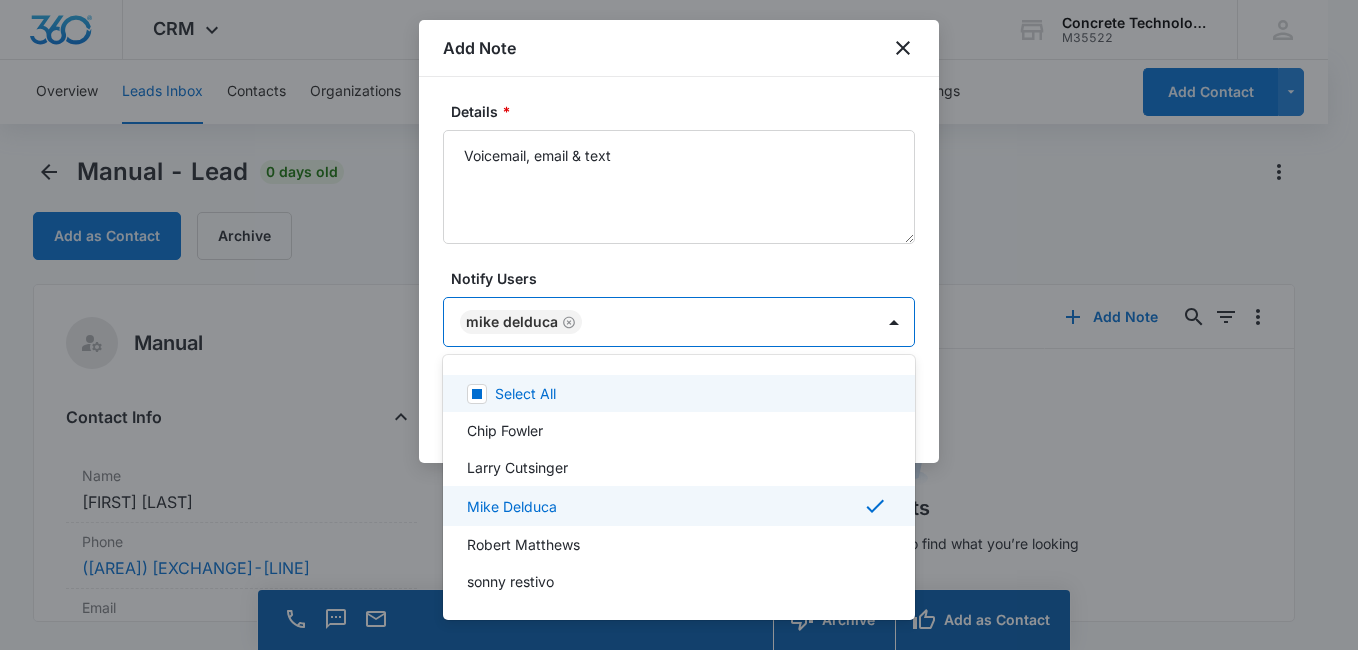 click at bounding box center [679, 325] 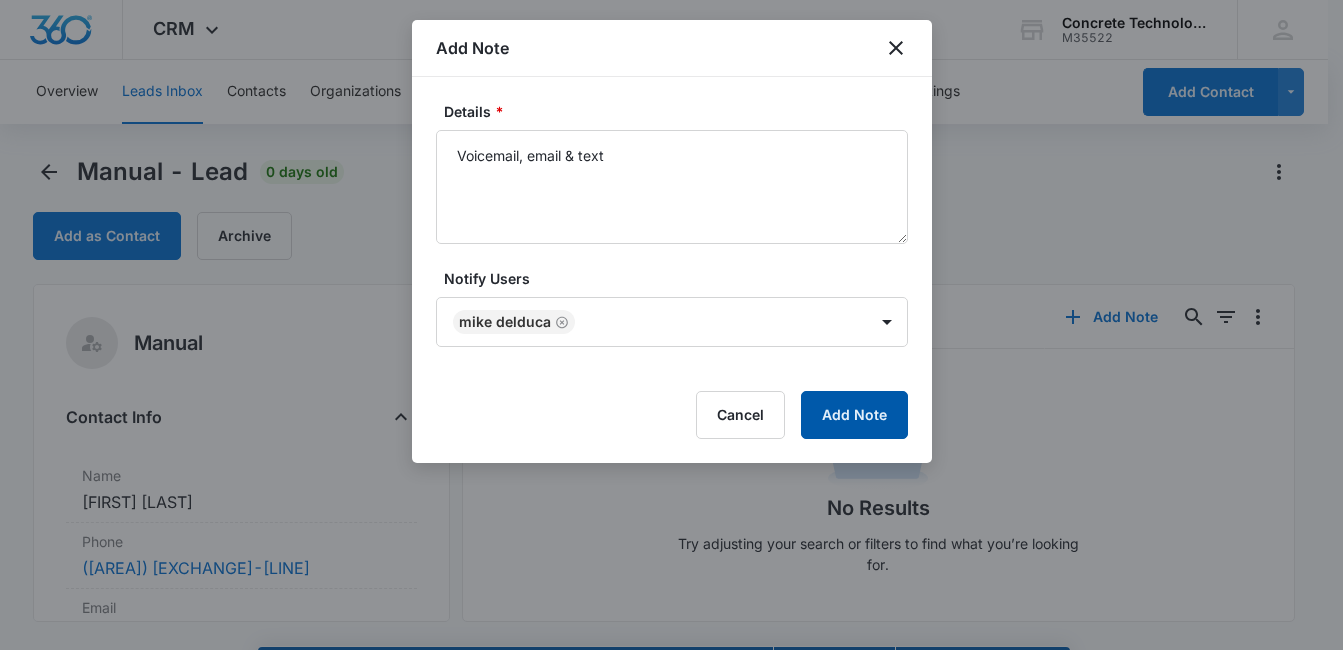 click on "Add Note" at bounding box center (854, 415) 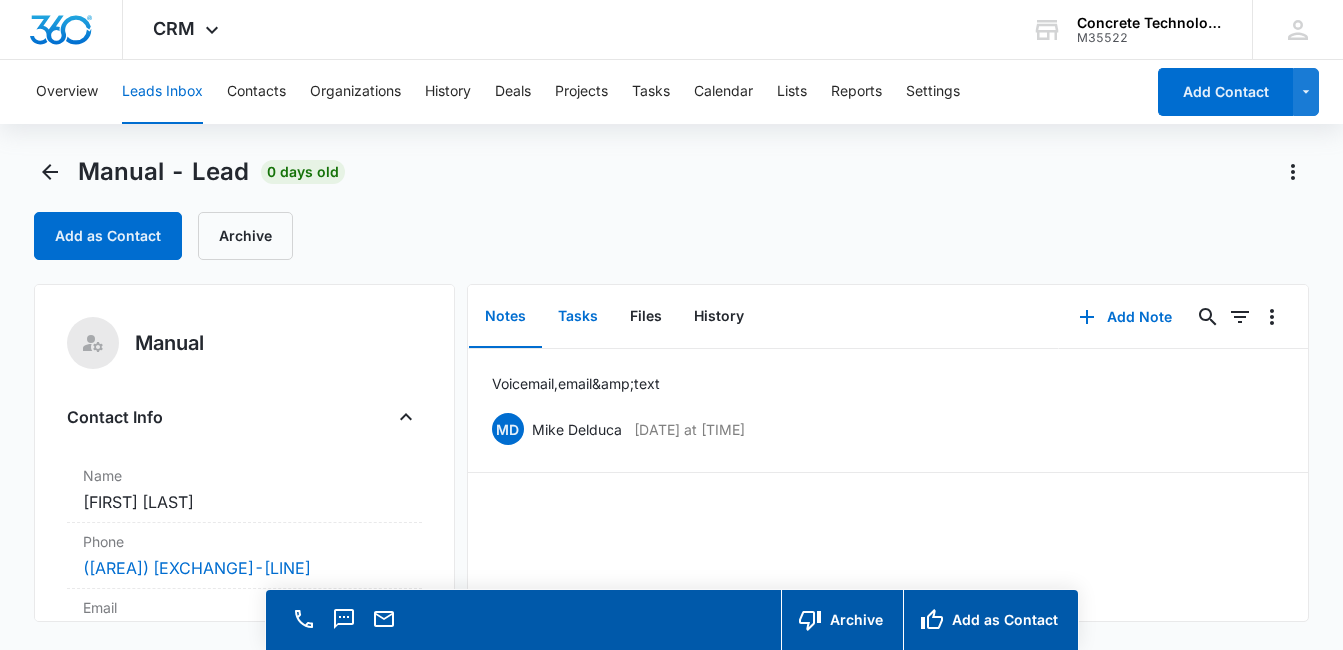 click on "Tasks" at bounding box center (578, 317) 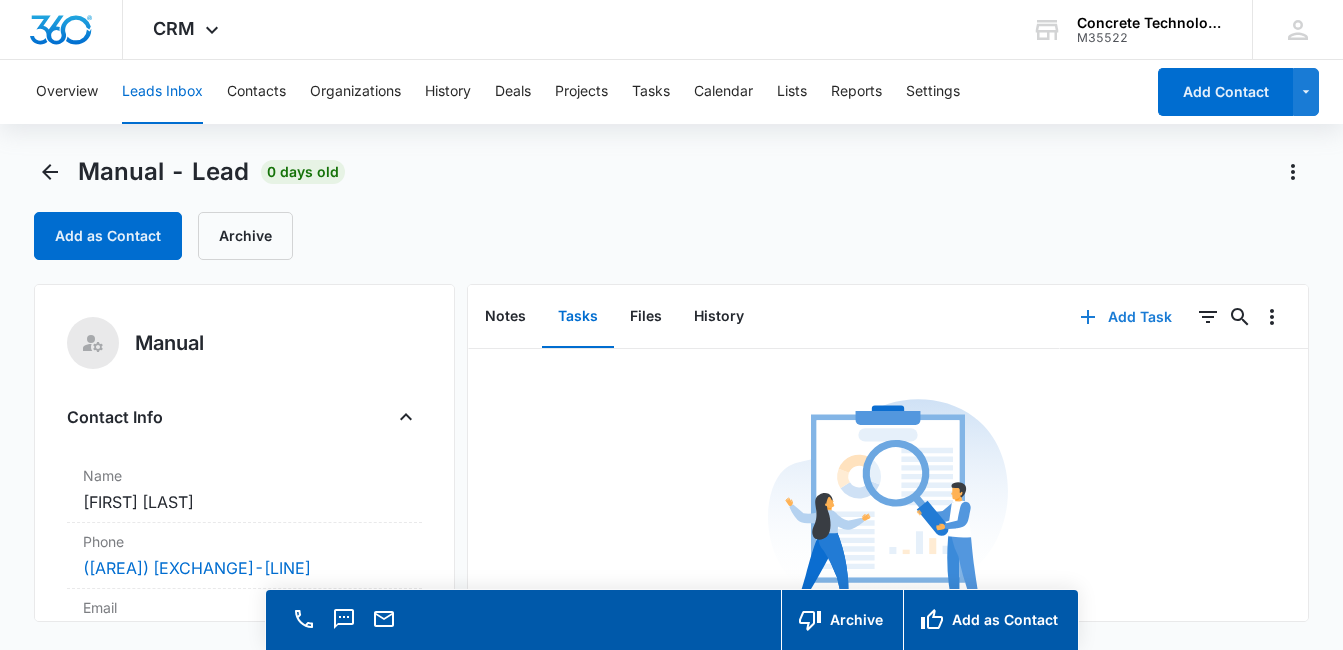 click on "Add Task" at bounding box center (1126, 317) 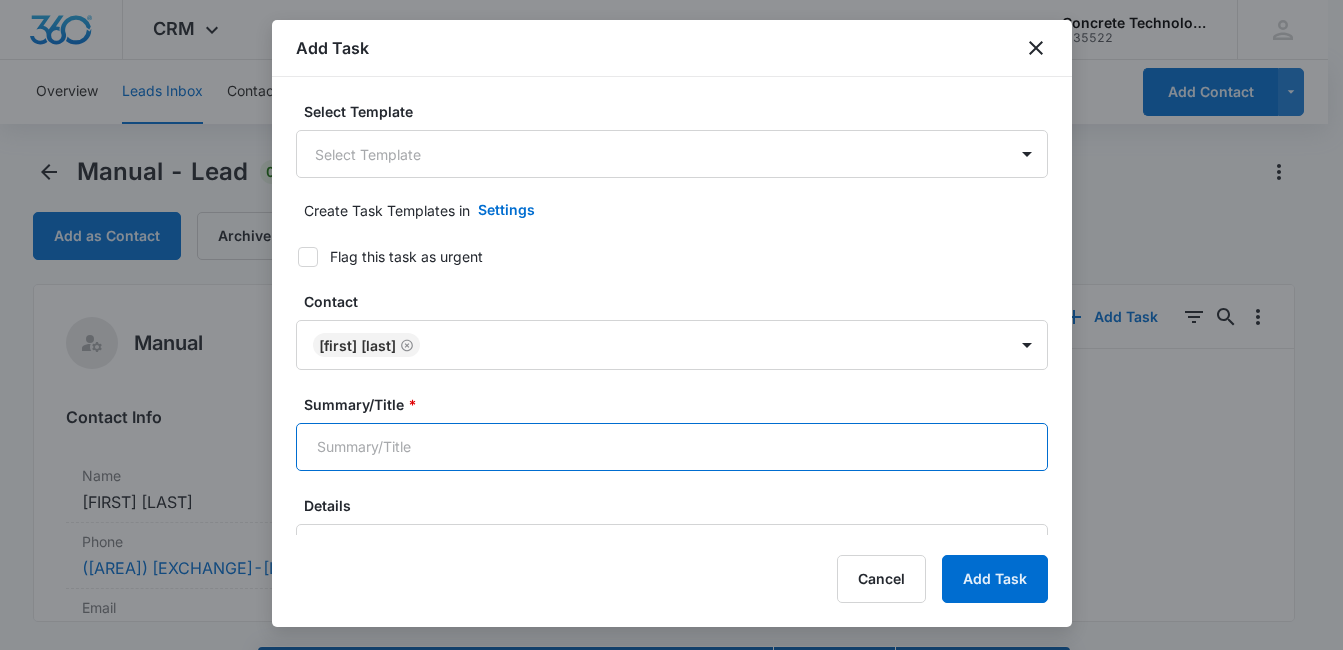click on "Summary/Title *" at bounding box center [672, 447] 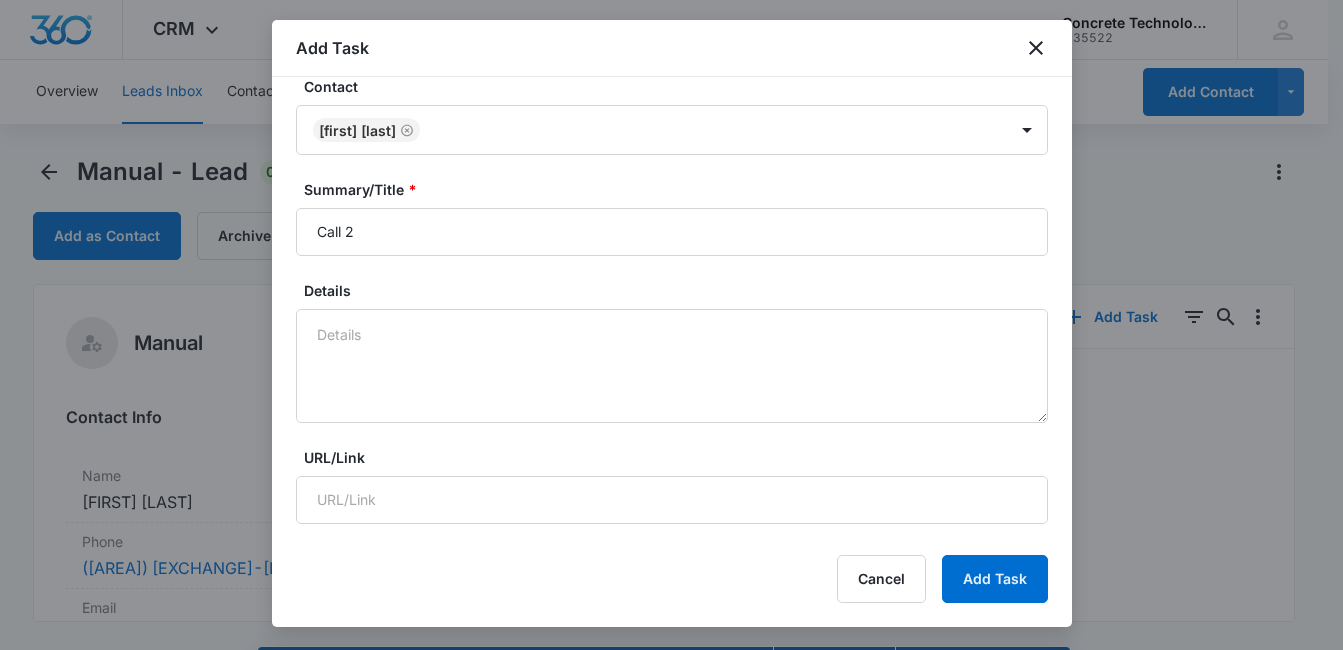 scroll, scrollTop: 278, scrollLeft: 0, axis: vertical 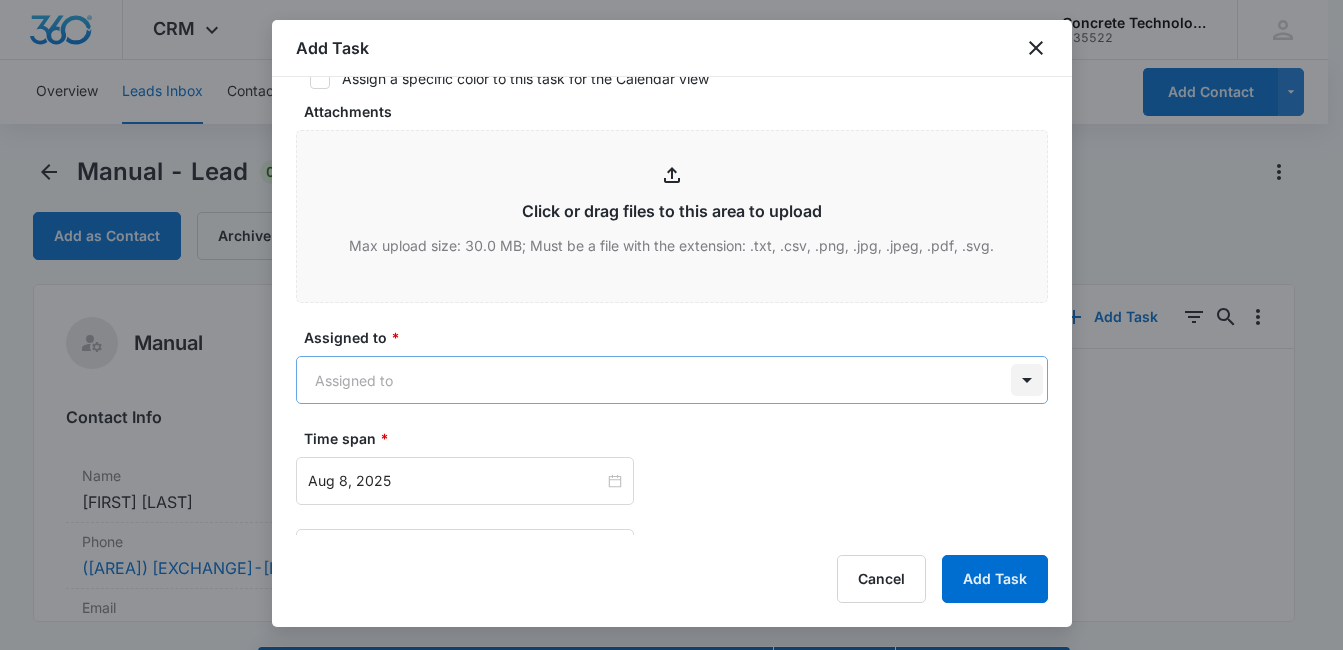click on "CRM Apps Reputation Websites Forms CRM Email Social Content Ads Intelligence Files Brand Settings Concrete Technology M35522 Your Accounts View All MD [FIRST] [LAST] [INITIAL]@[DOMAIN].com My Profile Notifications Support Logout Terms & Conditions   •   Privacy Policy Overview Leads Inbox Contacts Organizations History Deals Projects Tasks Calendar Lists Reports Settings Add Contact Manual - Lead 0 days old Add as Contact Archive Manual Contact Info Name Cancel Save Changes [FIRST] [LAST] Phone Cancel Save Changes ([AREA]) [EXCHANGE]-[LINE] Email Cancel Save Changes [USERNAME]@[DOMAIN] Organization Cancel Save Changes --- Address Cancel Save Changes --- Details Qualifying Status Cancel Save Changes New Lead Source Manual Lead Status Viewed Special Notes Cancel Save Changes --- Contact Type Cancel Save Changes From Leads Contact Status Cancel Save Changes None Assigned To Cancel Save Changes [FIRST] [LAST] Tags Cancel Save Changes --- Next Contact Date Cancel Save Changes --- Color Tag Current Color: Cancel Save Changes 0" at bounding box center [671, 353] 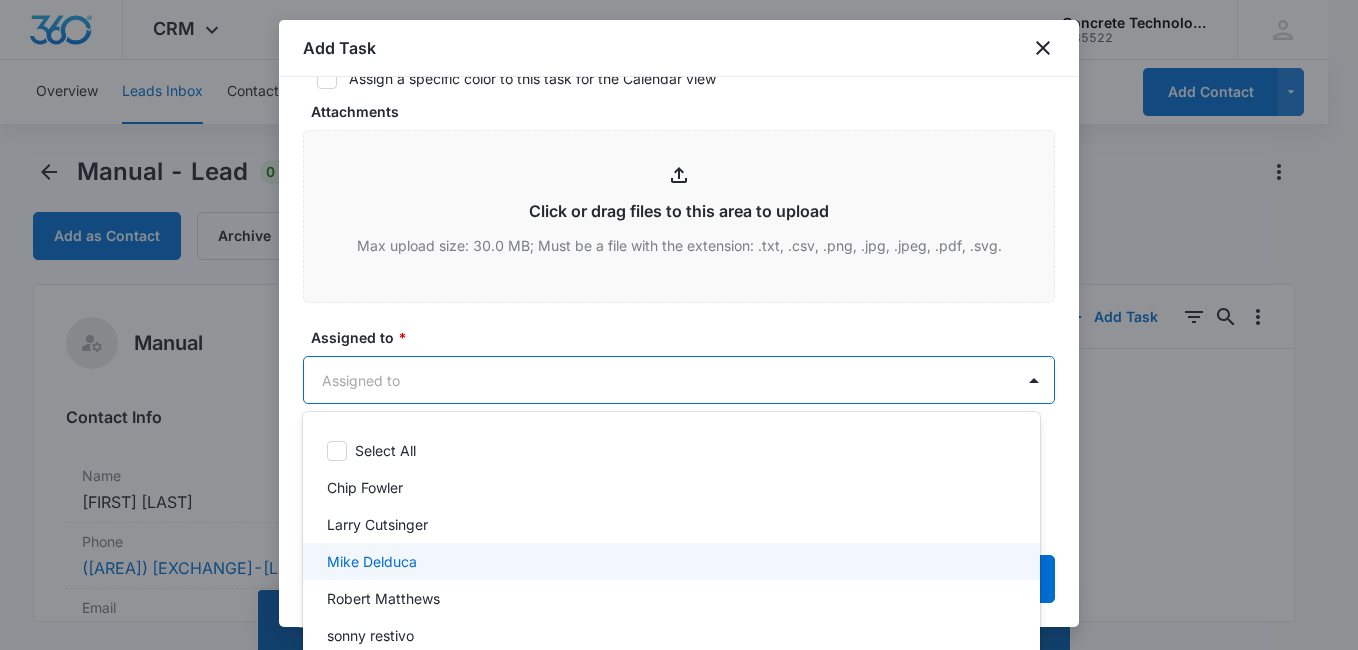 click on "Mike Delduca" at bounding box center [671, 561] 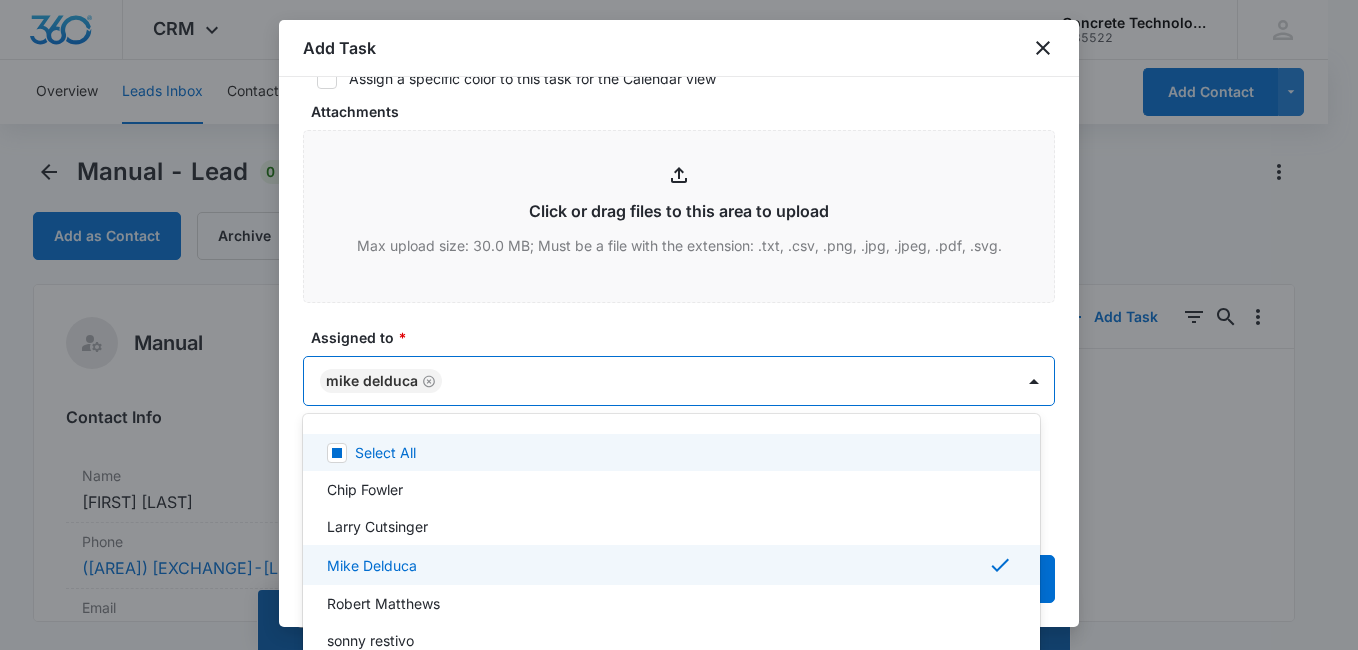 click at bounding box center [679, 325] 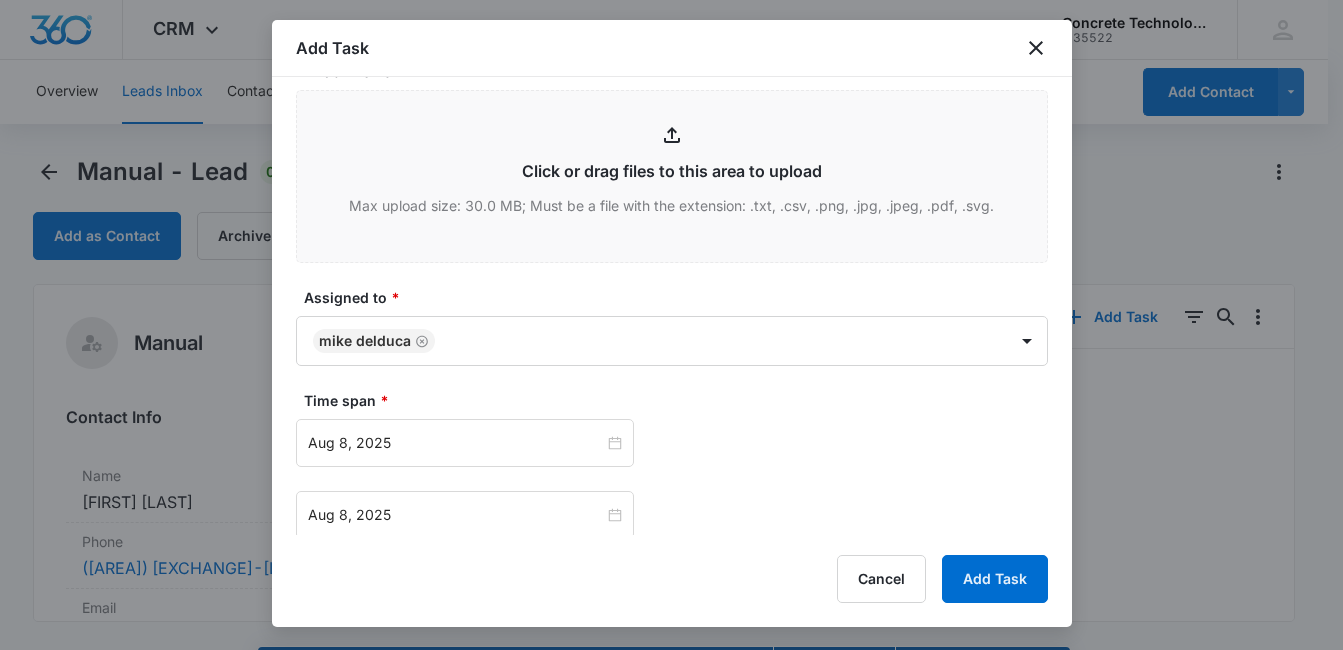 scroll, scrollTop: 873, scrollLeft: 0, axis: vertical 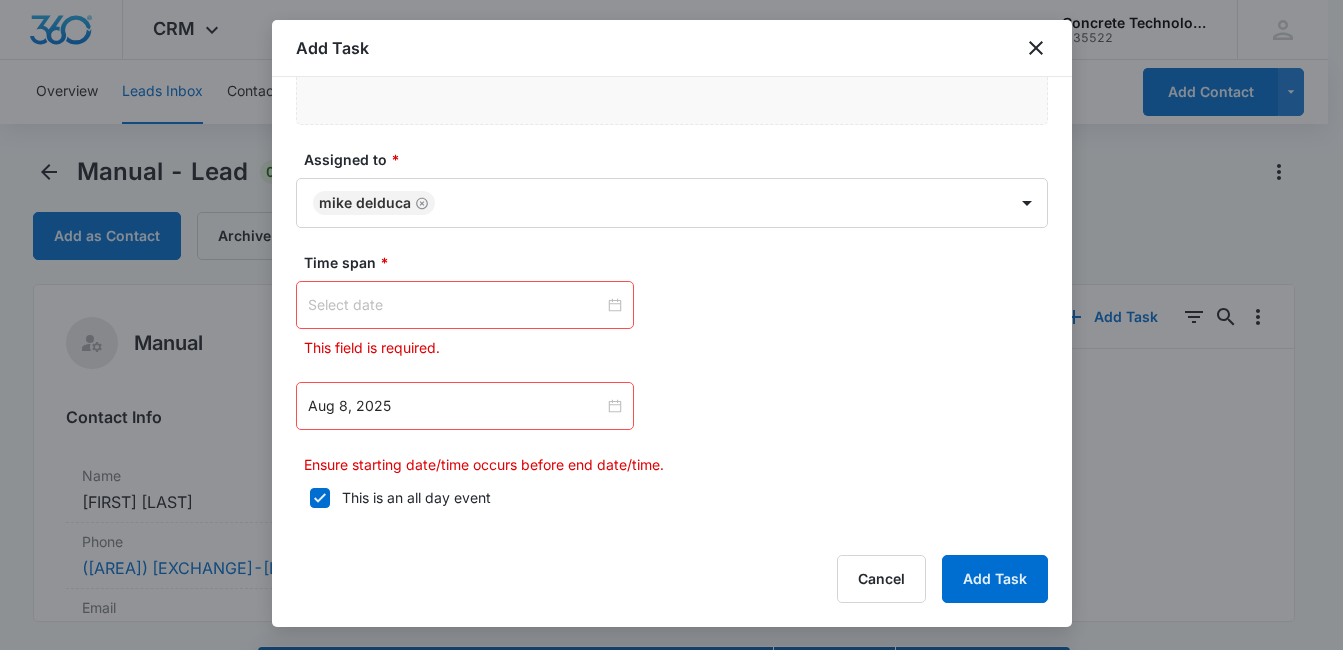 click at bounding box center (465, 305) 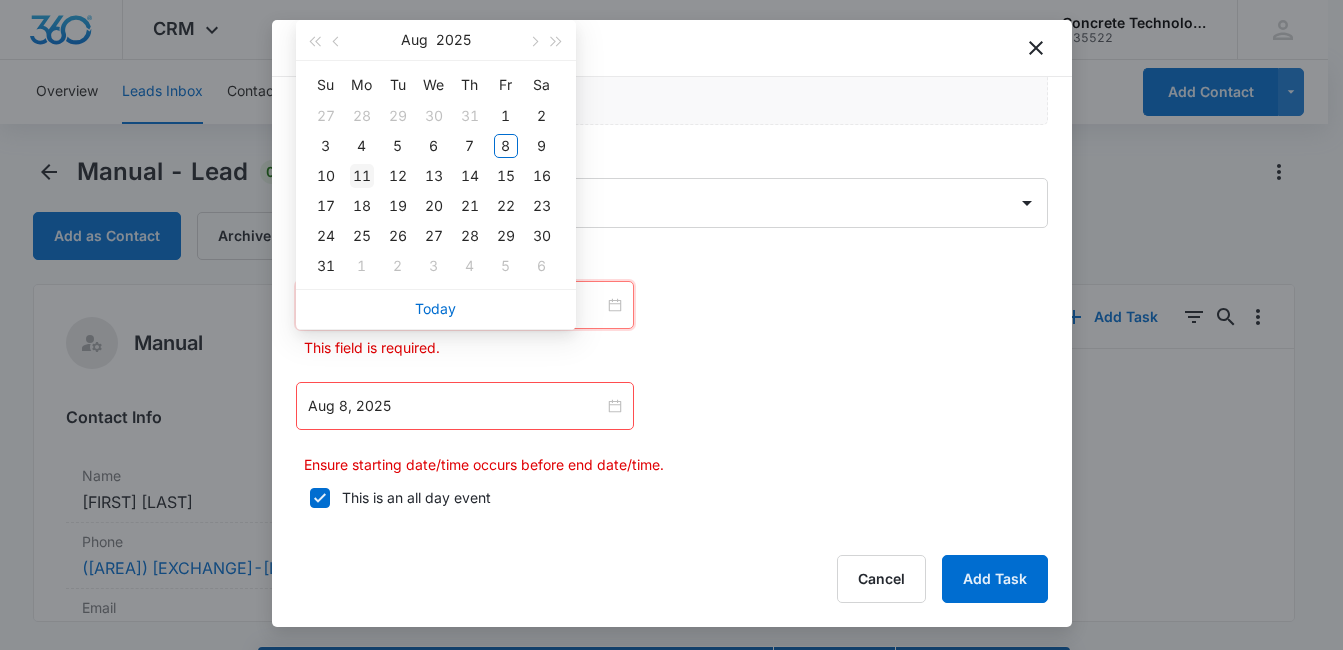 type on "Aug 11, 2025" 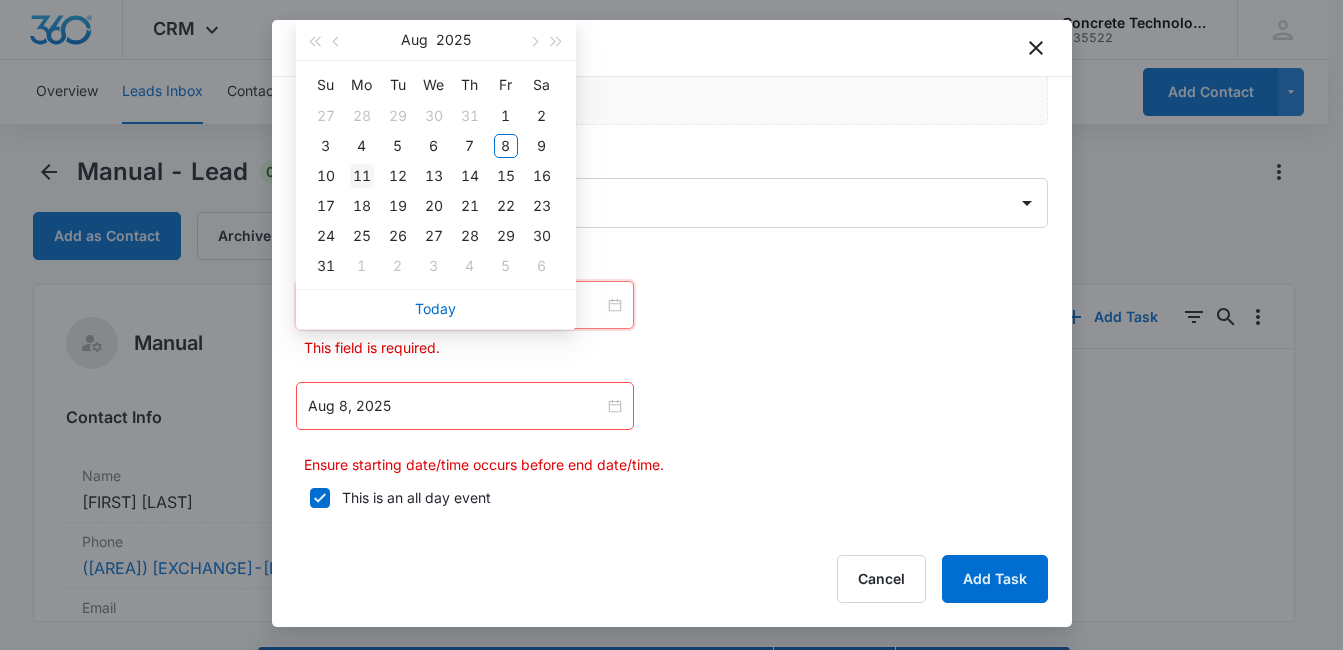 click on "11" at bounding box center [362, 176] 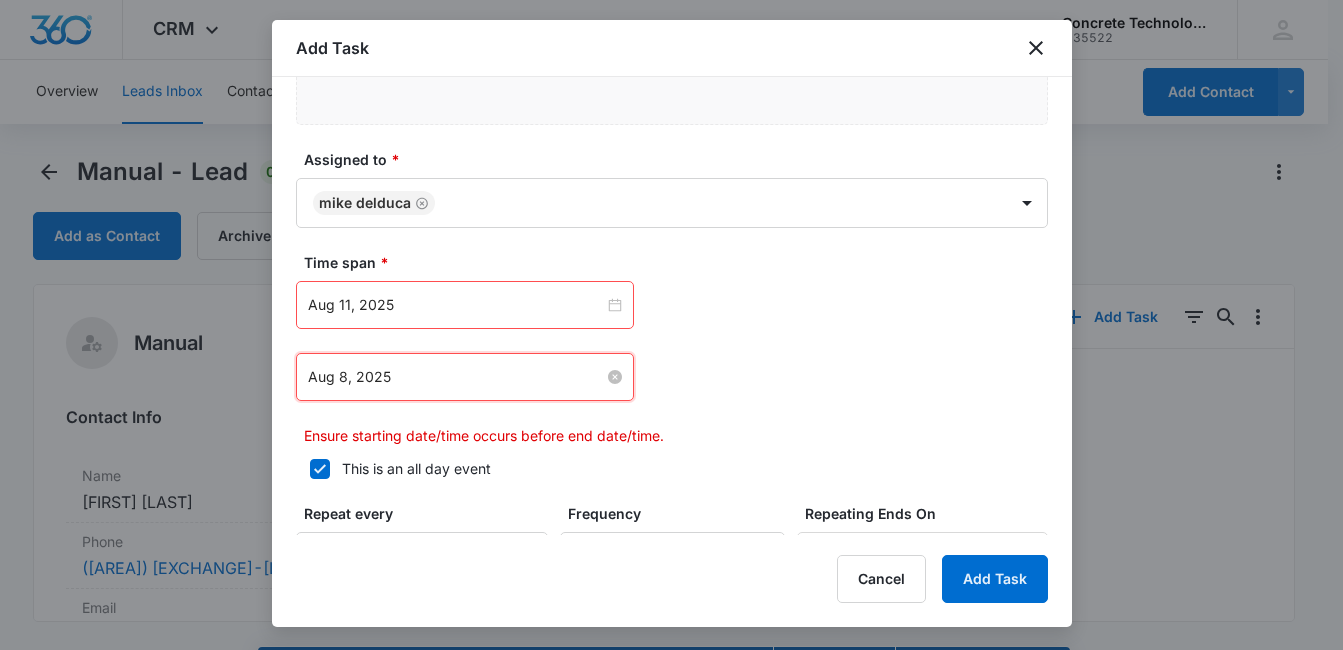 click on "Aug 8, 2025" at bounding box center [456, 377] 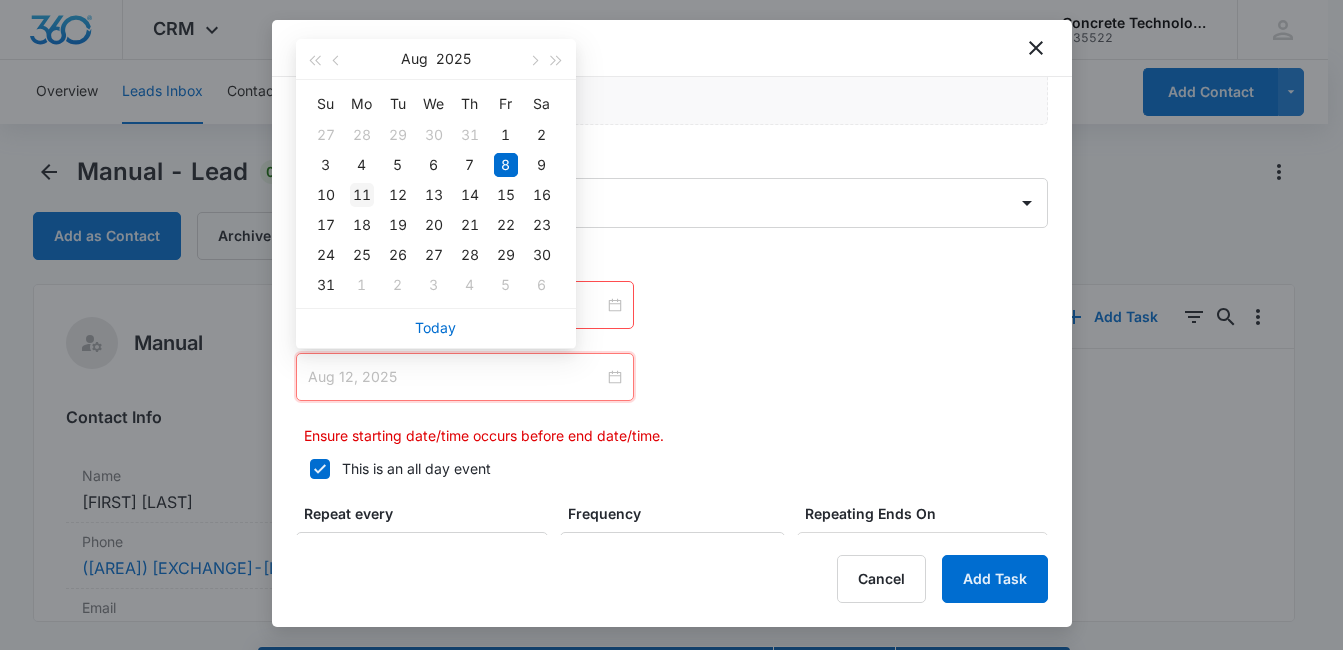 type on "Aug 11, 2025" 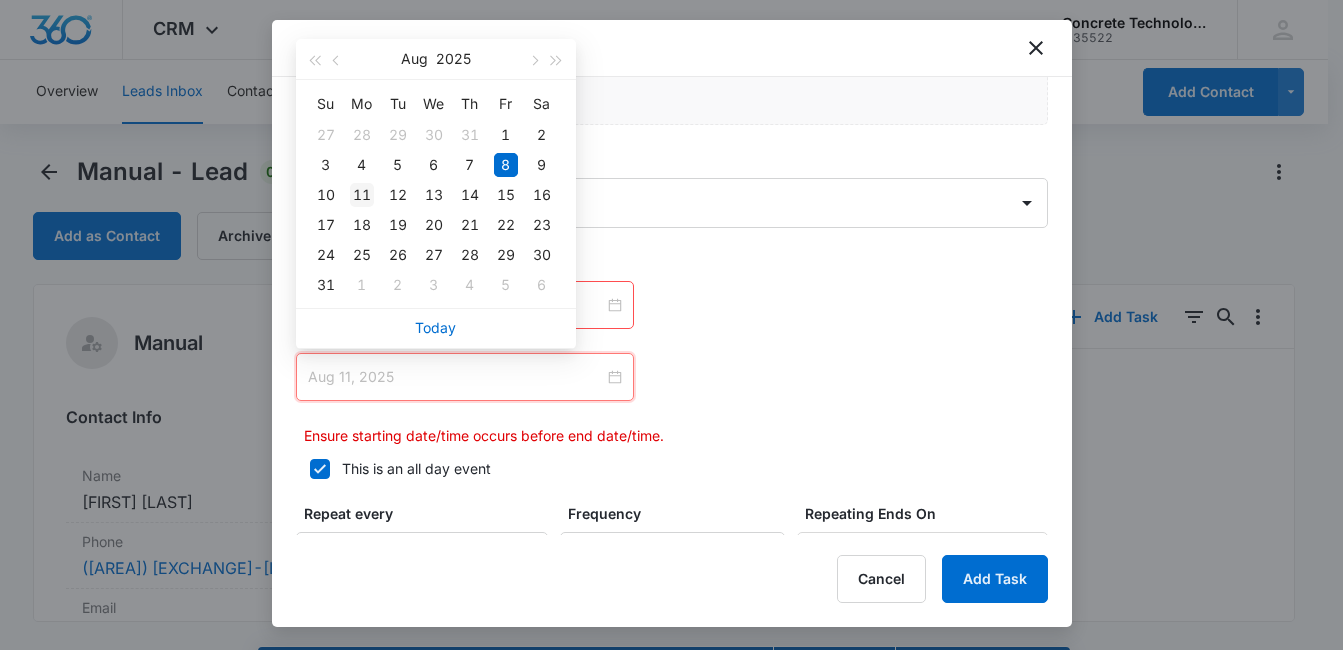 click on "11" at bounding box center (362, 195) 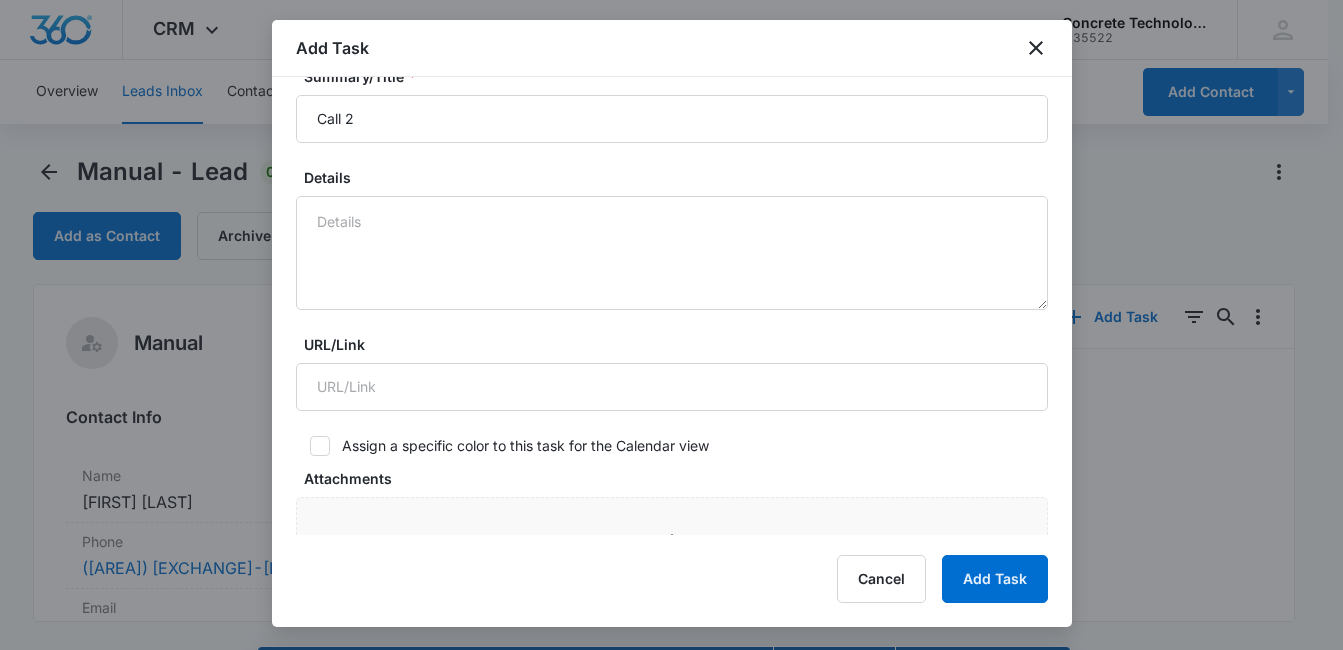 scroll, scrollTop: 240, scrollLeft: 0, axis: vertical 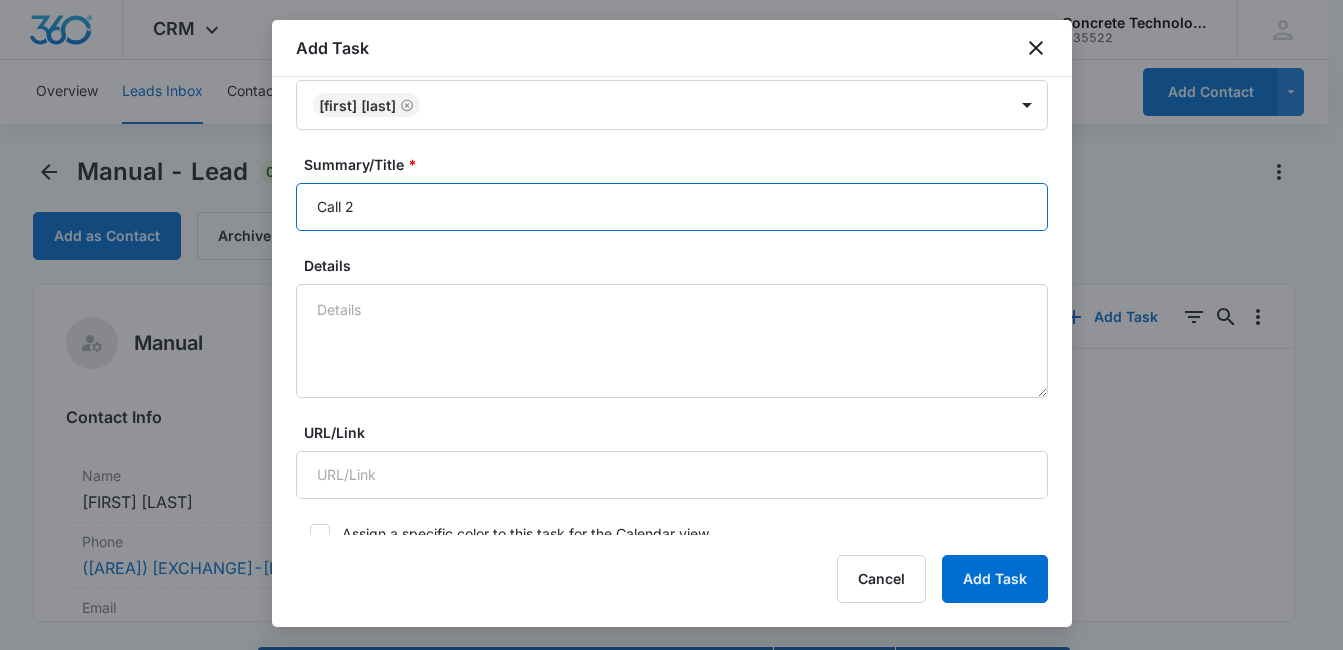 click on "Call 2" at bounding box center [672, 207] 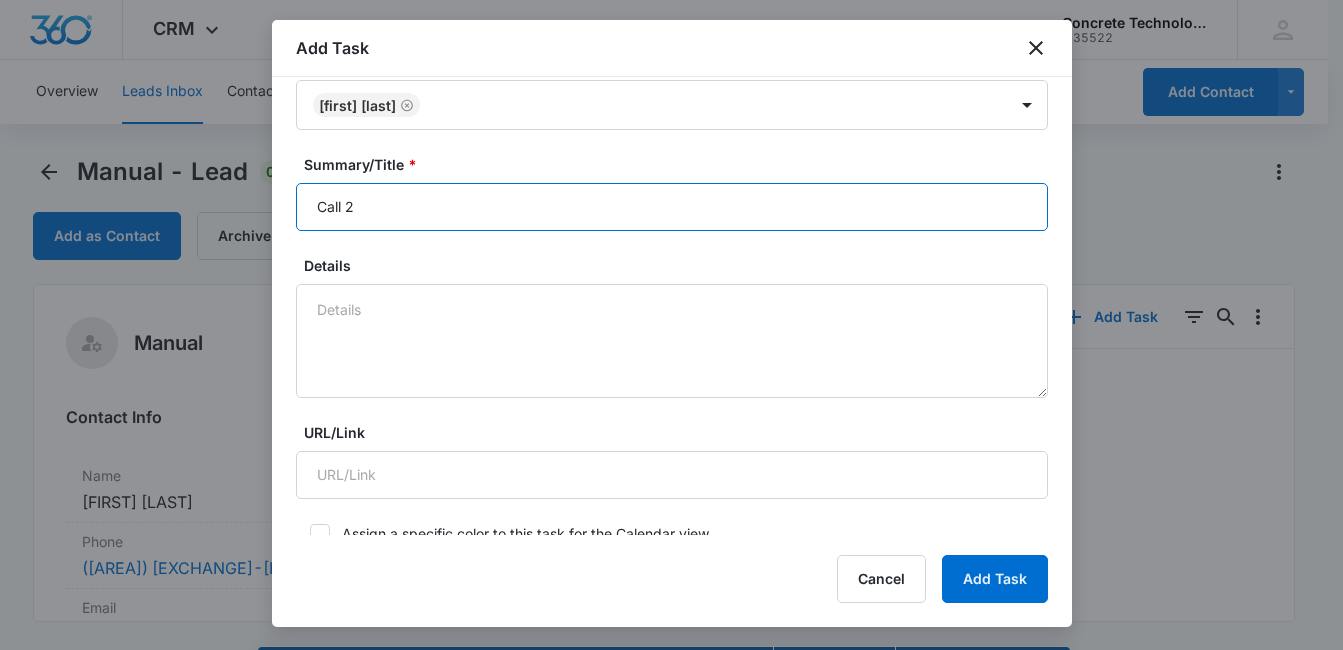 click on "Call 2" at bounding box center [672, 207] 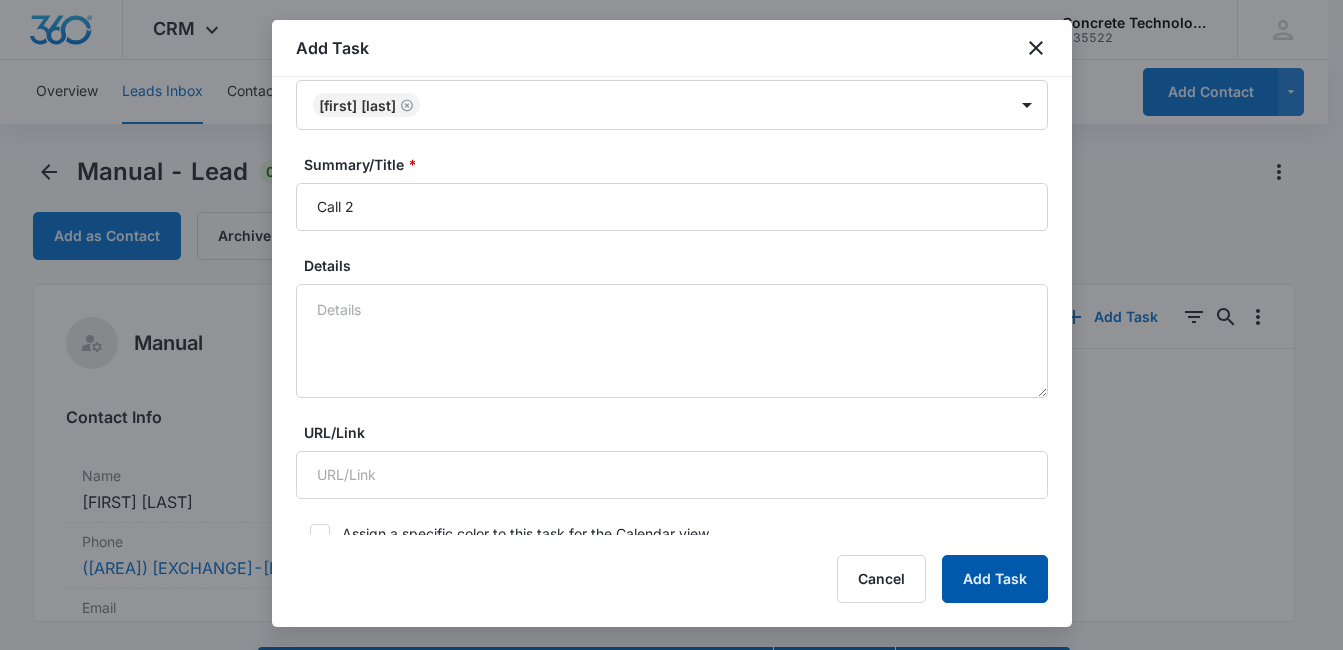 click on "Add Task" at bounding box center (995, 579) 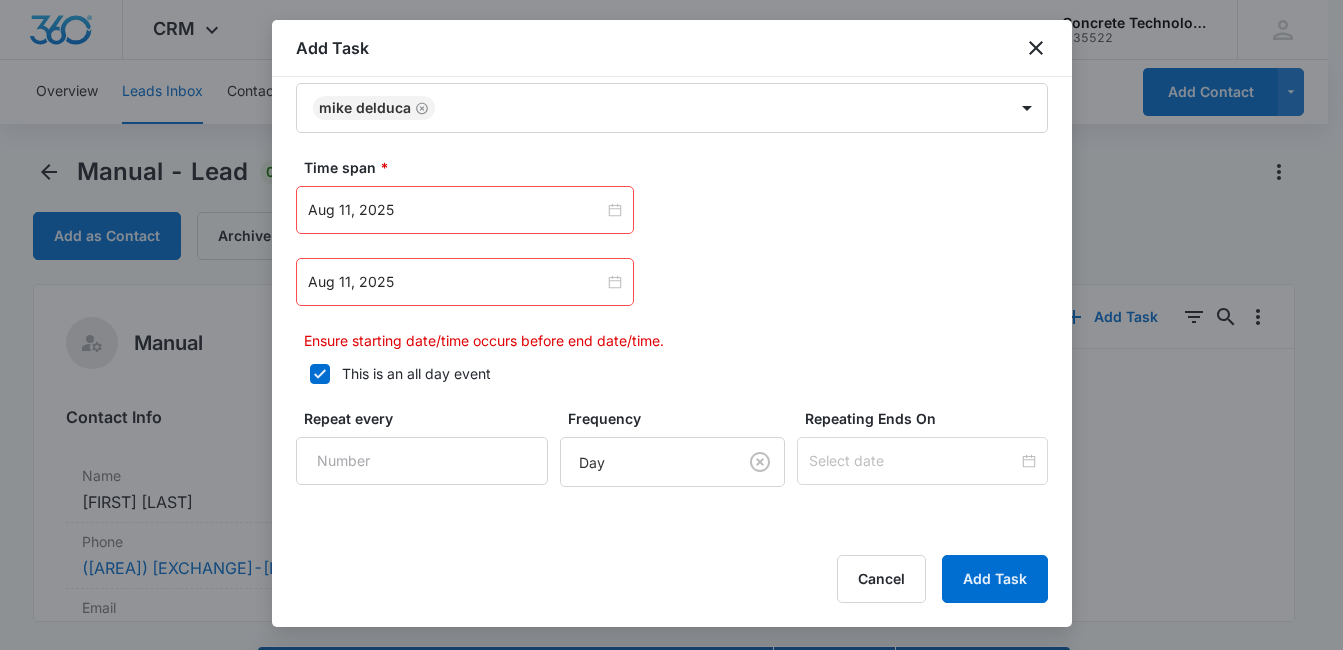 scroll, scrollTop: 980, scrollLeft: 0, axis: vertical 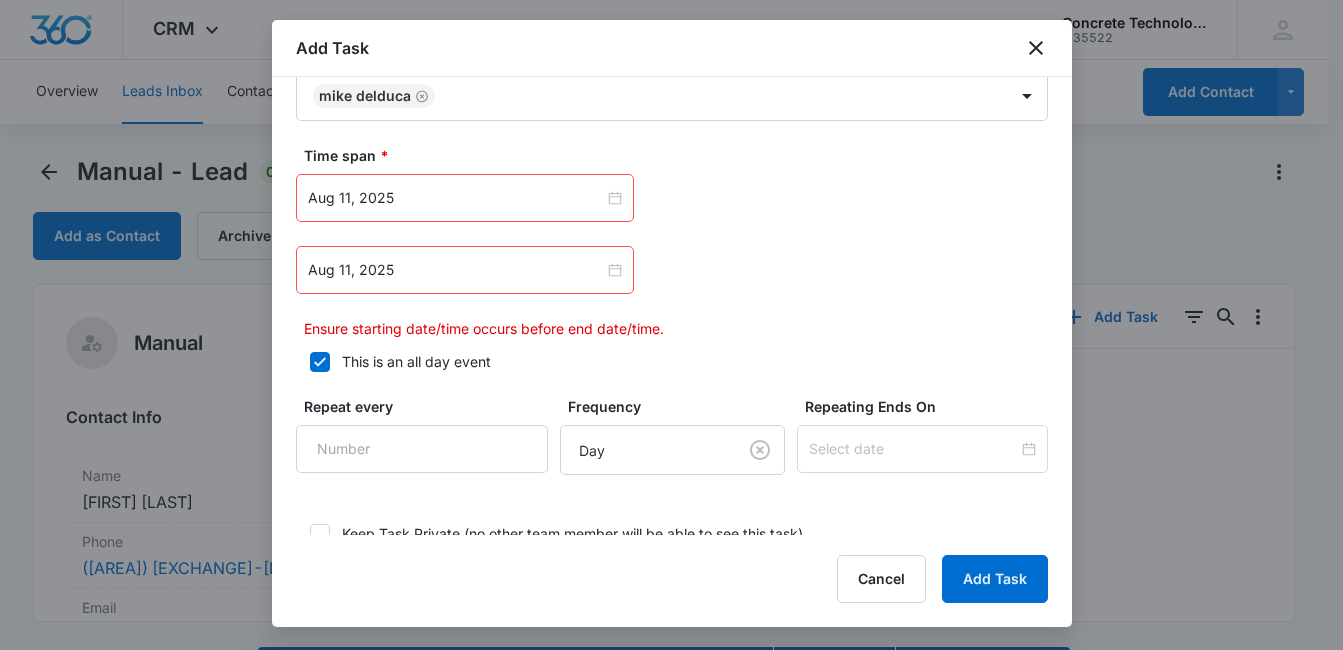 click 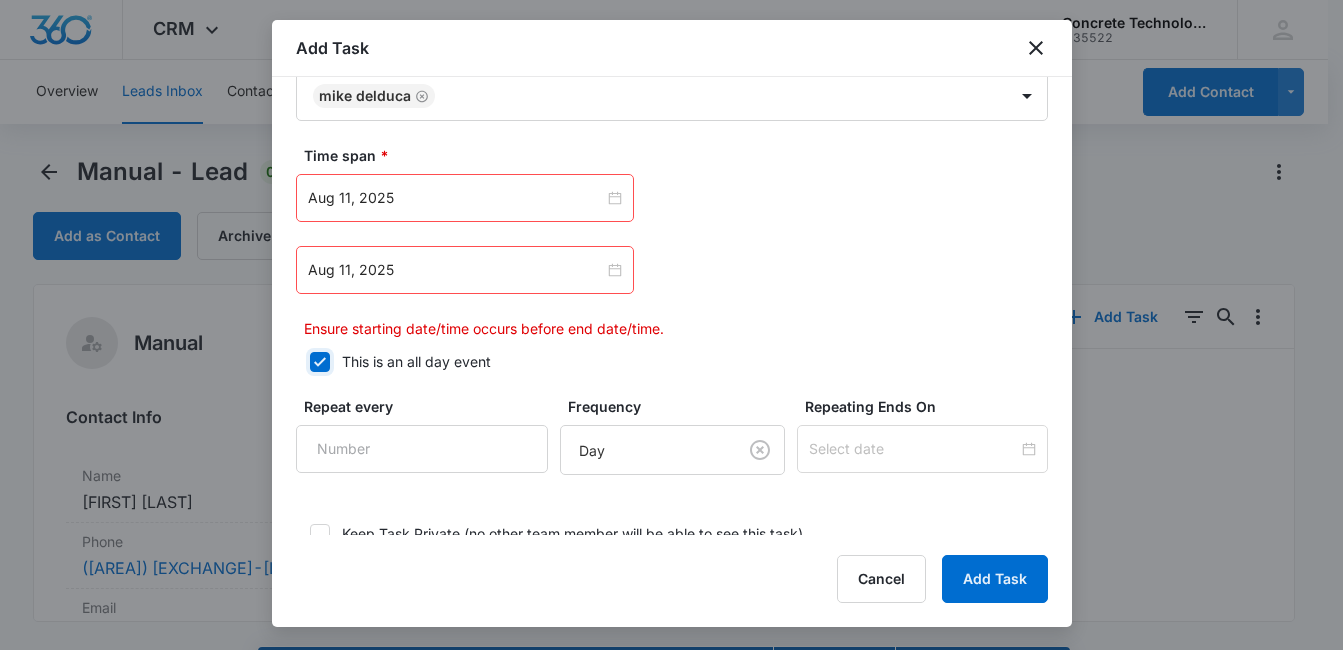 click on "This is an all day event" at bounding box center (303, 362) 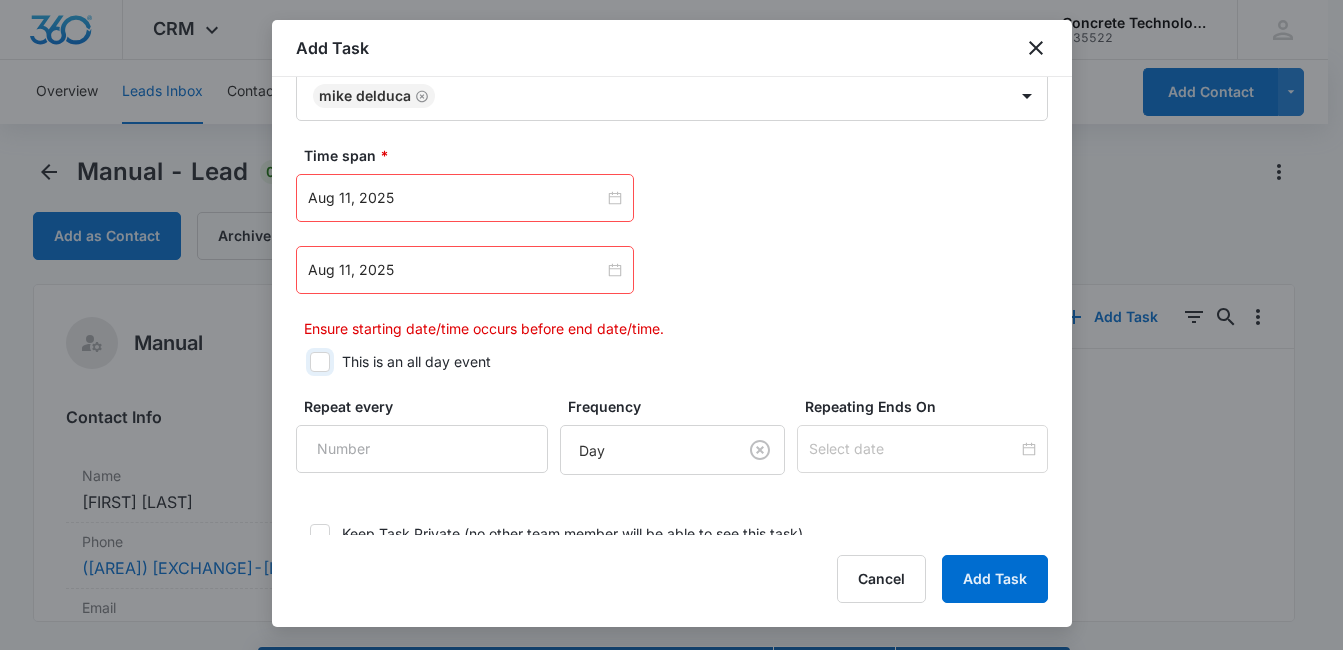 checkbox on "false" 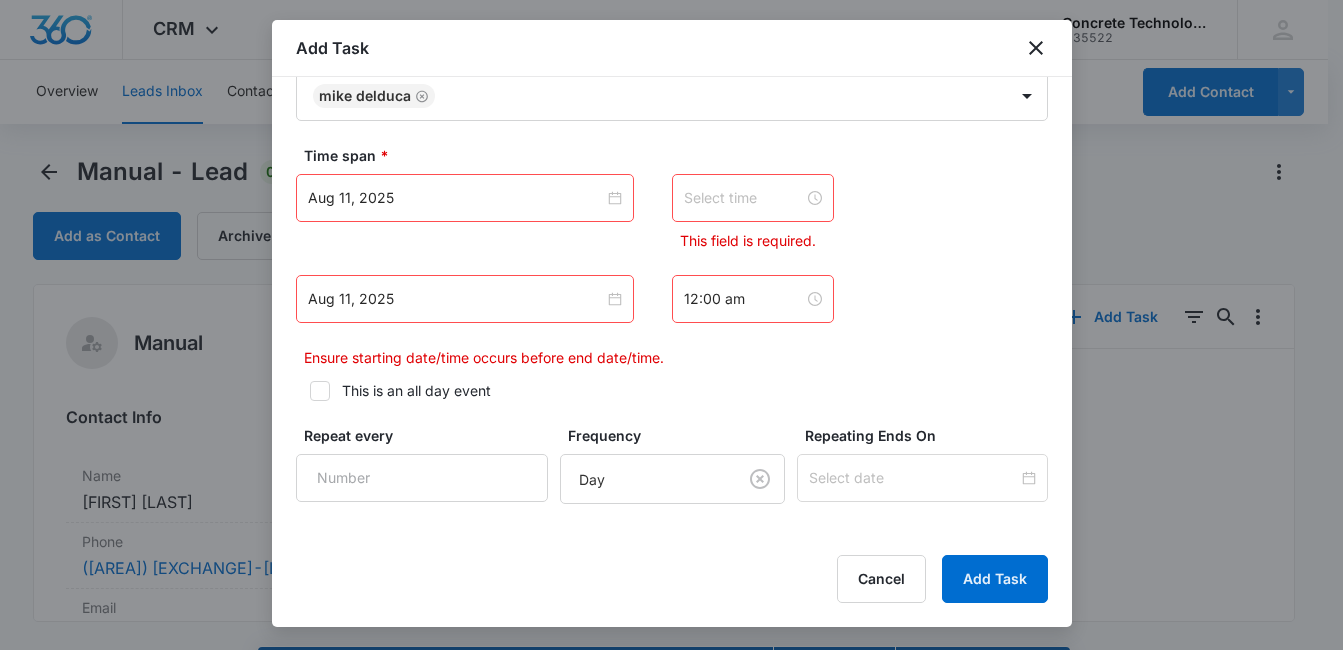 click at bounding box center (744, 198) 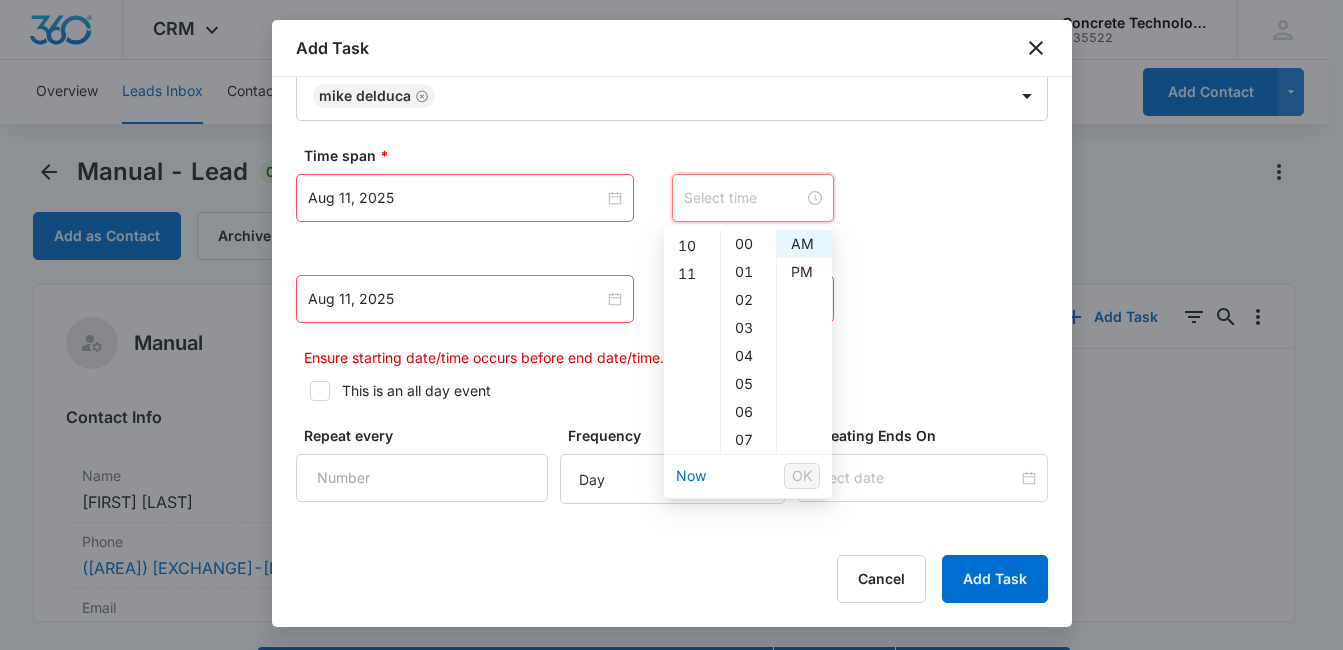scroll, scrollTop: 308, scrollLeft: 0, axis: vertical 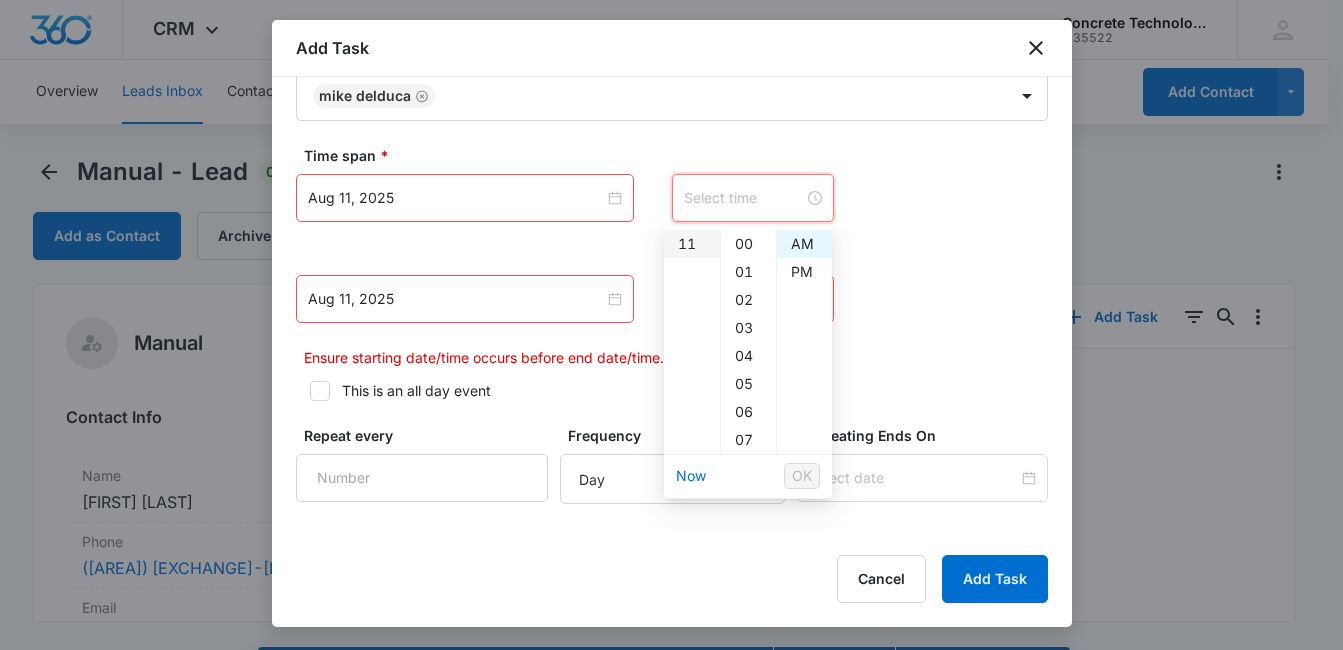 click on "11" at bounding box center (692, 244) 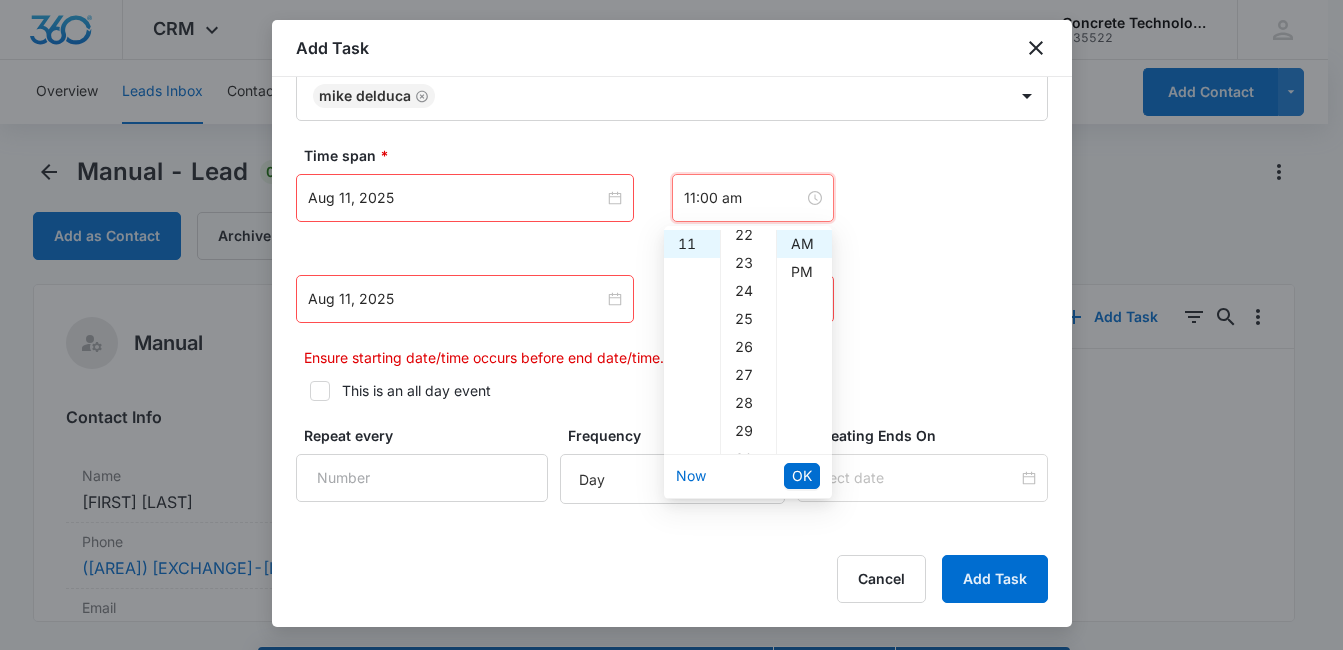 scroll, scrollTop: 1176, scrollLeft: 0, axis: vertical 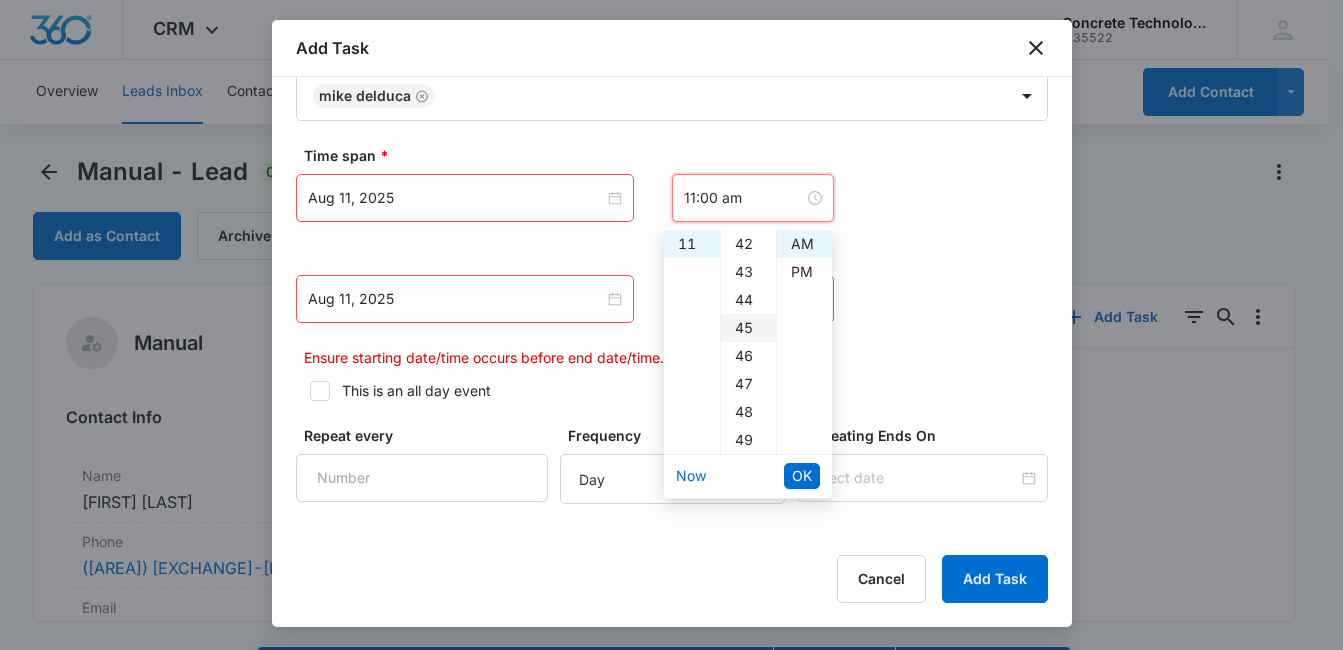 click on "45" at bounding box center [748, 328] 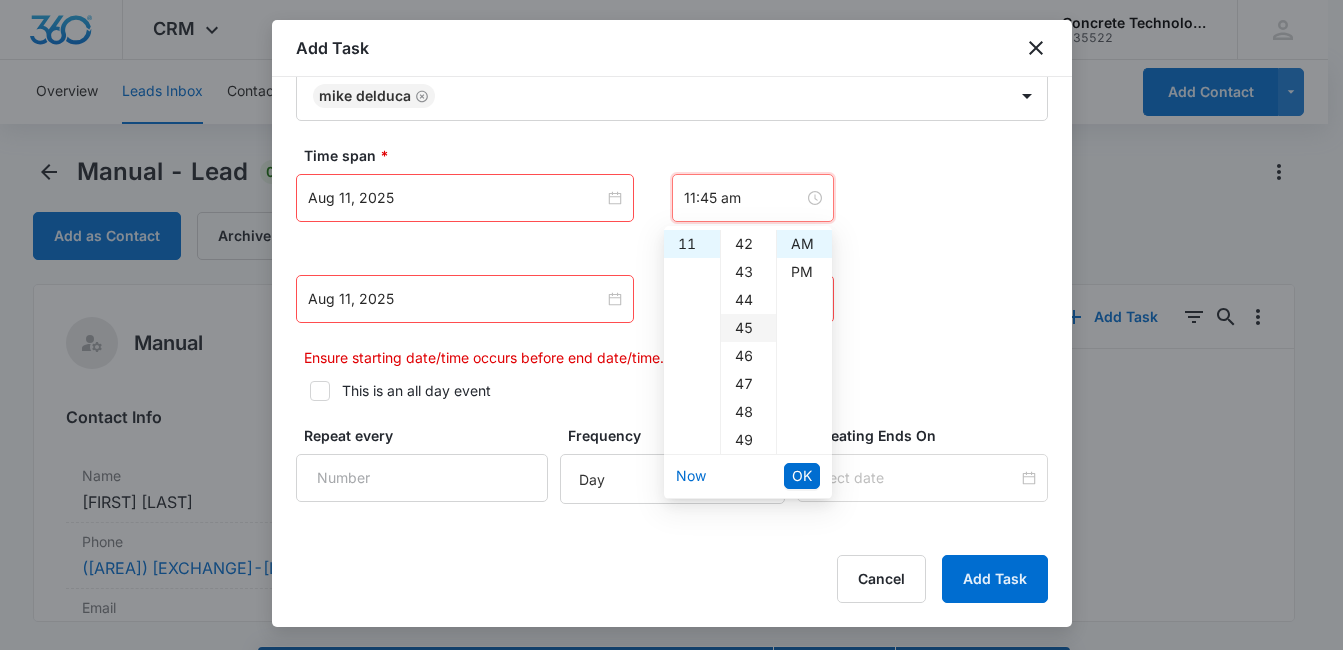 scroll, scrollTop: 1260, scrollLeft: 0, axis: vertical 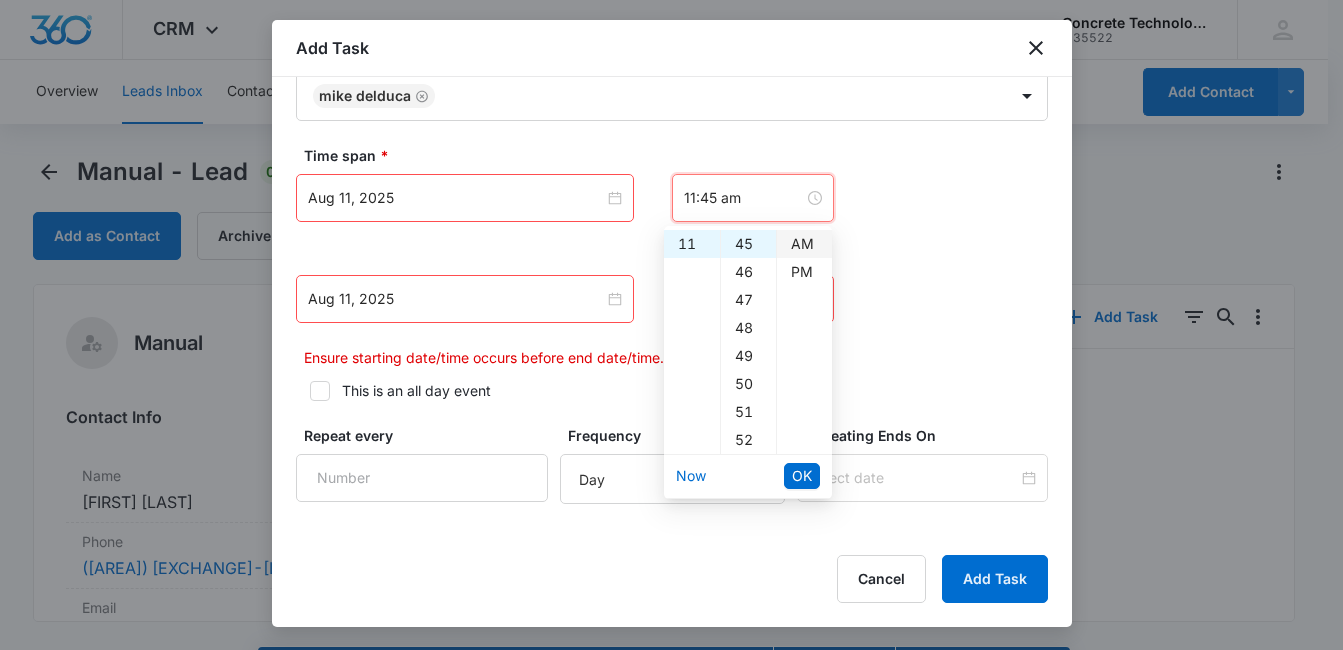 click on "AM" at bounding box center [804, 244] 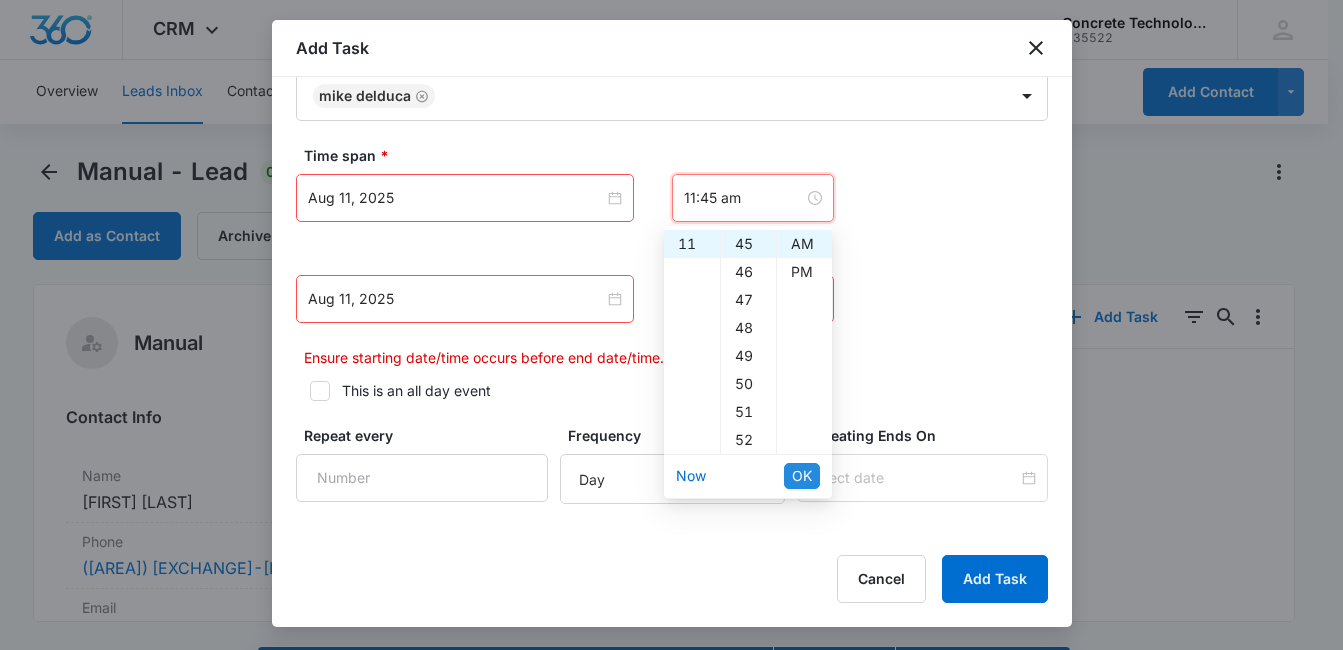 click on "OK" at bounding box center [802, 476] 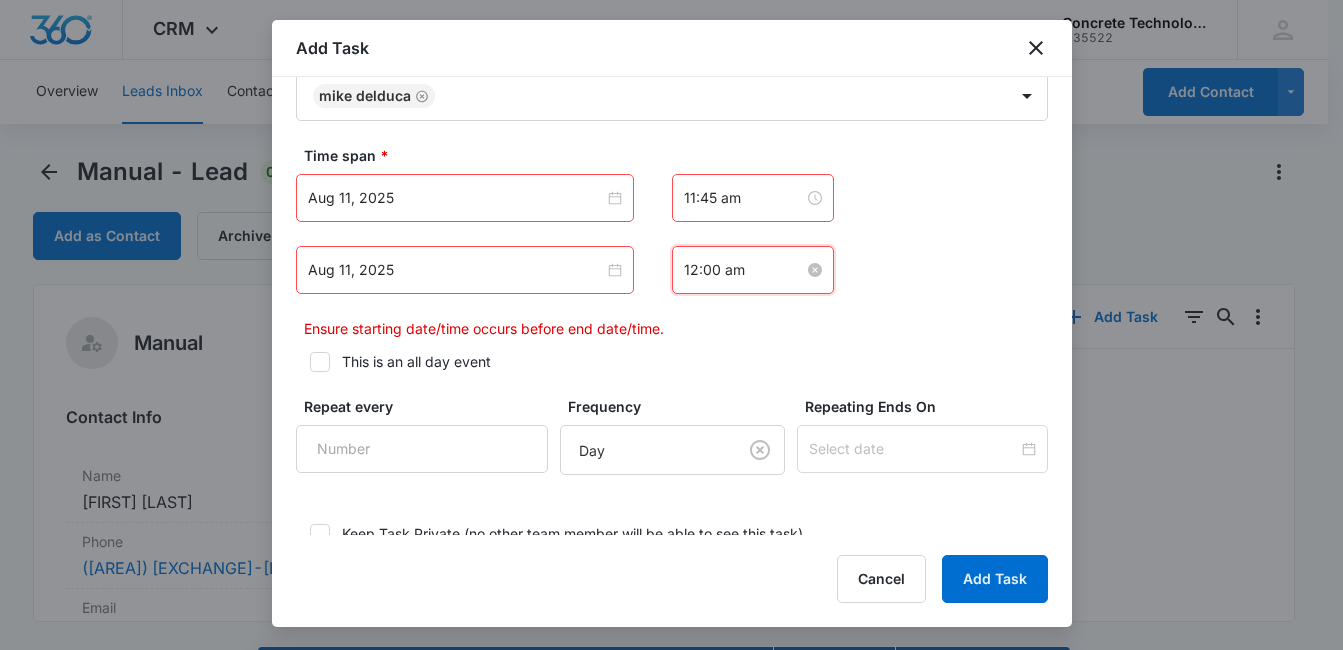 click on "12:00 am" at bounding box center (744, 270) 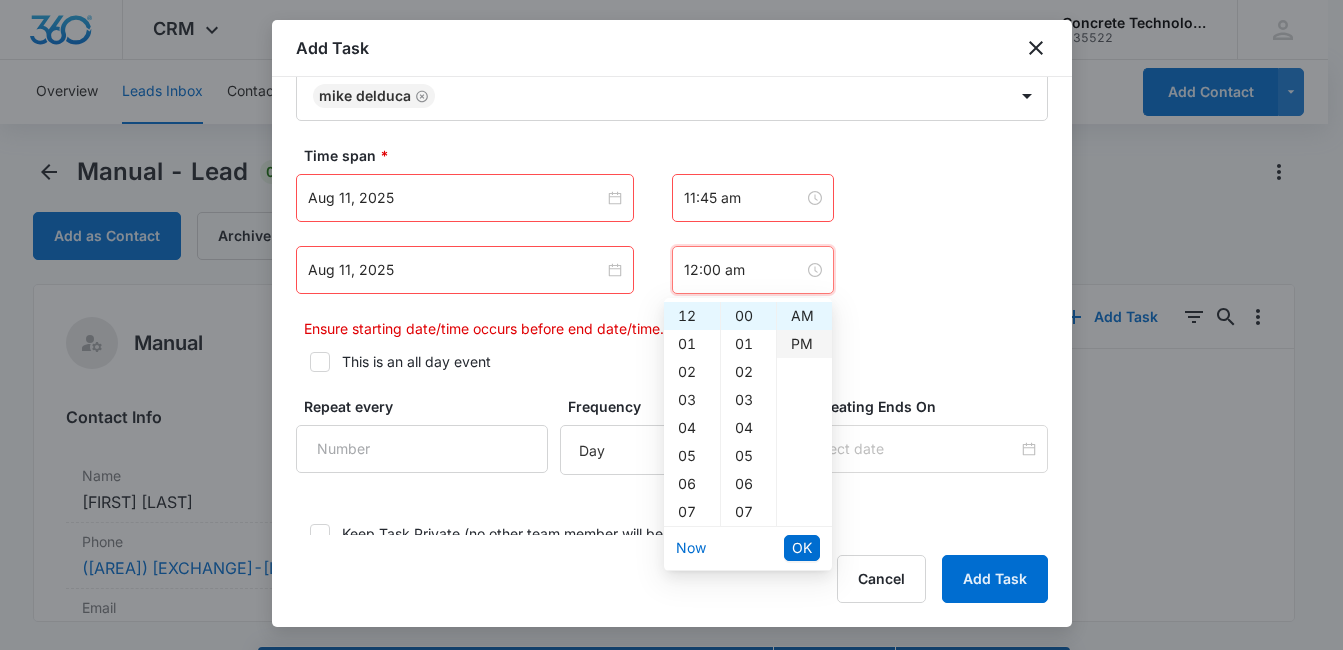 click on "PM" at bounding box center [804, 344] 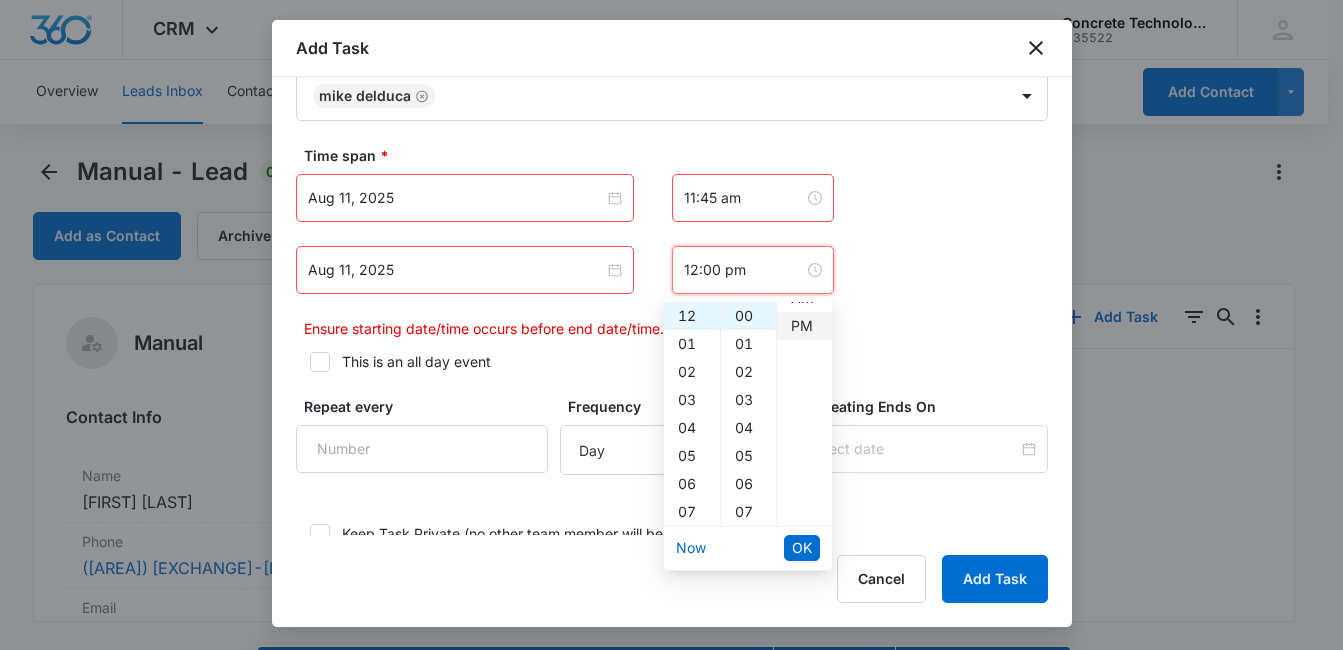 scroll, scrollTop: 28, scrollLeft: 0, axis: vertical 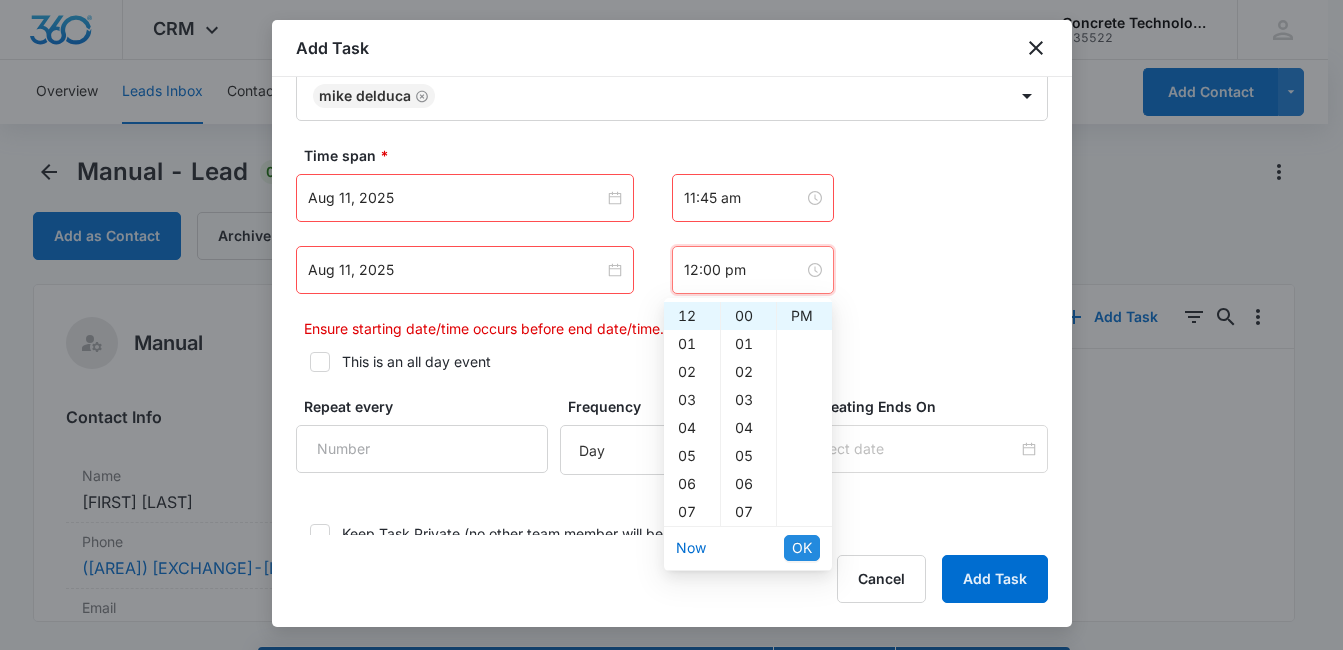 click on "OK" at bounding box center (802, 548) 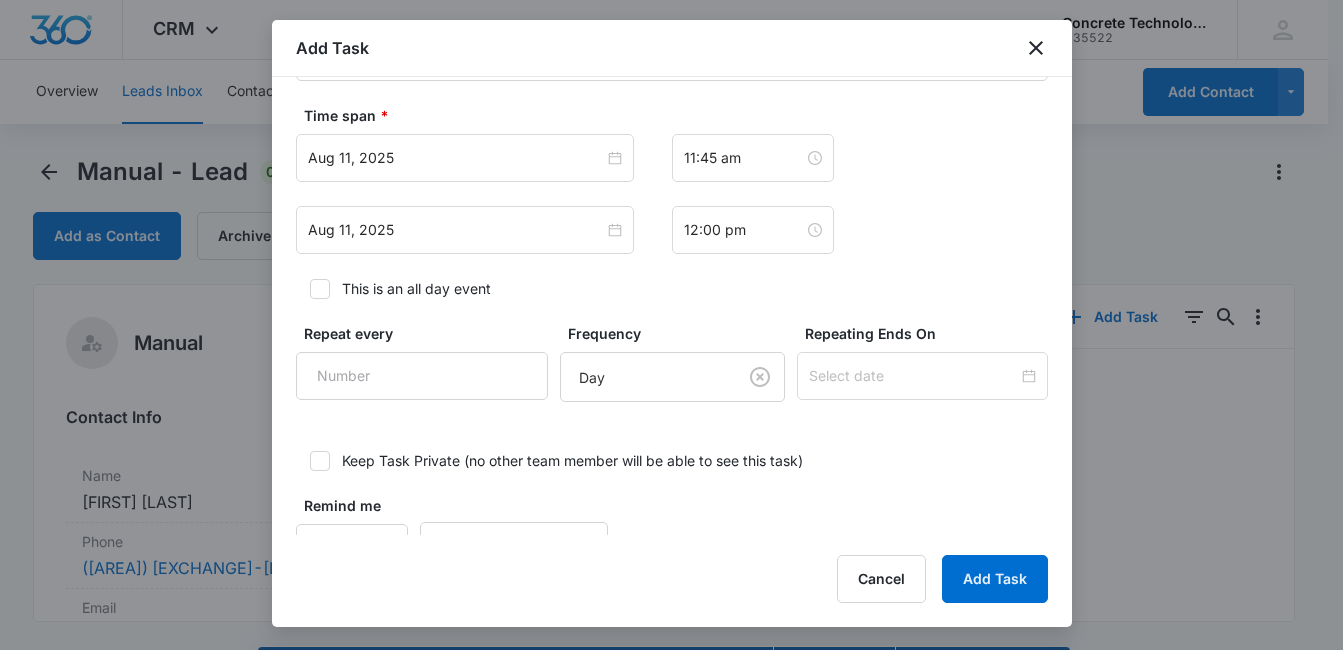 scroll, scrollTop: 1081, scrollLeft: 0, axis: vertical 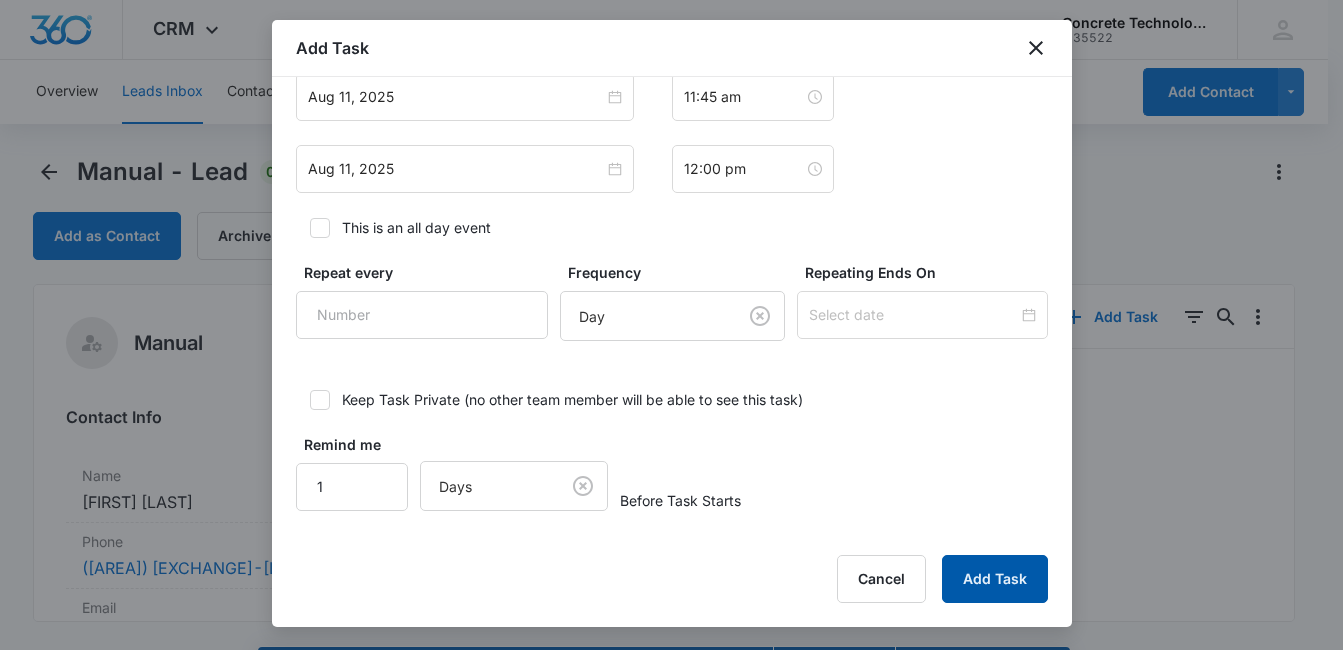 click on "Add Task" at bounding box center [995, 579] 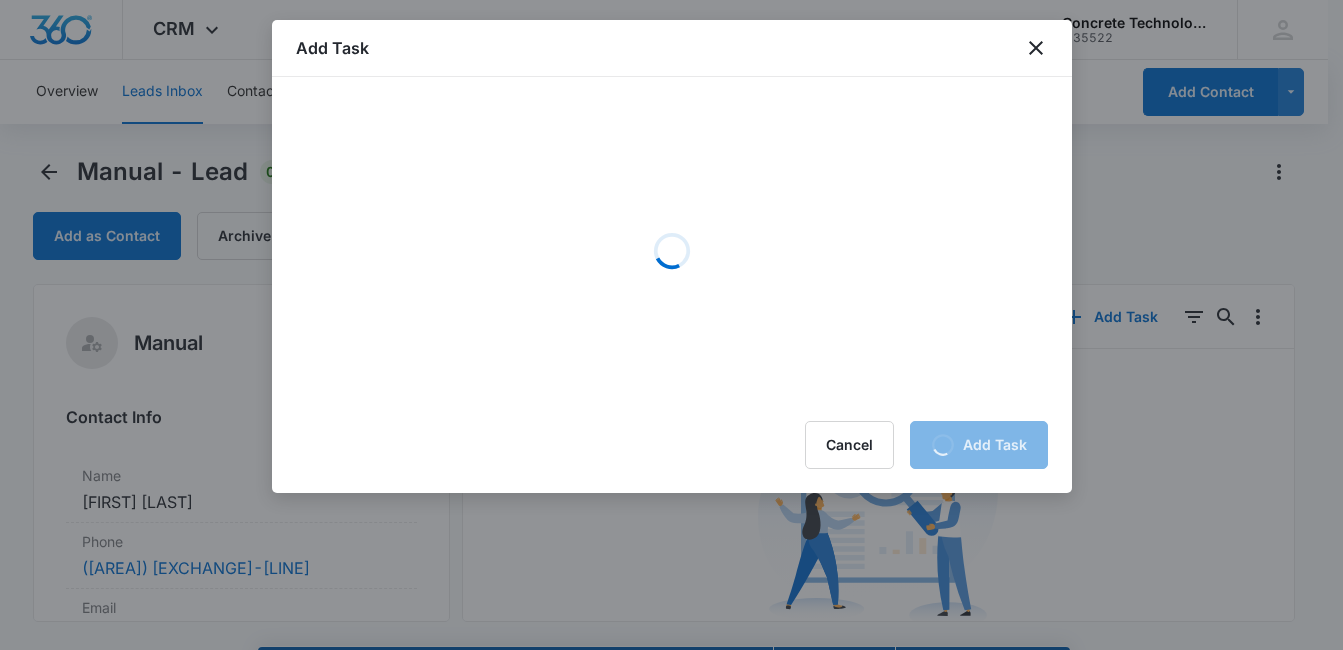 scroll, scrollTop: 0, scrollLeft: 0, axis: both 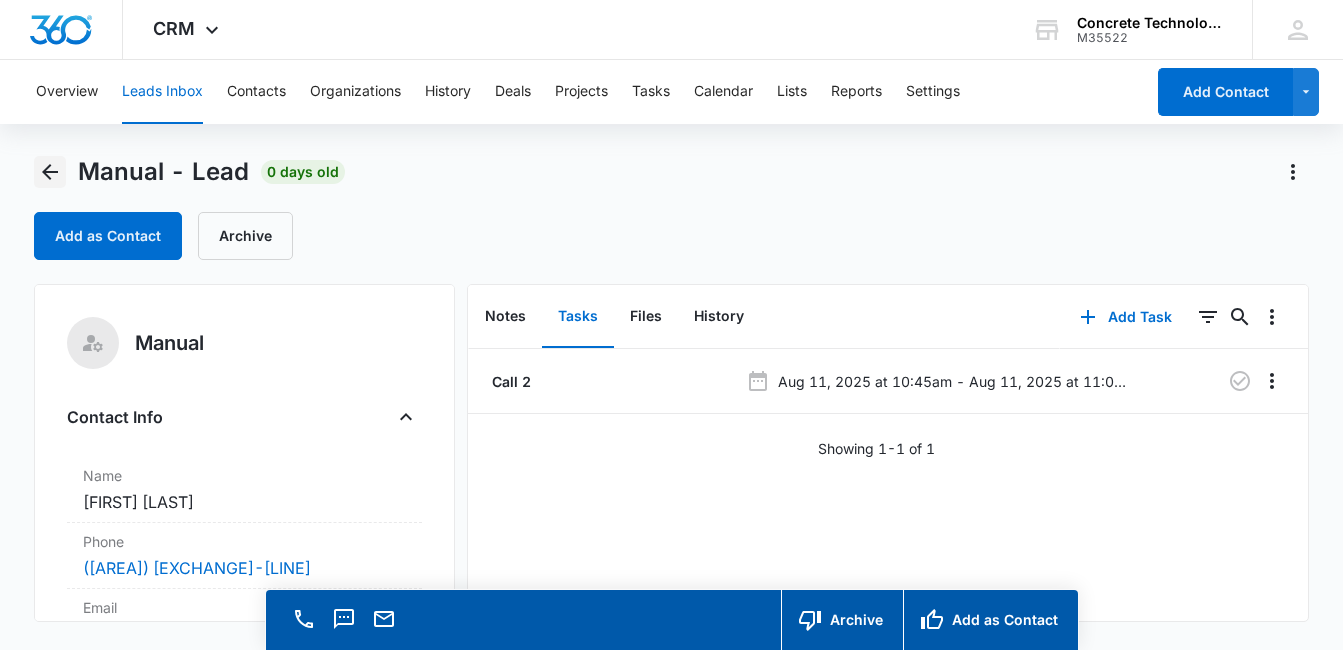 click 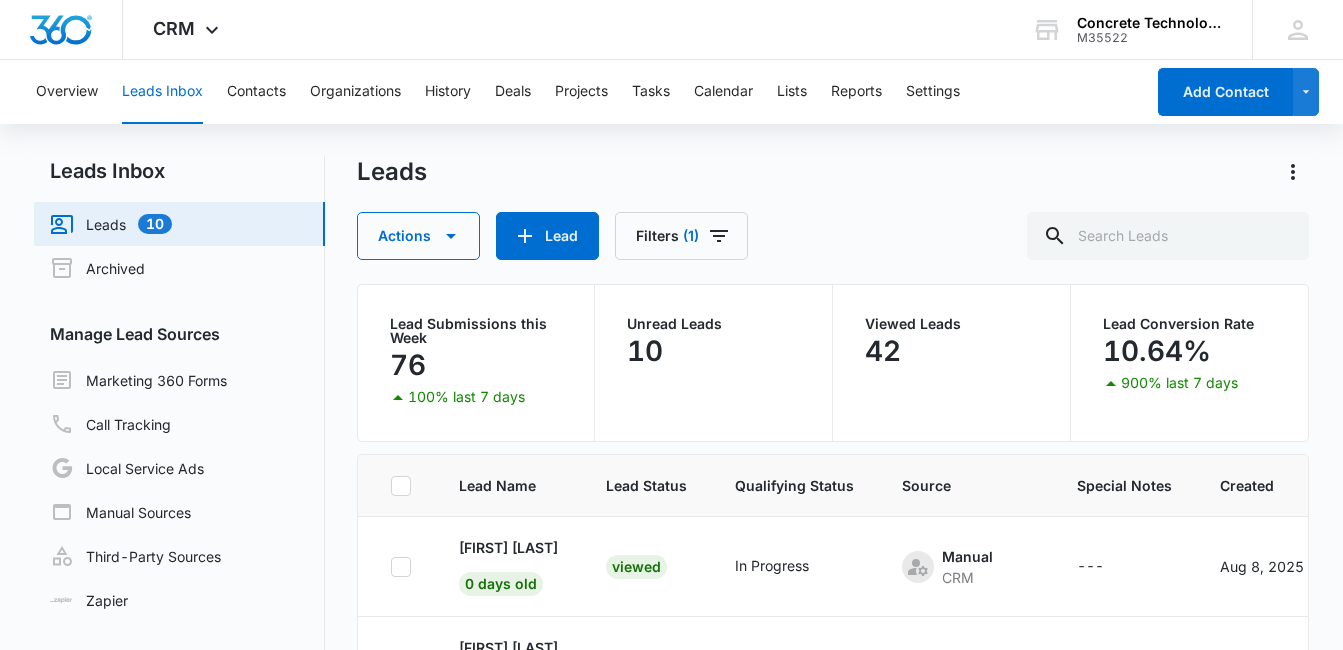 scroll, scrollTop: 460, scrollLeft: 0, axis: vertical 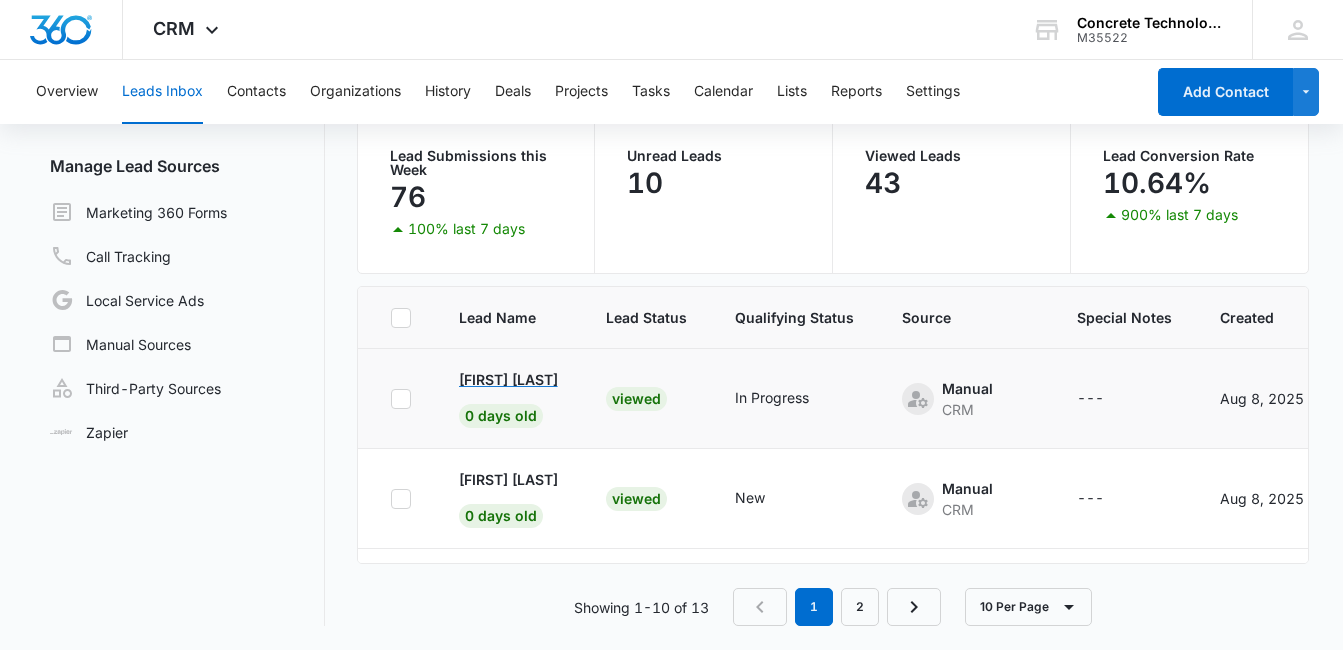 click on "[FIRST] [LAST]" at bounding box center [508, 379] 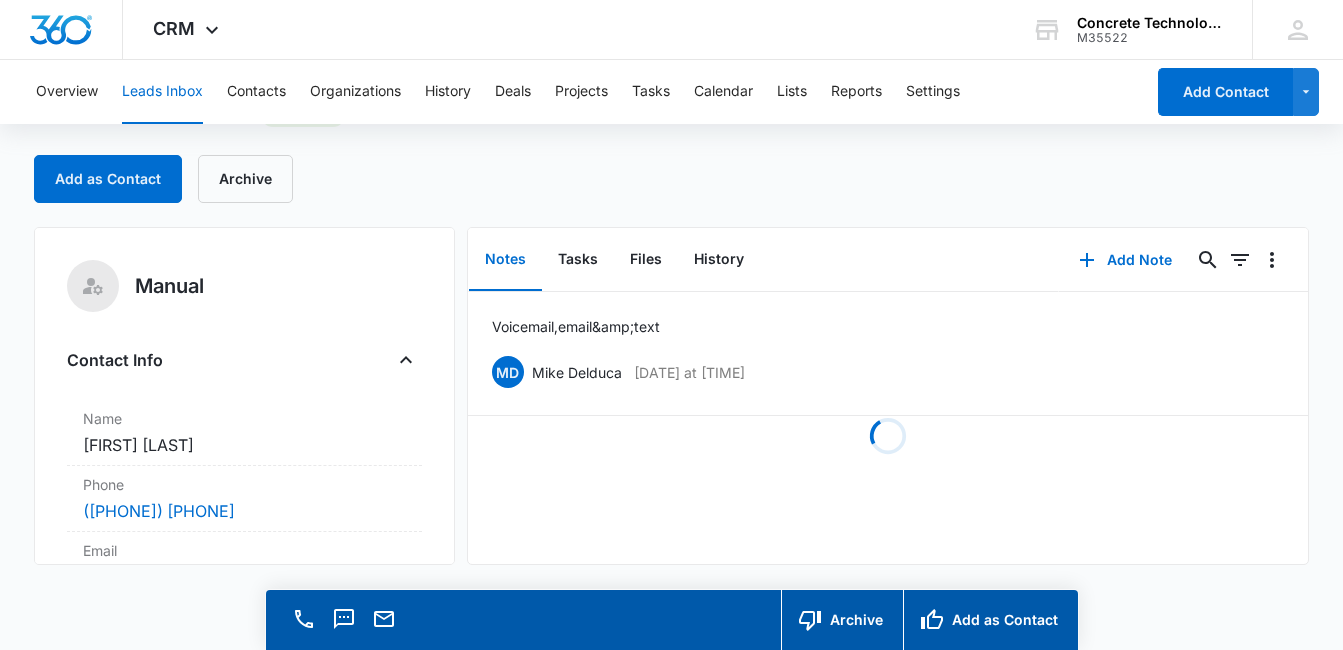scroll, scrollTop: 0, scrollLeft: 0, axis: both 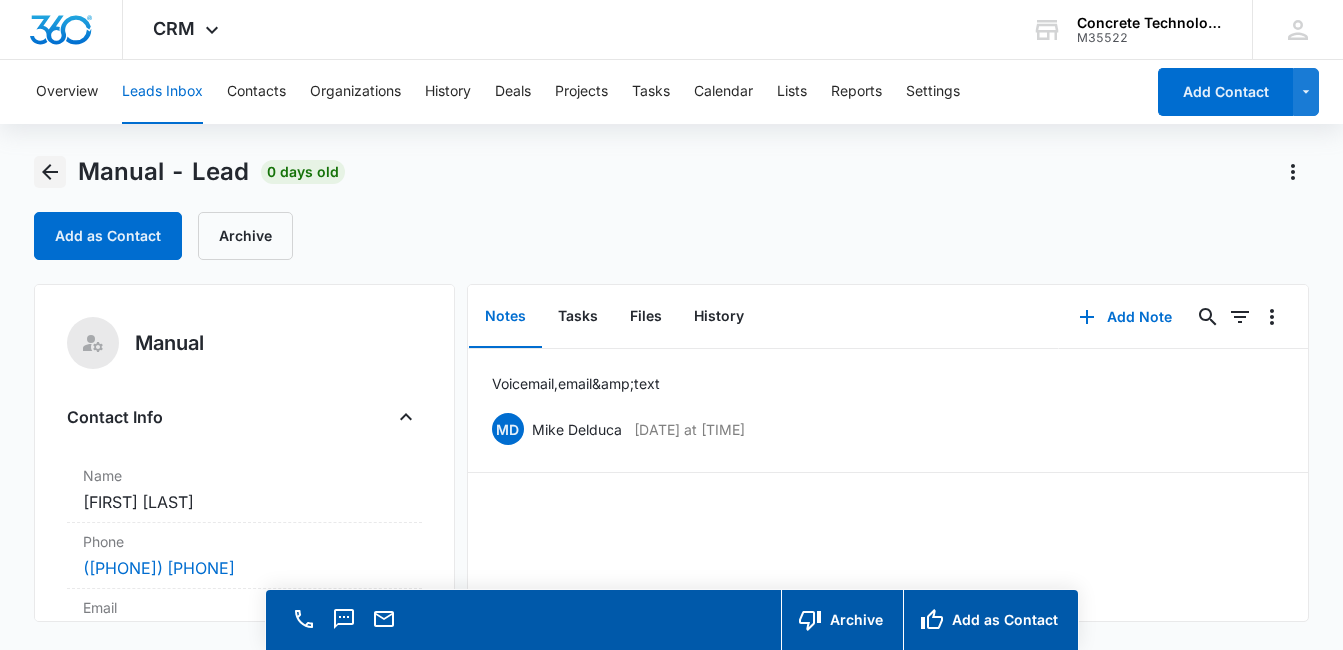 click 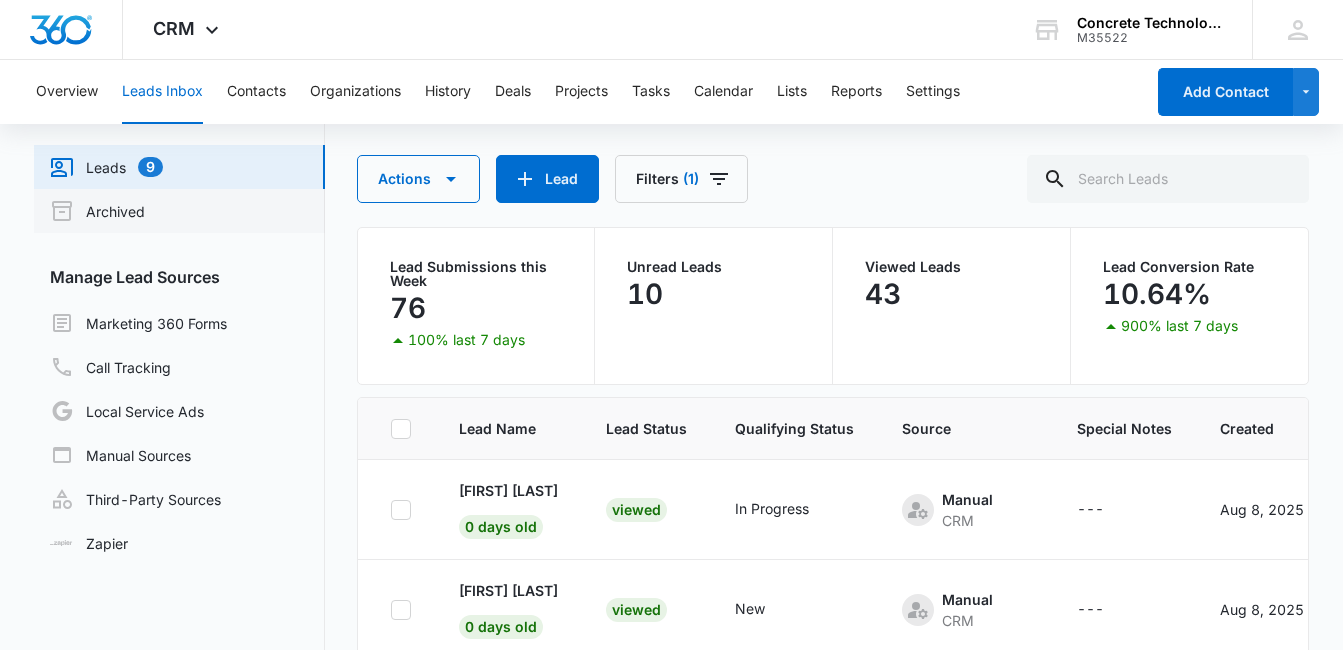scroll, scrollTop: 0, scrollLeft: 0, axis: both 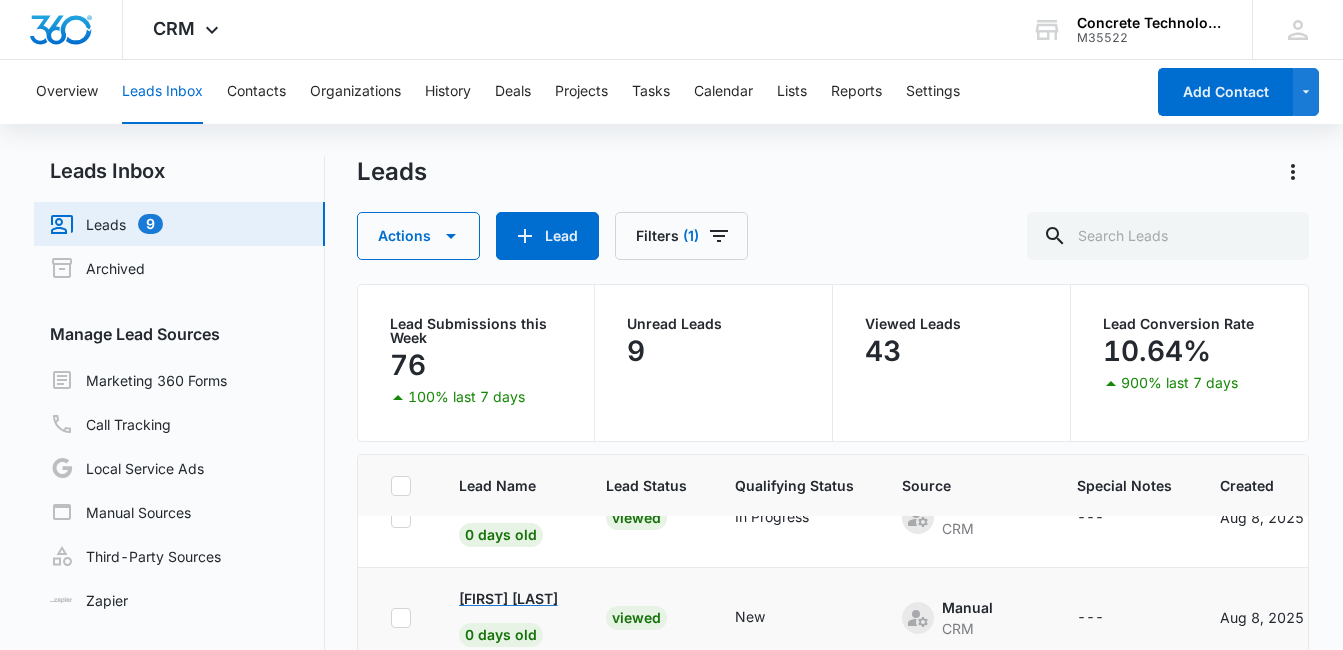 click on "[FIRST] [LAST]" at bounding box center (508, 598) 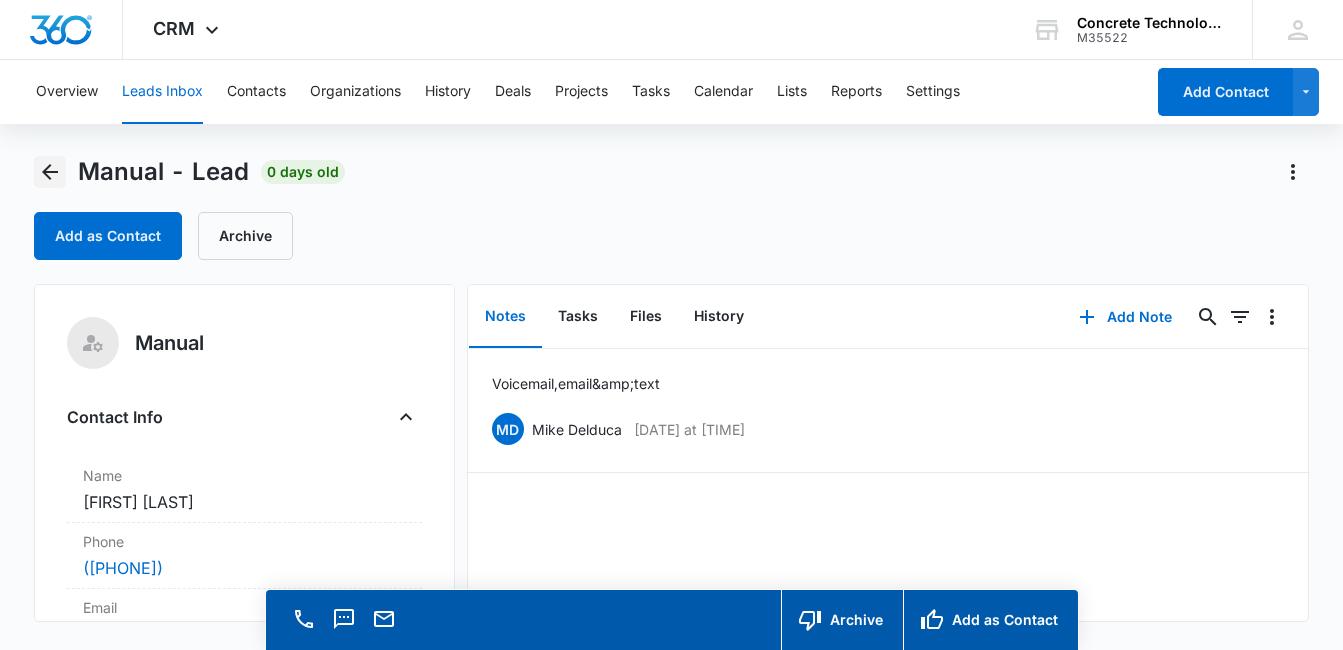 click 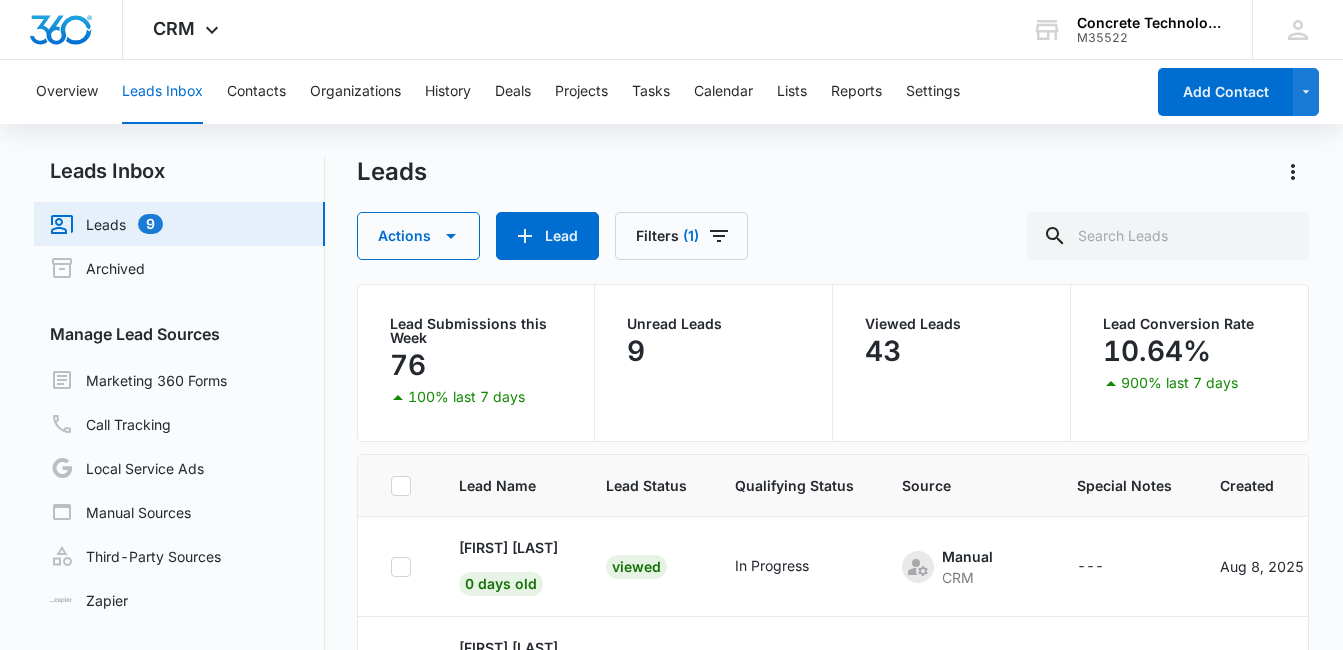 scroll, scrollTop: 49, scrollLeft: 0, axis: vertical 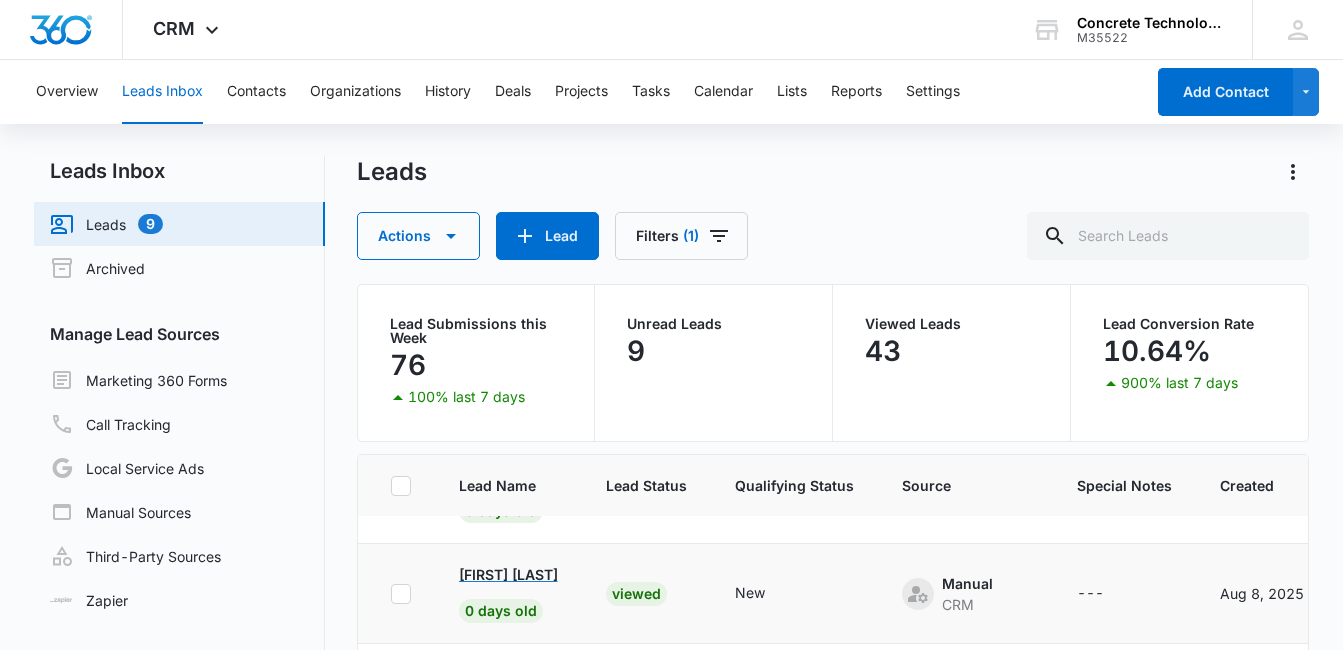 click on "[FIRST] [LAST]" at bounding box center [508, 574] 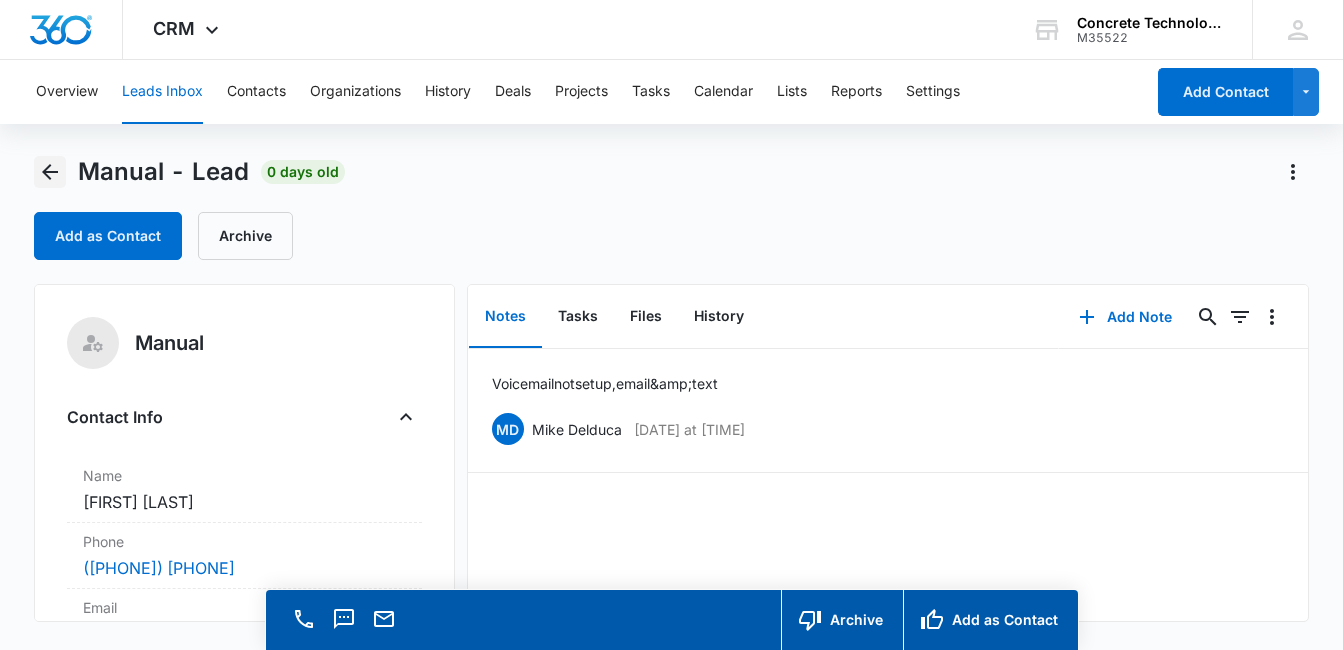 click 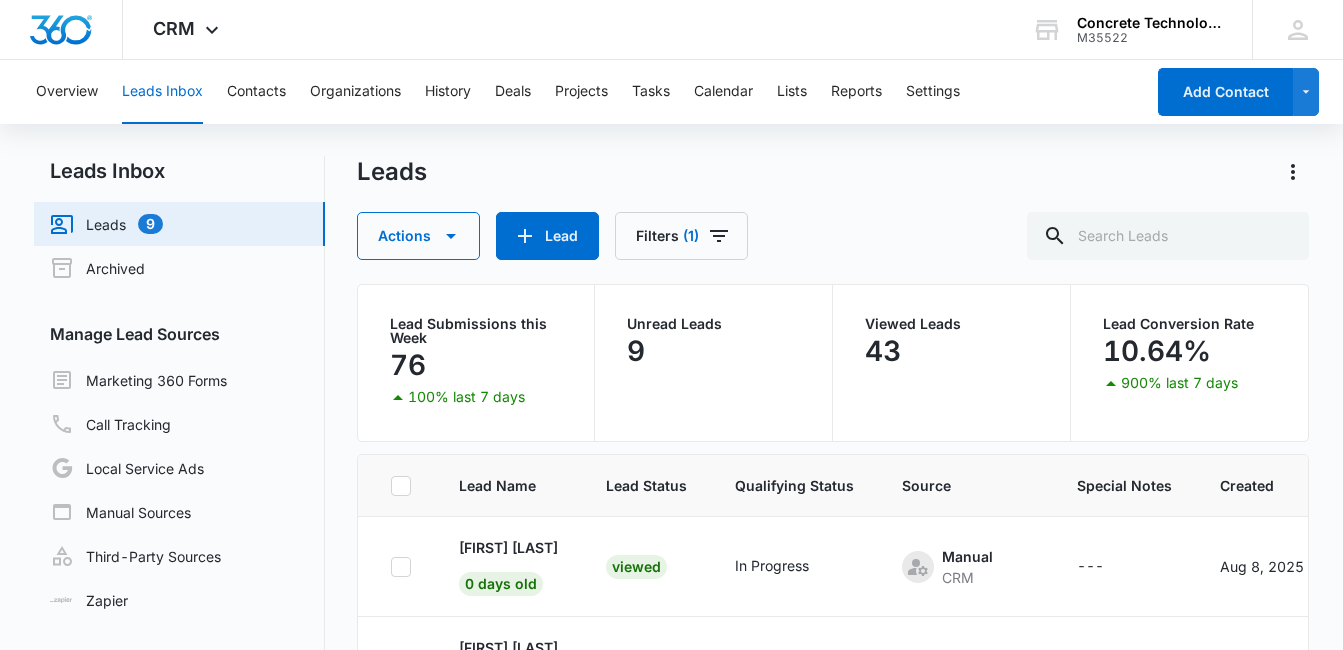 scroll, scrollTop: 173, scrollLeft: 0, axis: vertical 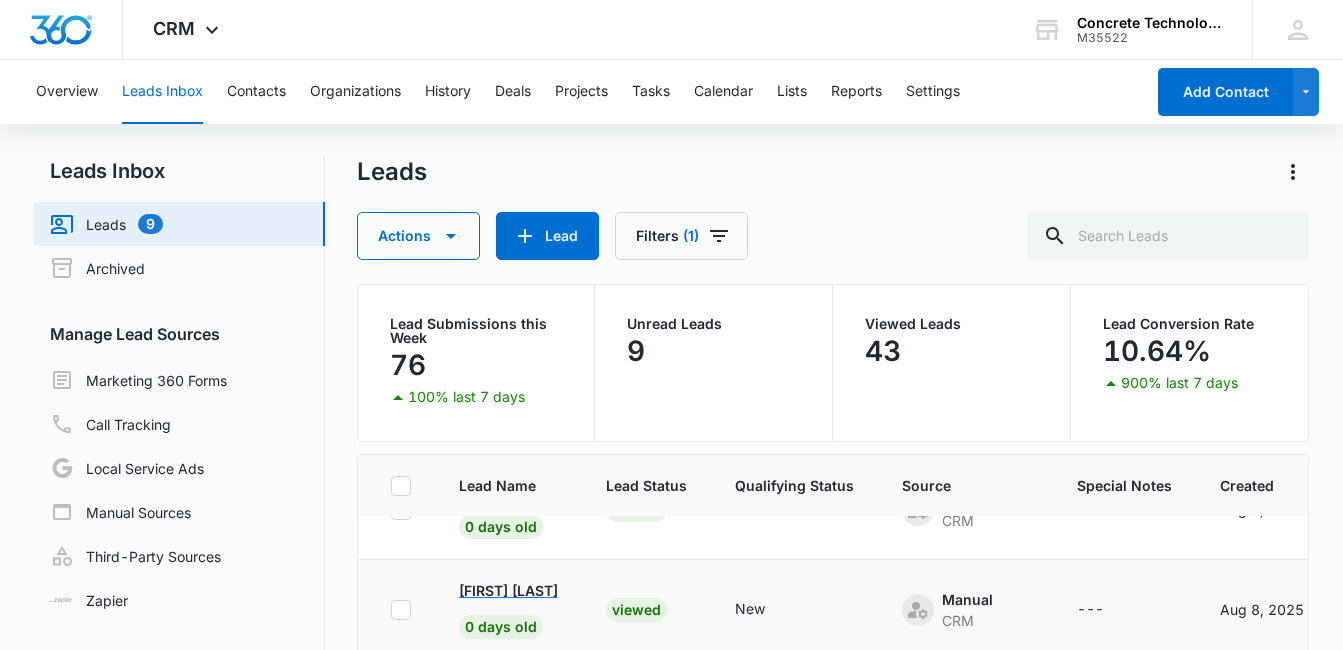 click on "[FIRST] [LAST]" at bounding box center (508, 590) 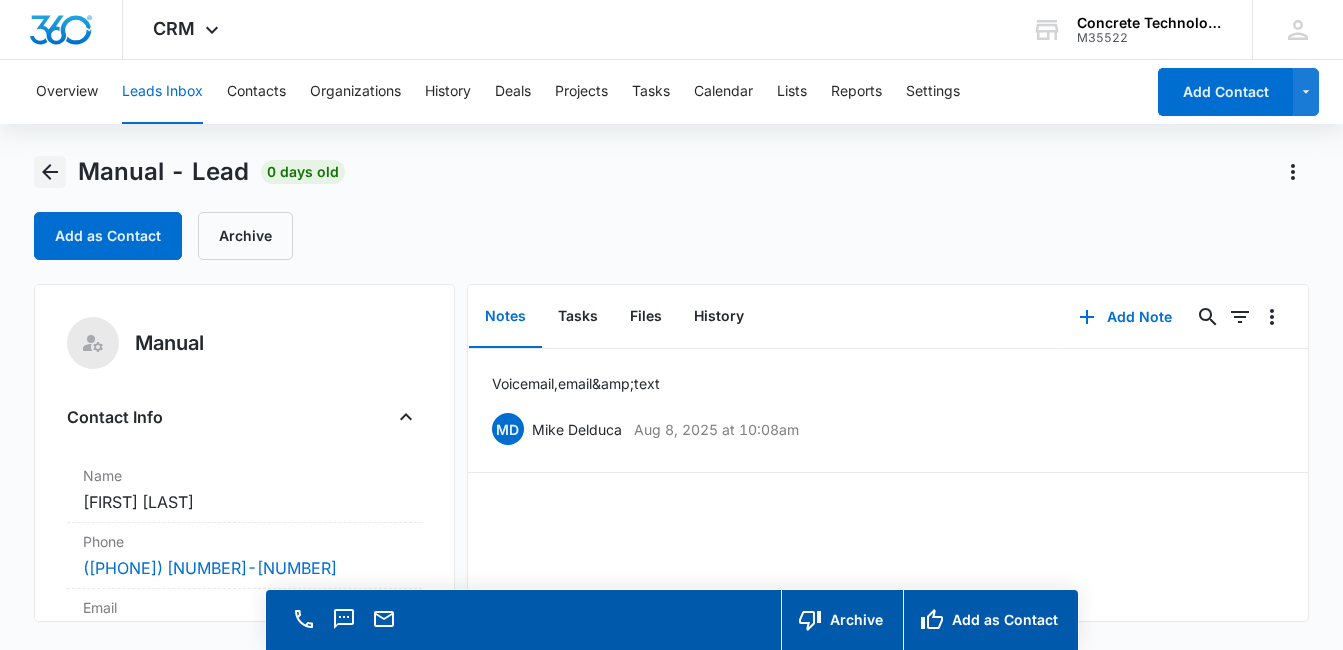 click 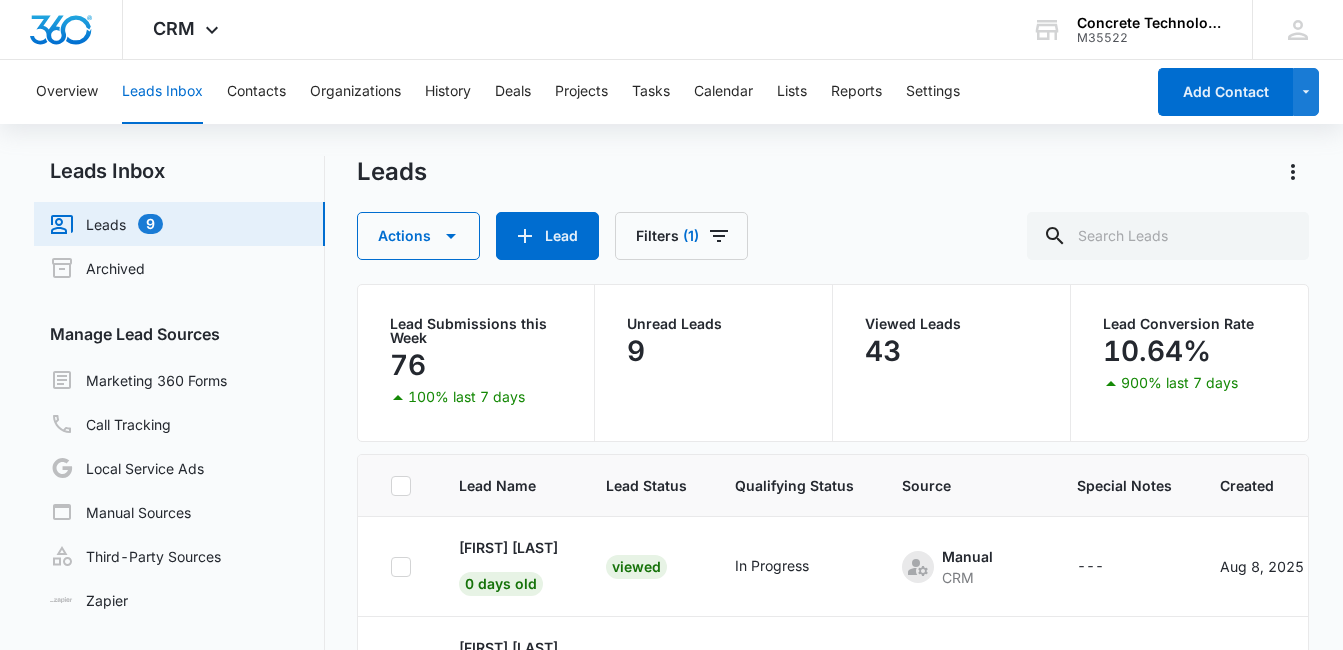 scroll, scrollTop: 257, scrollLeft: 0, axis: vertical 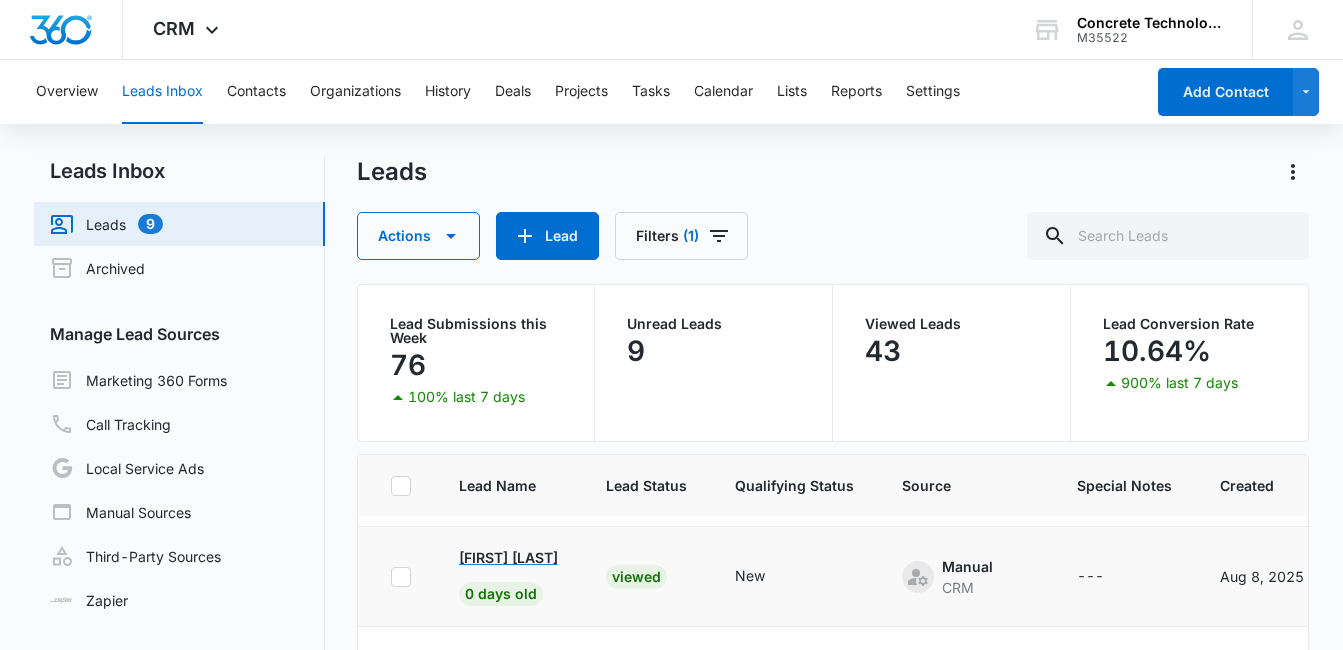 click on "[FIRST] [LAST]" at bounding box center (508, 557) 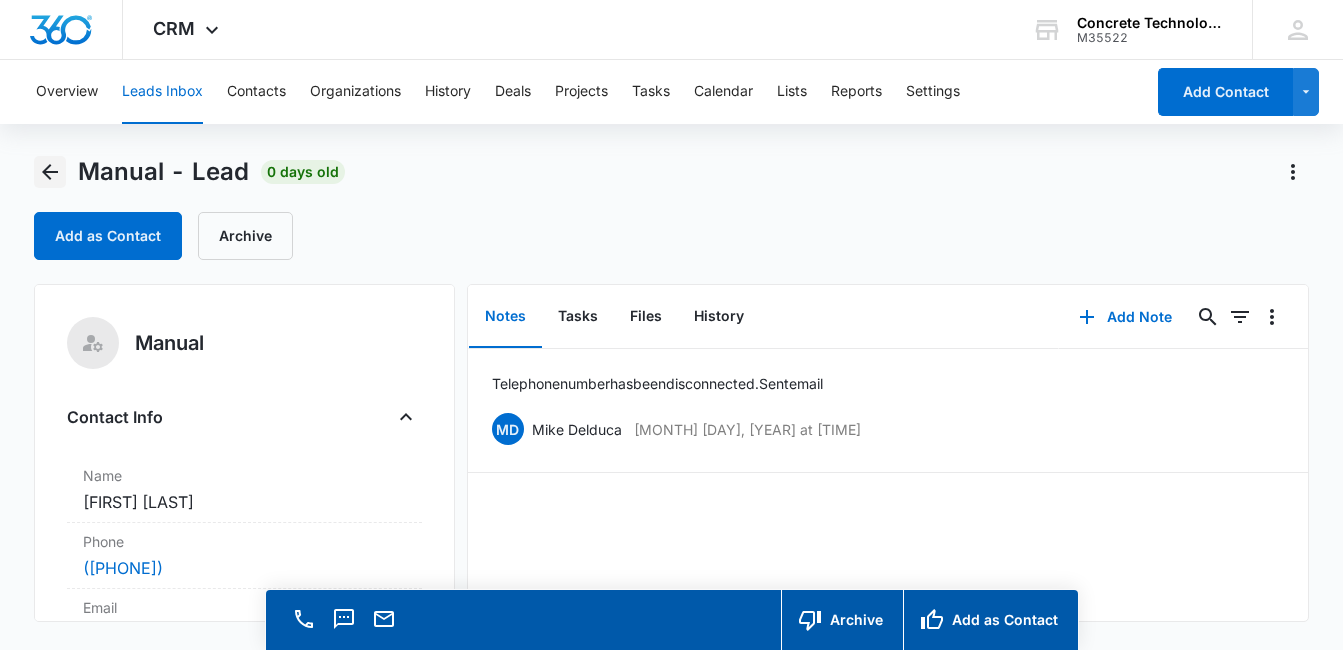 click 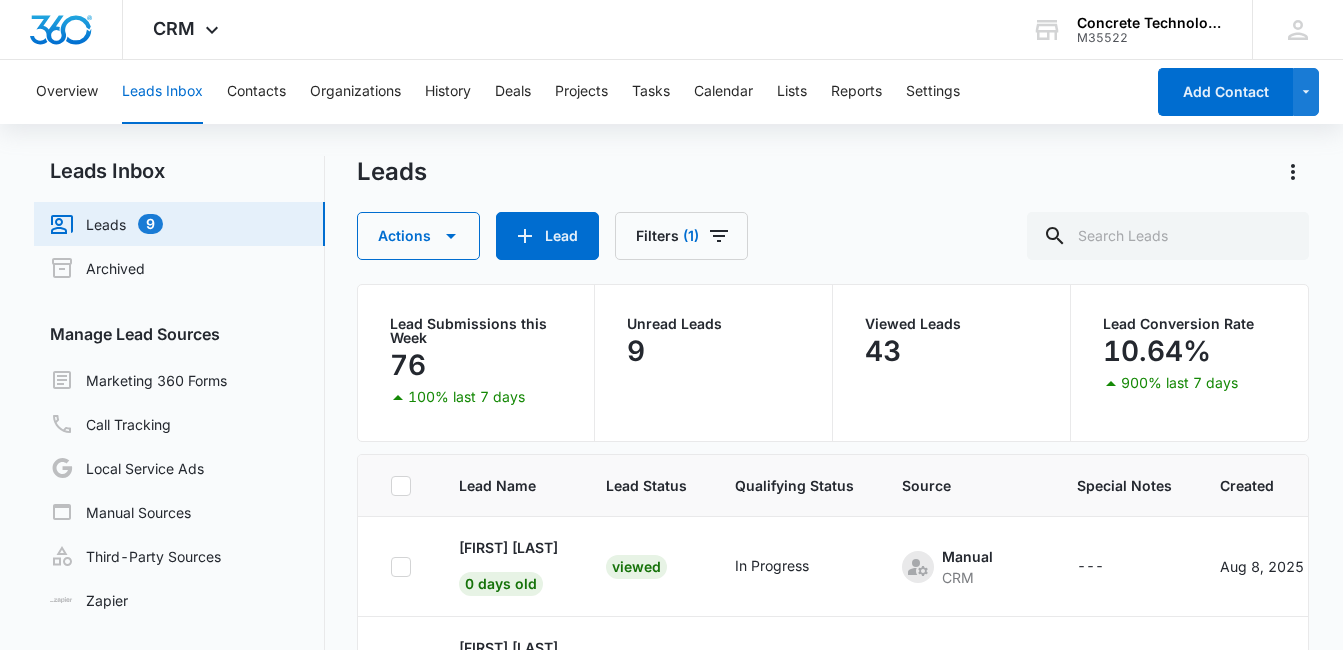 scroll, scrollTop: 390, scrollLeft: 0, axis: vertical 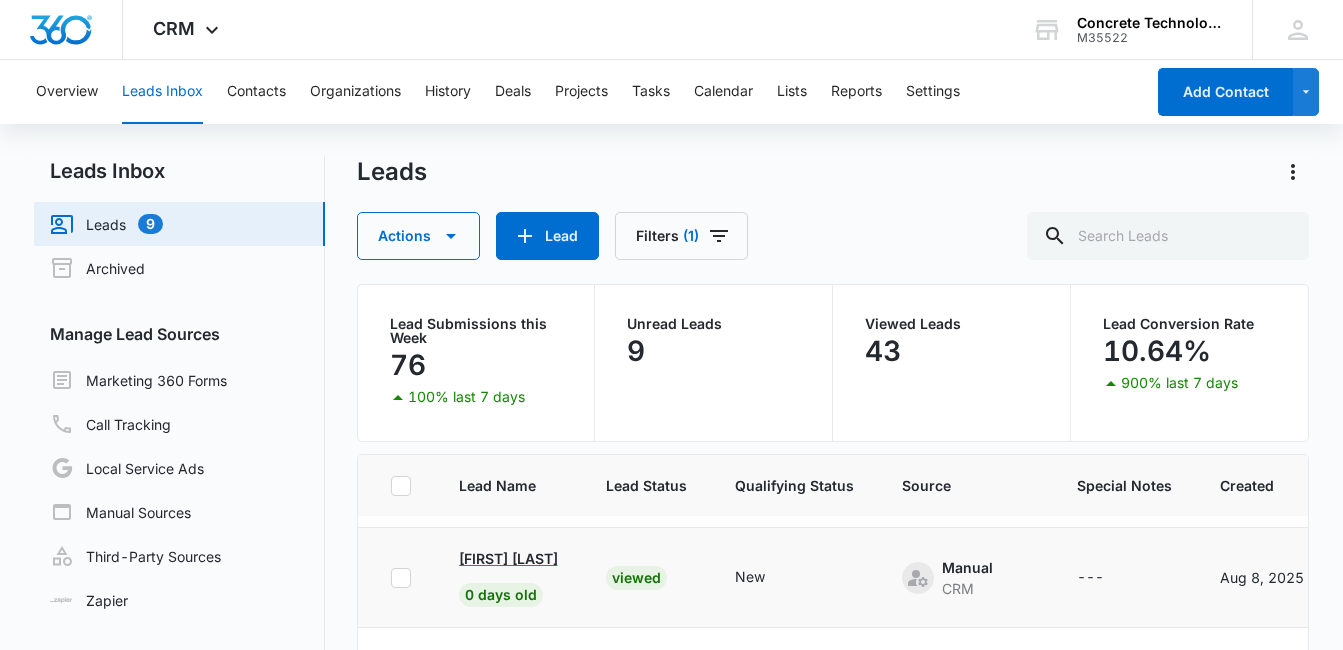 click on "[FIRST] [LAST]" at bounding box center [508, 558] 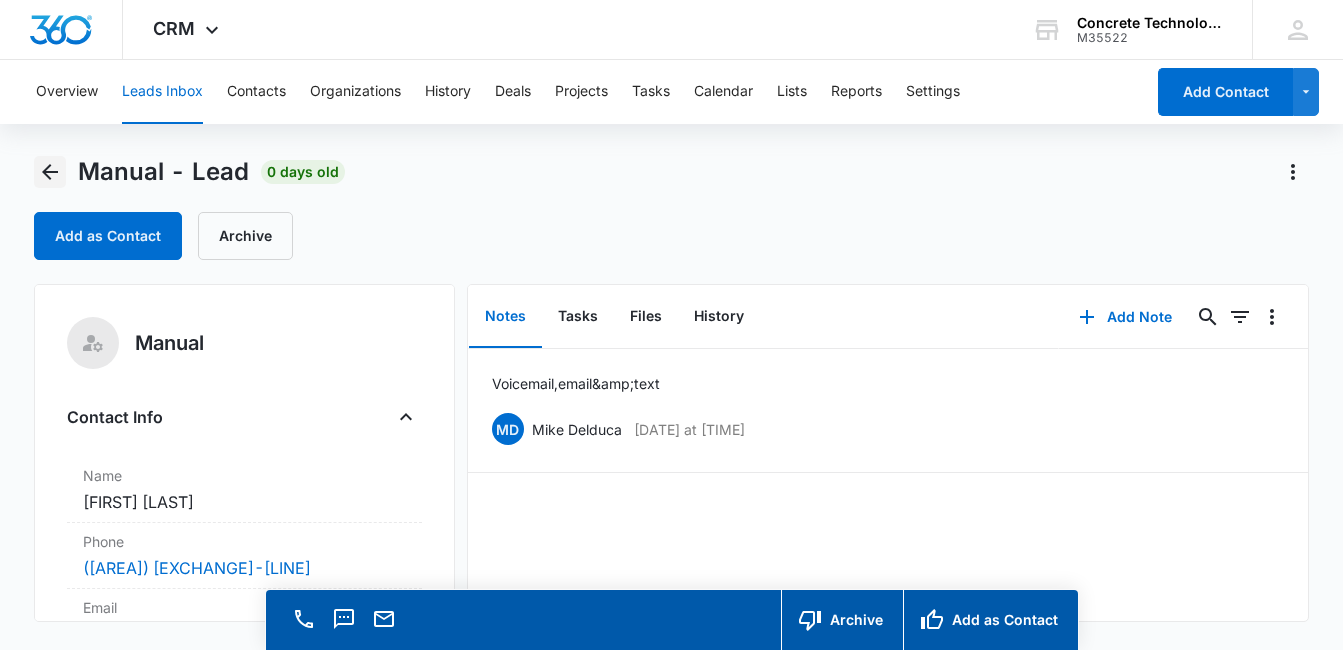 click 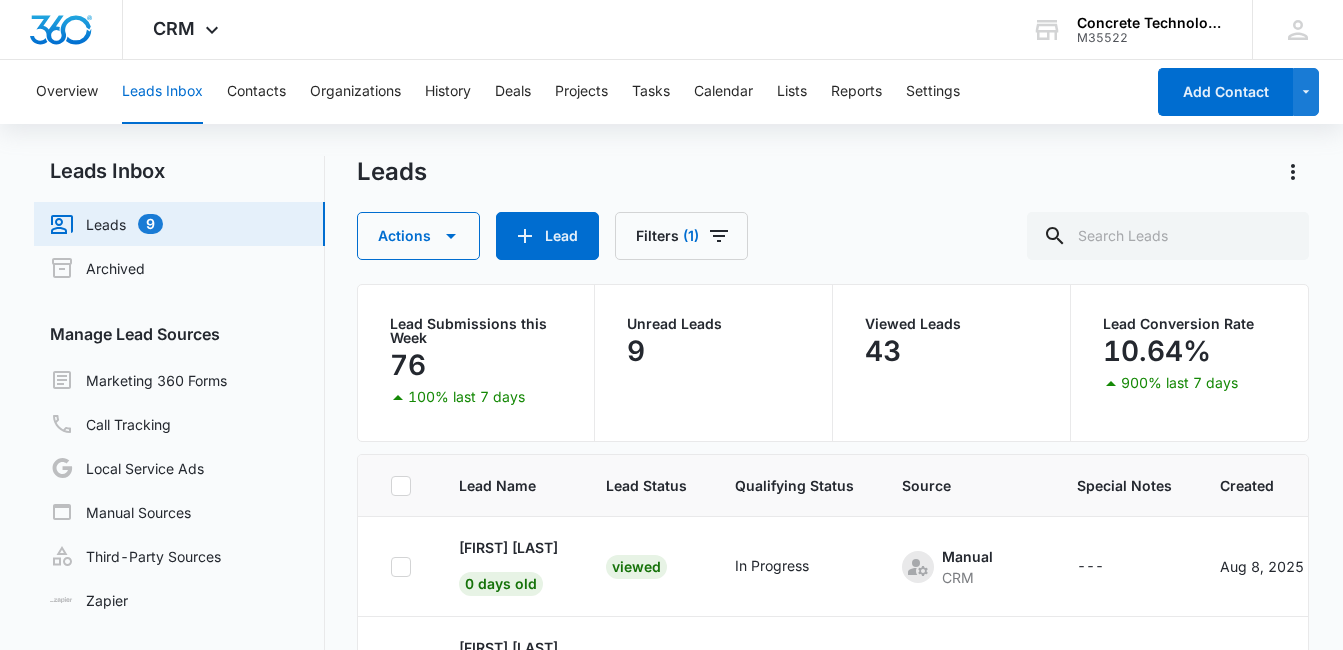scroll, scrollTop: 489, scrollLeft: 0, axis: vertical 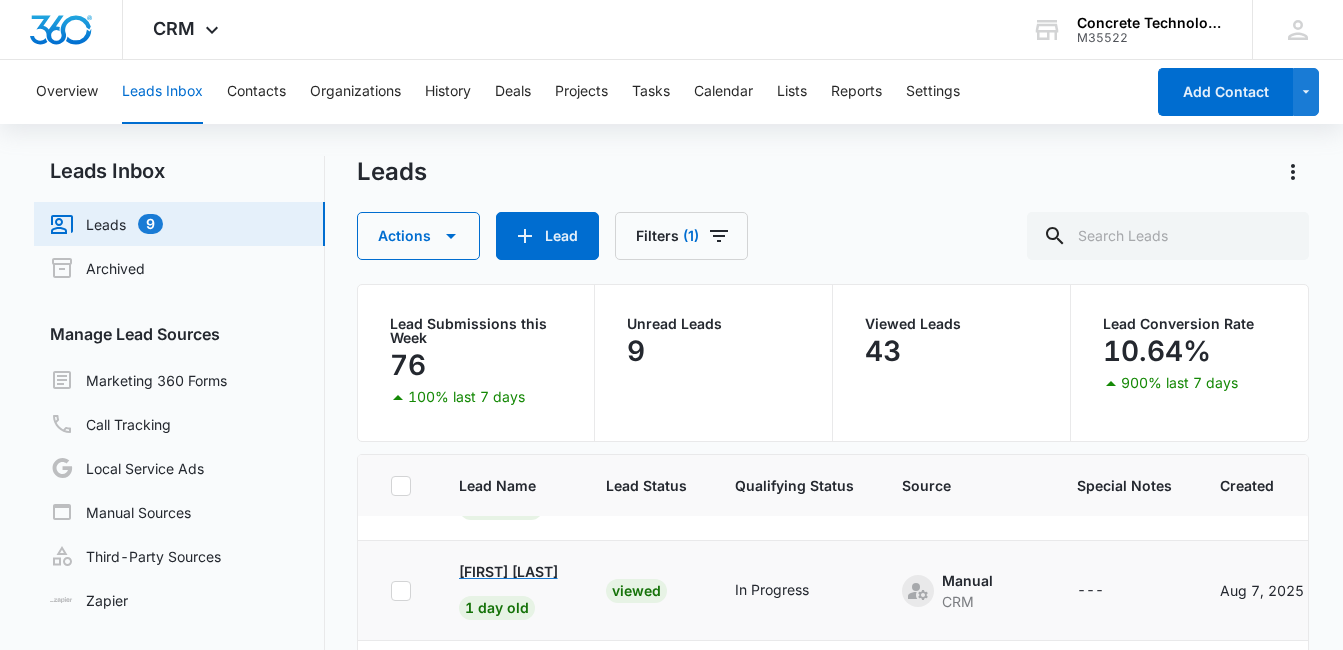 click on "[FIRST] [LAST]" at bounding box center [508, 571] 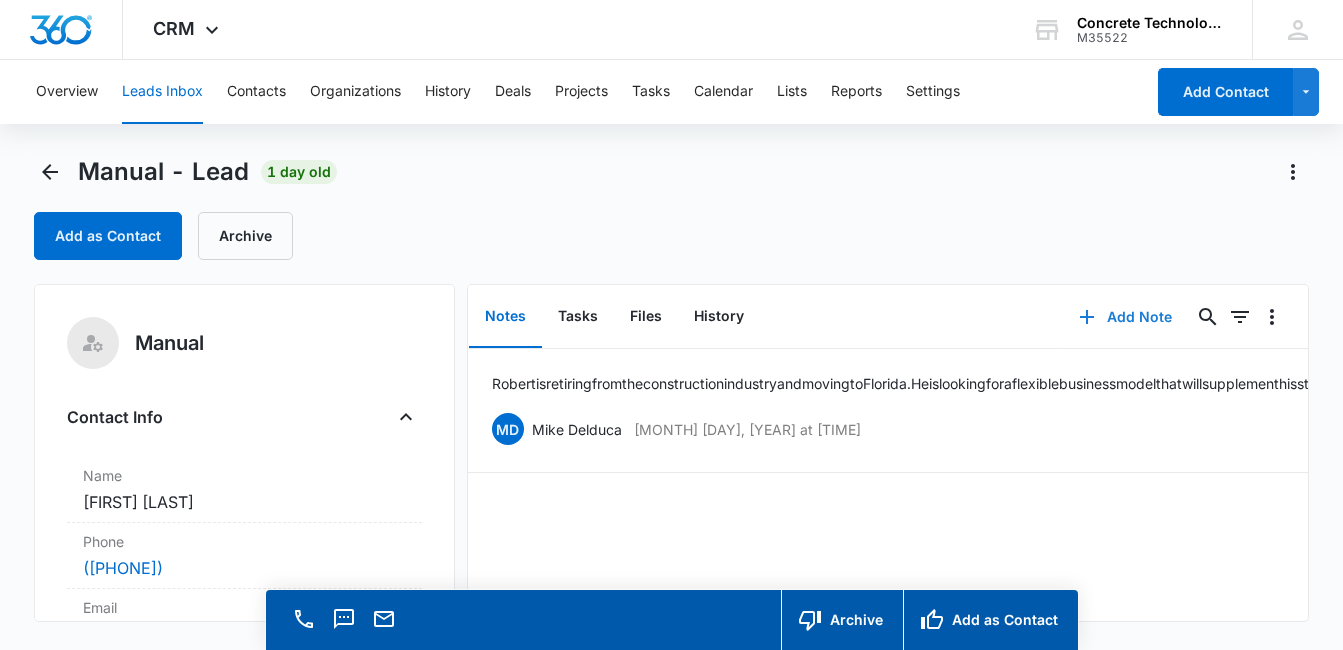 click on "Add Note" at bounding box center (1125, 317) 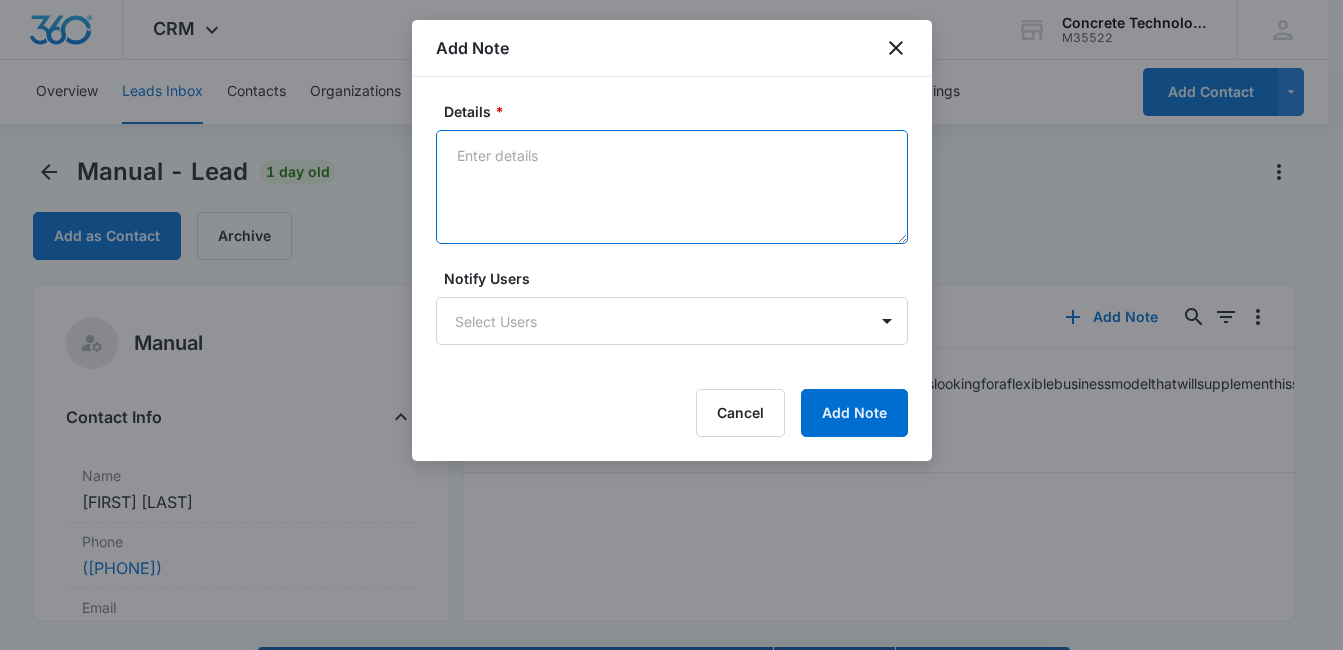 click on "Details *" at bounding box center (672, 187) 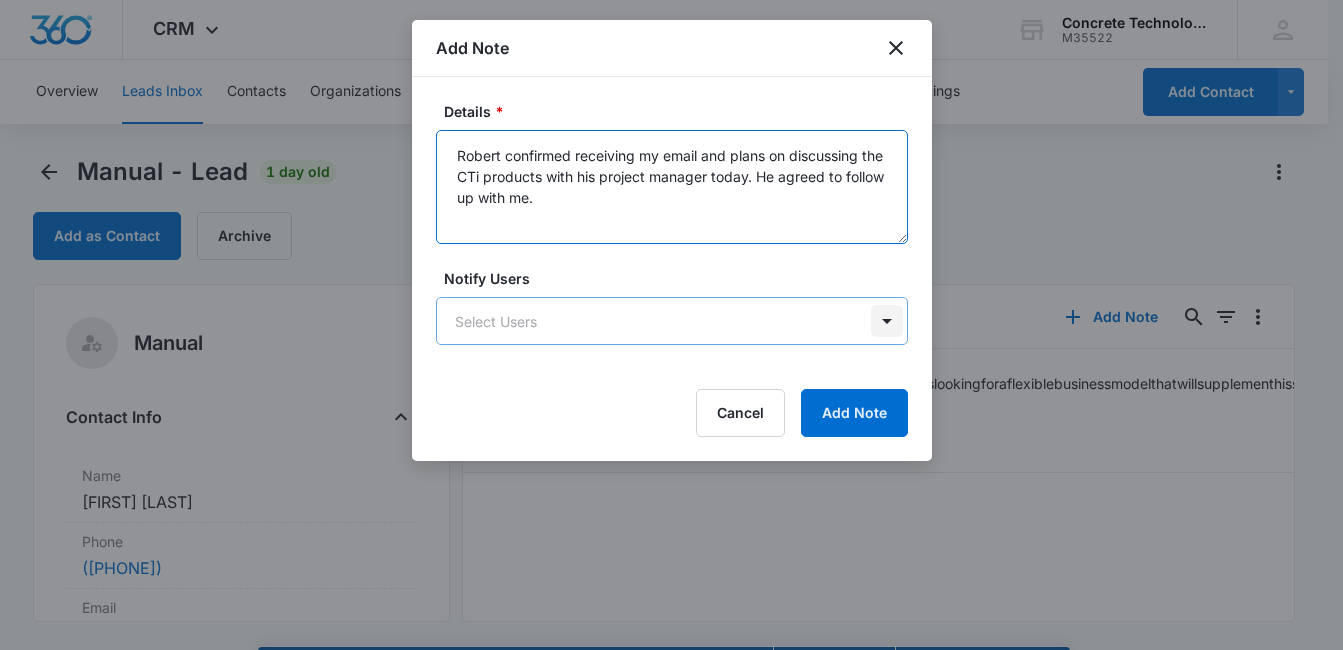 type on "Robert confirmed receiving my email and plans on discussing the CTi products with his project manager today. He agreed to follow up with me." 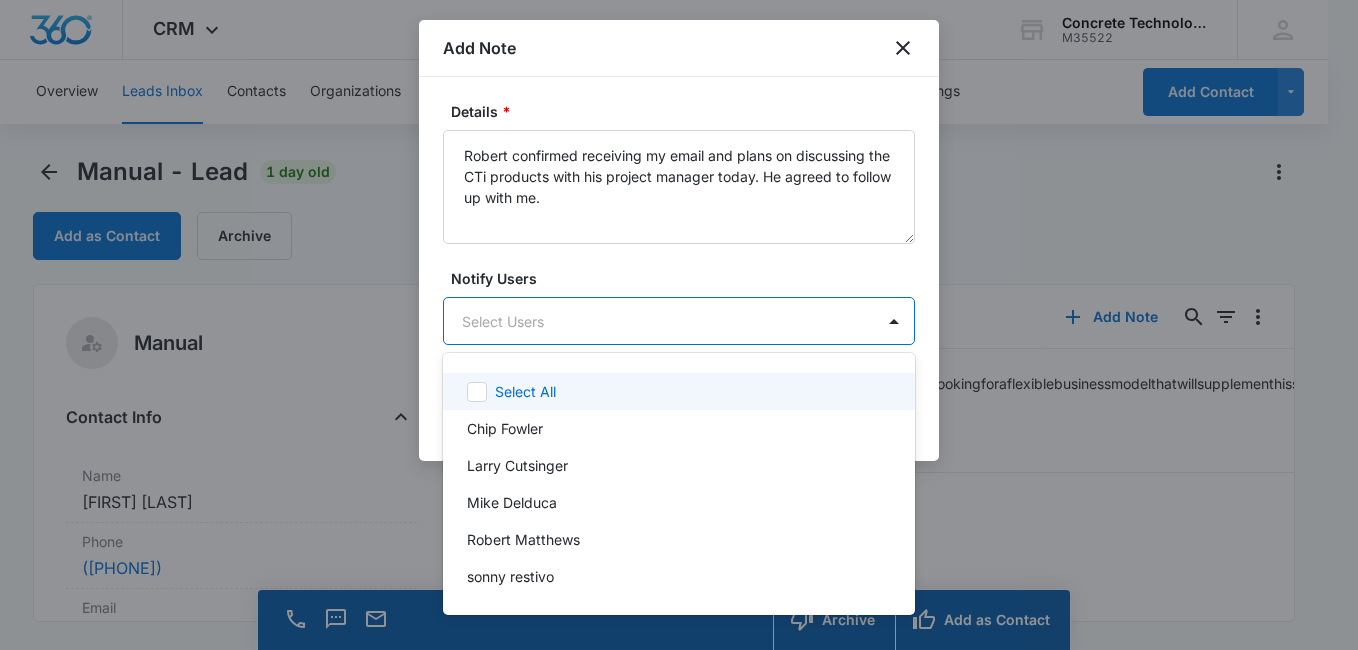 click on "CRM Apps Reputation Websites Forms CRM Email Social Content Ads Intelligence Files Brand Settings Concrete Technology M35522 Your Accounts View All MD [FIRST] [LAST] MDelduca@example.com My Profile Notifications Support Logout Terms & Conditions   •   Privacy Policy Overview Leads Inbox Contacts Organizations History Deals Projects Tasks Calendar Lists Reports Settings Add Contact Manual - Lead 1 day old Add as Contact Archive Manual Contact Info Name Cancel Save Changes Robert Charles Phone Cancel Save Changes ([PHONE]) Email Cancel Save Changes rbc1180@example.com Organization Cancel Save Changes --- Address Cancel Save Changes --- Details Qualifying Status Cancel Save Changes In Progress Lead Source Manual Lead Status Viewed Special Notes Cancel Save Changes --- Contact Type Cancel Save Changes None Contact Status Cancel Save Changes None Assigned To Cancel Save Changes Mike Delduca Tags Cancel Save Changes --- Next Contact Date Cancel Save Changes --- Color Tag Current Color: Cancel Save Changes ID 0" at bounding box center [679, 325] 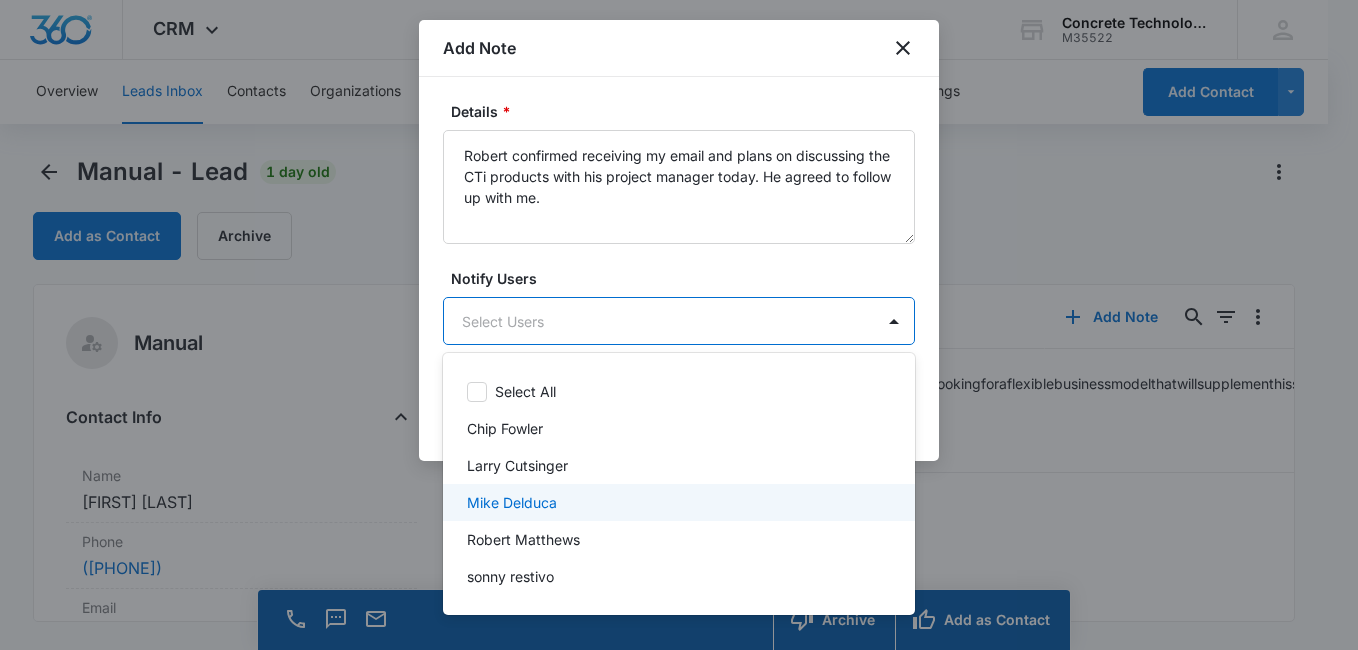 click on "Mike Delduca" at bounding box center [677, 502] 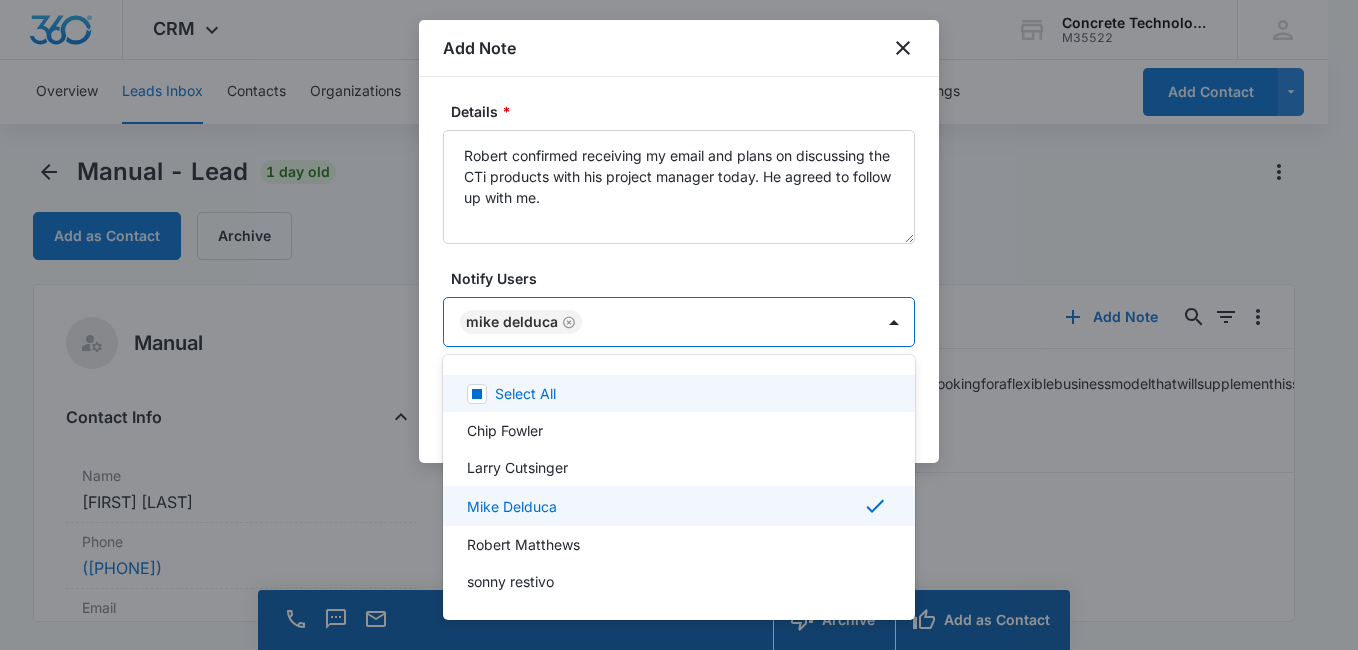 click at bounding box center (679, 325) 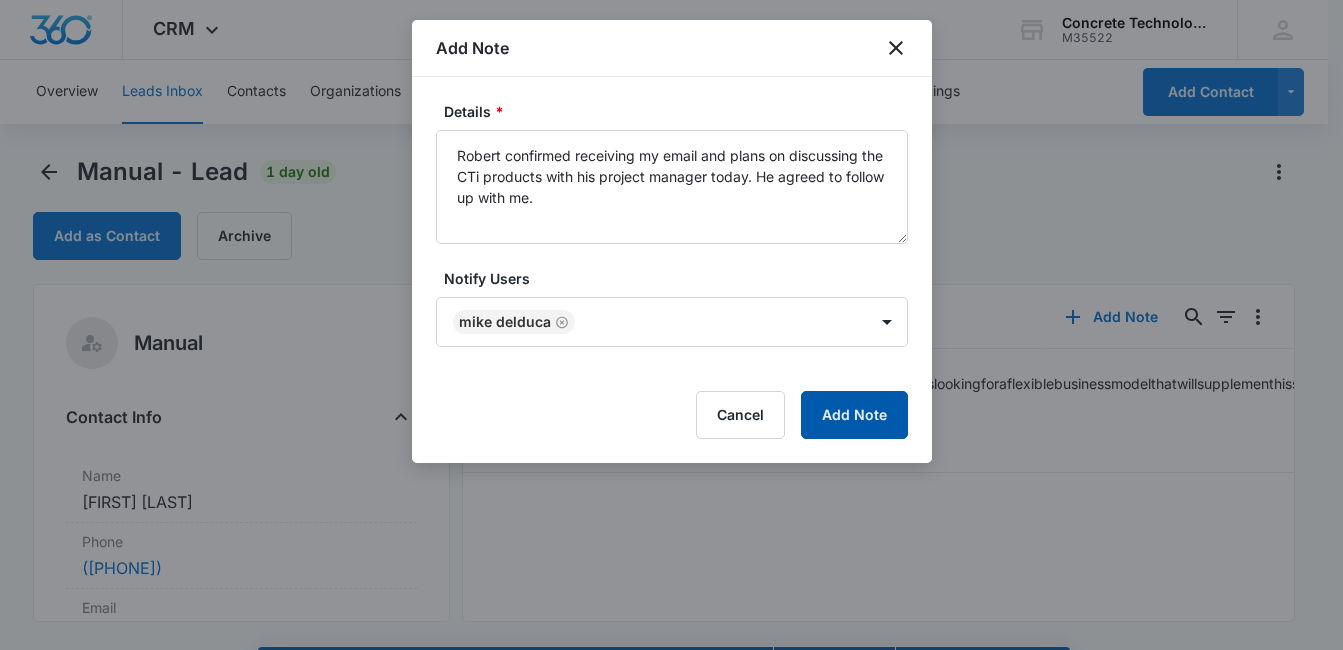 click on "Add Note" at bounding box center (854, 415) 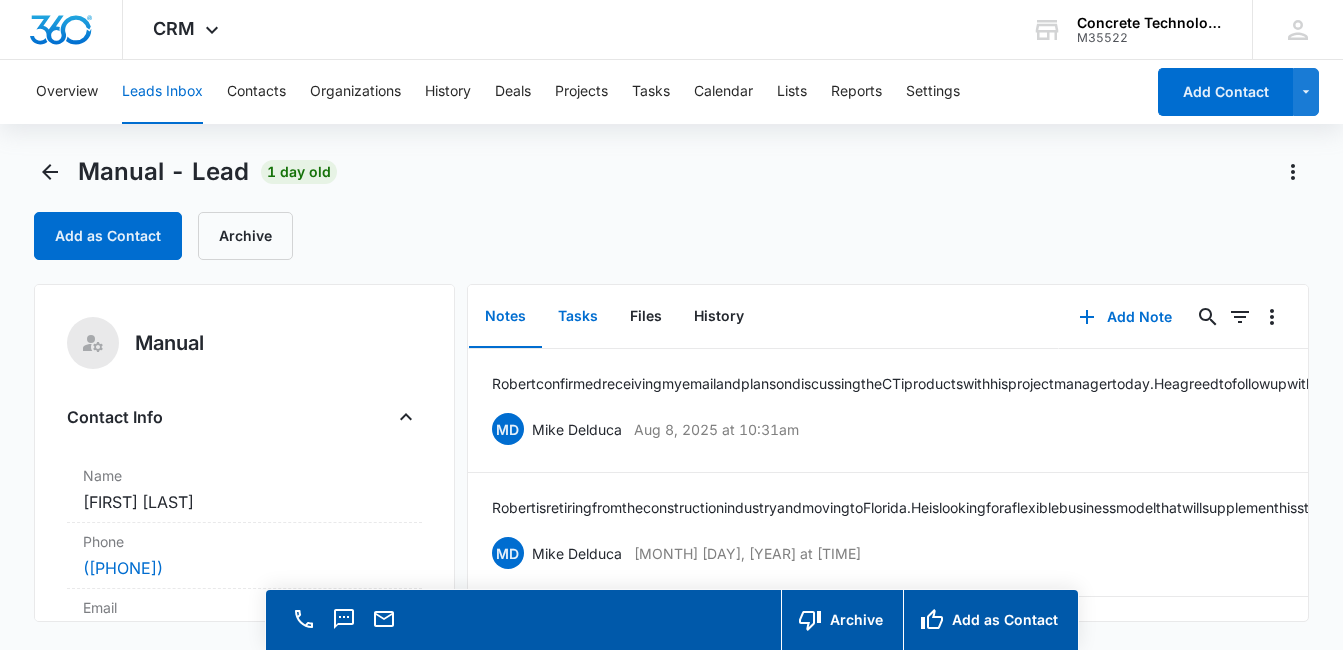 click on "Tasks" at bounding box center (578, 317) 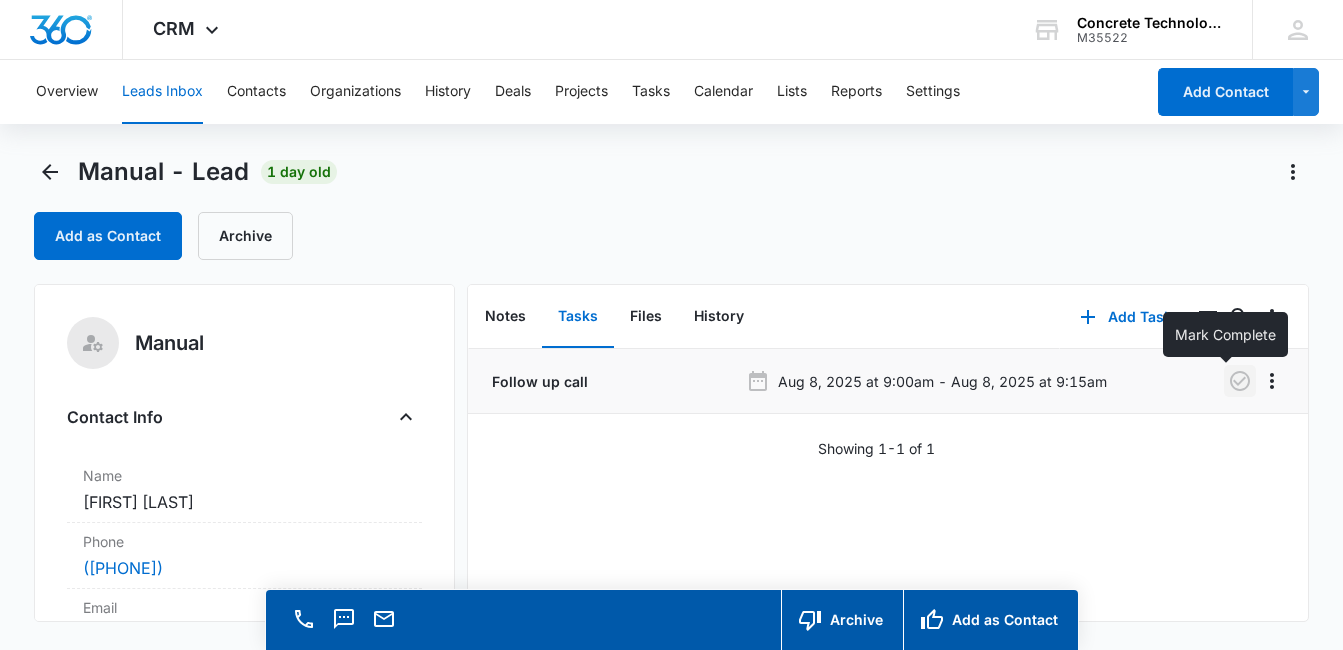click 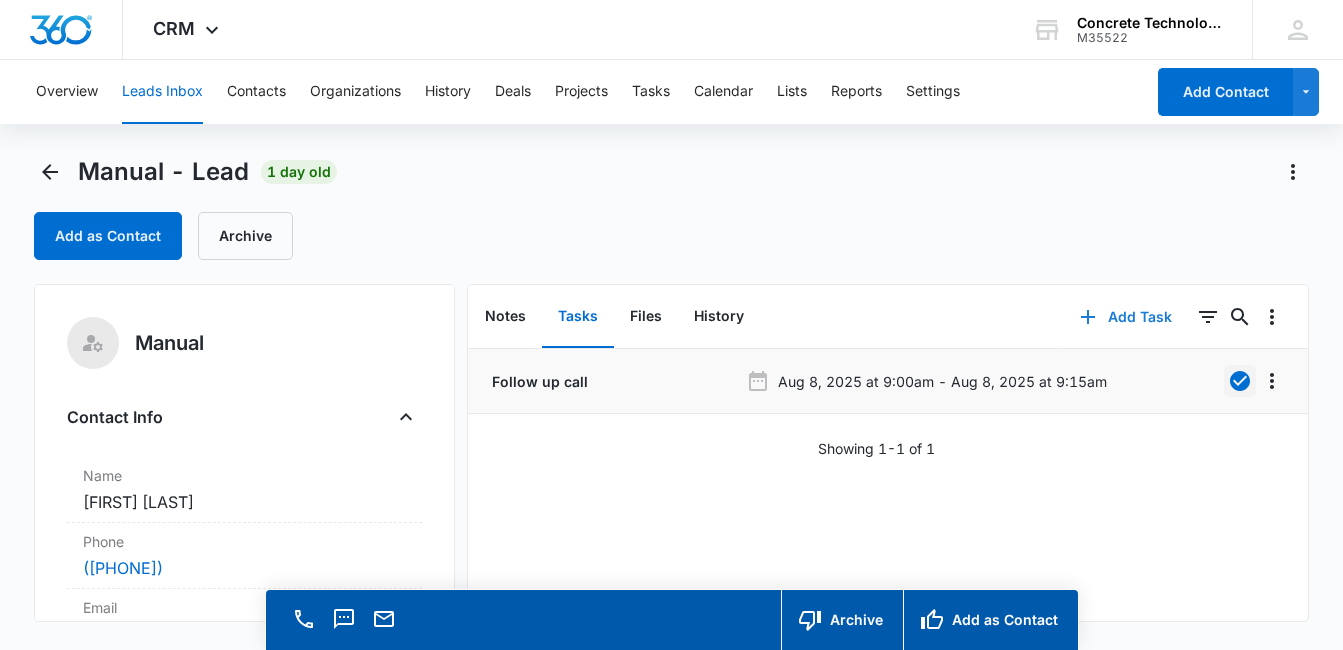 click on "Add Task" at bounding box center [1126, 317] 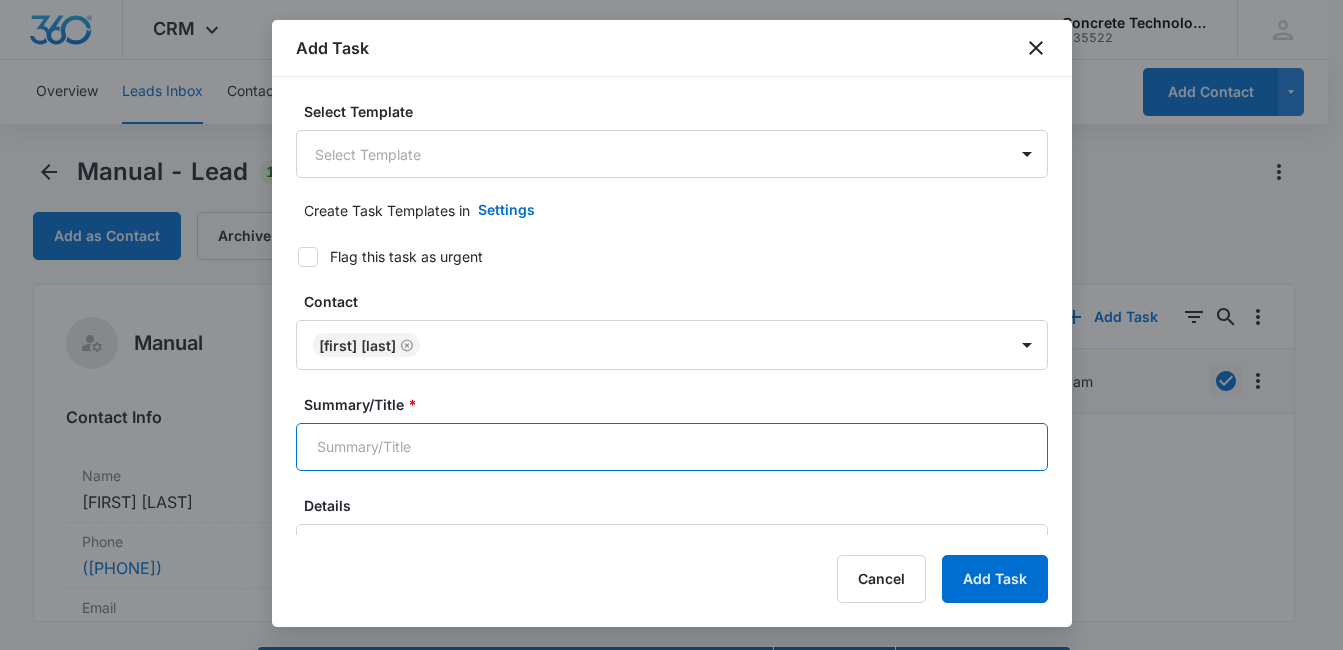 click on "Summary/Title *" at bounding box center [672, 447] 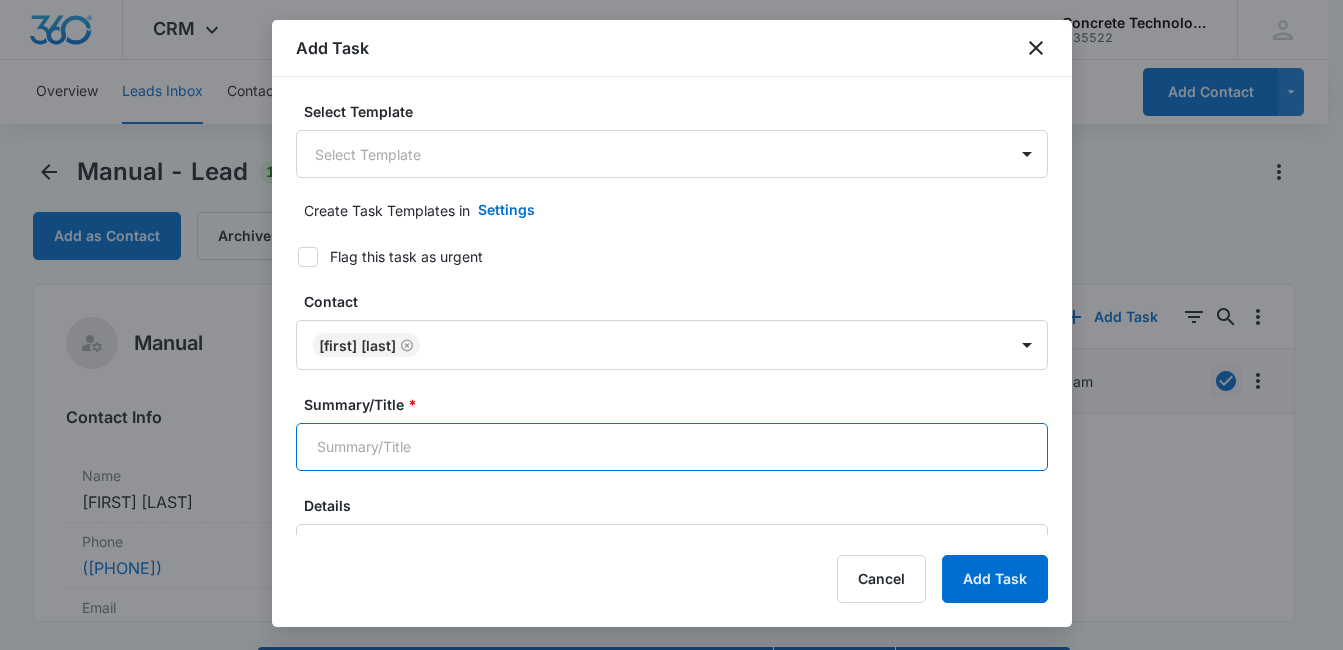 type on "Follow up call" 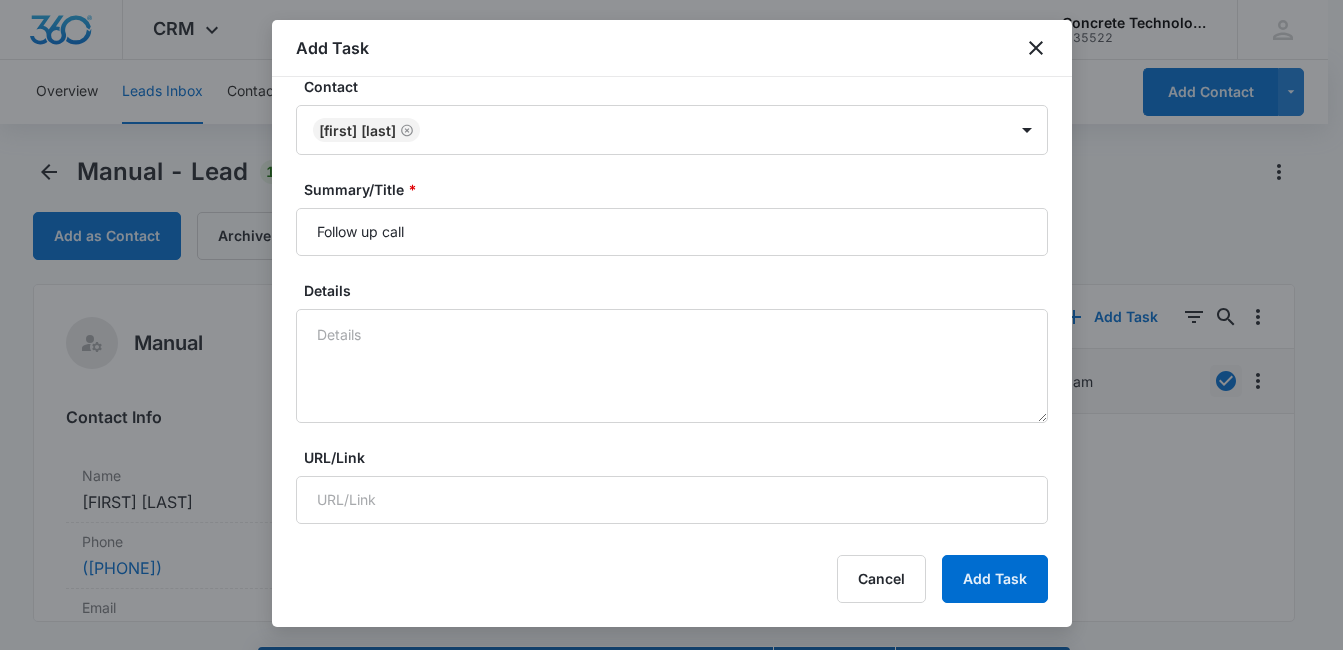 scroll, scrollTop: 253, scrollLeft: 0, axis: vertical 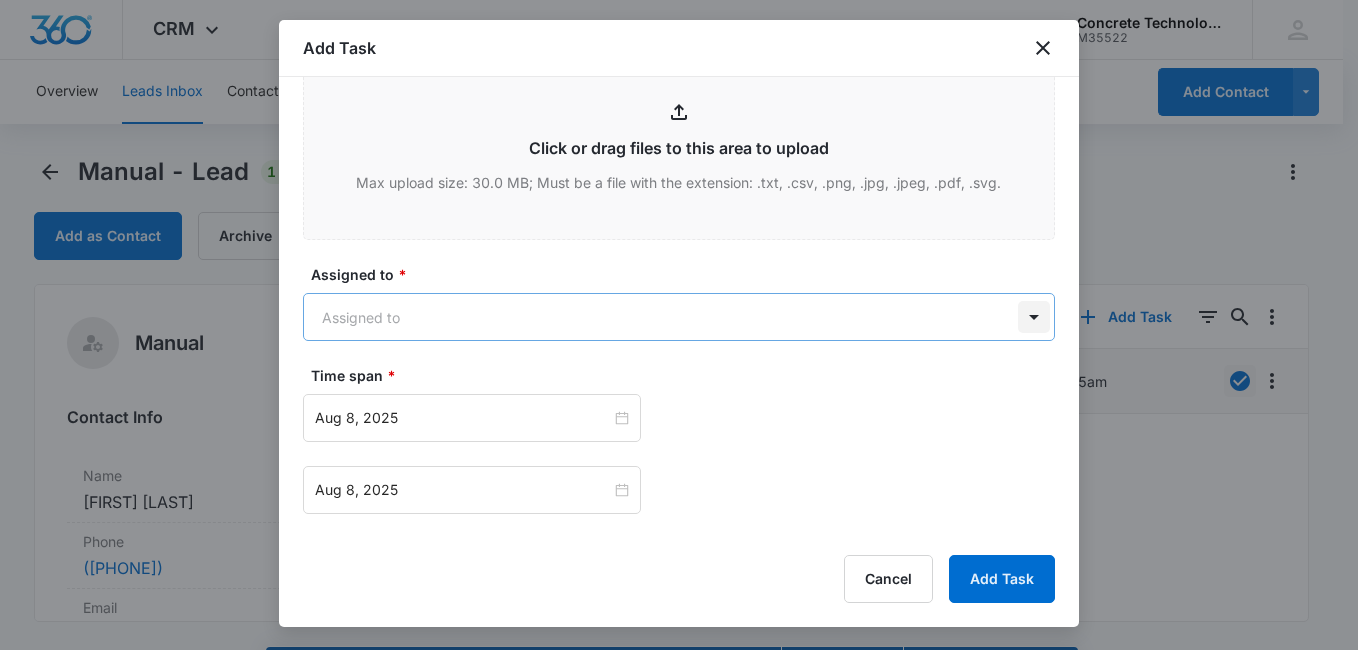 click on "CRM Apps Reputation Websites Forms CRM Email Social Content Ads Intelligence Files Brand Settings Concrete Technology M35522 Your Accounts View All MD [FIRST] [LAST] MDelduca@example.com My Profile Notifications Support Logout Terms & Conditions   •   Privacy Policy Overview Leads Inbox Contacts Organizations History Deals Projects Tasks Calendar Lists Reports Settings Add Contact Manual - Lead 1 day old Add as Contact Archive Manual Contact Info Name Cancel Save Changes Robert Charles Phone Cancel Save Changes ([PHONE]) Email Cancel Save Changes rbc1180@example.com Organization Cancel Save Changes --- Address Cancel Save Changes --- Details Qualifying Status Cancel Save Changes In Progress Lead Source Manual Lead Status Viewed Special Notes Cancel Save Changes --- Contact Type Cancel Save Changes None Contact Status Cancel Save Changes None Assigned To Cancel Save Changes Mike Delduca Tags Cancel Save Changes --- Next Contact Date Cancel Save Changes --- Color Tag Current Color: Cancel Save Changes ID 0" at bounding box center (679, 353) 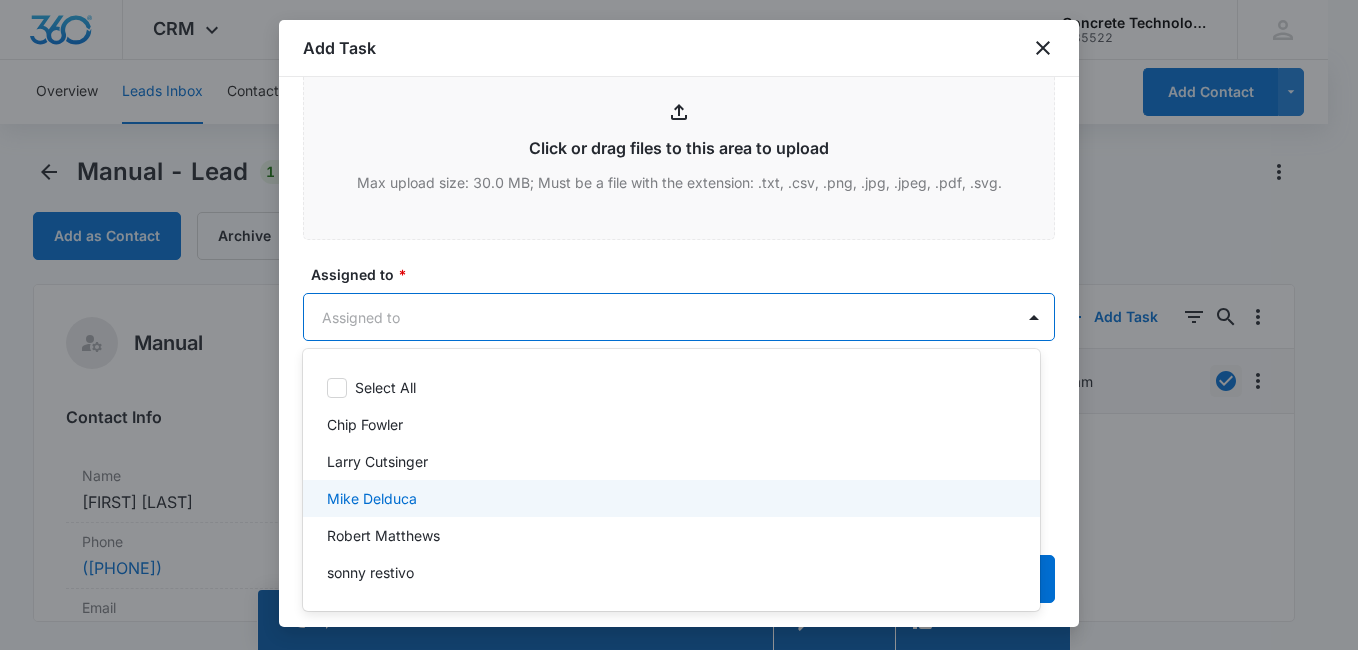 click on "Mike Delduca" at bounding box center [671, 498] 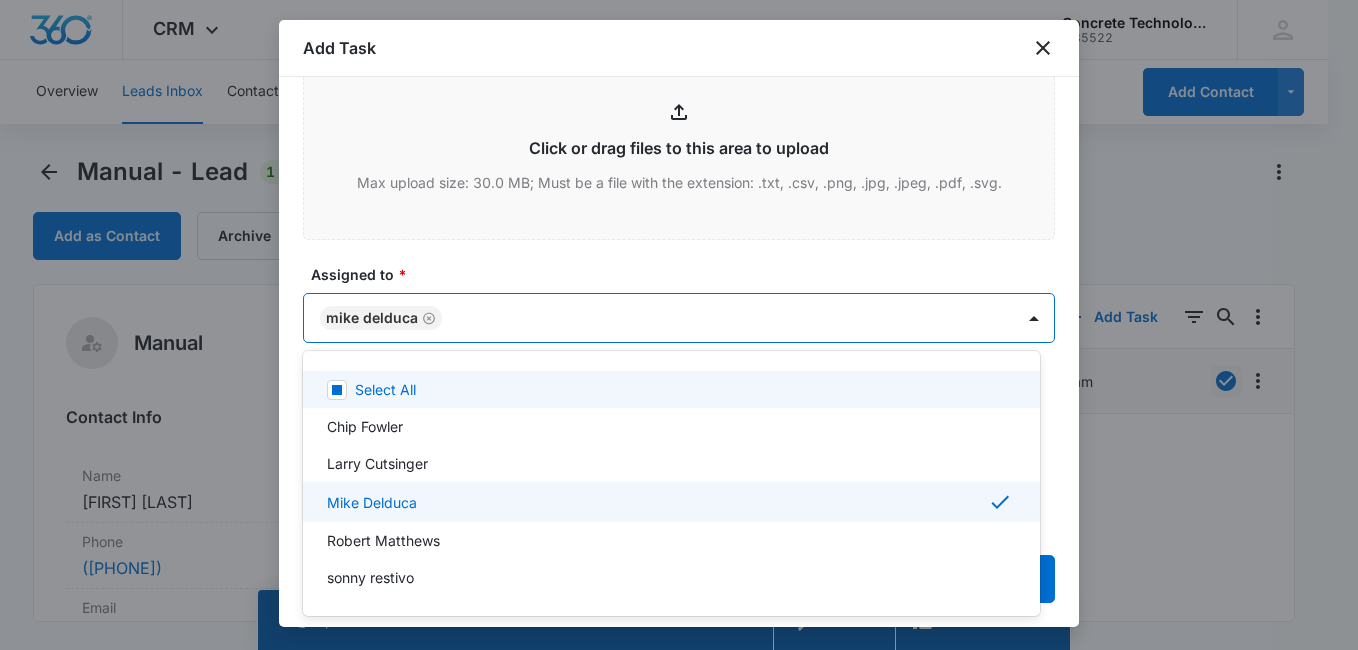 click at bounding box center (679, 325) 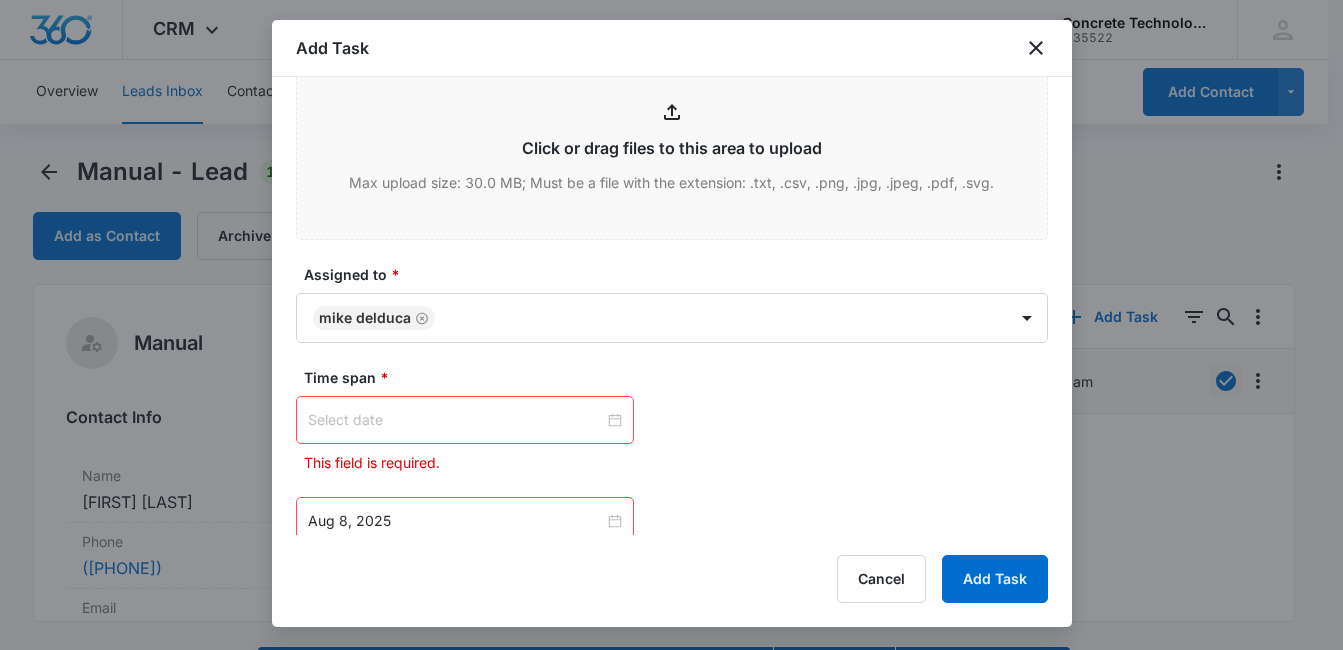 click at bounding box center (456, 420) 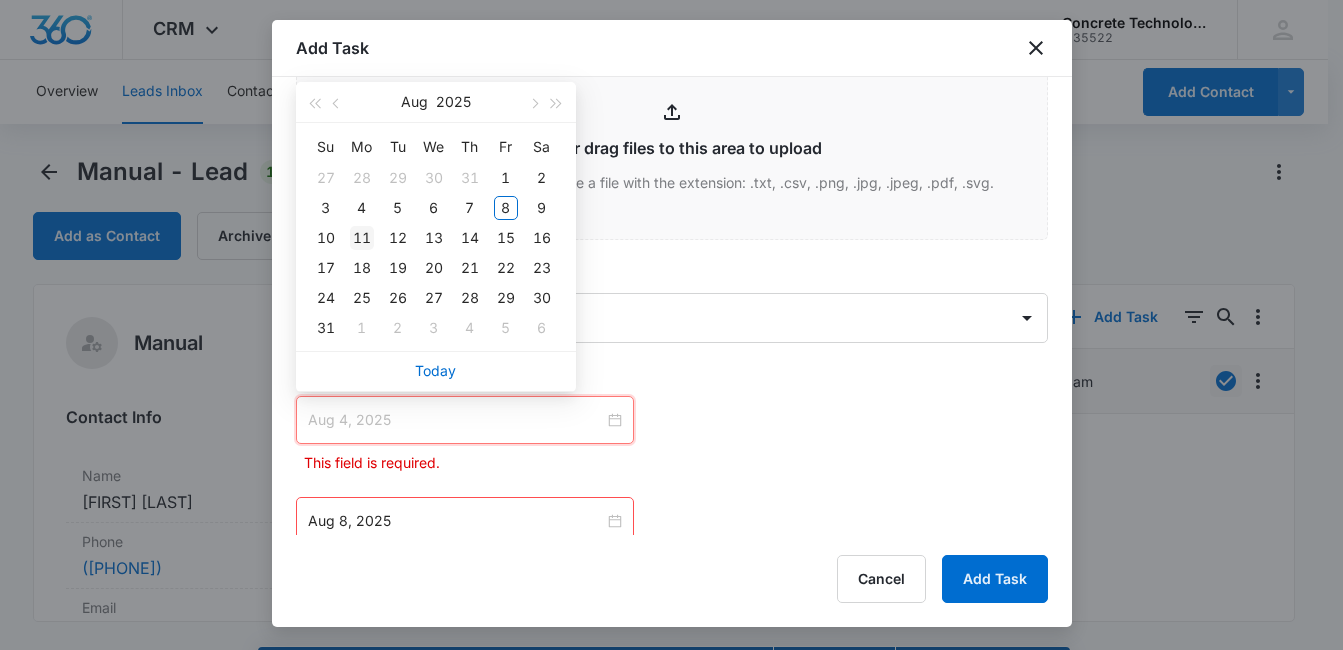 type on "Aug 11, 2025" 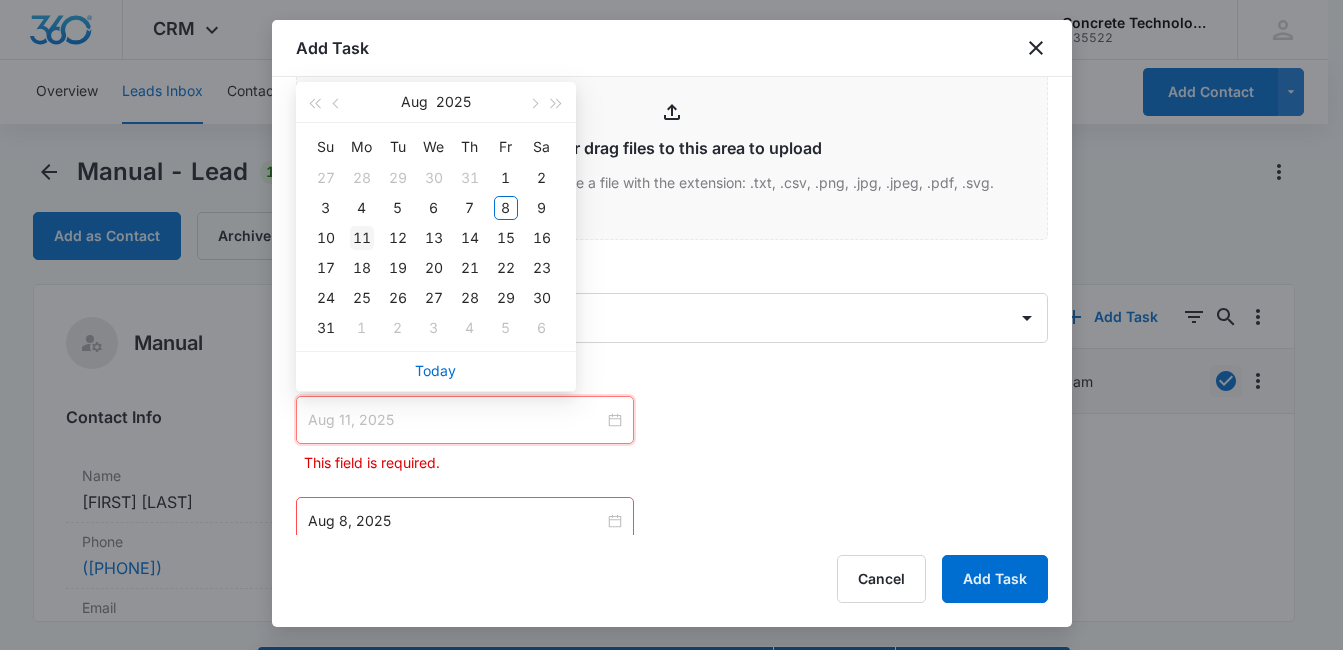 click on "11" at bounding box center (362, 238) 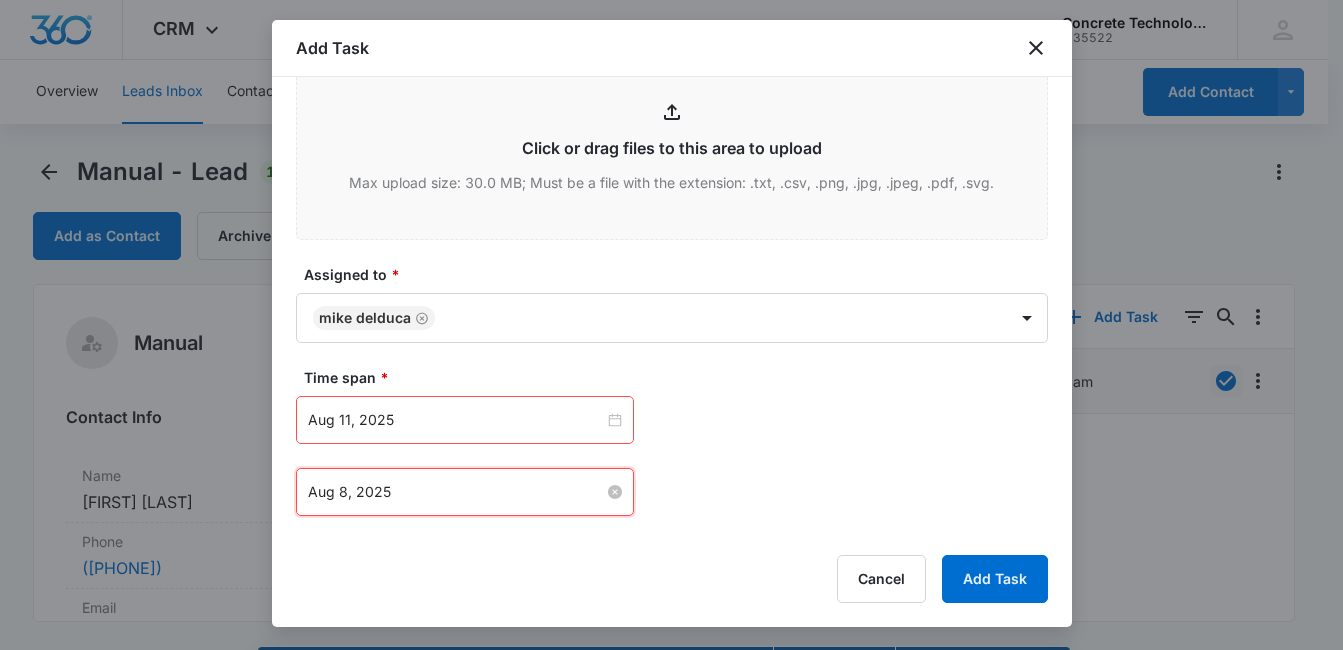 click on "Aug 8, 2025" at bounding box center (456, 492) 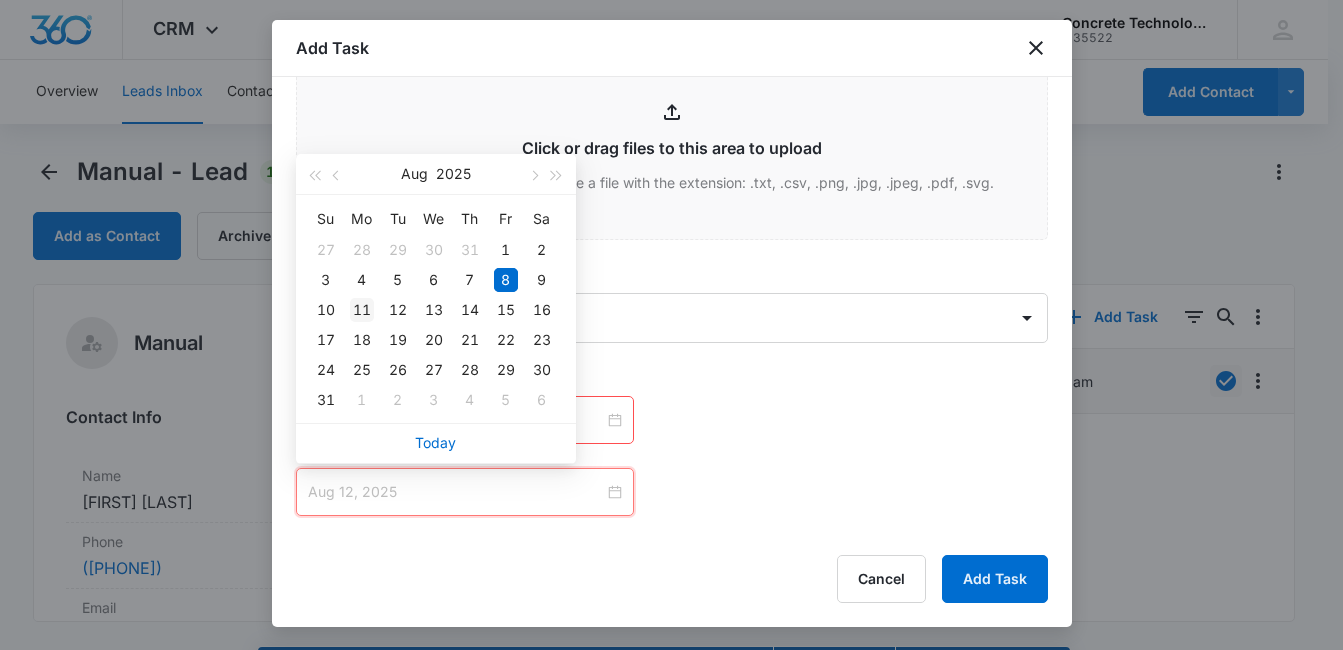 type on "Aug 11, 2025" 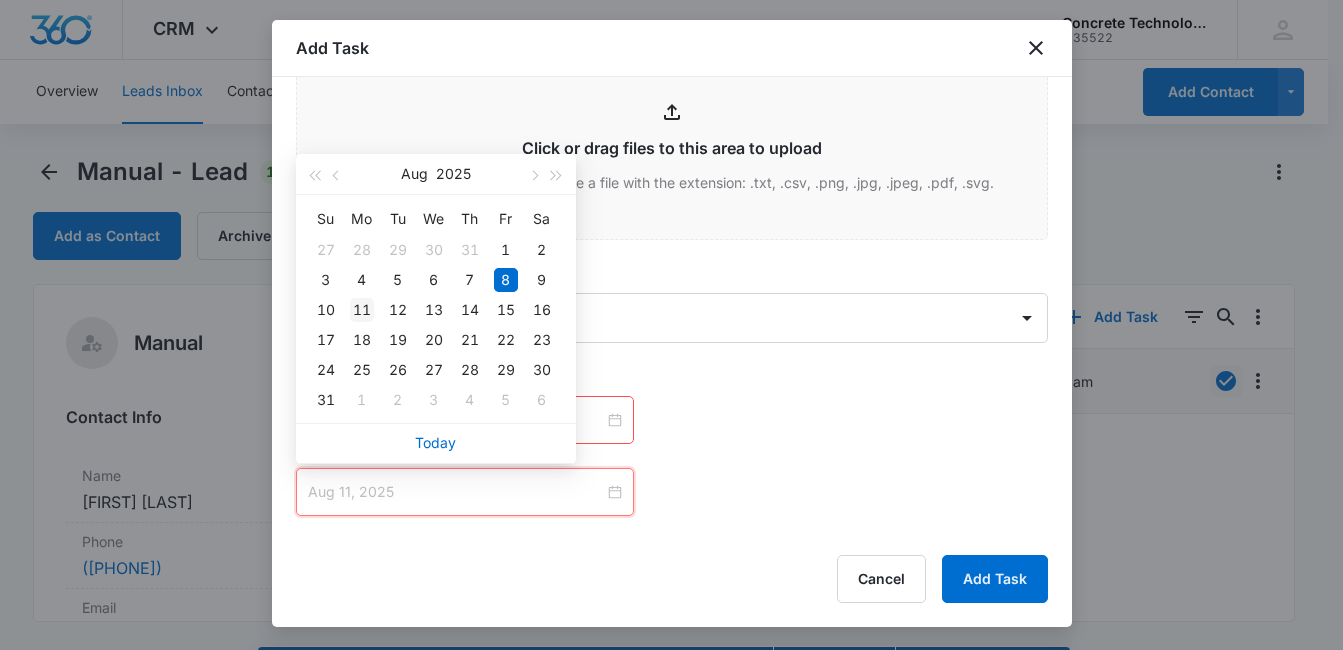 click on "11" at bounding box center [362, 310] 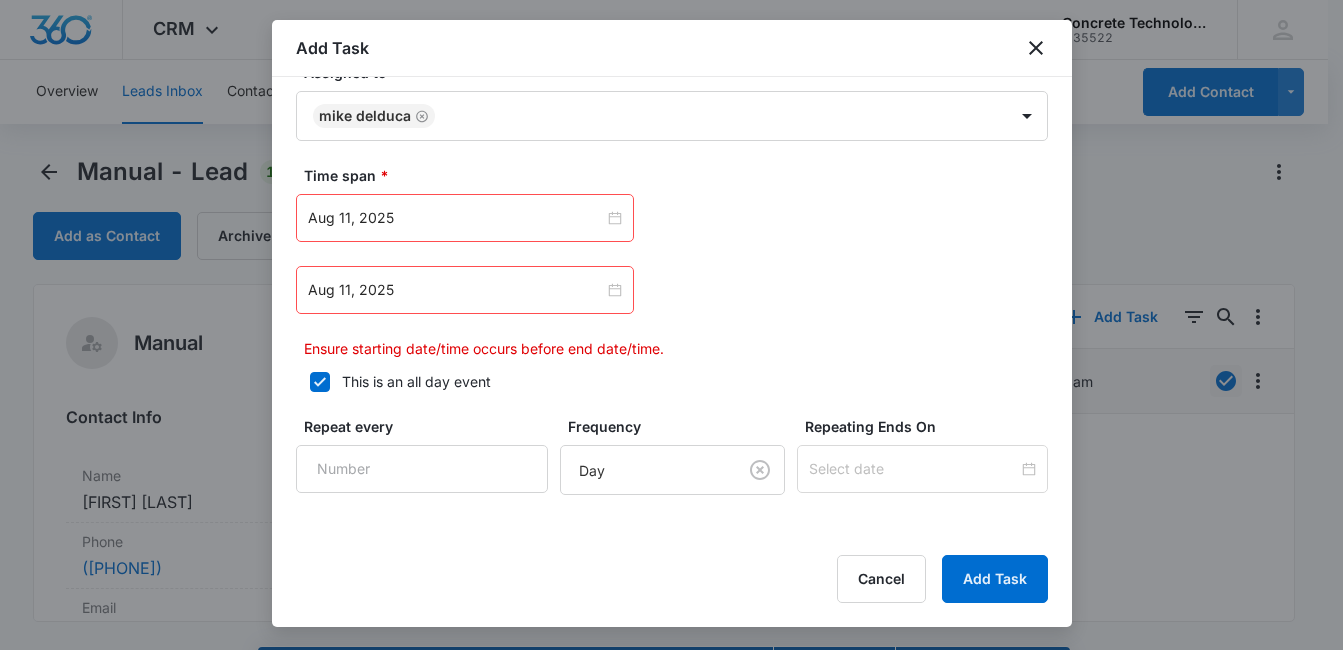 scroll, scrollTop: 998, scrollLeft: 0, axis: vertical 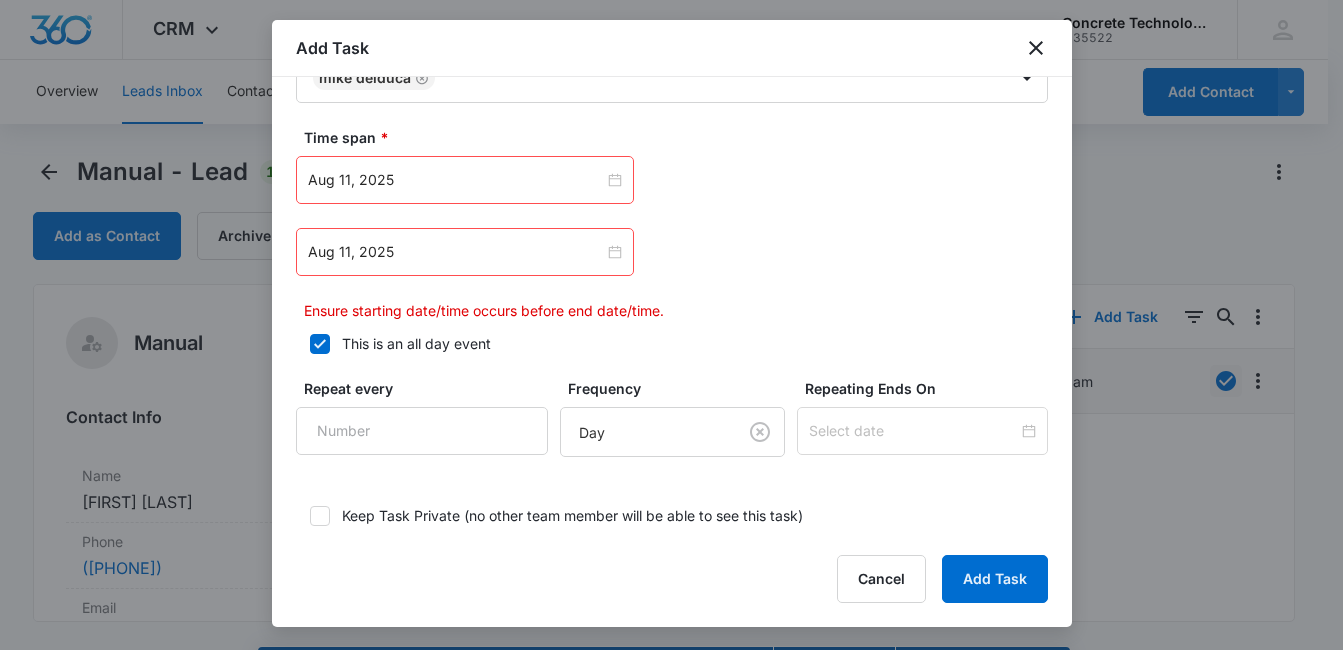 click 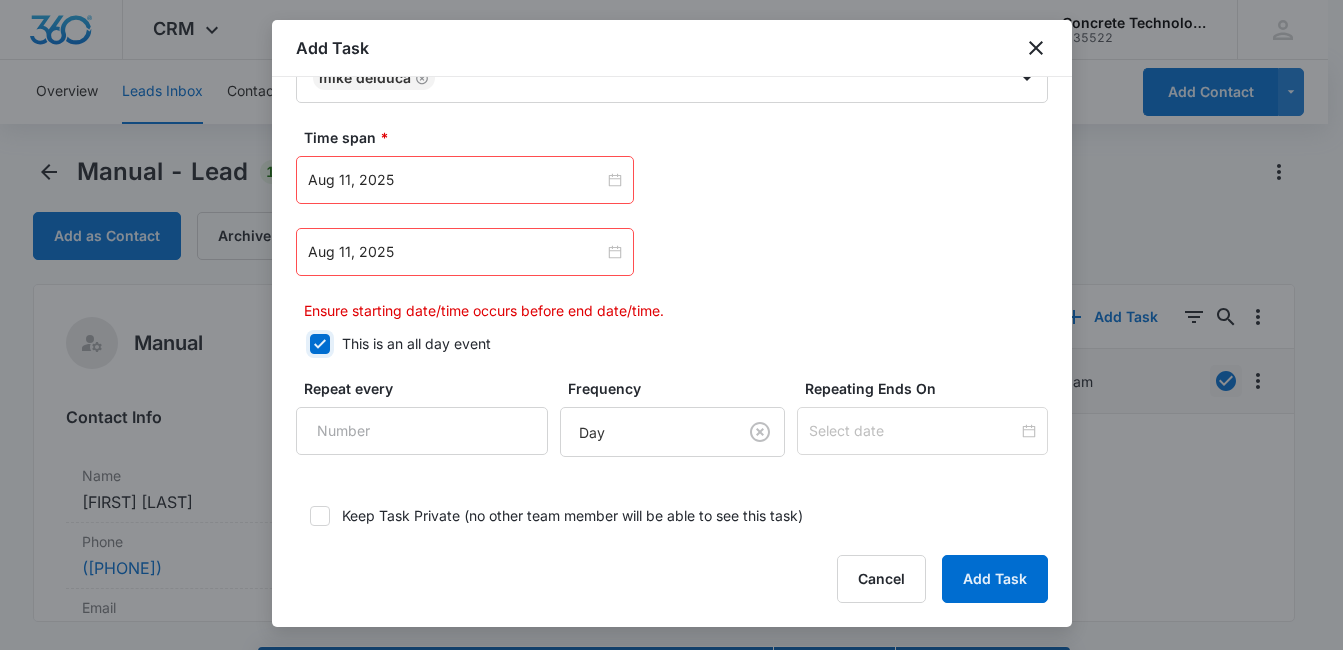 click on "This is an all day event" at bounding box center (303, 344) 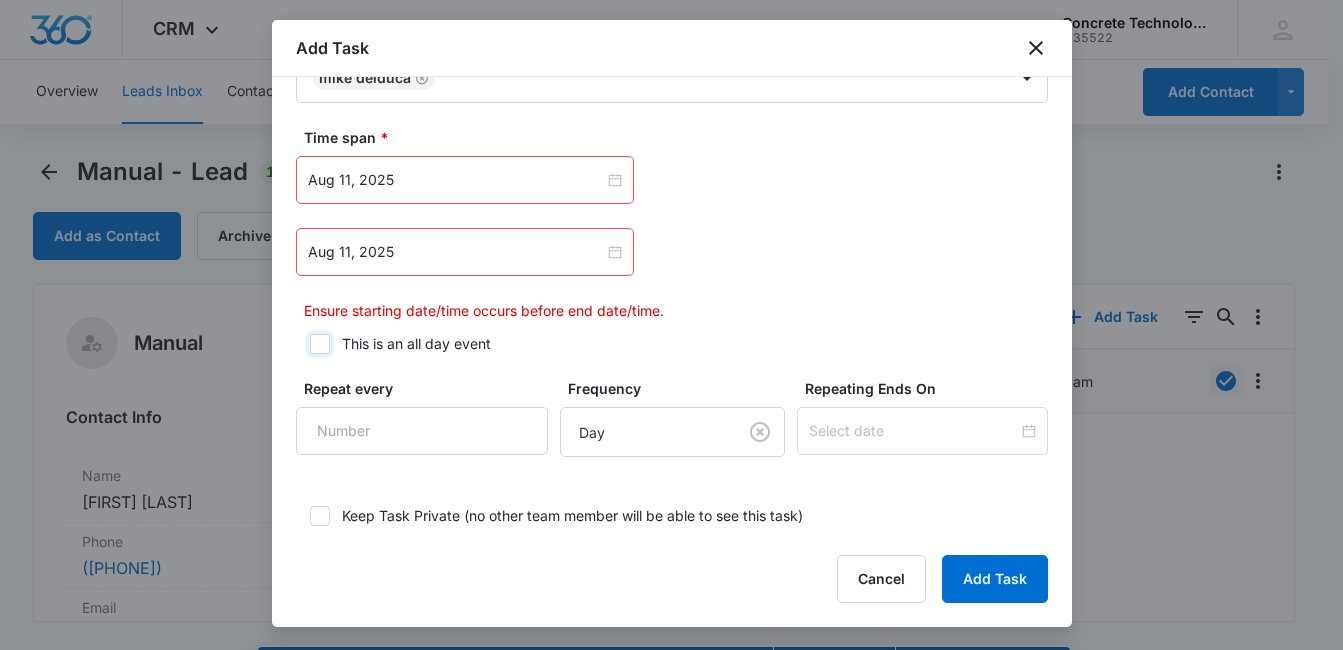checkbox on "false" 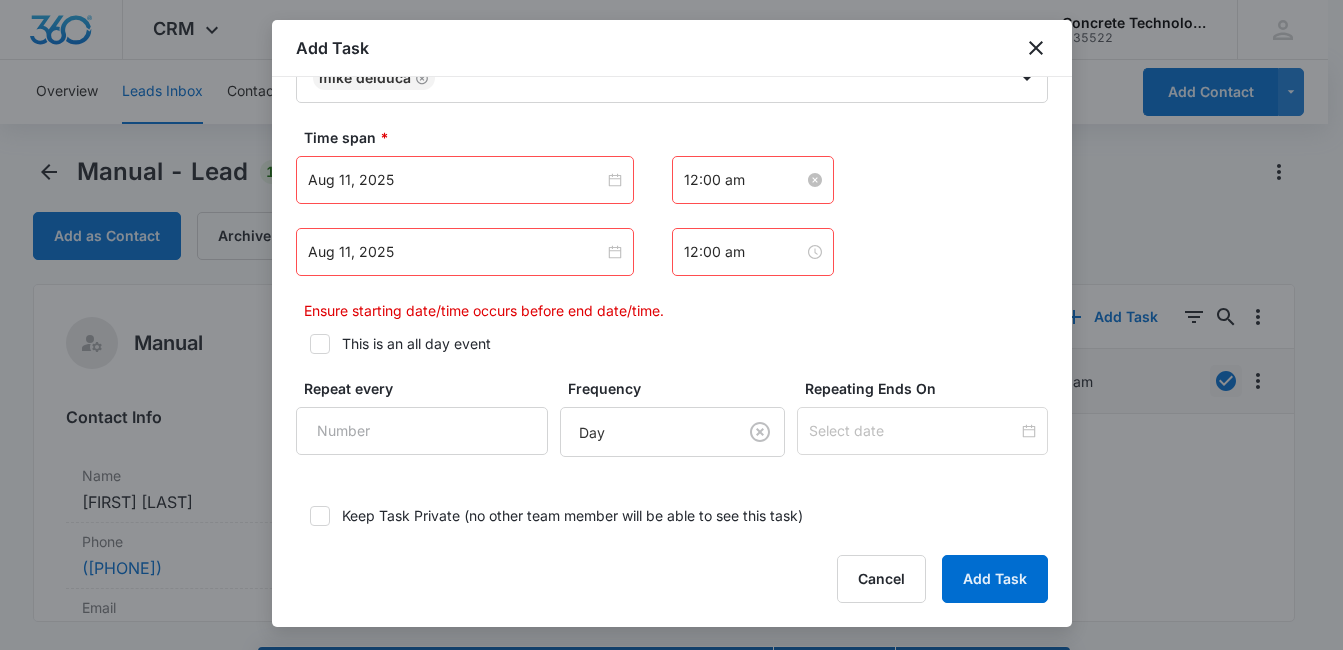 click on "12:00 am" at bounding box center (744, 180) 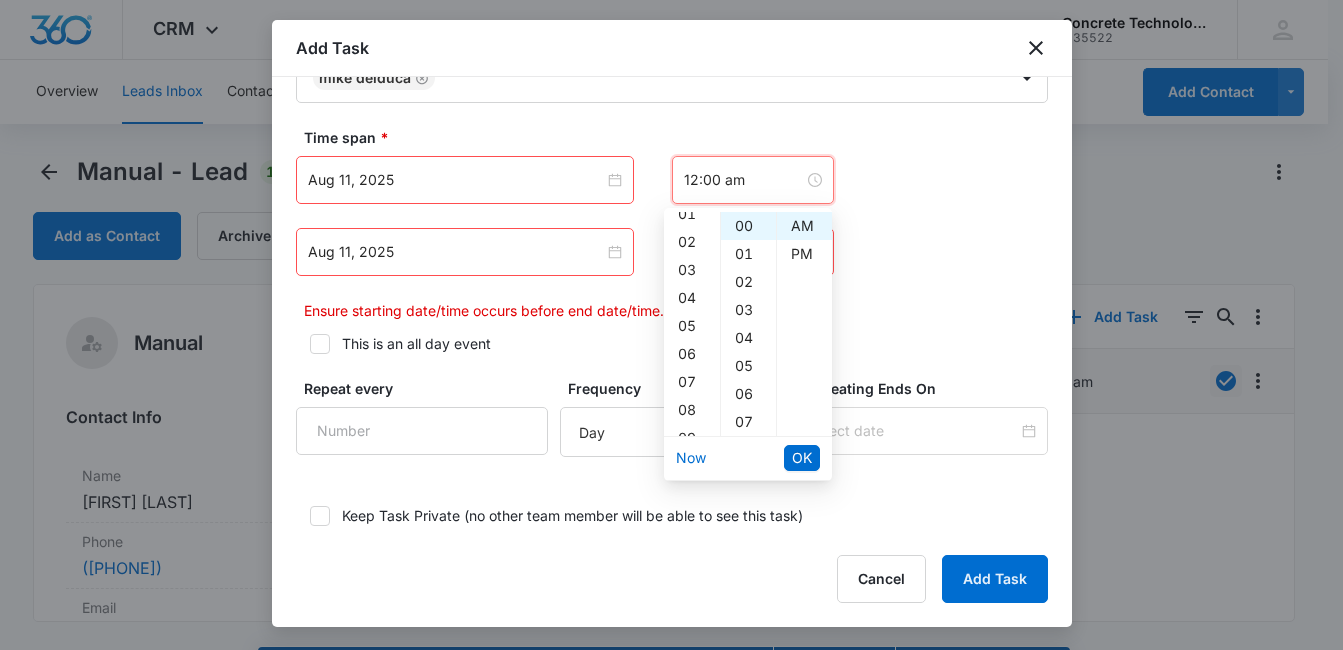 scroll, scrollTop: 153, scrollLeft: 0, axis: vertical 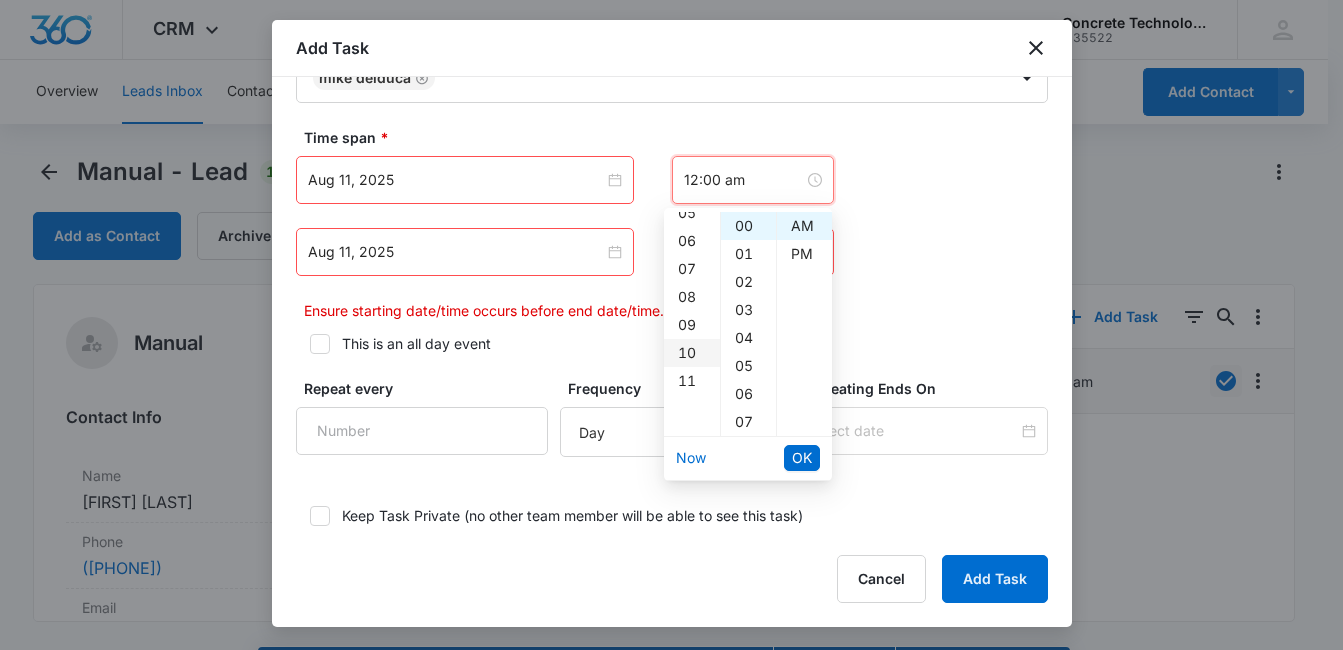 click on "10" at bounding box center [692, 353] 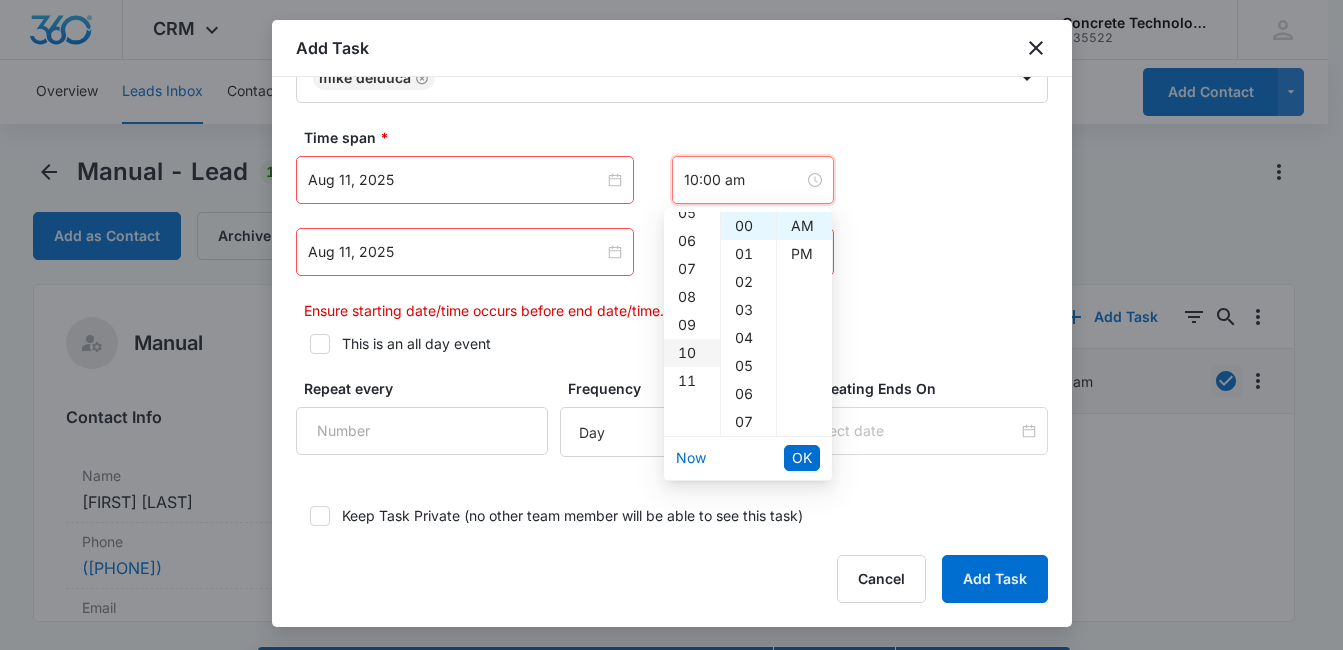 scroll, scrollTop: 280, scrollLeft: 0, axis: vertical 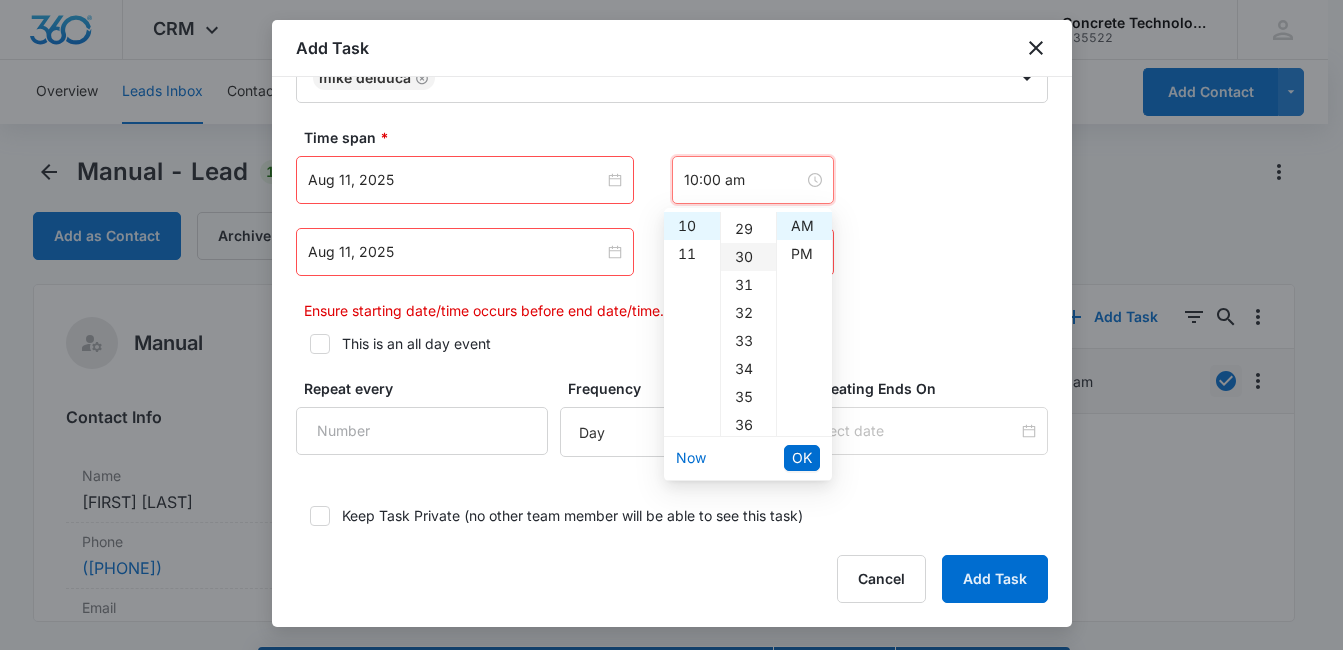 click on "30" at bounding box center (748, 257) 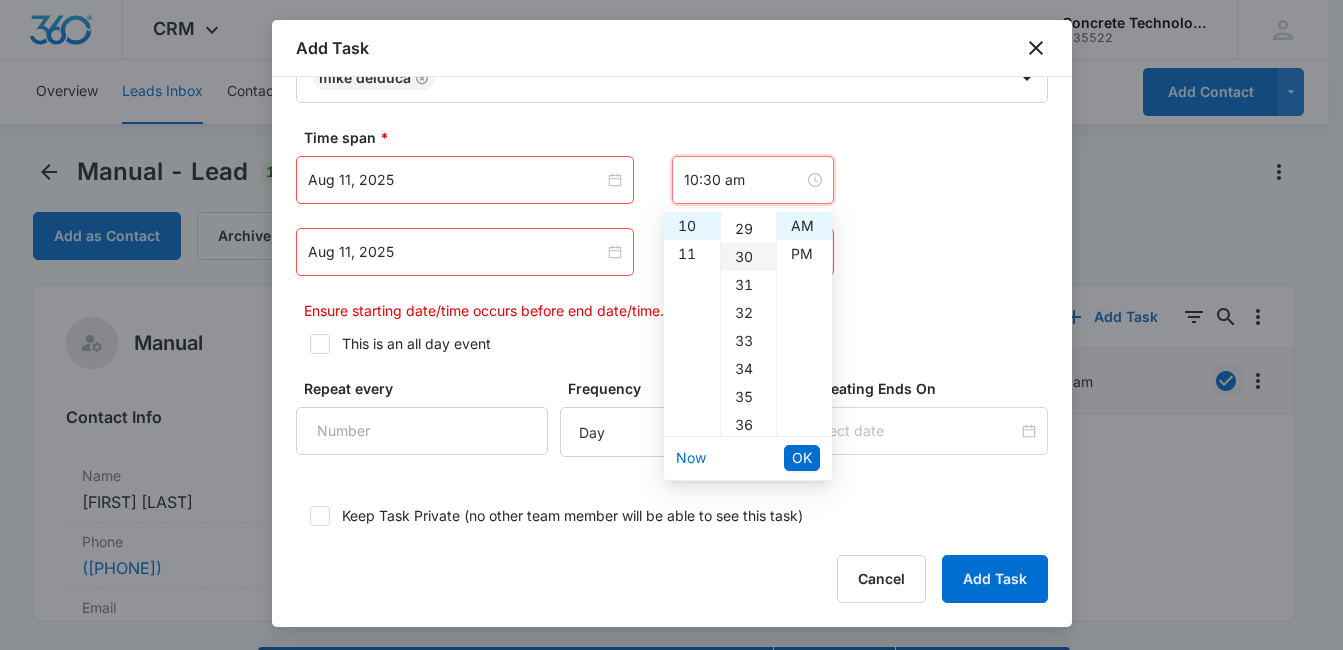 scroll, scrollTop: 840, scrollLeft: 0, axis: vertical 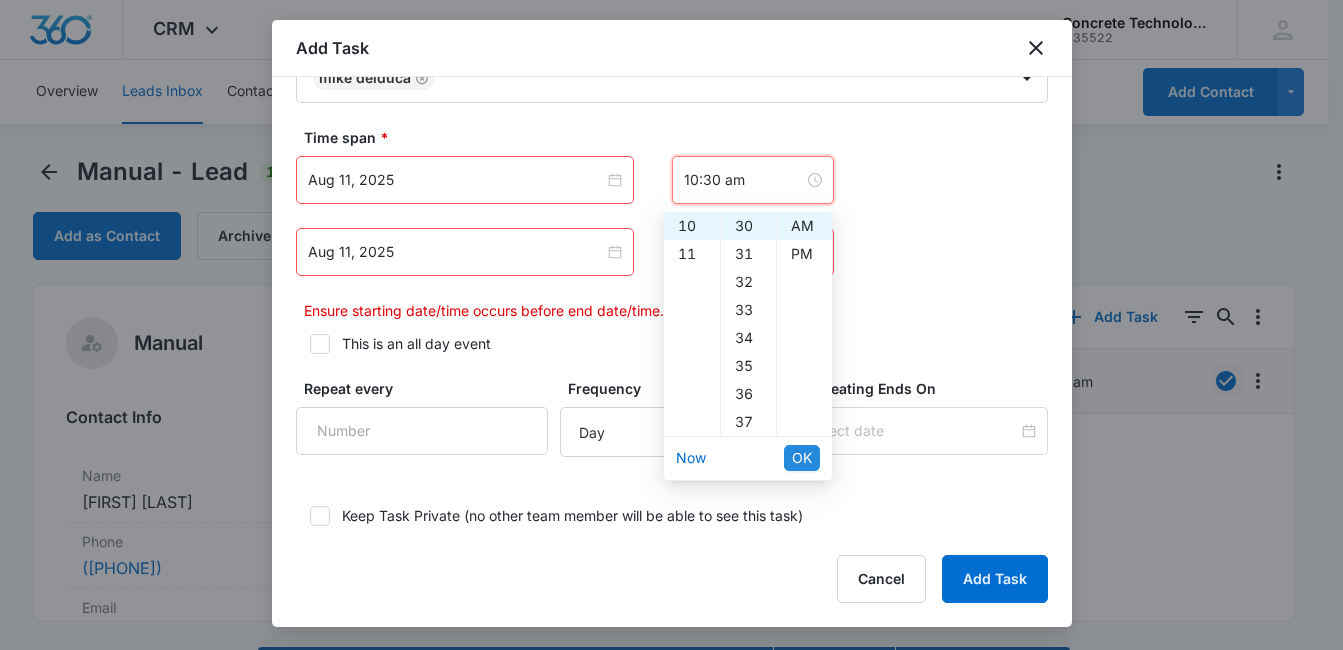 click on "OK" at bounding box center (802, 458) 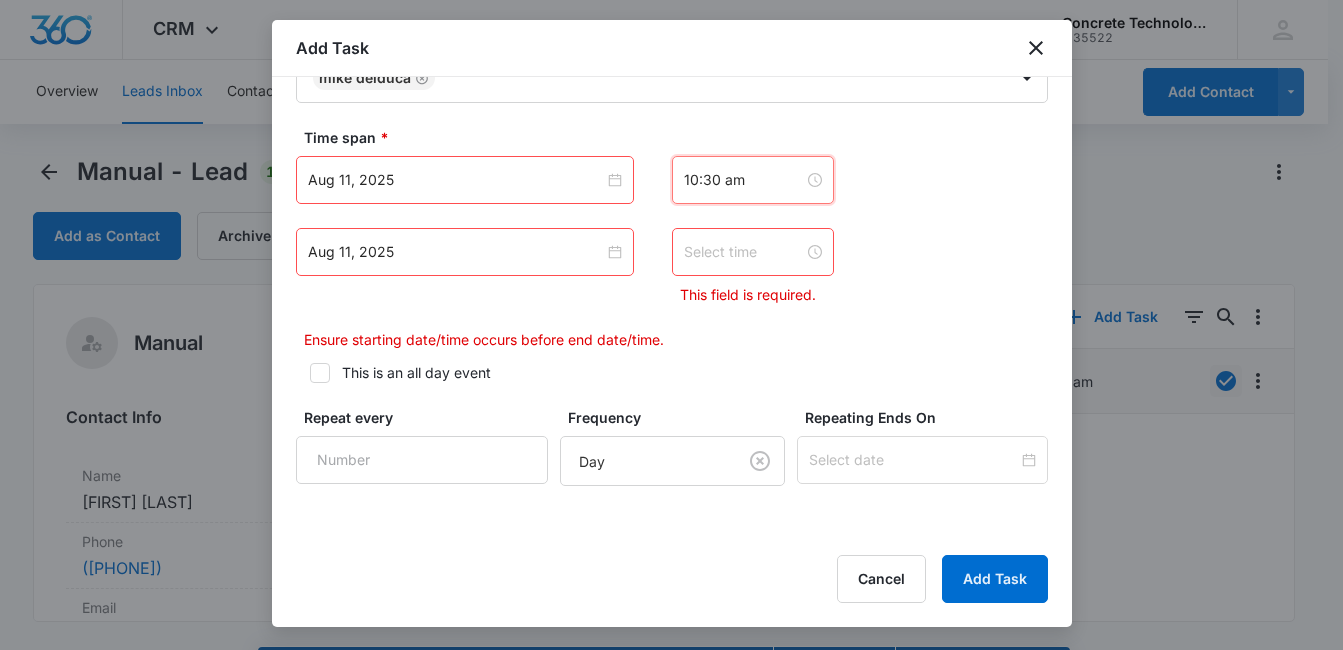 click at bounding box center [744, 252] 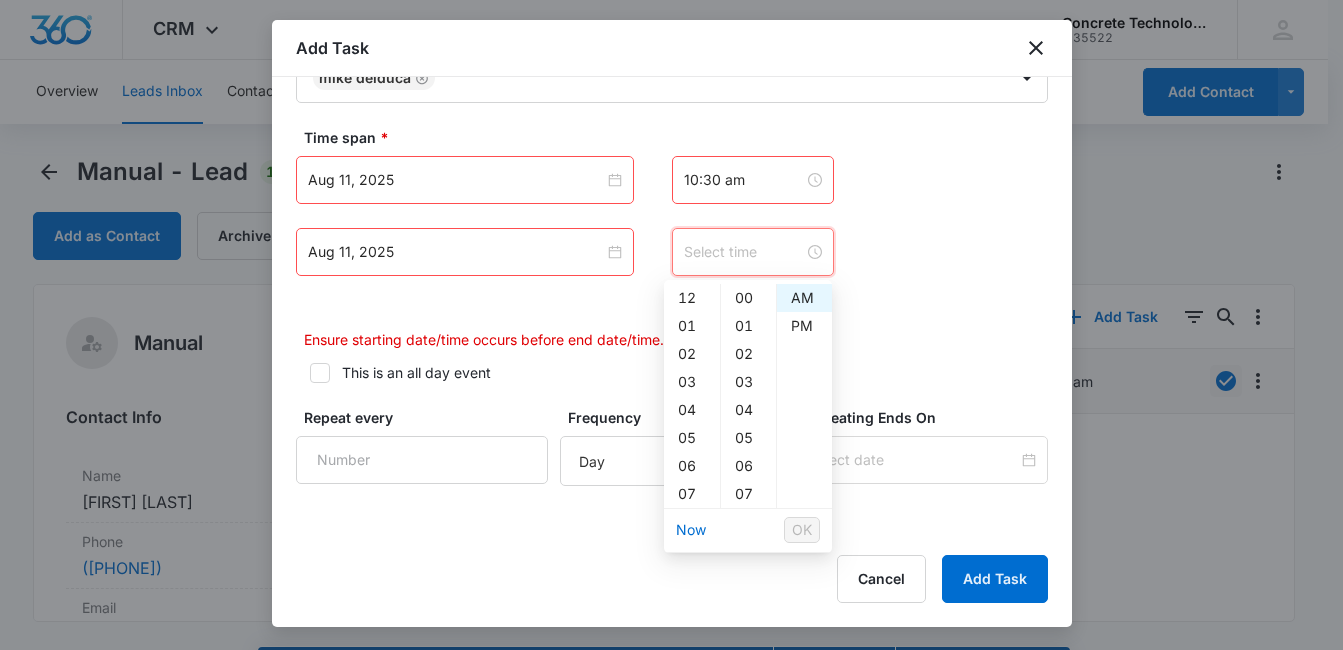 scroll, scrollTop: 196, scrollLeft: 0, axis: vertical 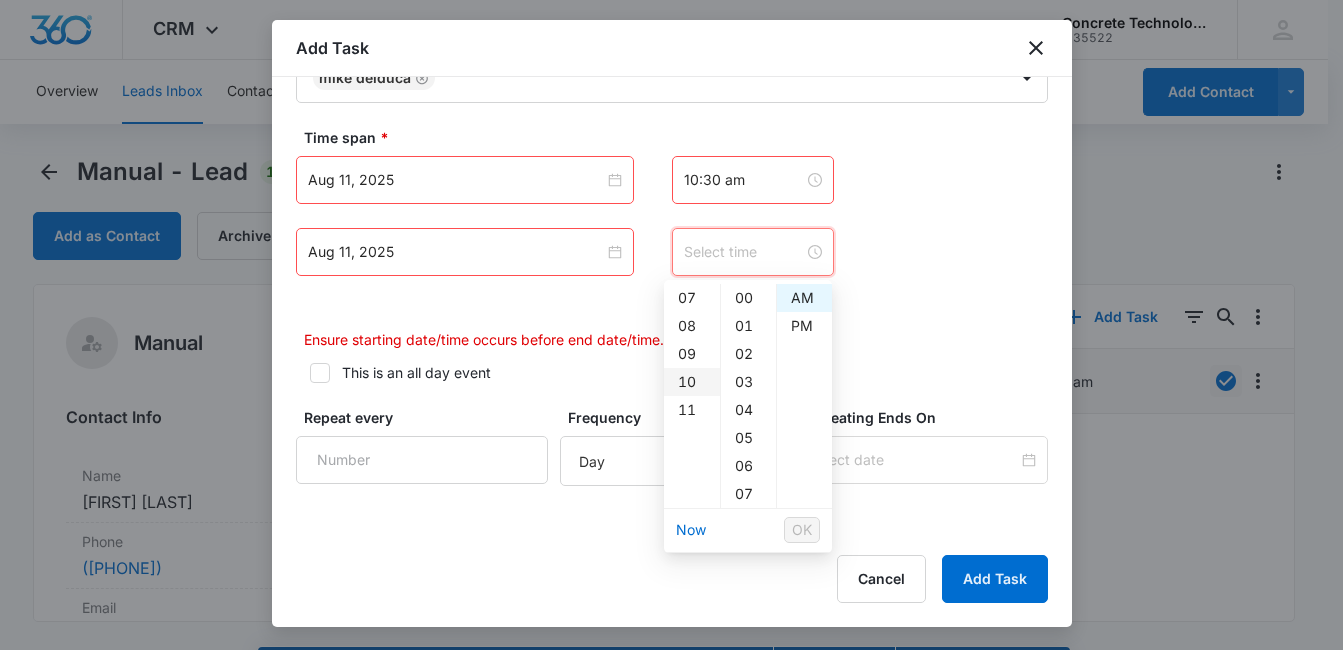click on "10" at bounding box center (692, 382) 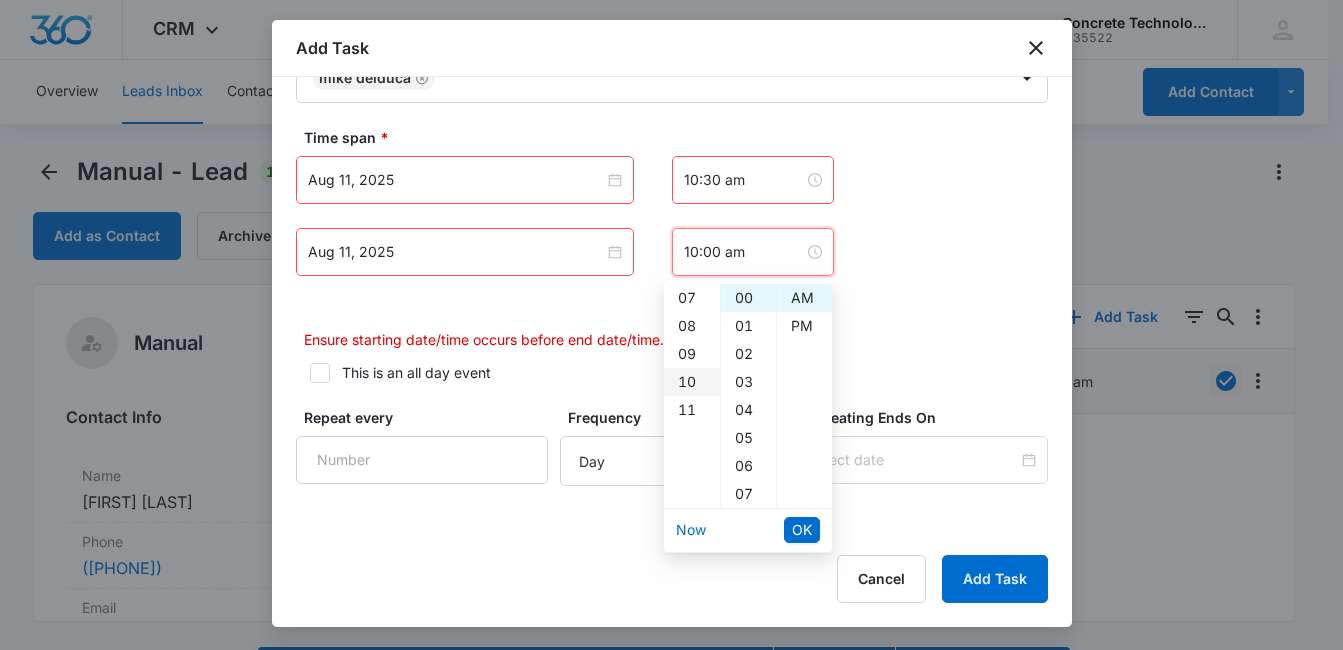 scroll, scrollTop: 280, scrollLeft: 0, axis: vertical 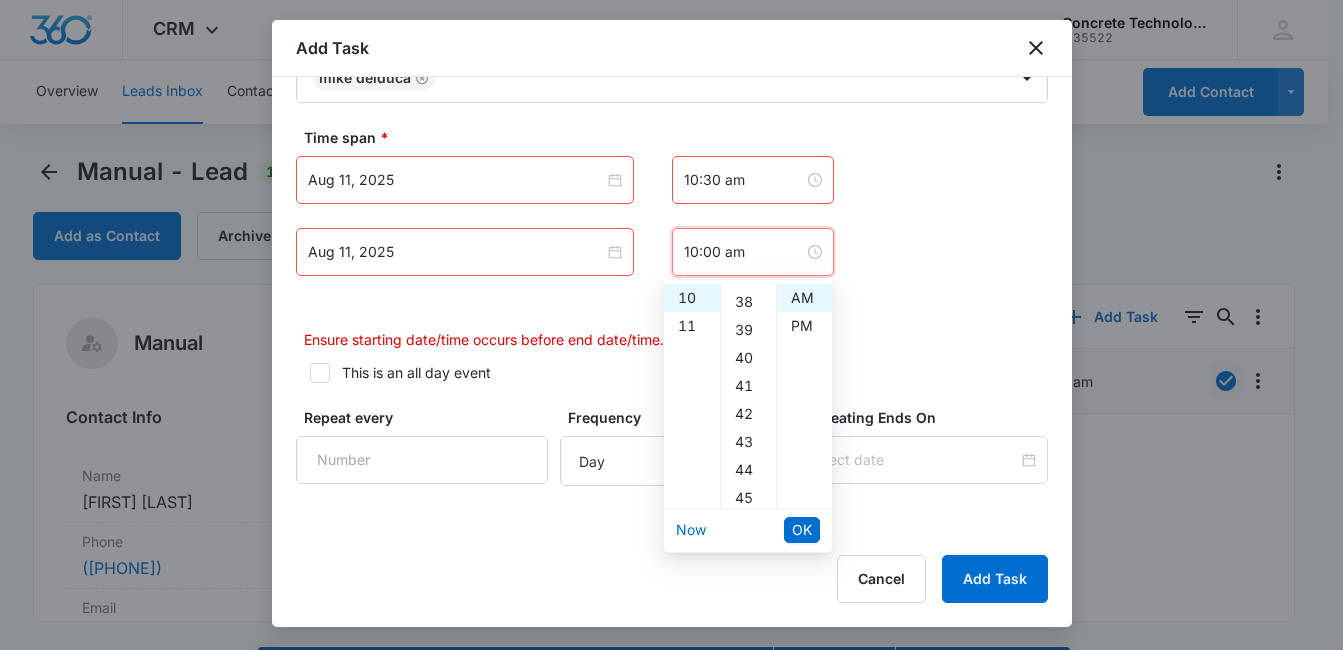 click on "45" at bounding box center (748, 498) 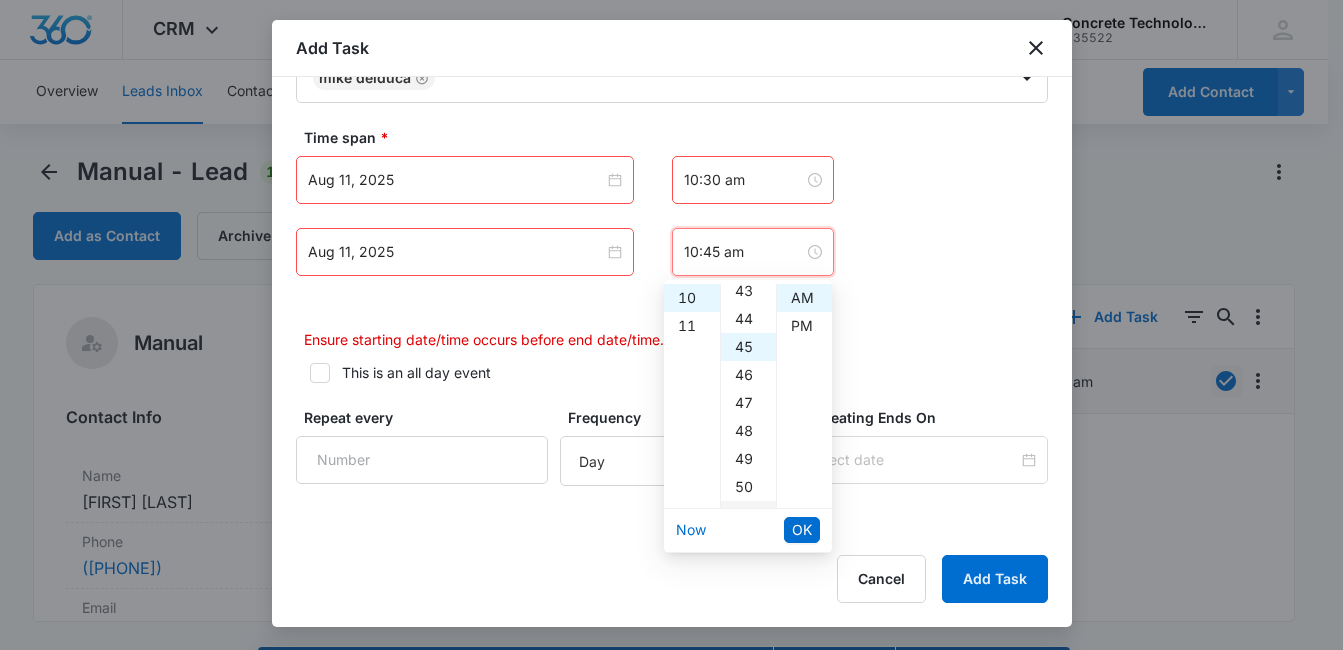 scroll, scrollTop: 1260, scrollLeft: 0, axis: vertical 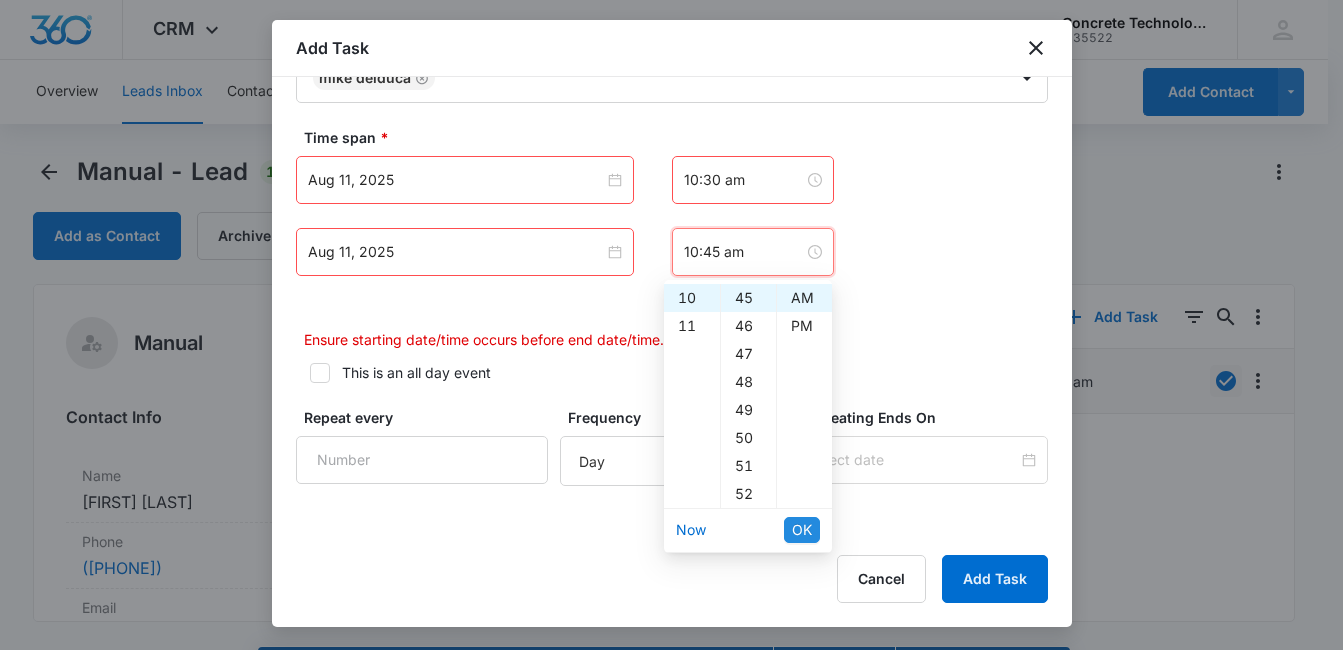 click on "OK" at bounding box center [802, 530] 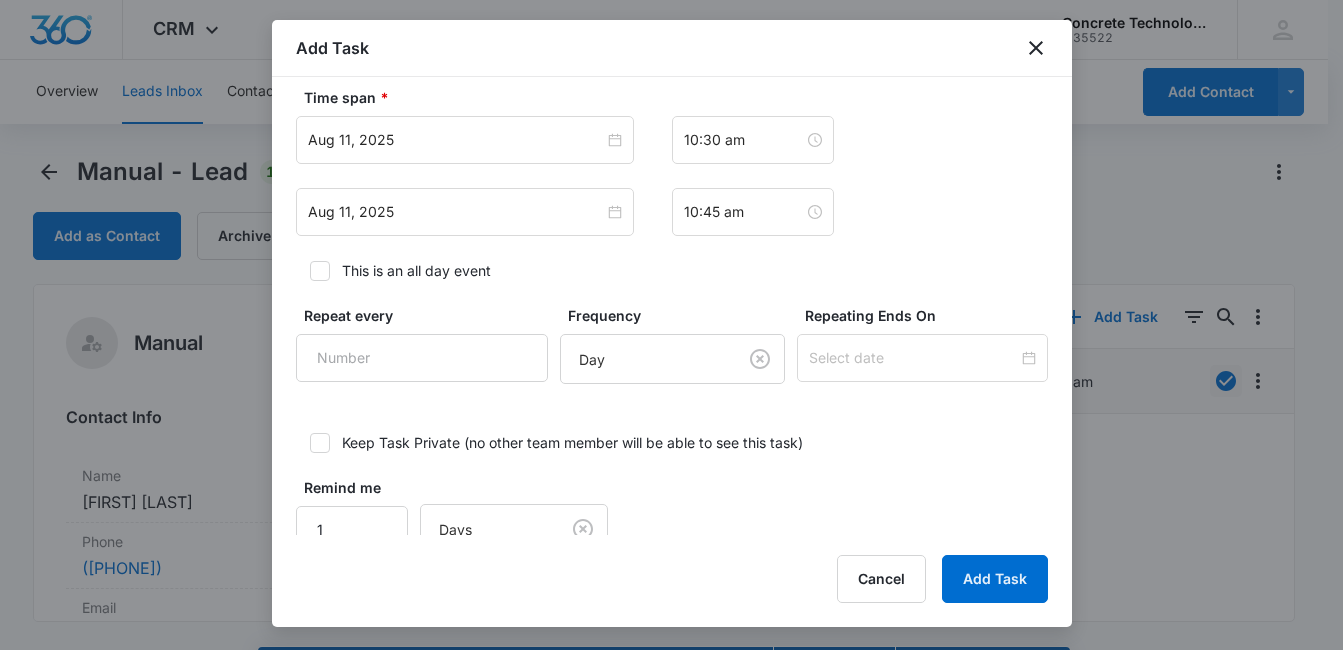 scroll, scrollTop: 1081, scrollLeft: 0, axis: vertical 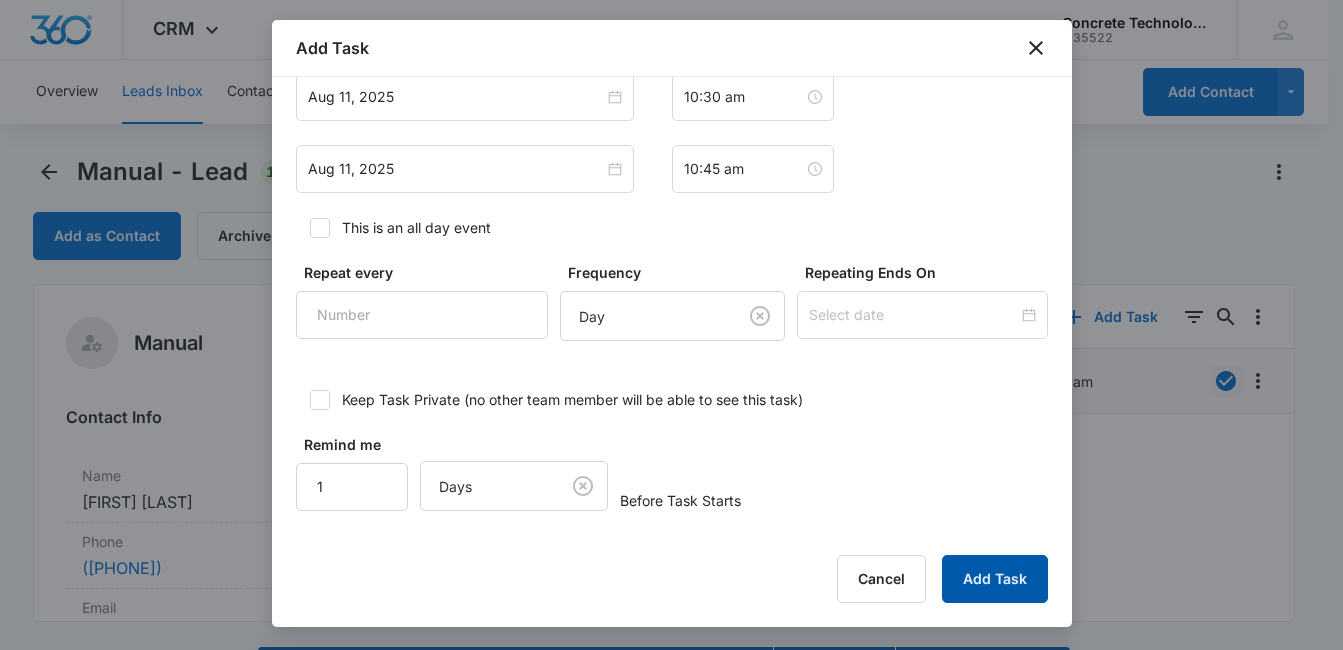 click on "Add Task" at bounding box center (995, 579) 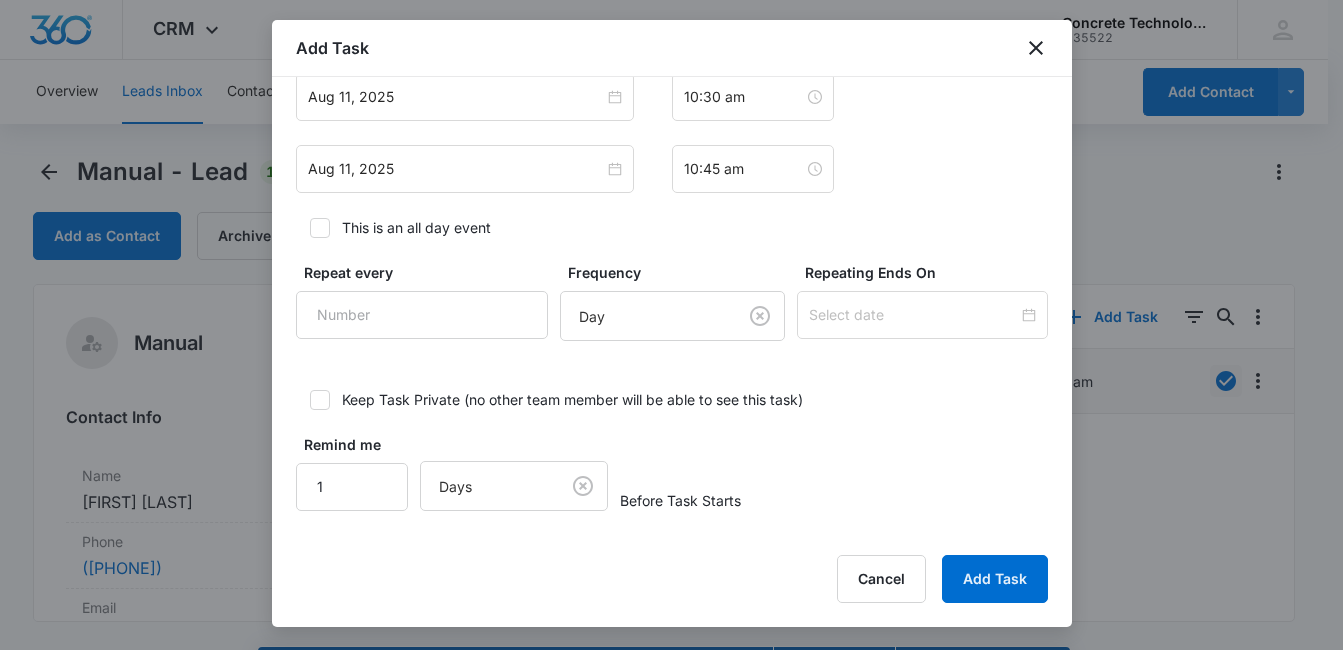 scroll, scrollTop: 0, scrollLeft: 0, axis: both 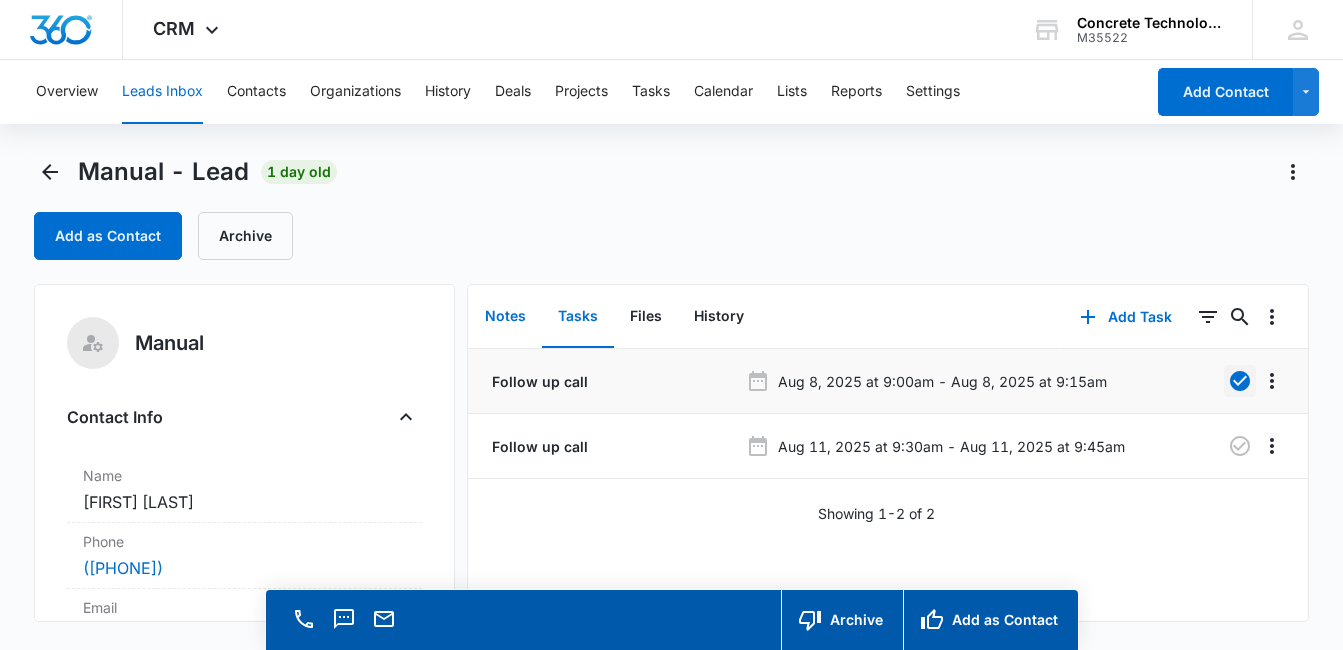 click on "Notes" at bounding box center [505, 317] 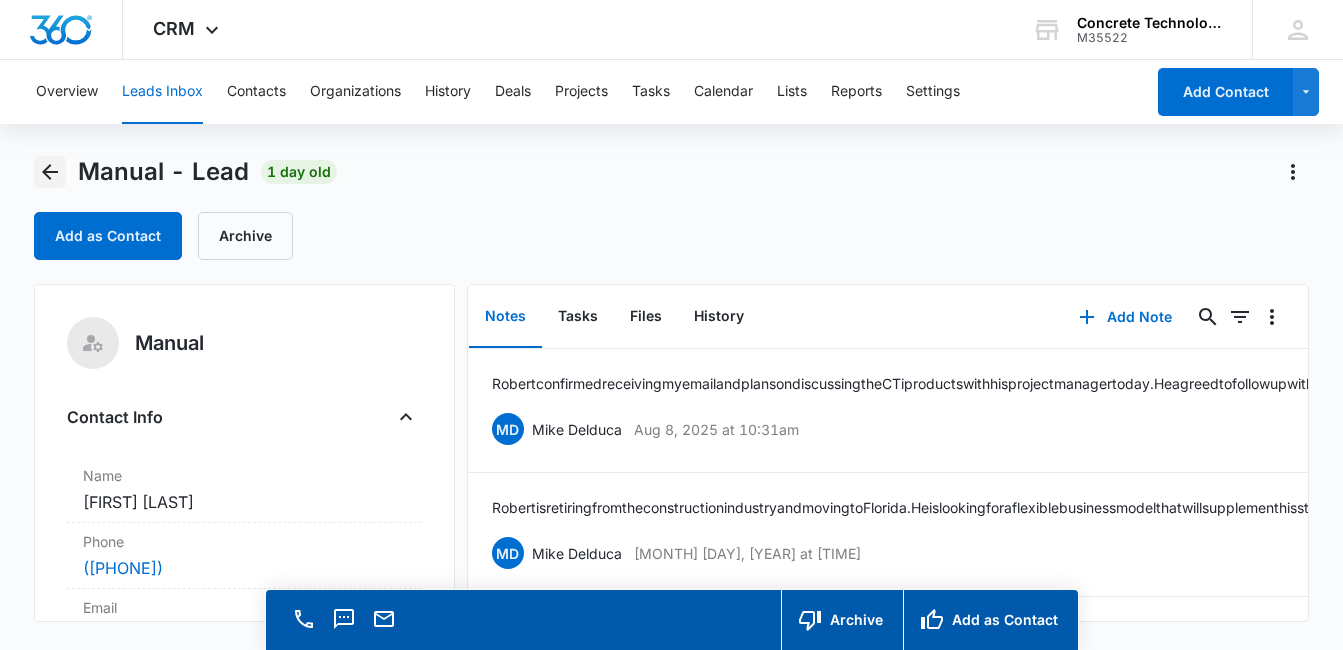 click 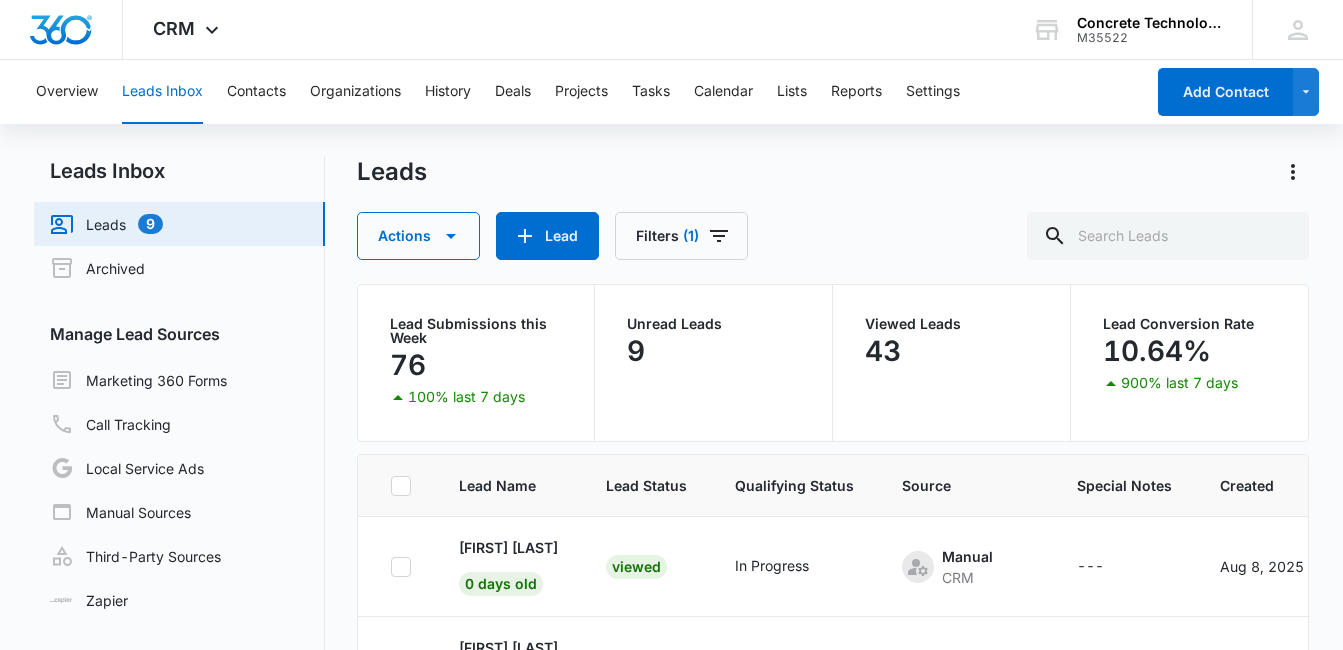 scroll, scrollTop: 676, scrollLeft: 0, axis: vertical 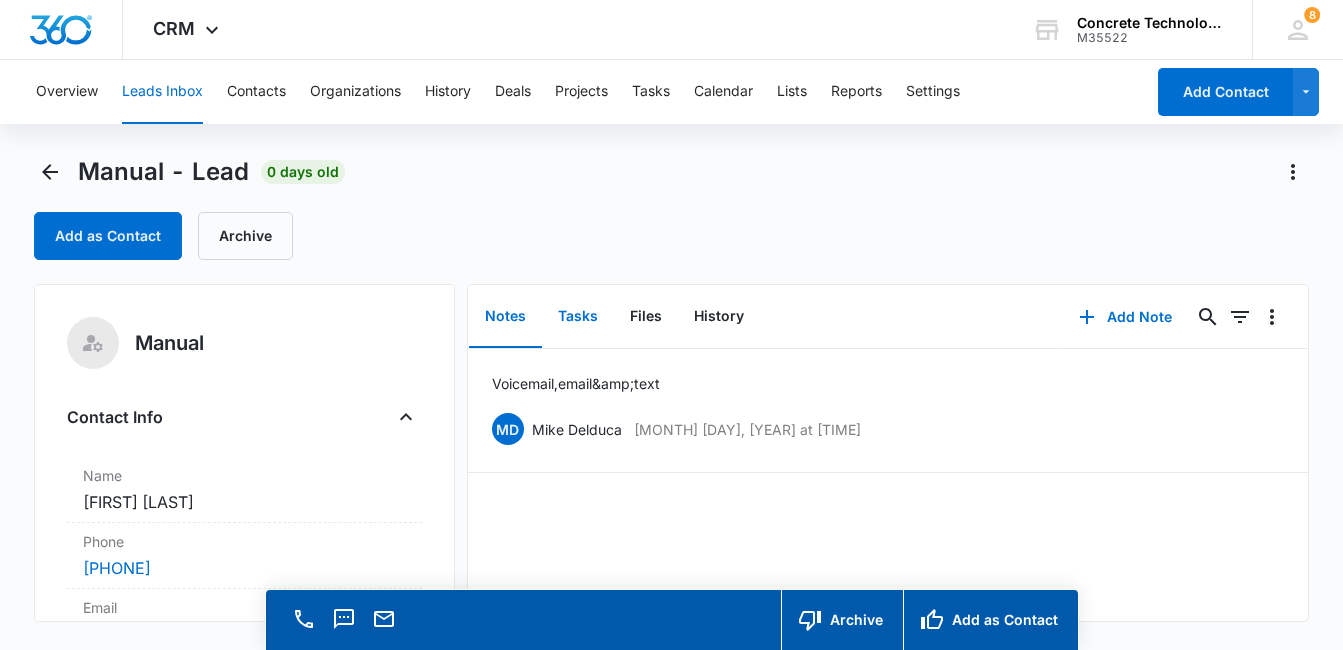 click on "Tasks" at bounding box center (578, 317) 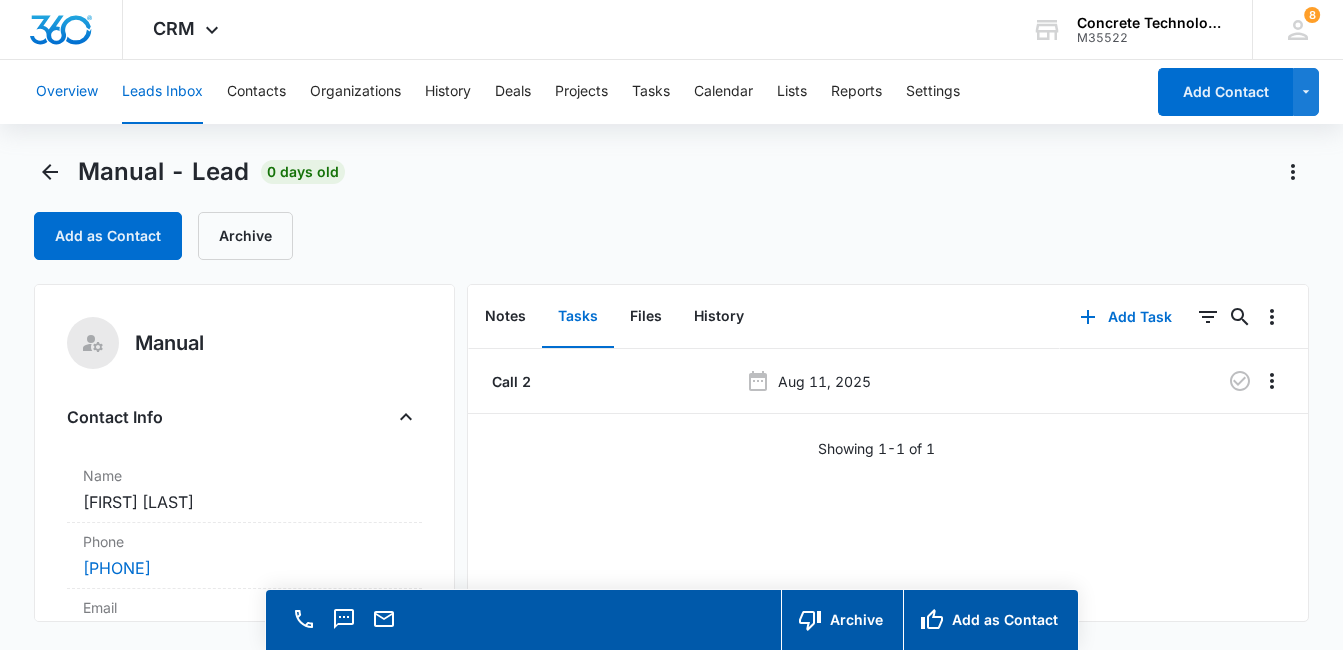 click on "Overview" at bounding box center [67, 92] 